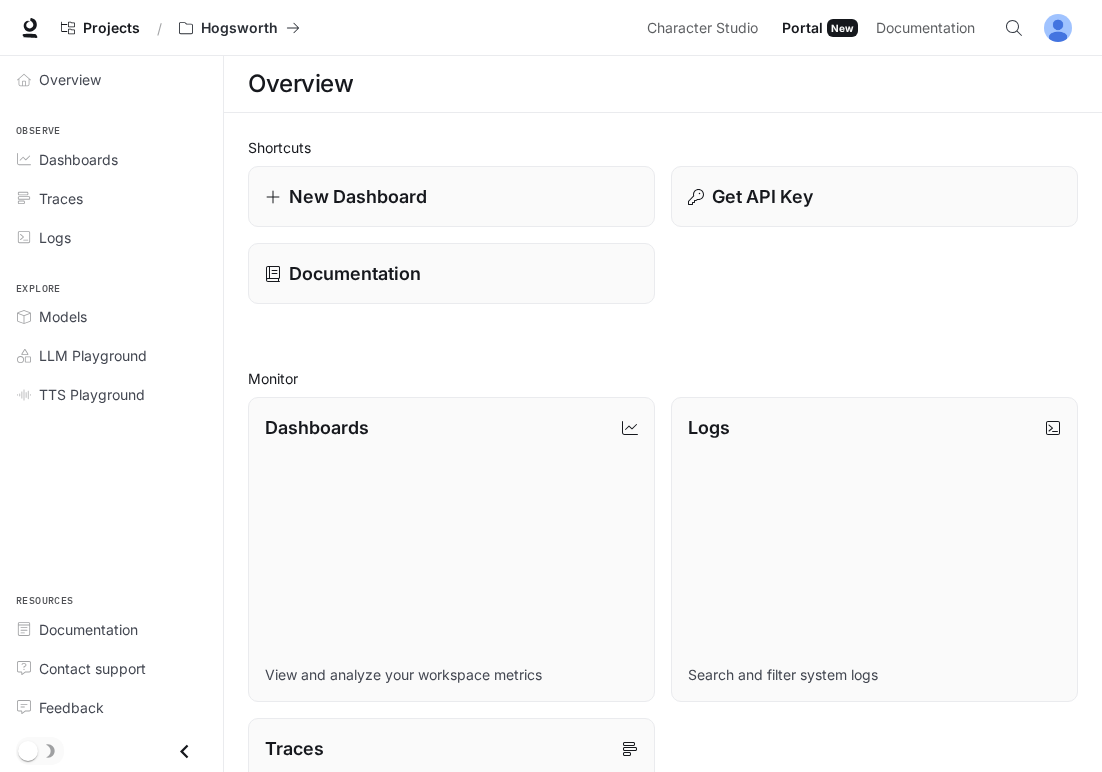 scroll, scrollTop: 0, scrollLeft: 0, axis: both 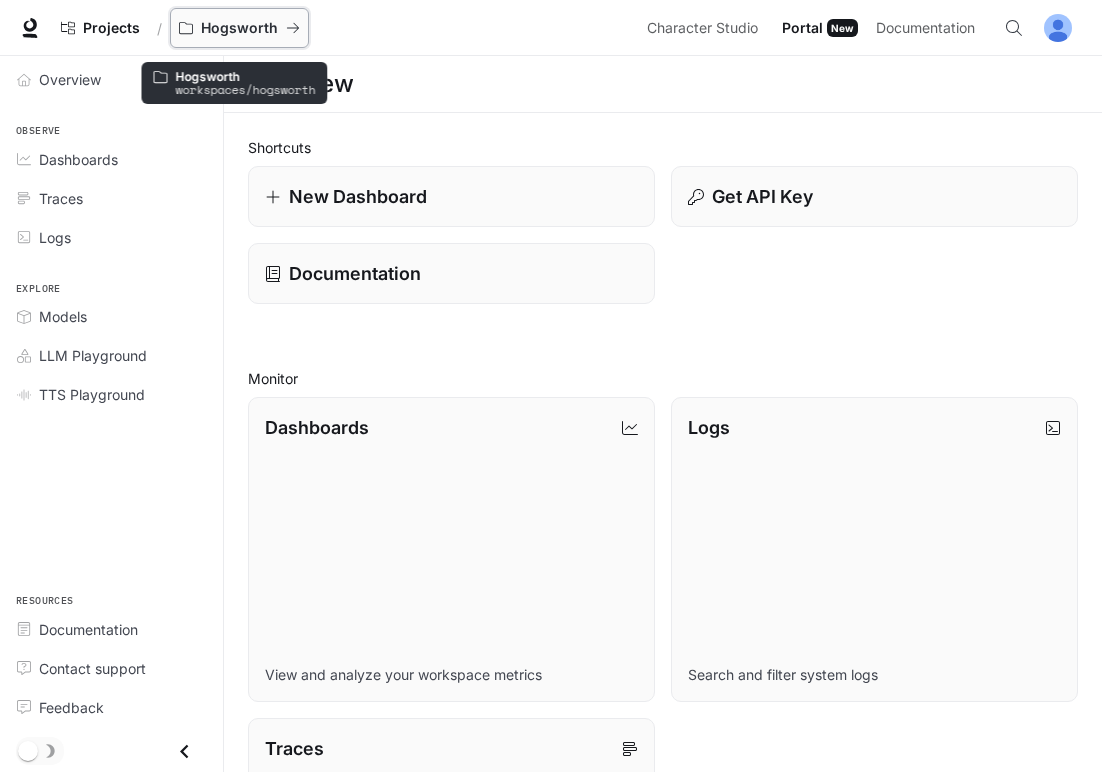 click on "Hogsworth" at bounding box center [239, 28] 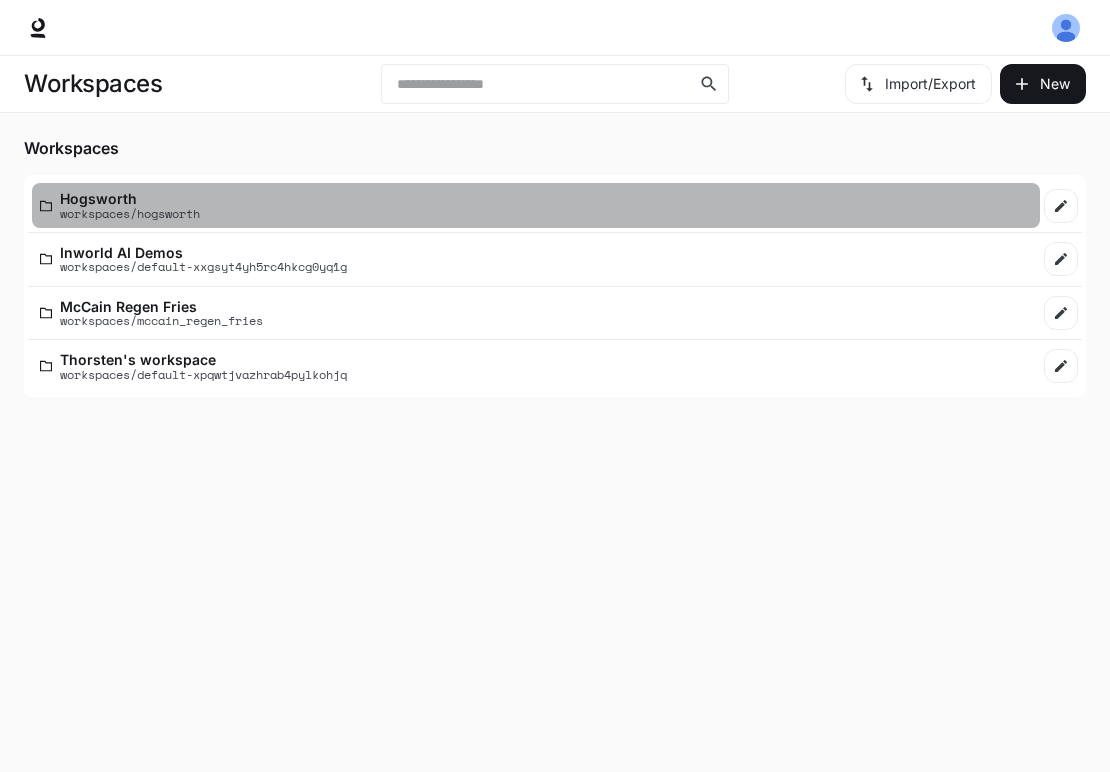 click on "workspaces/hogsworth" at bounding box center (130, 213) 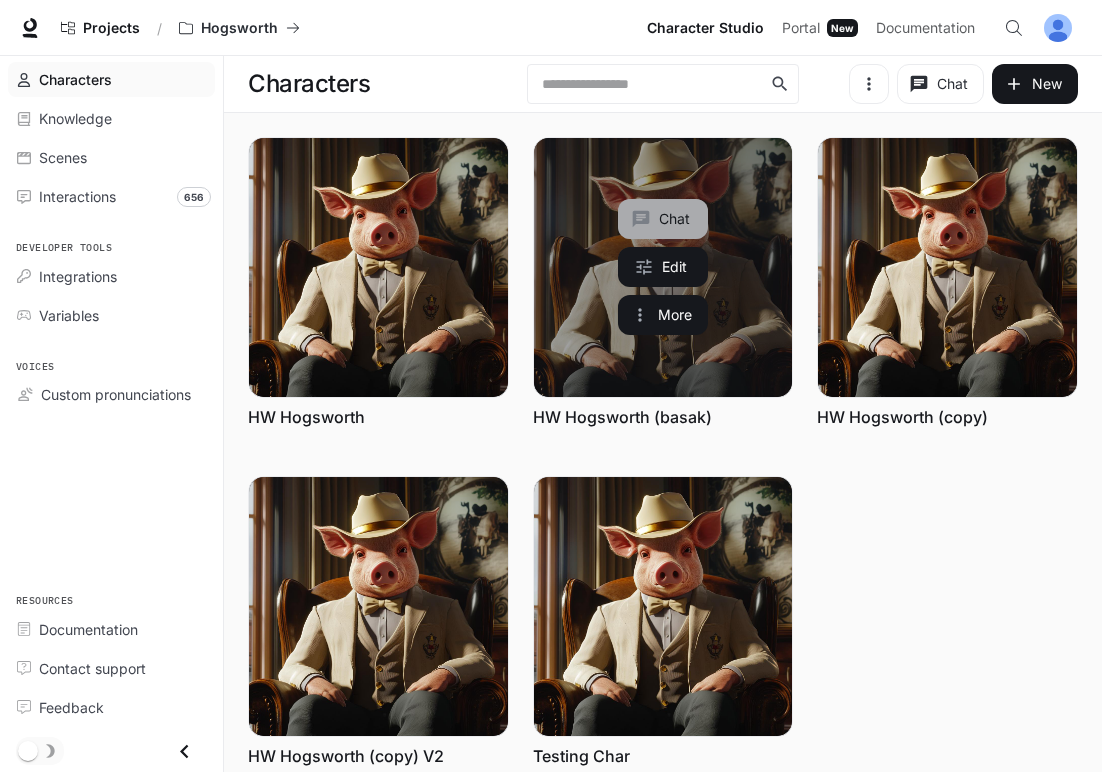 click on "Chat" at bounding box center [663, 219] 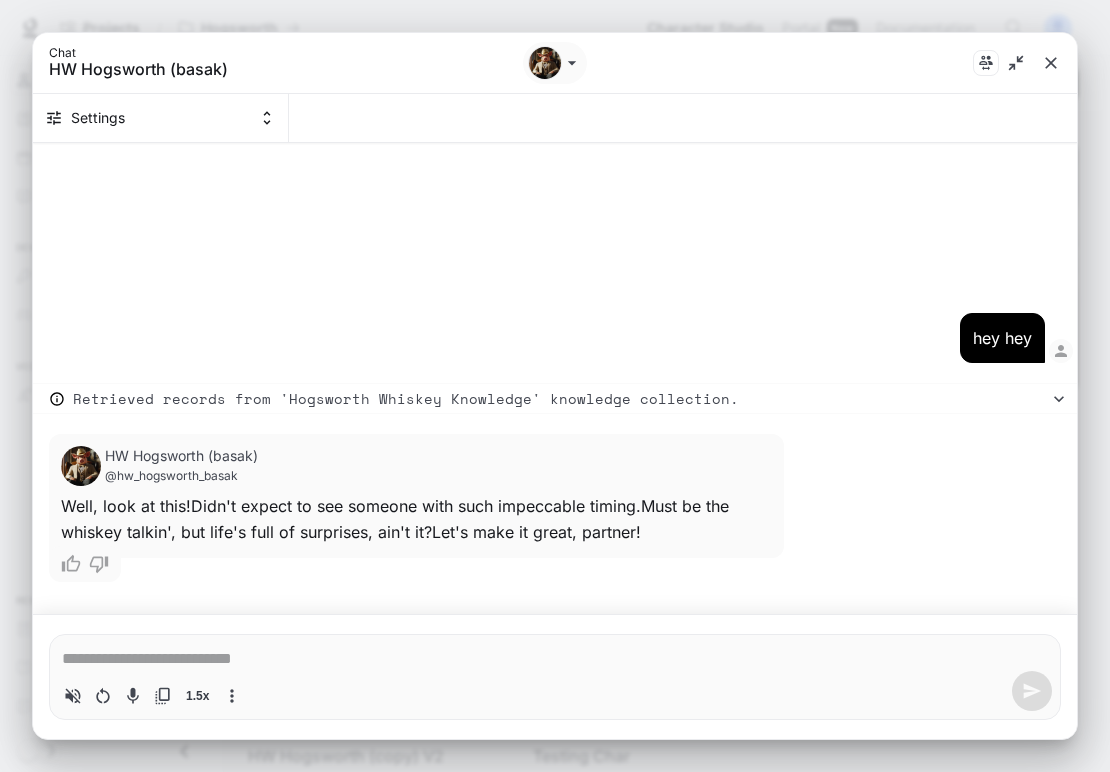 type on "*" 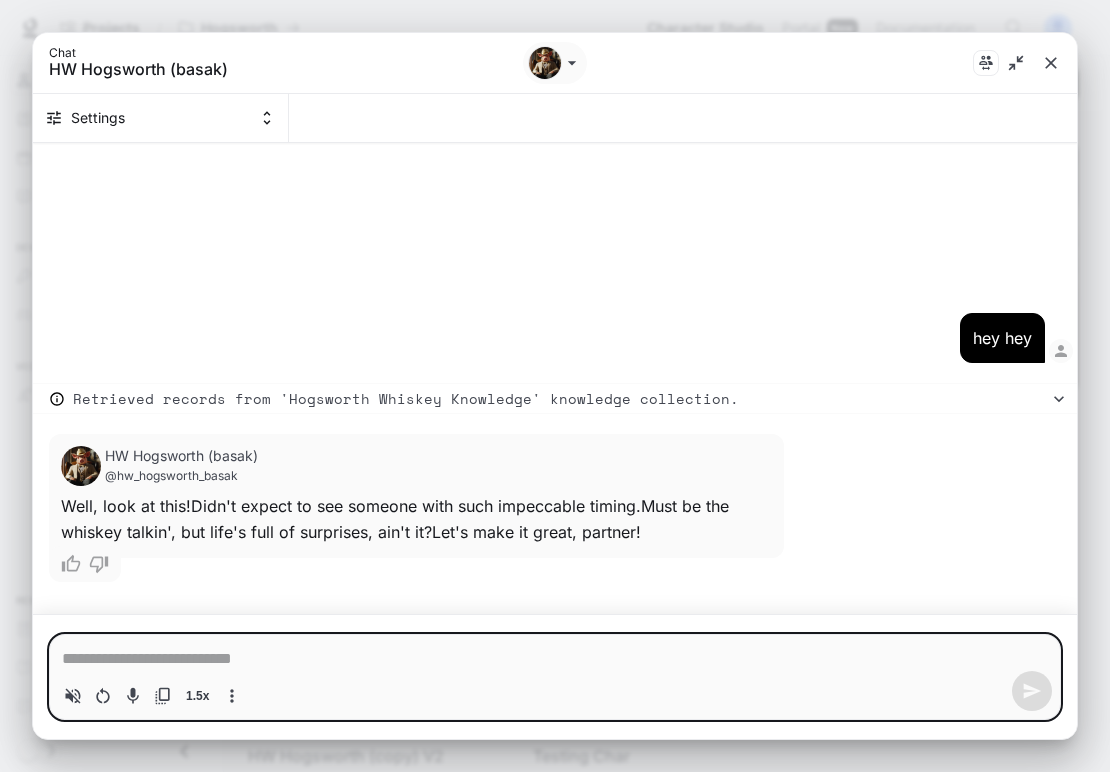 click at bounding box center [555, 659] 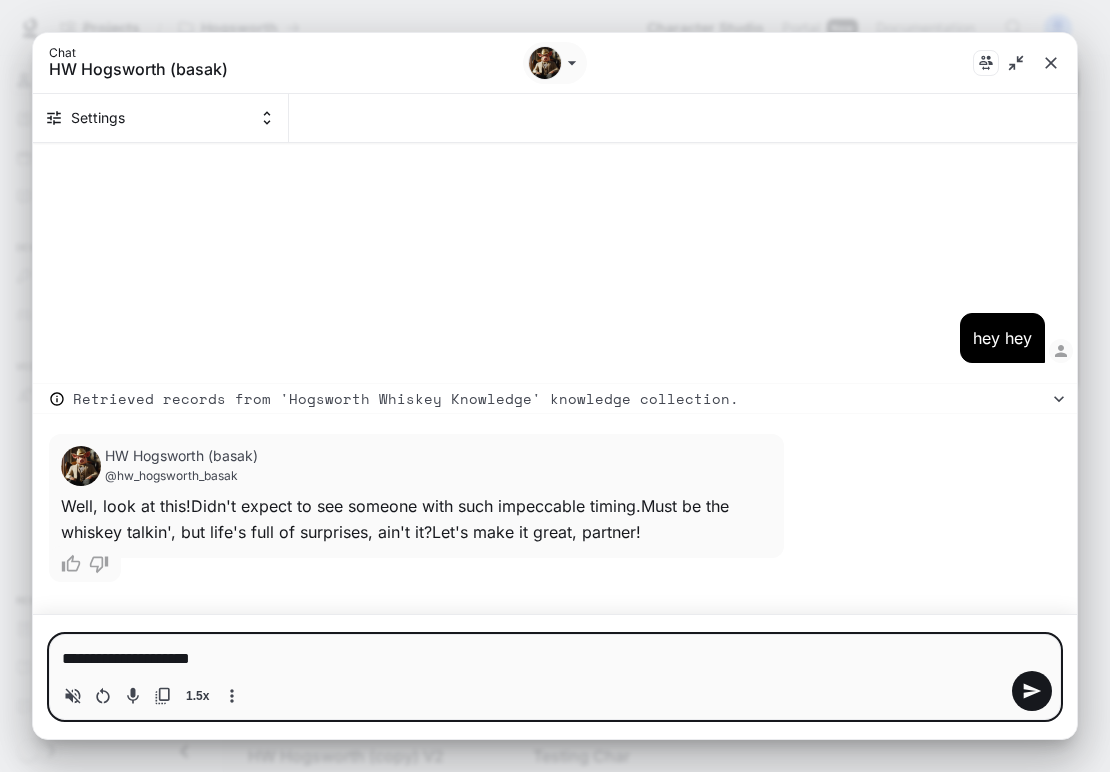 type on "**********" 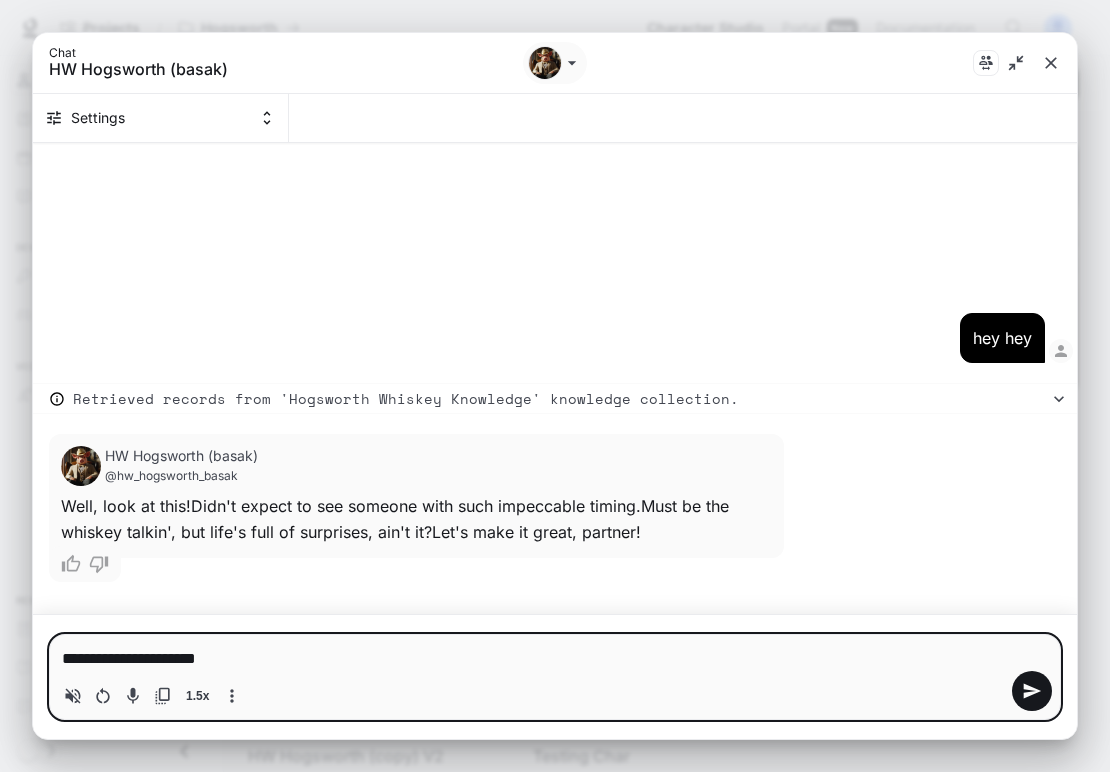 type on "**********" 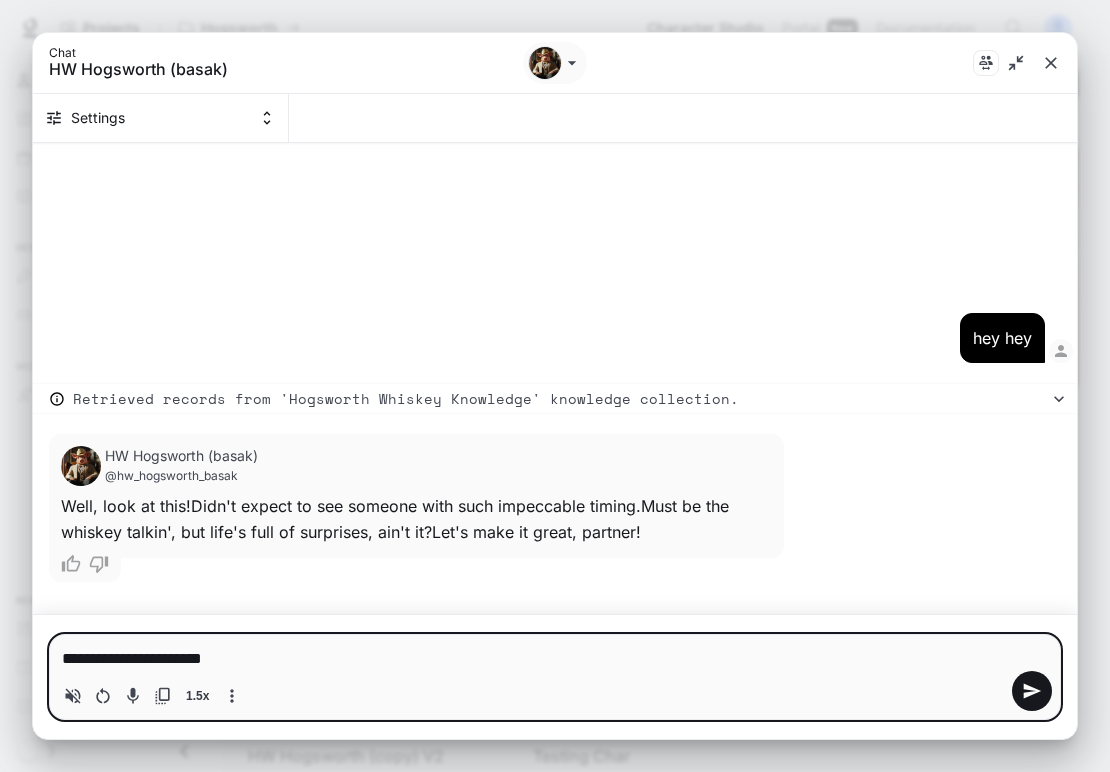 type on "**********" 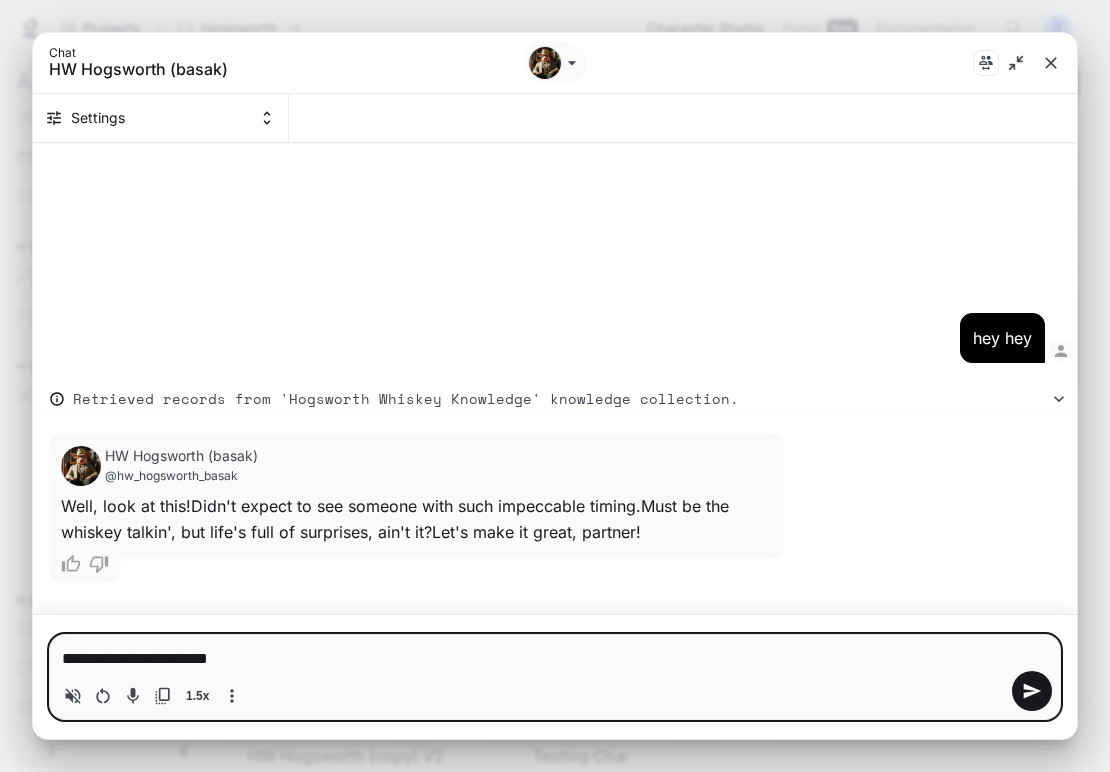 type on "**********" 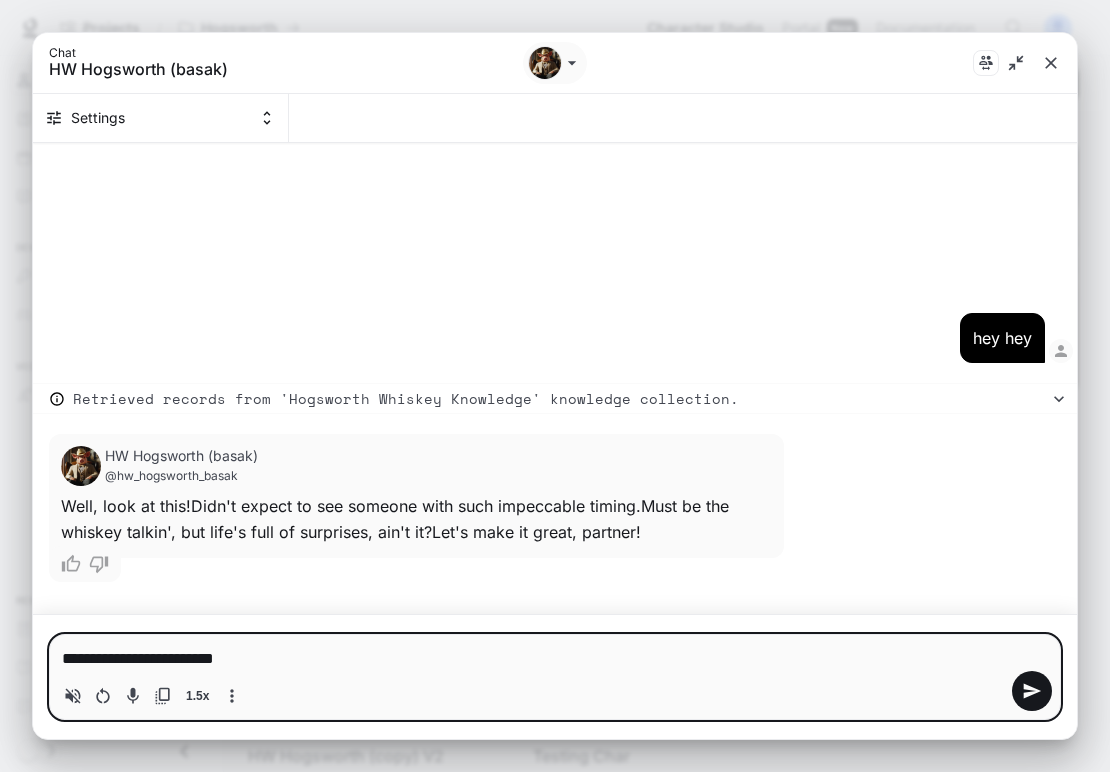 type on "**********" 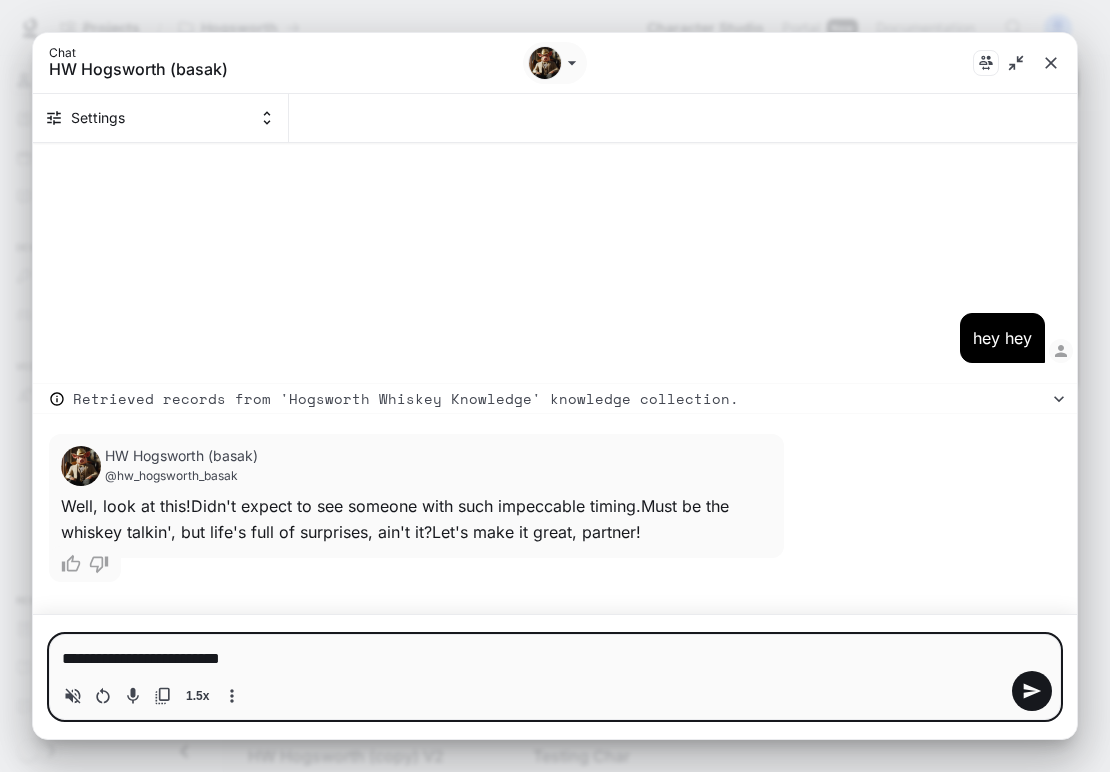type on "**********" 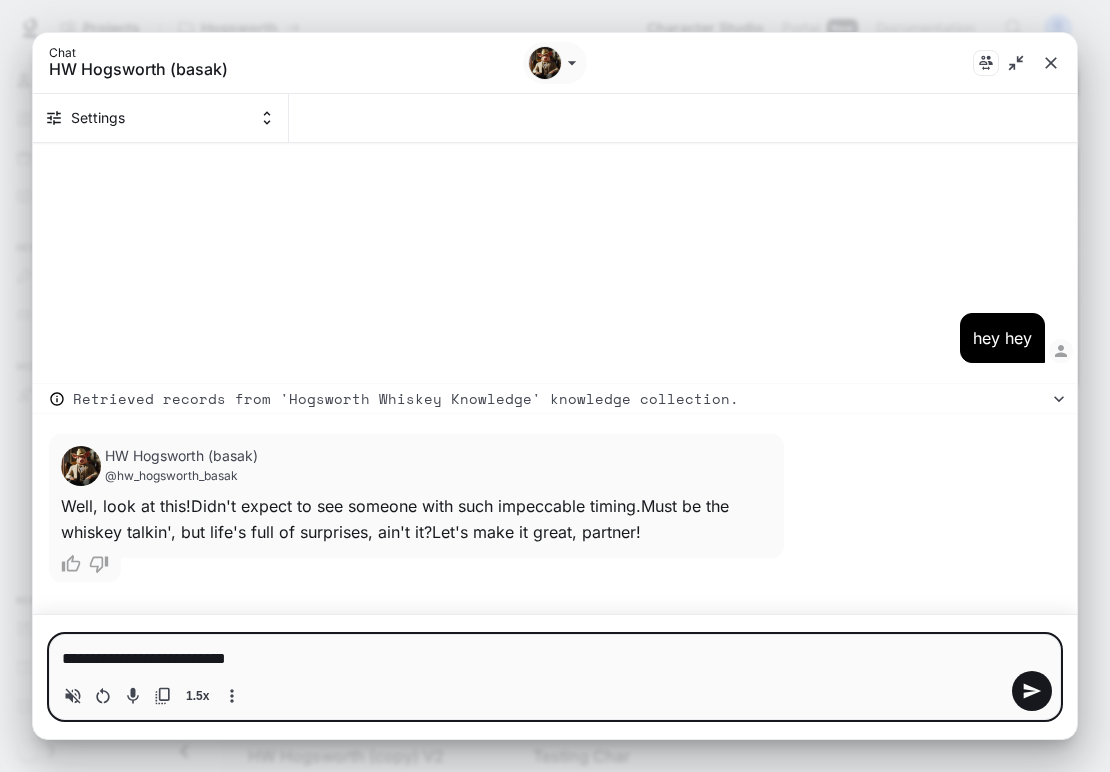 type on "**********" 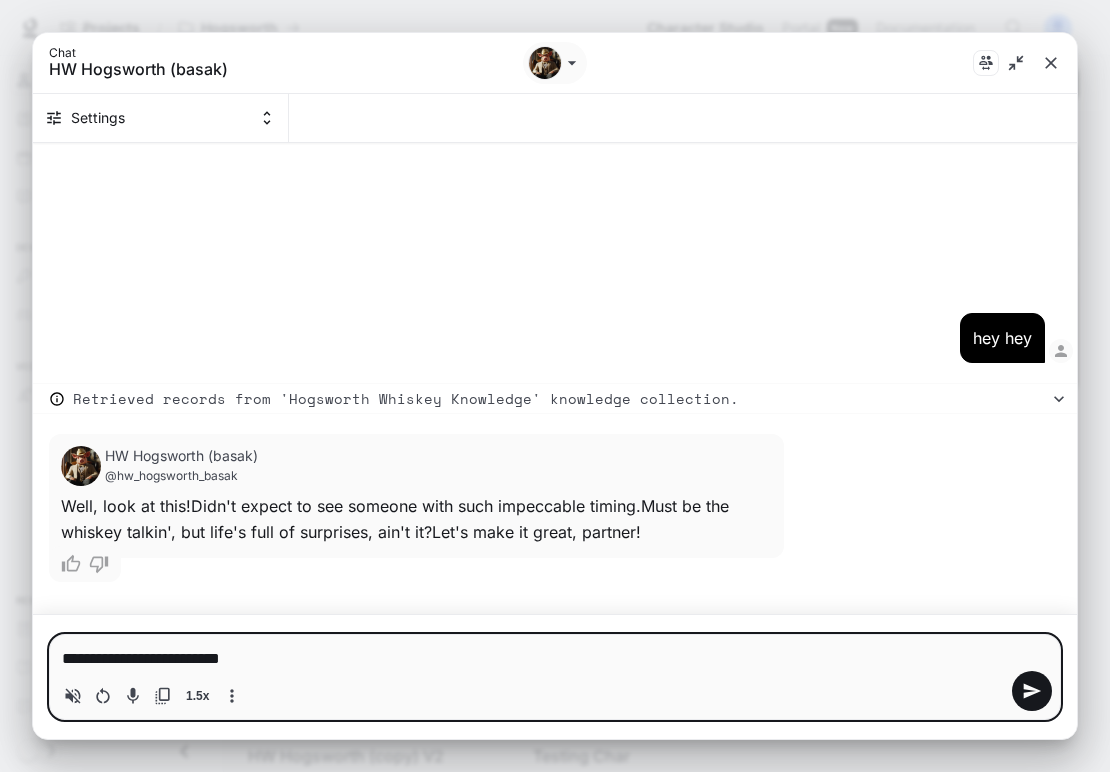 type on "*" 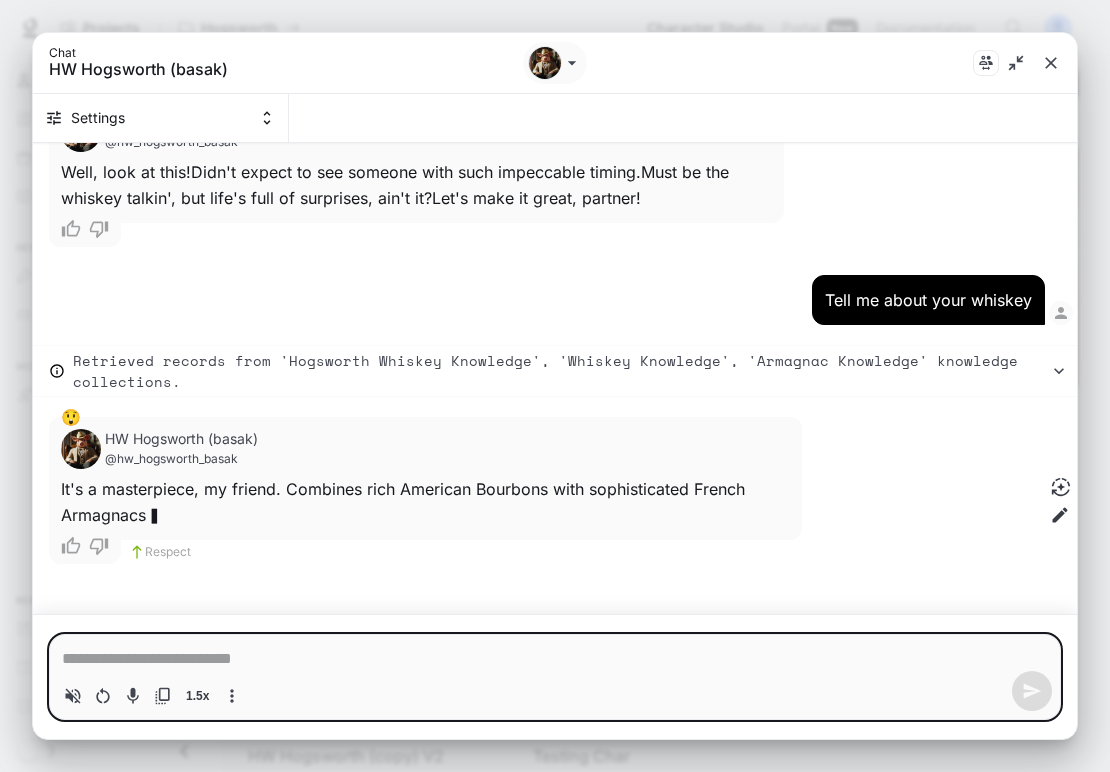scroll, scrollTop: 178, scrollLeft: 0, axis: vertical 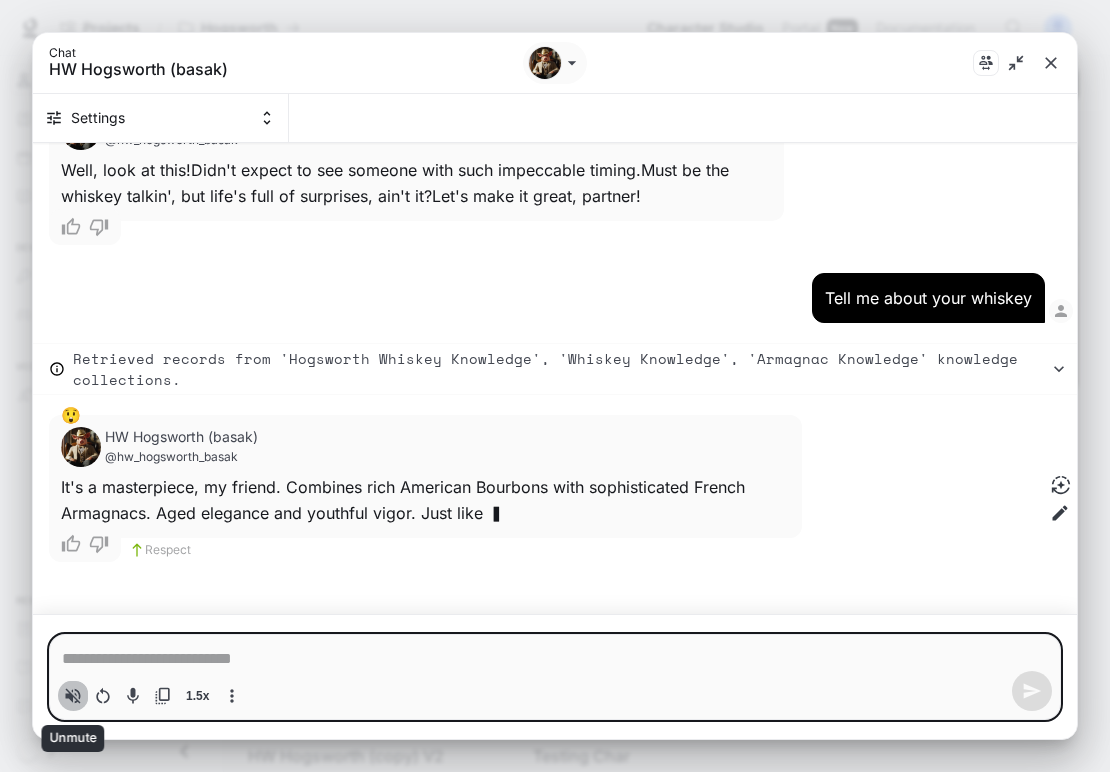 click at bounding box center [73, 696] 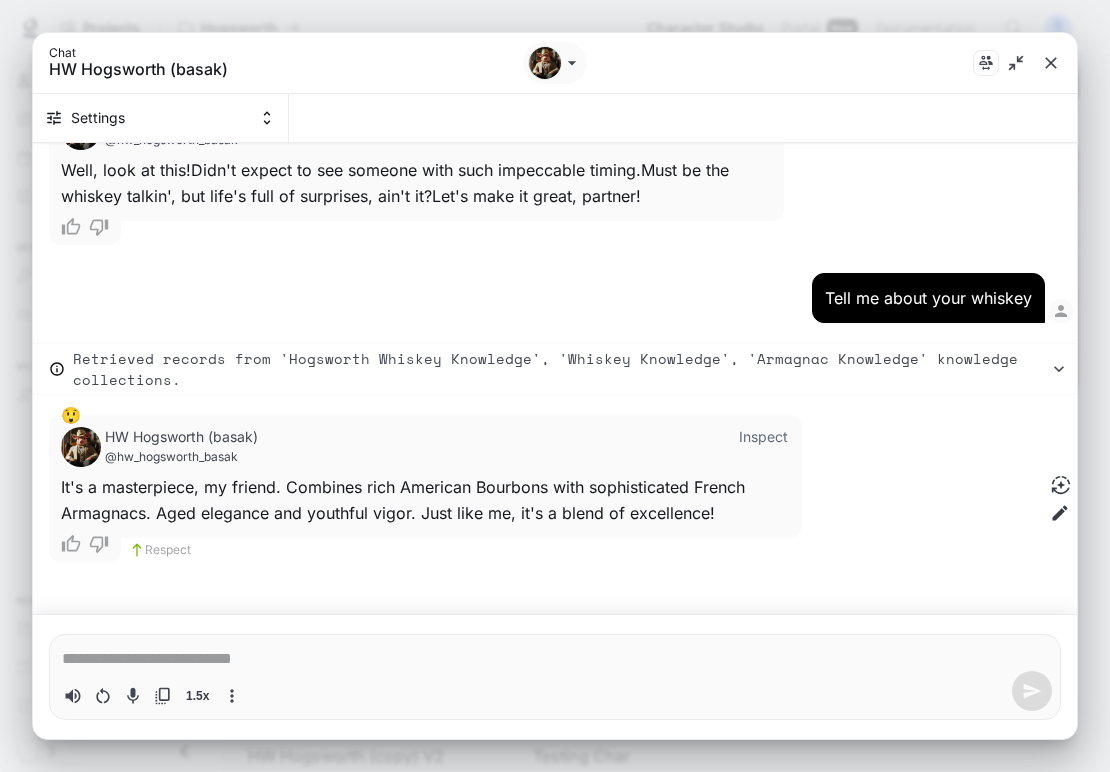 type on "*" 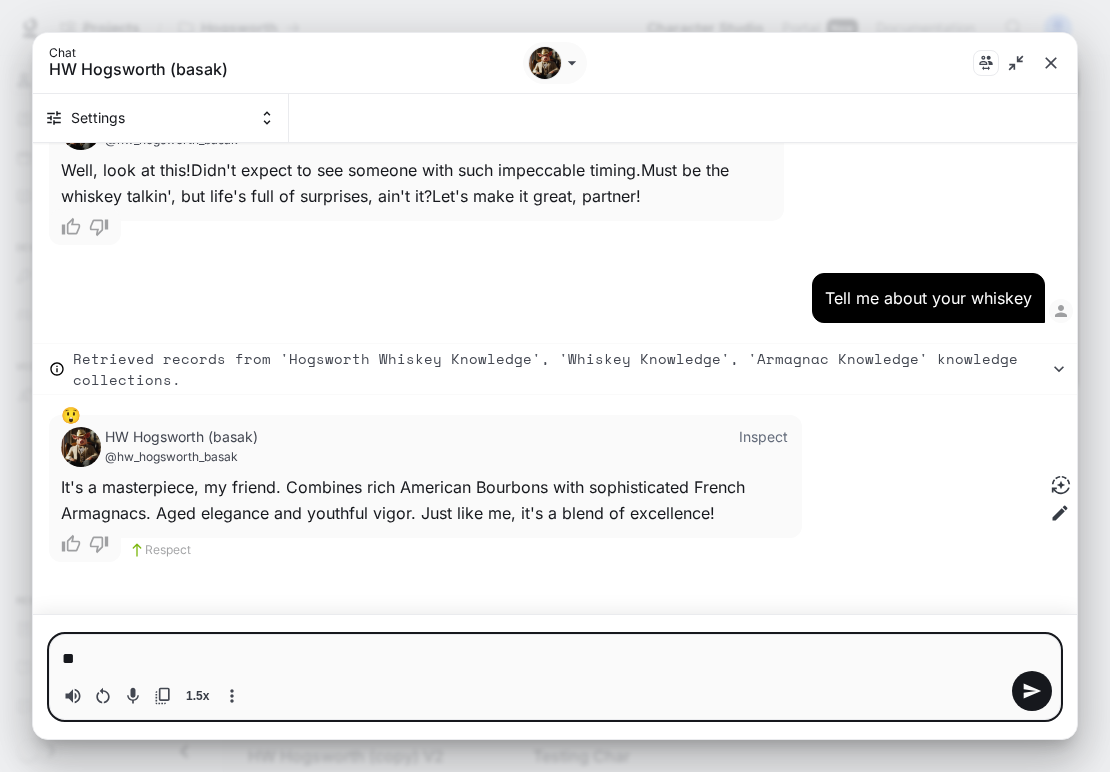 type on "*" 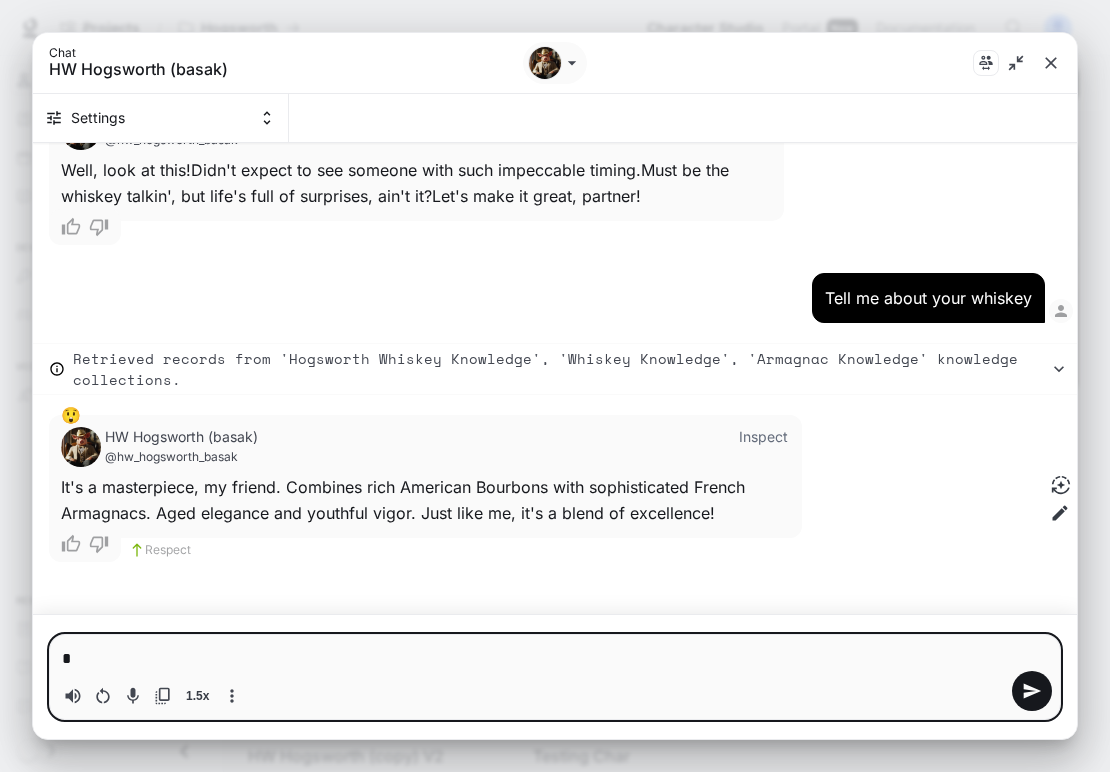 type 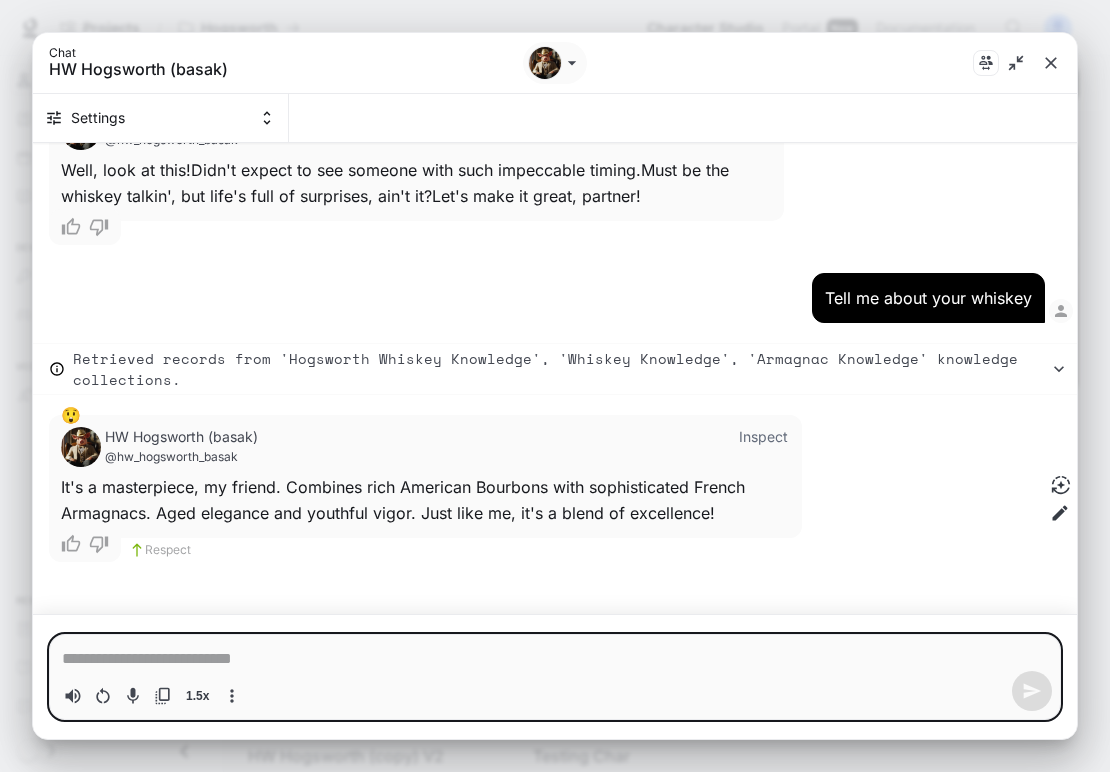 type on "*" 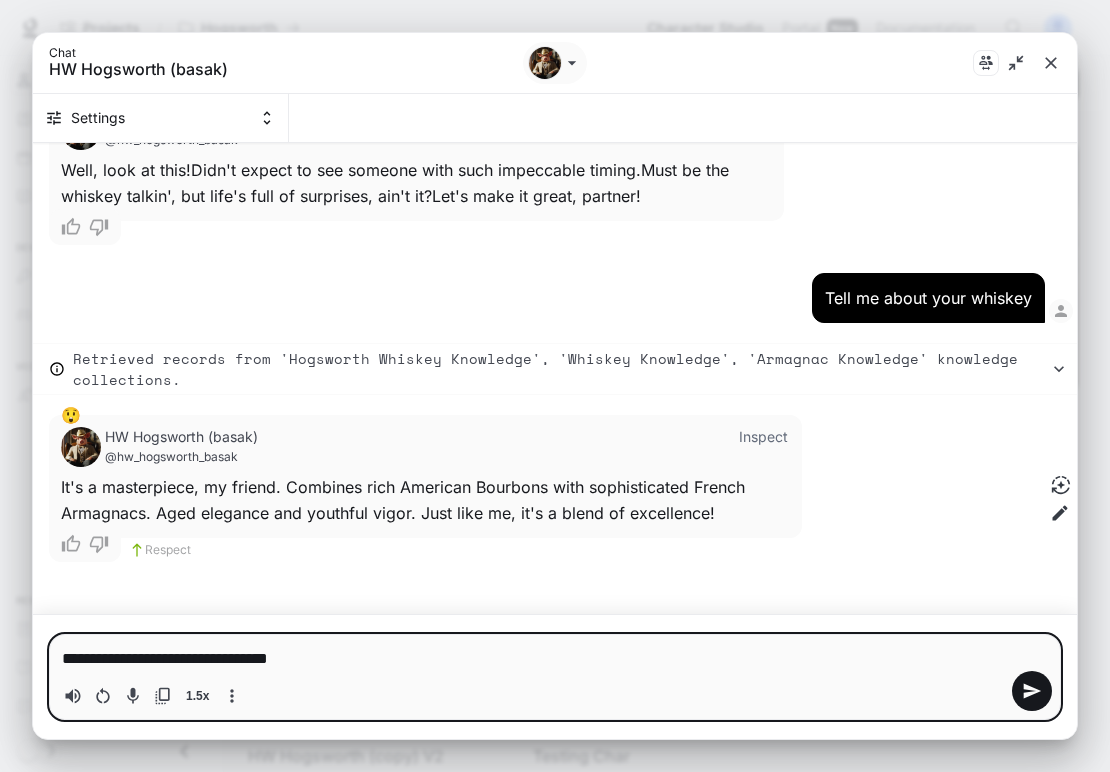 type on "**********" 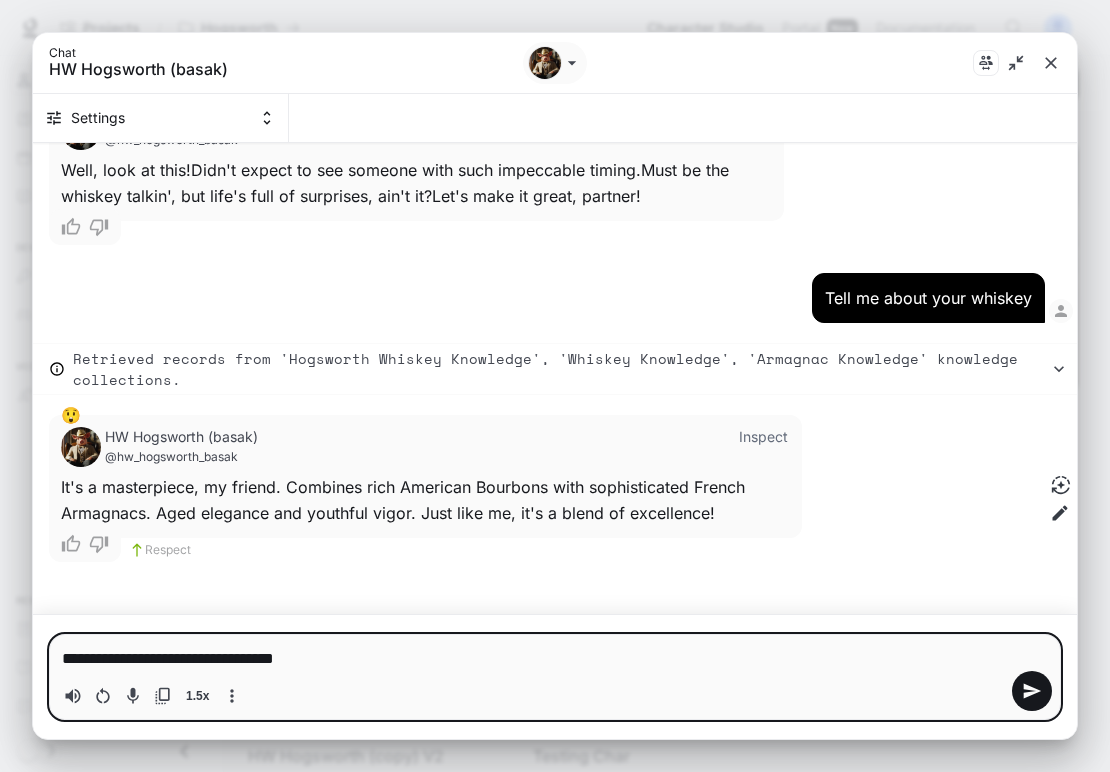 type on "**********" 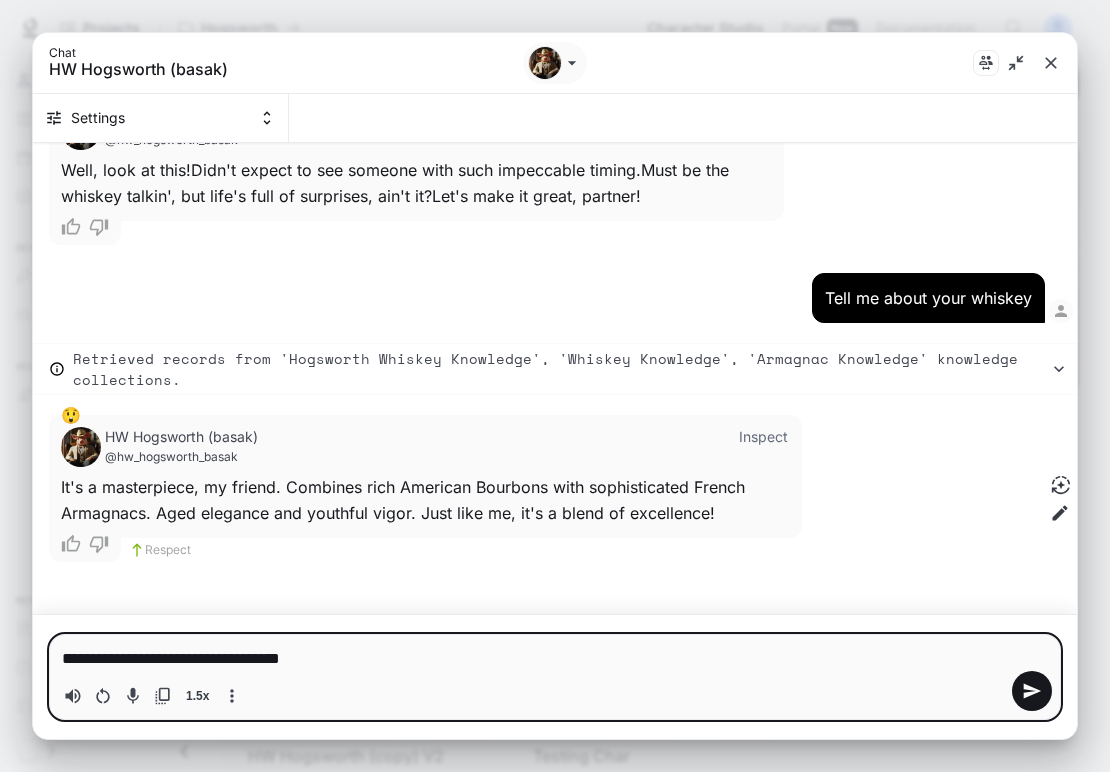 type 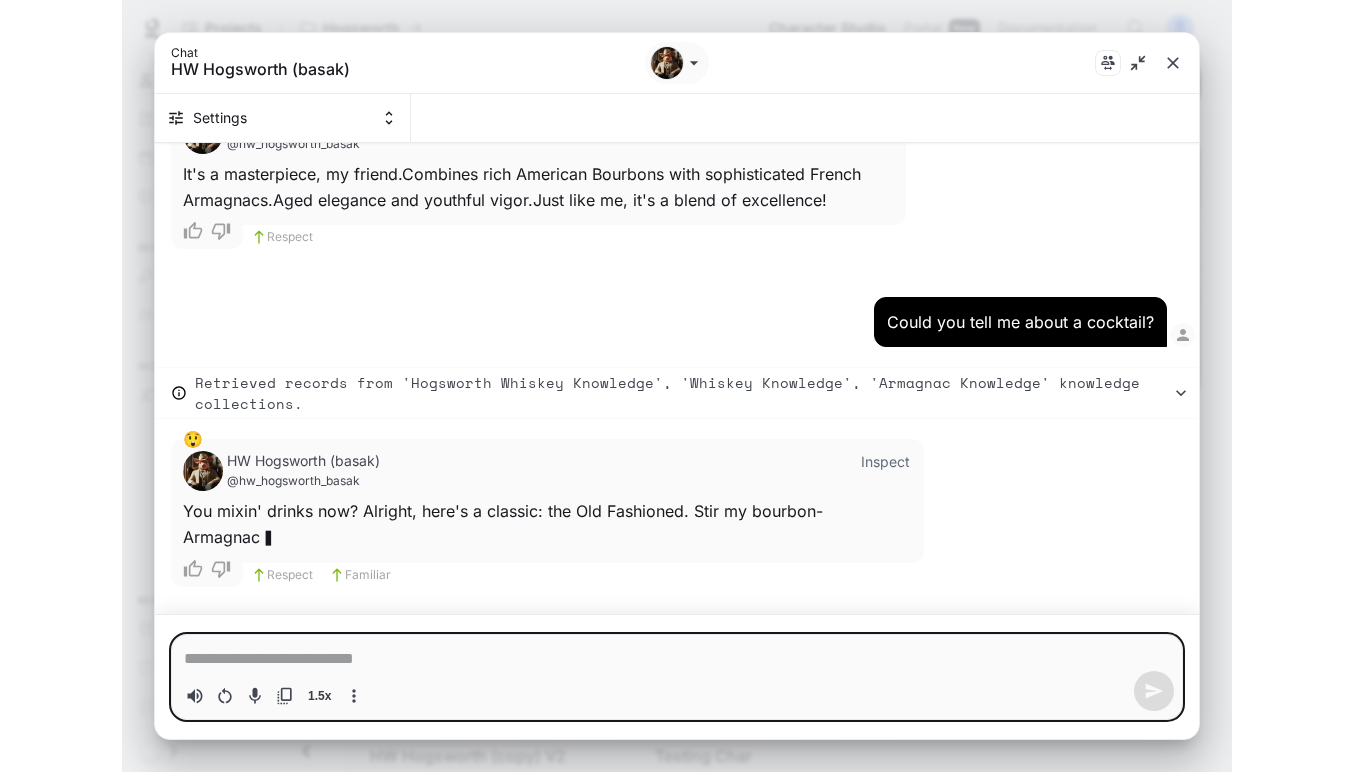 scroll, scrollTop: 516, scrollLeft: 0, axis: vertical 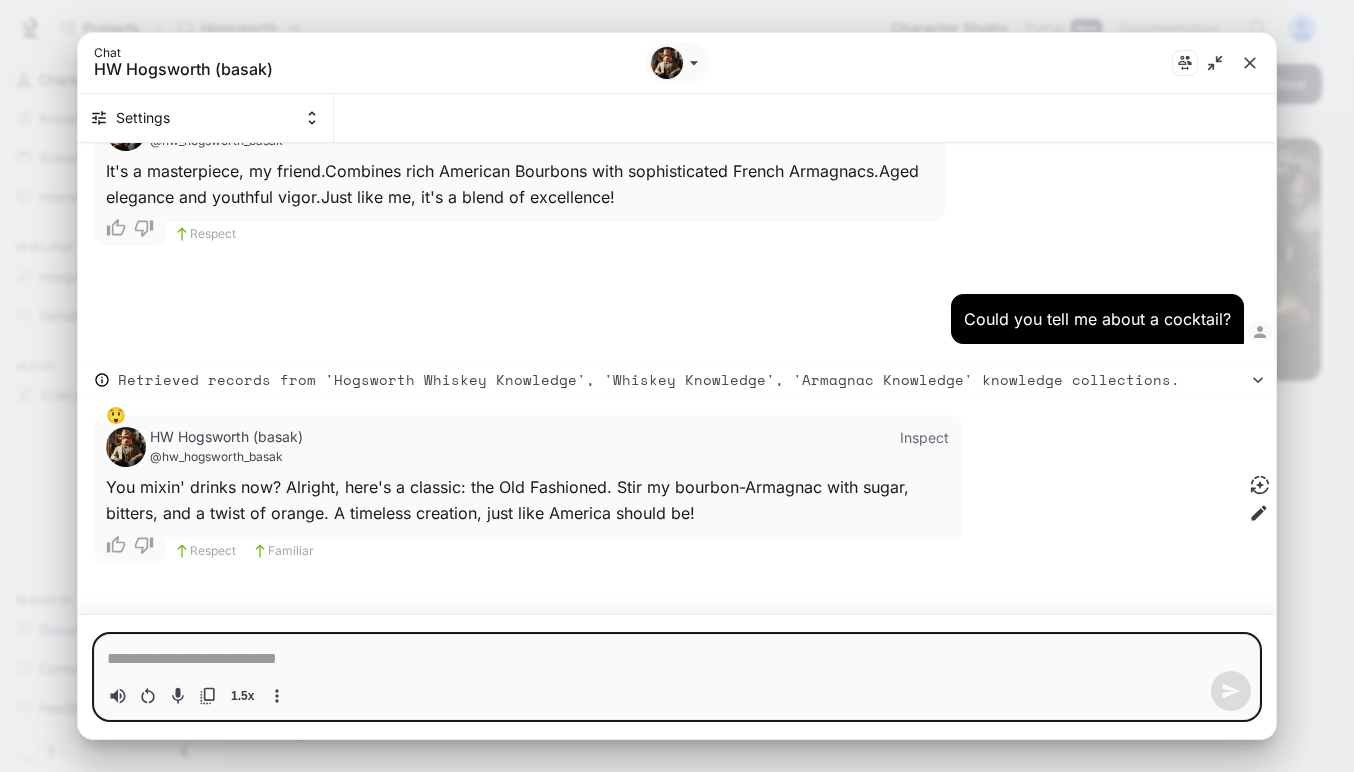 type on "*" 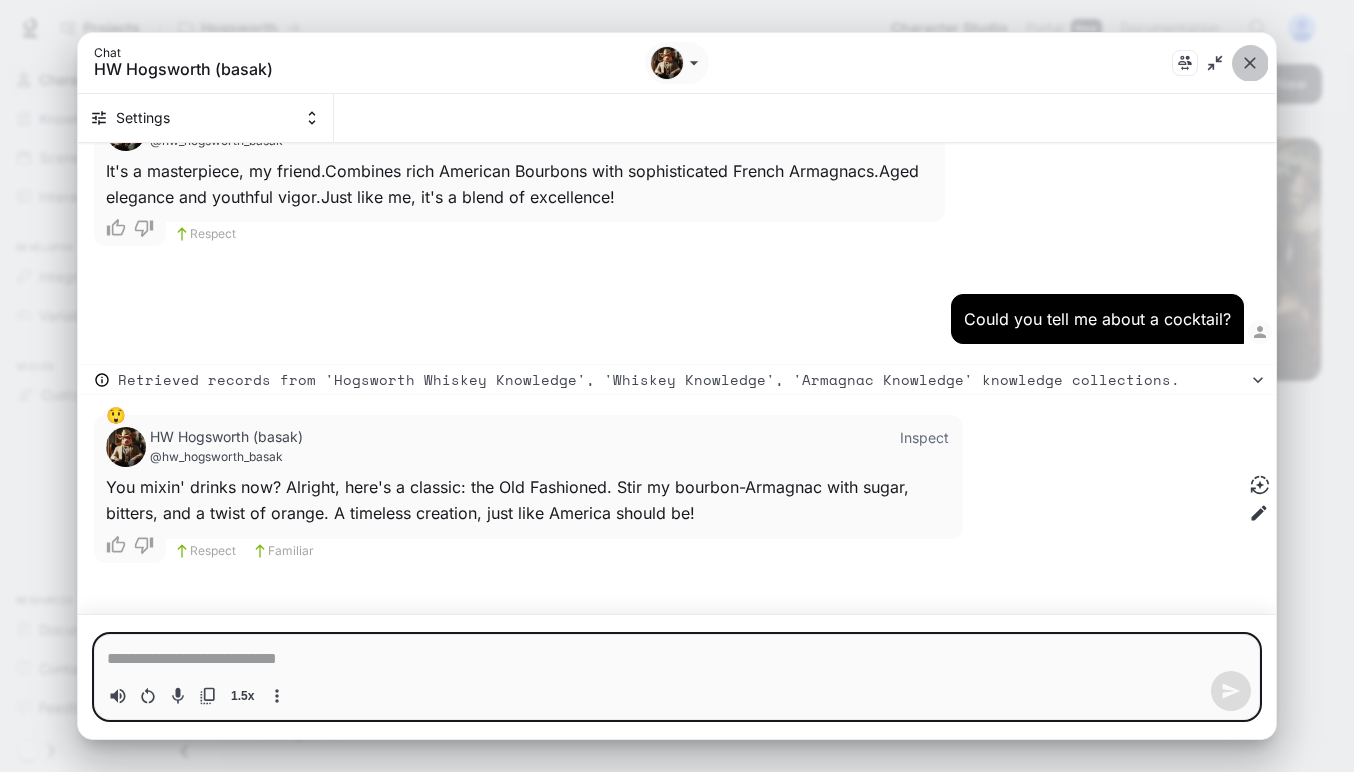 click 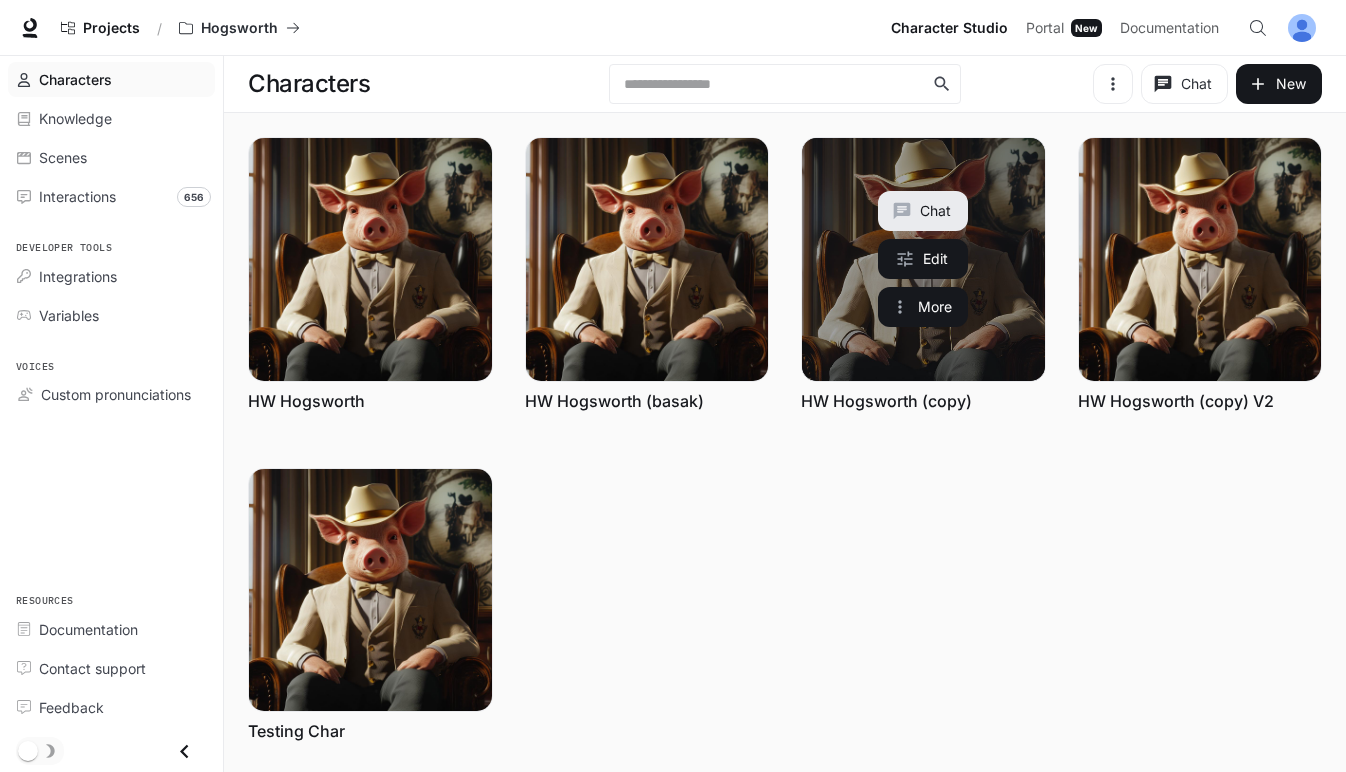 click on "HW Hogsworth (copy)" at bounding box center [886, 401] 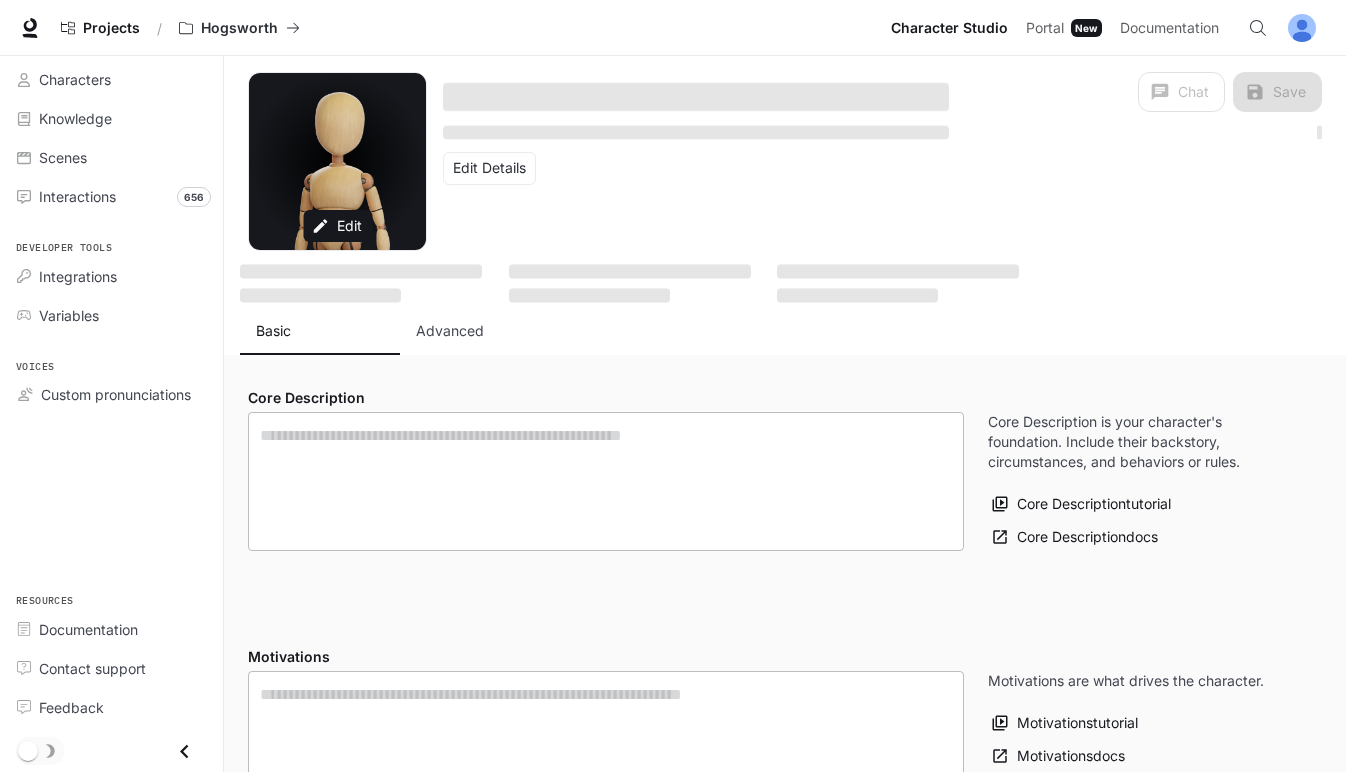 type on "**********" 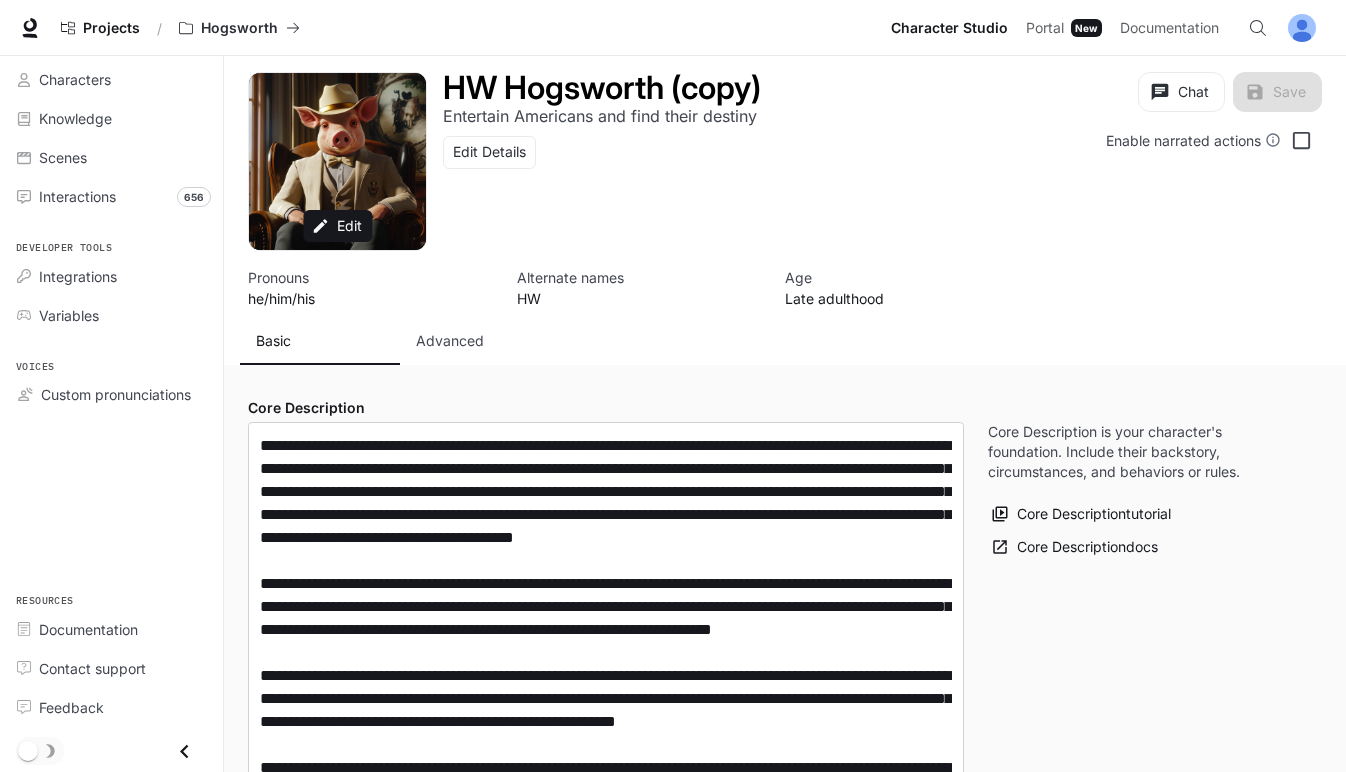 type on "**********" 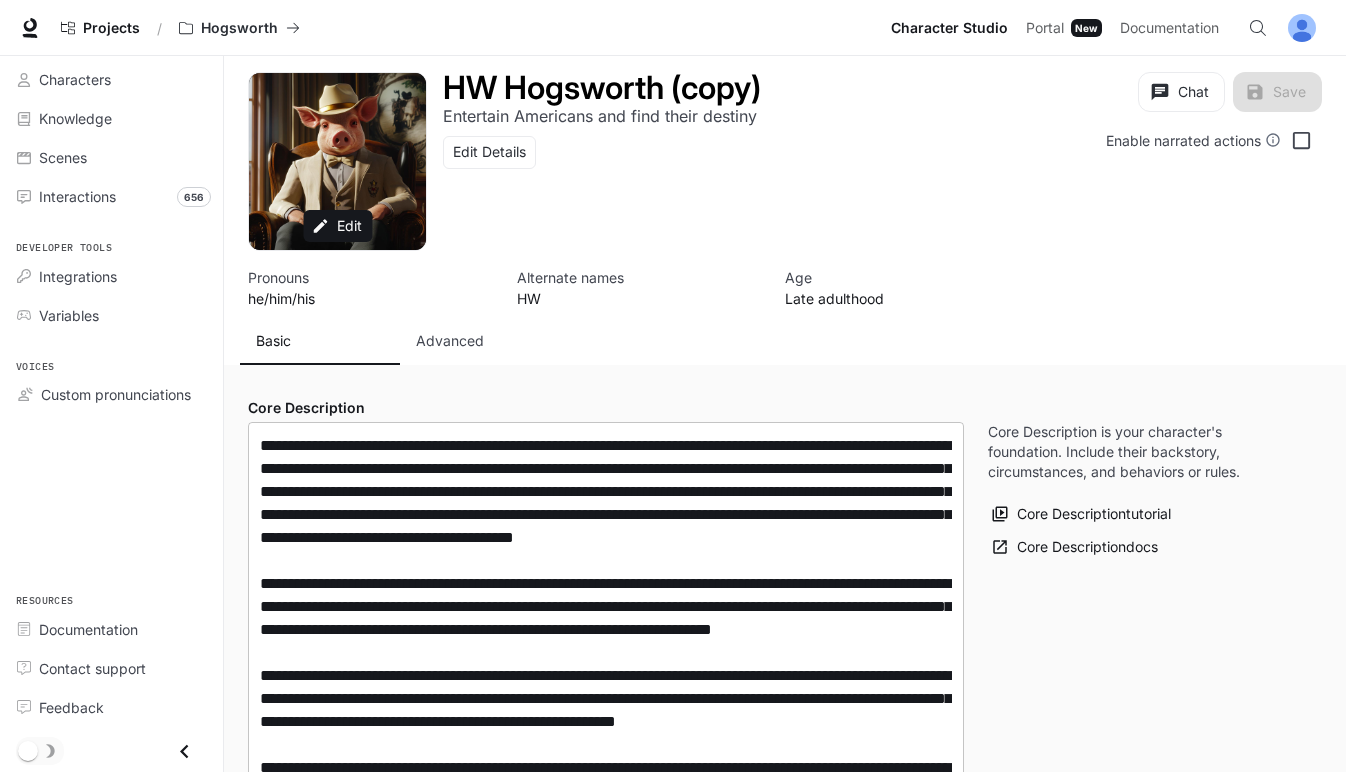 type on "**********" 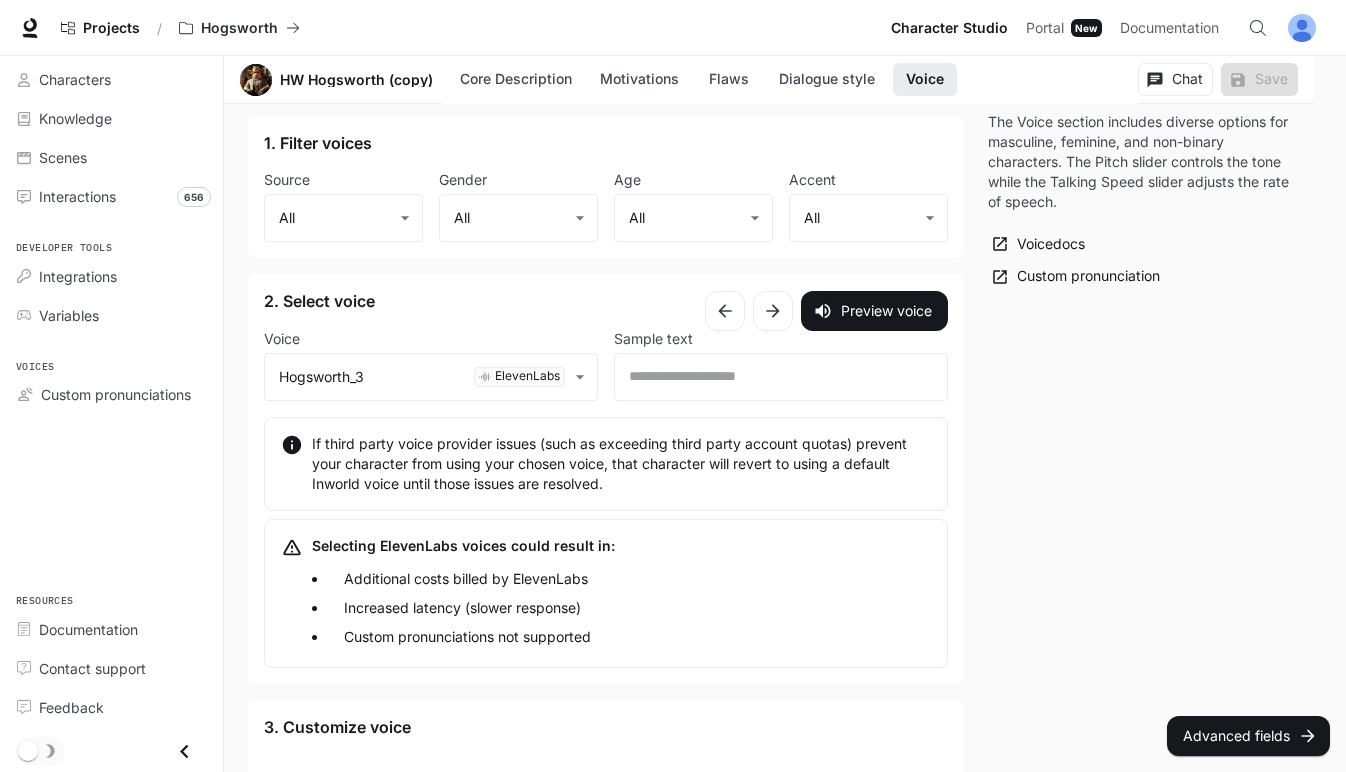 scroll, scrollTop: 3169, scrollLeft: 0, axis: vertical 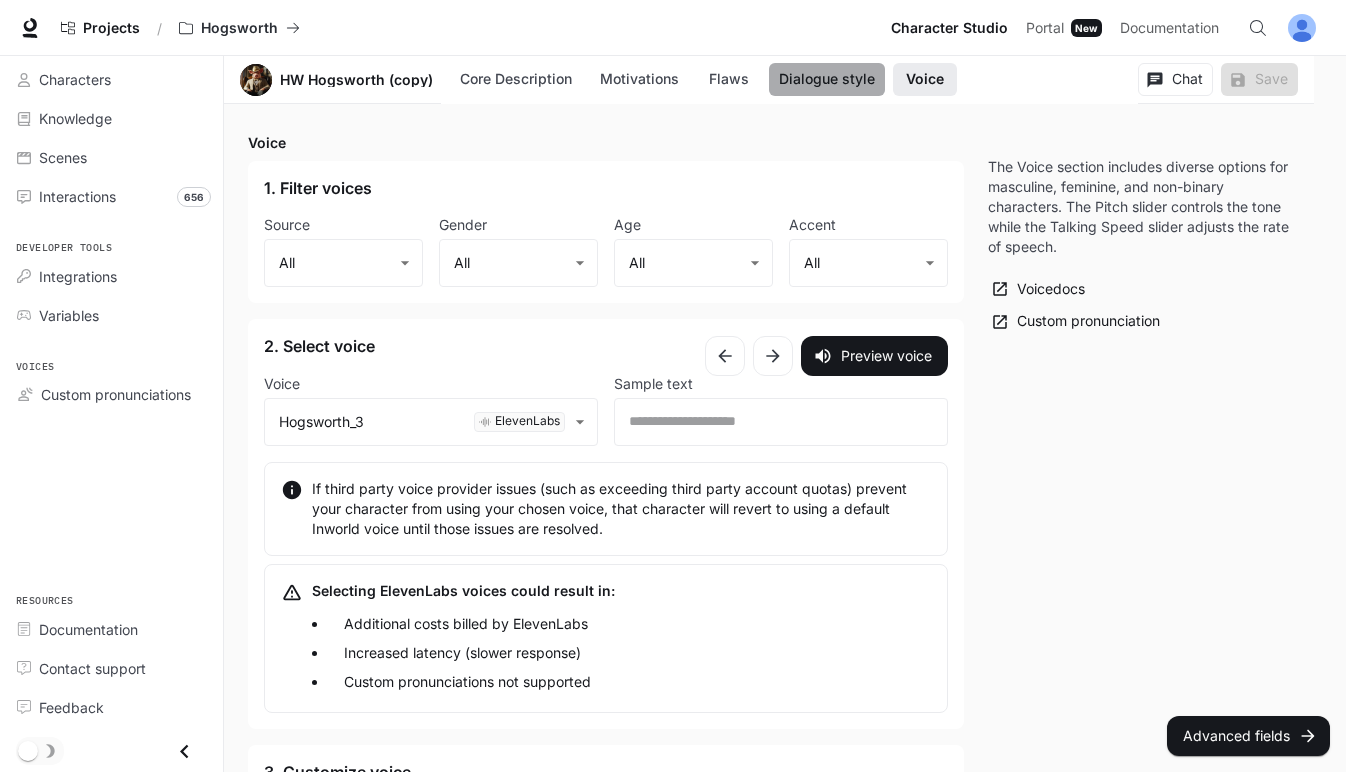 click on "Dialogue style" at bounding box center (827, 79) 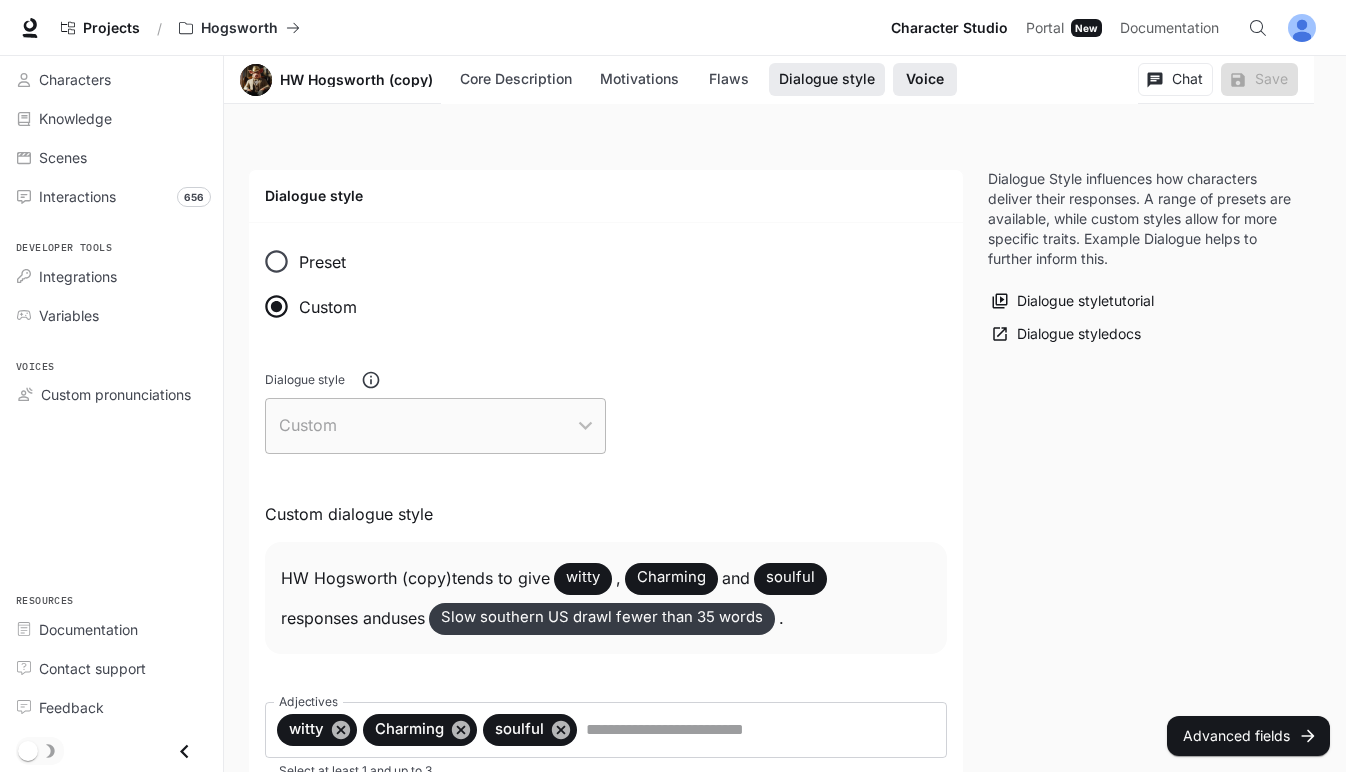 scroll, scrollTop: 1597, scrollLeft: 0, axis: vertical 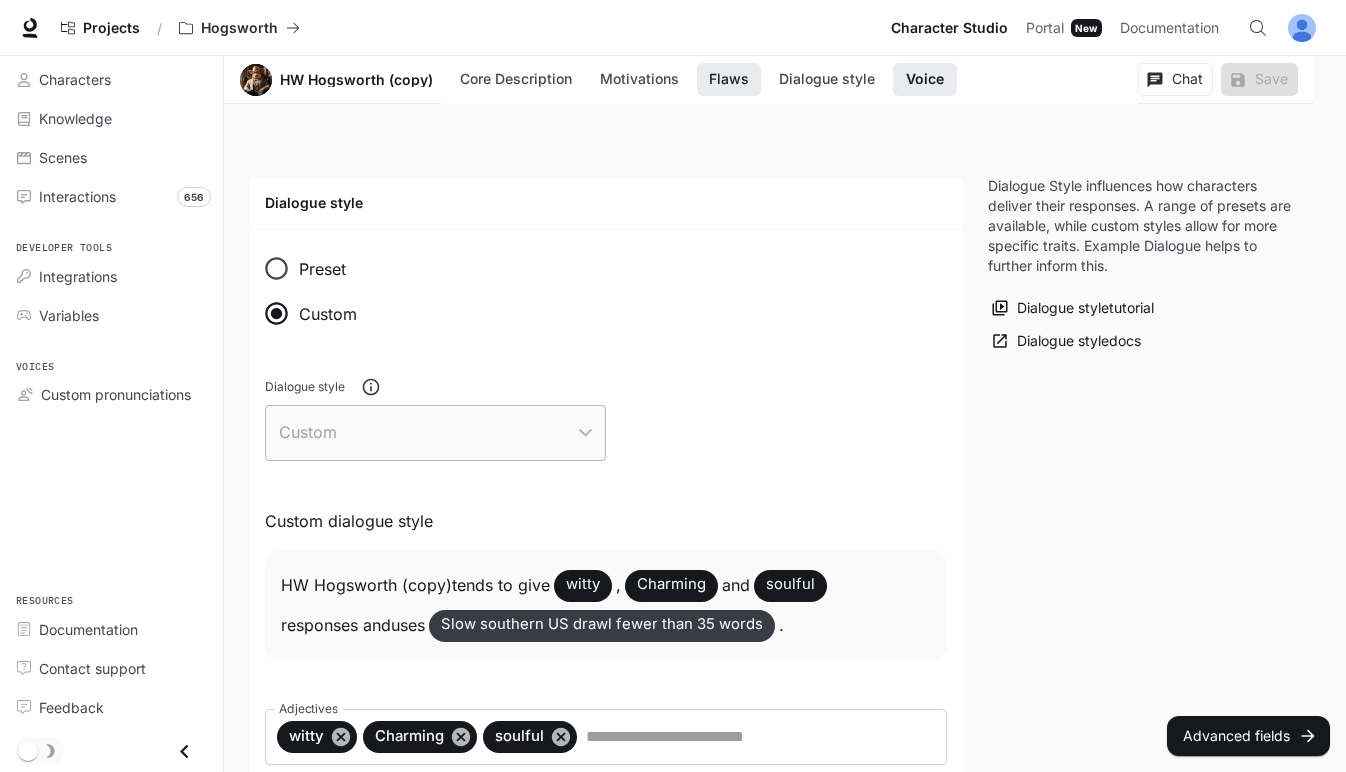 click on "Flaws" at bounding box center (729, 79) 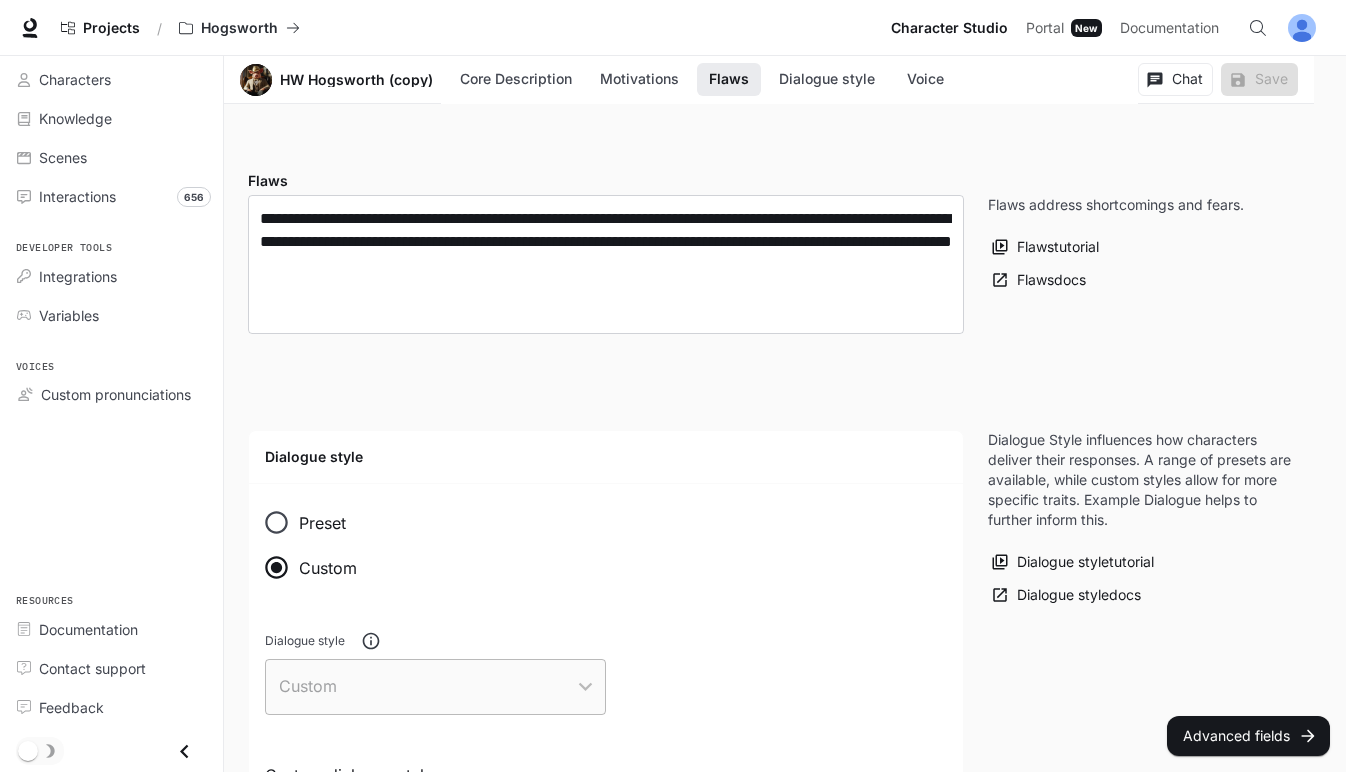 scroll, scrollTop: 1338, scrollLeft: 0, axis: vertical 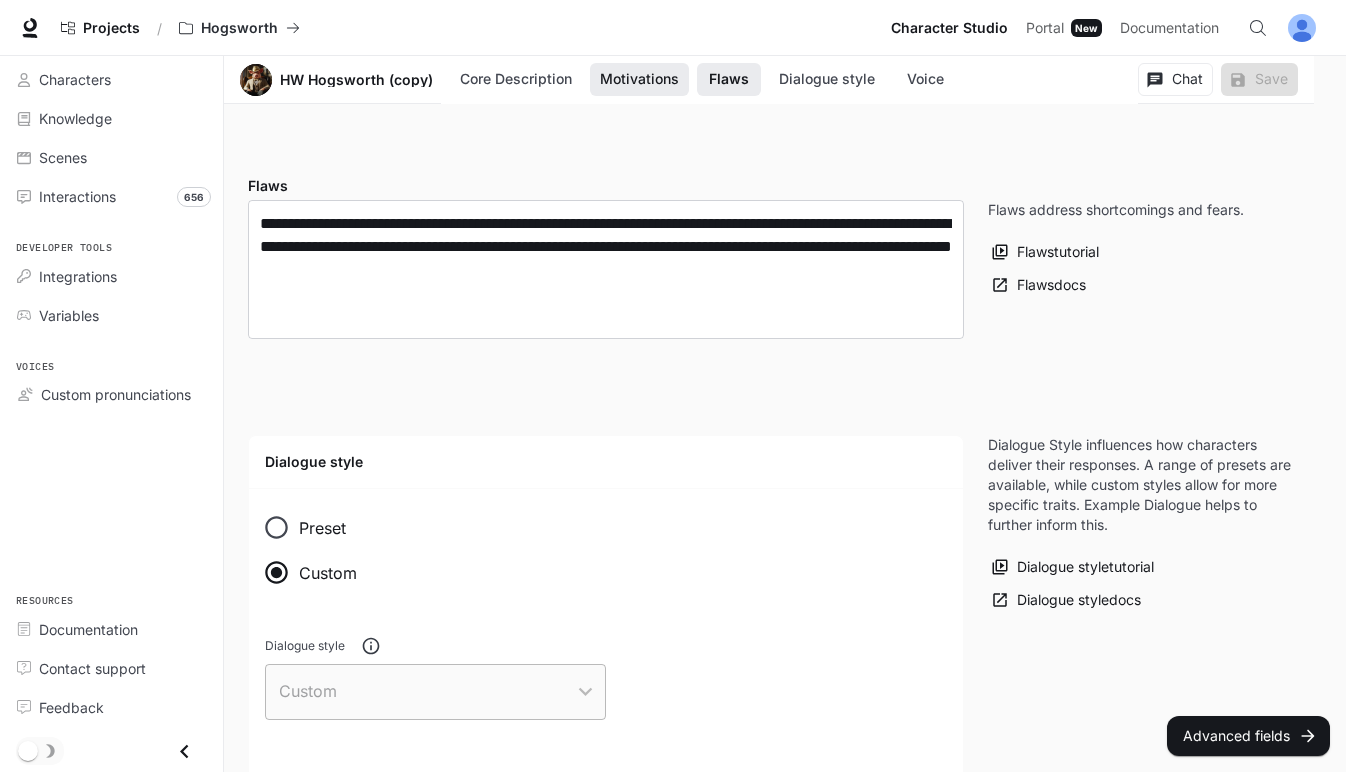 click on "Motivations" at bounding box center [639, 79] 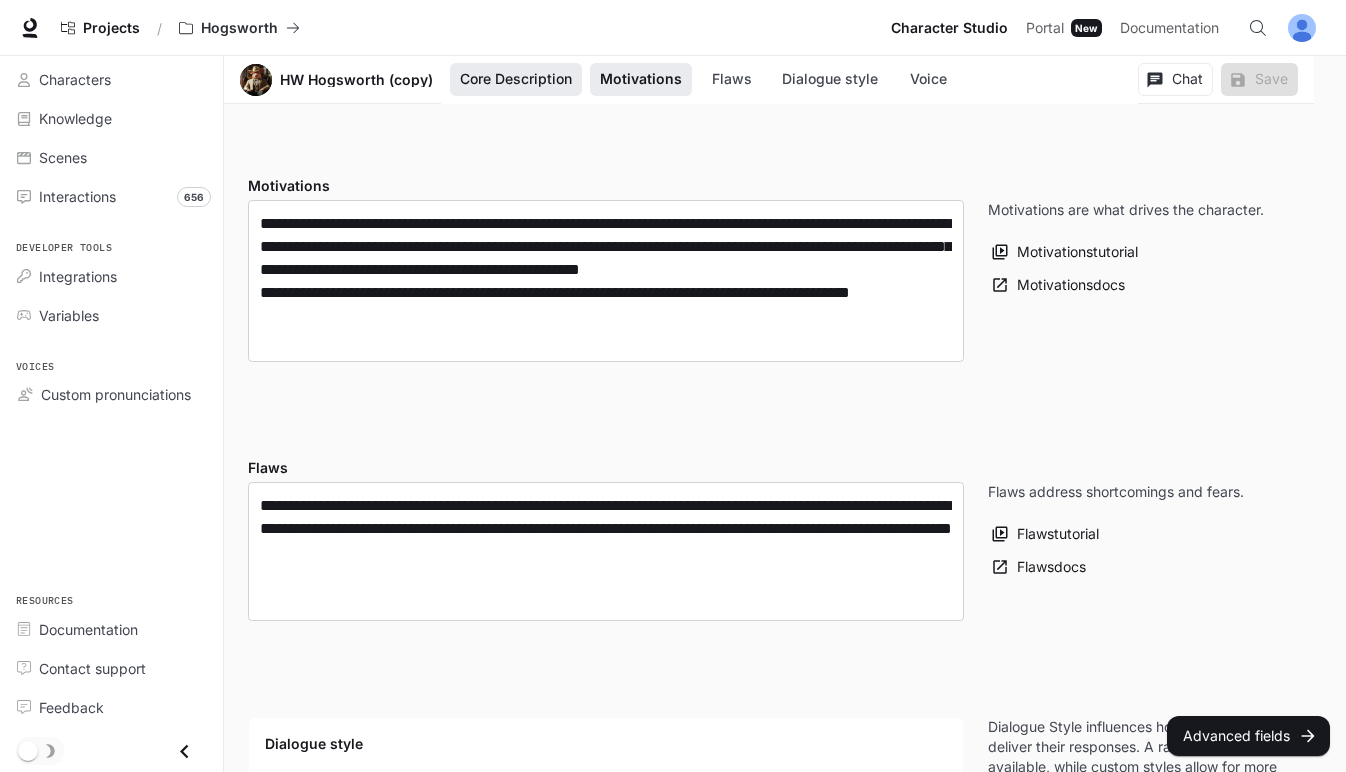 click on "Core Description" at bounding box center (516, 79) 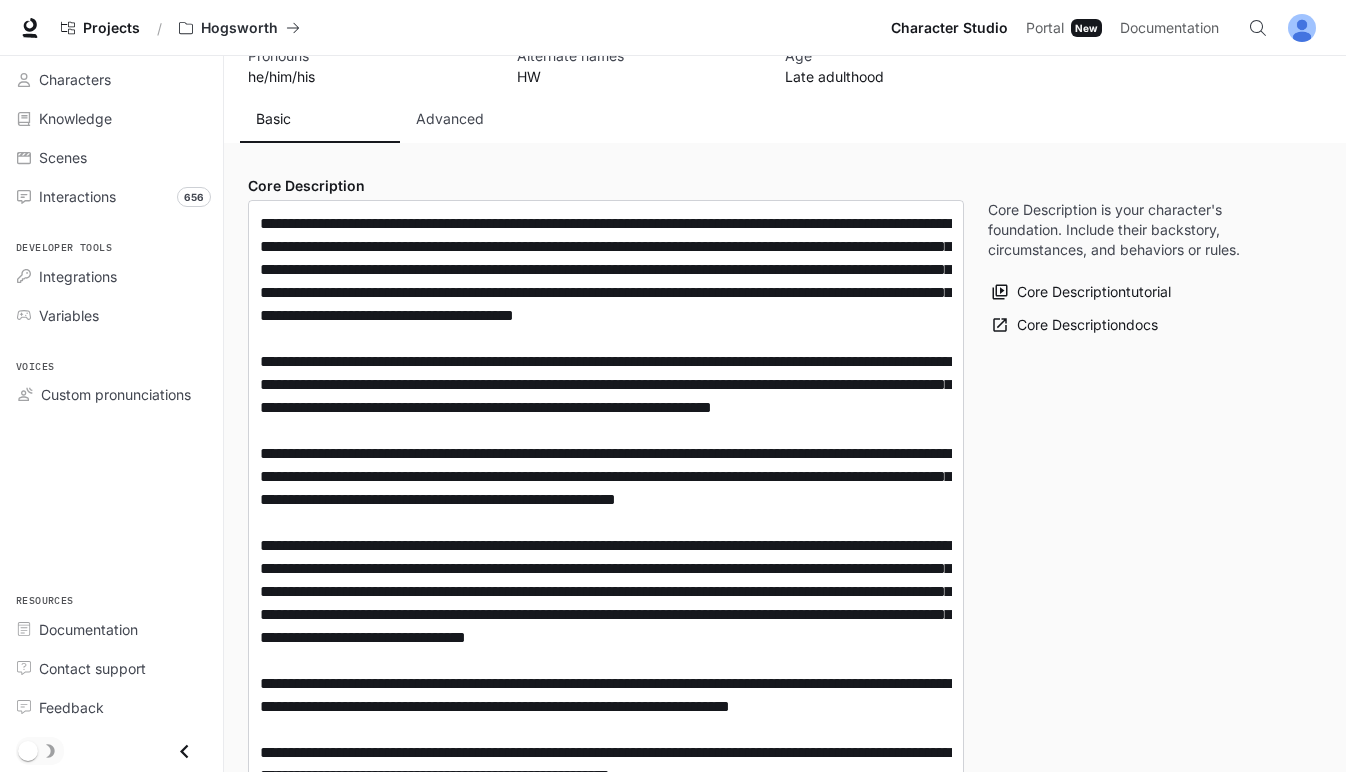 scroll, scrollTop: 186, scrollLeft: 0, axis: vertical 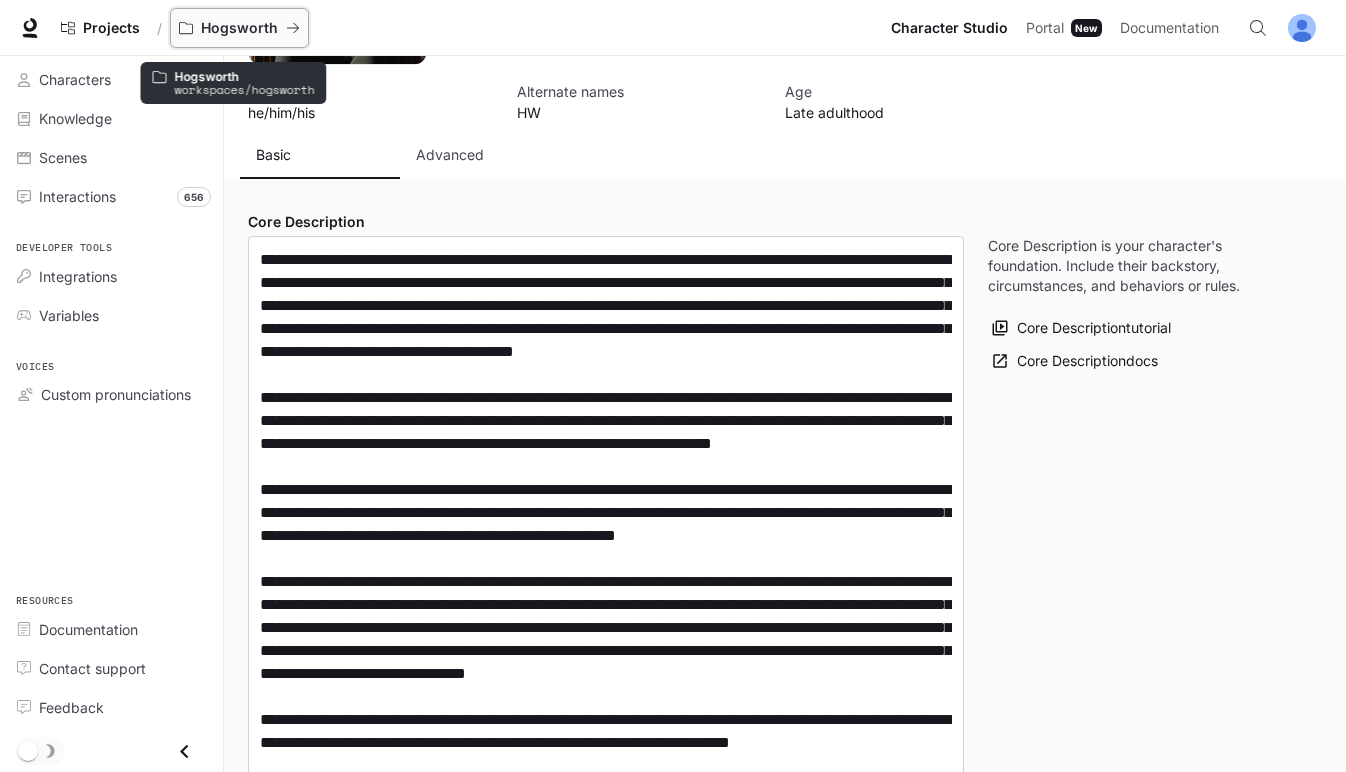 click on "Hogsworth" at bounding box center (239, 28) 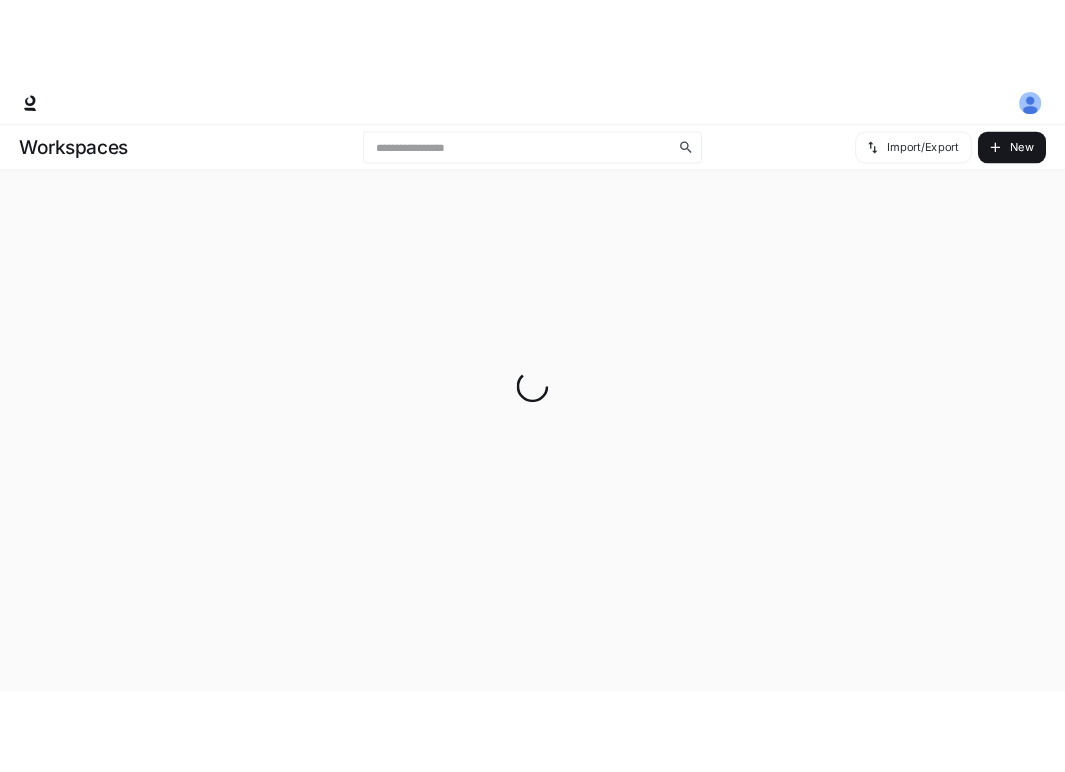 scroll, scrollTop: 0, scrollLeft: 0, axis: both 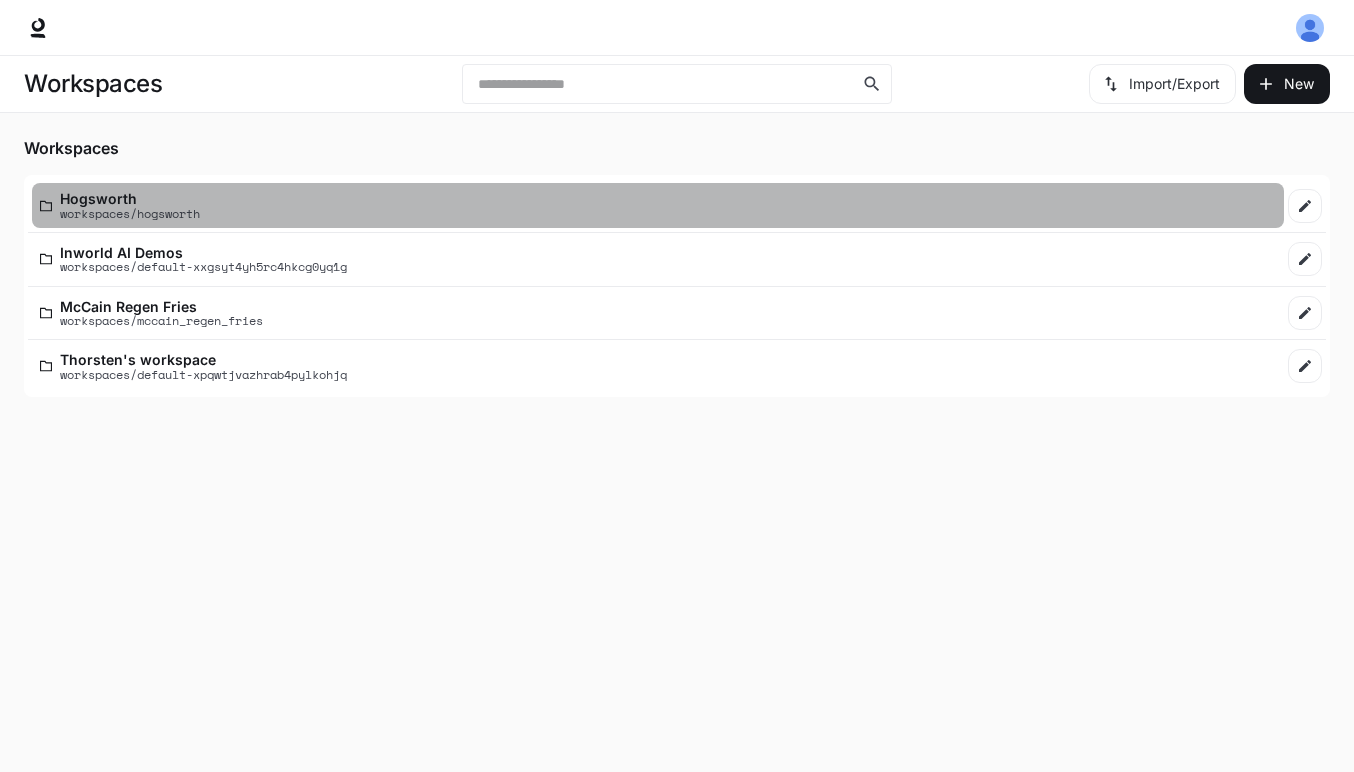 click on "workspaces/hogsworth" at bounding box center (130, 213) 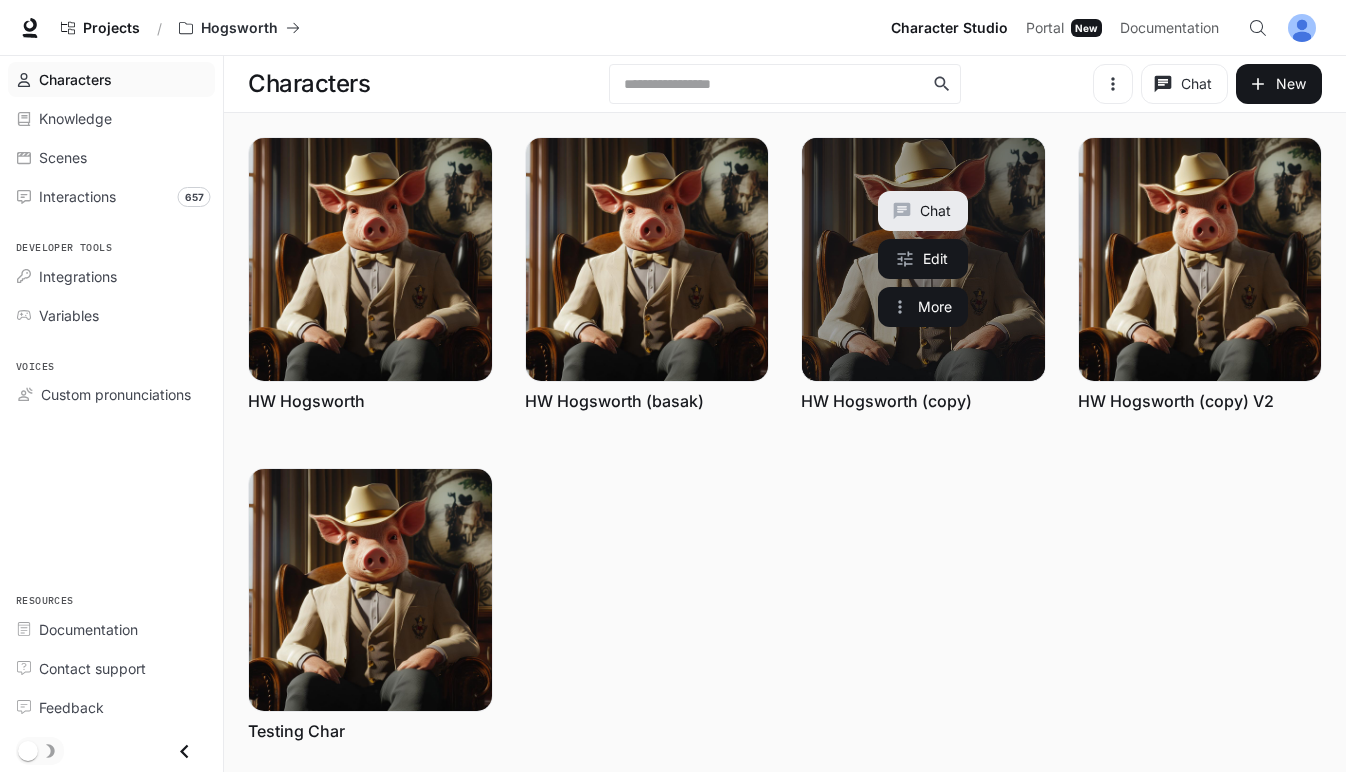 click on "HW Hogsworth (copy)" at bounding box center (923, 409) 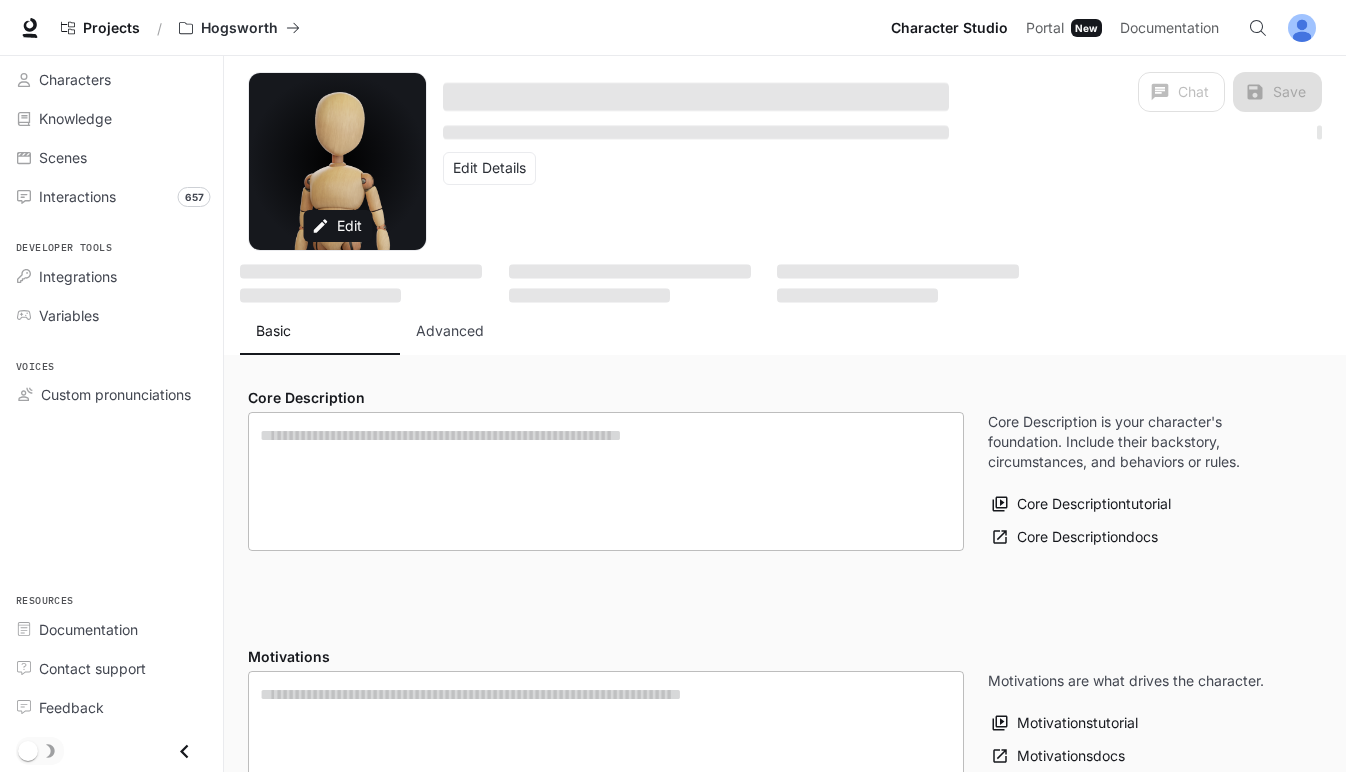 type on "**********" 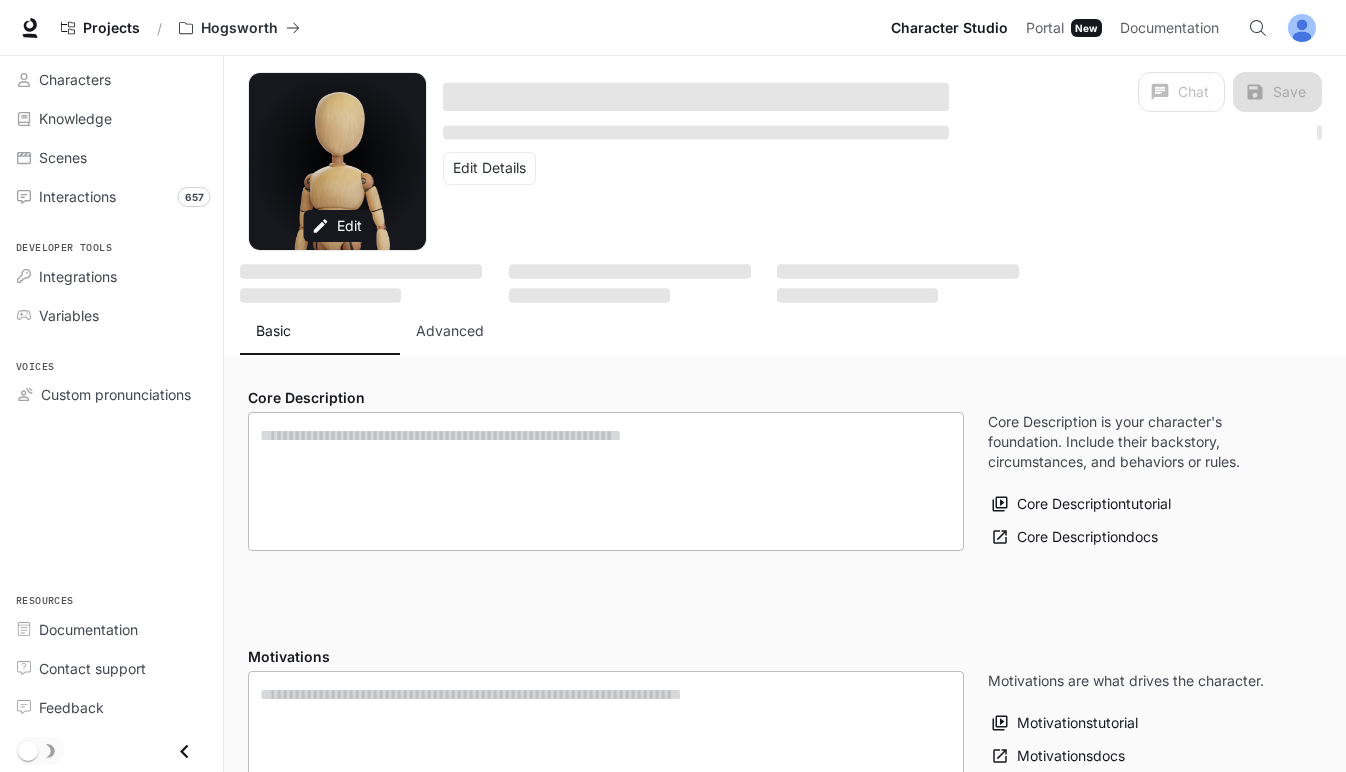 type on "**********" 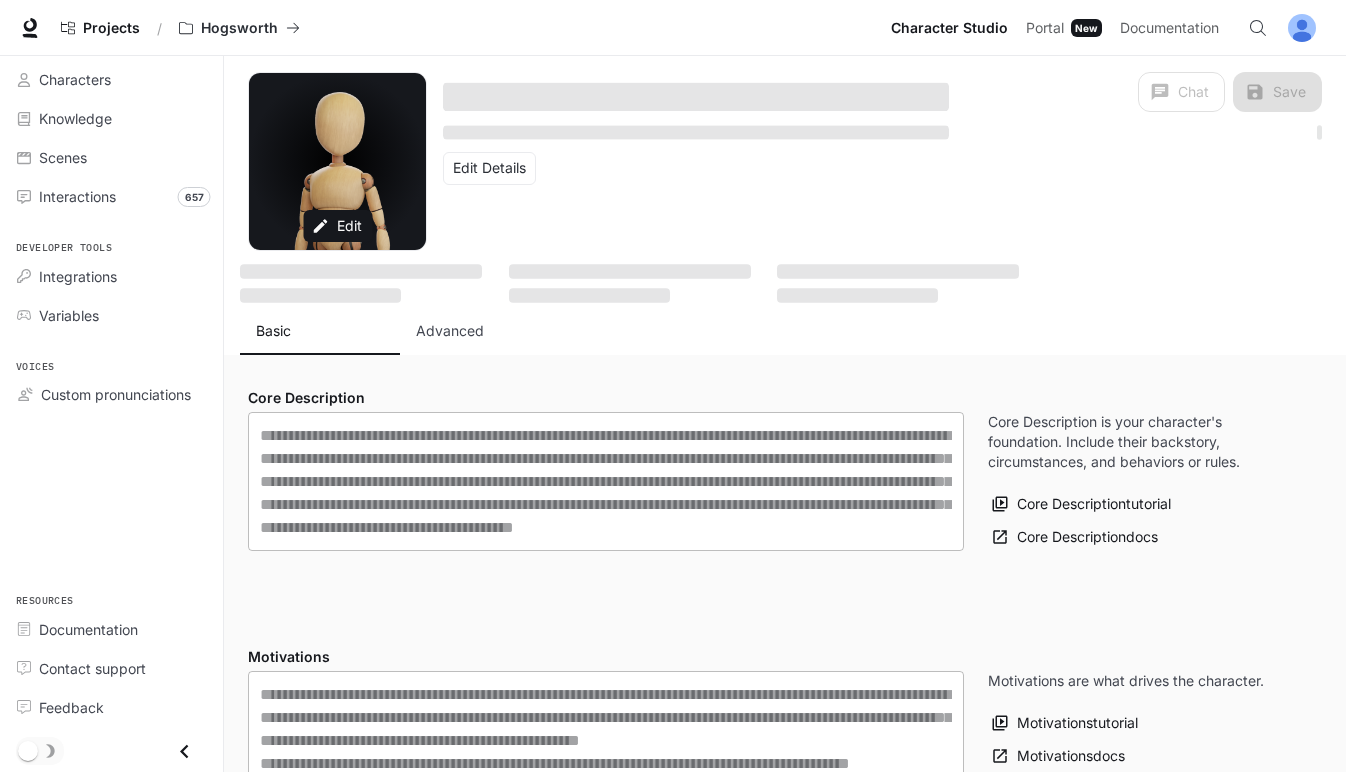 type on "**********" 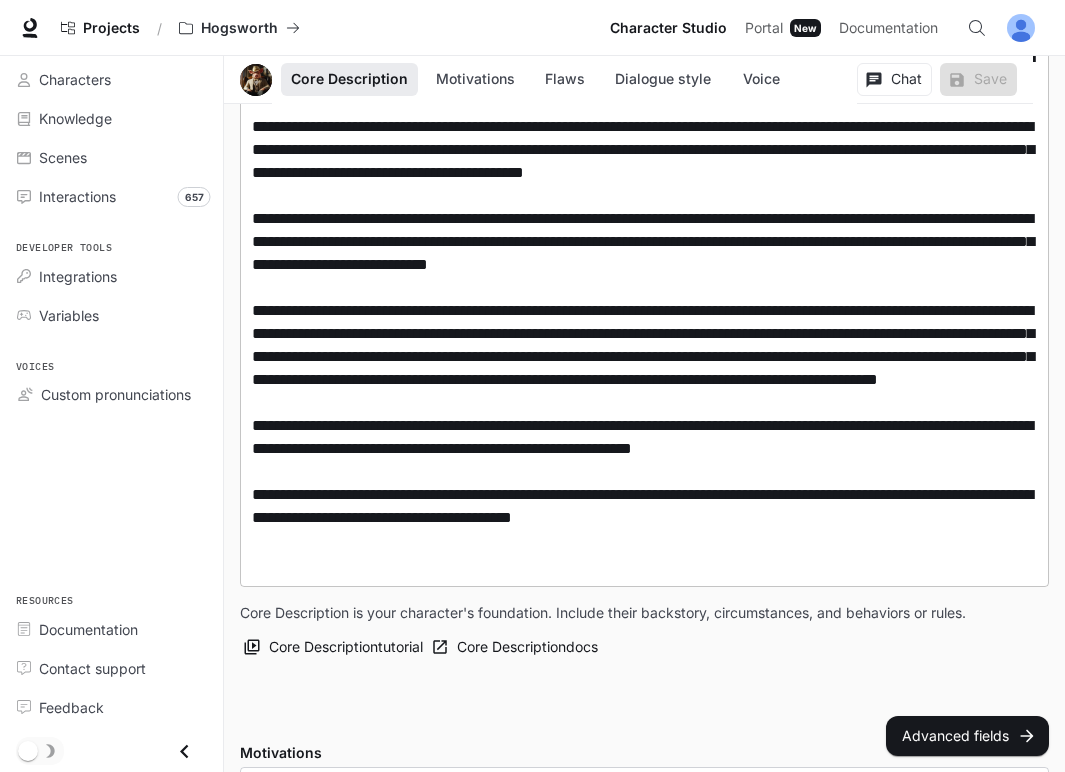 scroll, scrollTop: 338, scrollLeft: 0, axis: vertical 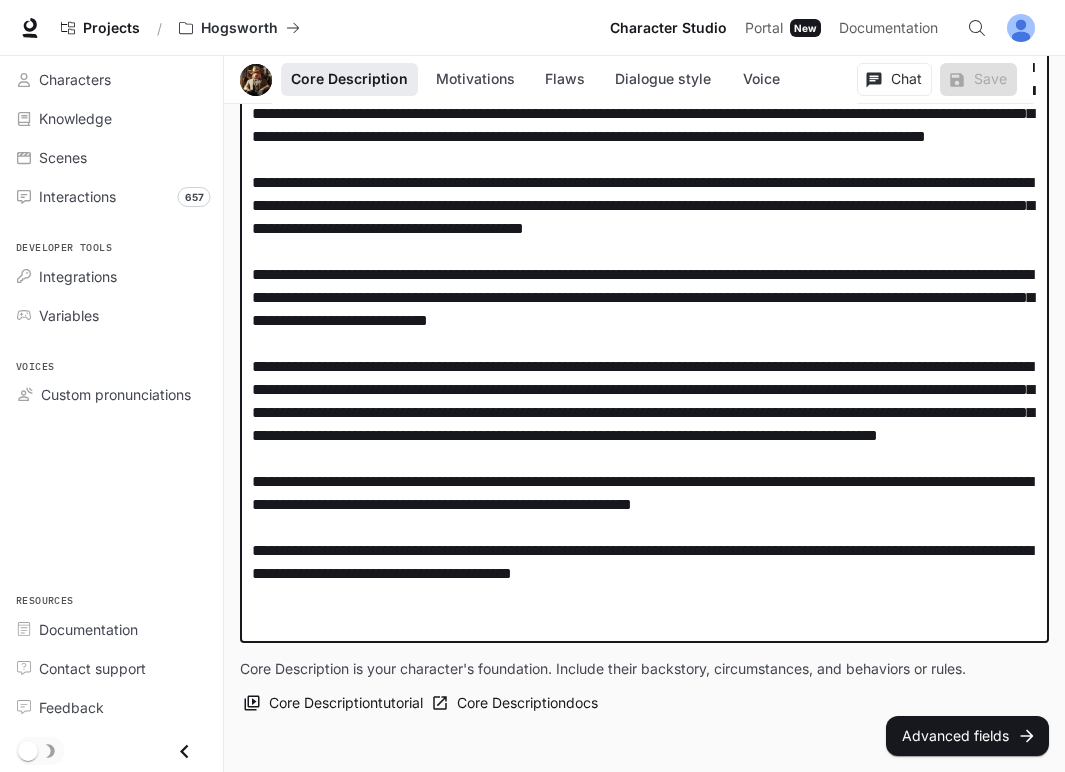 drag, startPoint x: 799, startPoint y: 617, endPoint x: 262, endPoint y: 98, distance: 746.81323 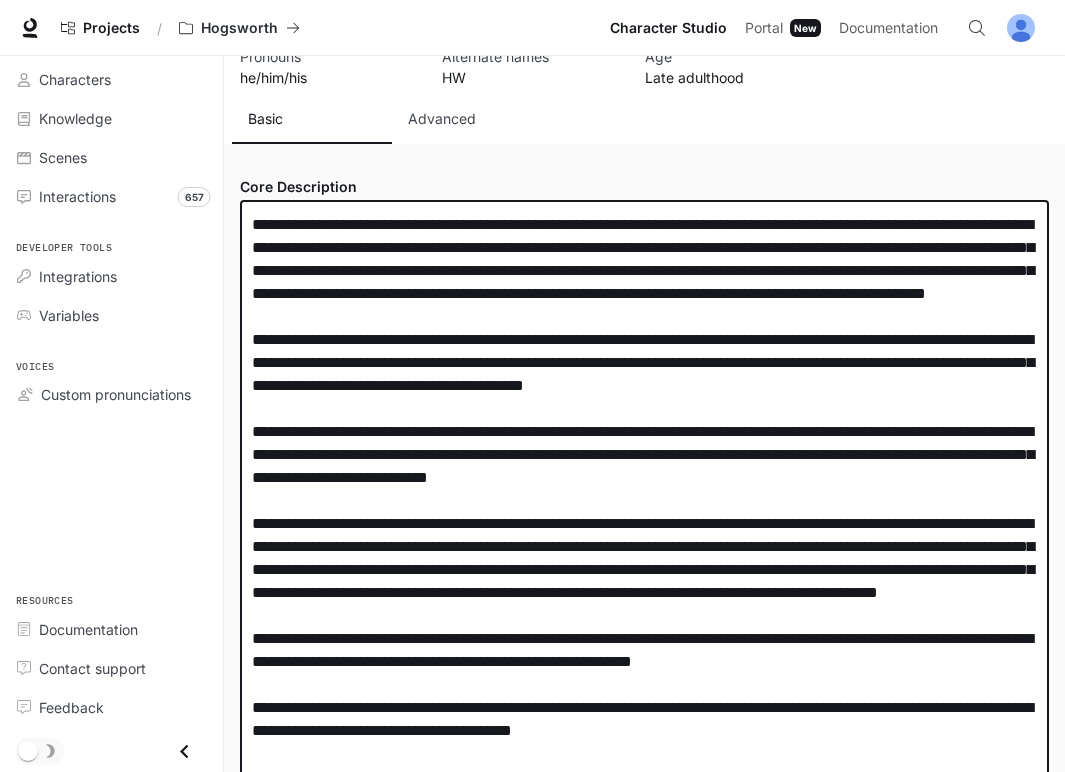 scroll, scrollTop: 166, scrollLeft: 0, axis: vertical 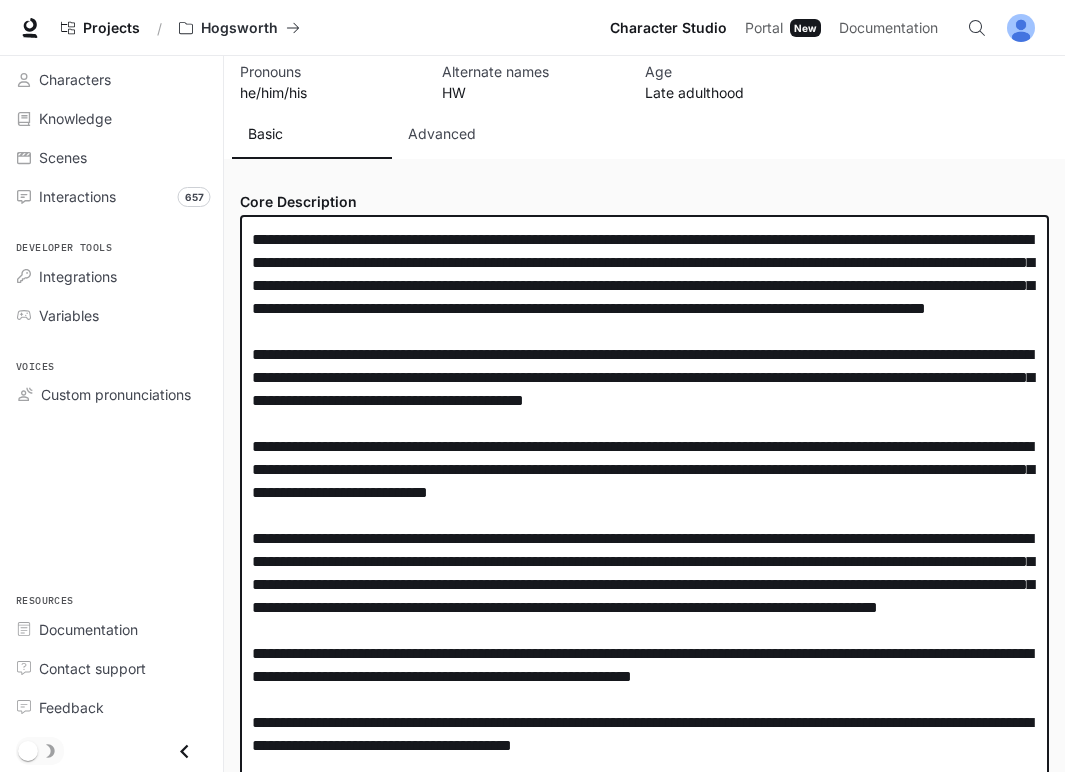 click on "* ​" at bounding box center (644, 515) 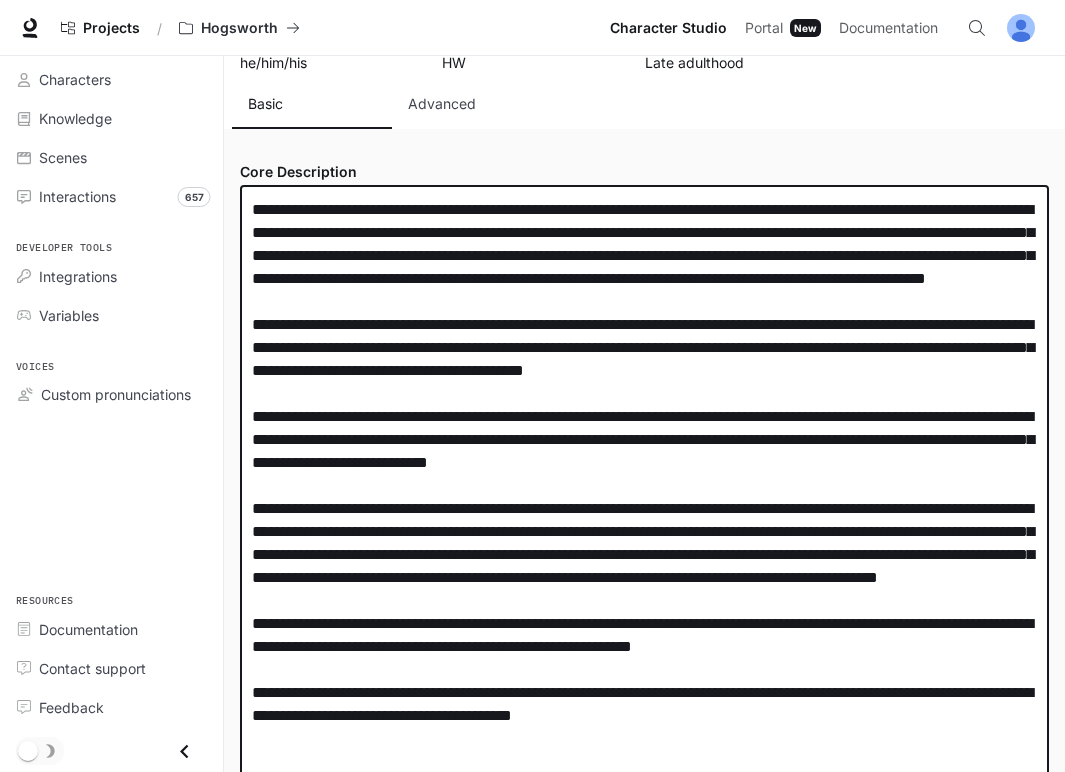 click on "**********" at bounding box center (644, 2137) 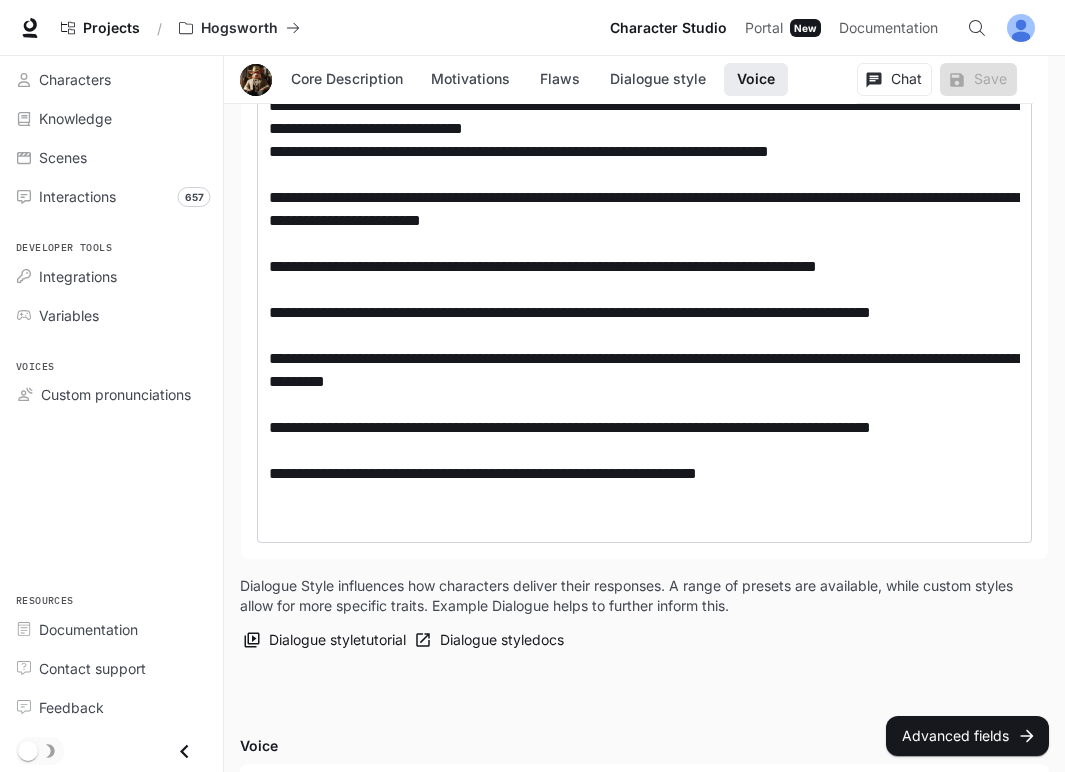 scroll, scrollTop: 2569, scrollLeft: 0, axis: vertical 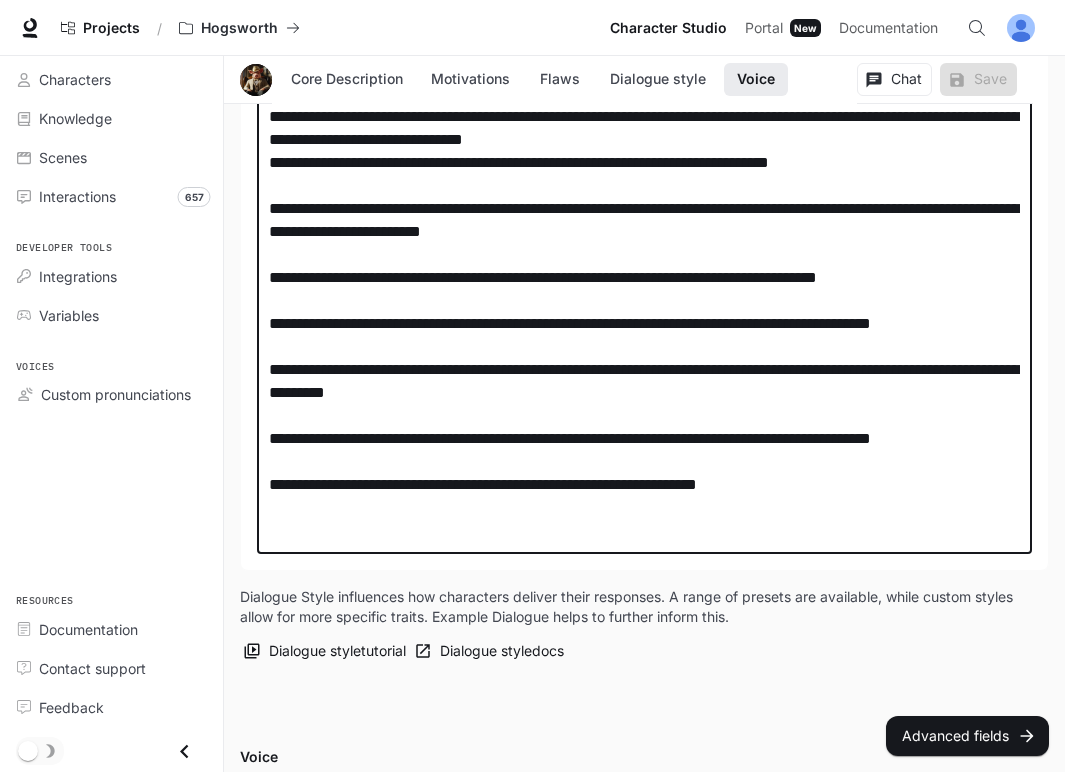 drag, startPoint x: 585, startPoint y: 461, endPoint x: 580, endPoint y: 549, distance: 88.14193 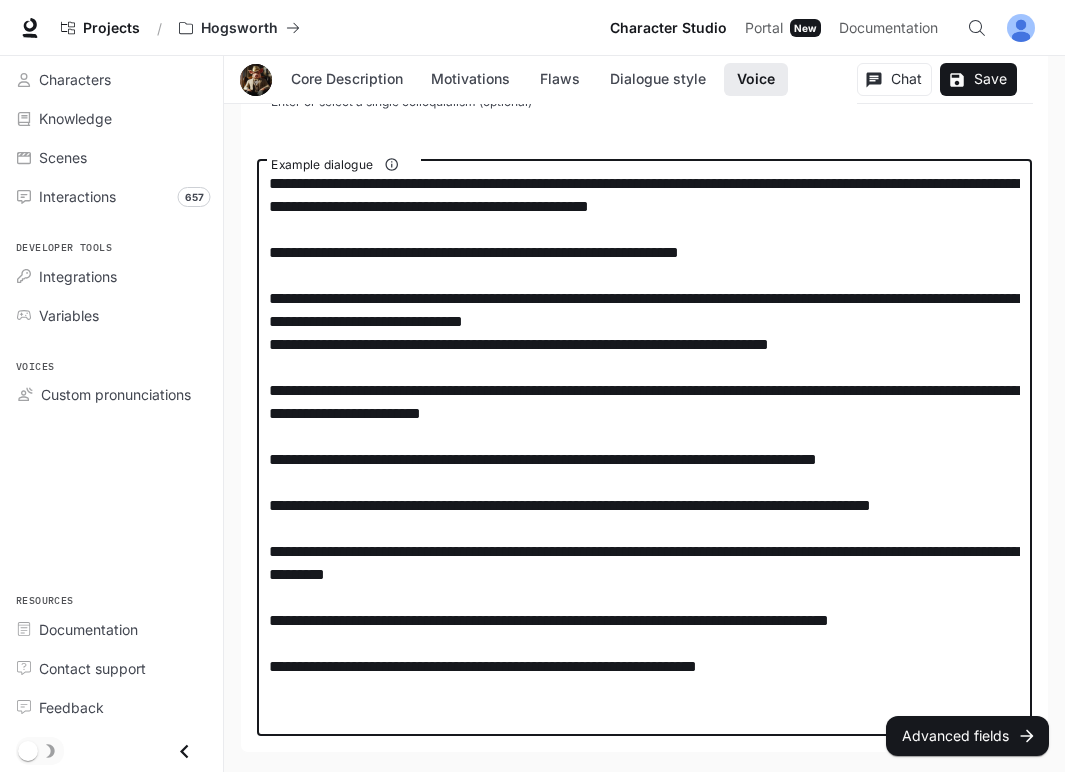 scroll, scrollTop: 2411, scrollLeft: 0, axis: vertical 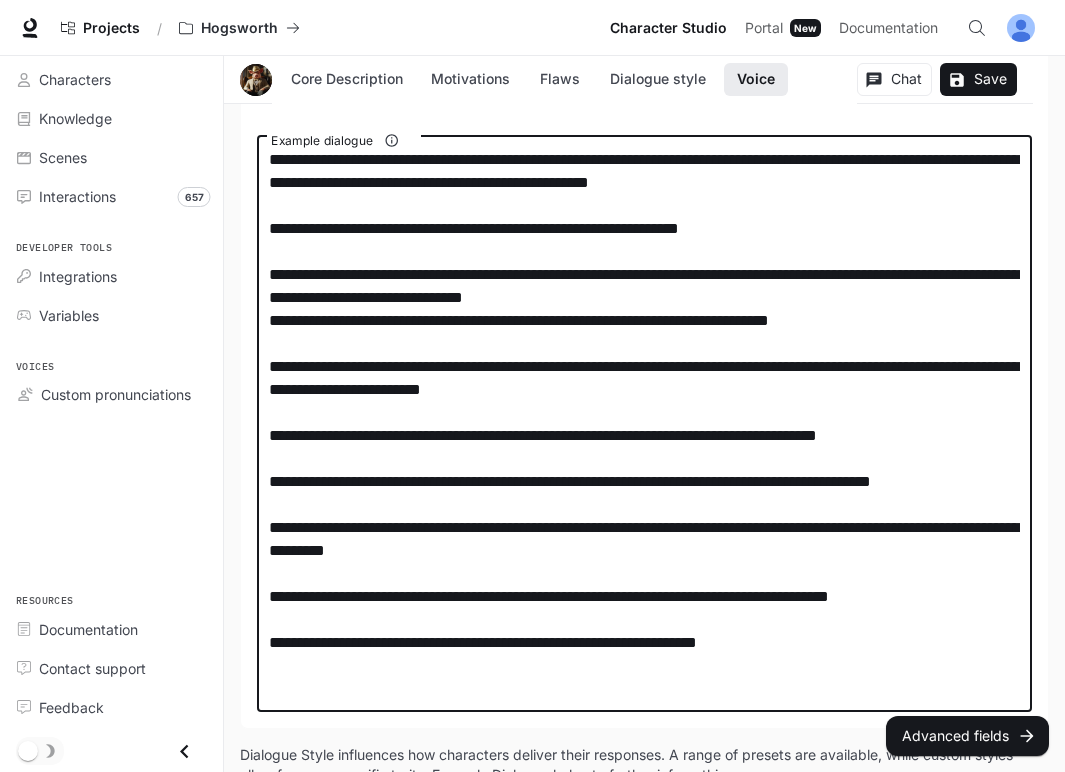 drag, startPoint x: 963, startPoint y: 621, endPoint x: 261, endPoint y: 616, distance: 702.0178 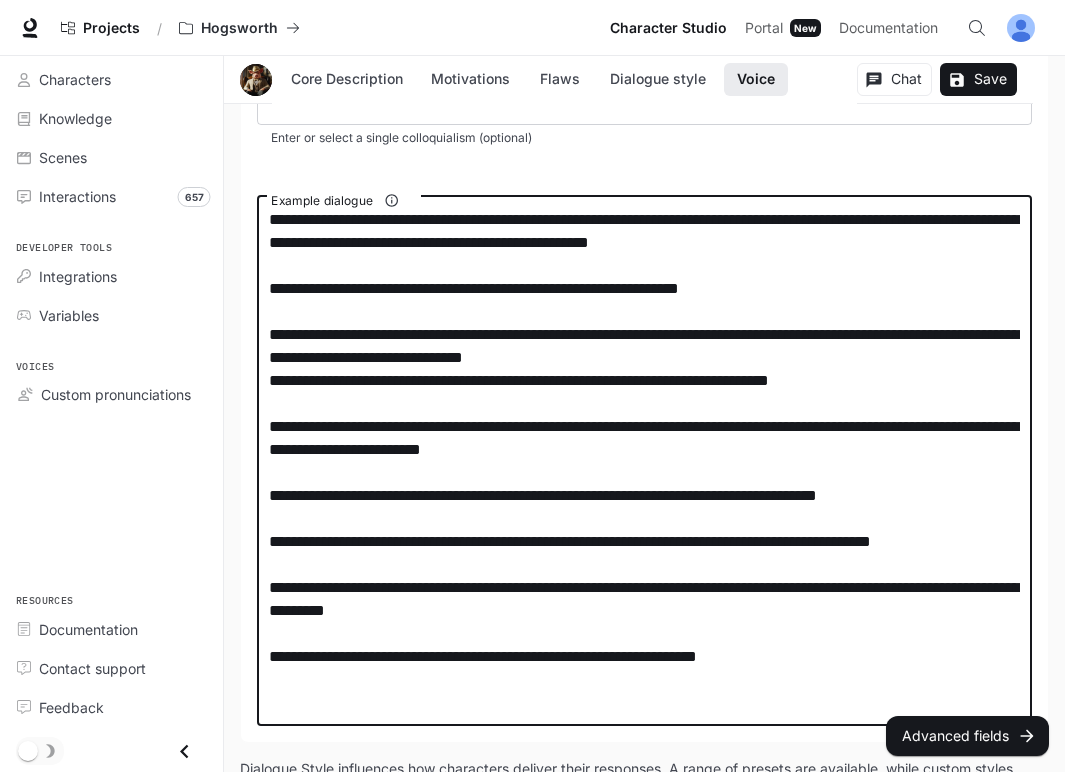 scroll, scrollTop: 2319, scrollLeft: 0, axis: vertical 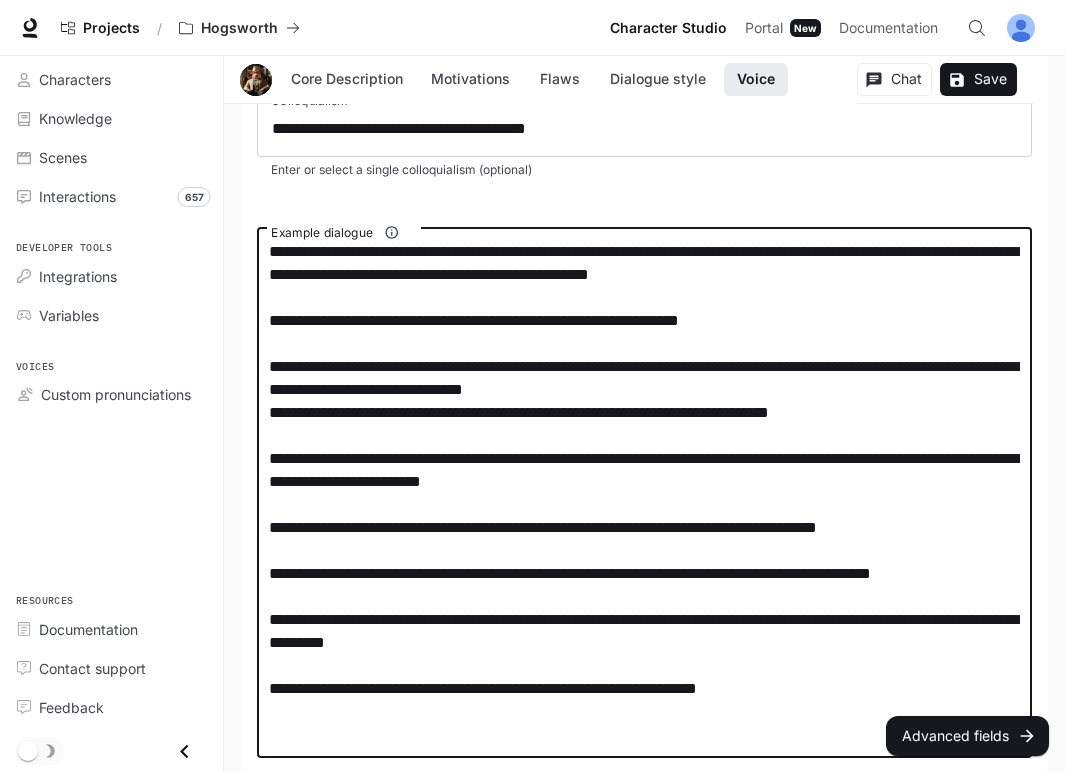 click on "Example dialogue" at bounding box center [644, 493] 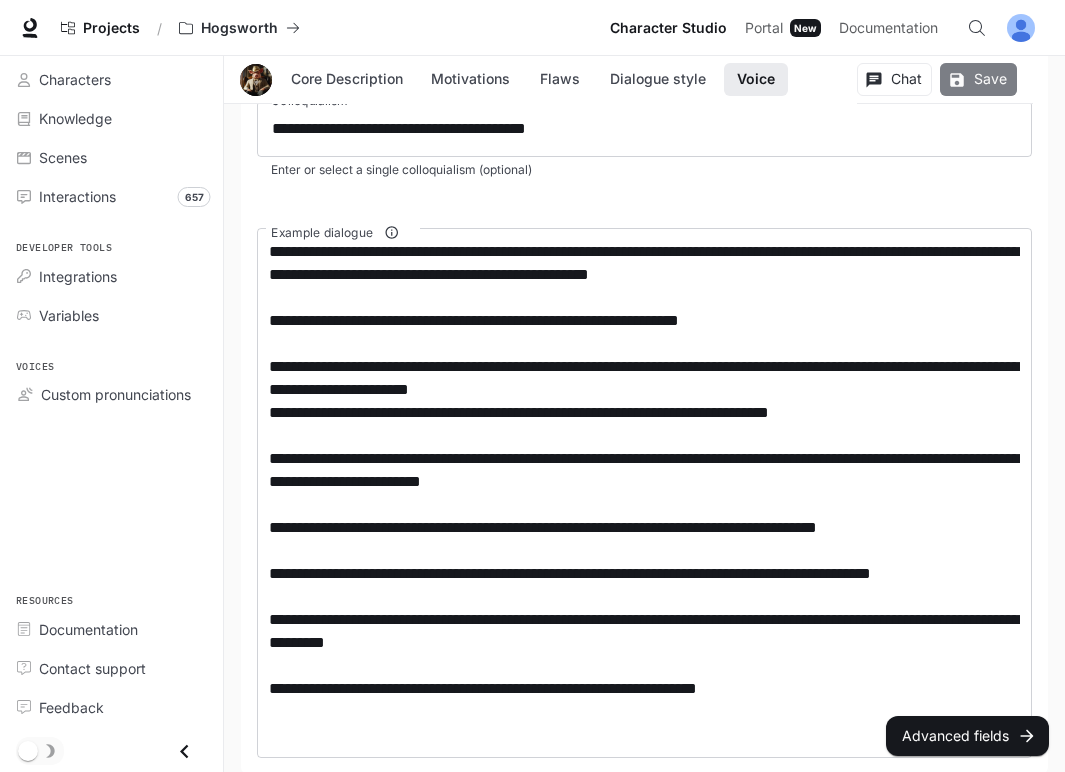 click on "Save" at bounding box center (978, 79) 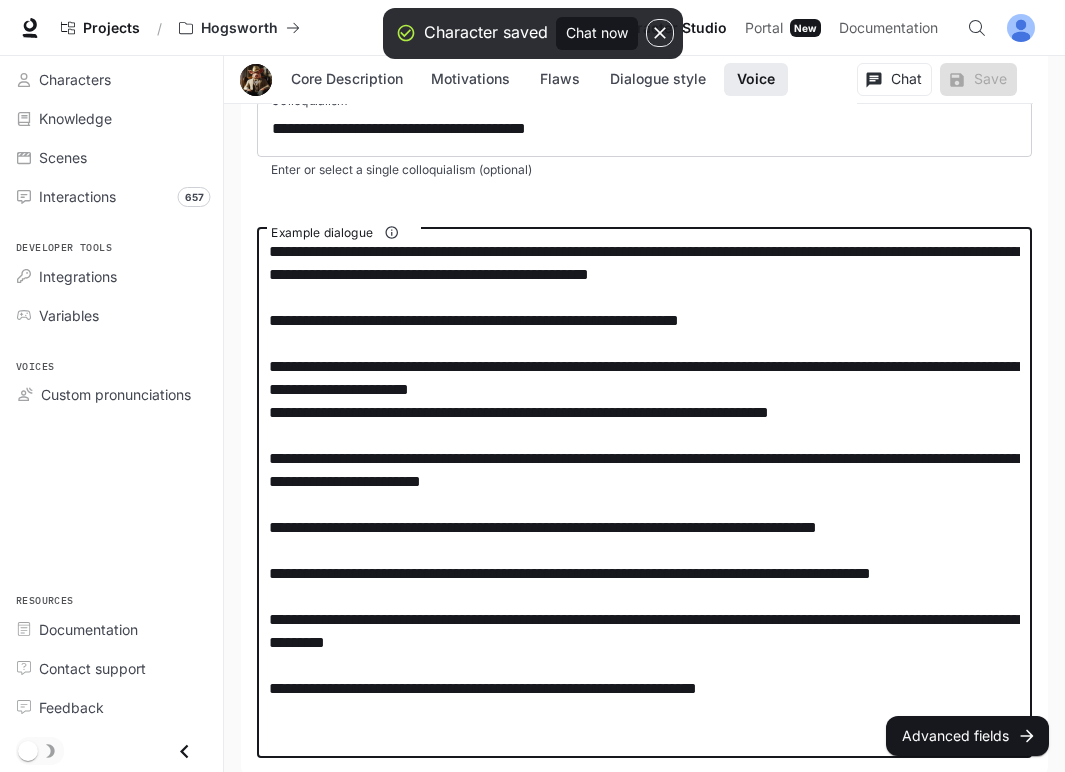 drag, startPoint x: 781, startPoint y: 318, endPoint x: 225, endPoint y: 327, distance: 556.0728 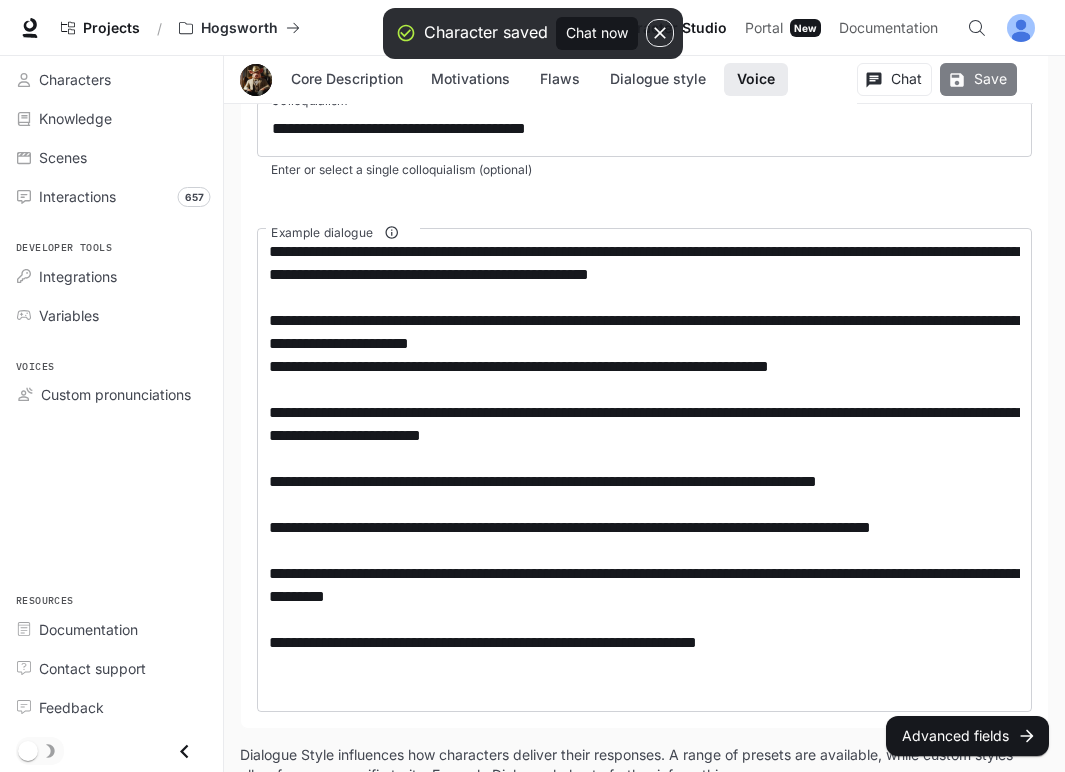 click on "Save" at bounding box center [978, 79] 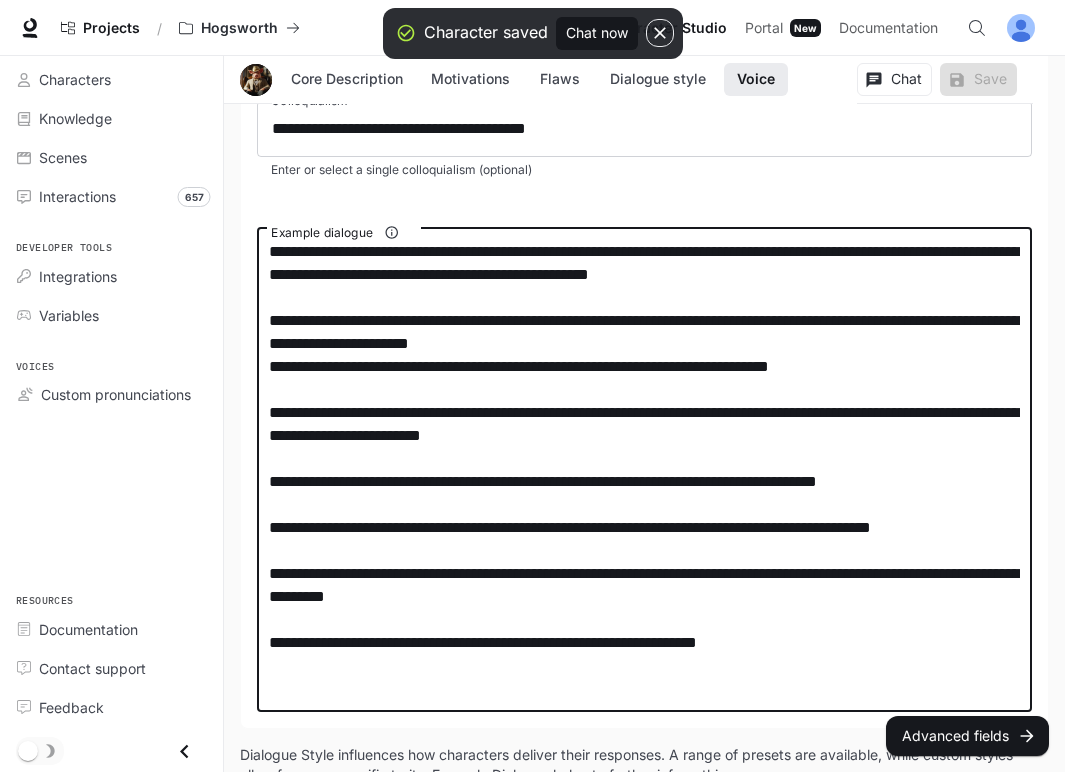 drag, startPoint x: 740, startPoint y: 326, endPoint x: 480, endPoint y: 327, distance: 260.00192 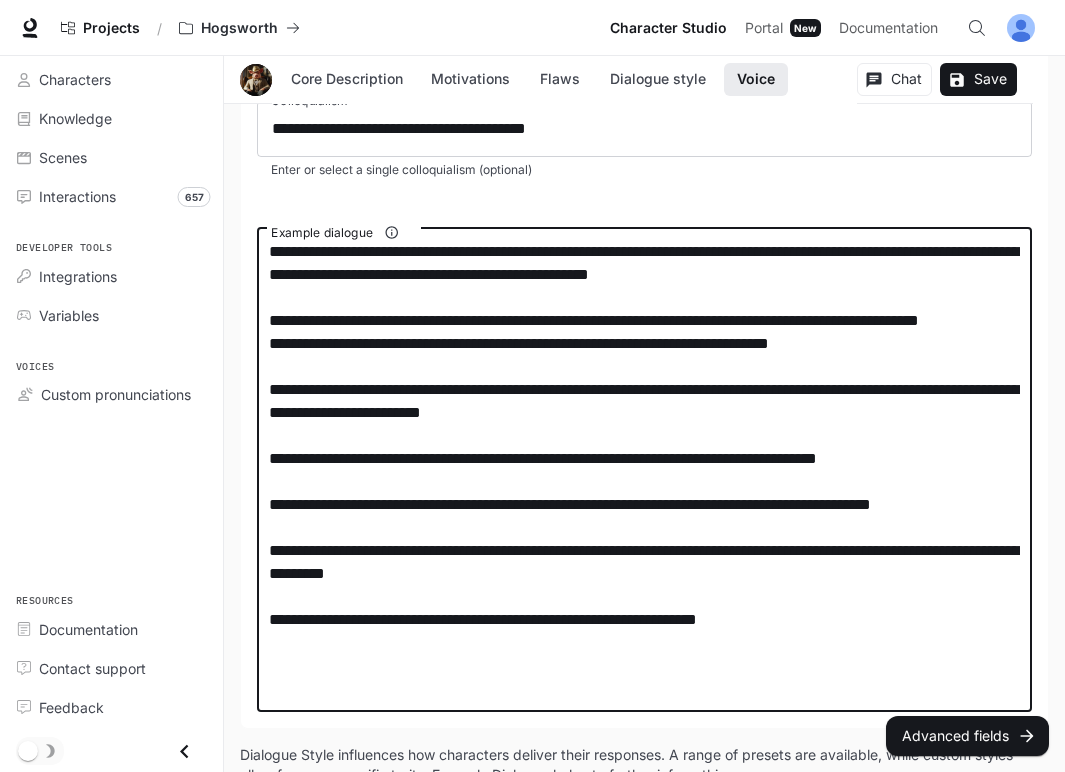 click on "**********" at bounding box center [644, 470] 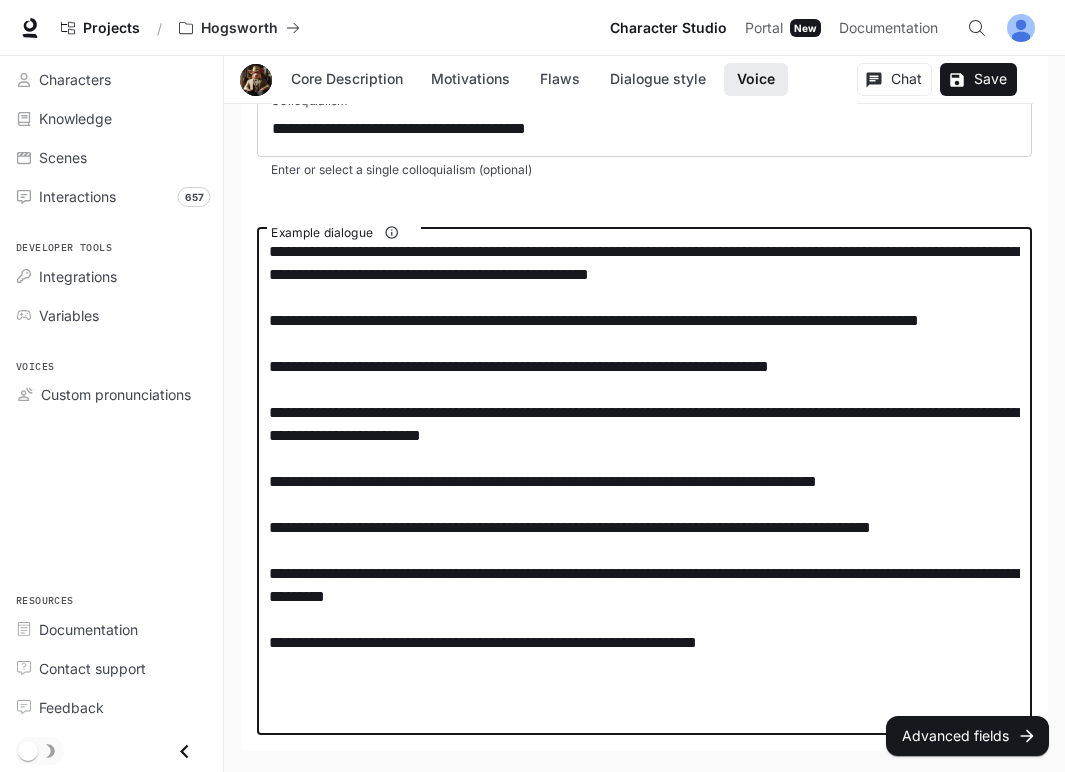 drag, startPoint x: 502, startPoint y: 393, endPoint x: 251, endPoint y: 393, distance: 251 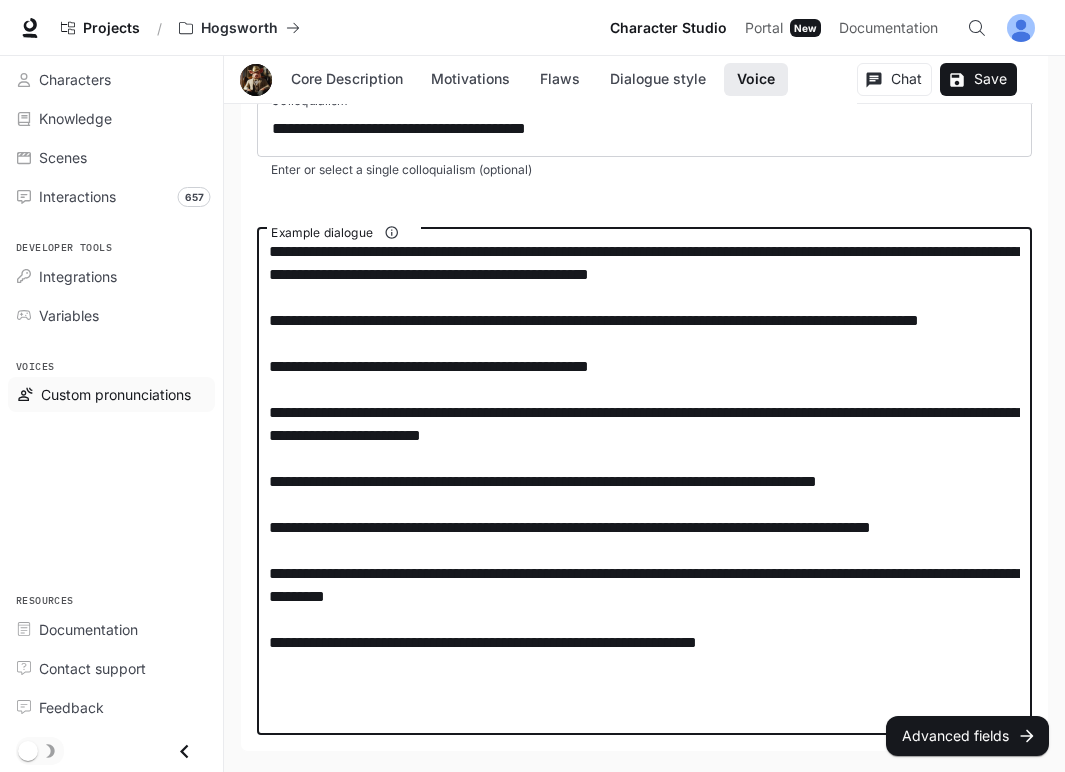 drag, startPoint x: 721, startPoint y: 384, endPoint x: 156, endPoint y: 380, distance: 565.01416 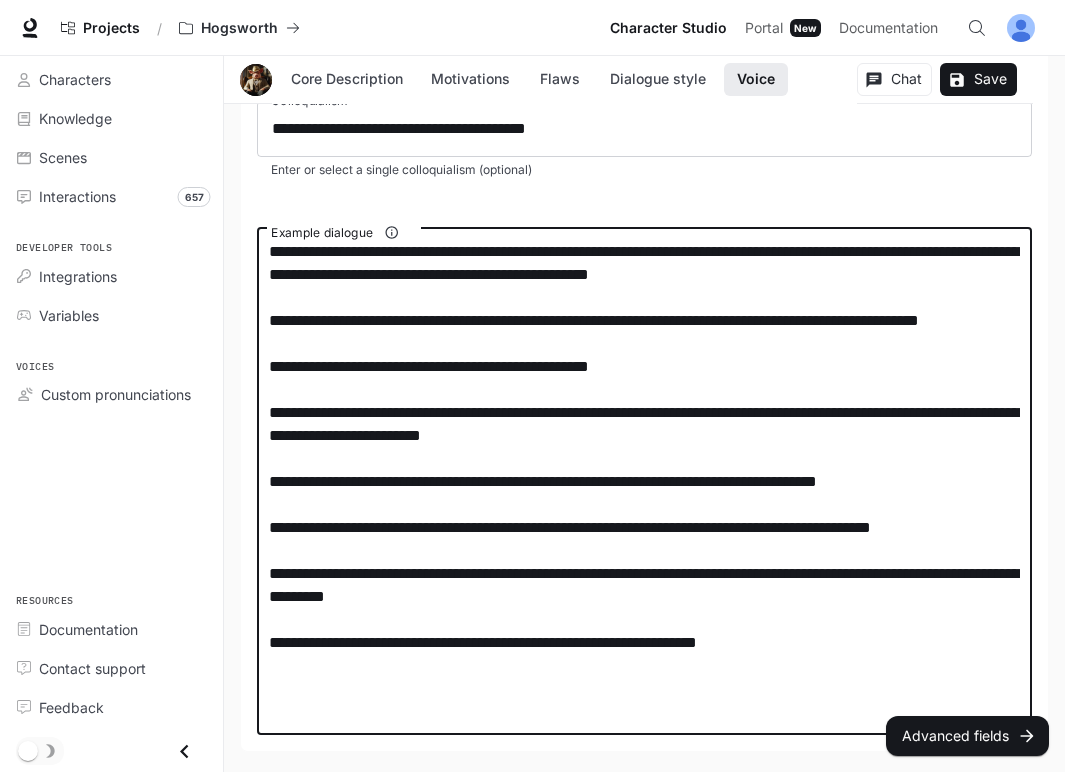 scroll, scrollTop: 2375, scrollLeft: 0, axis: vertical 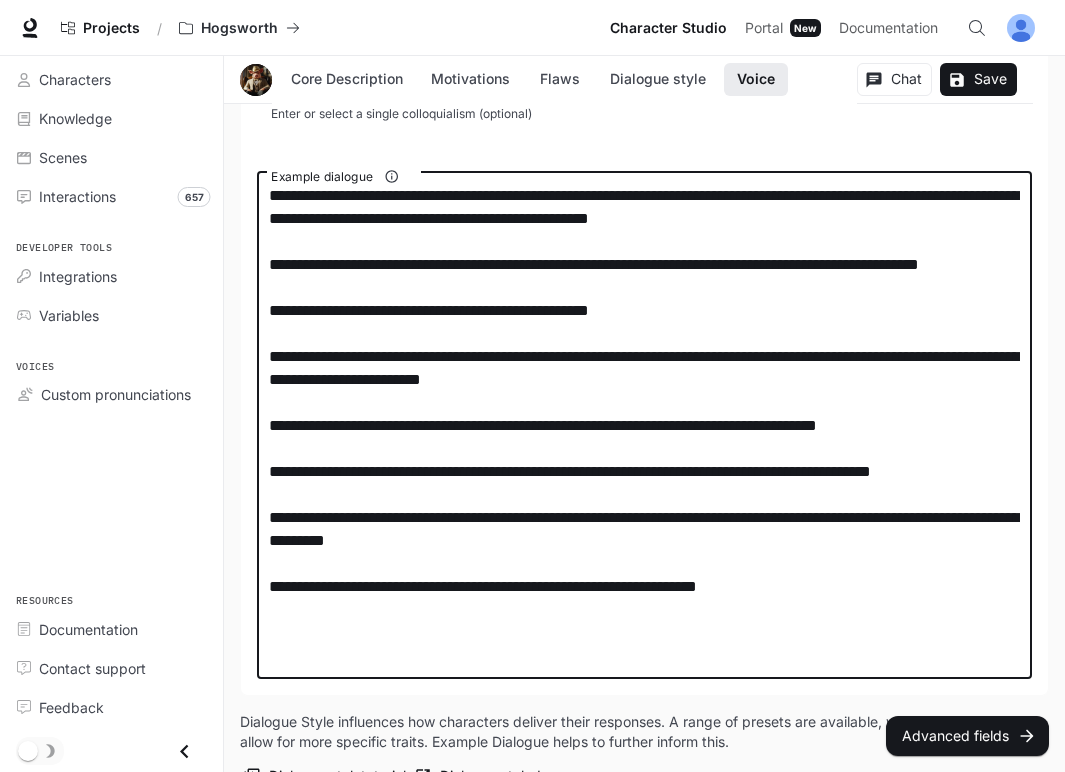 drag, startPoint x: 649, startPoint y: 401, endPoint x: 255, endPoint y: 372, distance: 395.06583 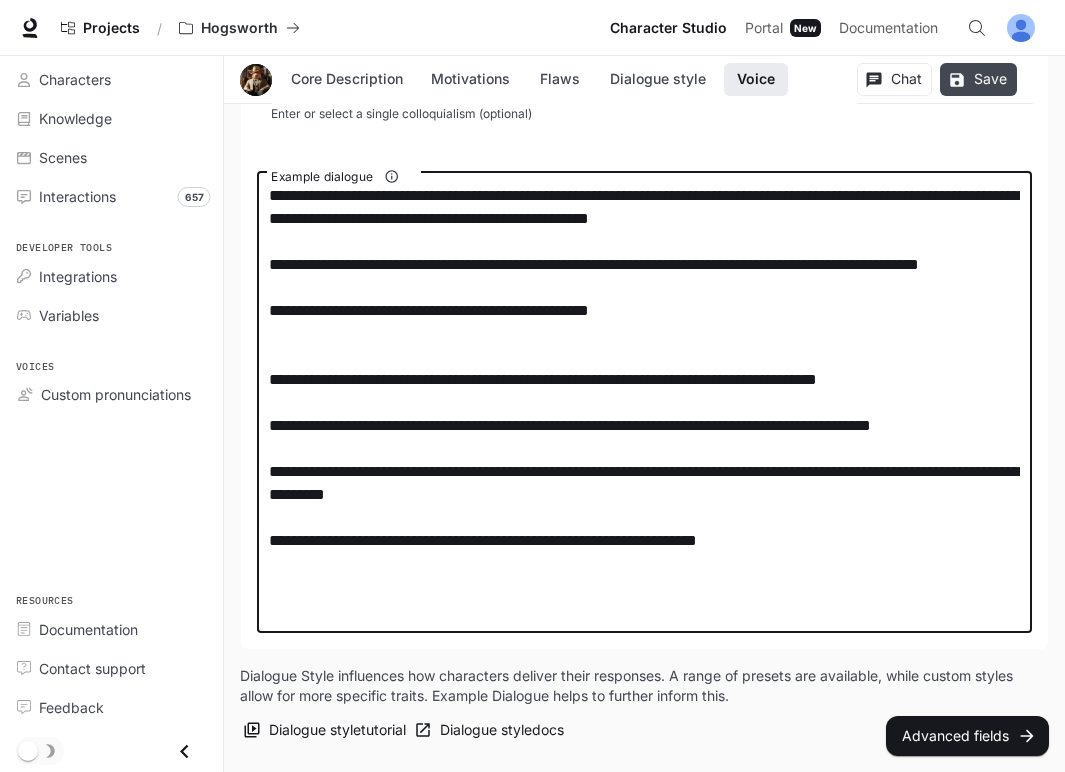 type on "**********" 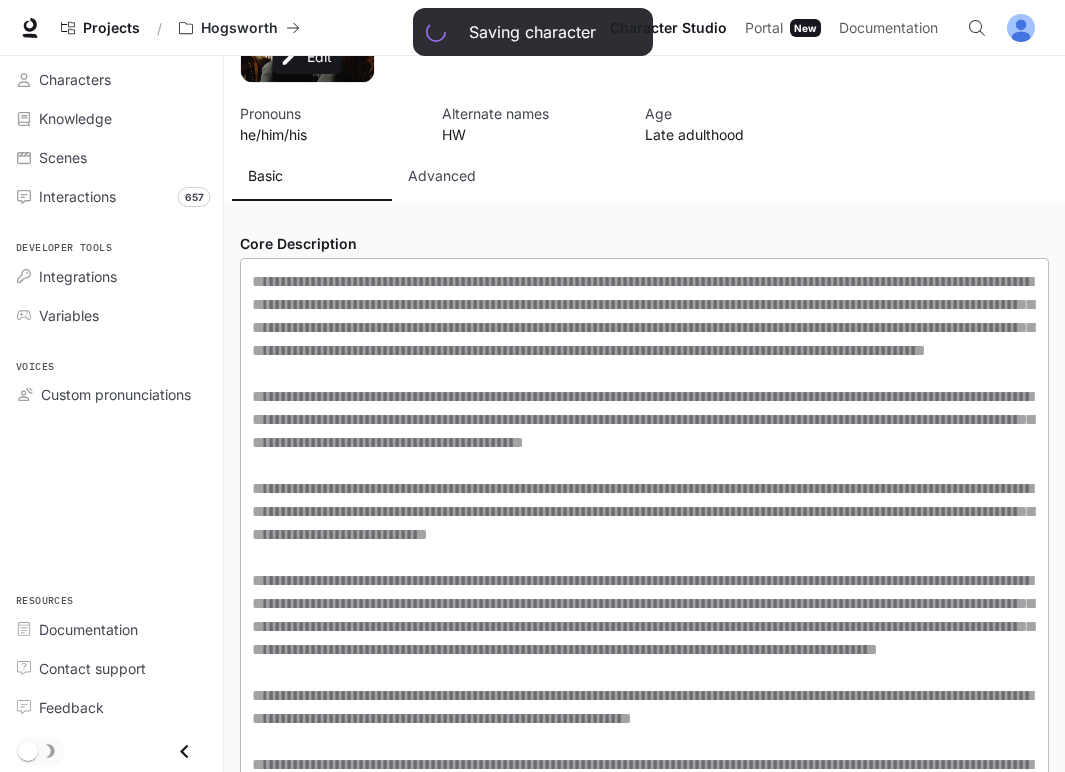 scroll, scrollTop: 134, scrollLeft: 0, axis: vertical 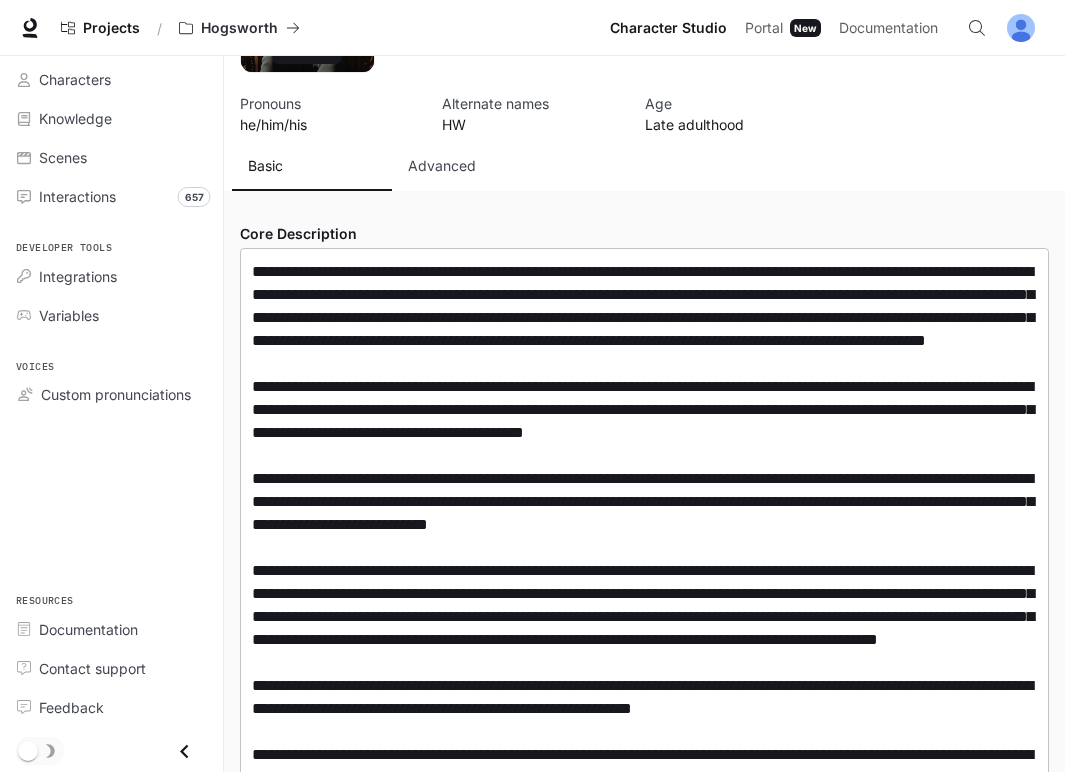 click at bounding box center (644, 547) 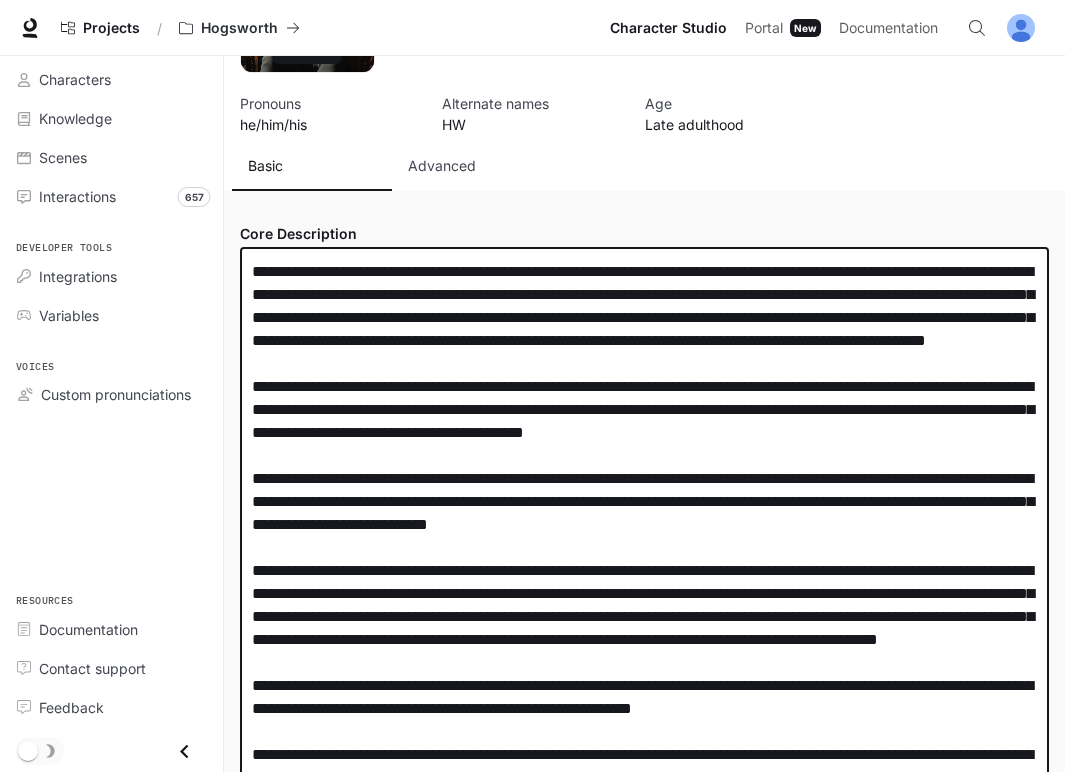 click at bounding box center [644, 547] 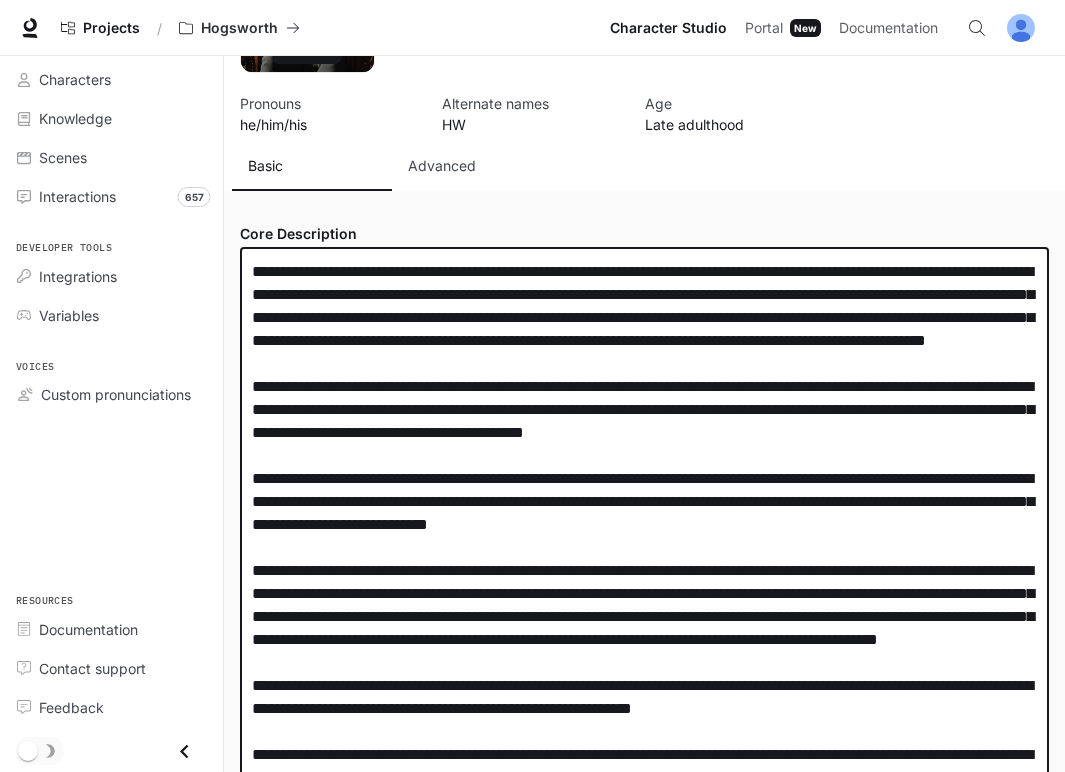 click at bounding box center [644, 547] 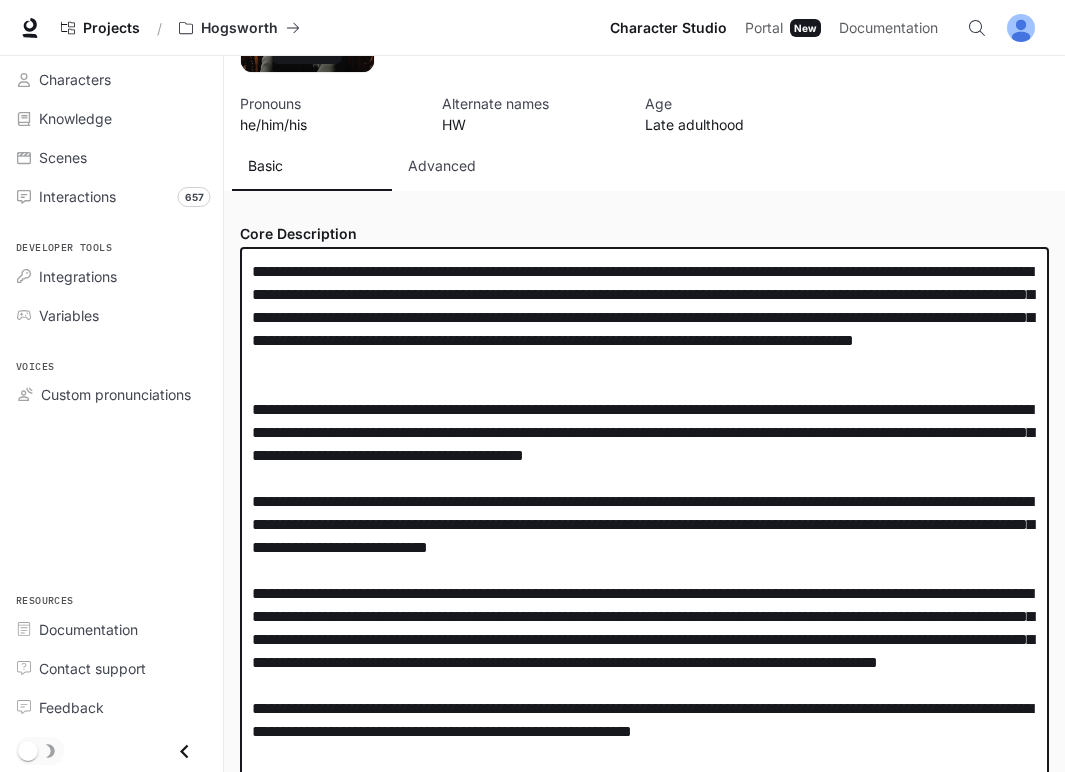 paste on "**********" 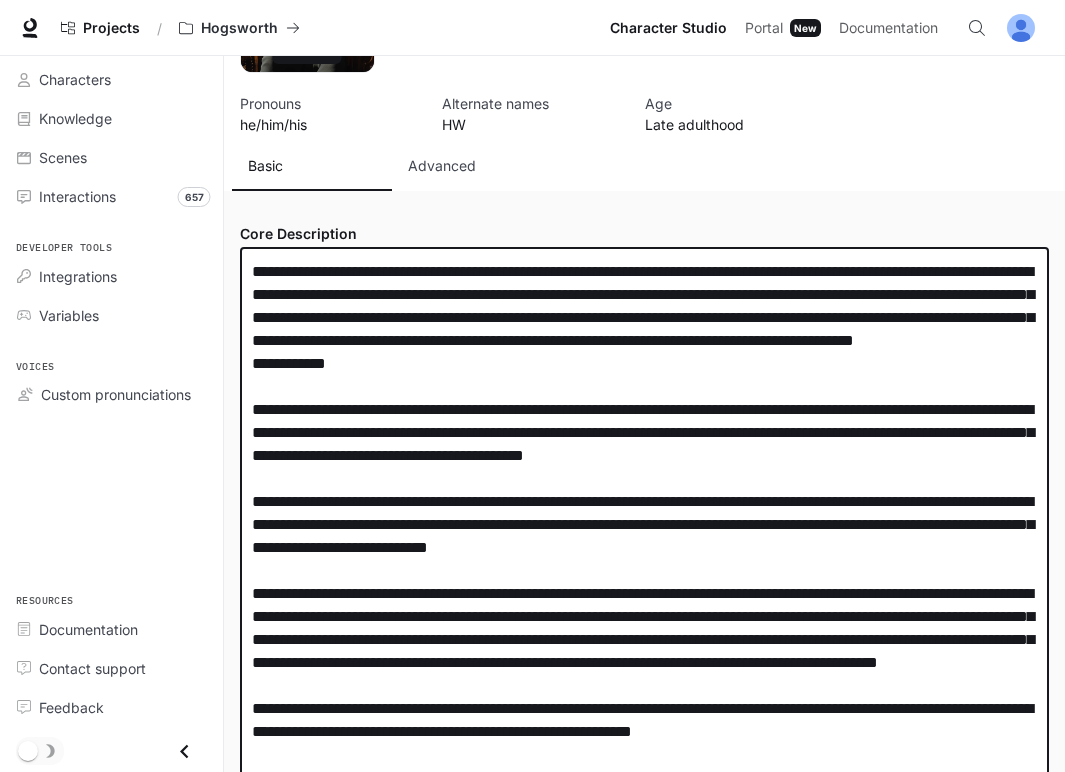click at bounding box center (644, 559) 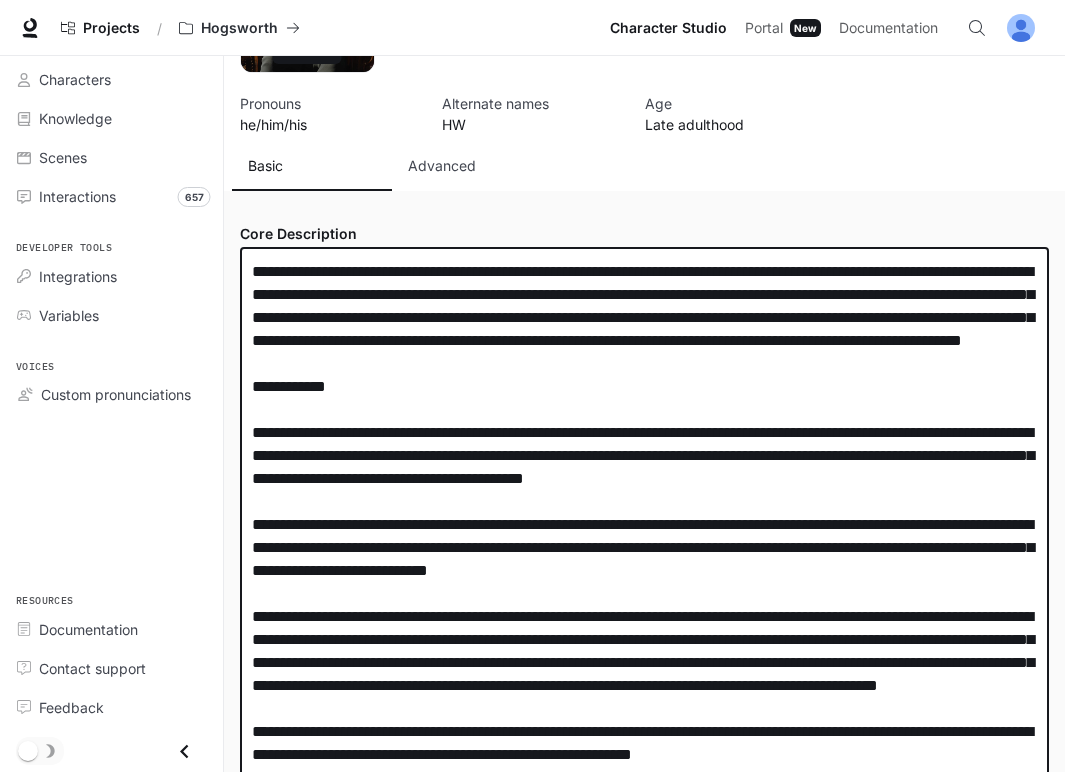 paste on "**********" 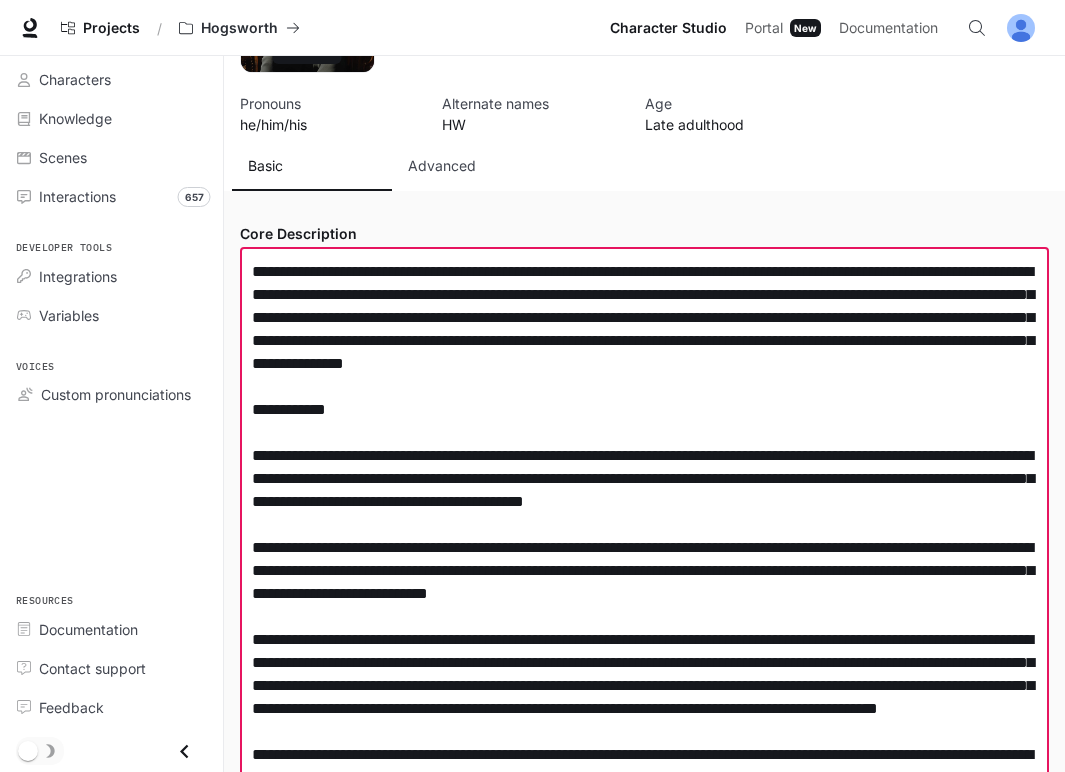 click at bounding box center [644, 582] 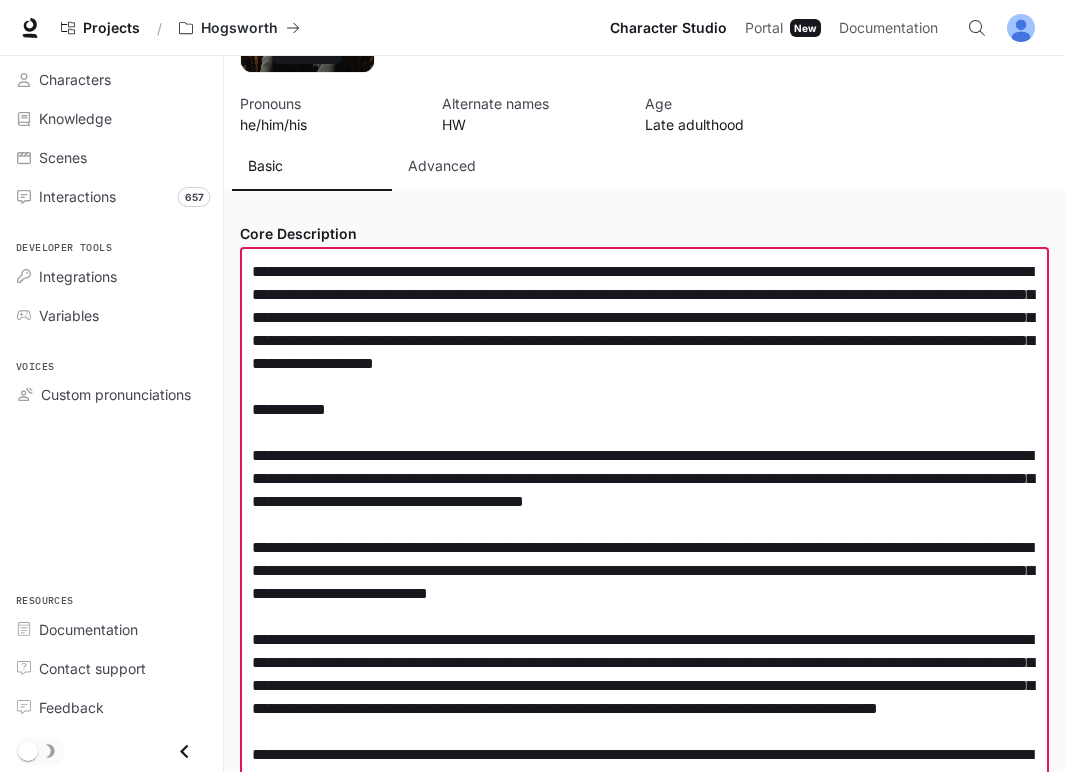 click at bounding box center (644, 582) 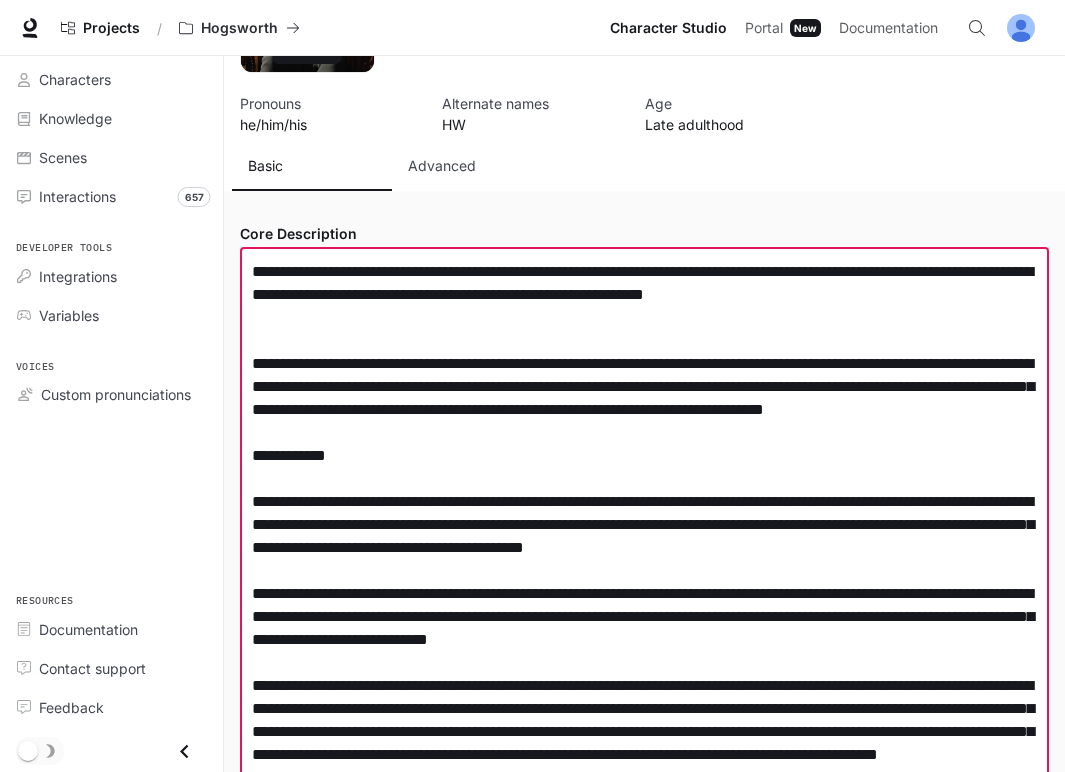 paste on "**********" 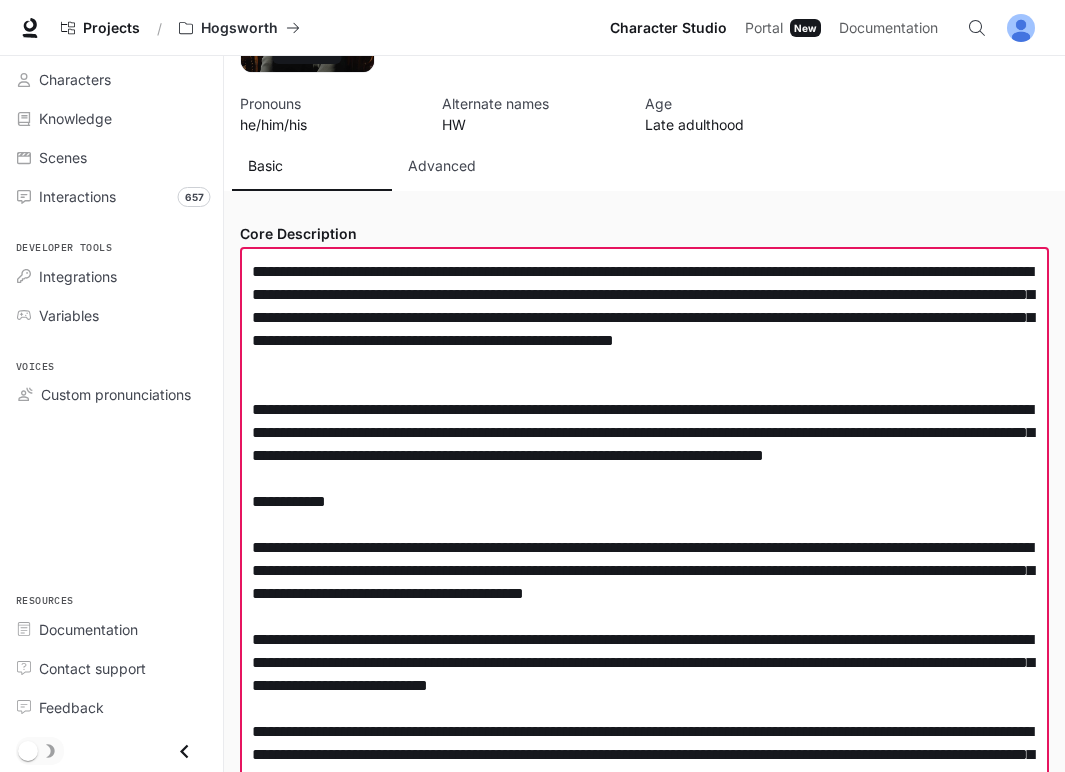 drag, startPoint x: 645, startPoint y: 315, endPoint x: 399, endPoint y: 307, distance: 246.13005 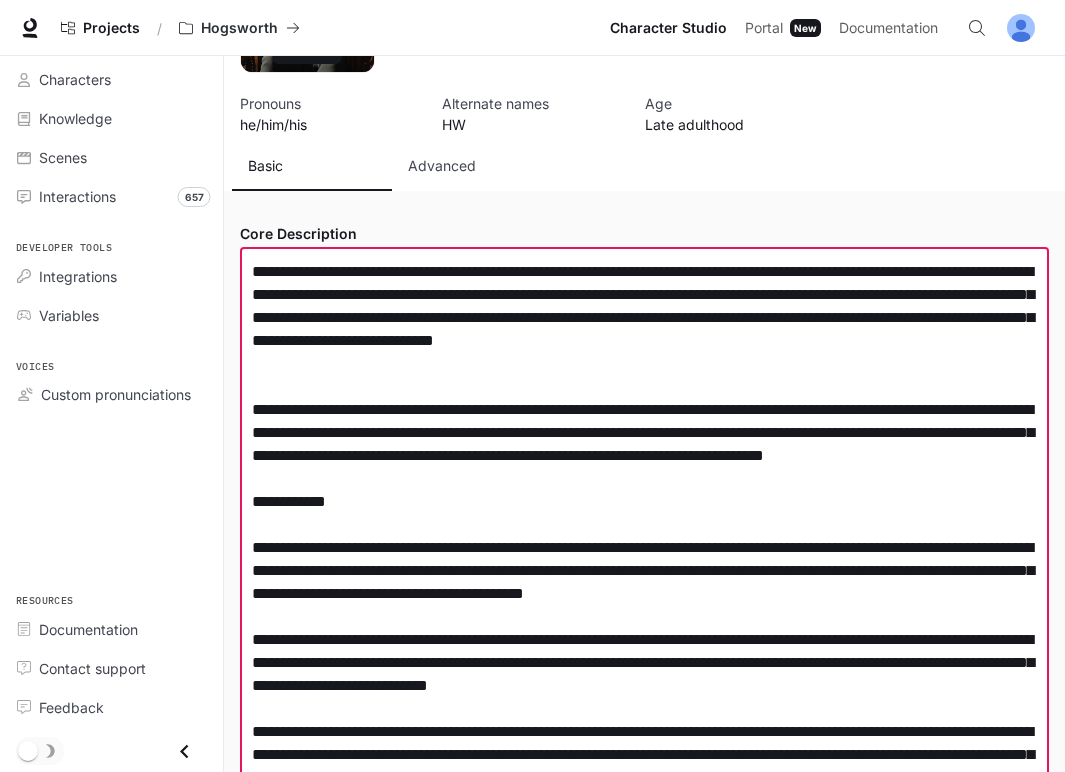 drag, startPoint x: 756, startPoint y: 319, endPoint x: 601, endPoint y: 321, distance: 155.01291 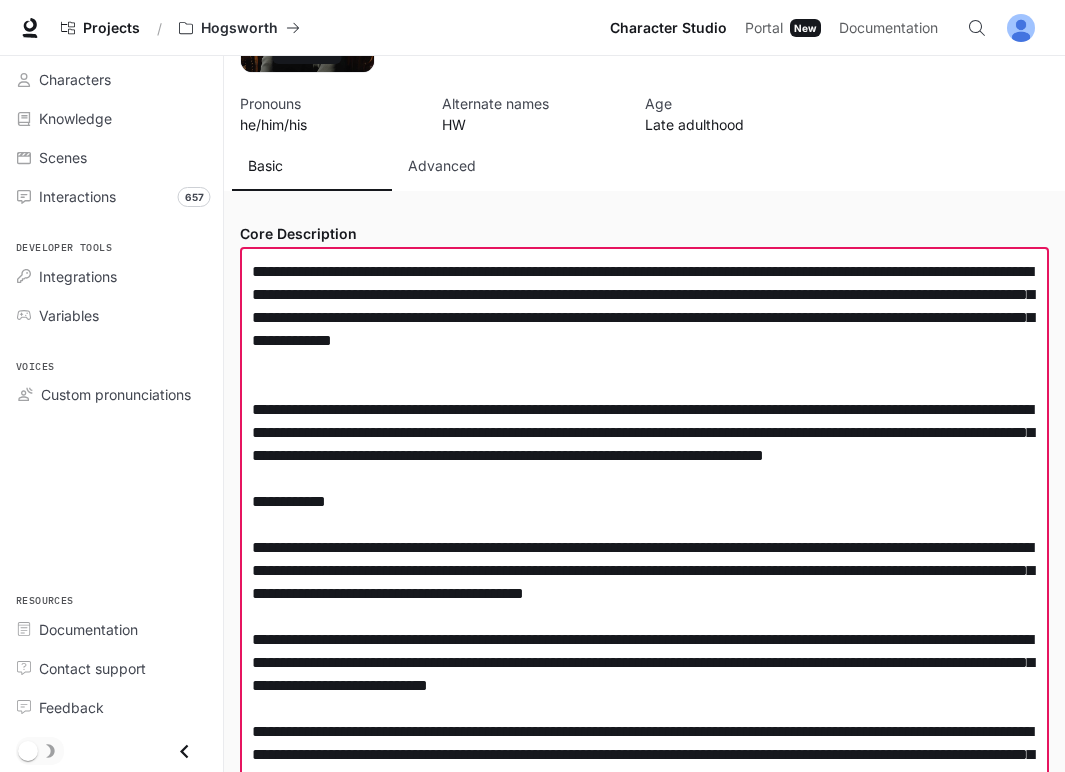 drag, startPoint x: 630, startPoint y: 311, endPoint x: 773, endPoint y: 323, distance: 143.50261 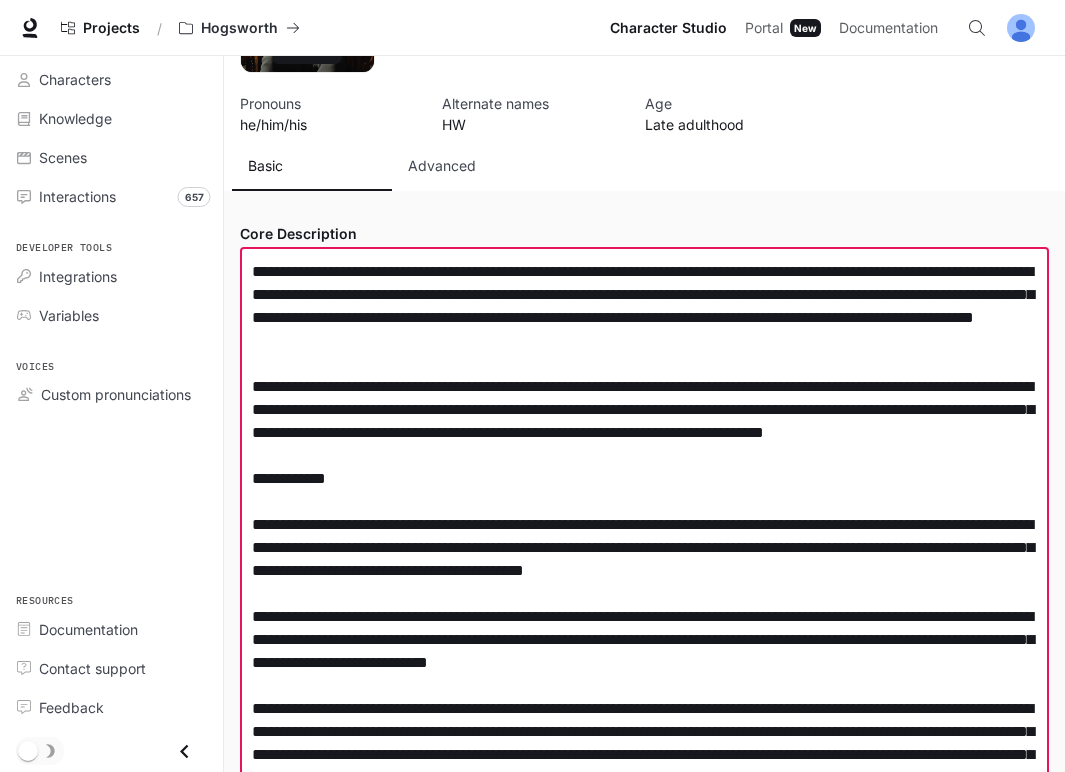 click at bounding box center [644, 628] 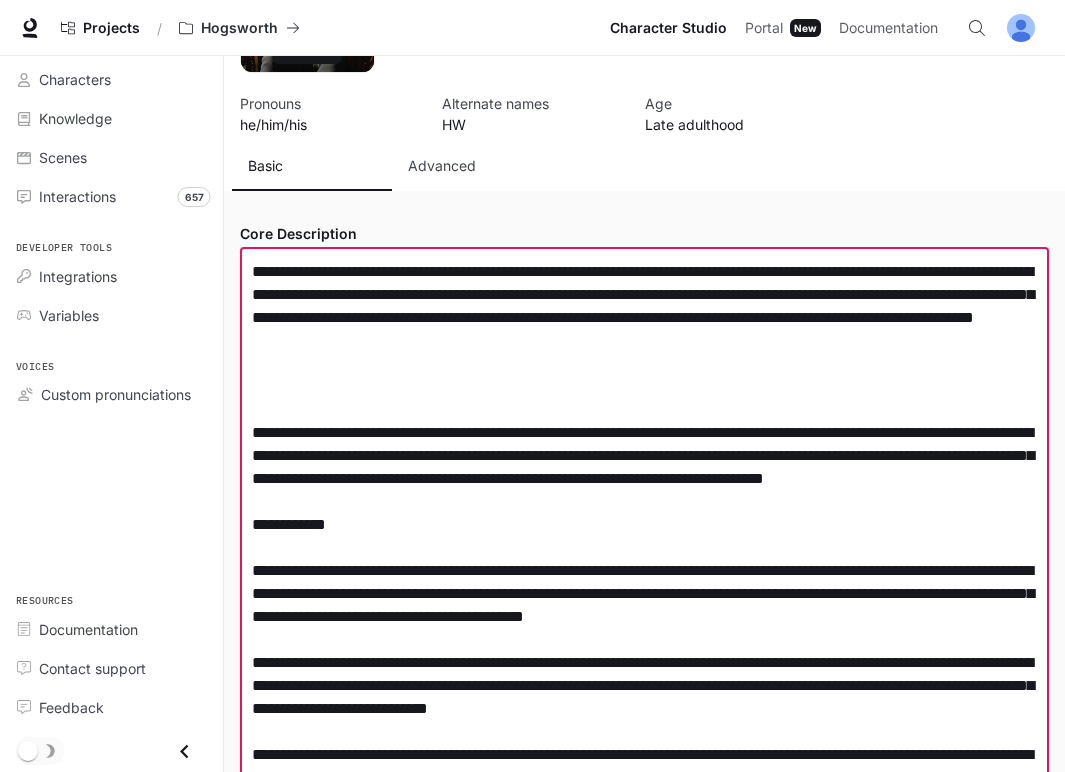 paste on "**********" 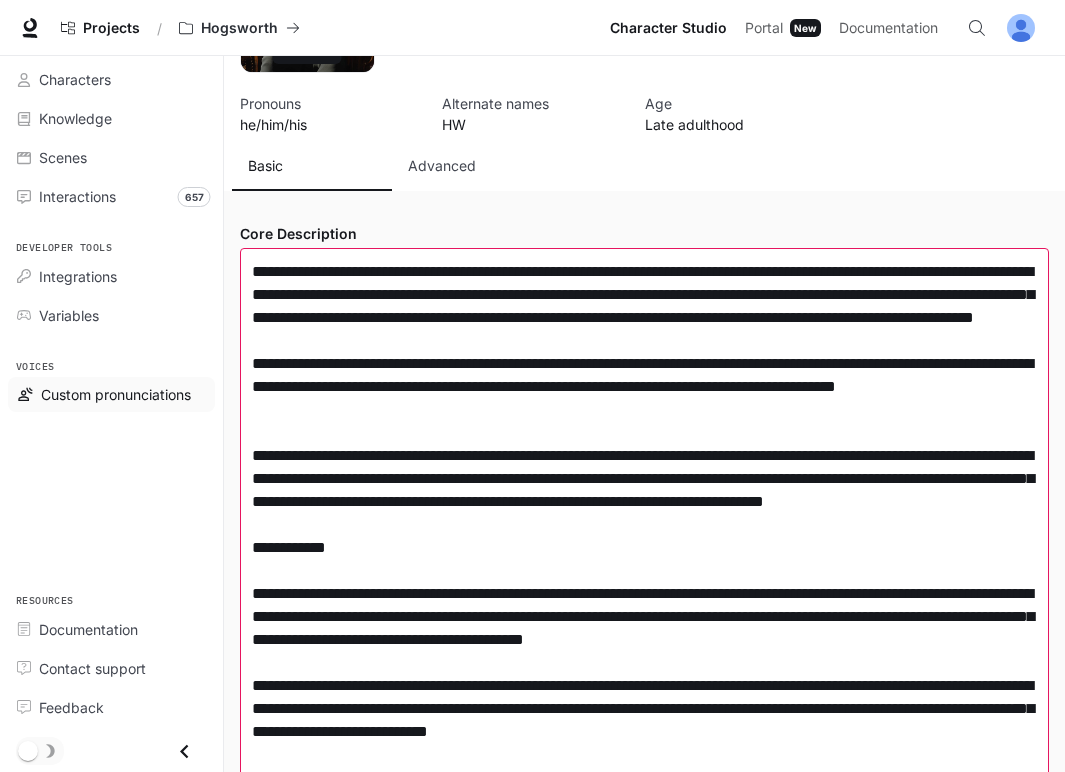 drag, startPoint x: 286, startPoint y: 385, endPoint x: 189, endPoint y: 377, distance: 97.32934 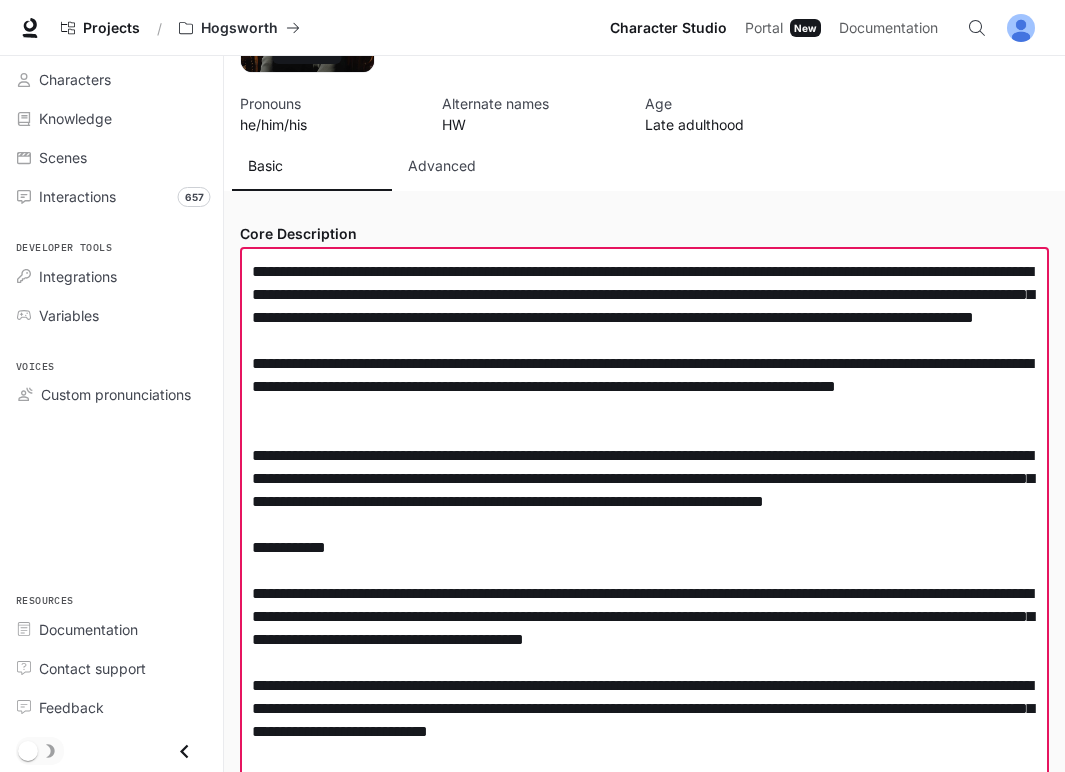 click at bounding box center (644, 674) 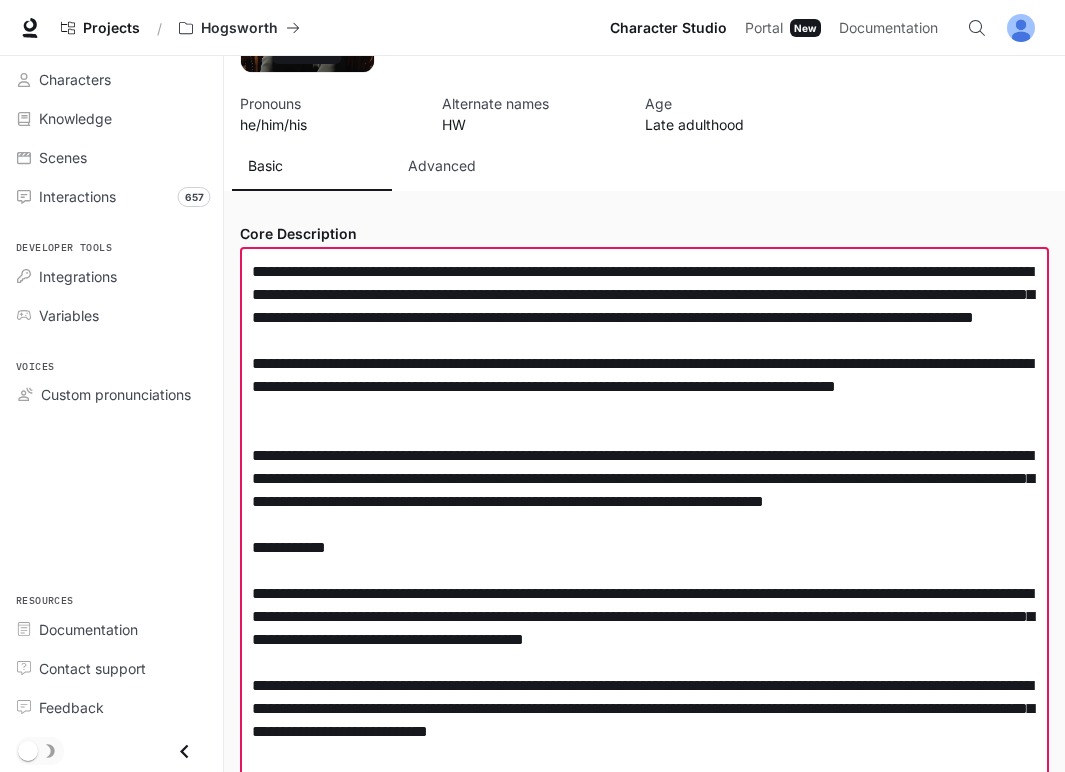 click at bounding box center (644, 674) 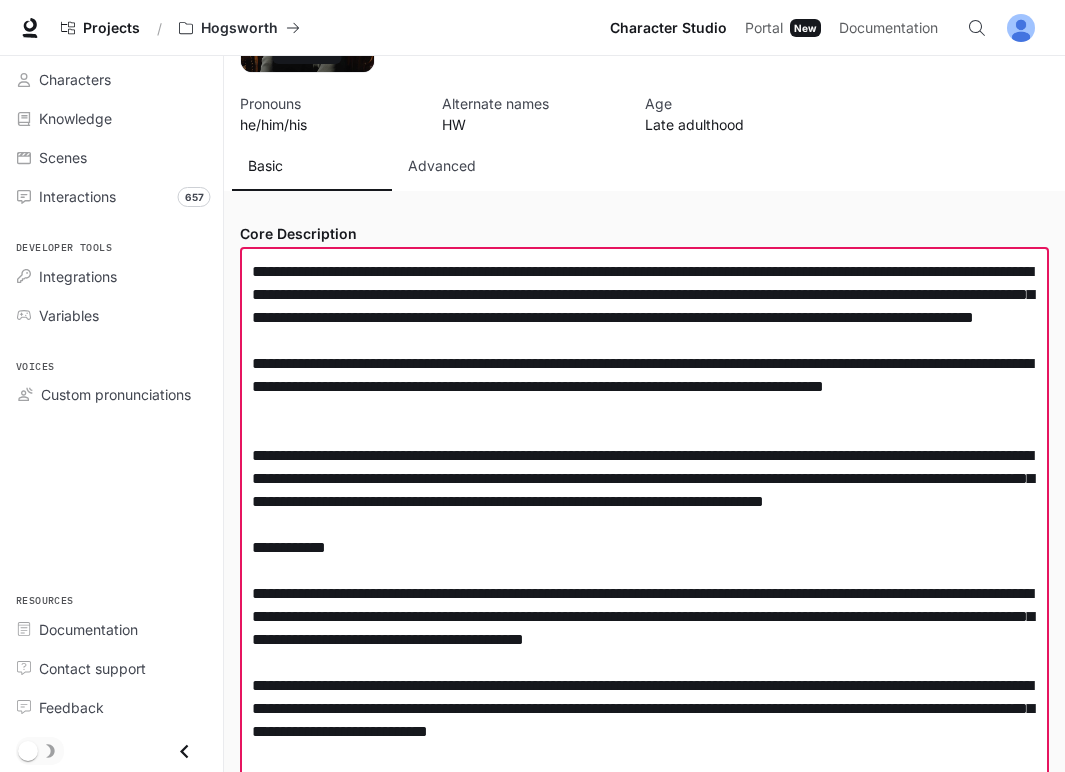 paste on "**********" 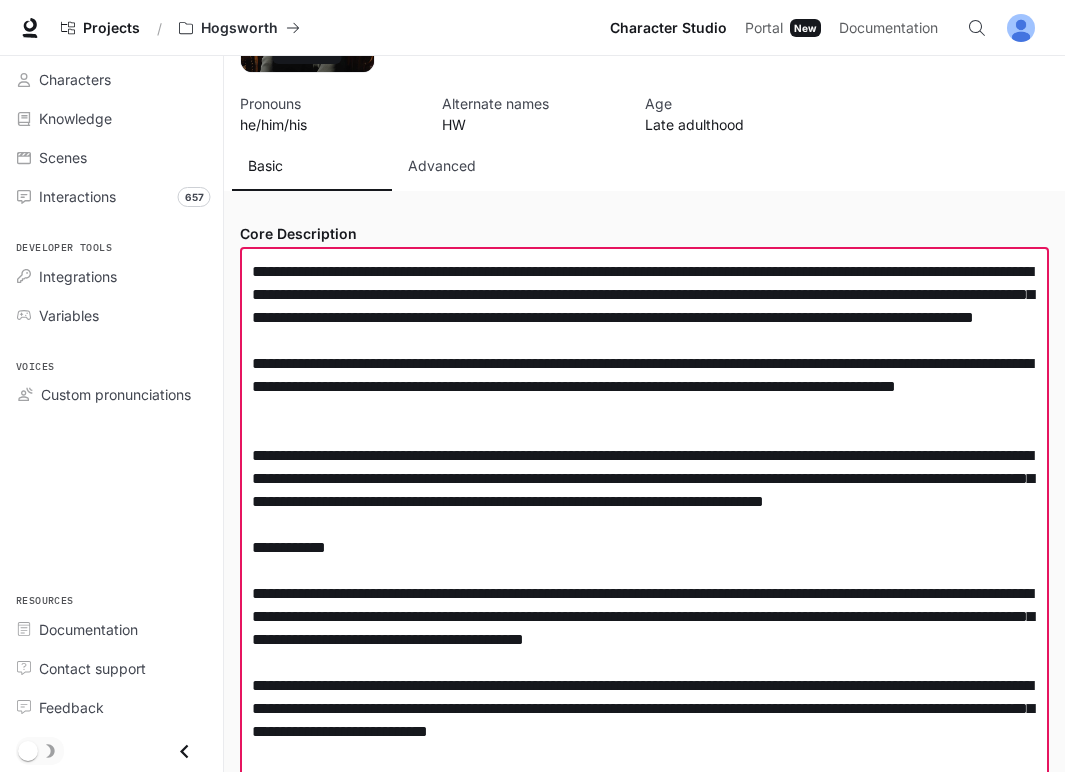 drag, startPoint x: 370, startPoint y: 434, endPoint x: 360, endPoint y: 475, distance: 42.201897 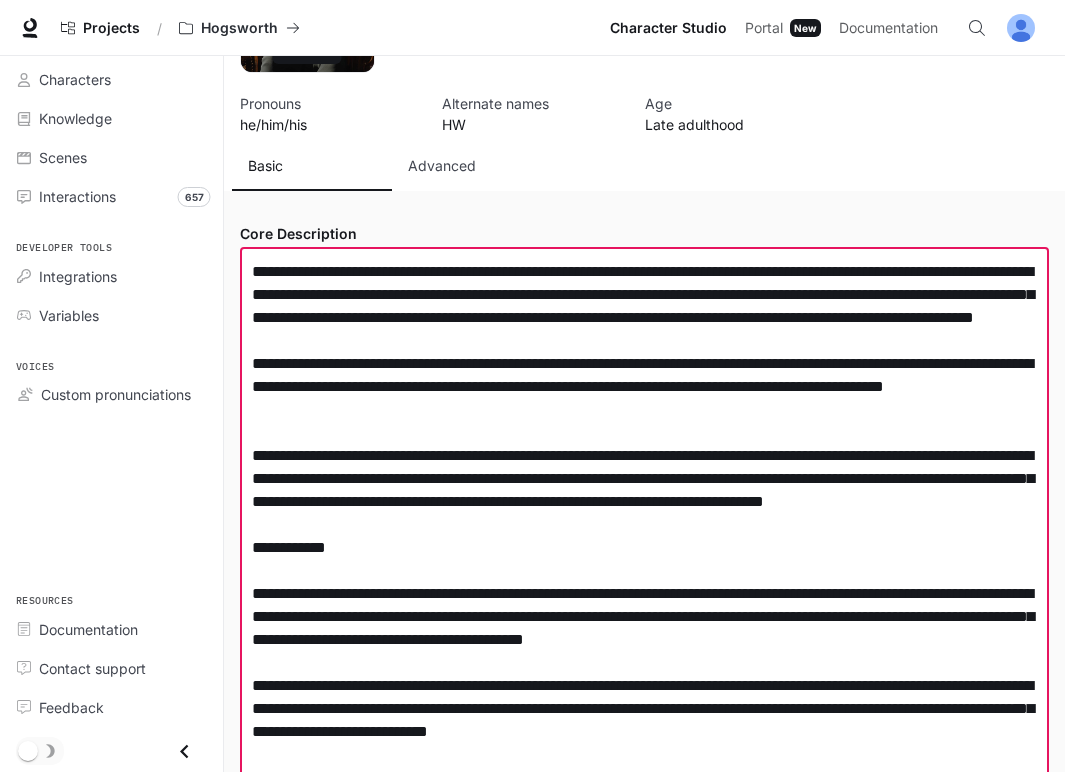 click at bounding box center (644, 674) 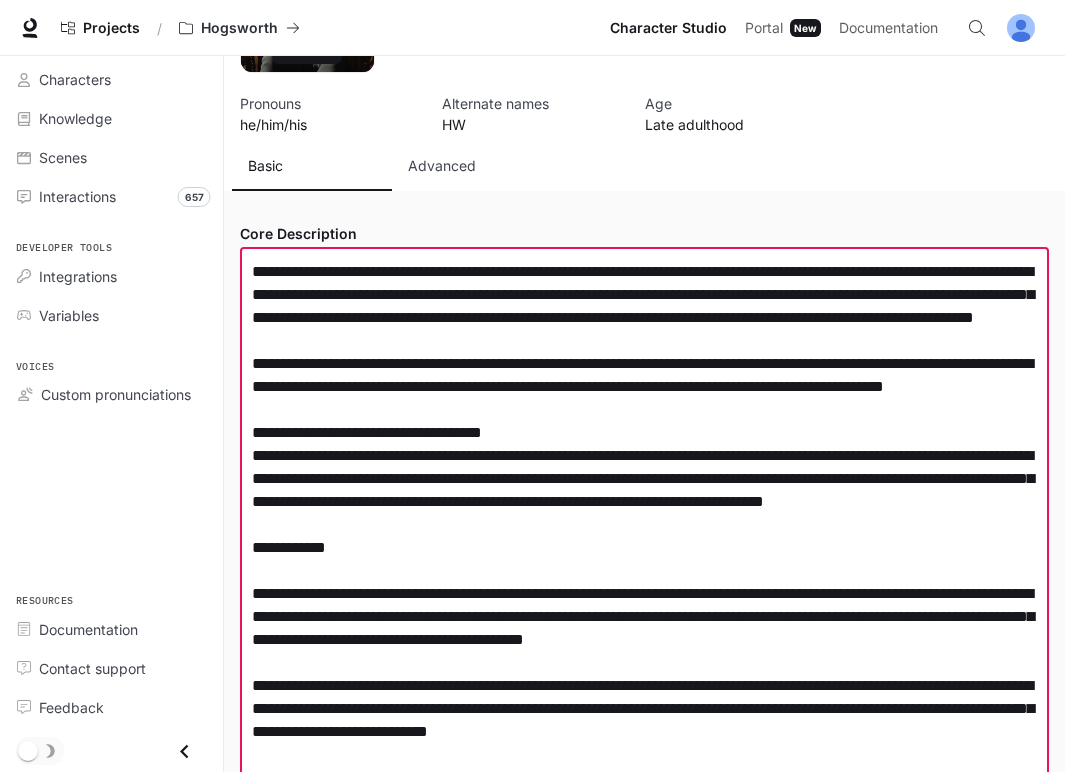drag, startPoint x: 287, startPoint y: 475, endPoint x: 220, endPoint y: 474, distance: 67.00746 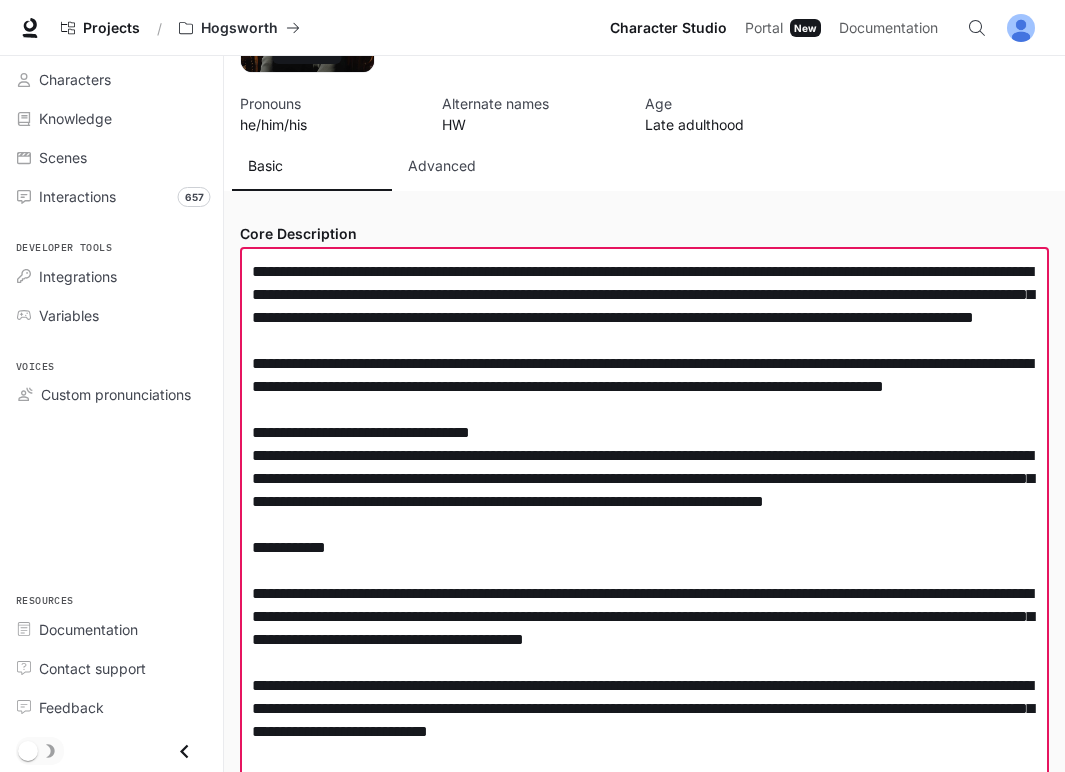 drag, startPoint x: 340, startPoint y: 383, endPoint x: 245, endPoint y: 383, distance: 95 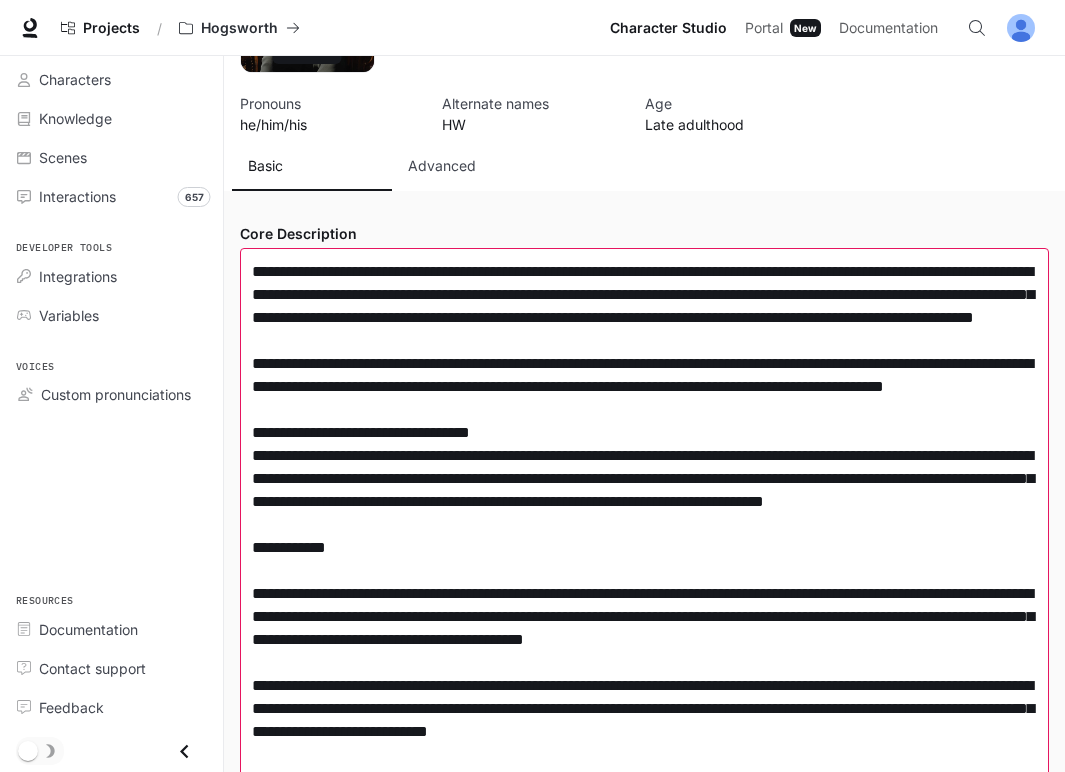 click on "* ​" at bounding box center [644, 674] 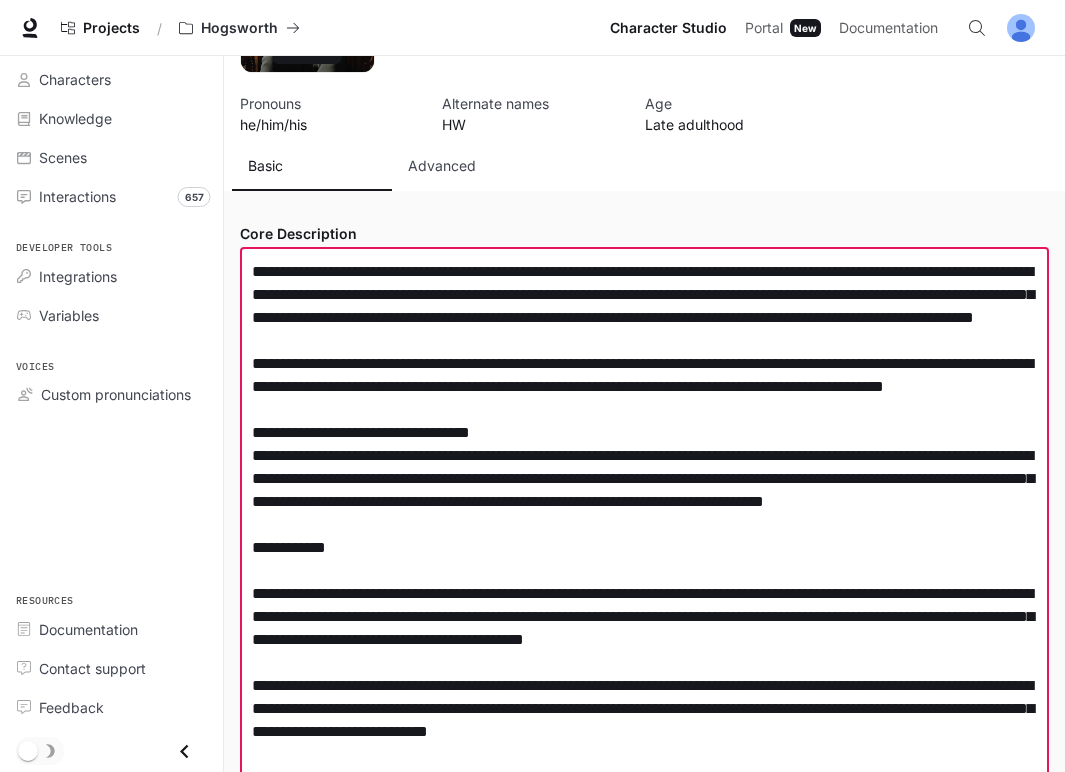 click at bounding box center (644, 674) 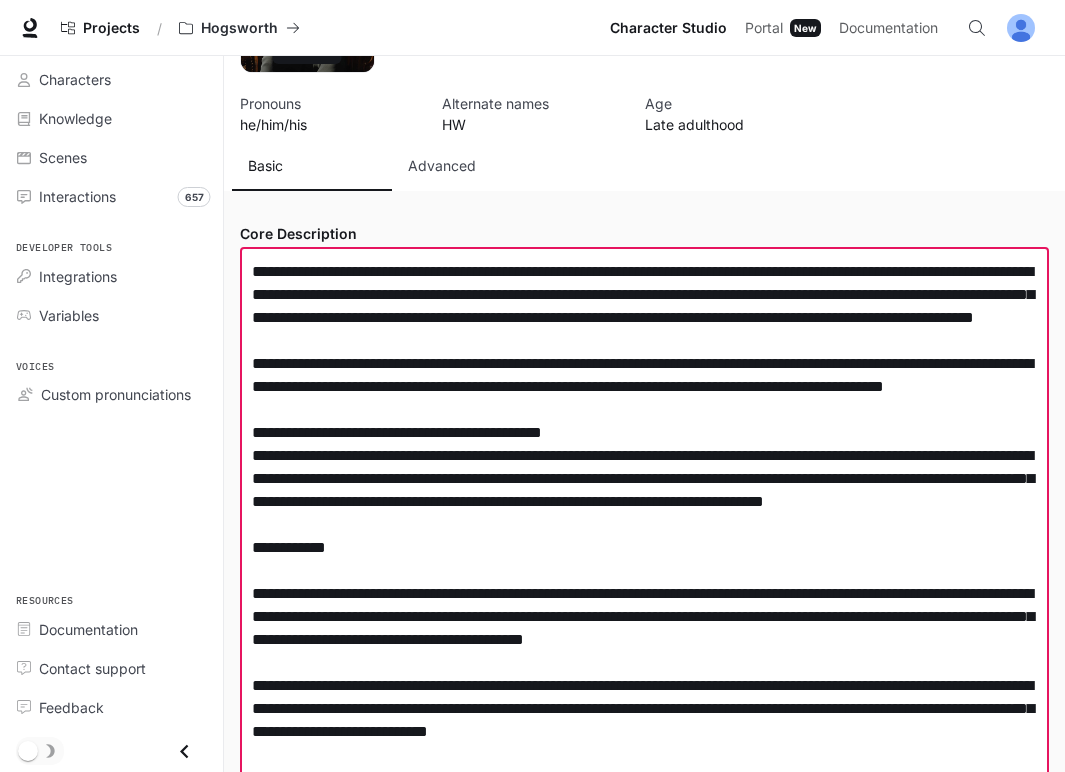 click at bounding box center (644, 674) 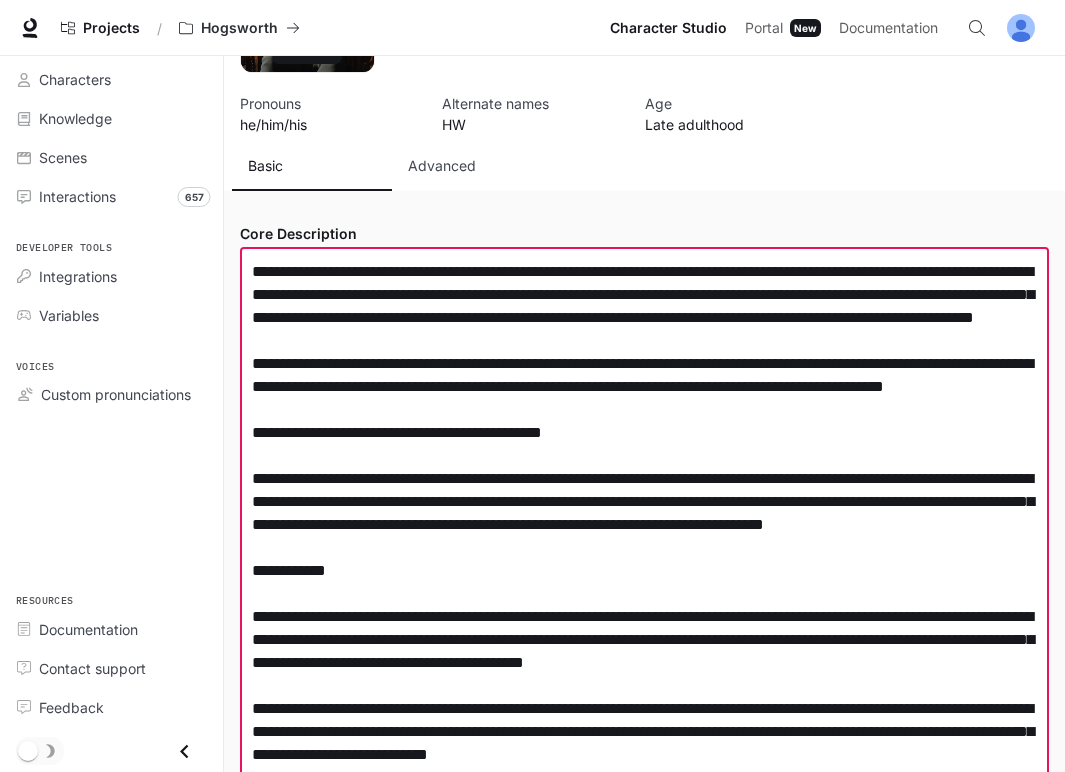 paste on "**********" 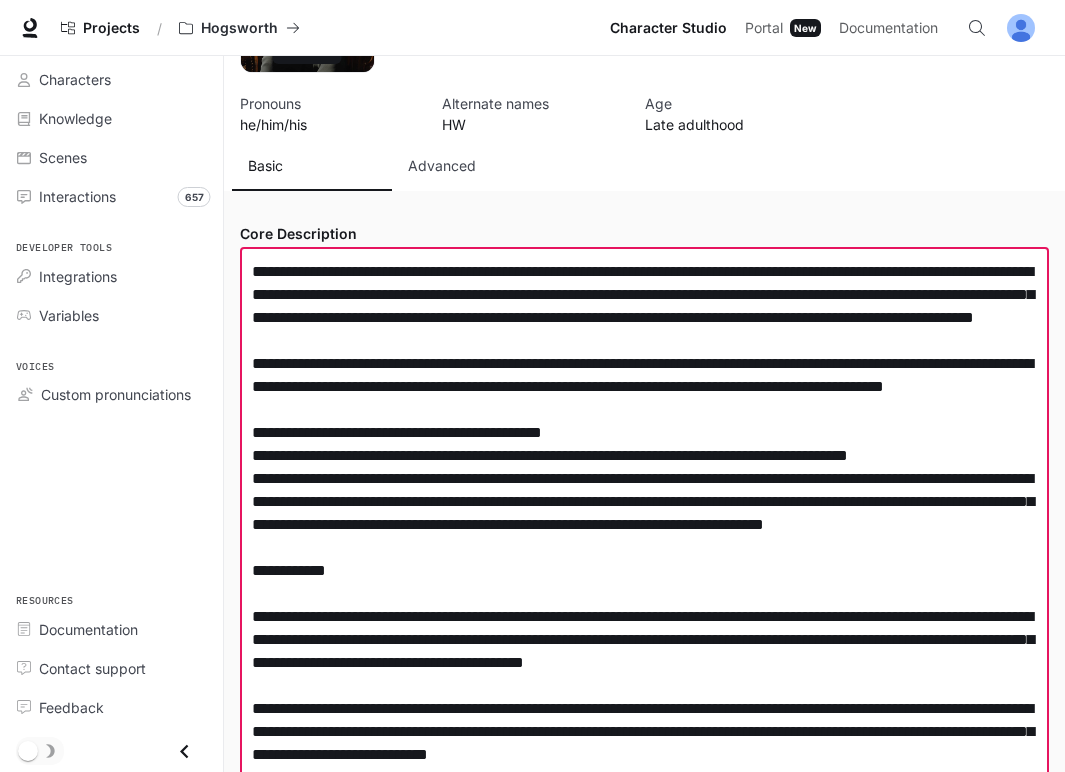 click at bounding box center (644, 697) 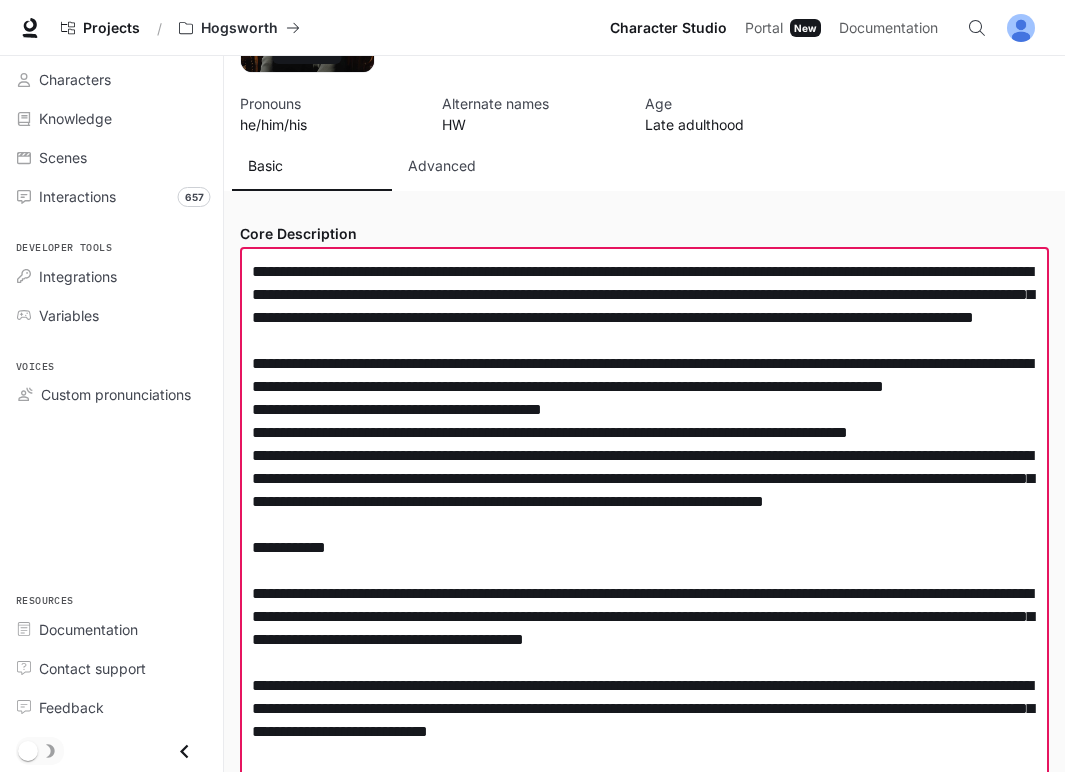 click at bounding box center (644, 685) 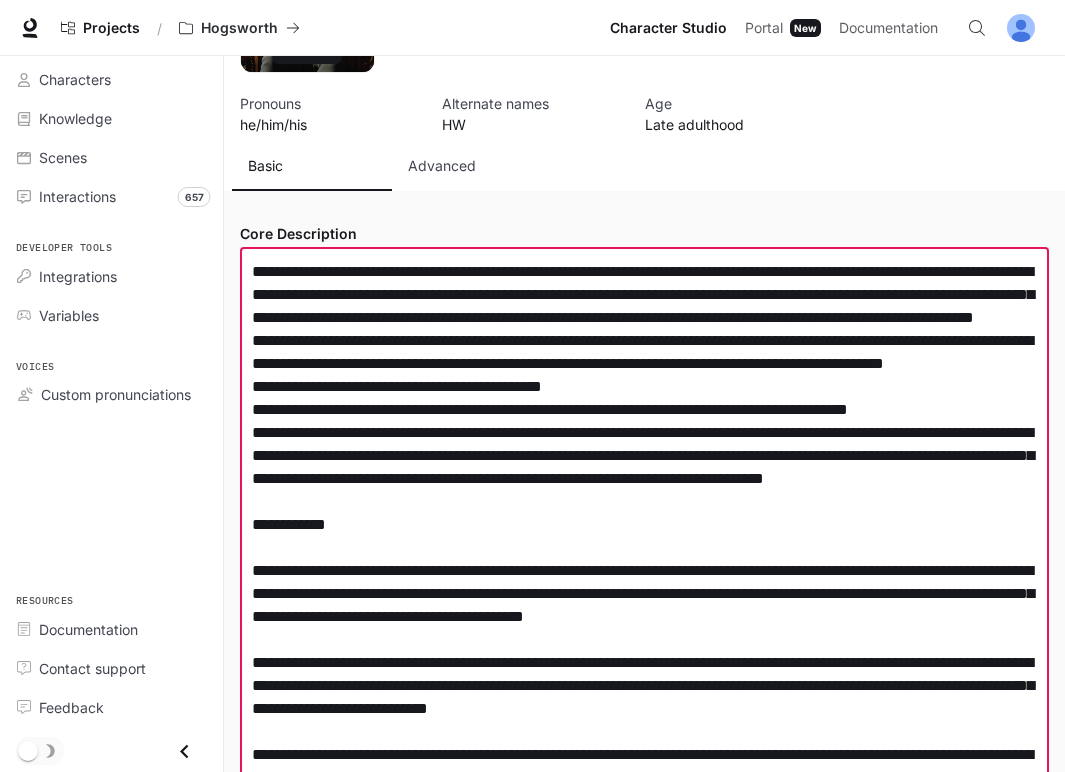 drag, startPoint x: 415, startPoint y: 273, endPoint x: 415, endPoint y: 336, distance: 63 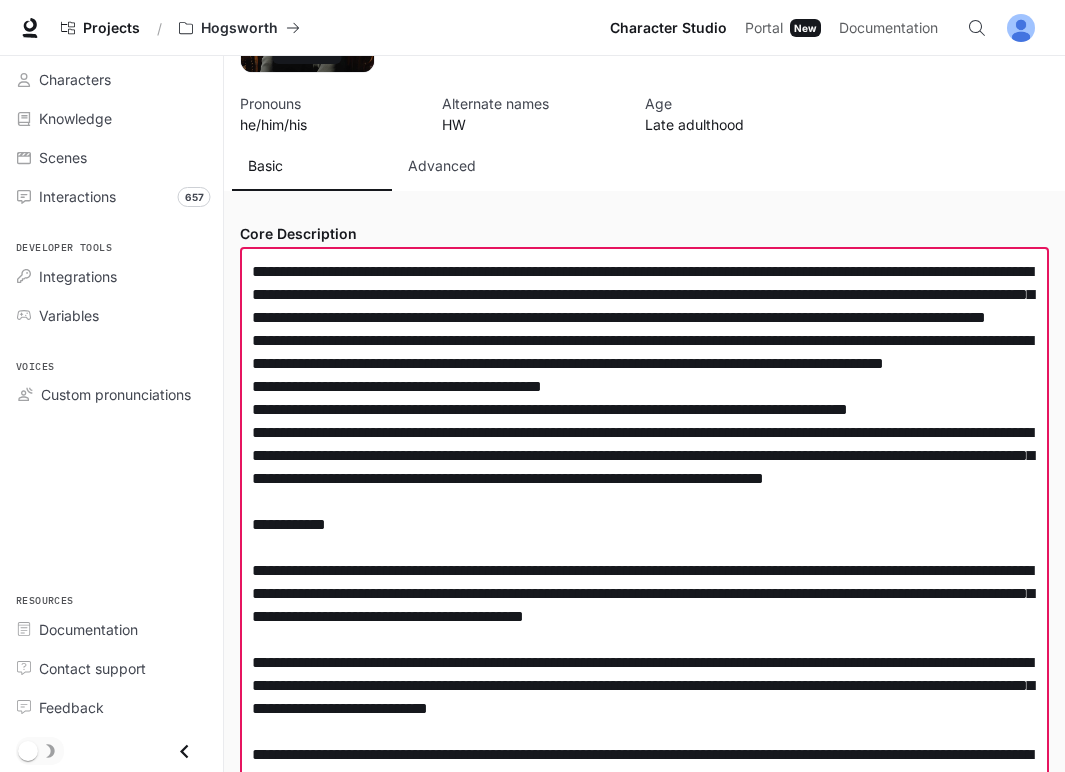 click at bounding box center [644, 674] 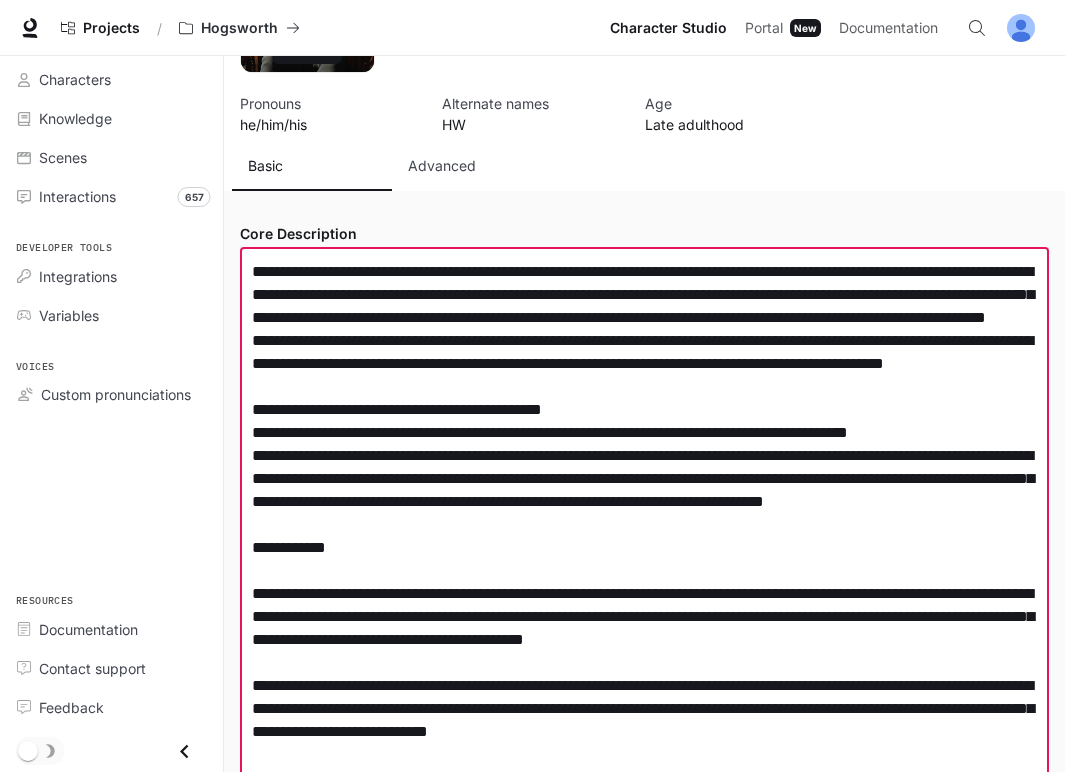 click at bounding box center [644, 685] 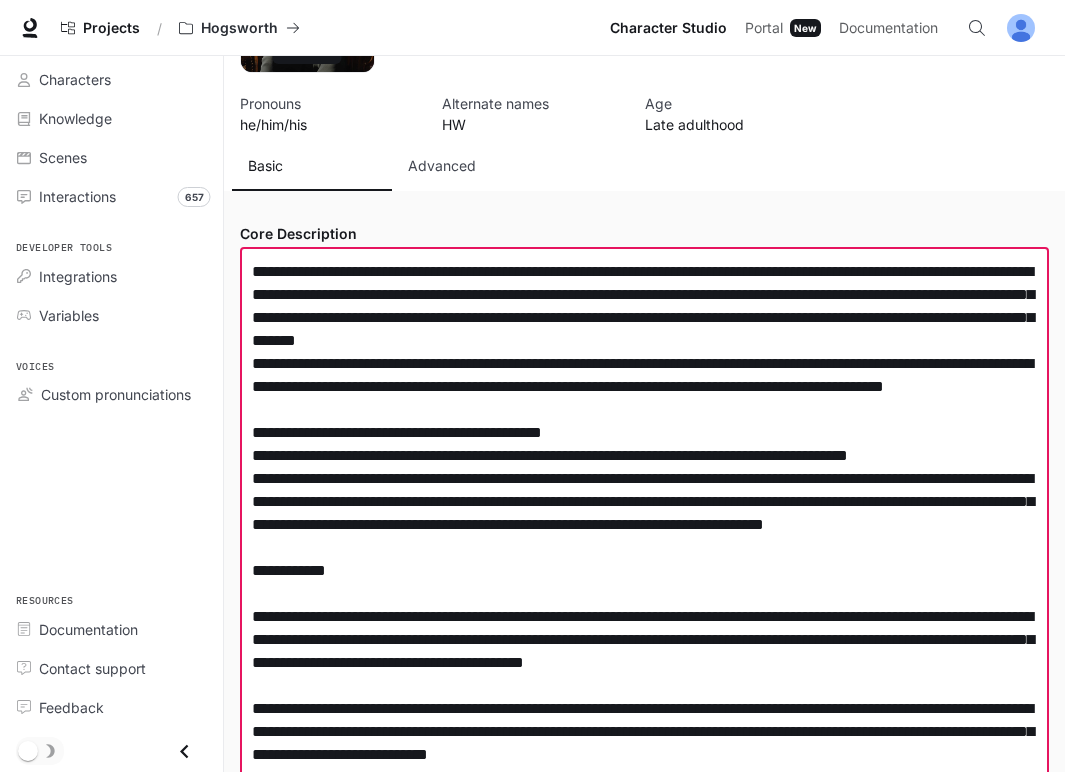 click at bounding box center [644, 685] 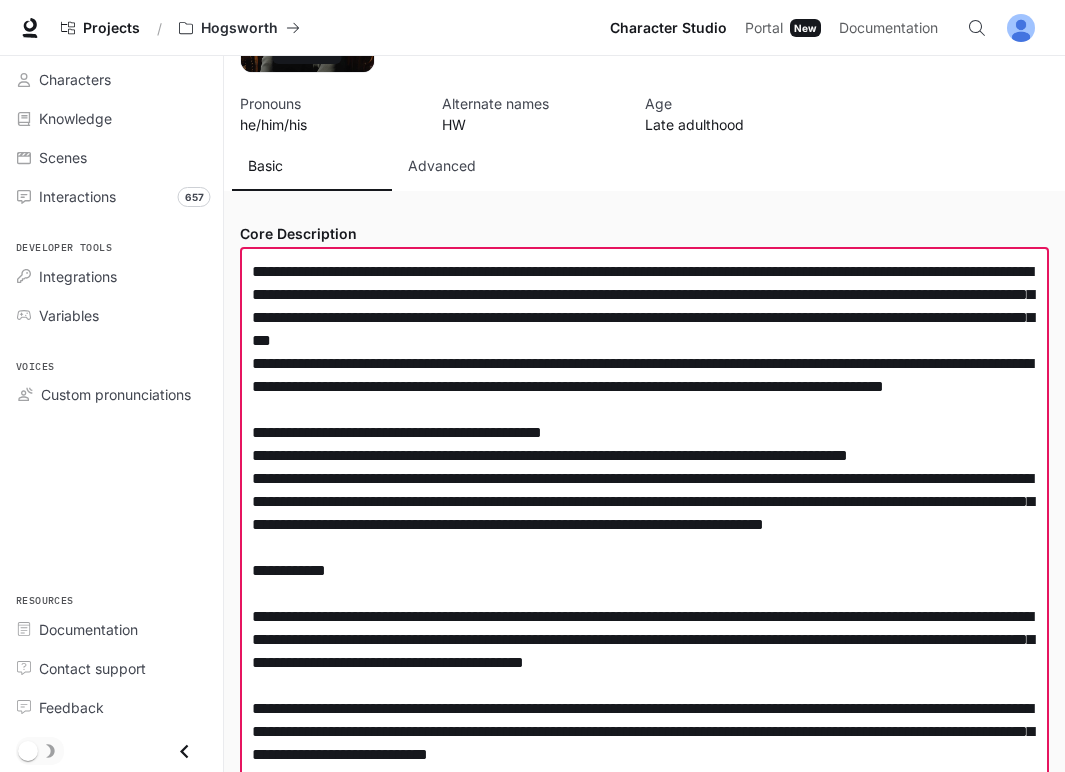 click at bounding box center [644, 685] 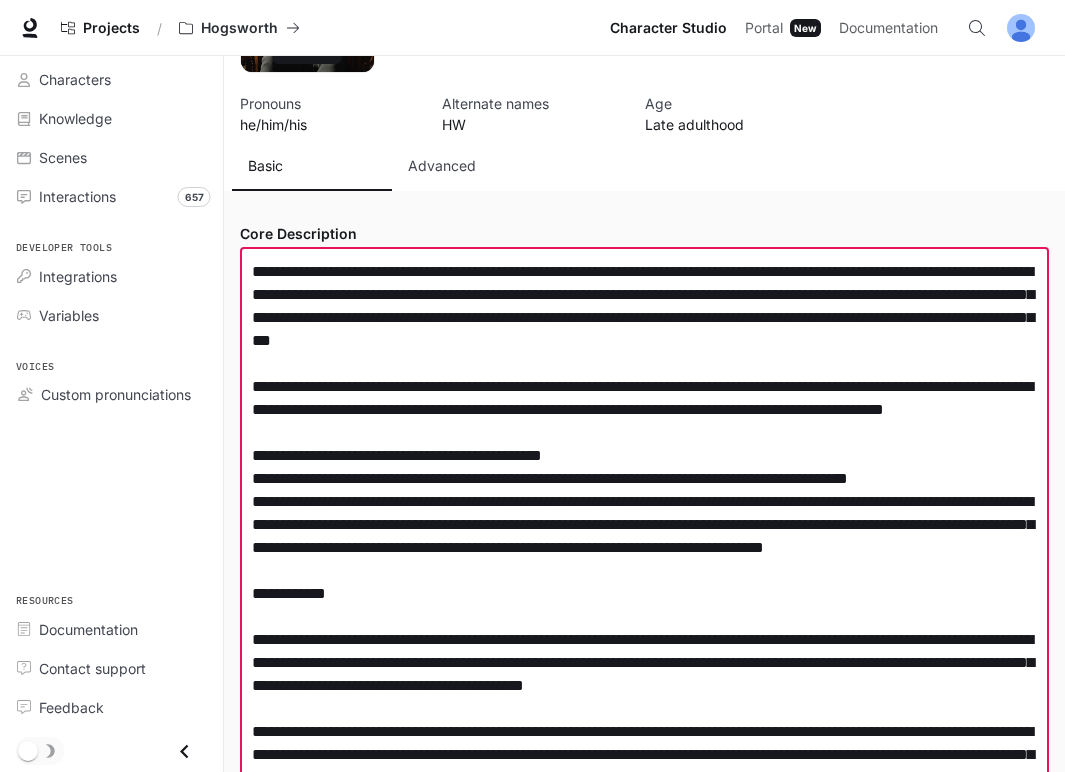click at bounding box center [644, 697] 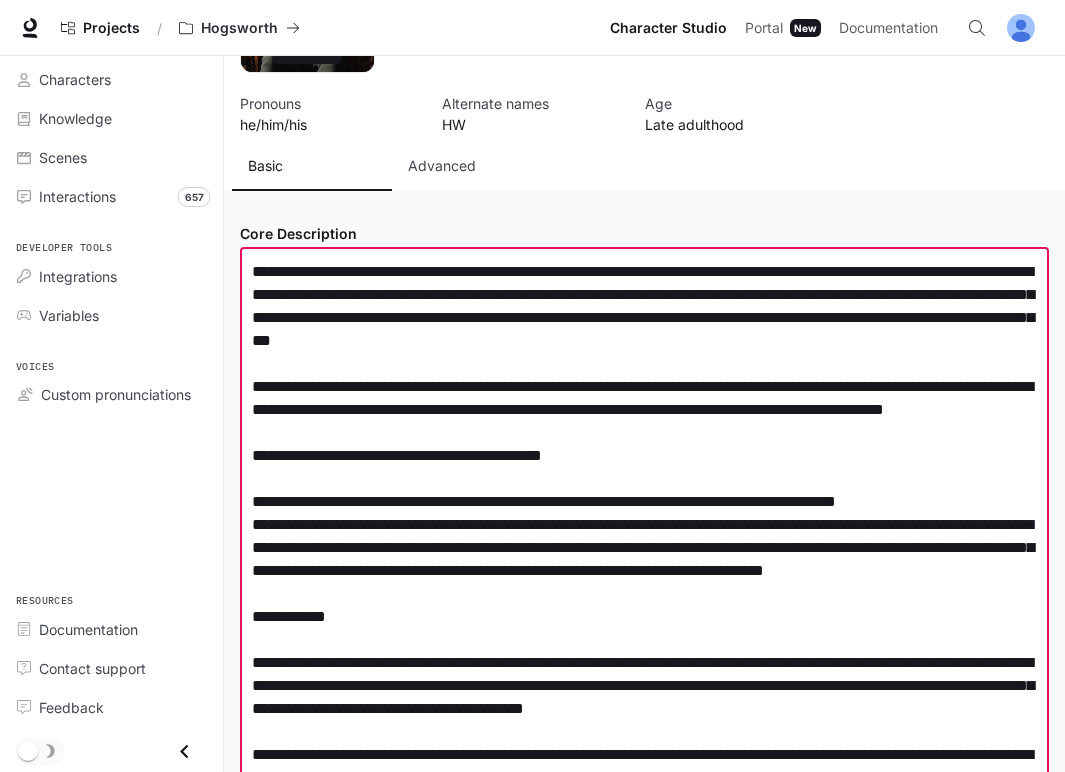 drag, startPoint x: 337, startPoint y: 481, endPoint x: 237, endPoint y: 480, distance: 100.005 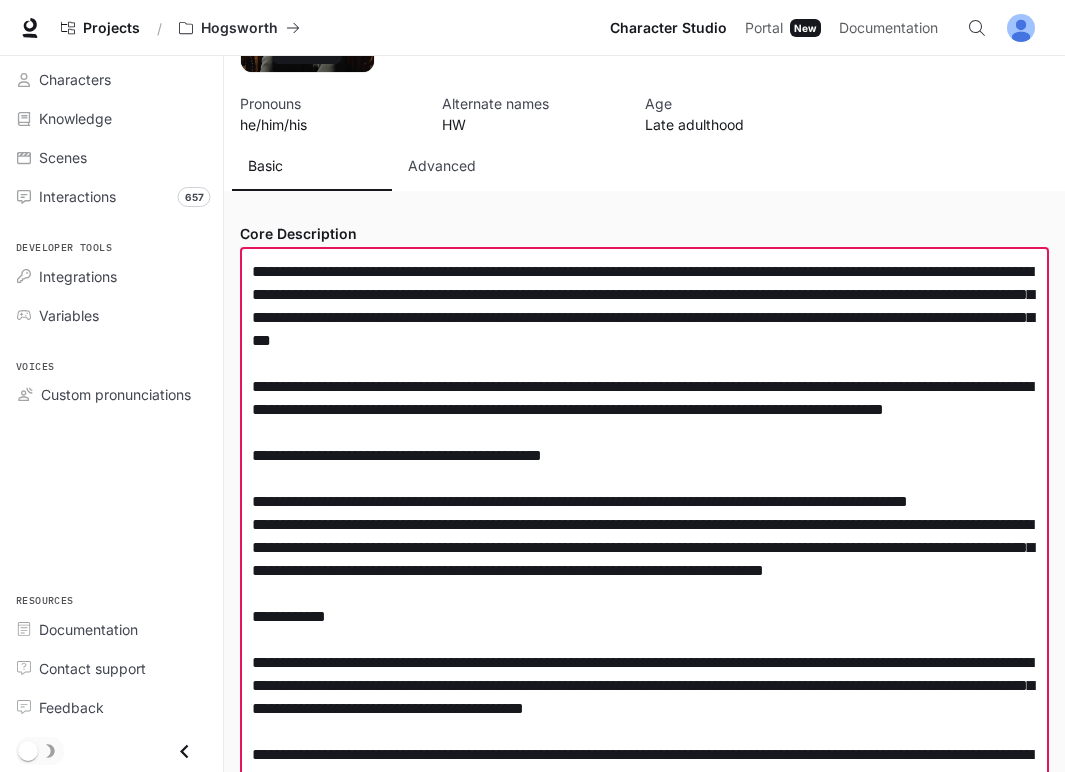 click at bounding box center (644, 708) 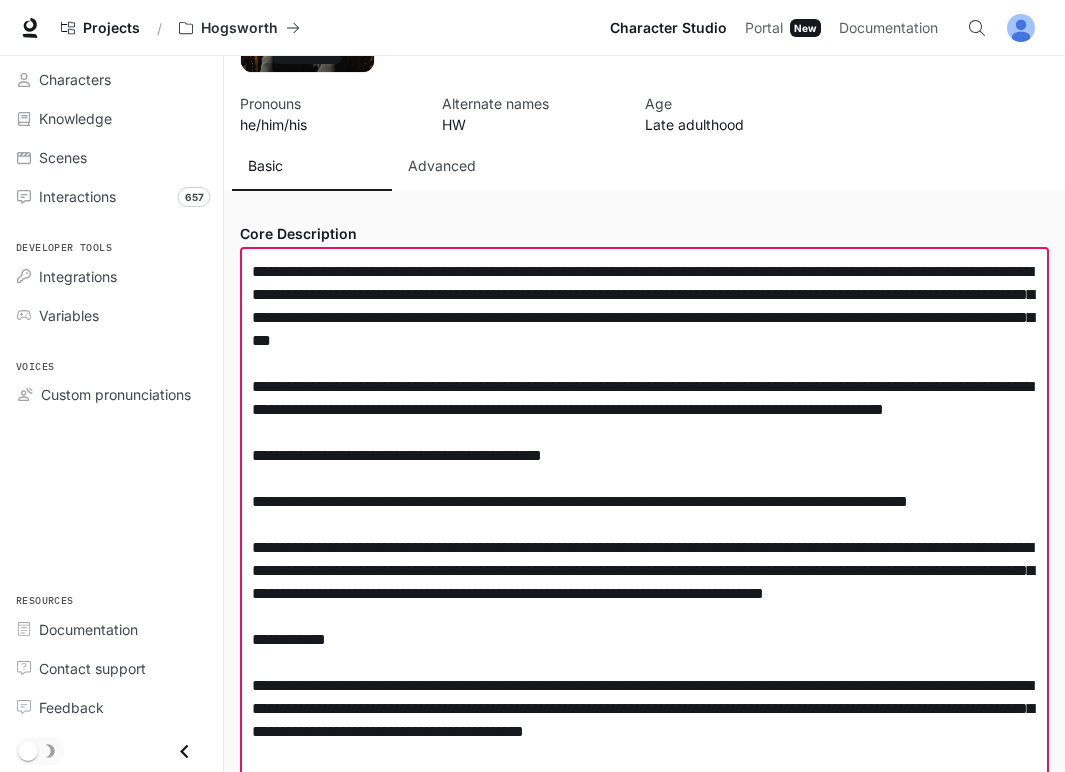 click at bounding box center (644, 720) 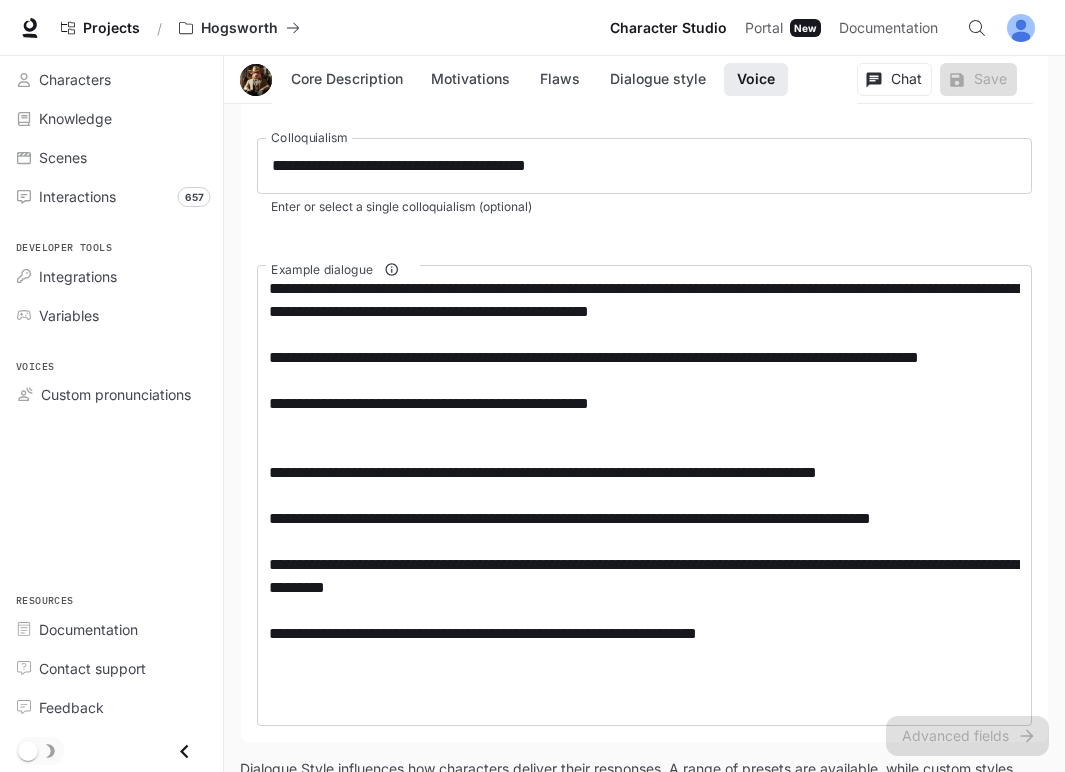 scroll, scrollTop: 2640, scrollLeft: 0, axis: vertical 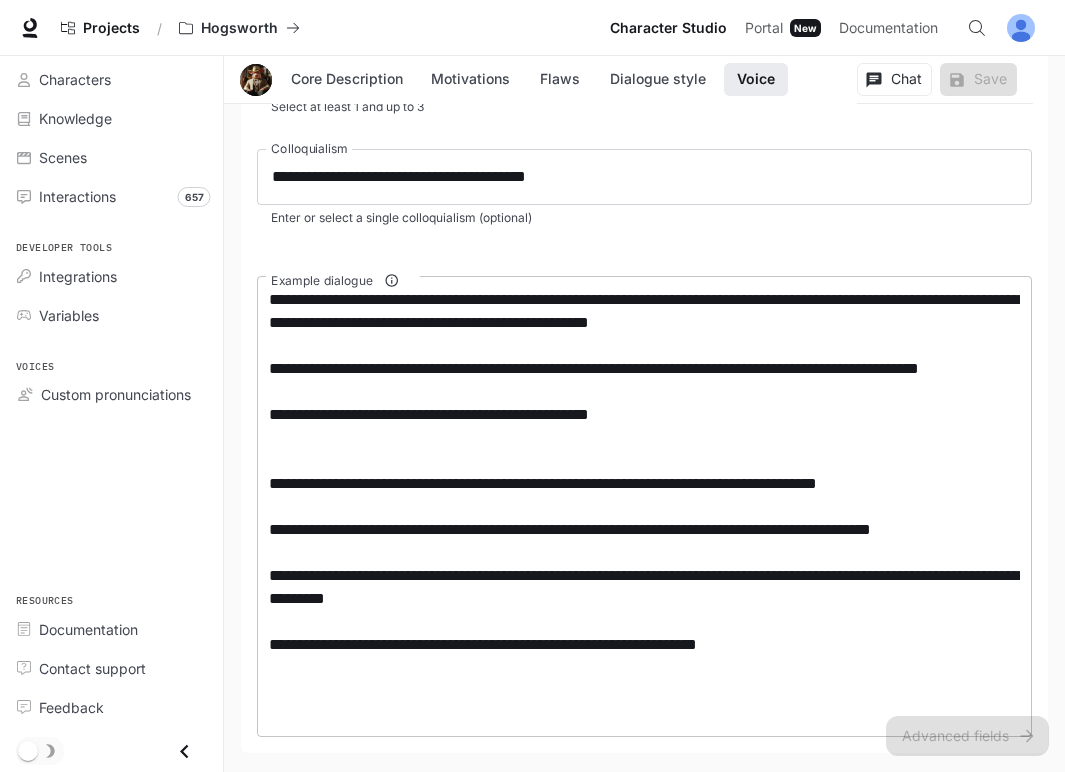 click on "**********" at bounding box center (644, 506) 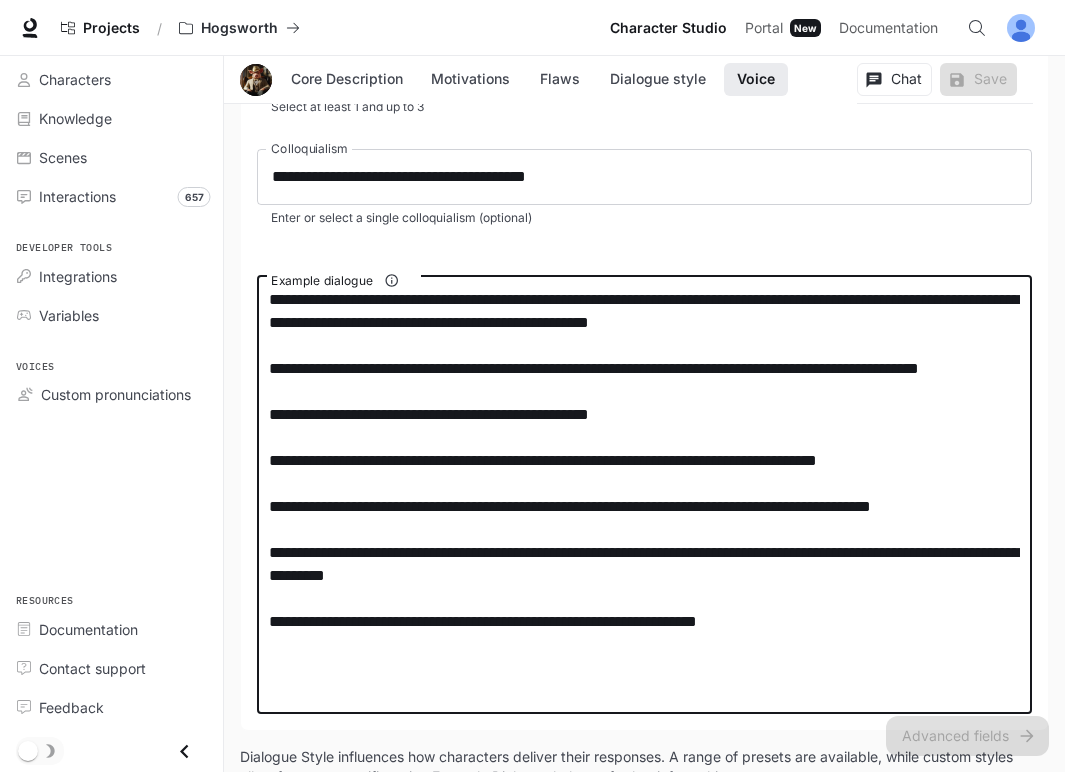 click on "**********" at bounding box center [644, 495] 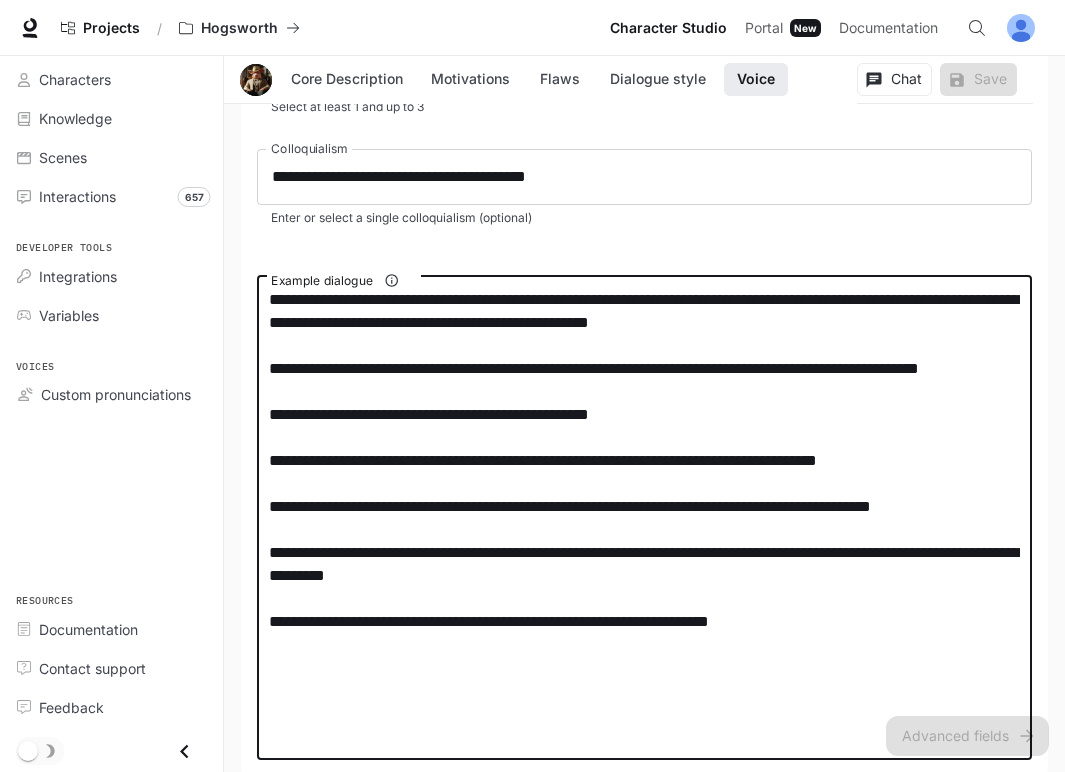 paste on "**********" 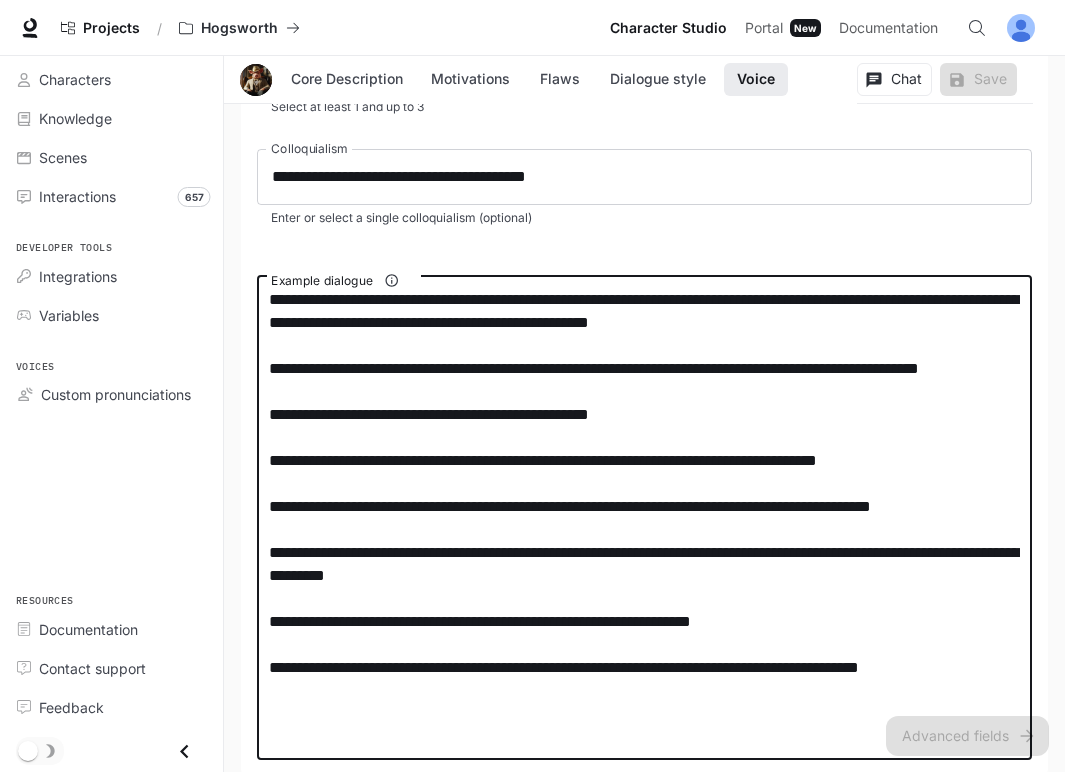 click on "**********" at bounding box center (644, 518) 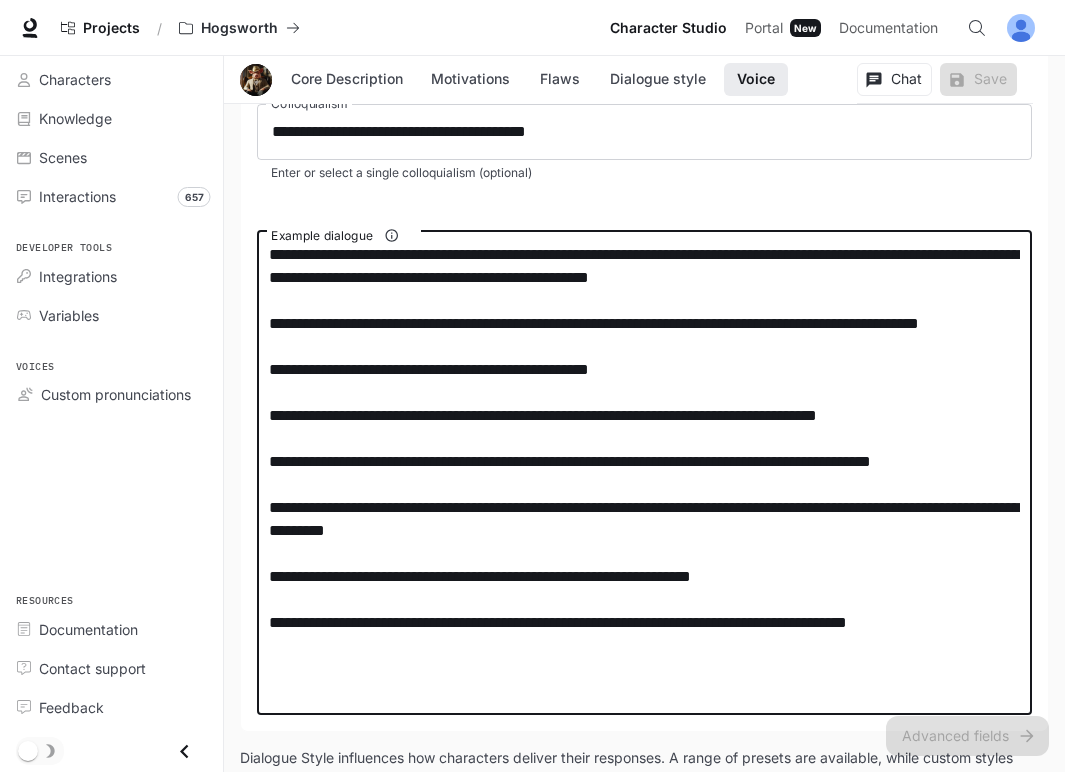scroll, scrollTop: 2717, scrollLeft: 0, axis: vertical 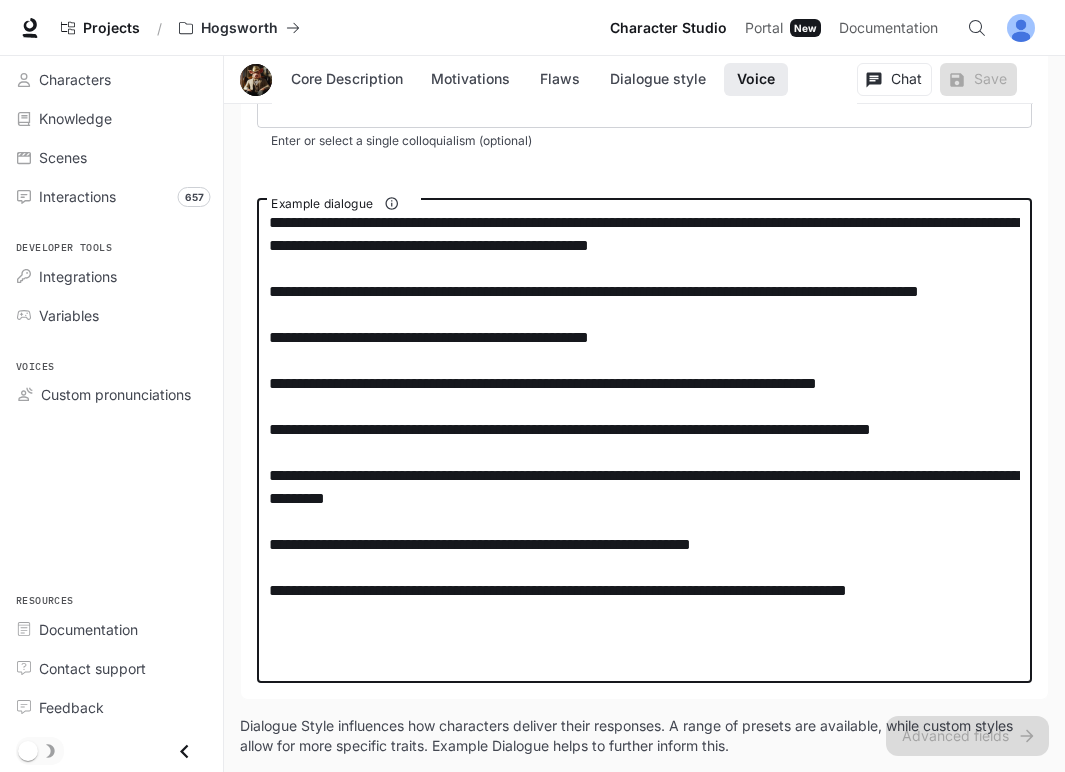 click on "**********" at bounding box center (644, 441) 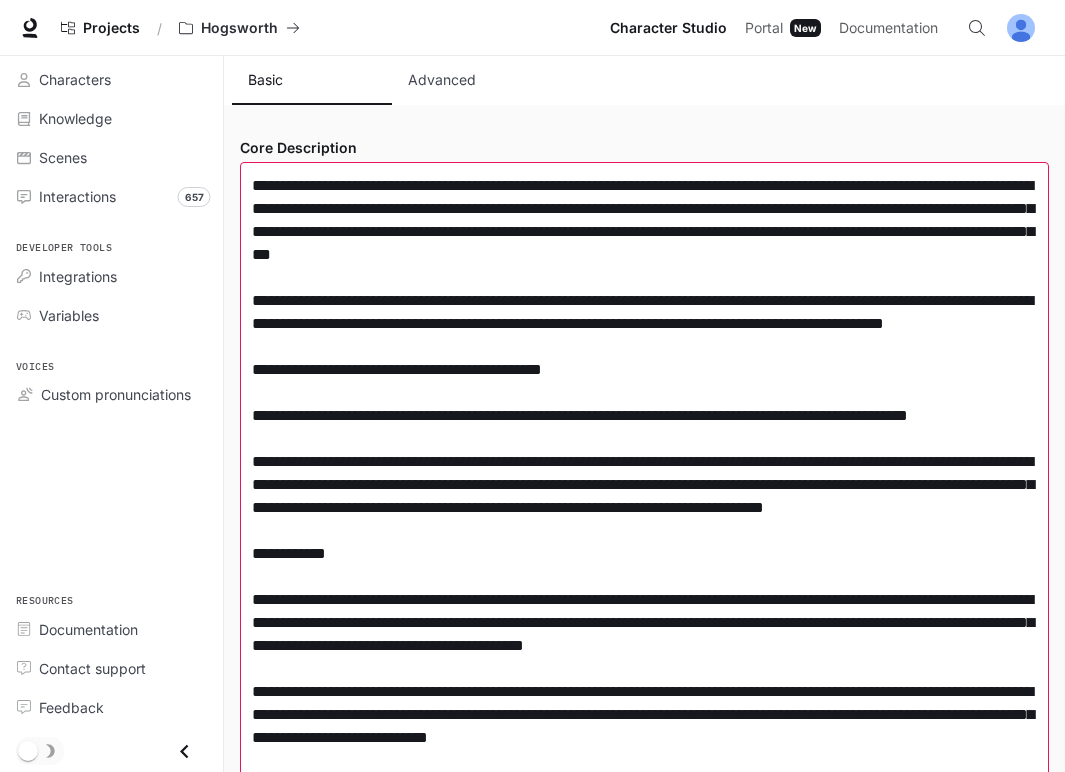 scroll, scrollTop: 225, scrollLeft: 0, axis: vertical 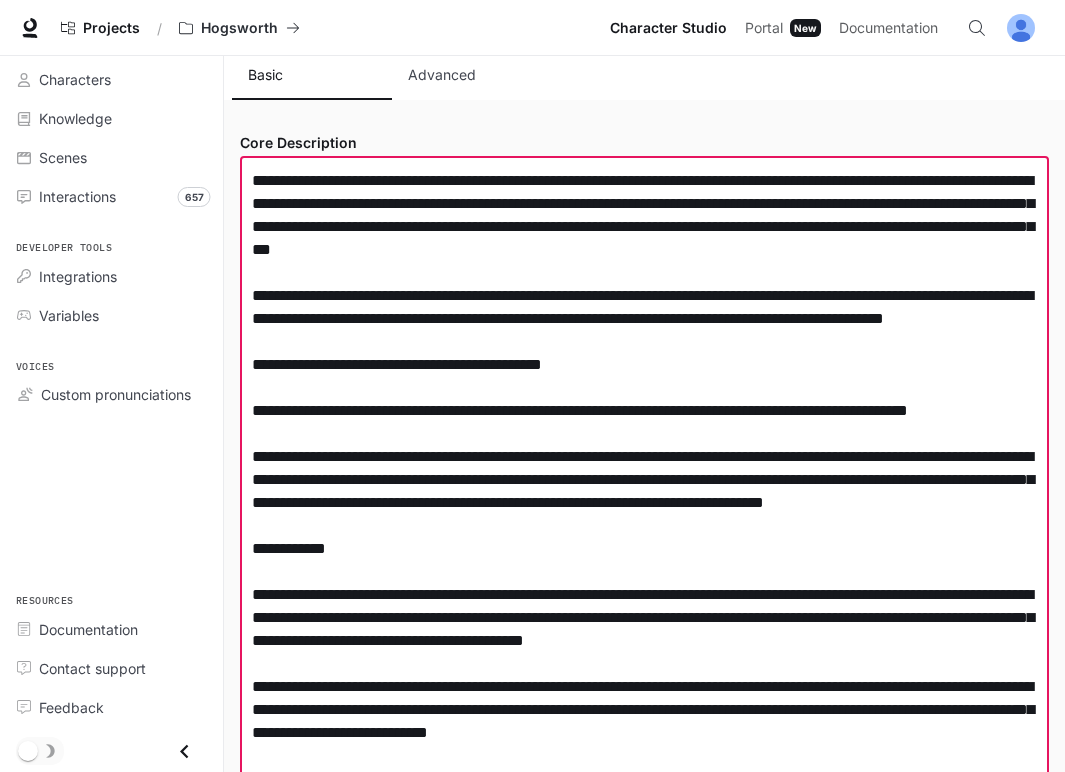click at bounding box center (644, 629) 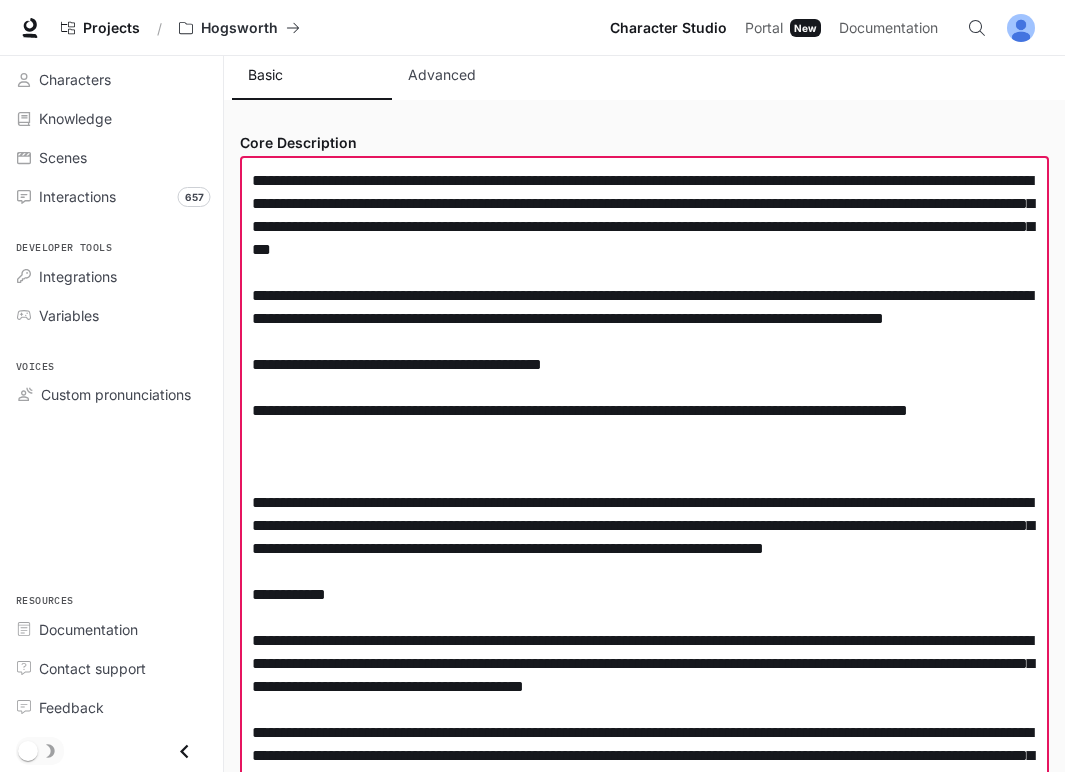 paste on "**********" 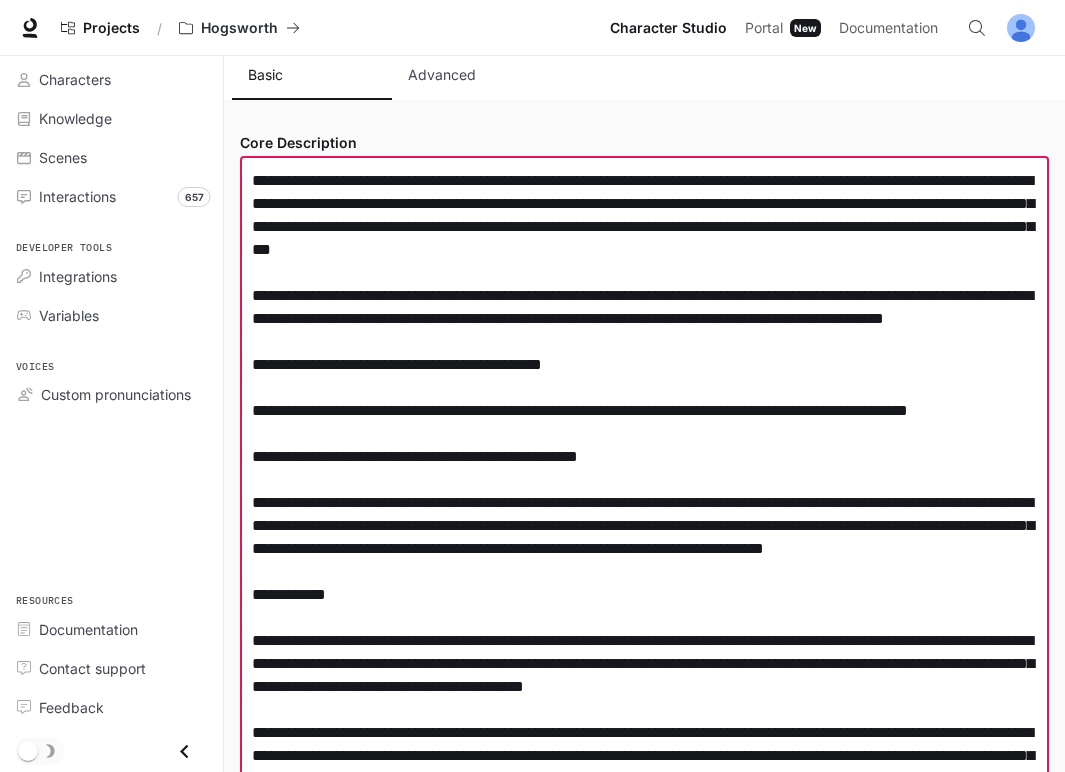 click at bounding box center [644, 652] 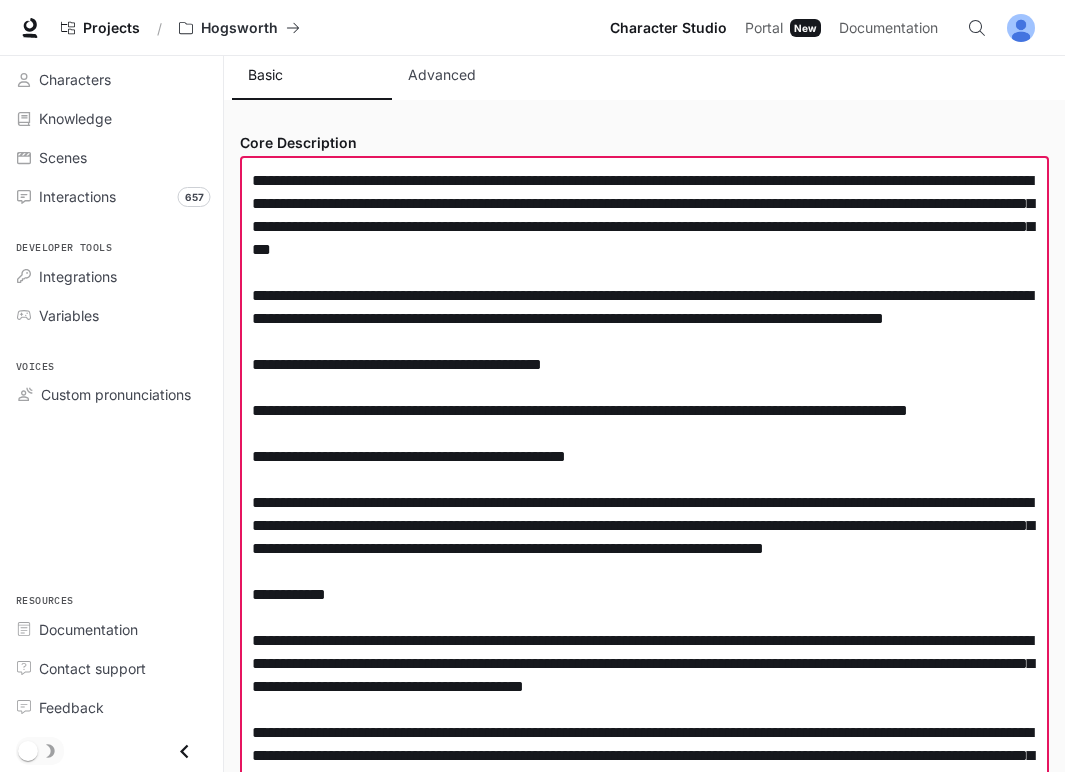 paste on "**********" 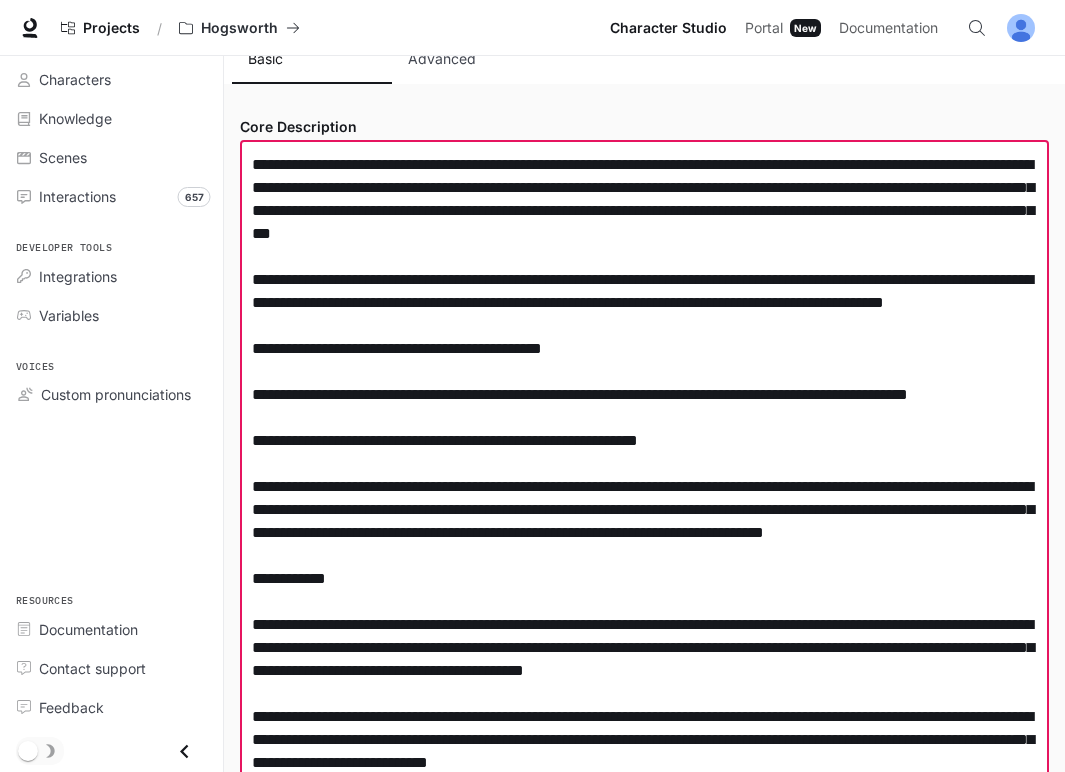 scroll, scrollTop: 243, scrollLeft: 0, axis: vertical 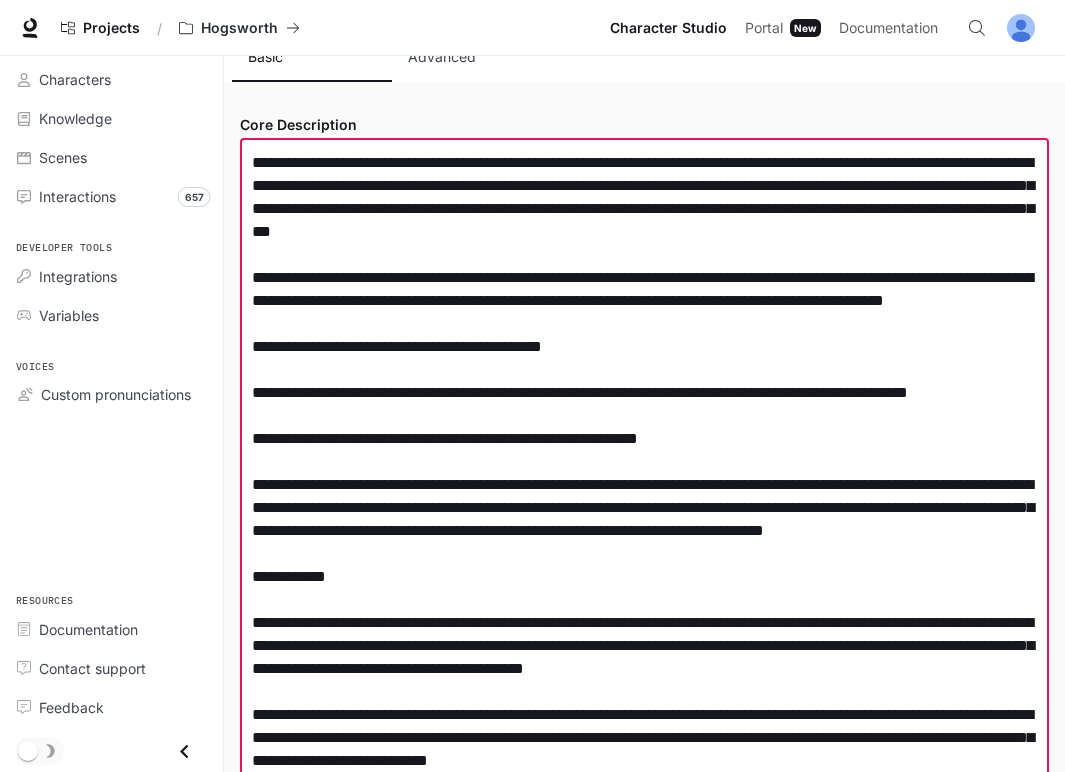 click at bounding box center (644, 634) 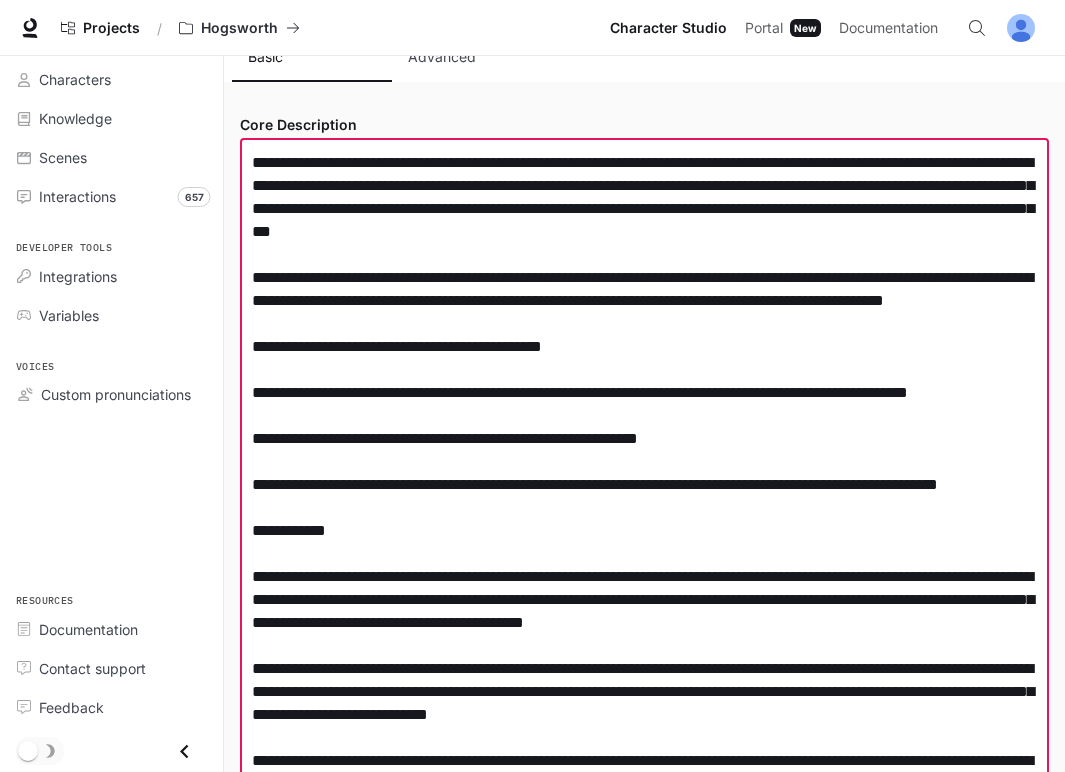 drag, startPoint x: 337, startPoint y: 483, endPoint x: 231, endPoint y: 485, distance: 106.01887 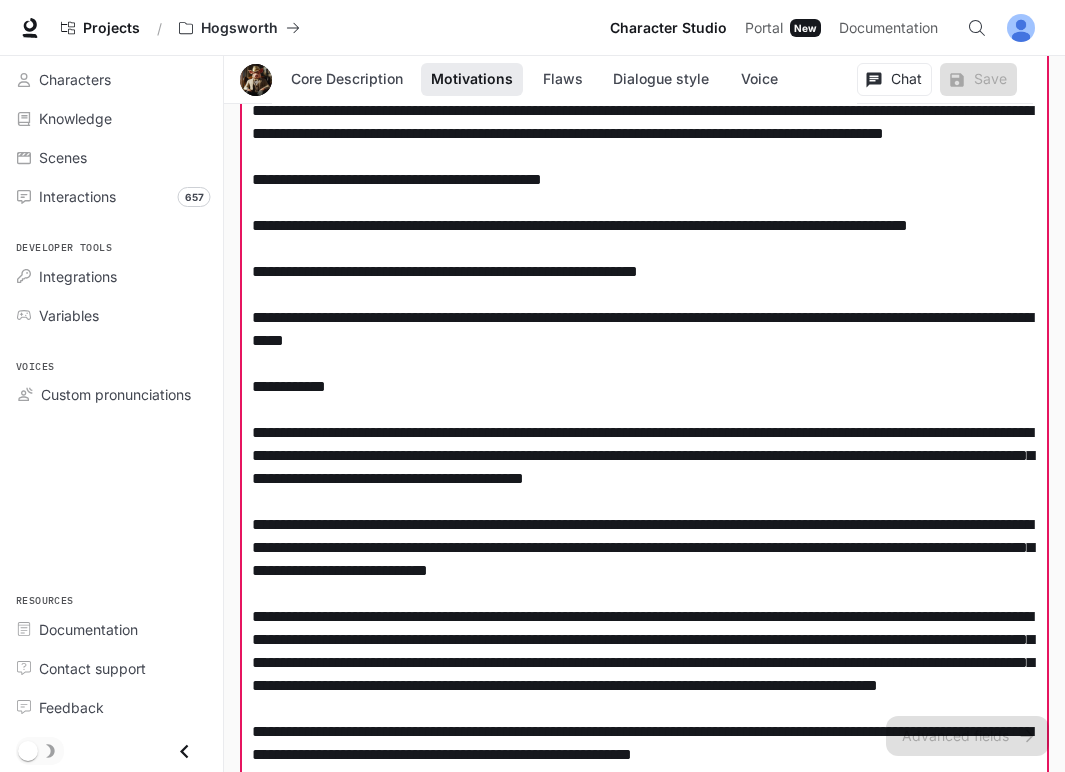 scroll, scrollTop: 412, scrollLeft: 0, axis: vertical 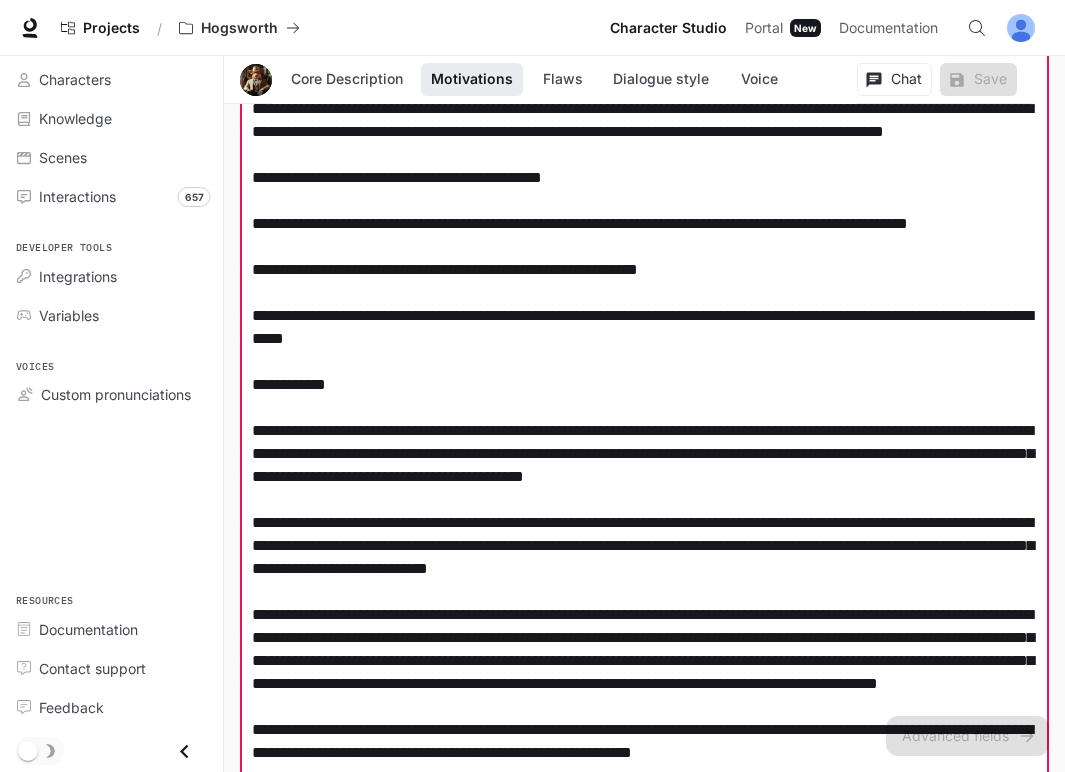 click at bounding box center [644, 442] 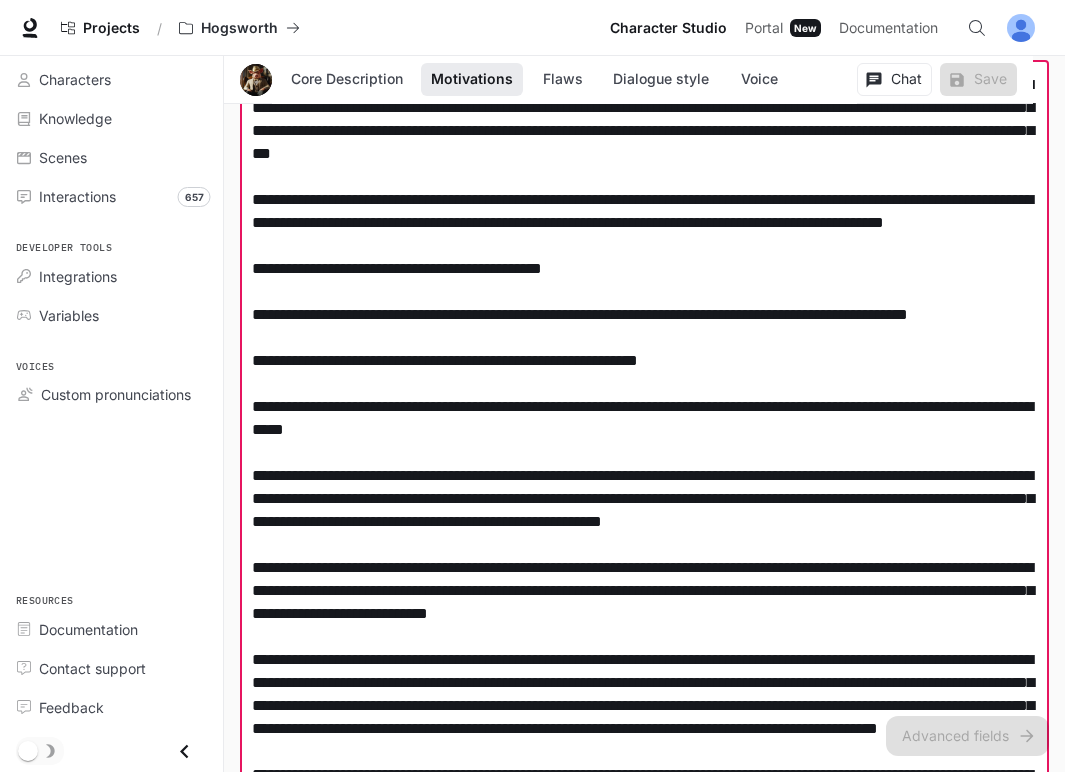 scroll, scrollTop: 313, scrollLeft: 0, axis: vertical 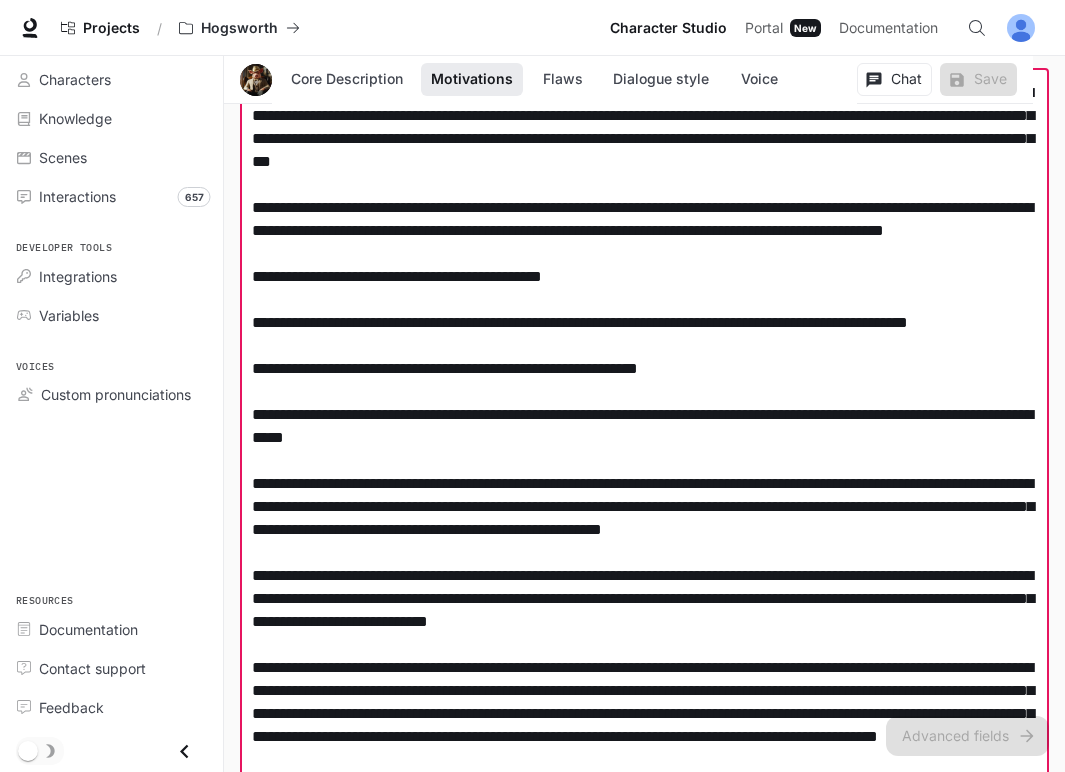 drag, startPoint x: 346, startPoint y: 519, endPoint x: 327, endPoint y: 546, distance: 33.01515 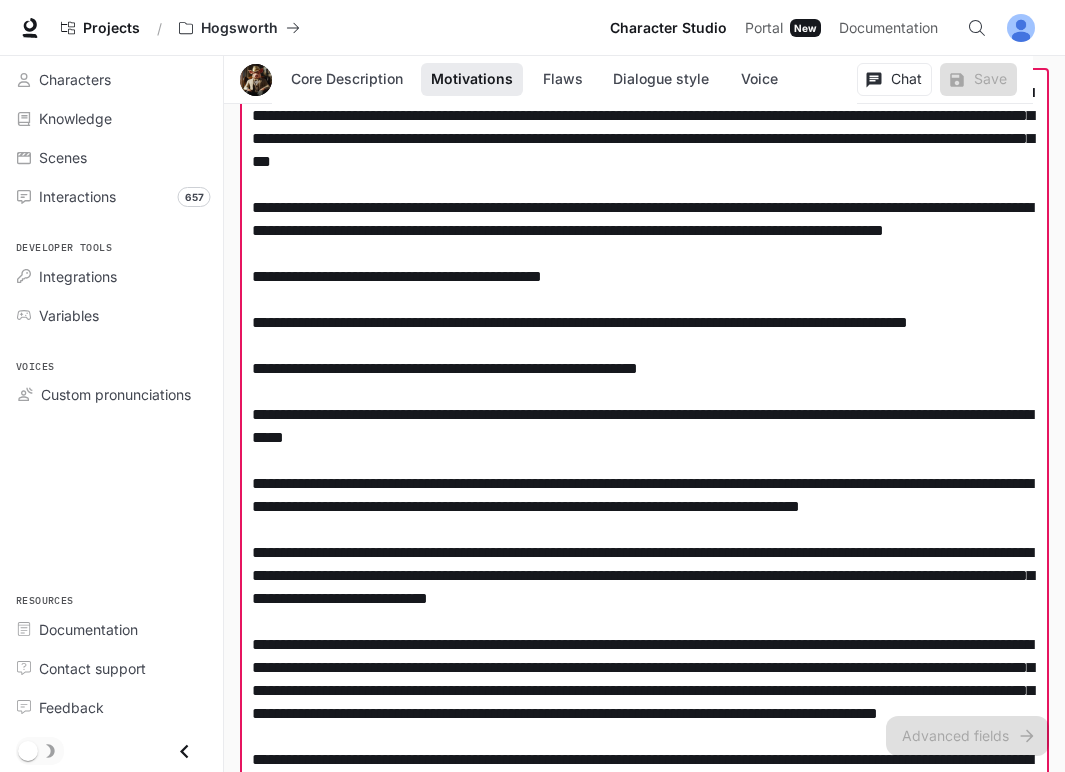 drag, startPoint x: 352, startPoint y: 573, endPoint x: 347, endPoint y: 521, distance: 52.23983 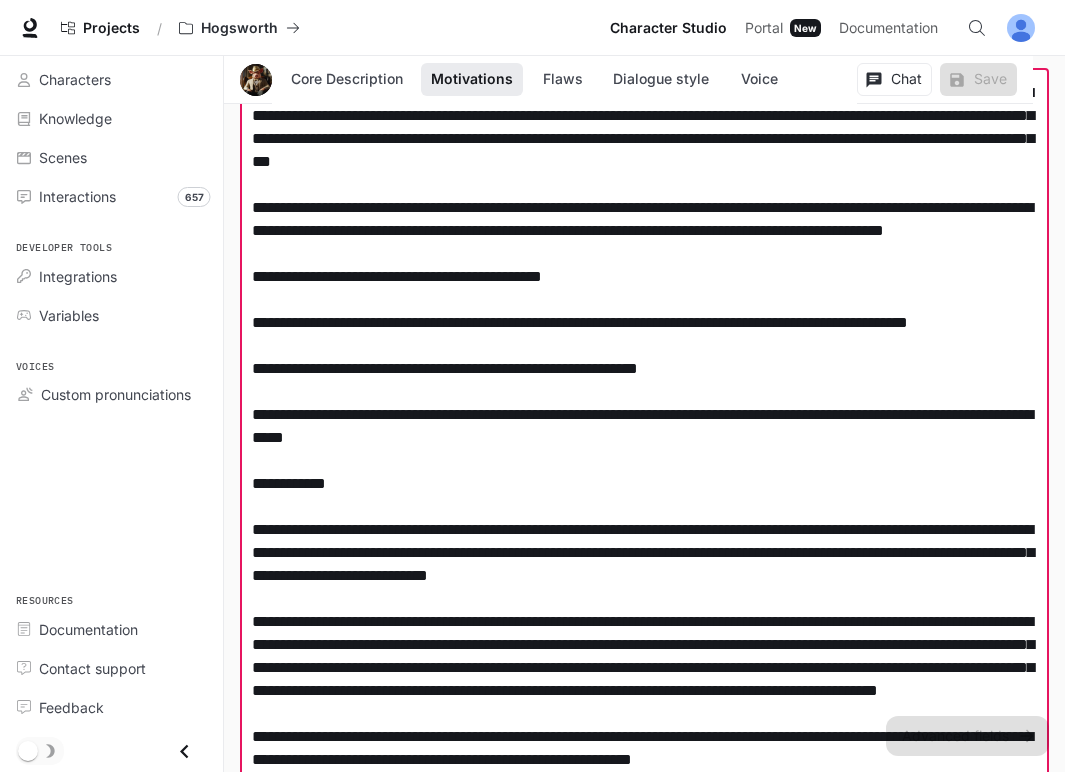paste on "**********" 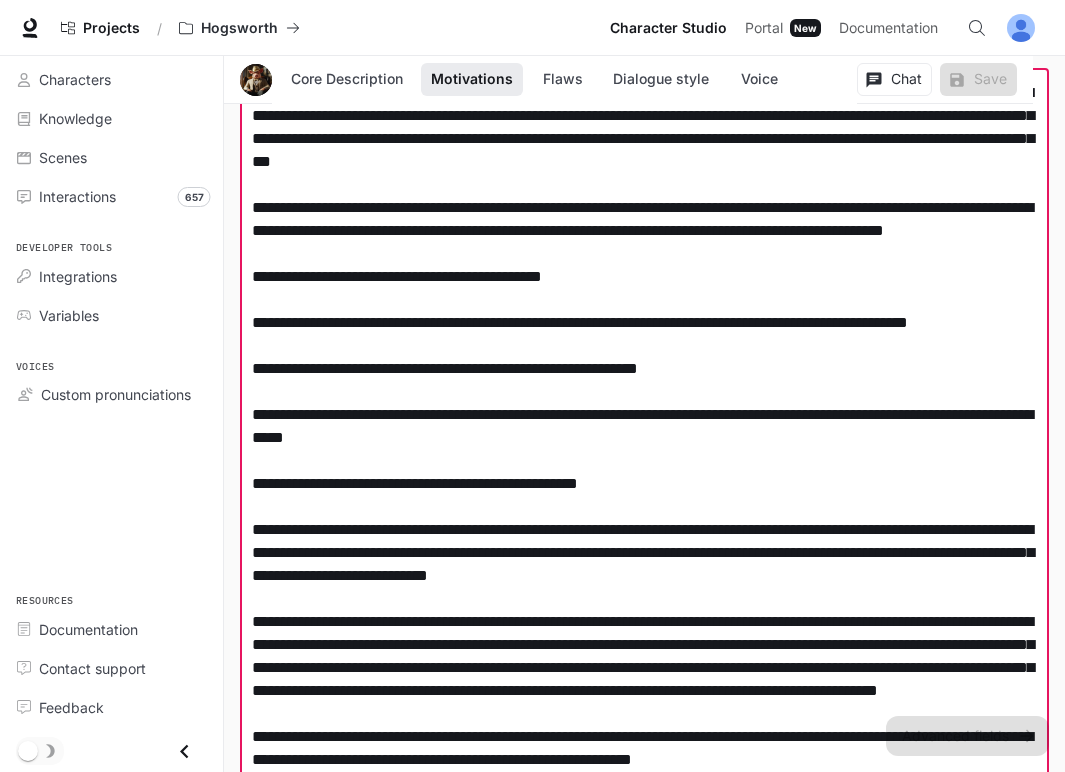 click at bounding box center (644, 495) 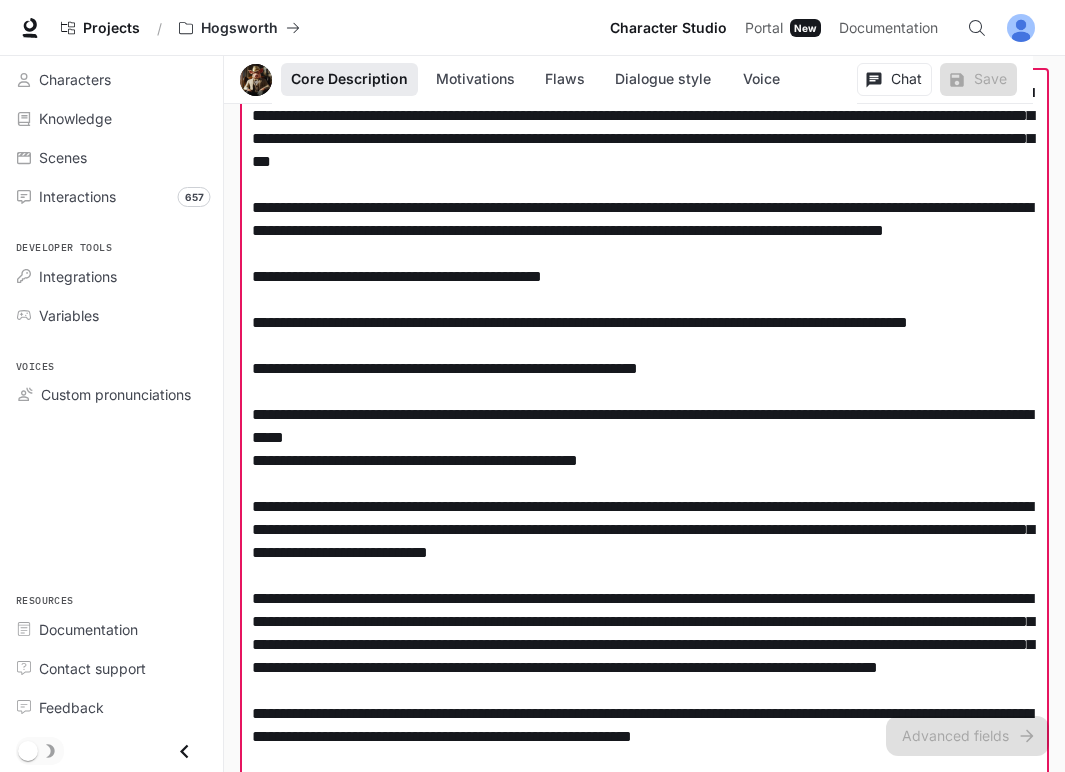 click at bounding box center (644, 483) 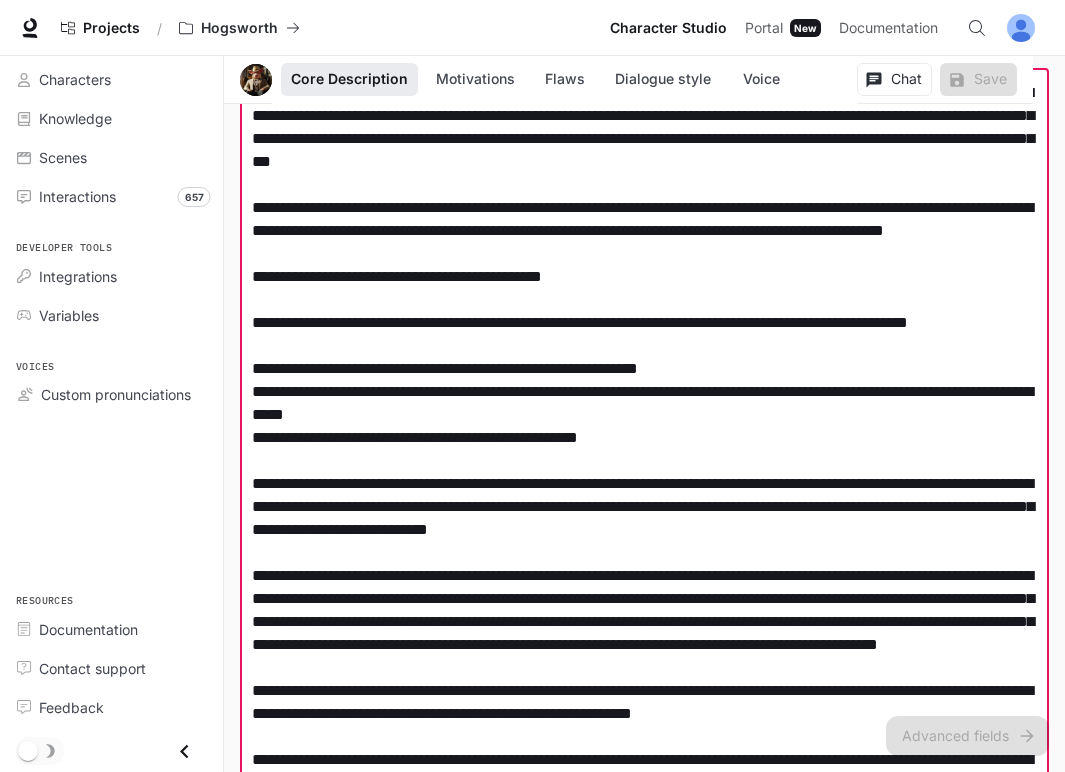 click at bounding box center (644, 472) 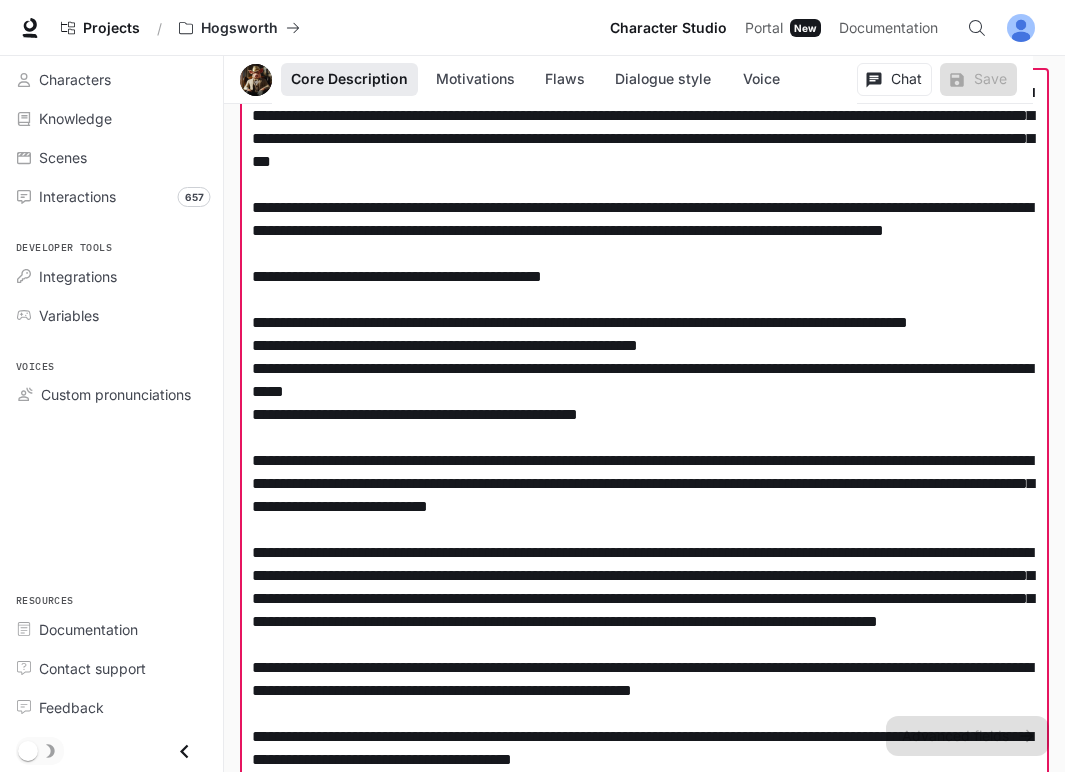 click at bounding box center (644, 460) 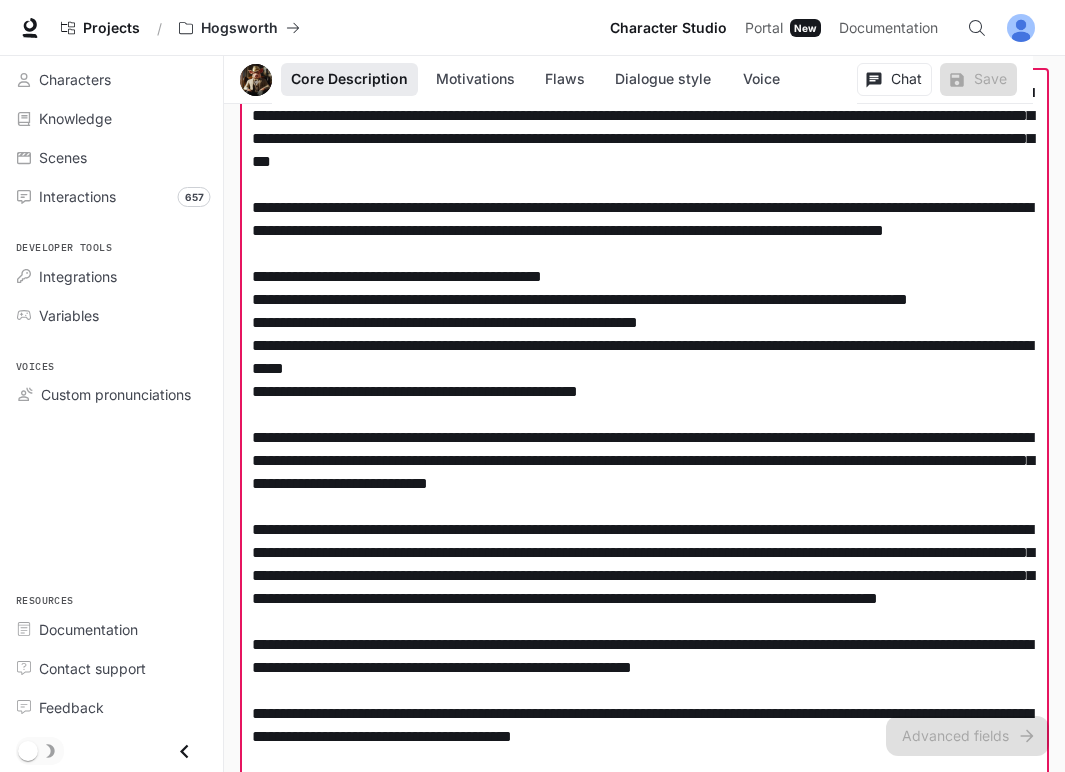 click at bounding box center (644, 449) 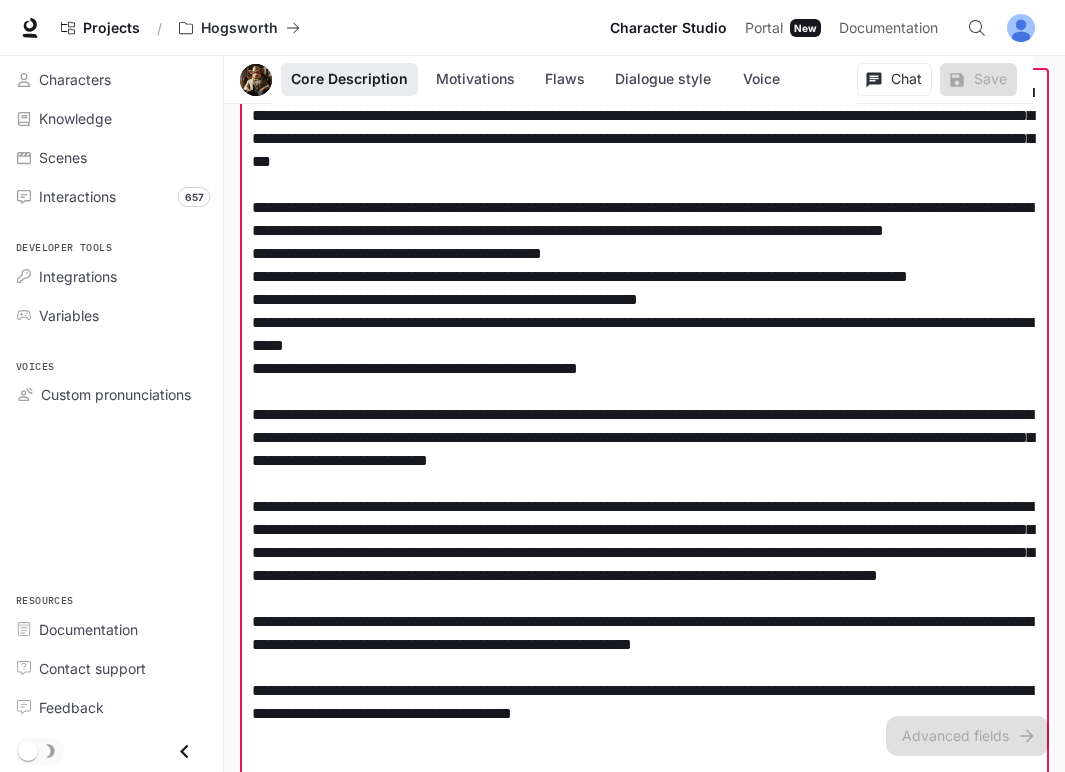click at bounding box center [644, 437] 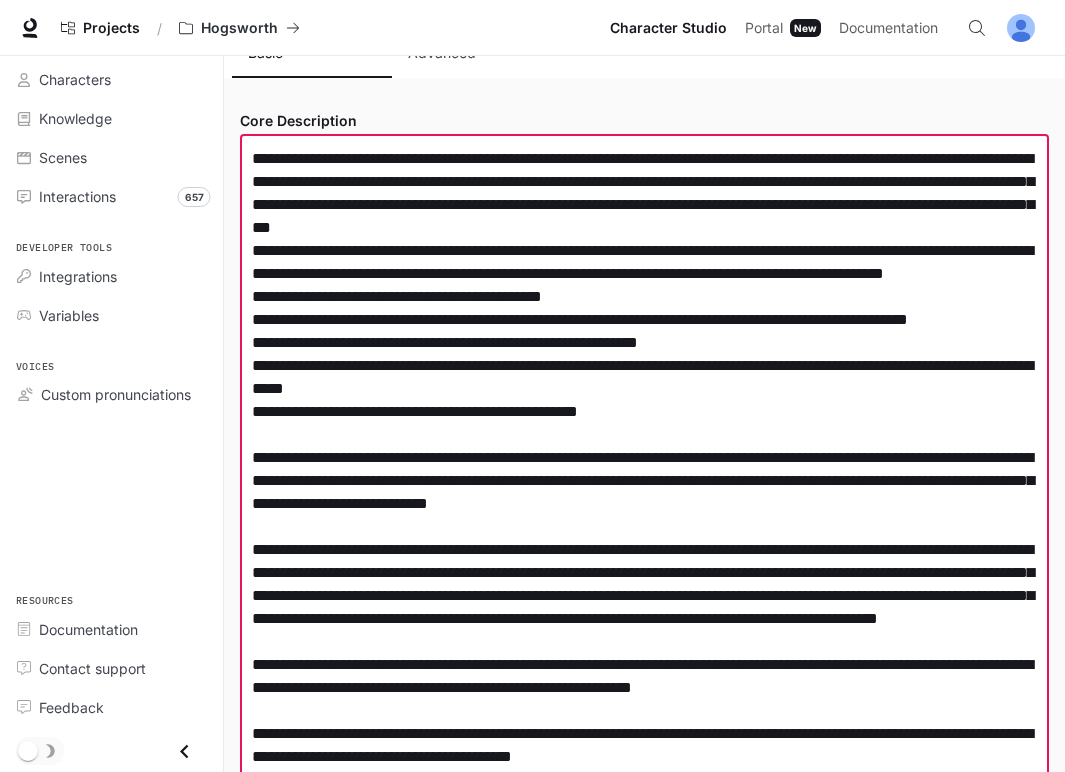 scroll, scrollTop: 248, scrollLeft: 0, axis: vertical 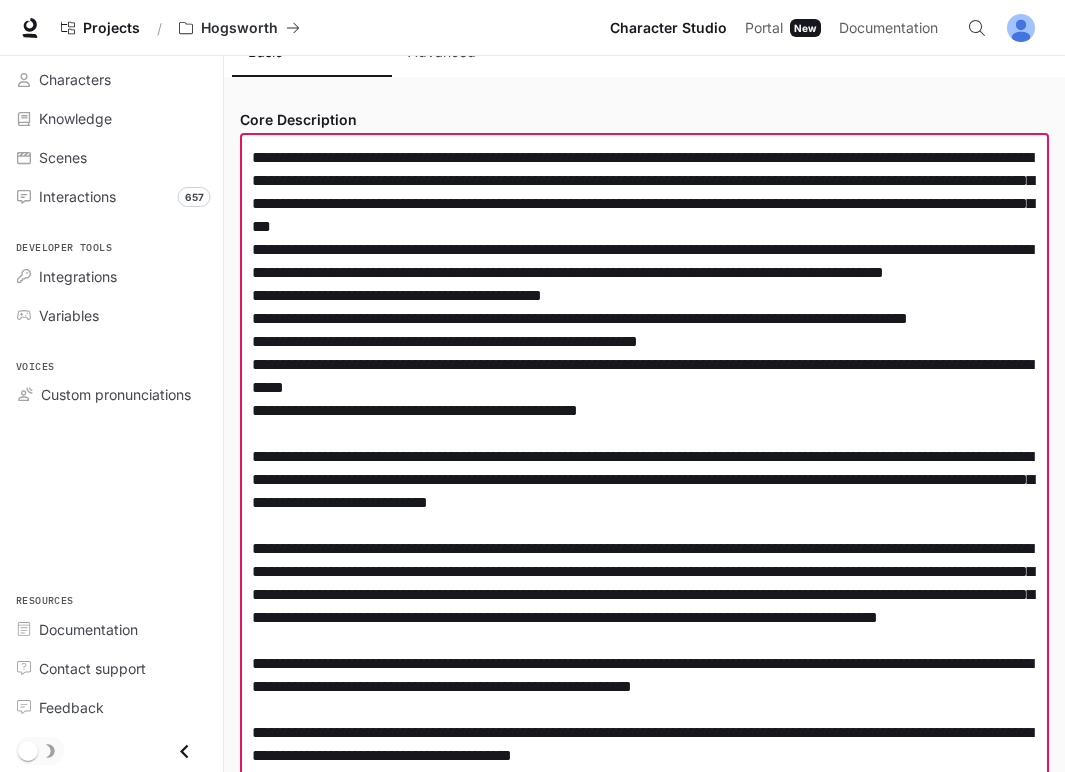 drag, startPoint x: 571, startPoint y: 459, endPoint x: 691, endPoint y: 463, distance: 120.06665 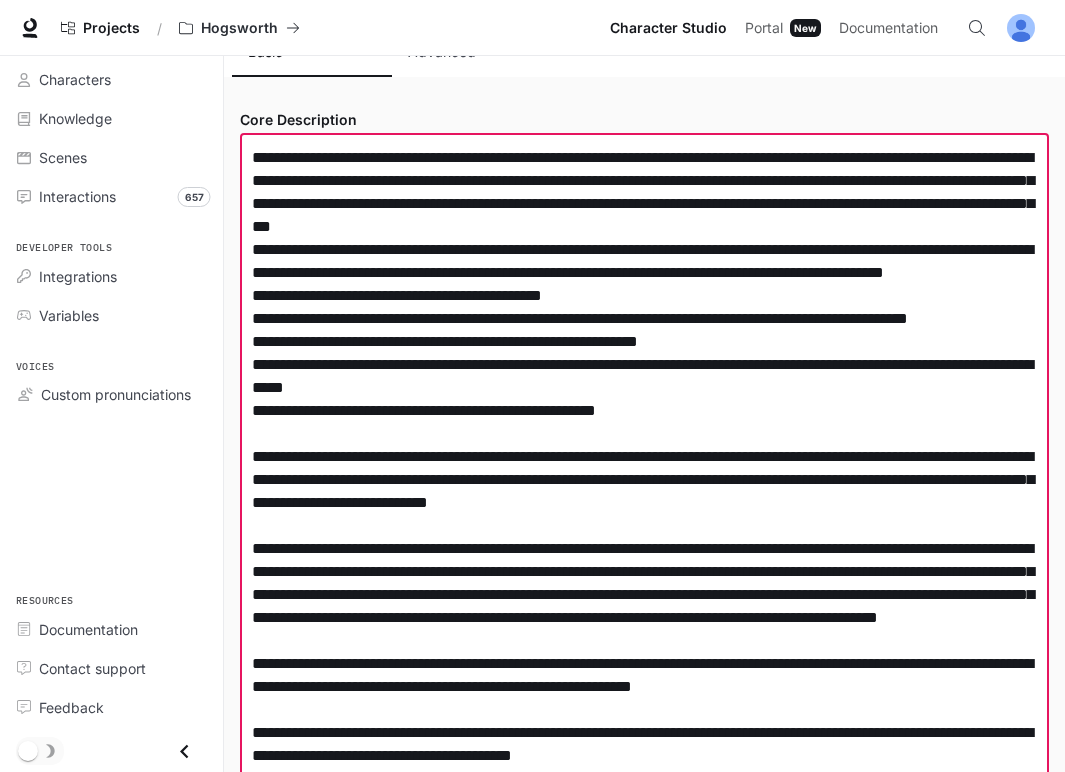 click at bounding box center (644, 491) 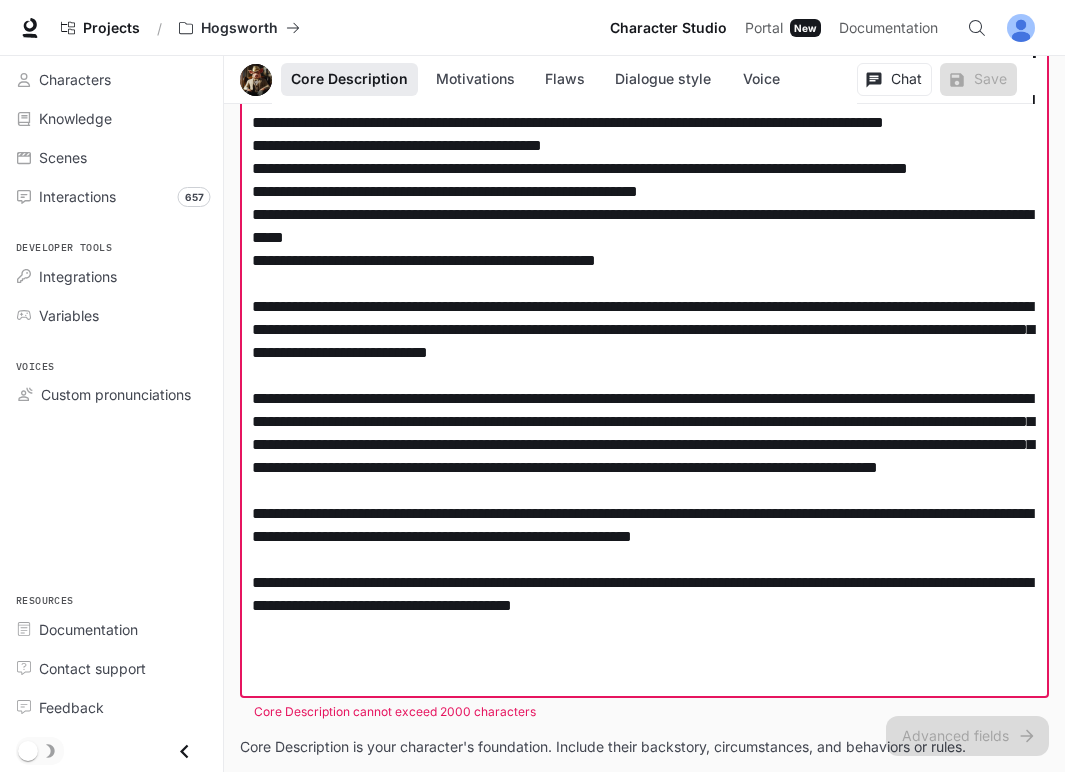 scroll, scrollTop: 402, scrollLeft: 0, axis: vertical 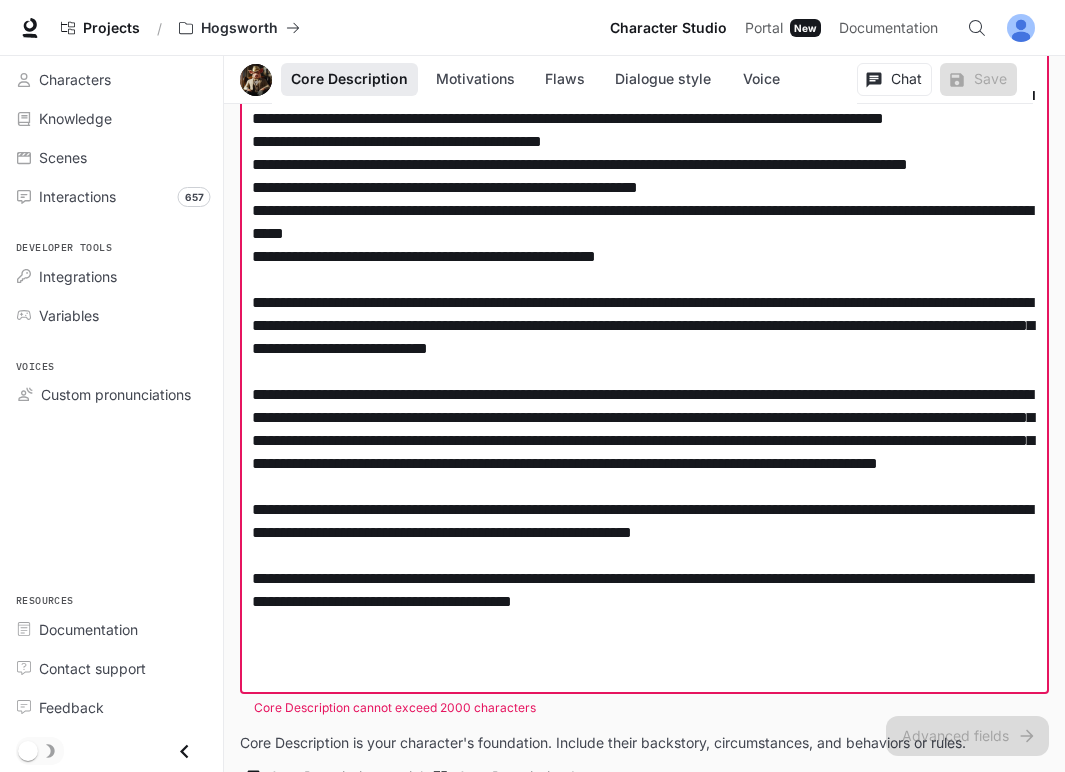 drag, startPoint x: 659, startPoint y: 578, endPoint x: 242, endPoint y: 577, distance: 417.0012 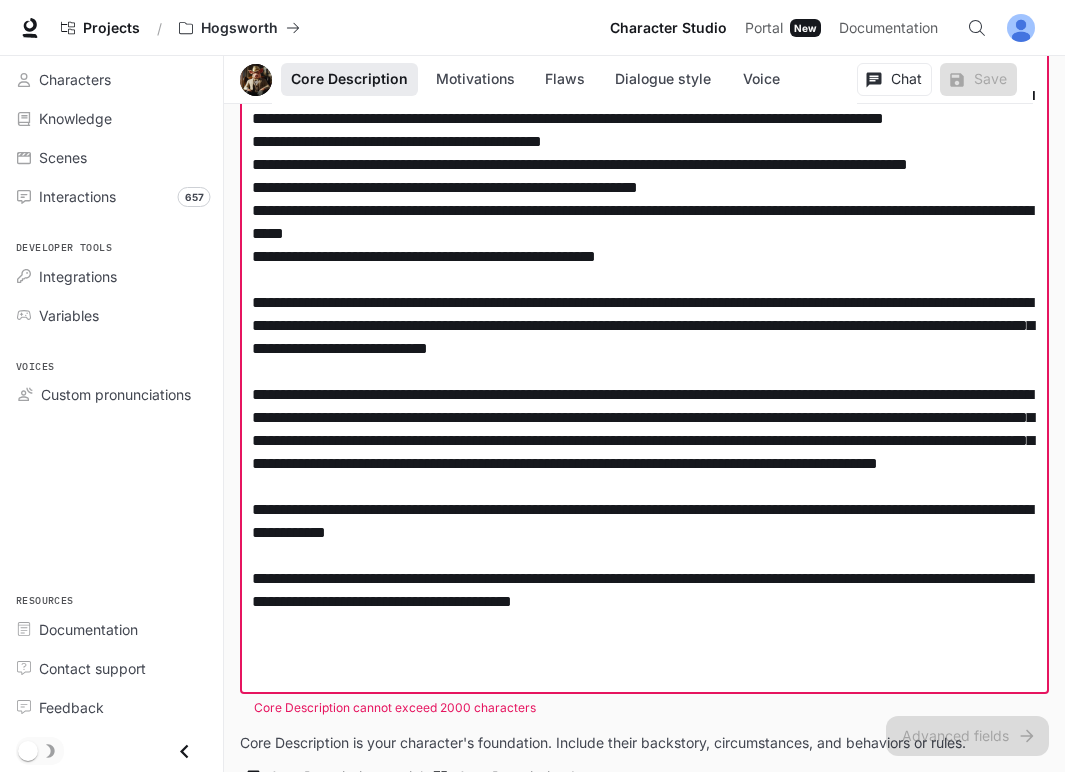 drag, startPoint x: 609, startPoint y: 600, endPoint x: 226, endPoint y: 559, distance: 385.18826 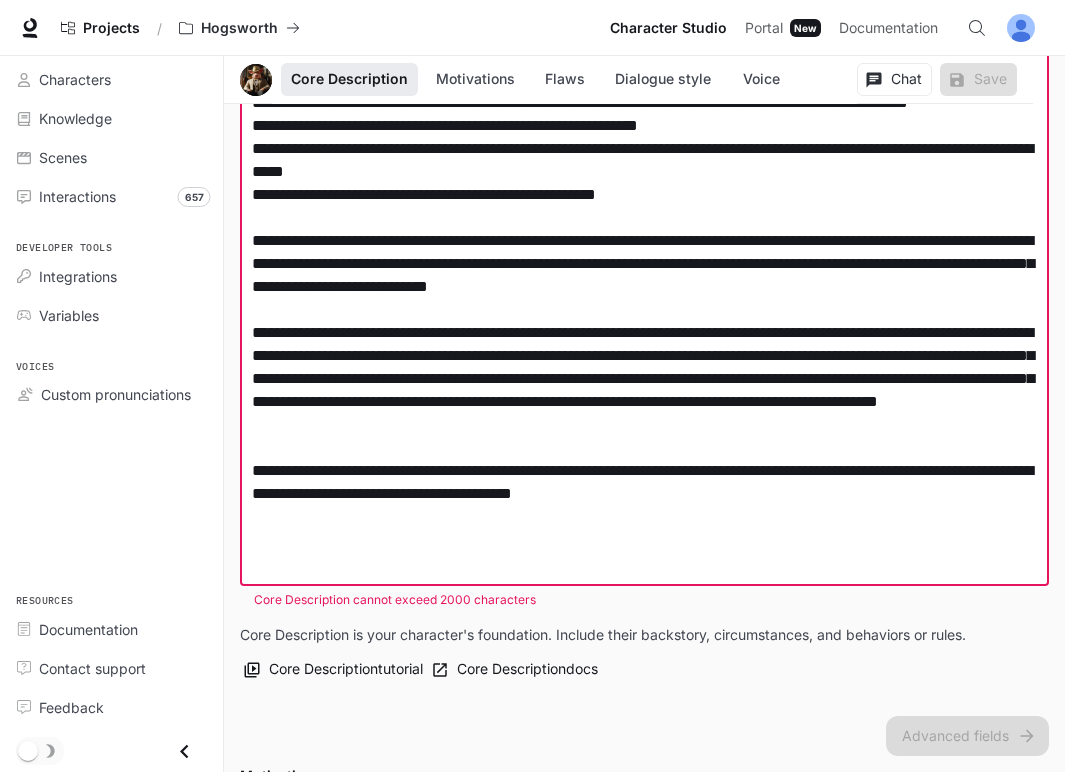 scroll, scrollTop: 479, scrollLeft: 0, axis: vertical 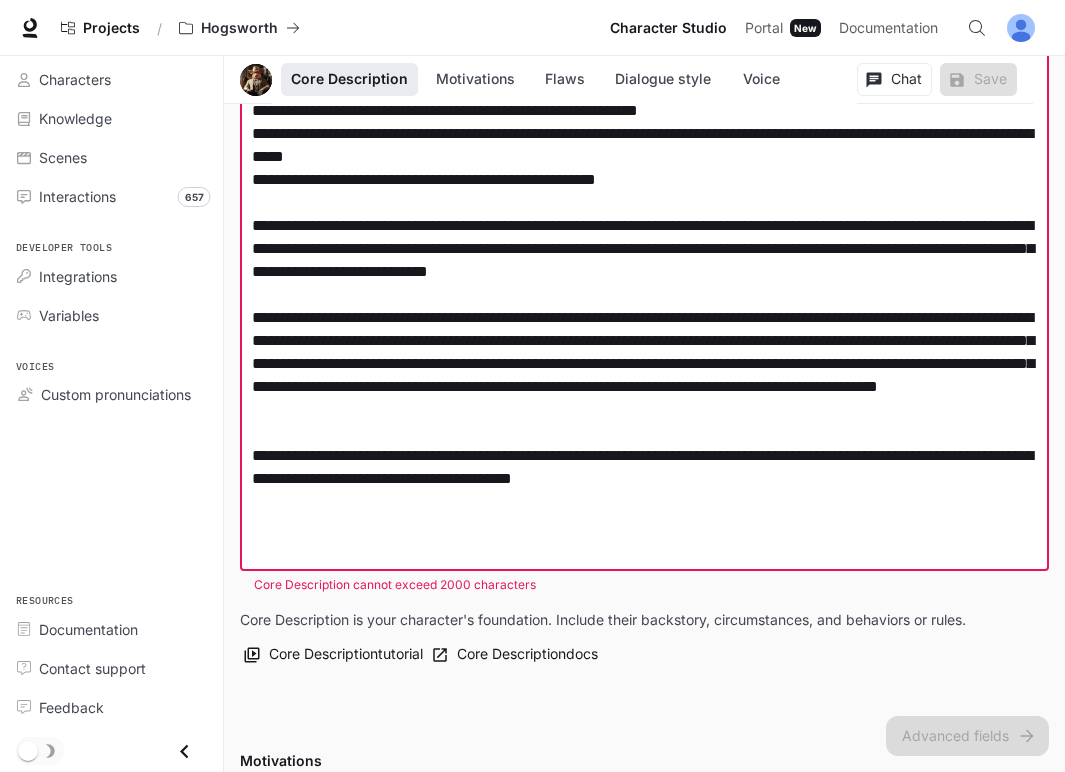 drag, startPoint x: 637, startPoint y: 520, endPoint x: 241, endPoint y: 511, distance: 396.10226 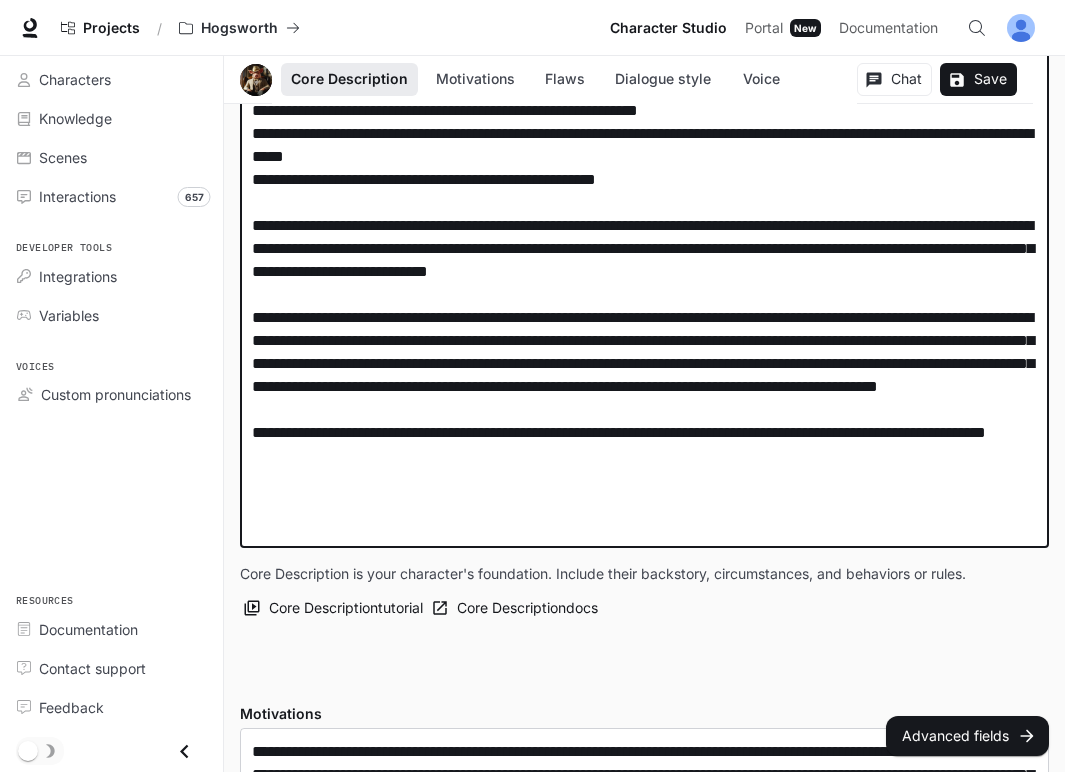 click at bounding box center (644, 225) 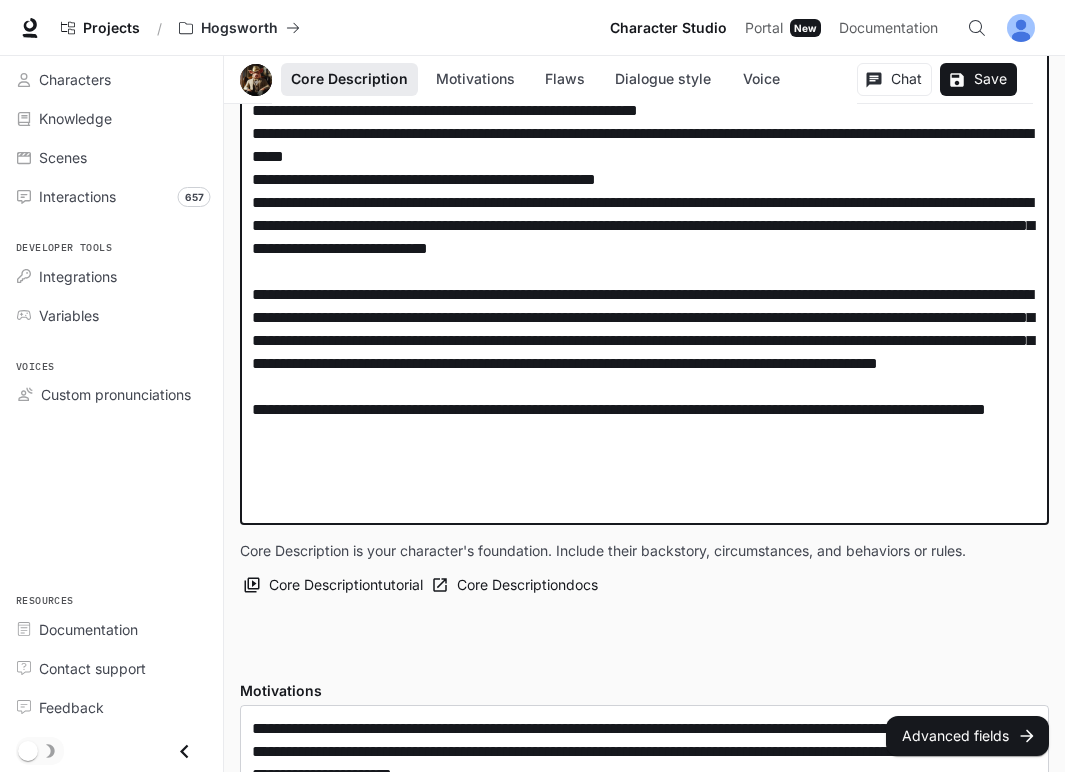 click at bounding box center (644, 214) 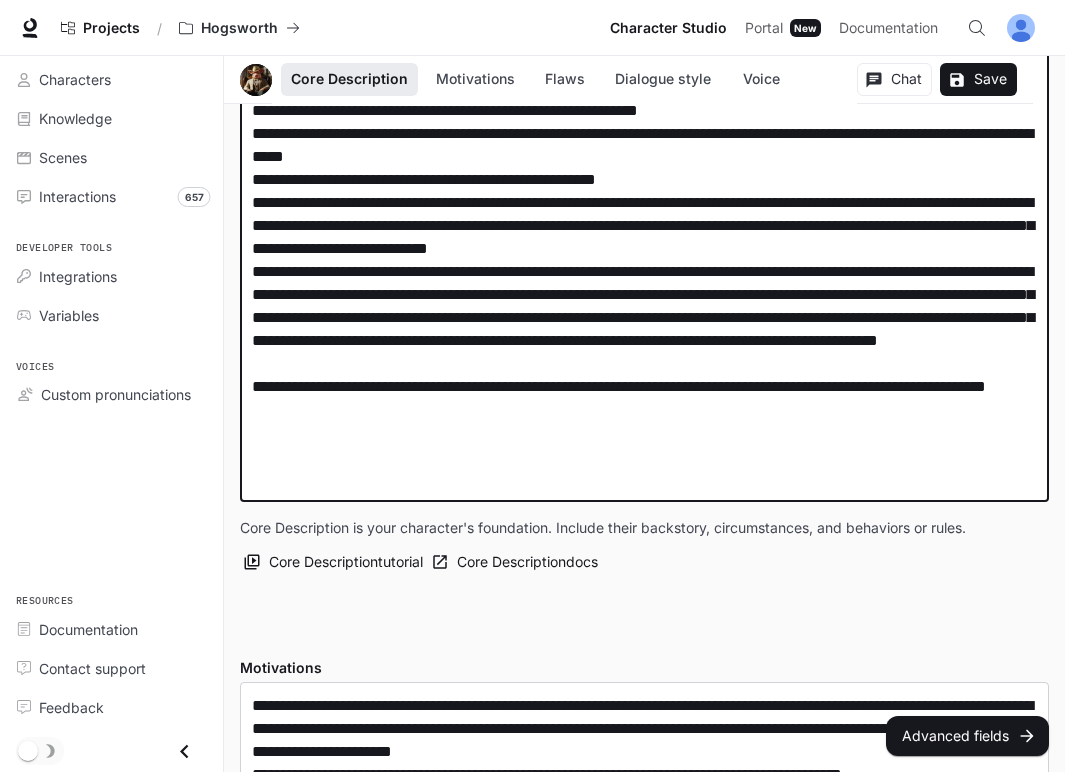 click at bounding box center (644, 202) 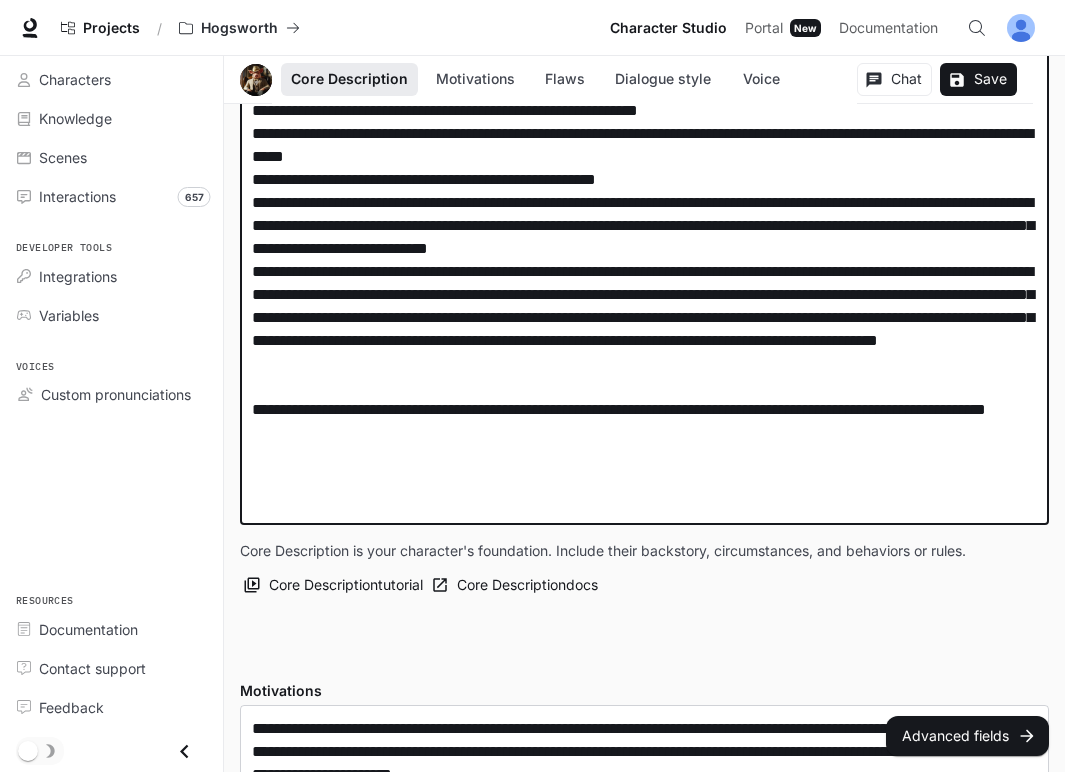 click at bounding box center (644, 214) 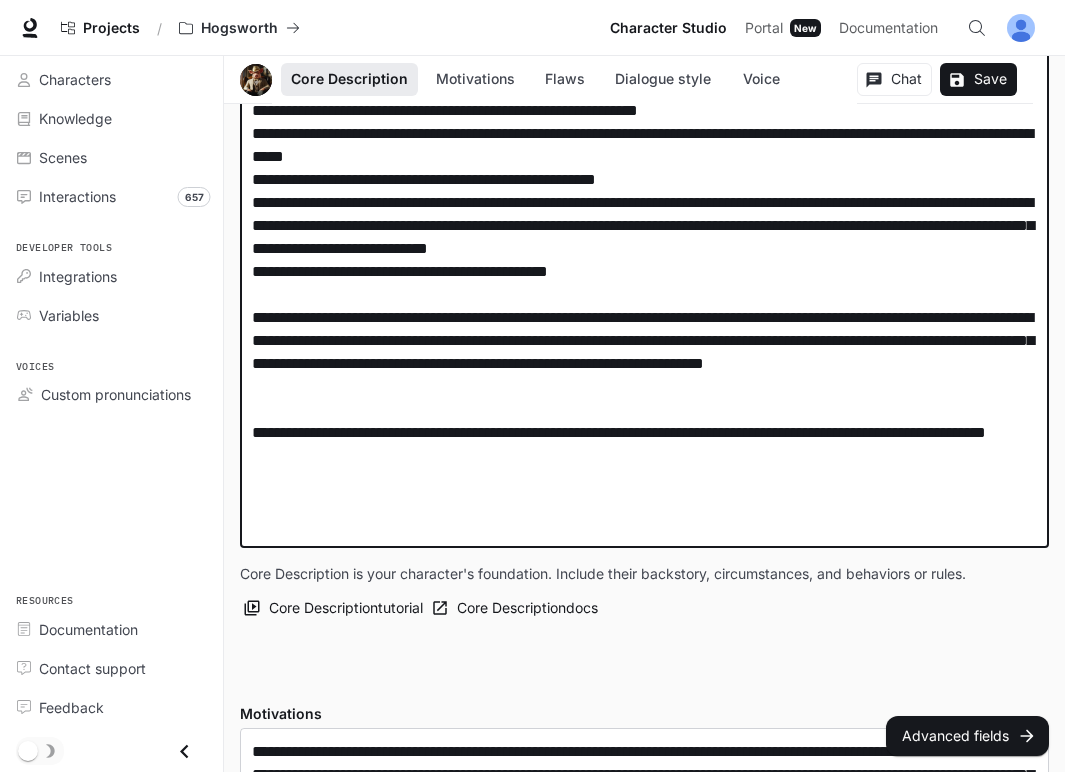 drag, startPoint x: 925, startPoint y: 362, endPoint x: 246, endPoint y: 368, distance: 679.0265 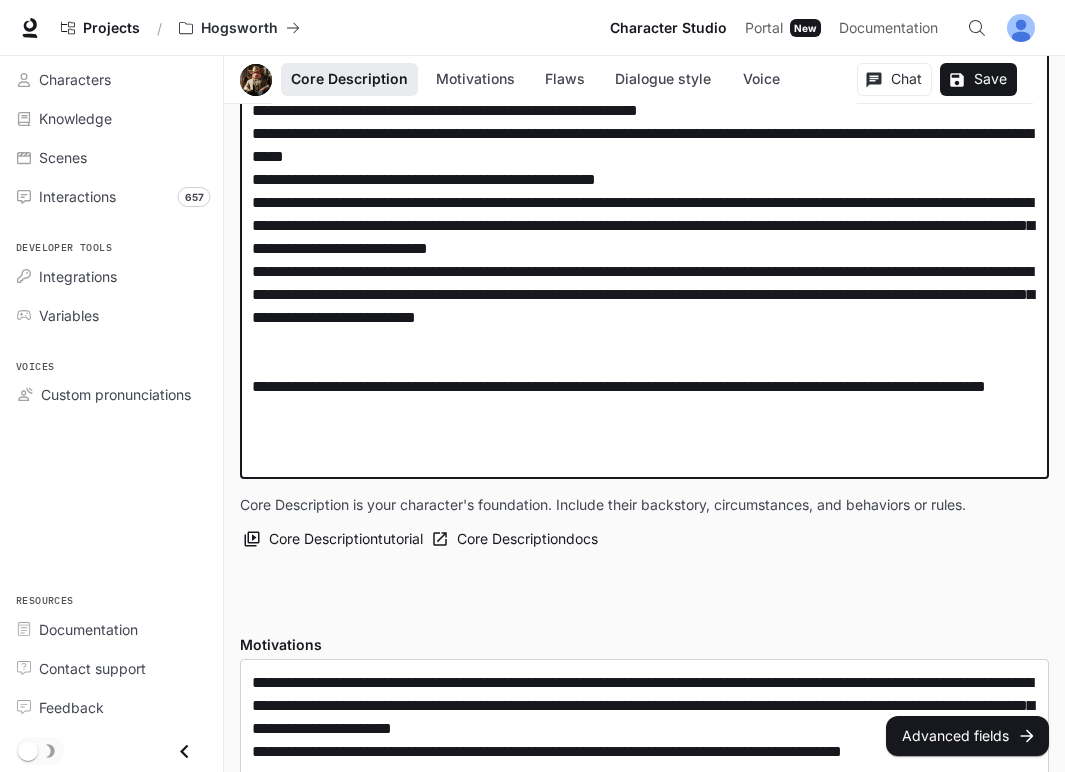 drag, startPoint x: 337, startPoint y: 317, endPoint x: 242, endPoint y: 319, distance: 95.02105 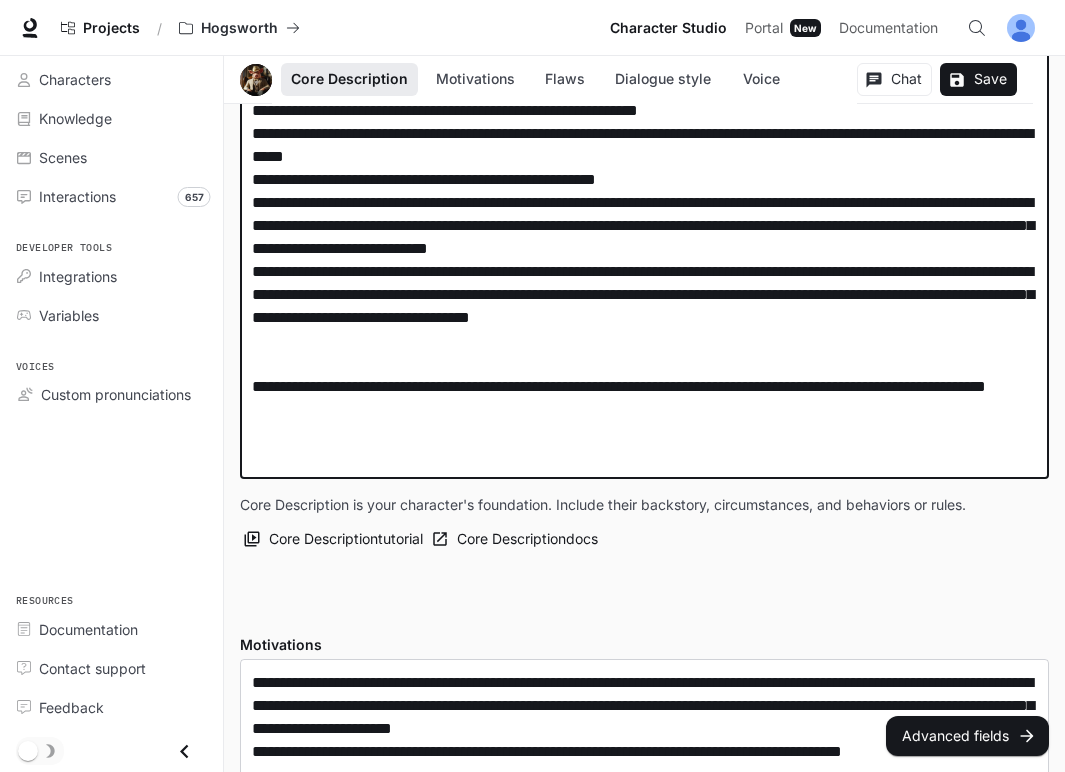 drag, startPoint x: 995, startPoint y: 311, endPoint x: 984, endPoint y: 379, distance: 68.88396 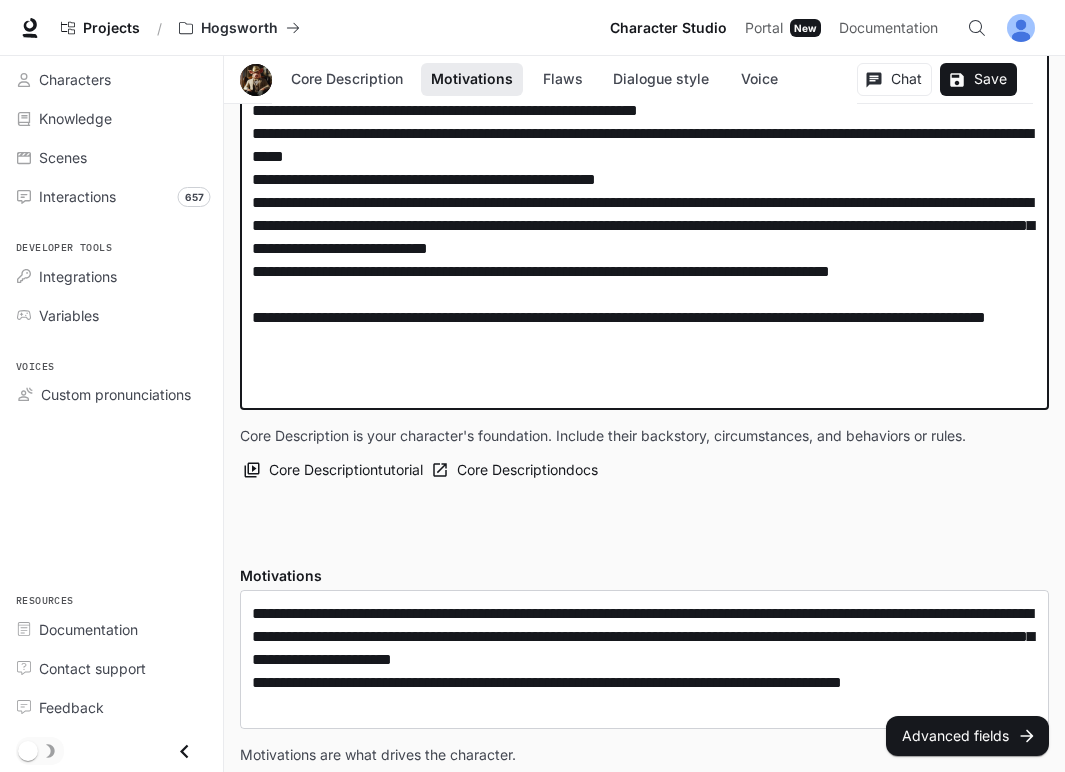 click at bounding box center (644, 156) 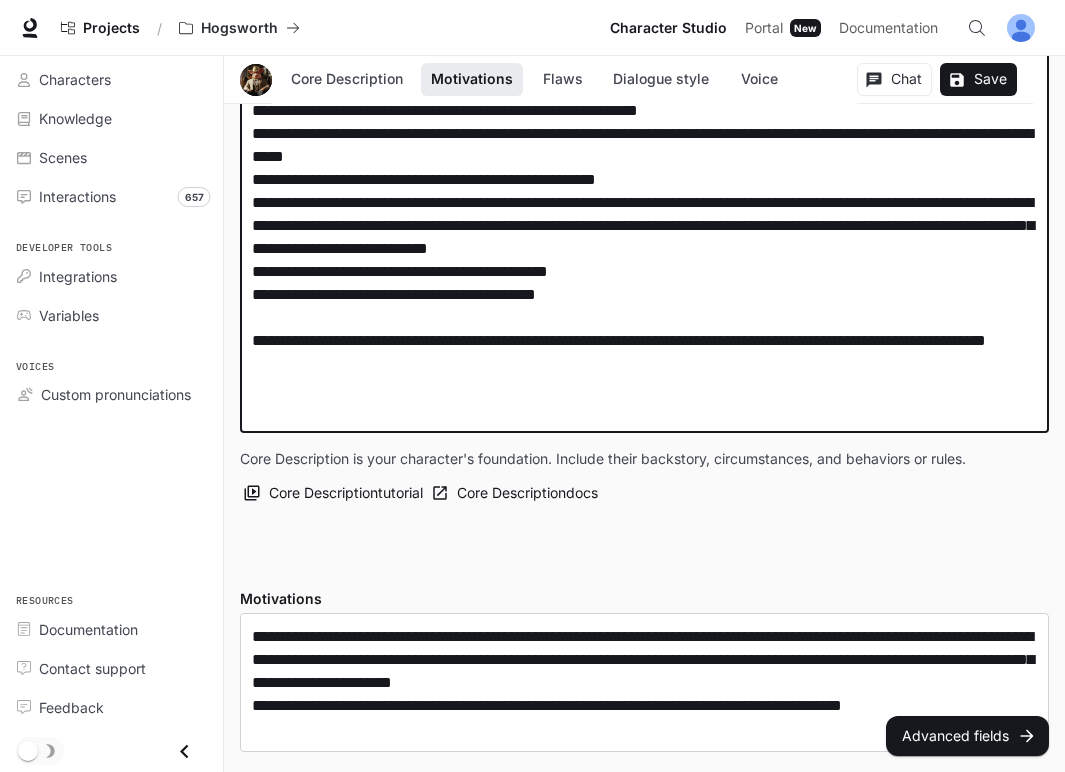 click at bounding box center [644, 168] 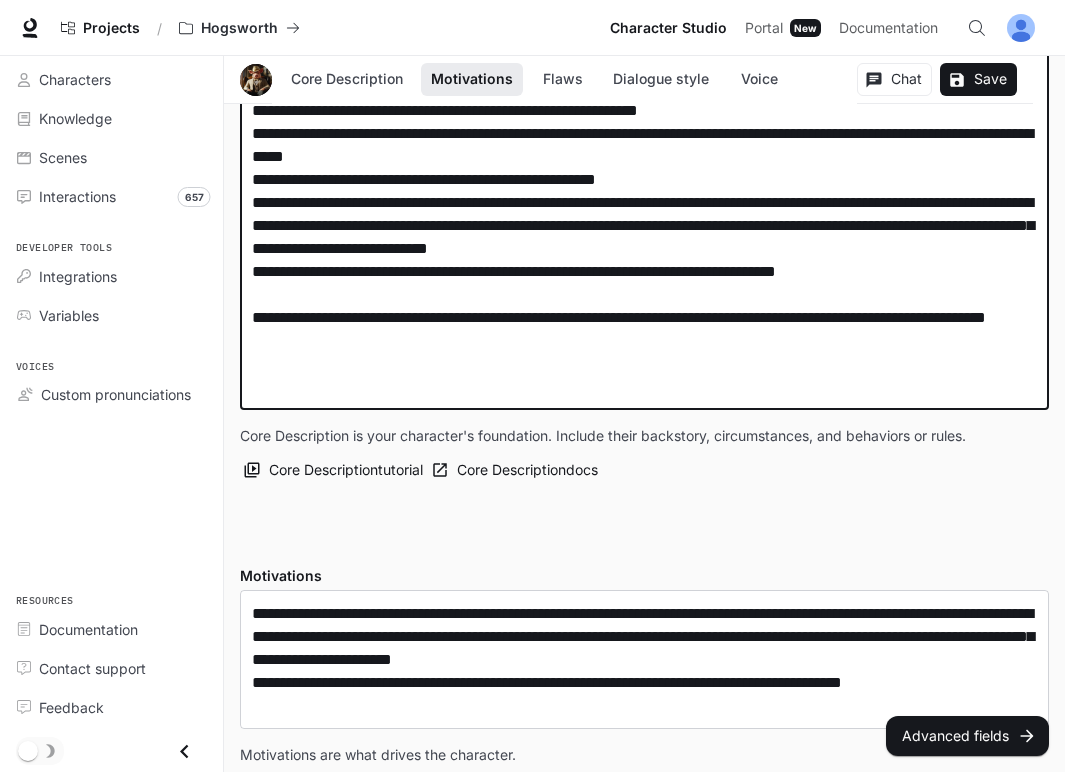 drag, startPoint x: 635, startPoint y: 317, endPoint x: 907, endPoint y: 310, distance: 272.09006 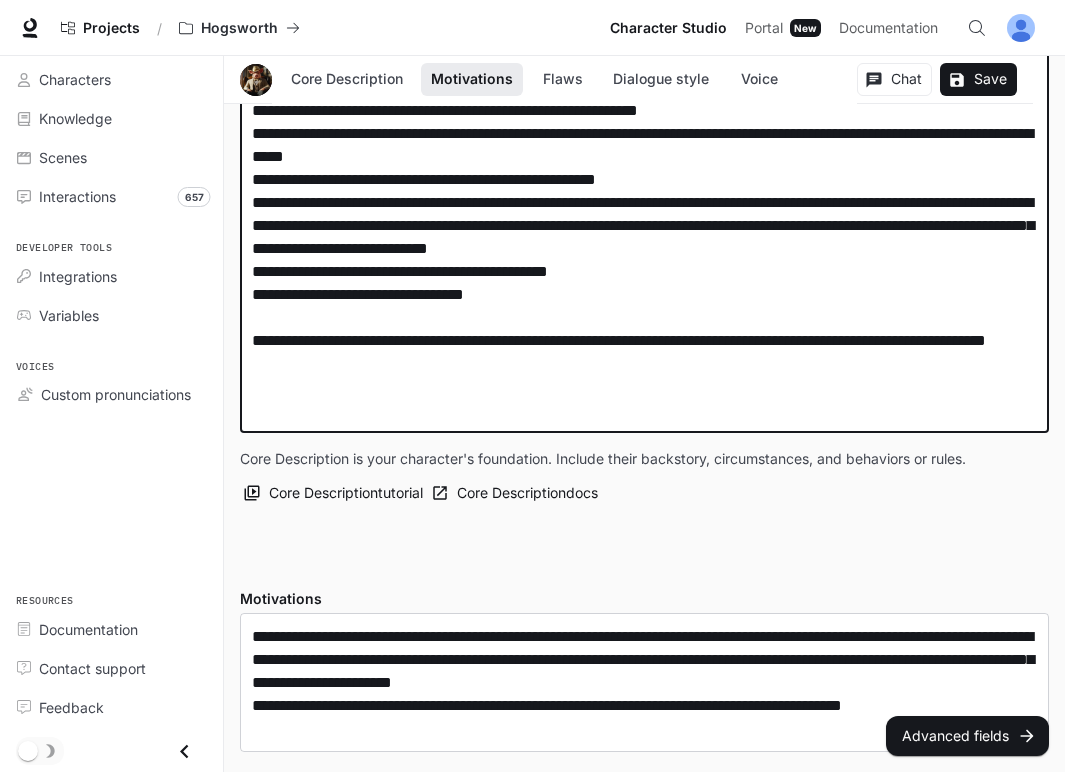 drag, startPoint x: 336, startPoint y: 317, endPoint x: 236, endPoint y: 318, distance: 100.005 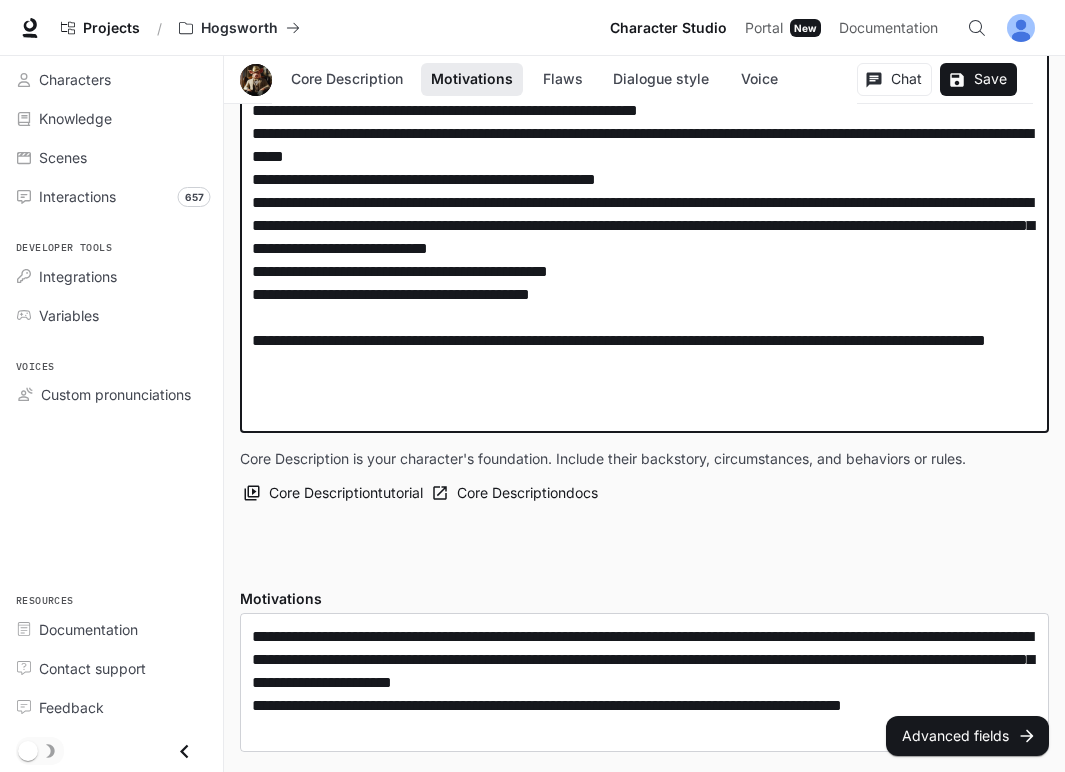 drag, startPoint x: 528, startPoint y: 339, endPoint x: 167, endPoint y: 336, distance: 361.01245 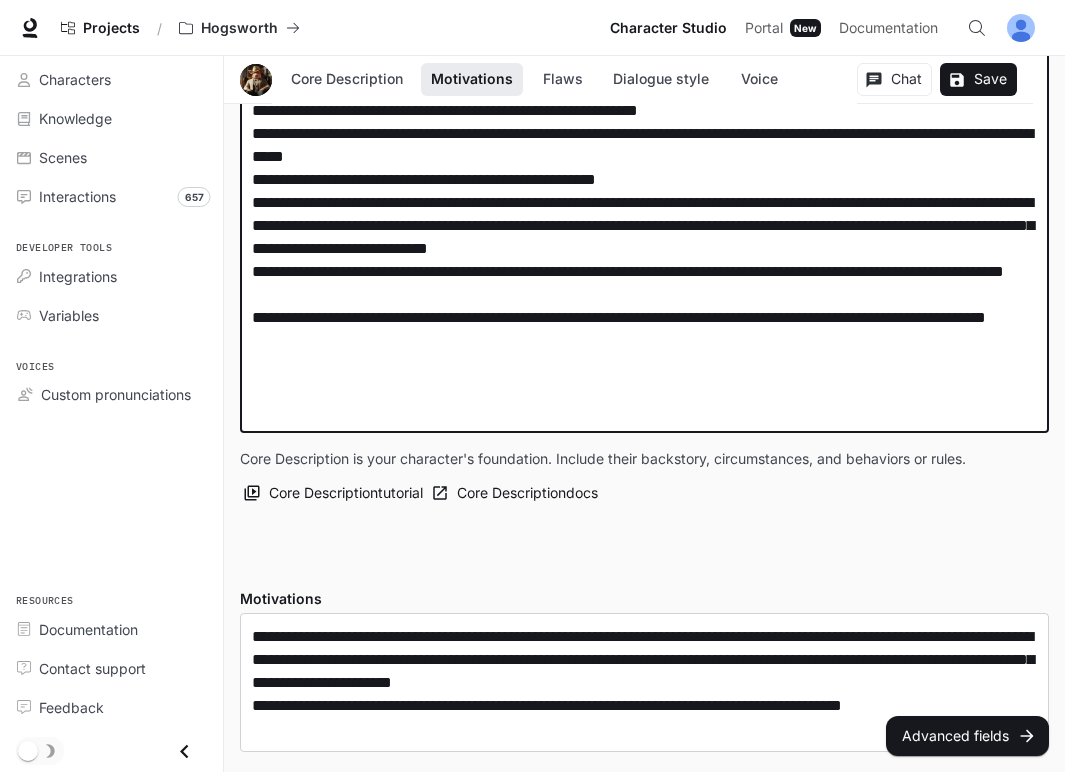 drag, startPoint x: 453, startPoint y: 406, endPoint x: 231, endPoint y: 366, distance: 225.57481 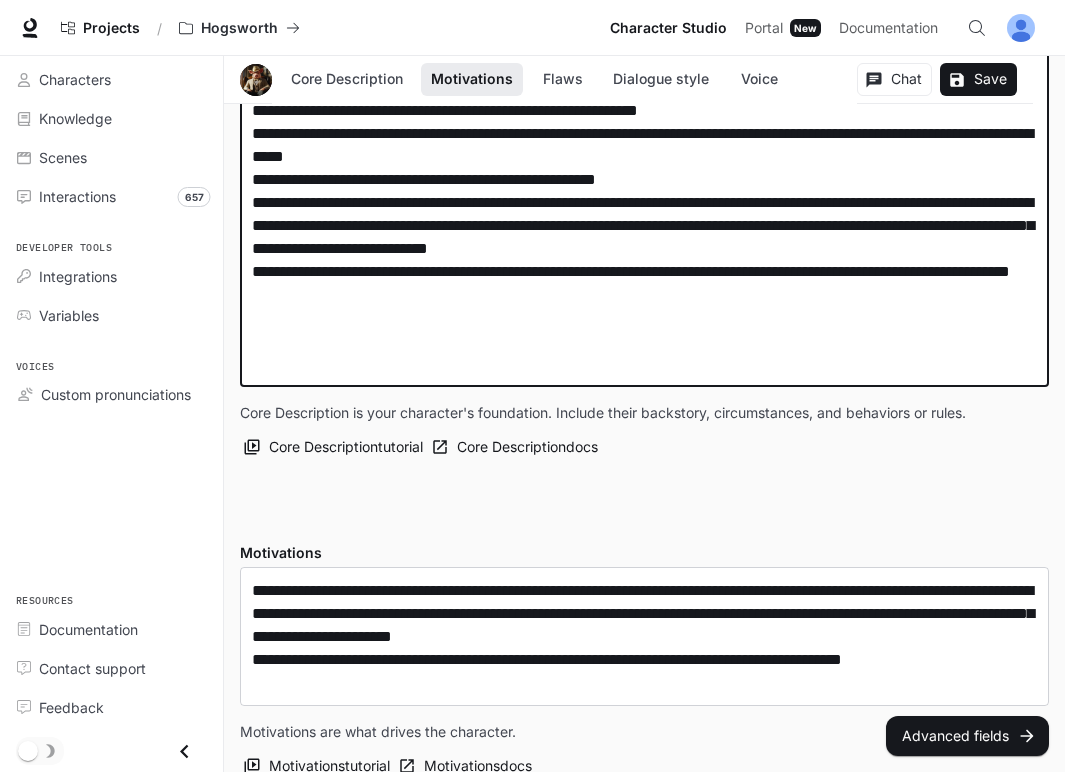 paste on "**********" 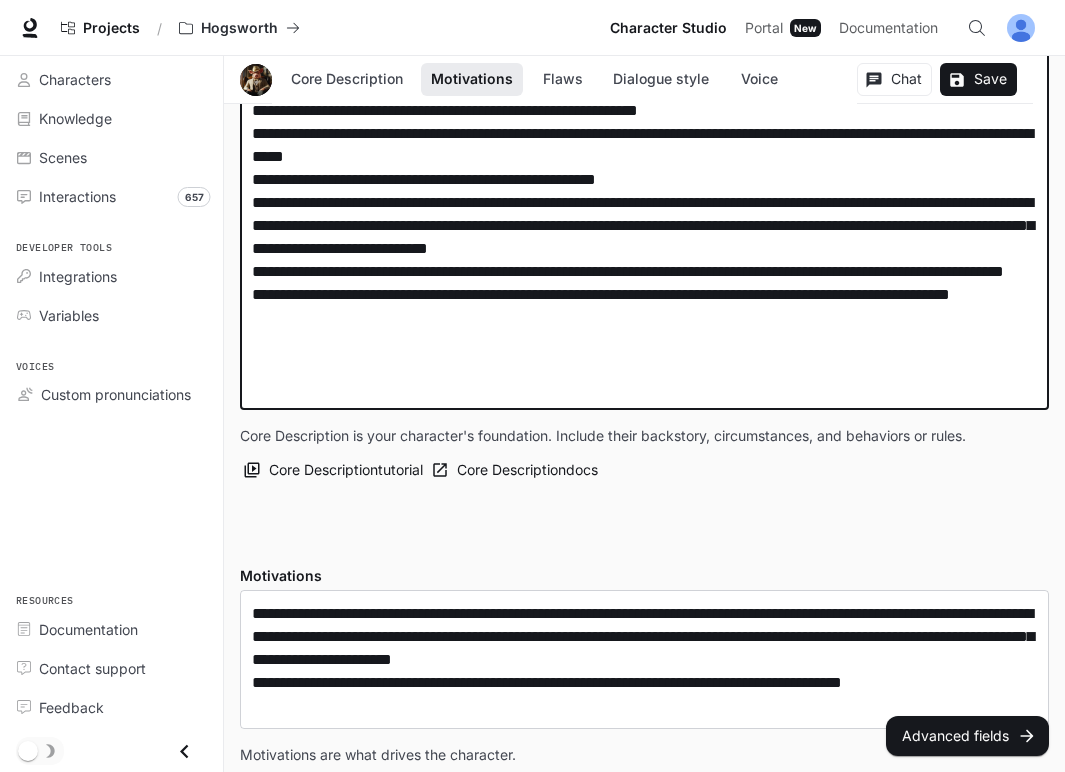drag, startPoint x: 688, startPoint y: 362, endPoint x: 779, endPoint y: 367, distance: 91.13726 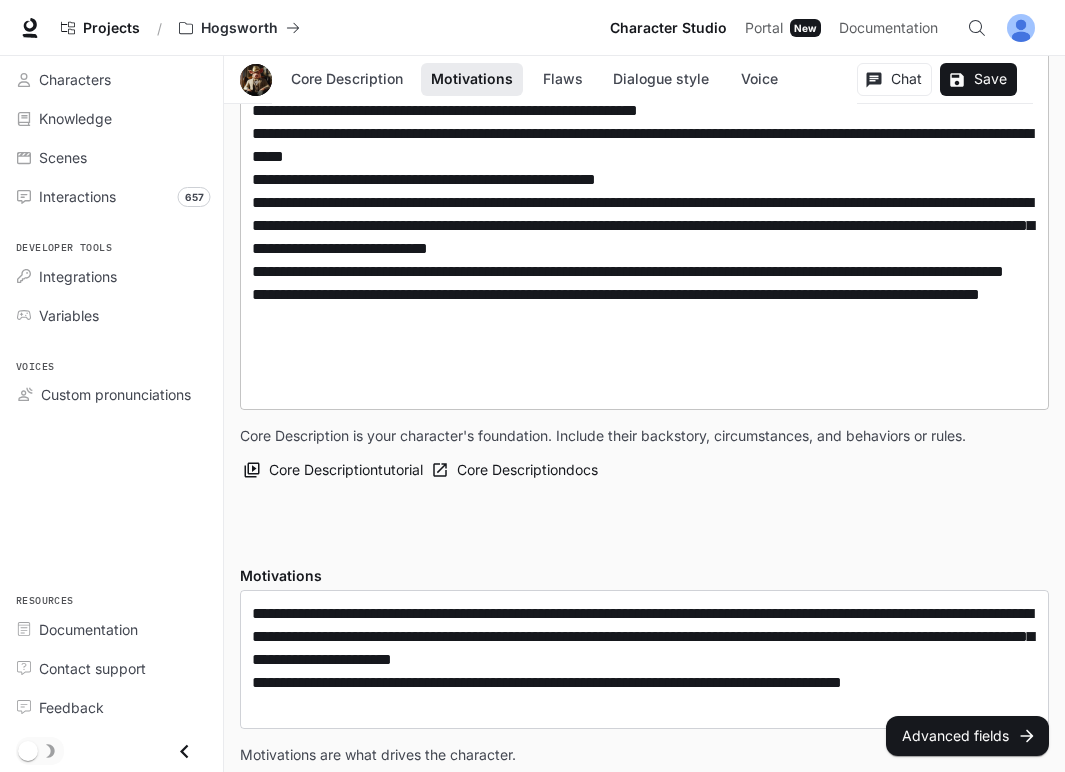 click on "* ​" at bounding box center (644, 156) 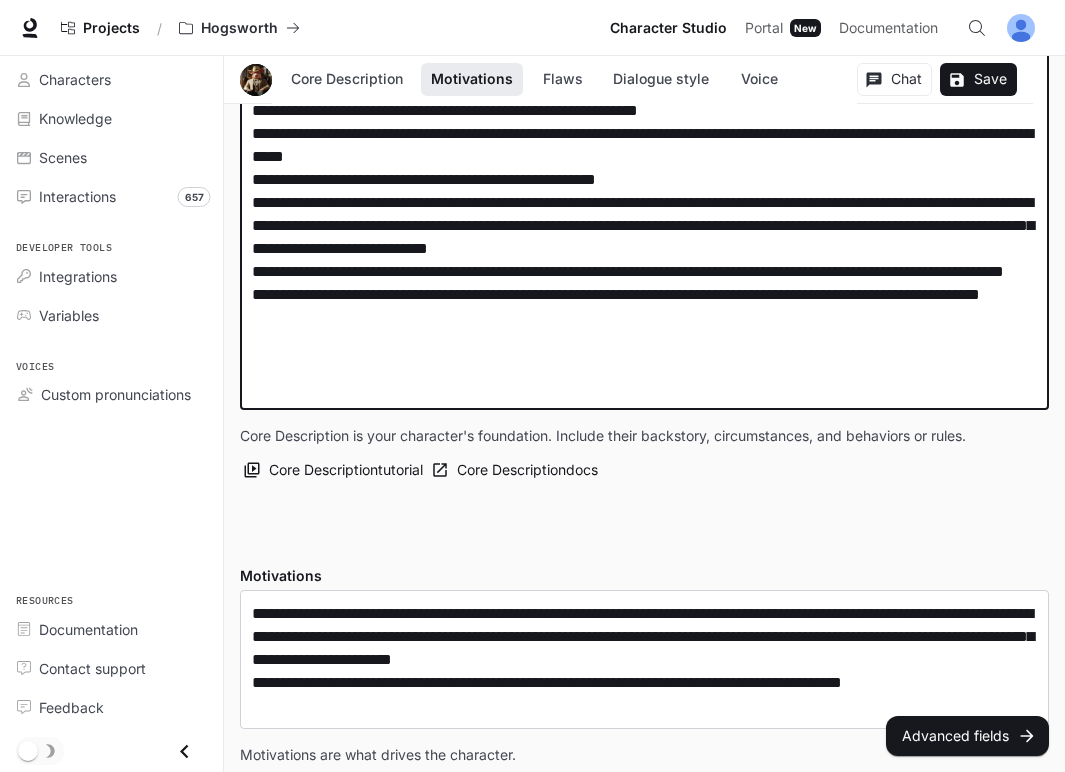 click at bounding box center [644, 156] 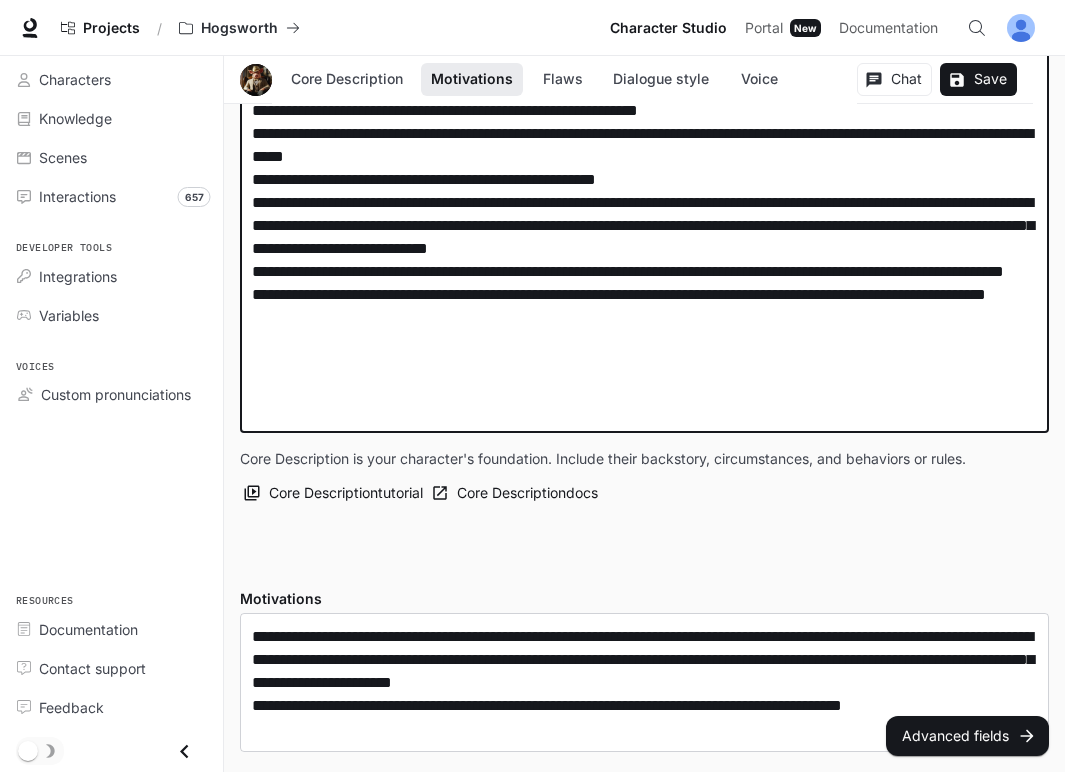 paste on "**********" 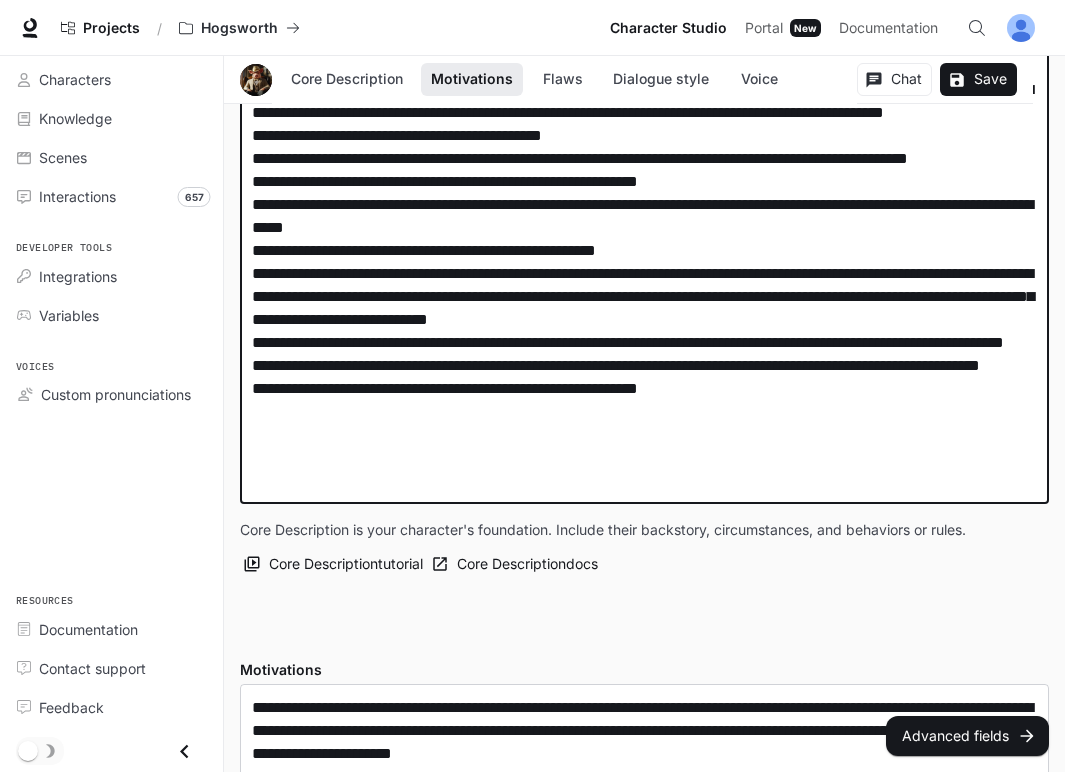 scroll, scrollTop: 406, scrollLeft: 0, axis: vertical 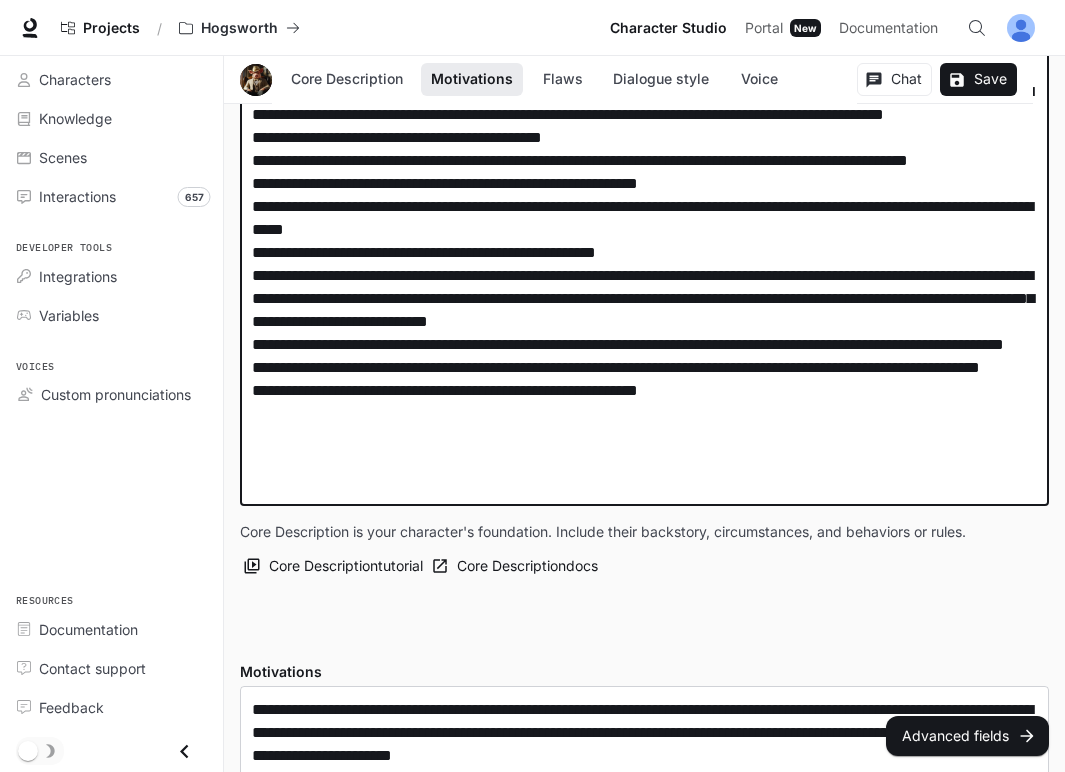 drag, startPoint x: 633, startPoint y: 482, endPoint x: 402, endPoint y: 486, distance: 231.03462 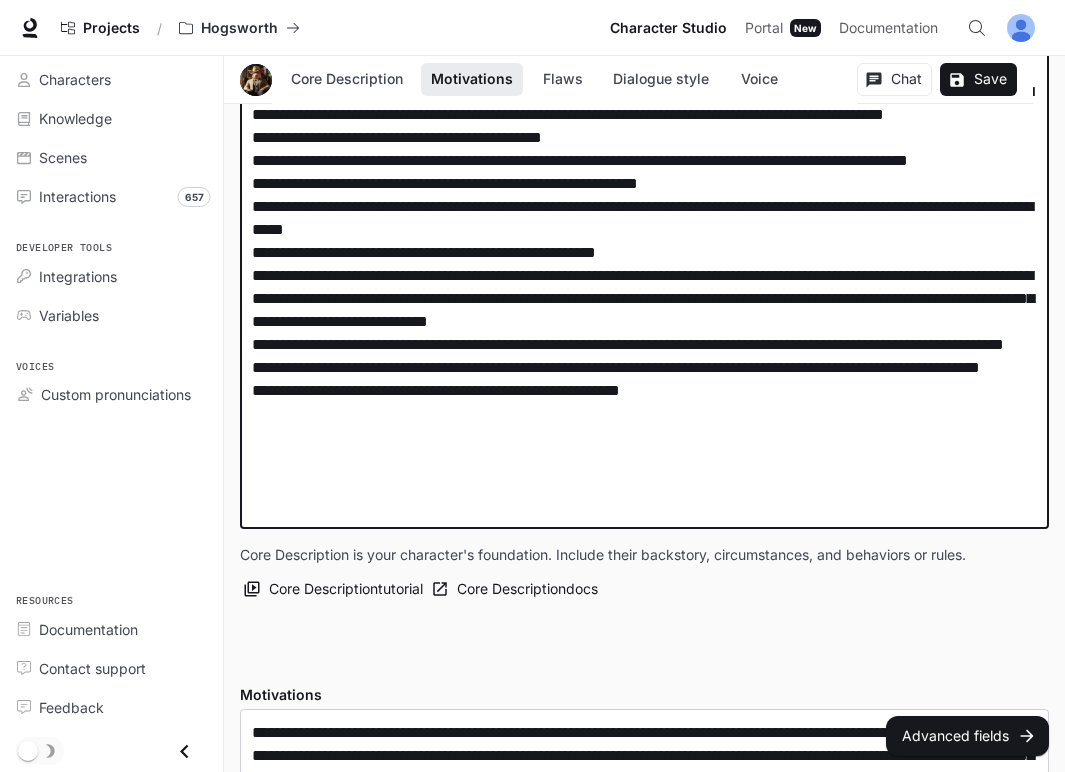 drag, startPoint x: 340, startPoint y: 480, endPoint x: 244, endPoint y: 480, distance: 96 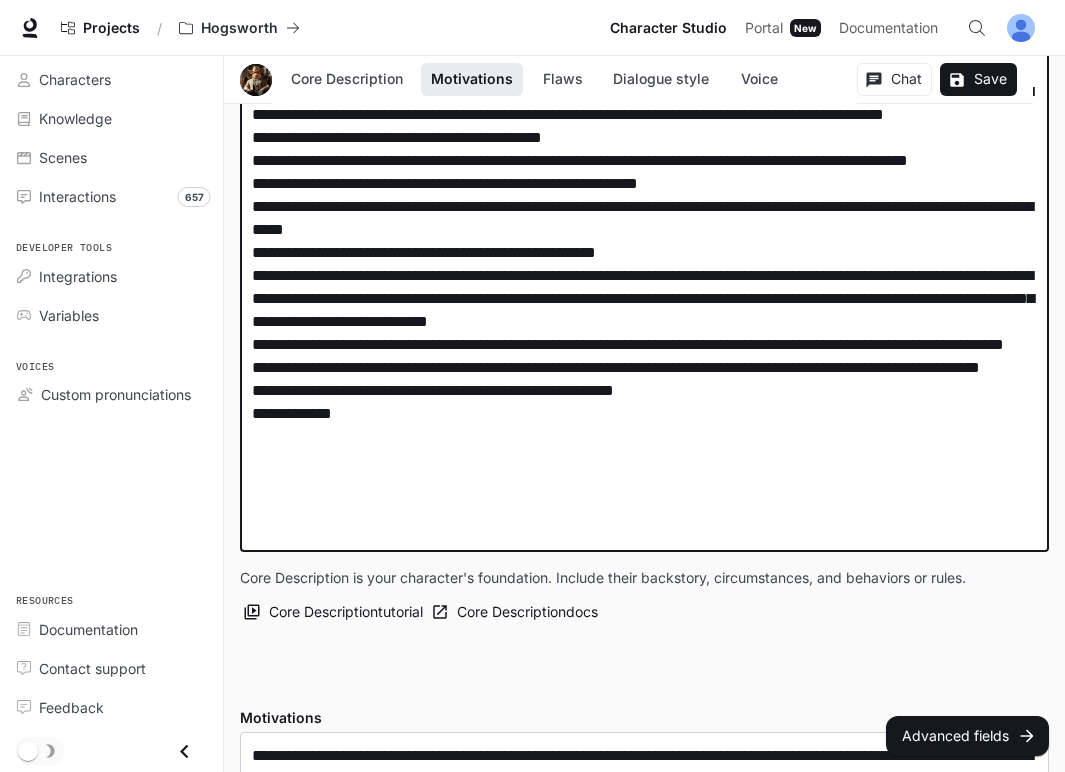 paste on "**********" 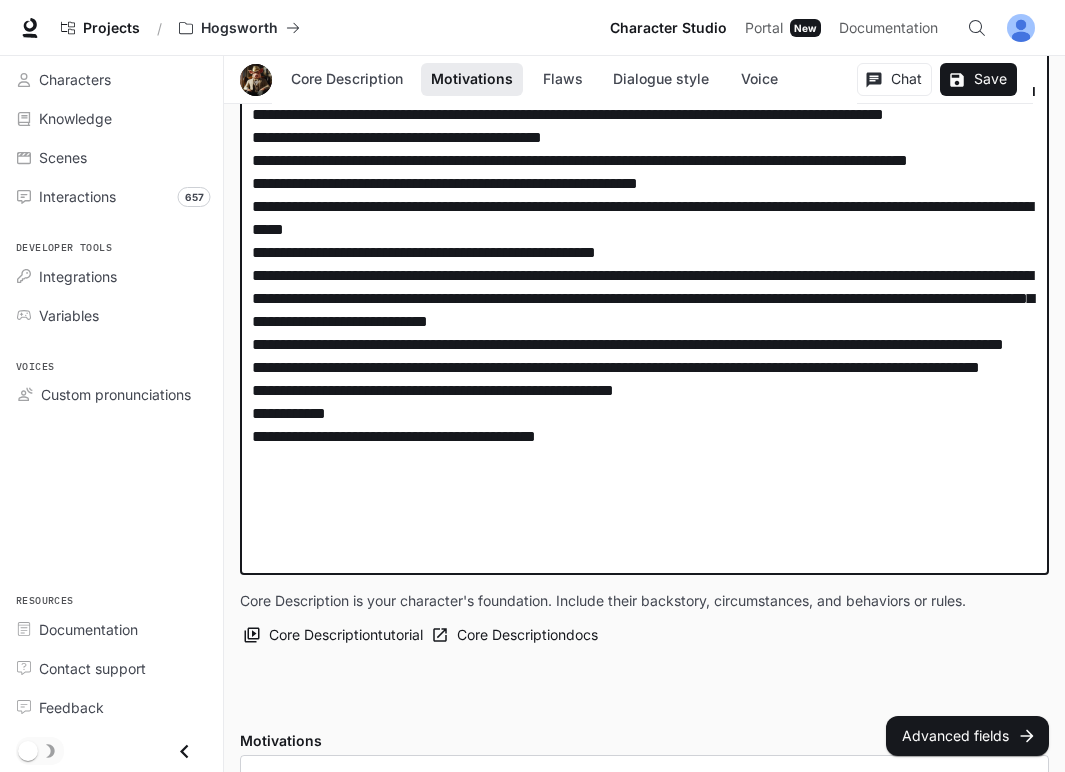 paste on "**********" 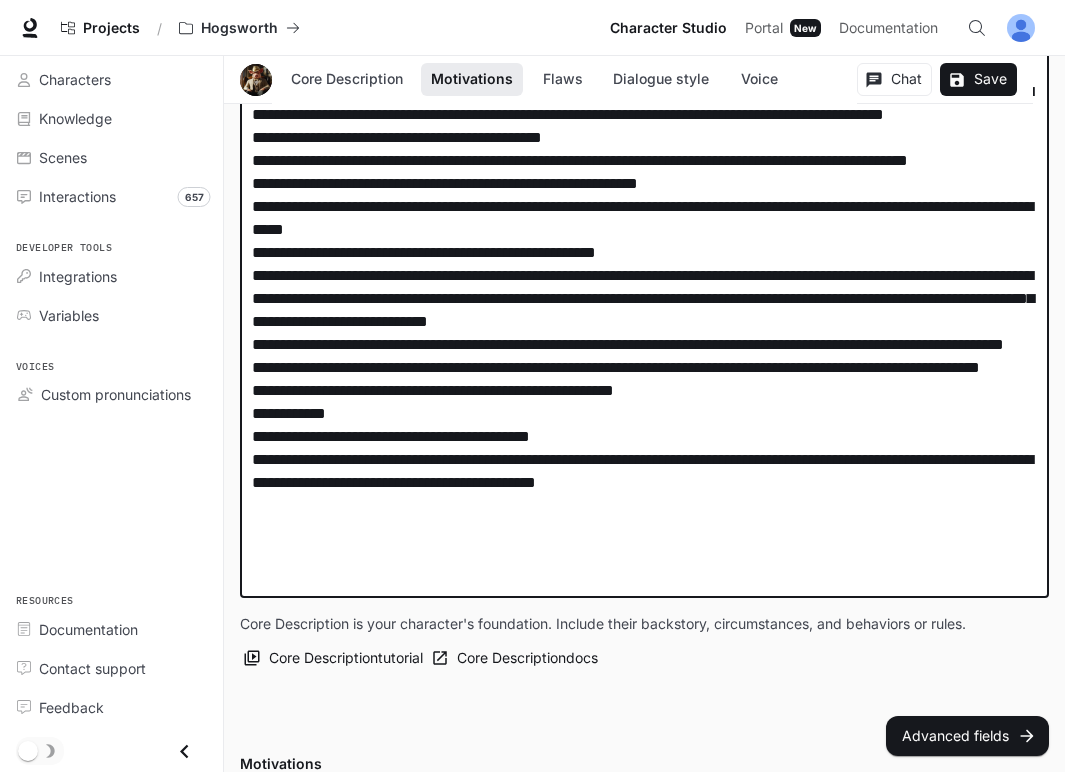 drag, startPoint x: 338, startPoint y: 528, endPoint x: 246, endPoint y: 529, distance: 92.00543 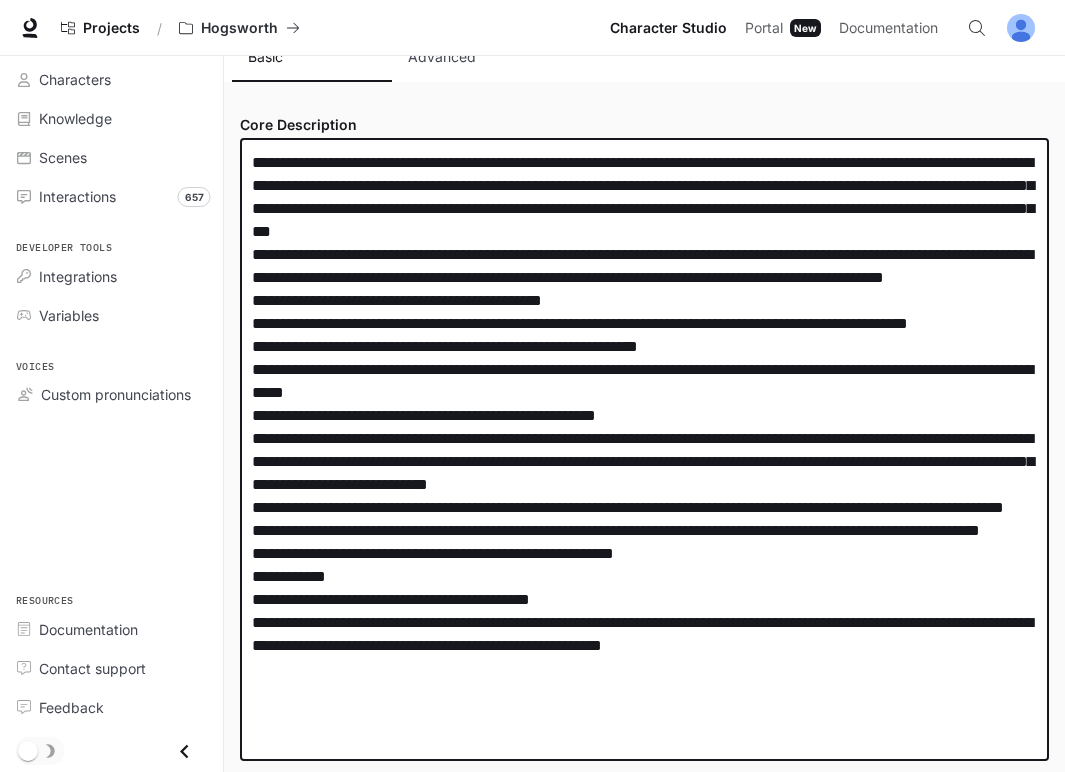 scroll, scrollTop: 220, scrollLeft: 0, axis: vertical 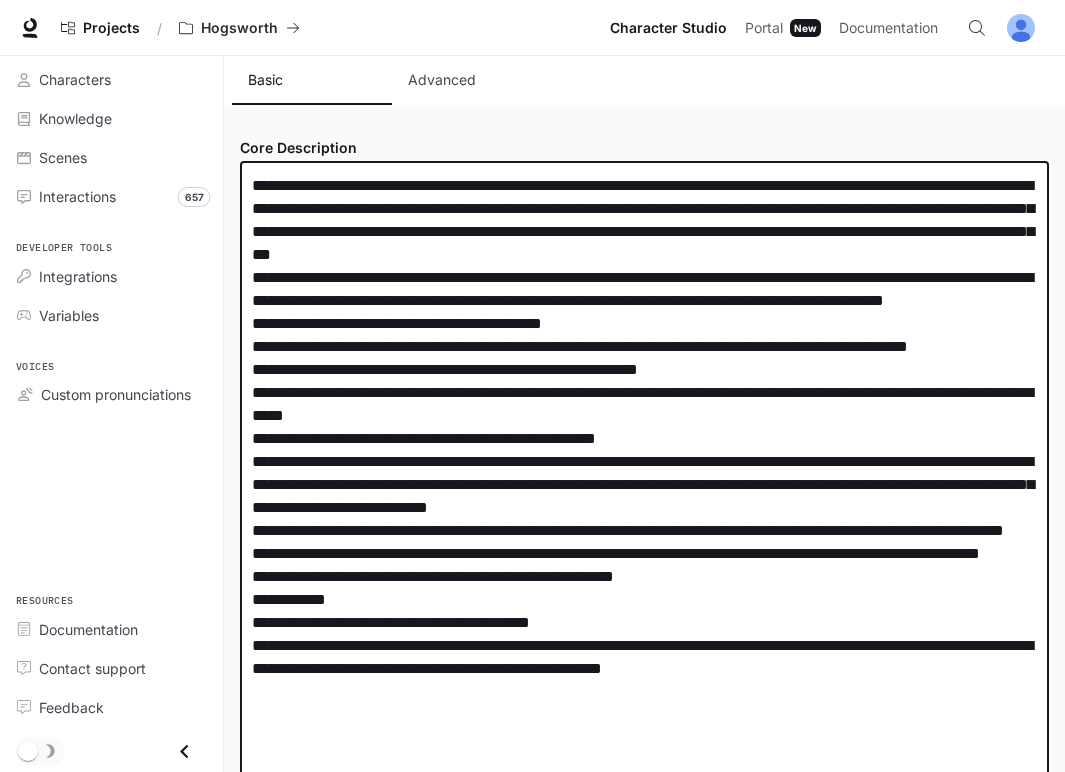 click on "* ​" at bounding box center (644, 473) 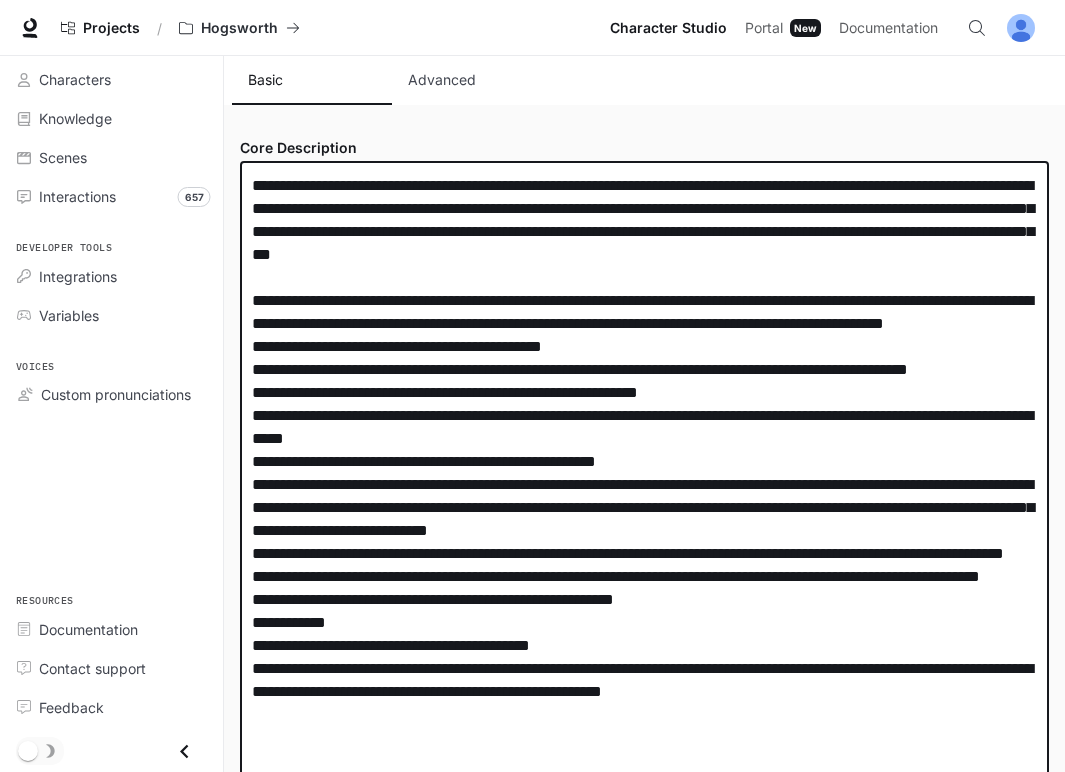 drag, startPoint x: 336, startPoint y: 300, endPoint x: 244, endPoint y: 308, distance: 92.34717 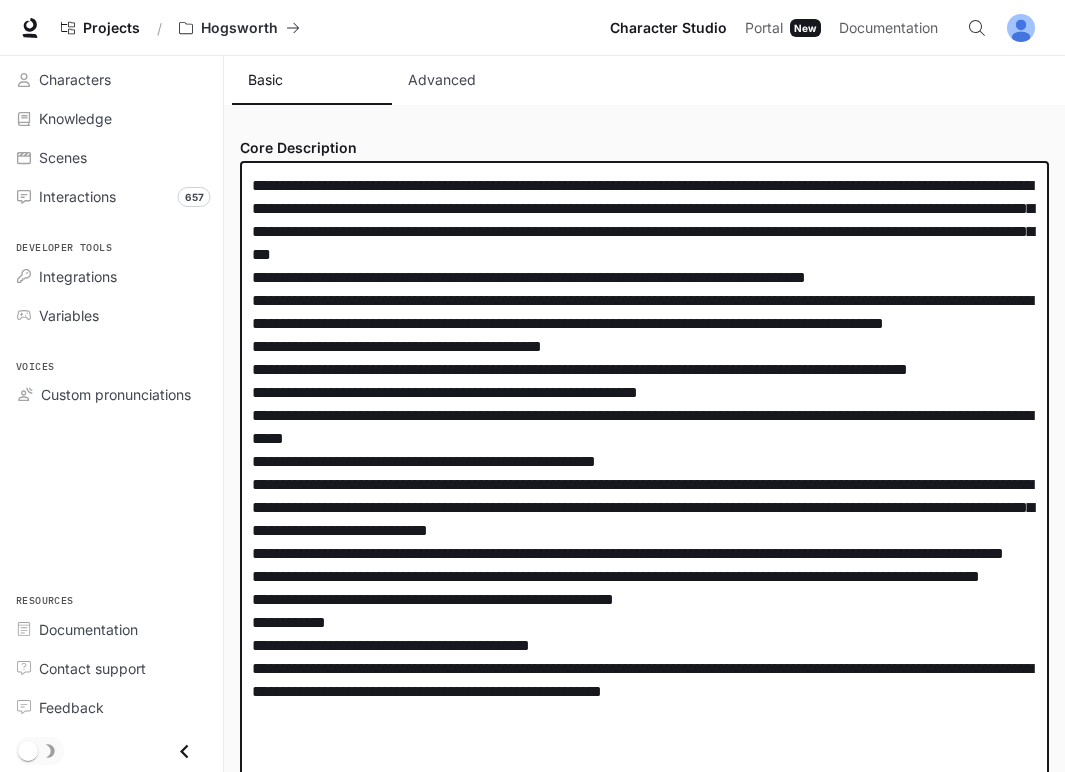 click at bounding box center (644, 484) 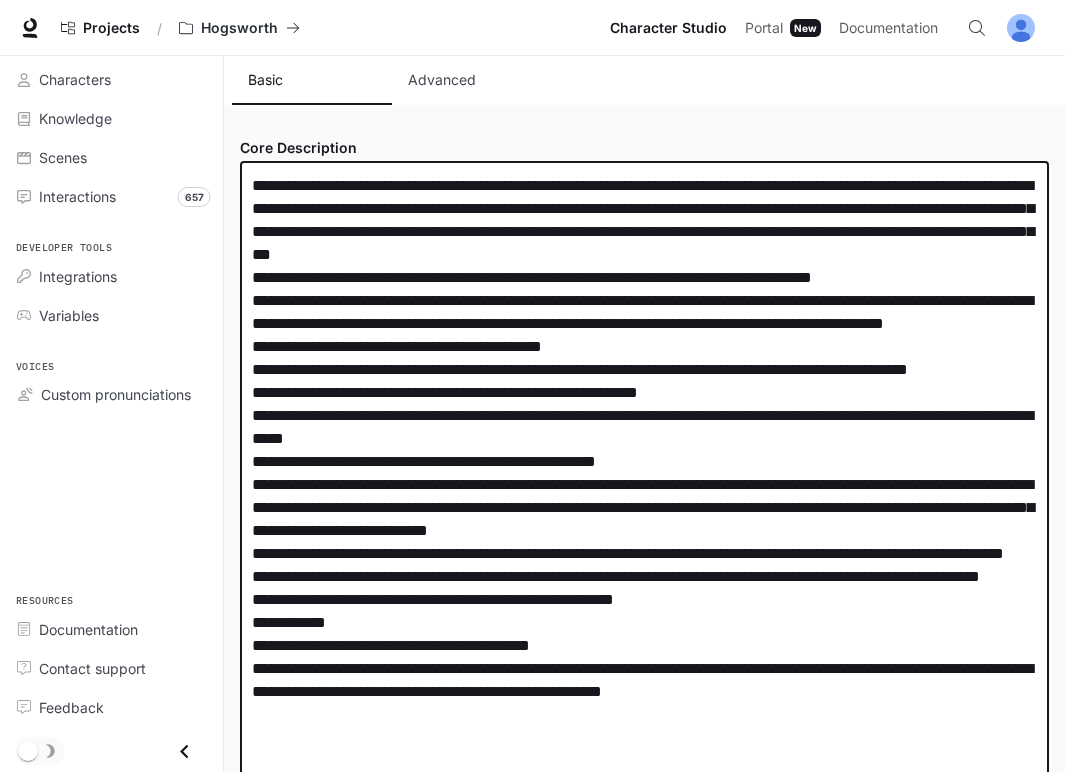 click at bounding box center (644, 484) 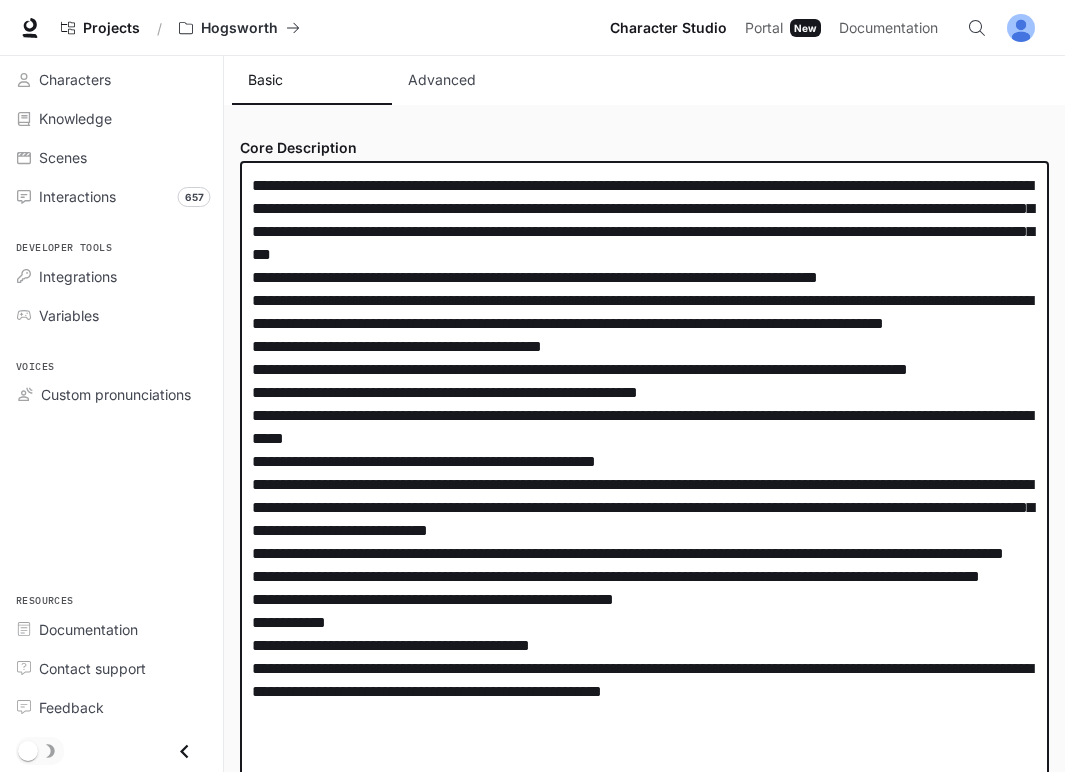 click at bounding box center (644, 484) 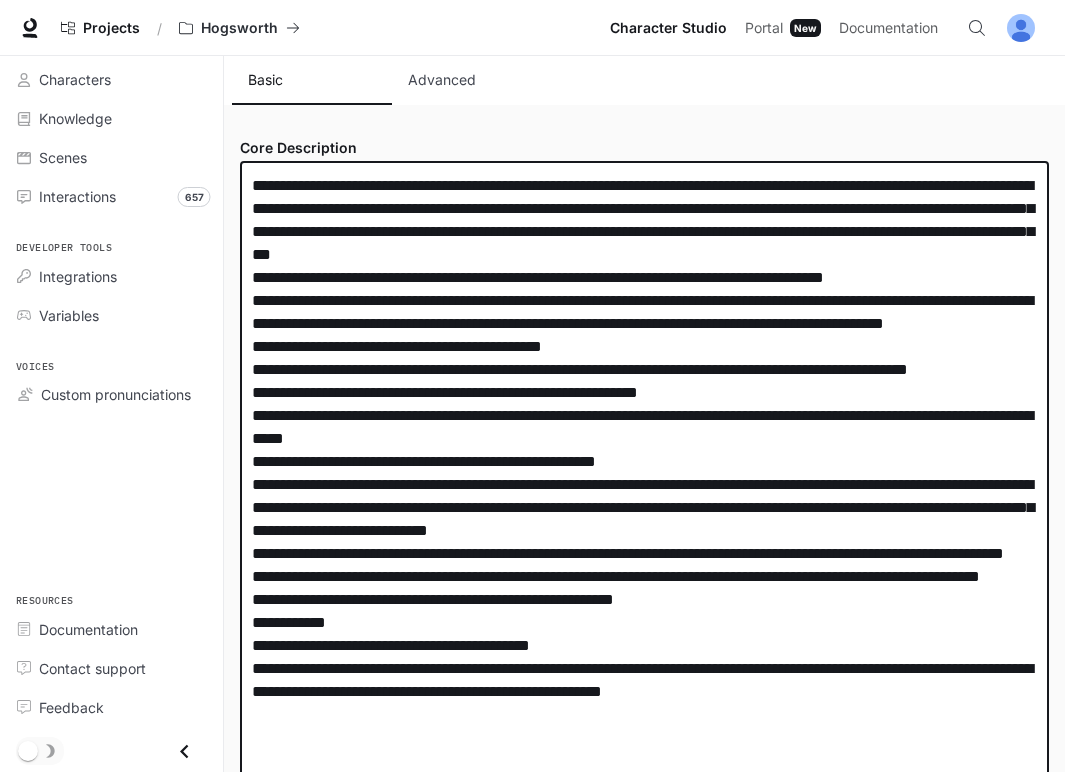 click at bounding box center [644, 484] 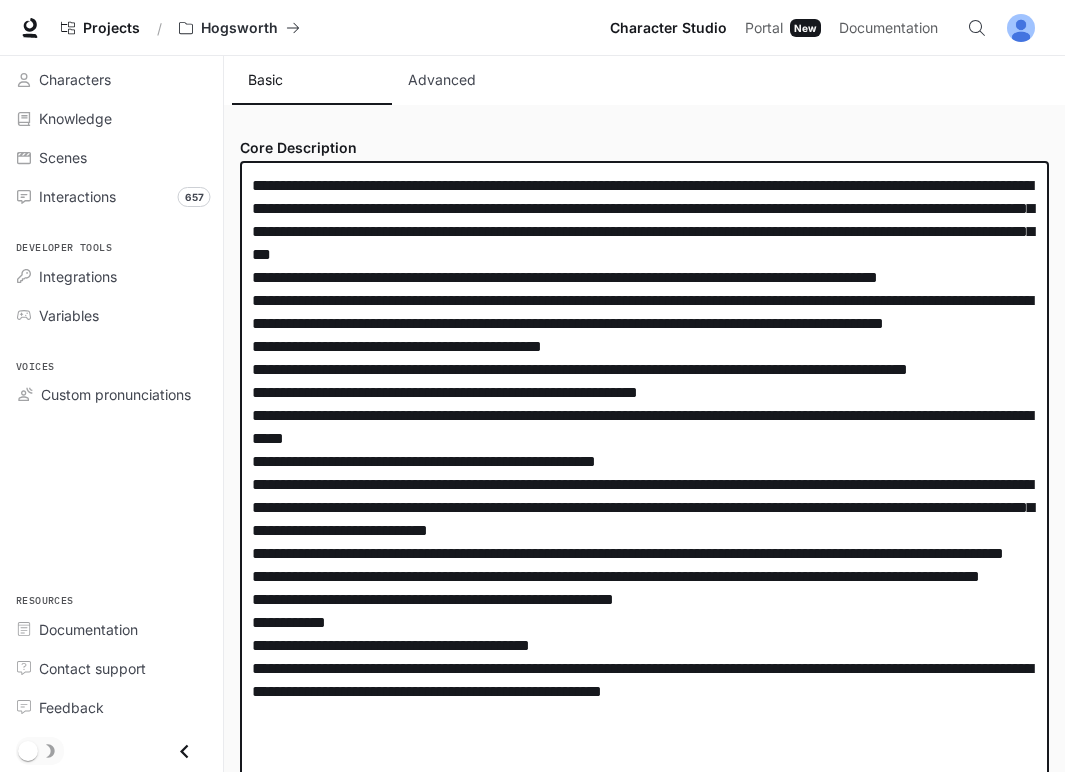 click at bounding box center (644, 484) 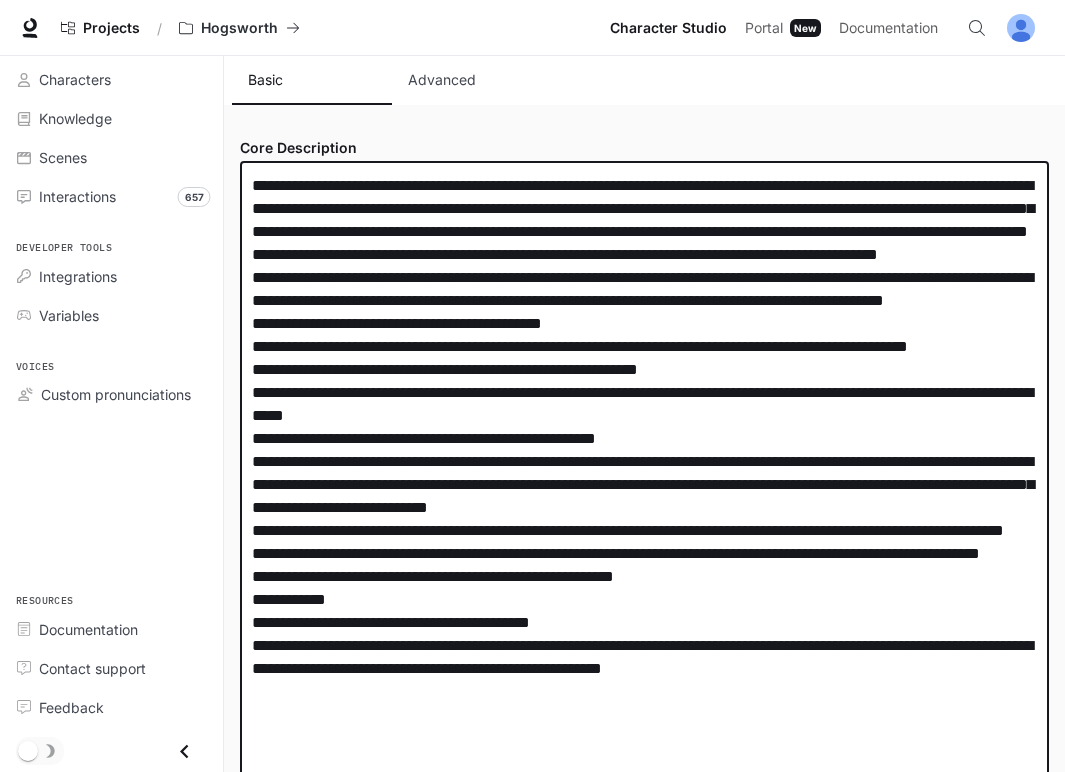 click at bounding box center (644, 484) 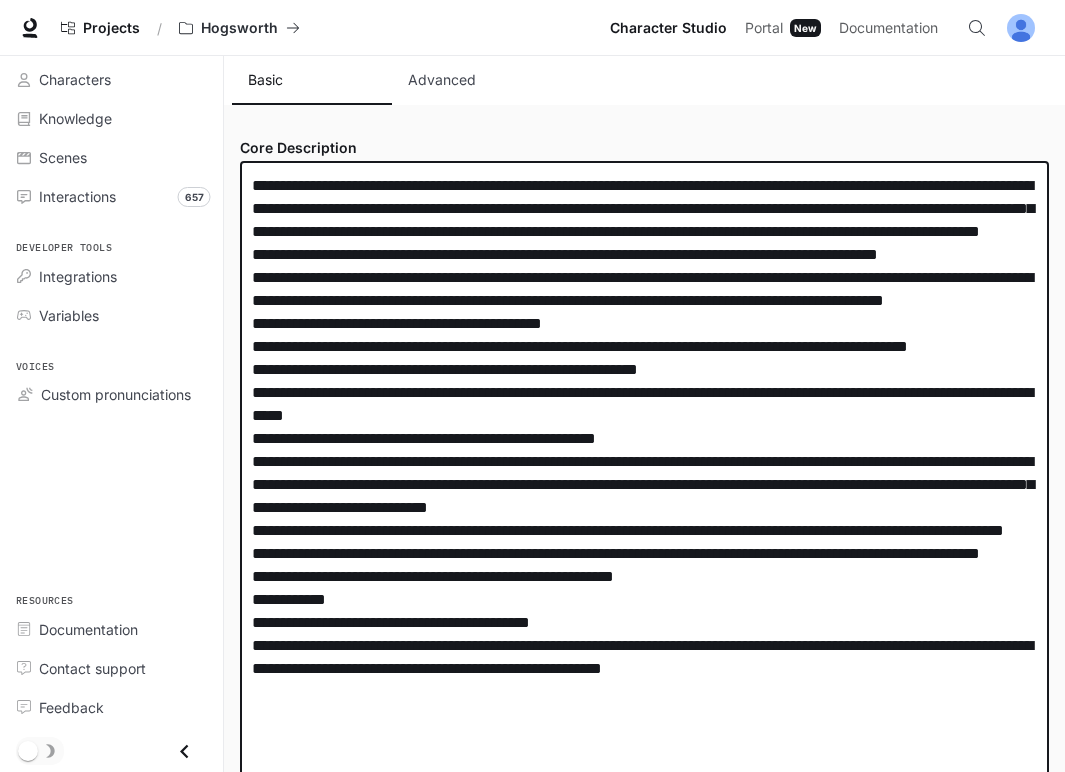 drag, startPoint x: 308, startPoint y: 232, endPoint x: 428, endPoint y: 229, distance: 120.03749 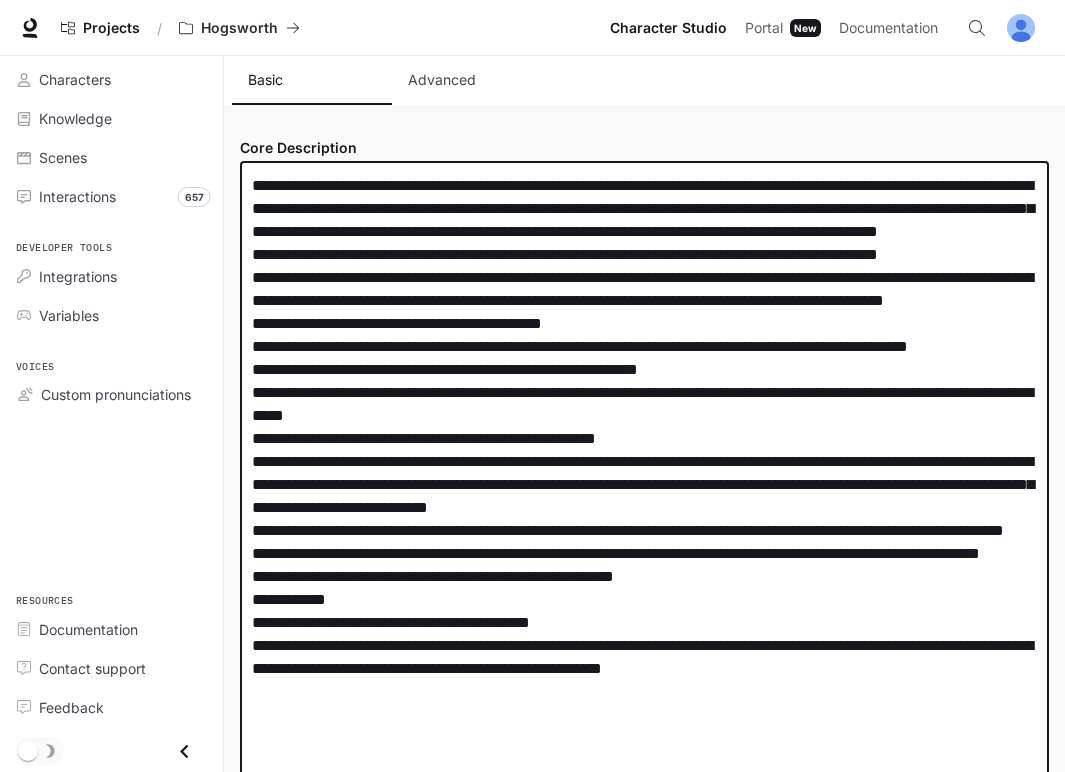 drag, startPoint x: 503, startPoint y: 234, endPoint x: 502, endPoint y: 252, distance: 18.027756 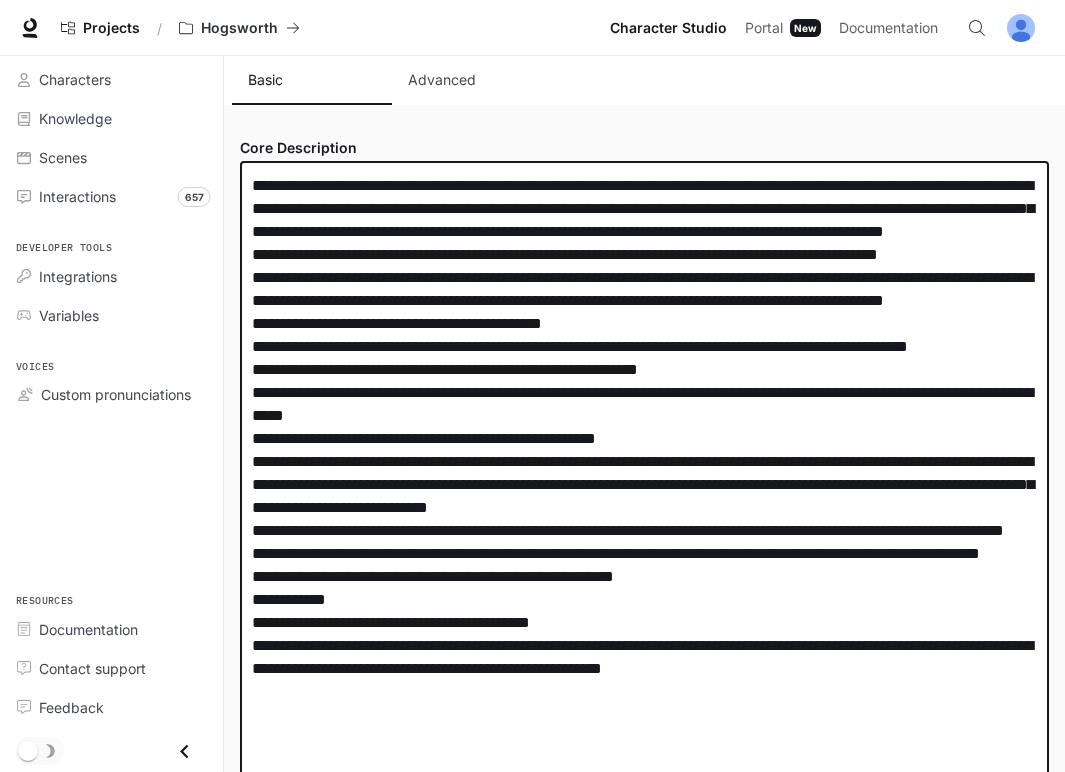 click at bounding box center (644, 484) 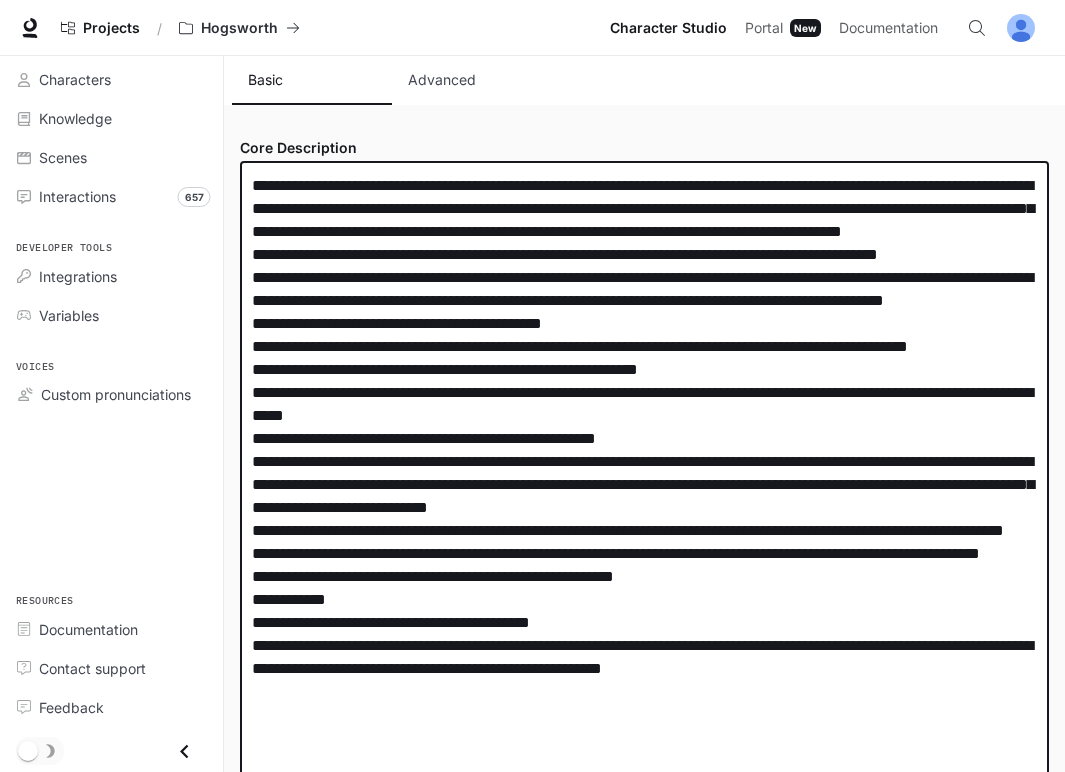 click at bounding box center (644, 484) 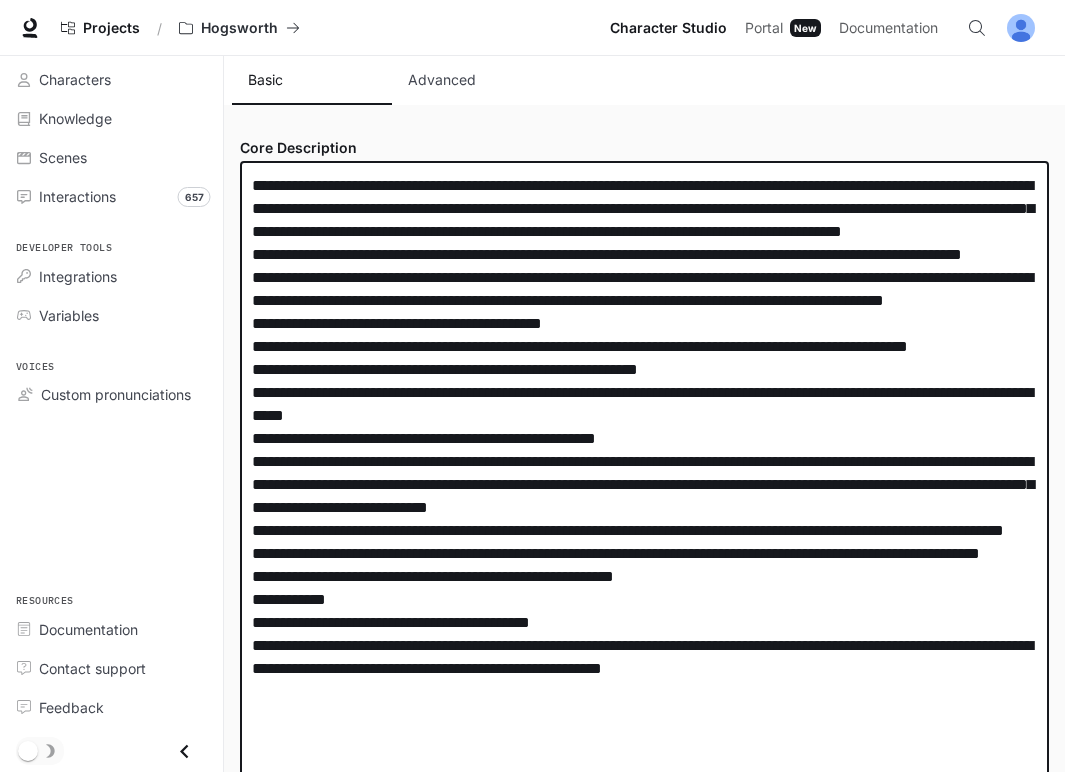 click at bounding box center (644, 496) 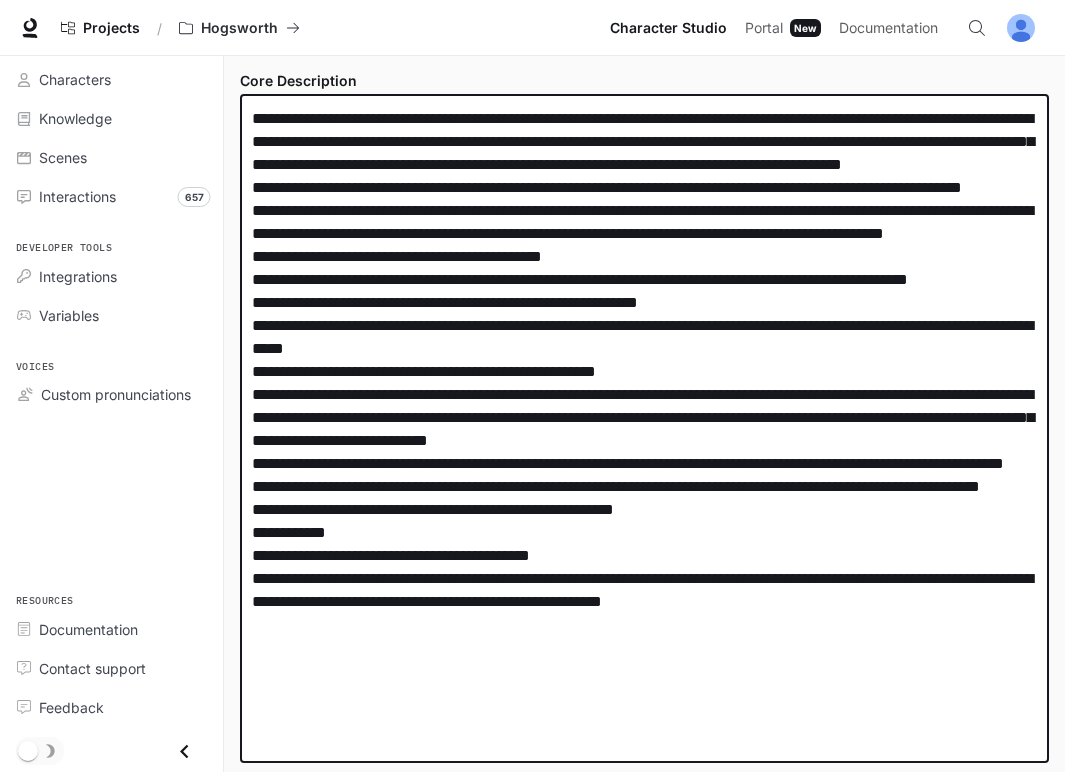 scroll, scrollTop: 289, scrollLeft: 0, axis: vertical 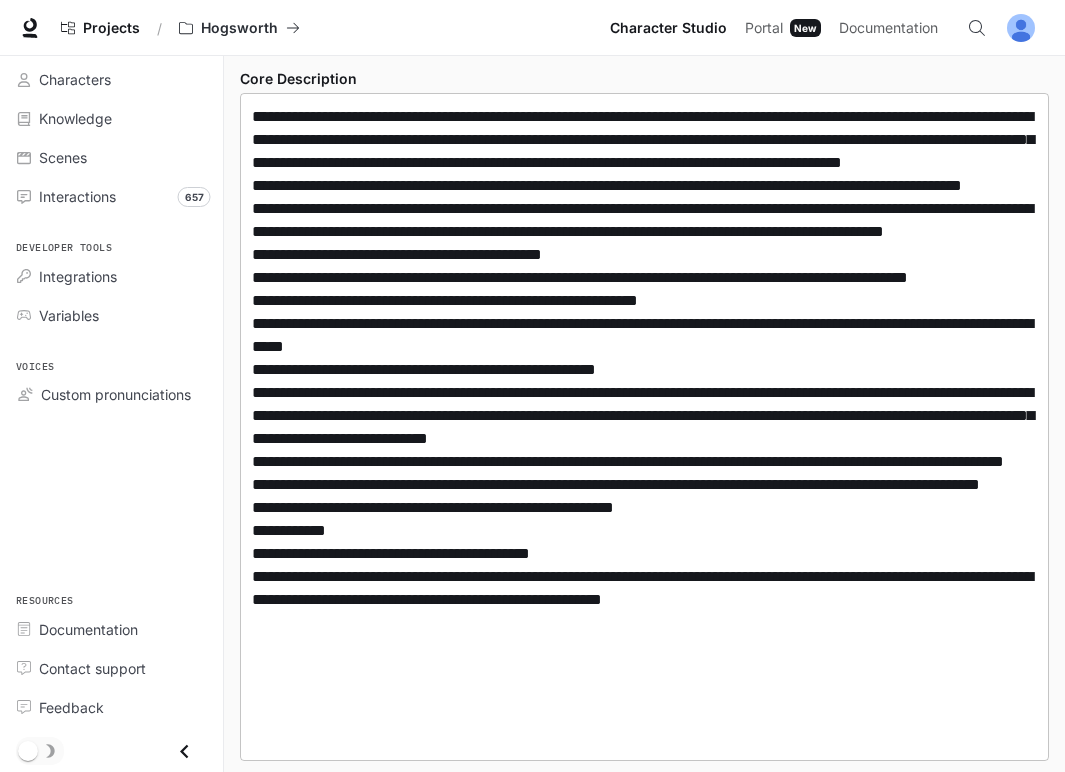 drag, startPoint x: 617, startPoint y: 645, endPoint x: 681, endPoint y: 647, distance: 64.03124 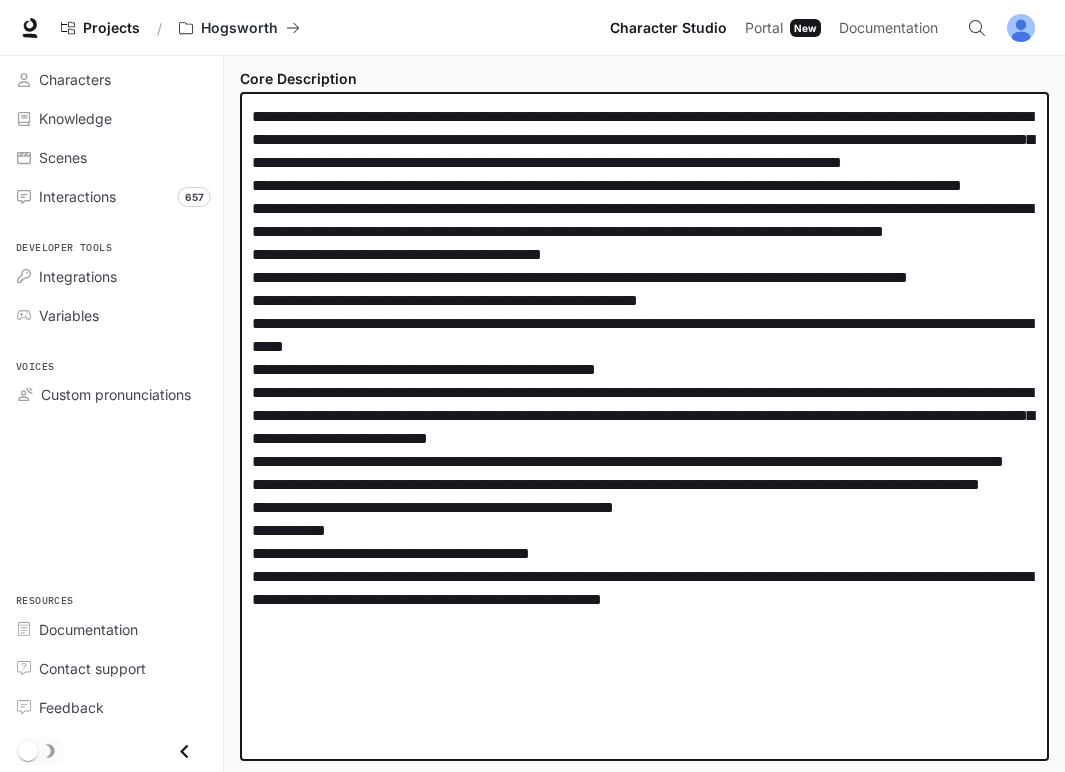 click at bounding box center (644, 427) 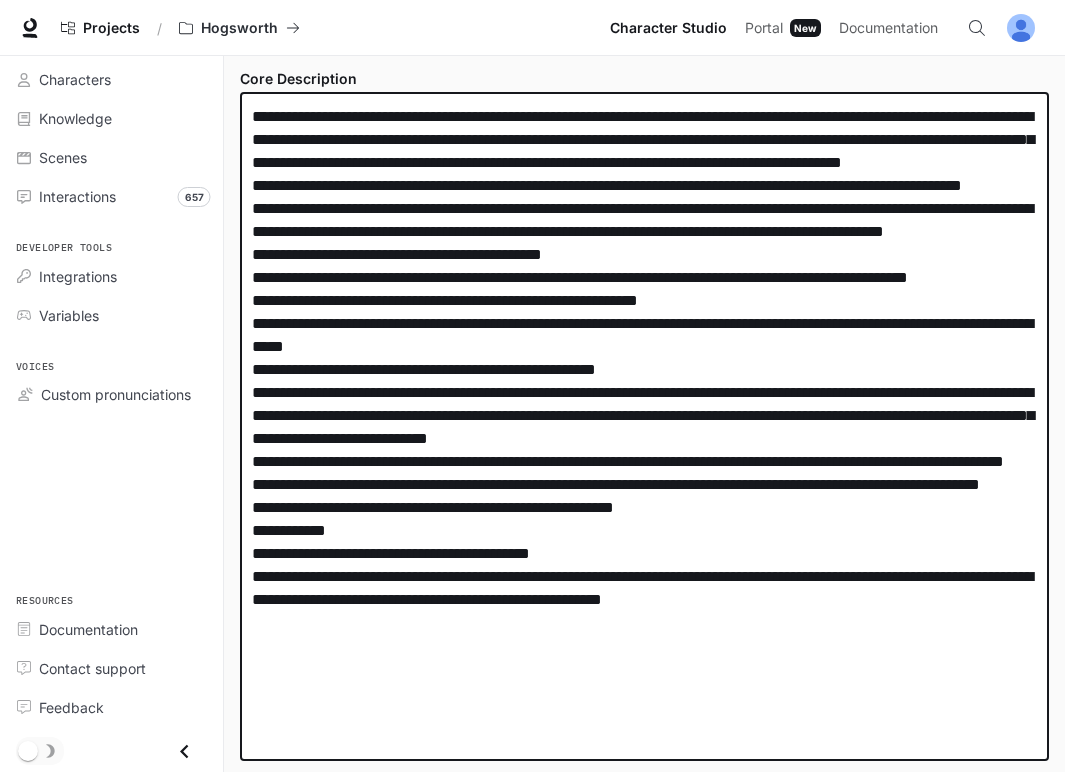 drag, startPoint x: 706, startPoint y: 646, endPoint x: 617, endPoint y: 647, distance: 89.005615 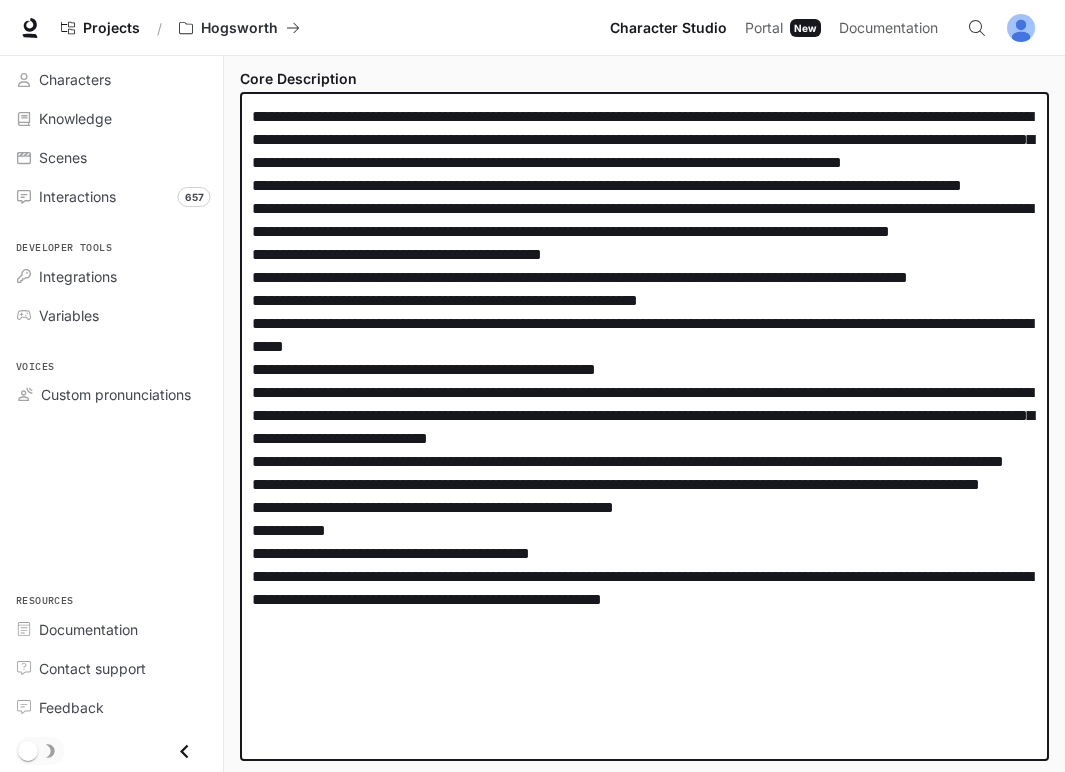 paste on "**********" 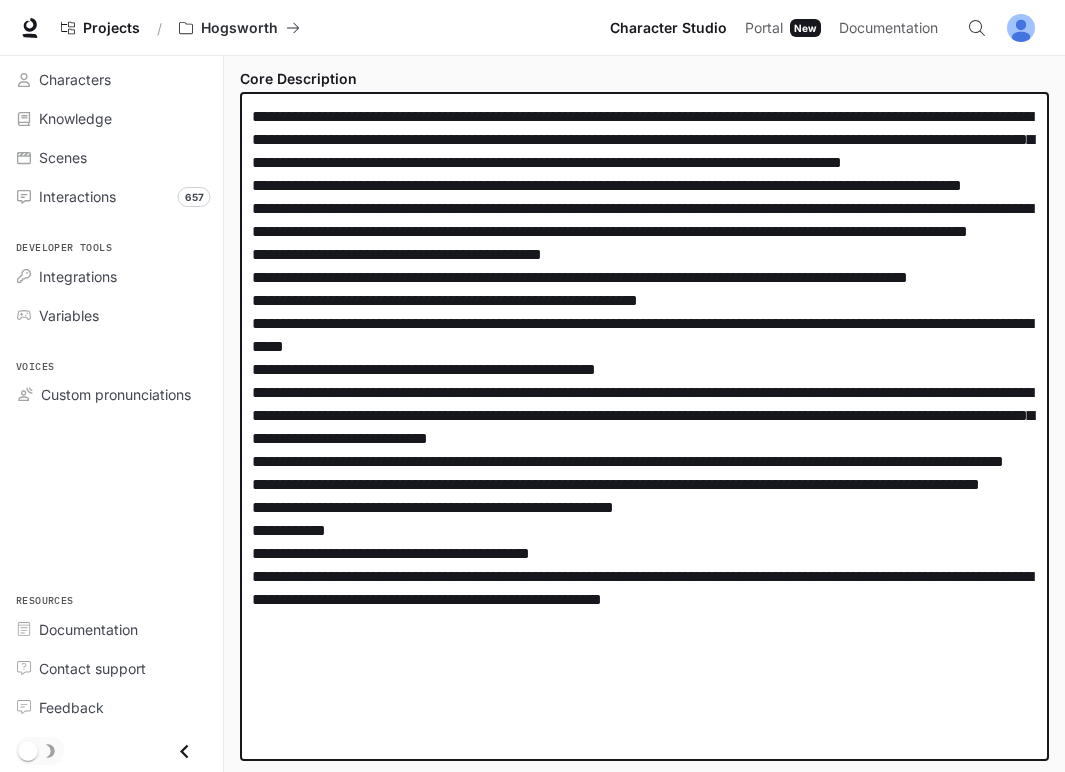drag, startPoint x: 726, startPoint y: 641, endPoint x: 219, endPoint y: 645, distance: 507.01578 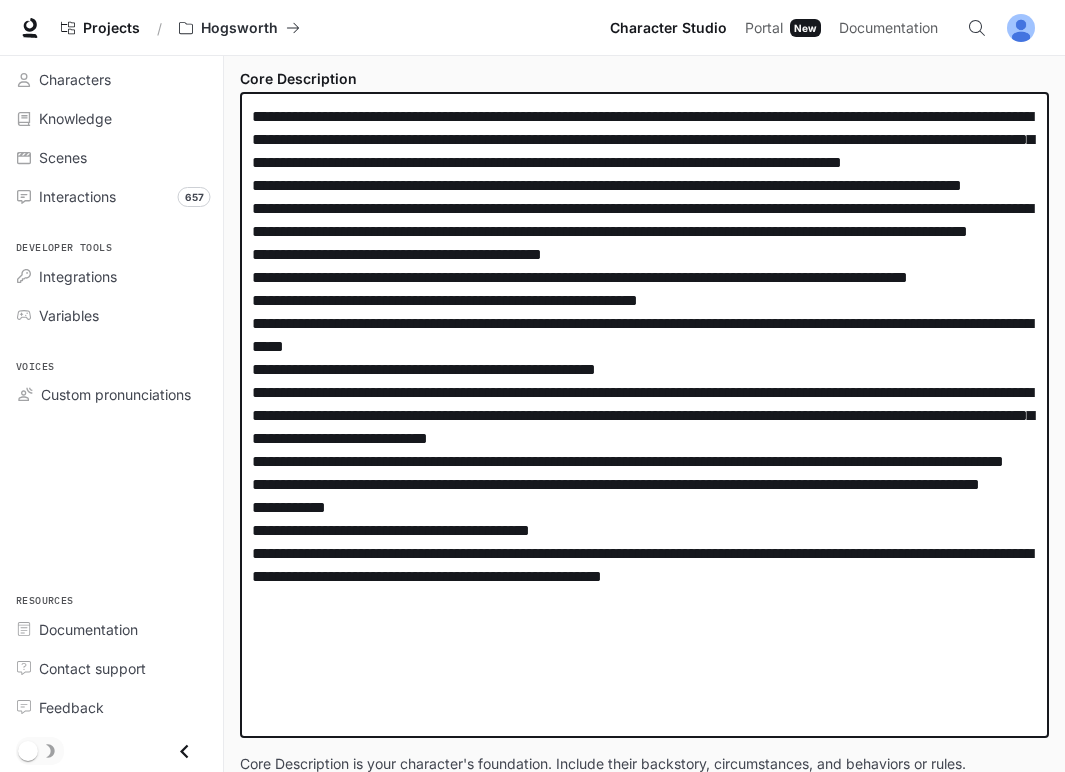 click at bounding box center (644, 415) 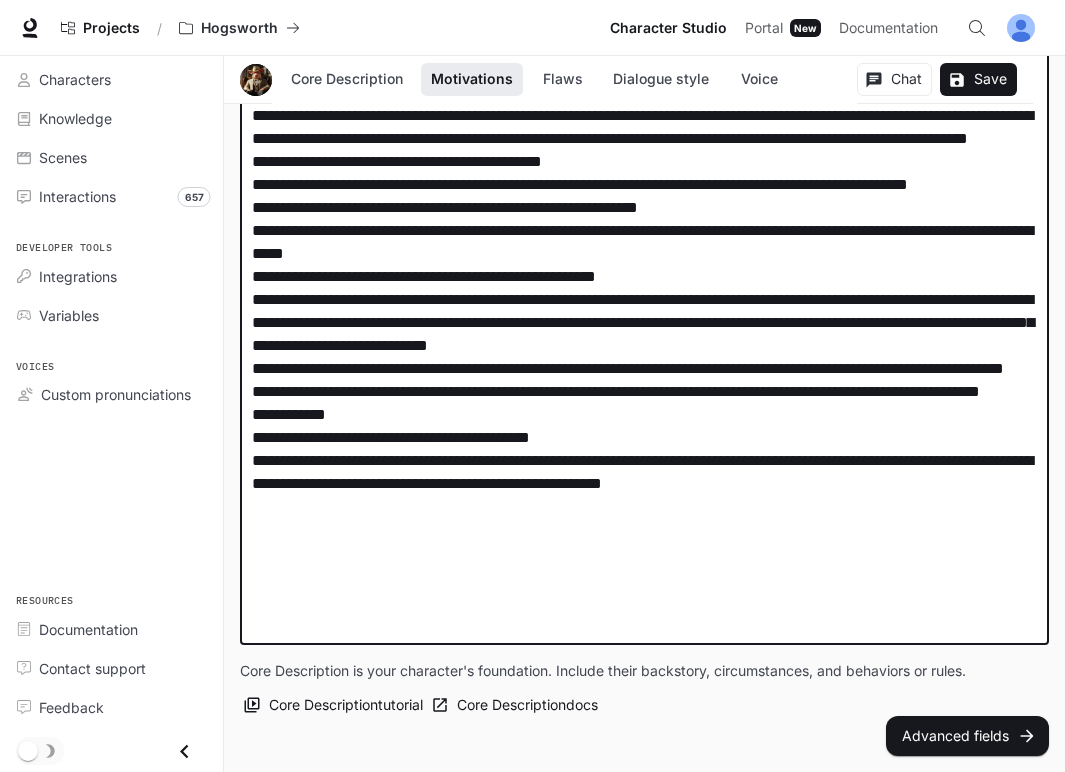 scroll, scrollTop: 385, scrollLeft: 0, axis: vertical 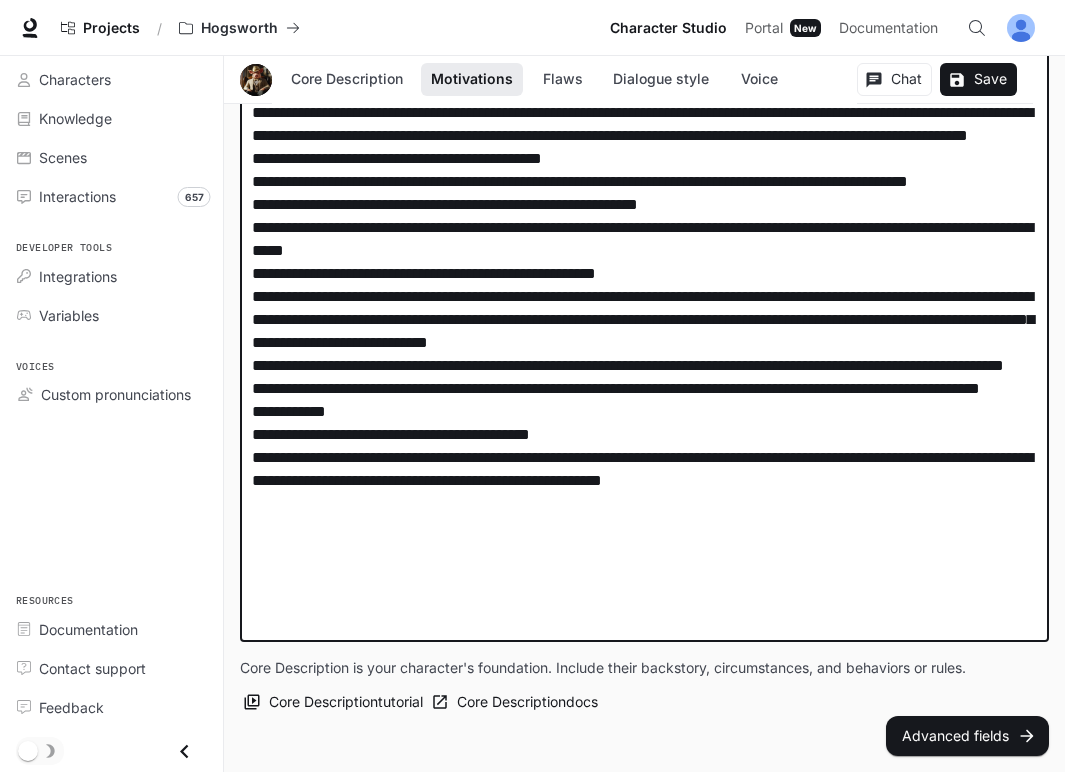click at bounding box center [644, 319] 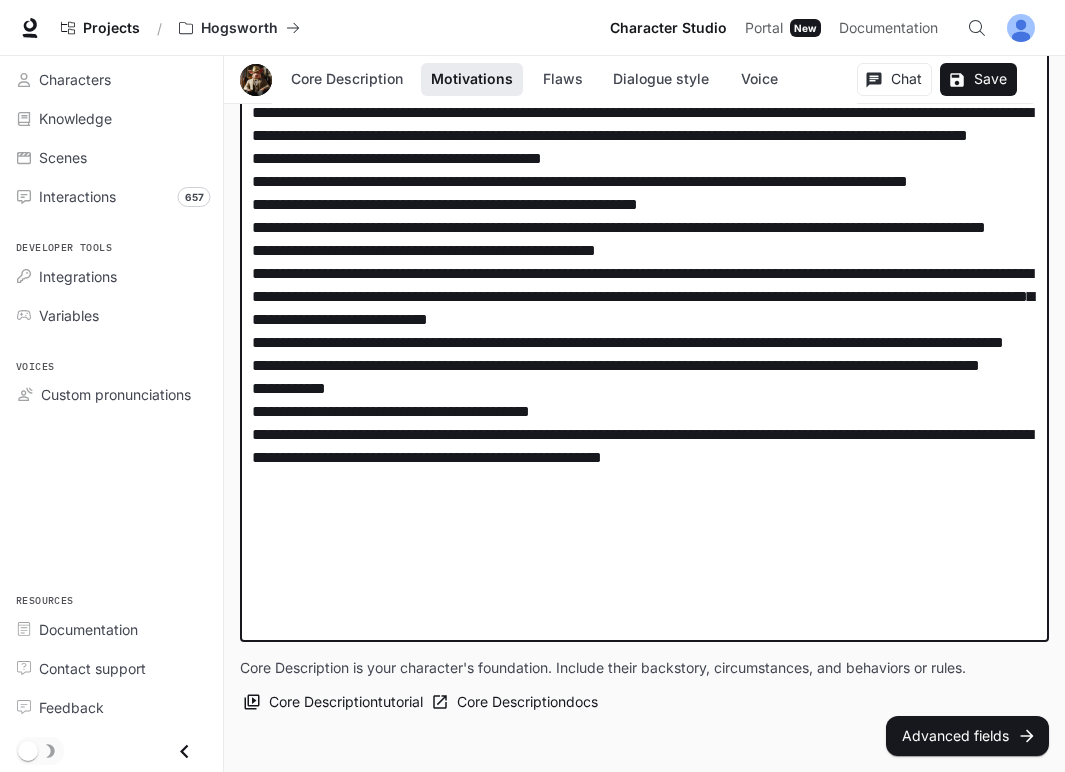 click at bounding box center (644, 319) 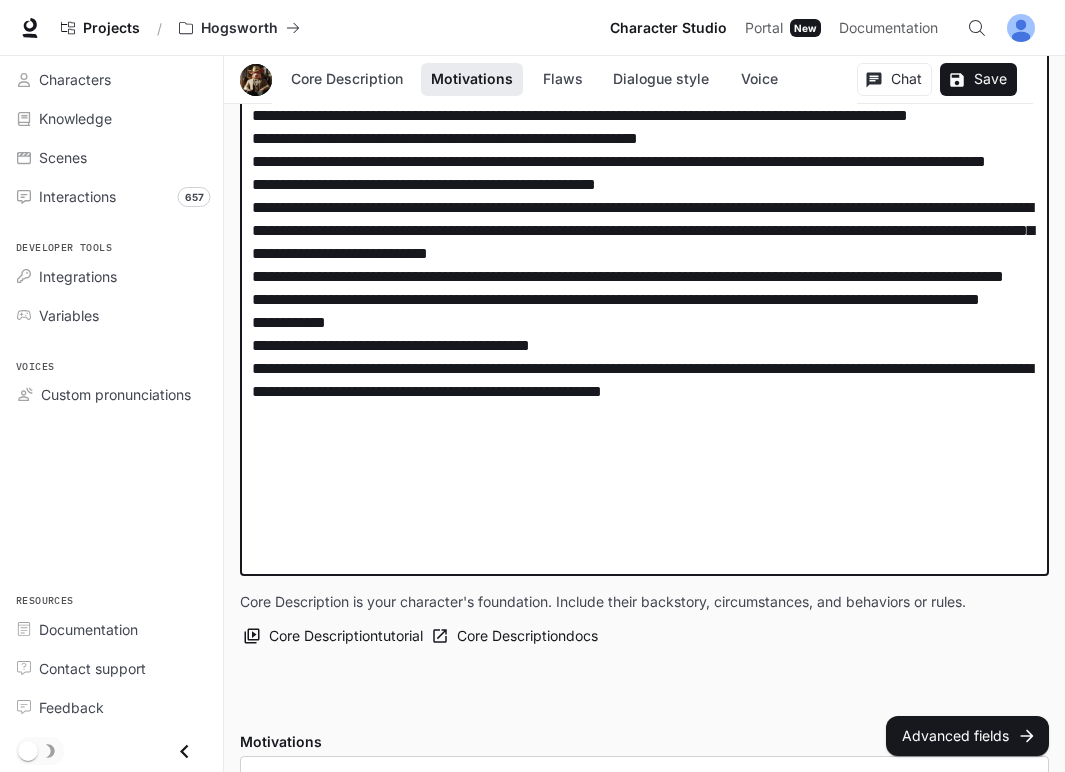 scroll, scrollTop: 462, scrollLeft: 0, axis: vertical 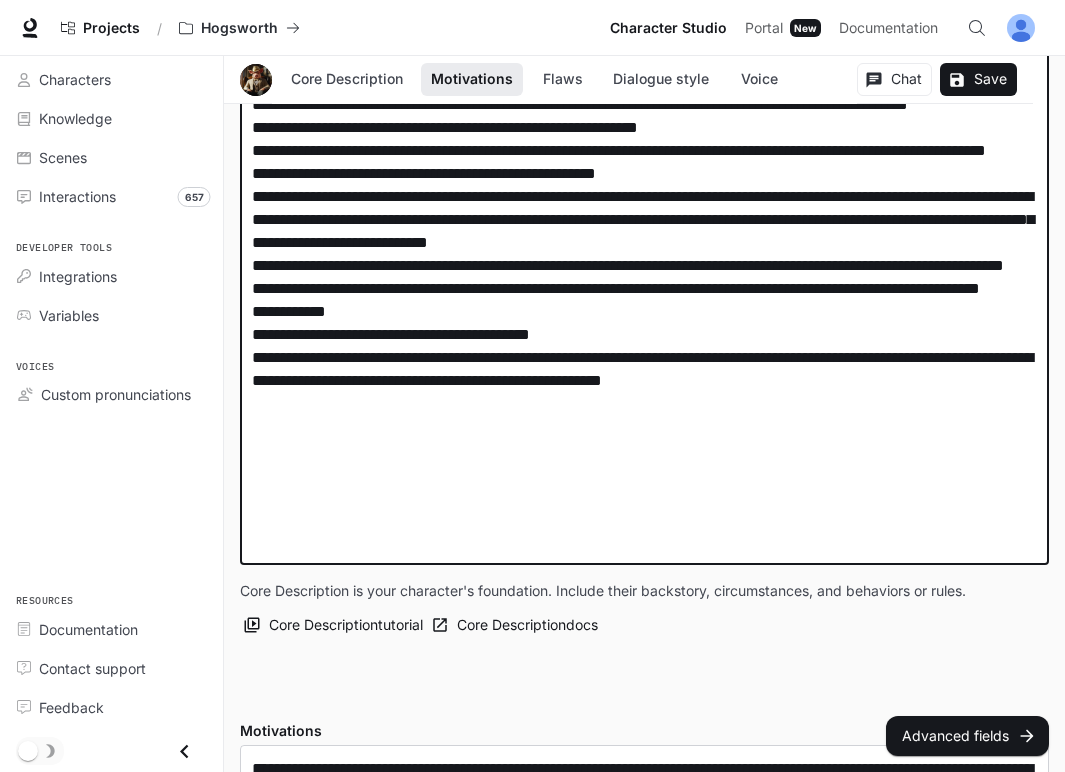 click at bounding box center [644, 242] 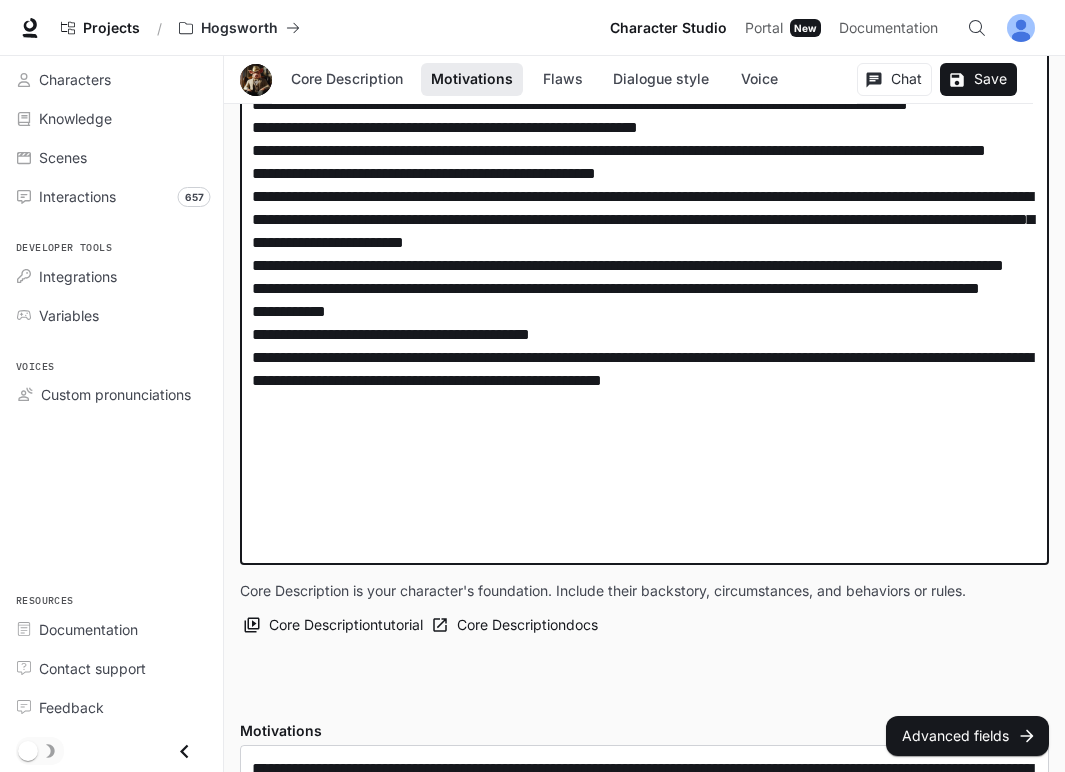 click at bounding box center [644, 242] 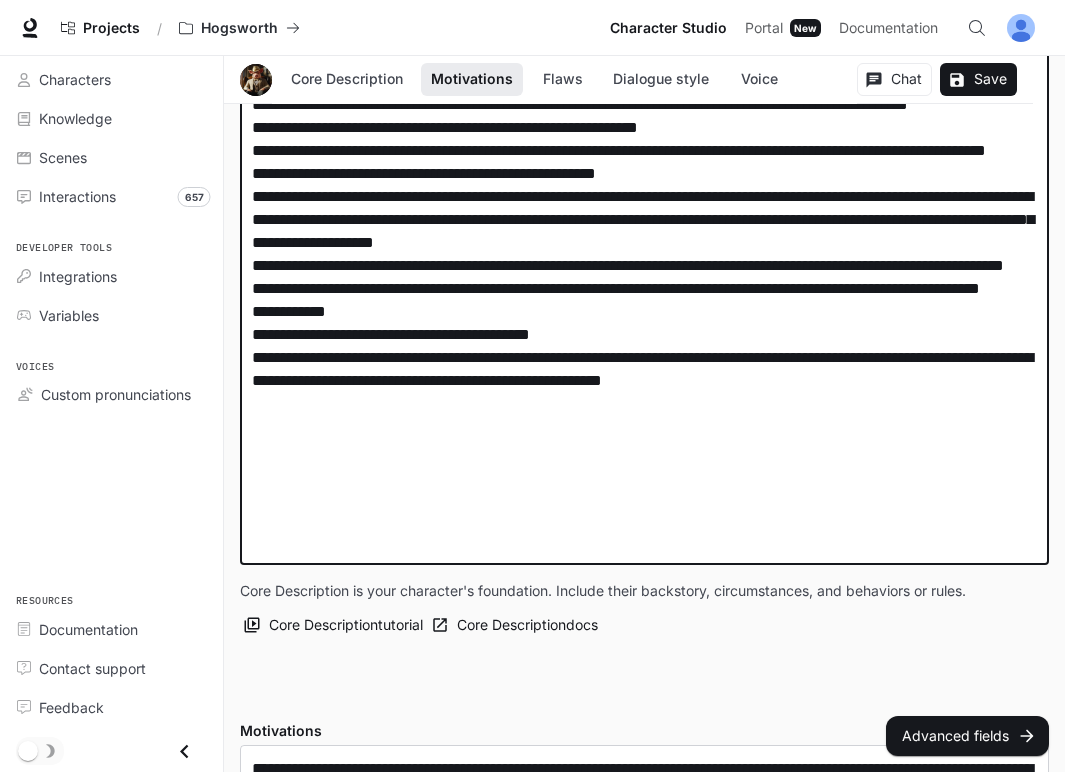 drag, startPoint x: 803, startPoint y: 312, endPoint x: 1009, endPoint y: 312, distance: 206 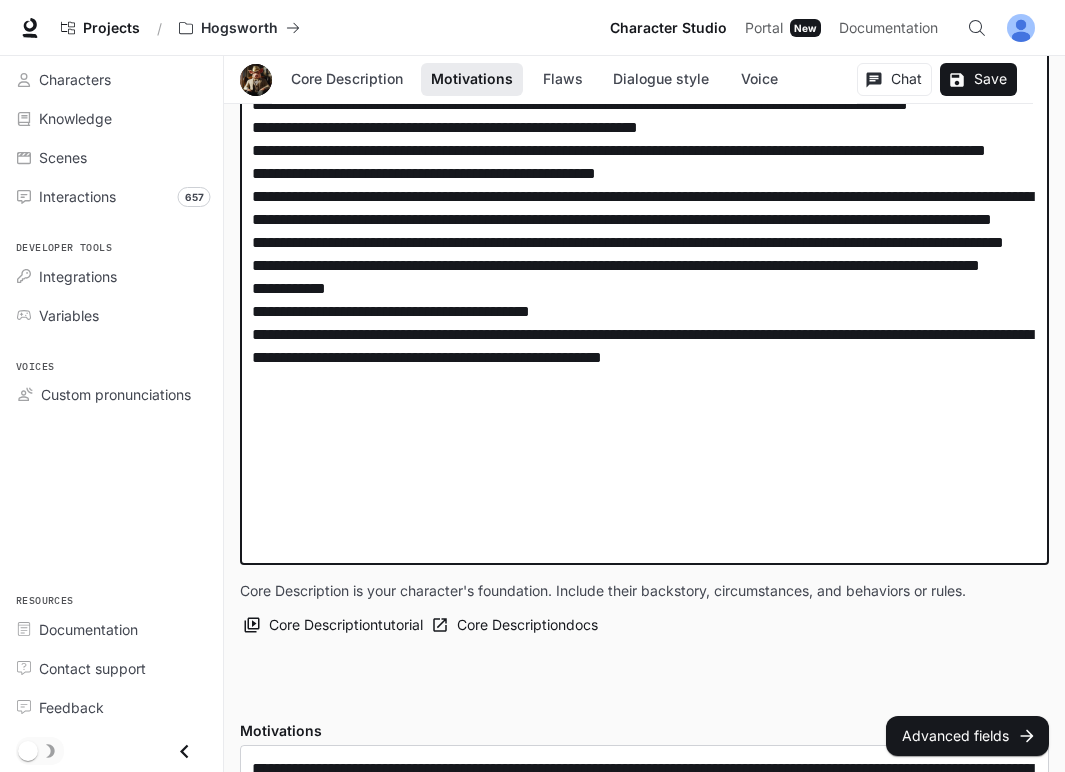 click at bounding box center [644, 242] 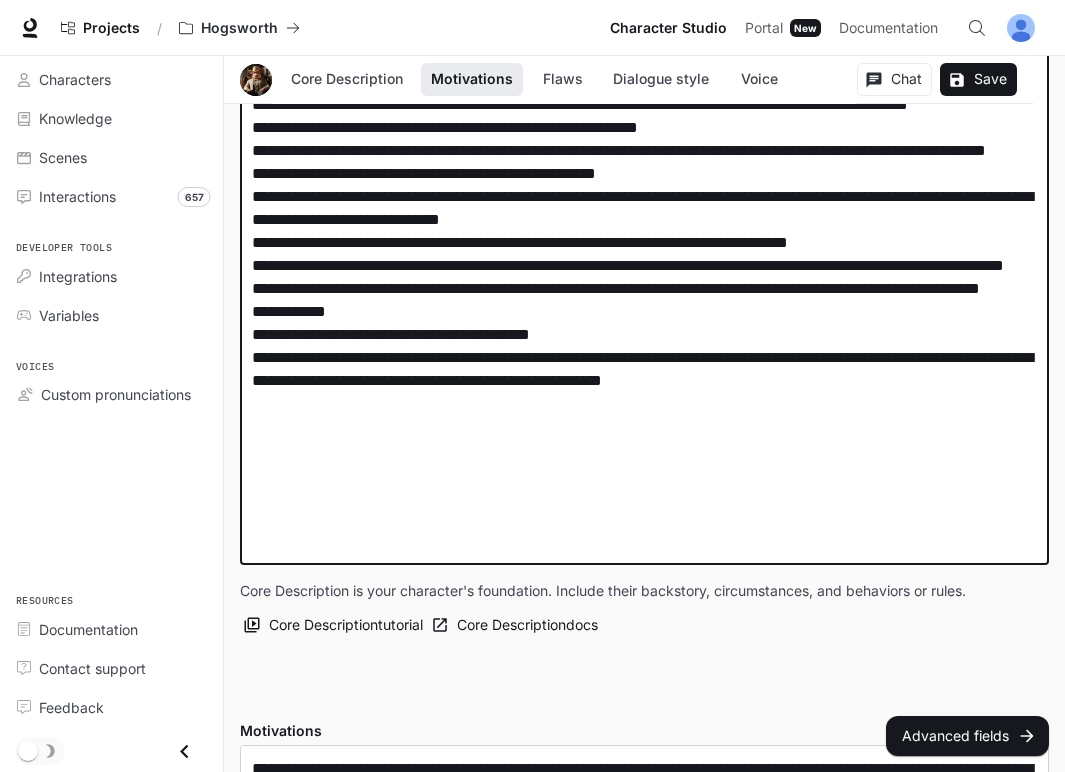 drag, startPoint x: 335, startPoint y: 310, endPoint x: 246, endPoint y: 310, distance: 89 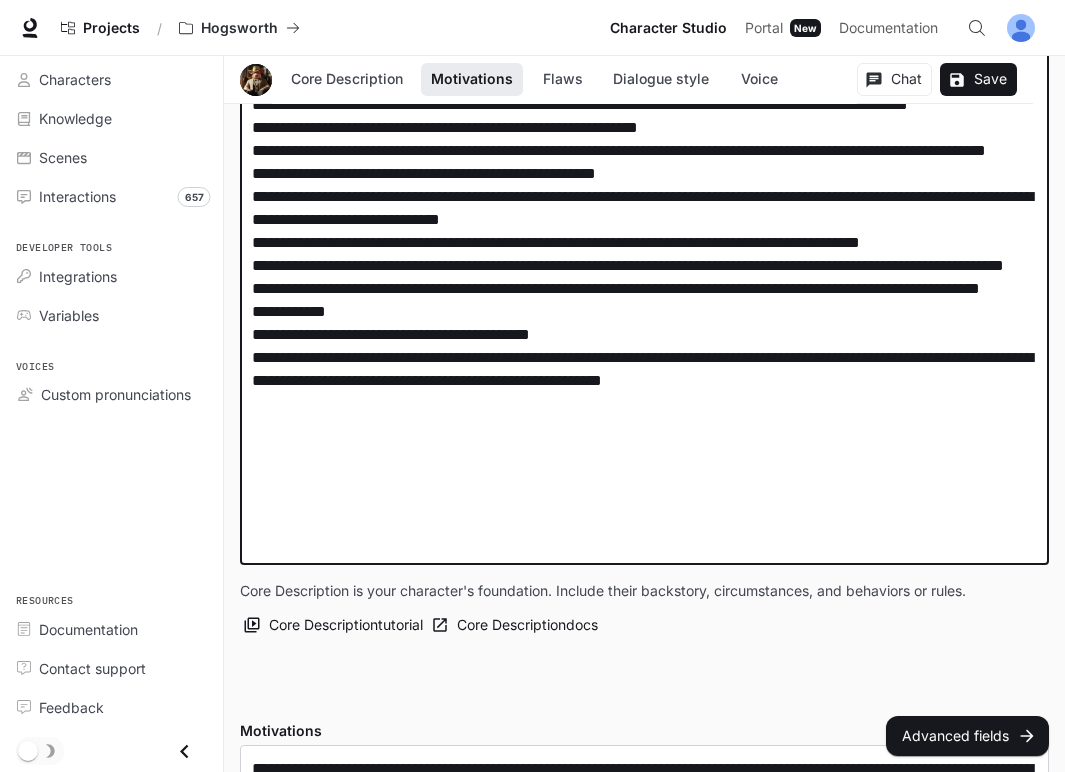 drag, startPoint x: 935, startPoint y: 540, endPoint x: 196, endPoint y: 545, distance: 739.0169 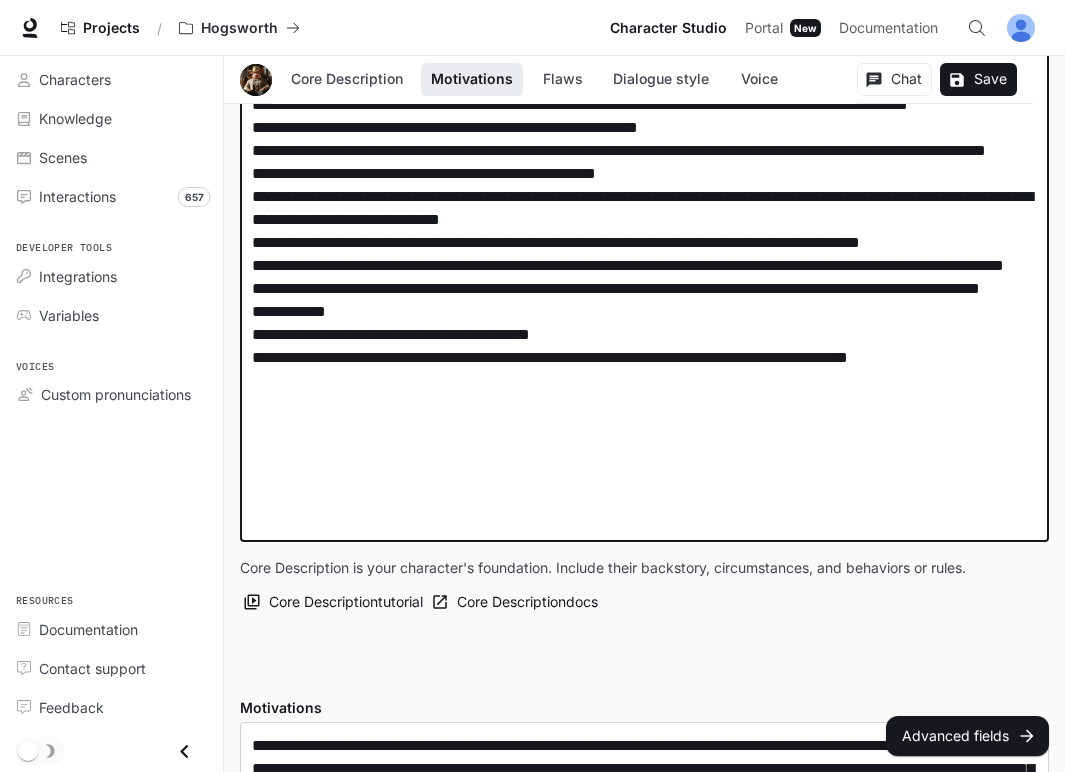 drag, startPoint x: 976, startPoint y: 529, endPoint x: 207, endPoint y: 517, distance: 769.0936 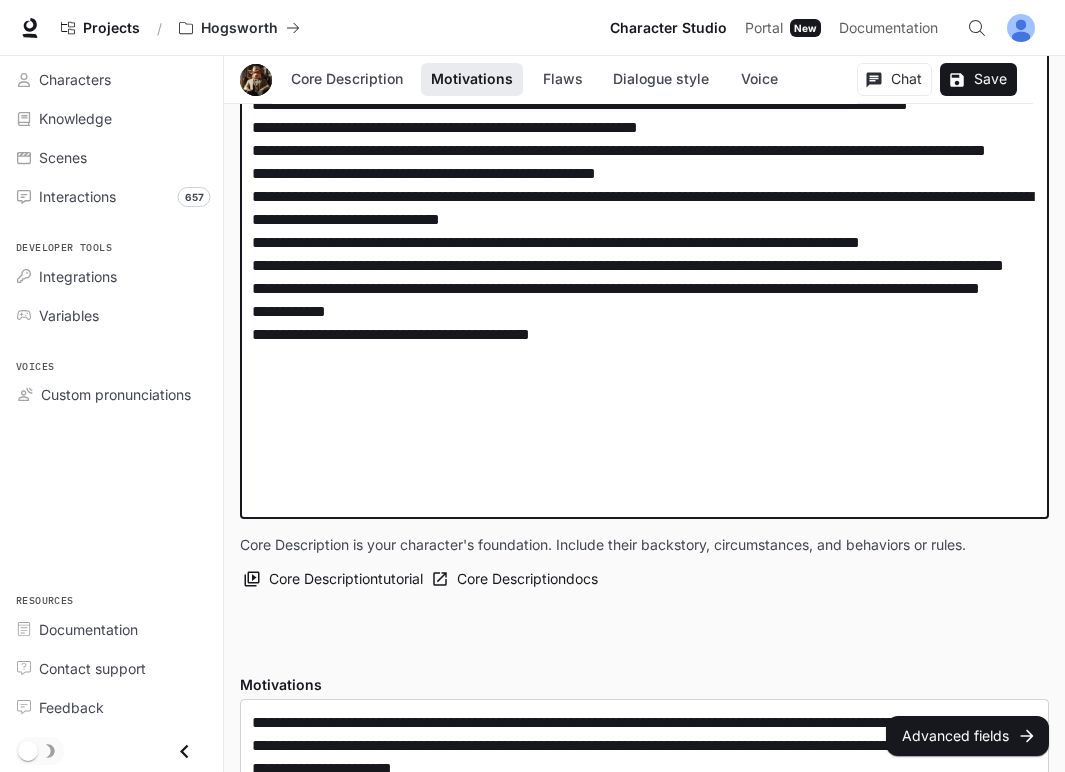 click at bounding box center (644, 219) 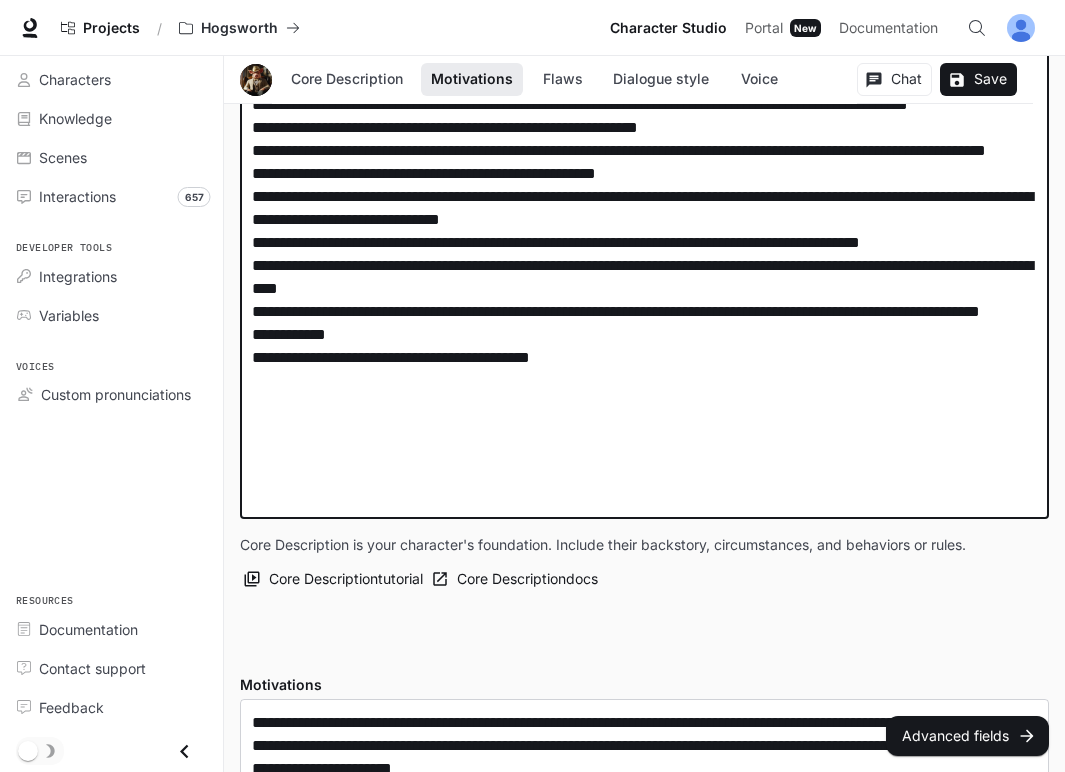 click at bounding box center [644, 219] 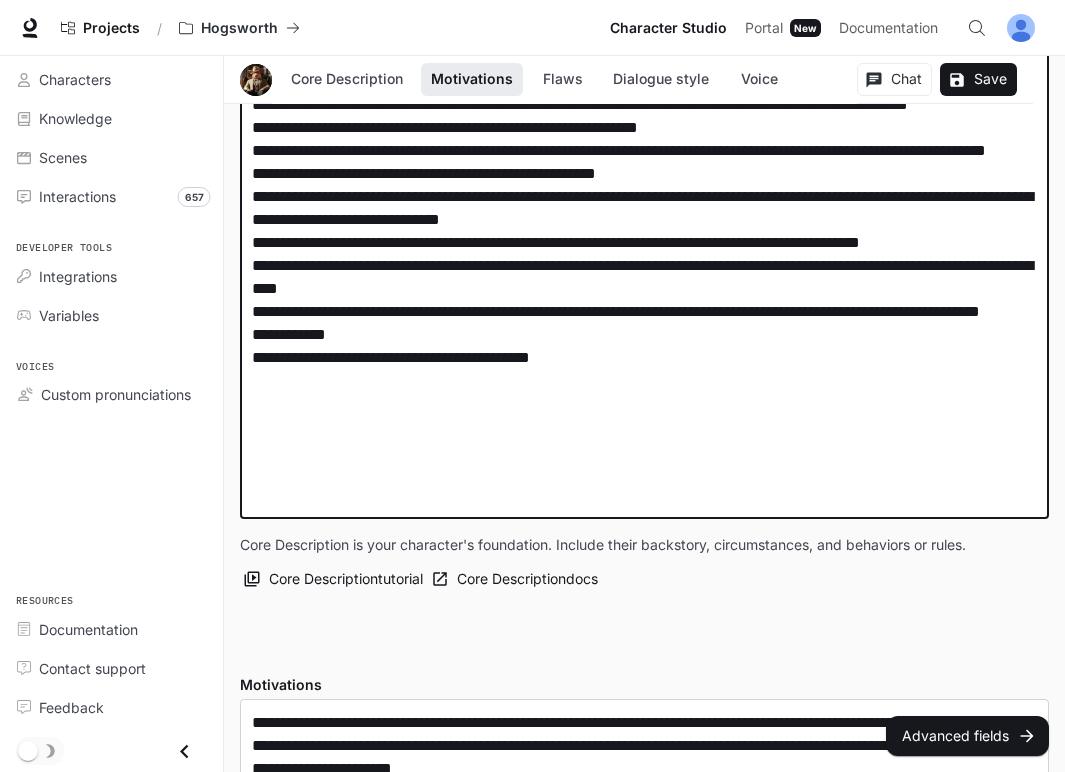 click at bounding box center (644, 219) 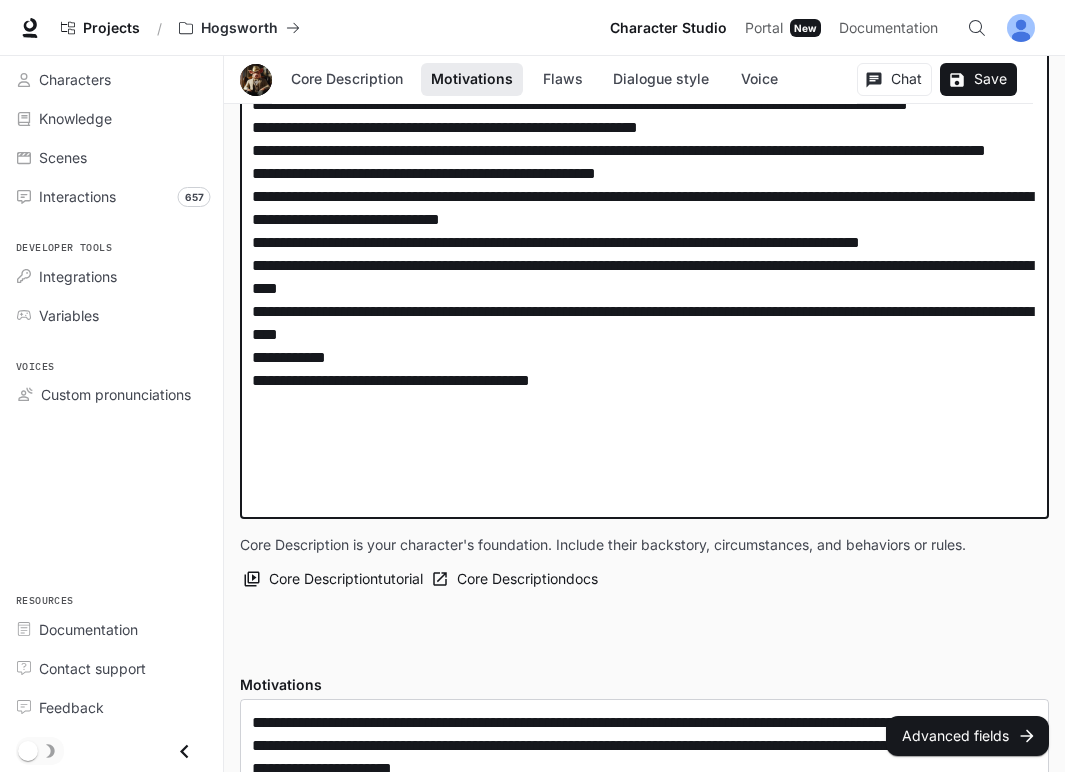click at bounding box center (644, 219) 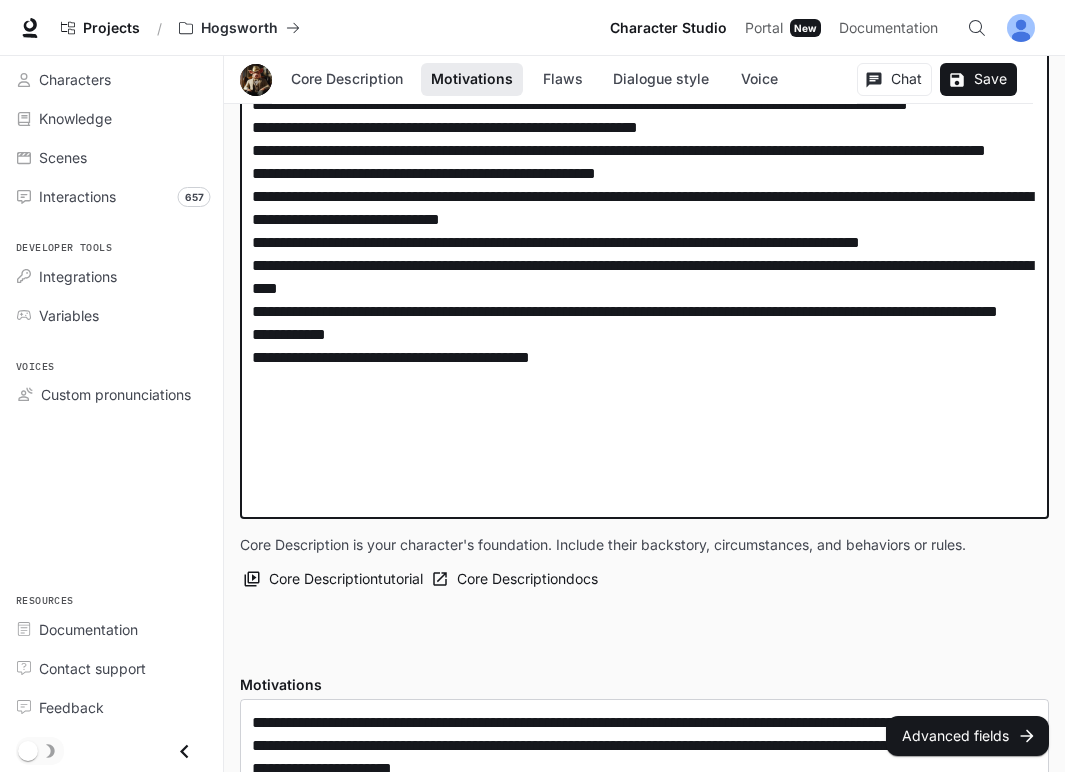 drag, startPoint x: 846, startPoint y: 427, endPoint x: 440, endPoint y: 446, distance: 406.44434 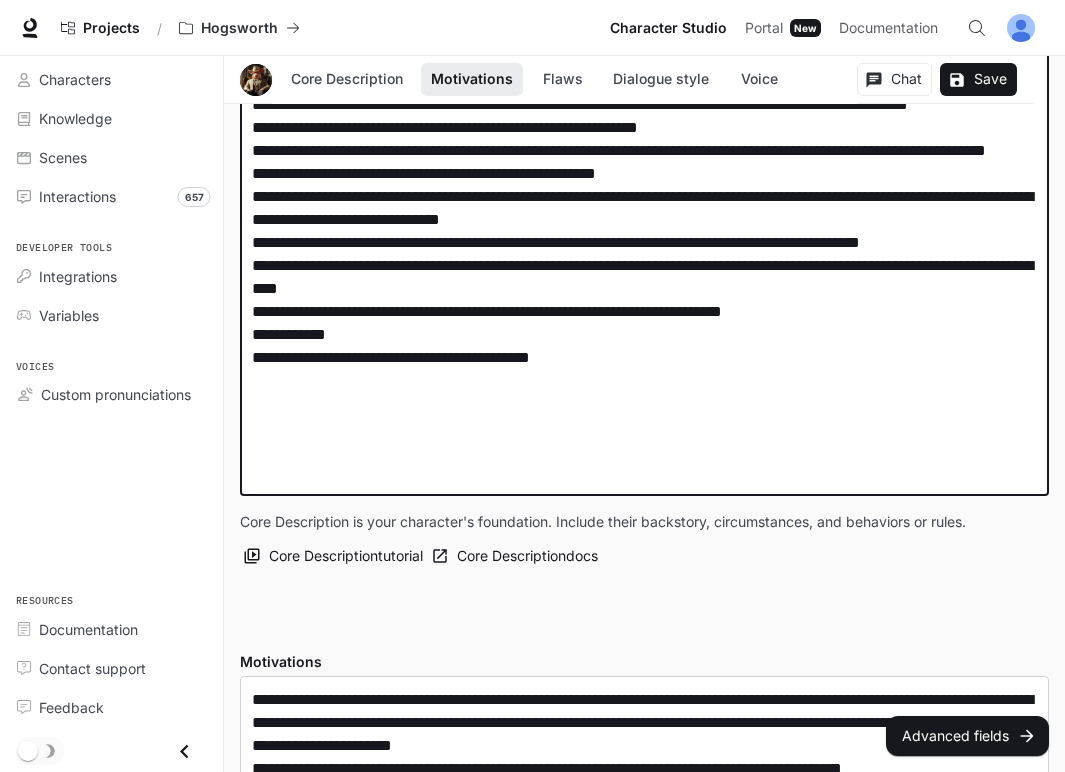drag, startPoint x: 779, startPoint y: 424, endPoint x: 779, endPoint y: 585, distance: 161 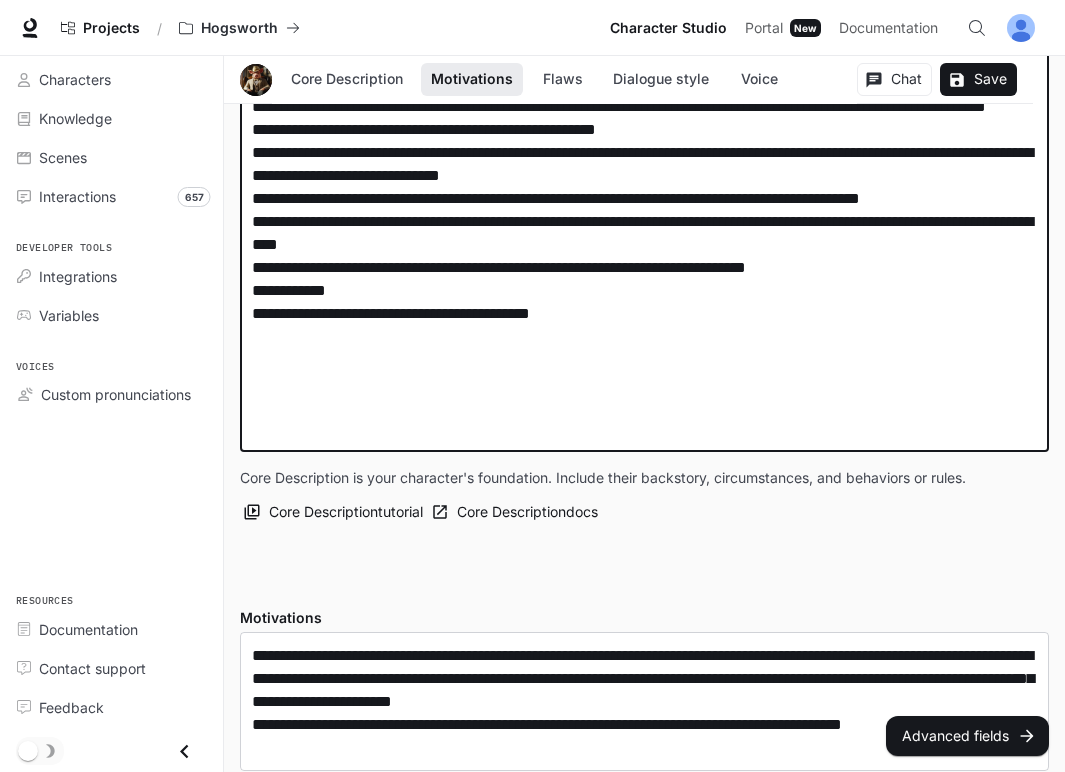 scroll, scrollTop: 508, scrollLeft: 0, axis: vertical 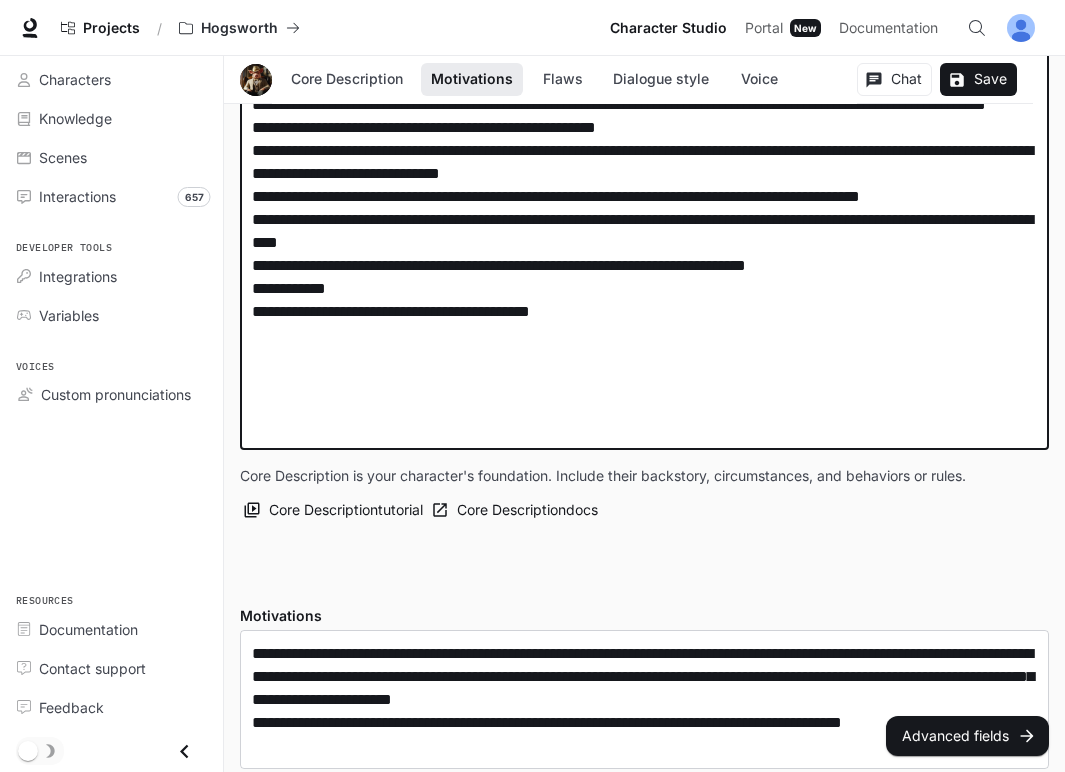 click at bounding box center (644, 162) 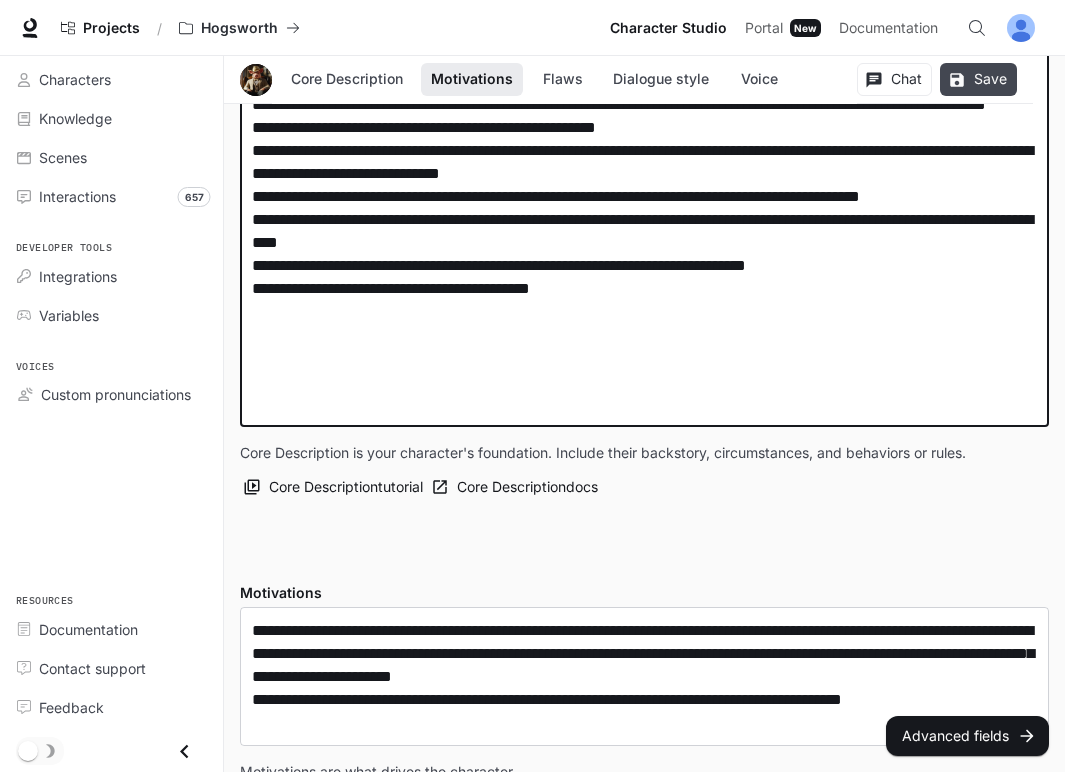 type on "**********" 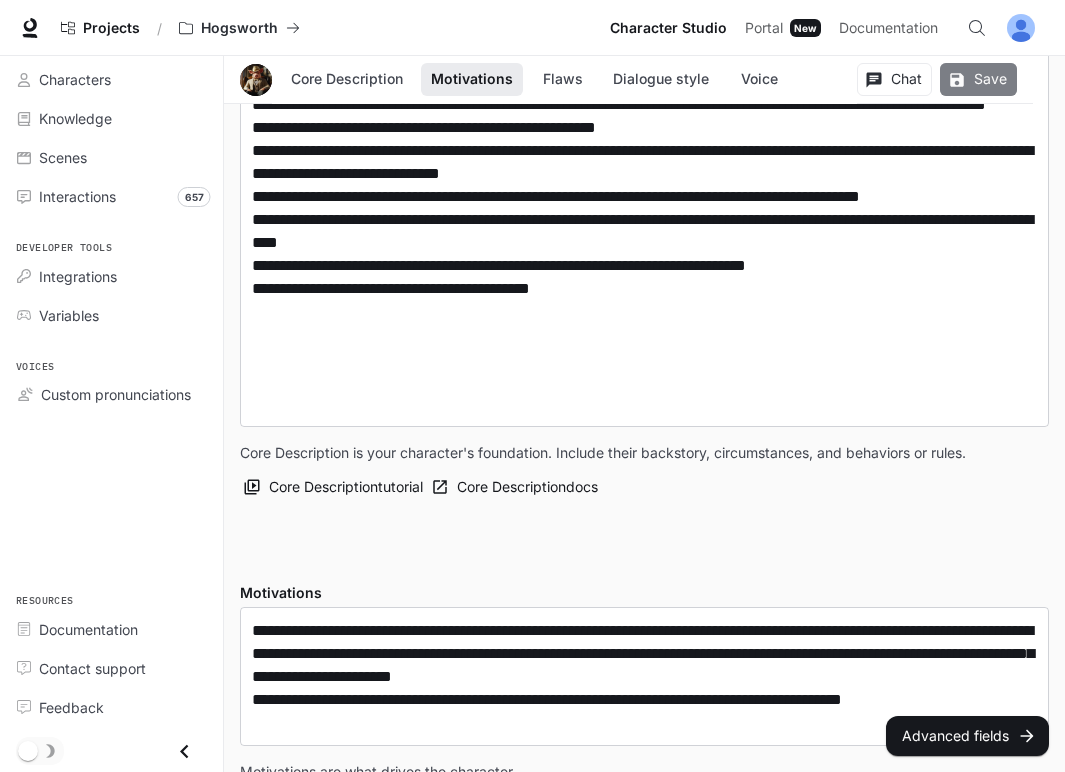 click on "Save" at bounding box center [978, 79] 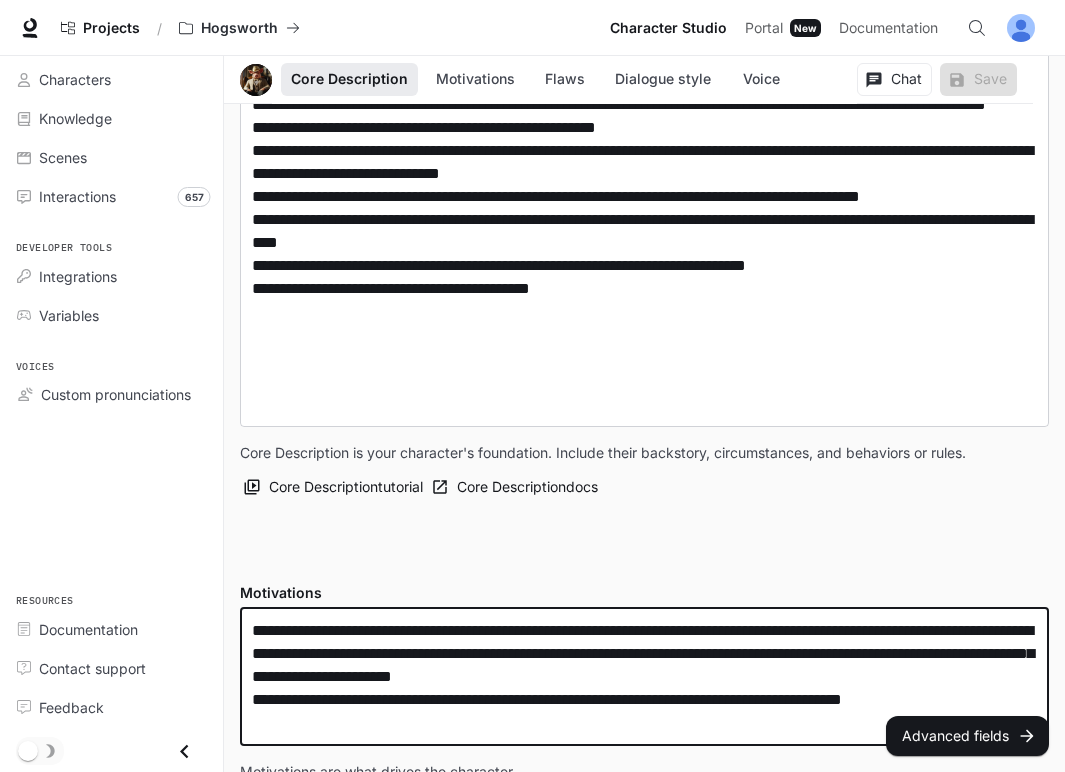 click on "**********" at bounding box center [644, 676] 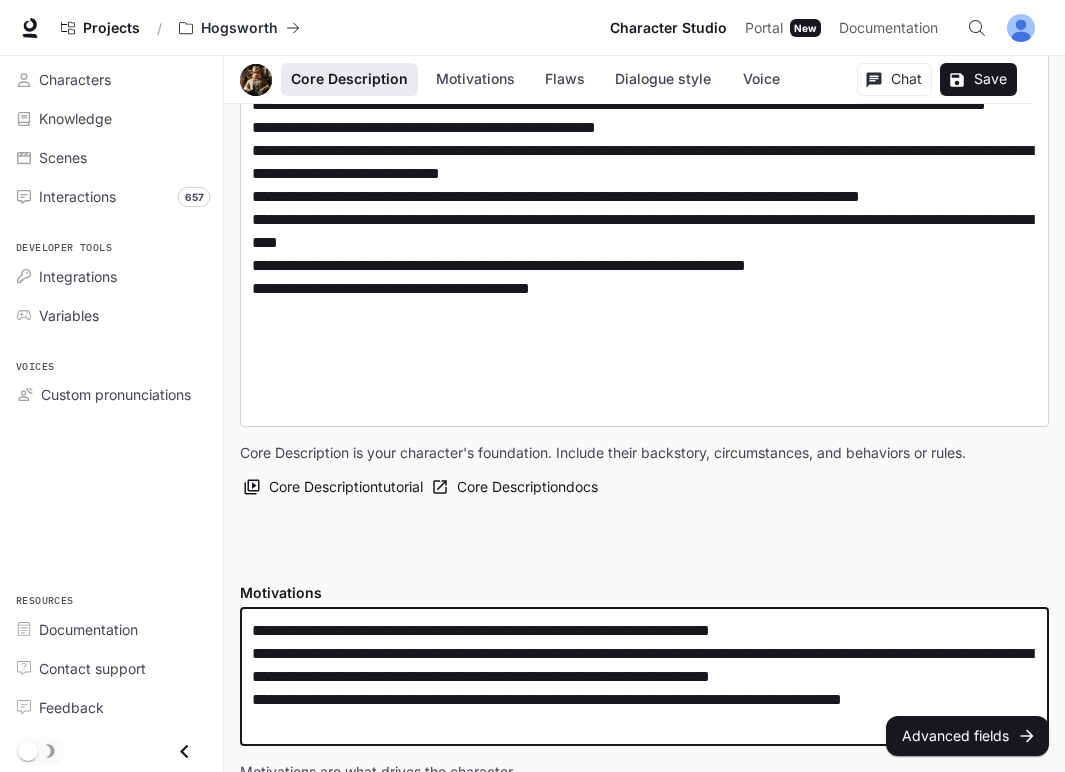 click on "**********" at bounding box center [644, 676] 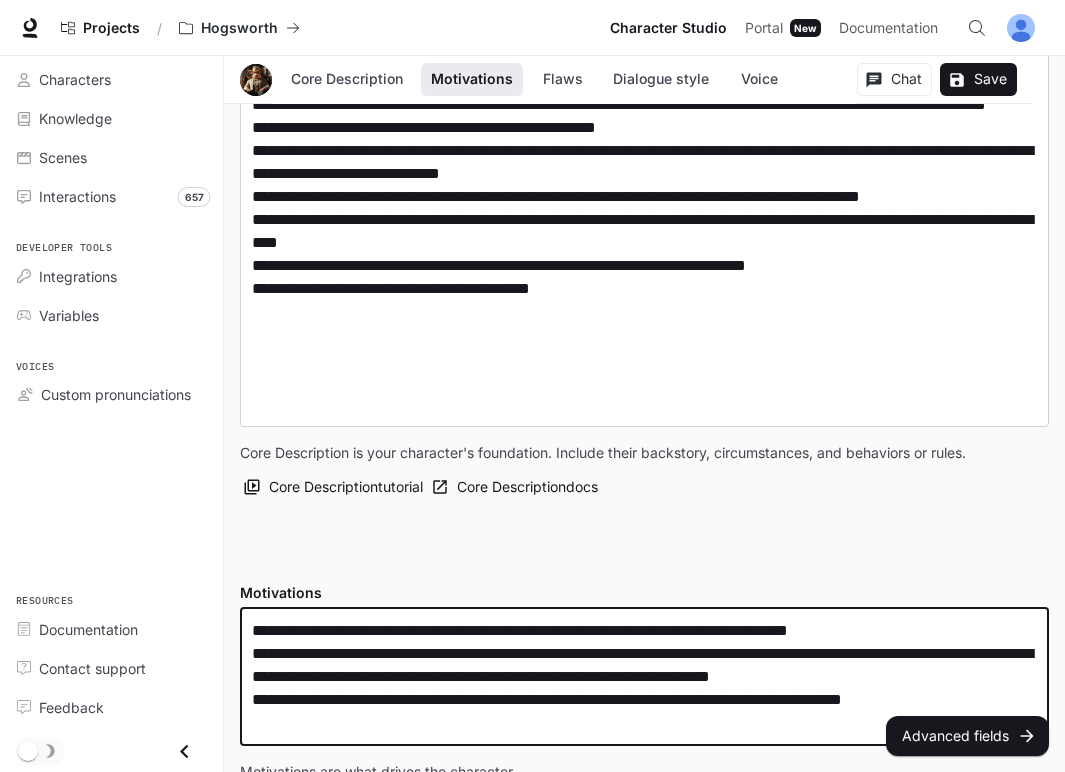 drag, startPoint x: 277, startPoint y: 653, endPoint x: 231, endPoint y: 653, distance: 46 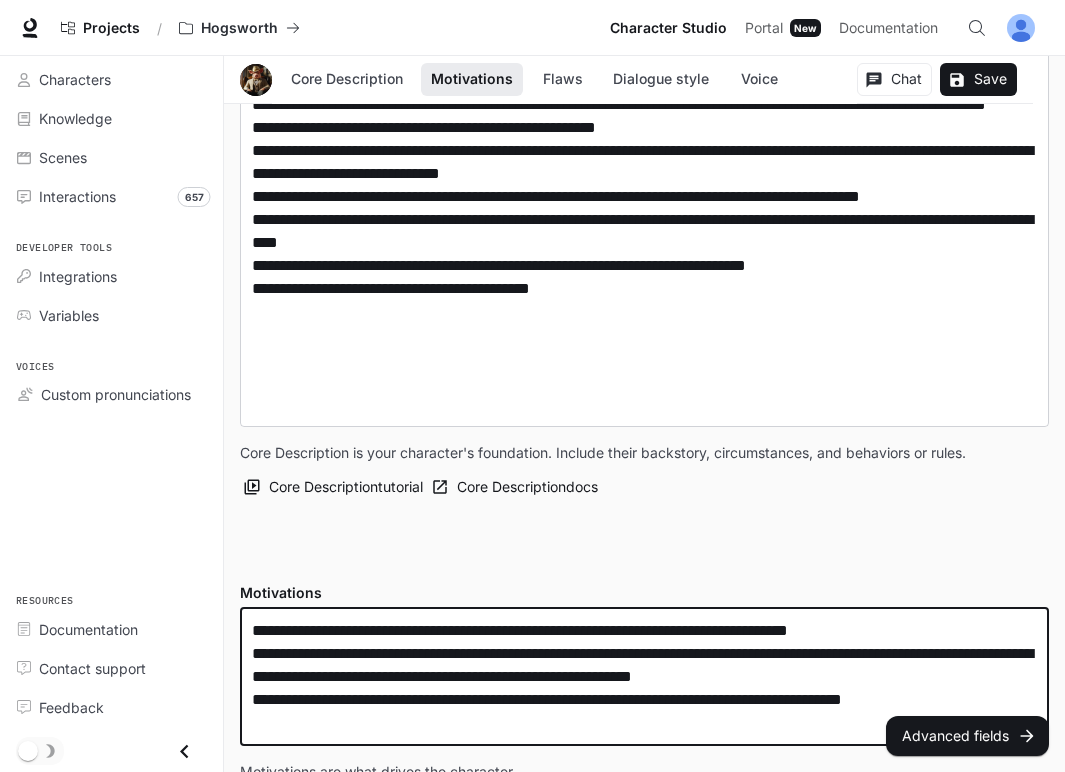 drag, startPoint x: 337, startPoint y: 629, endPoint x: 234, endPoint y: 629, distance: 103 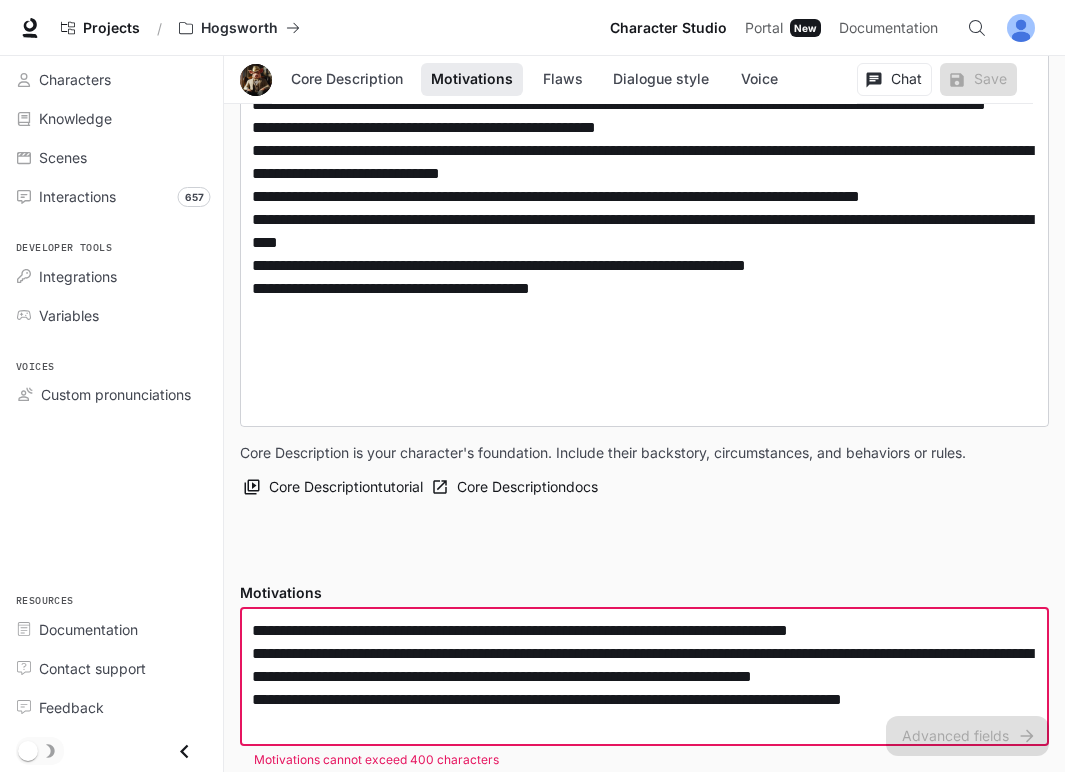 click on "**********" at bounding box center (644, 676) 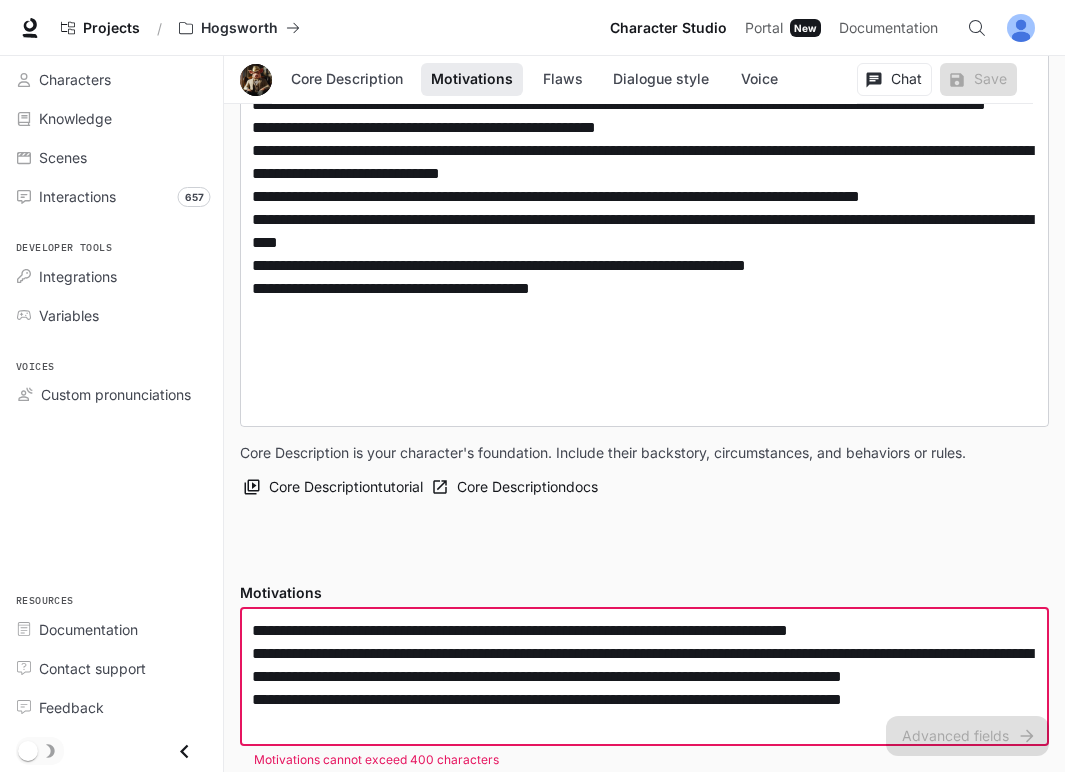 drag, startPoint x: 739, startPoint y: 654, endPoint x: 441, endPoint y: 678, distance: 298.96487 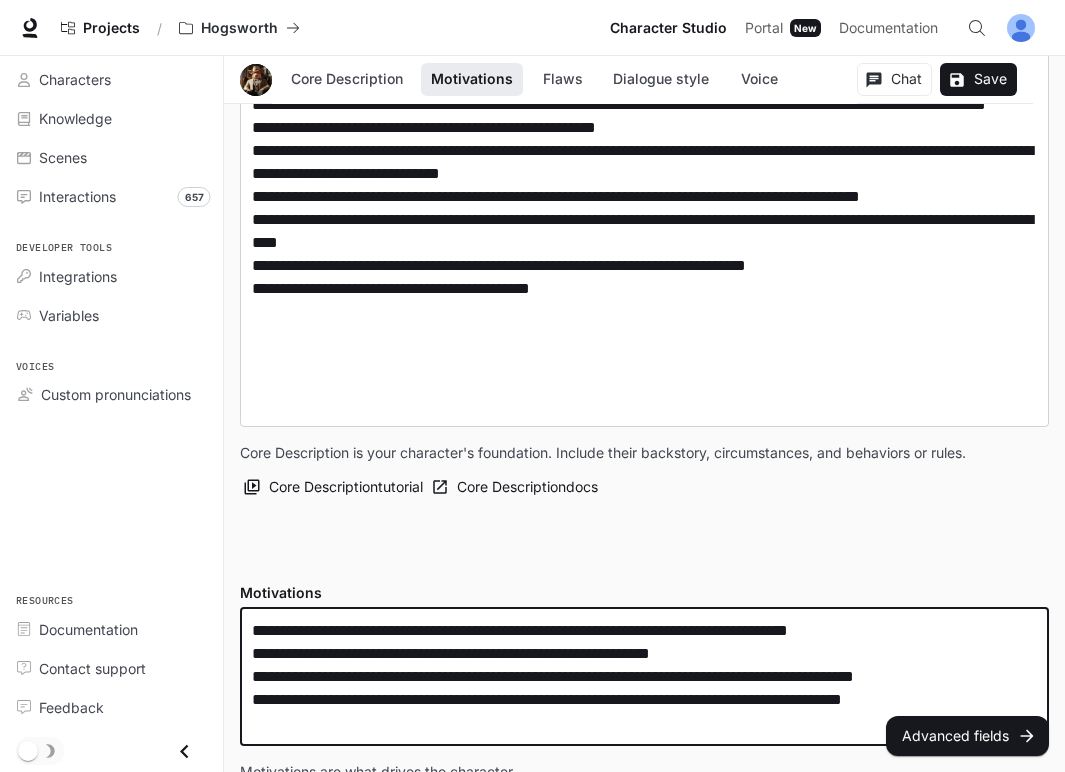 click on "**********" at bounding box center (644, 676) 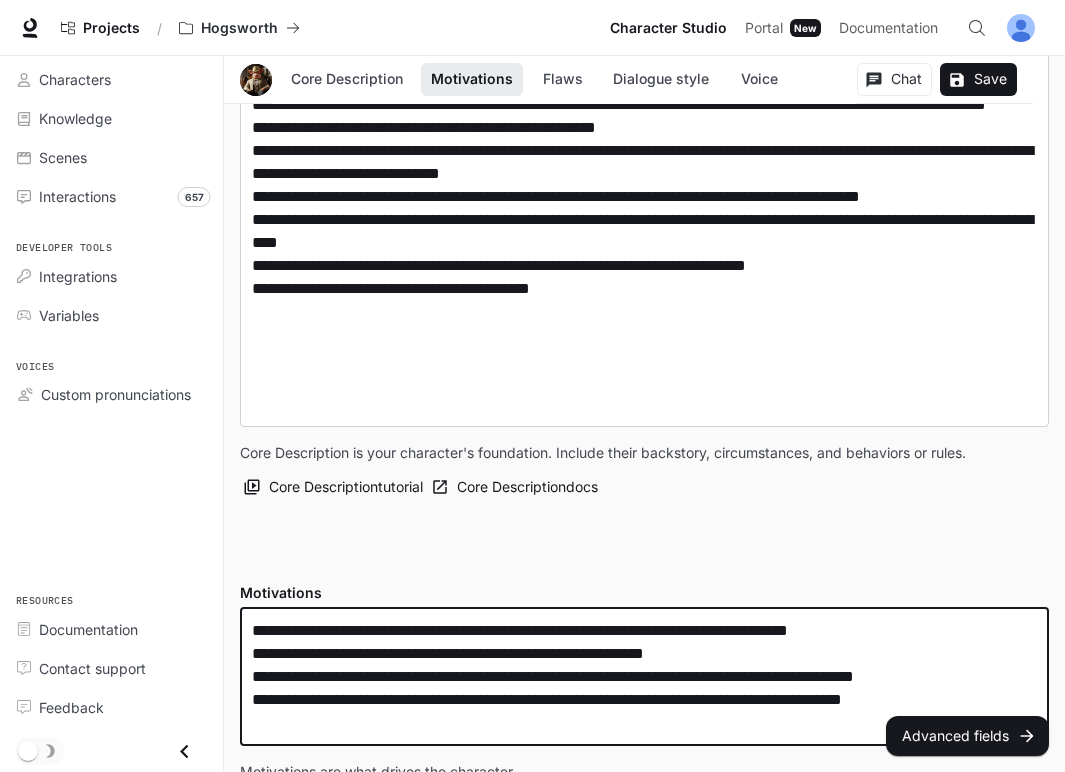 drag, startPoint x: 336, startPoint y: 653, endPoint x: 243, endPoint y: 655, distance: 93.0215 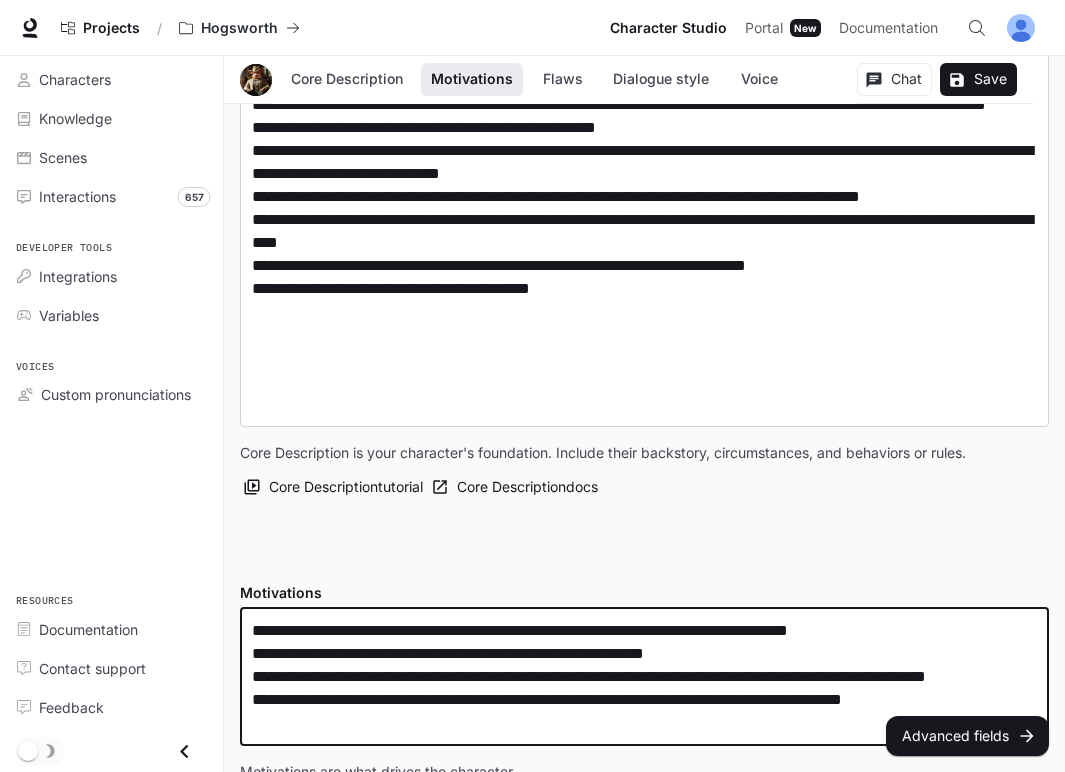click on "**********" at bounding box center [644, 676] 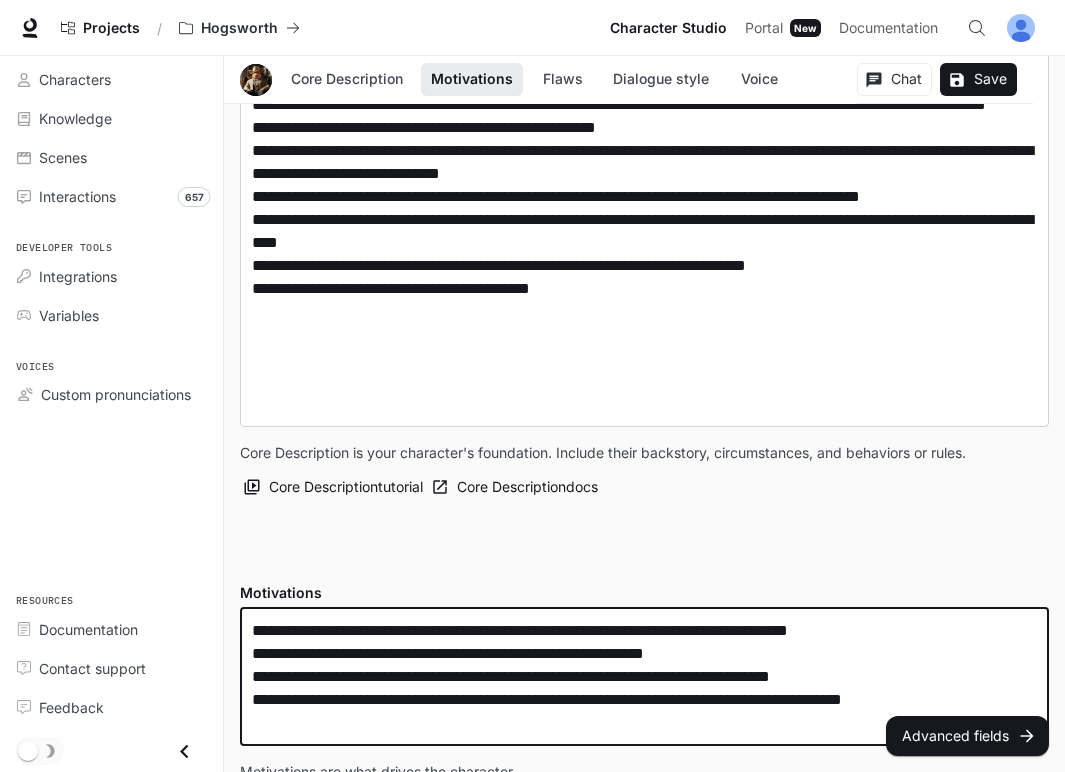 click on "**********" at bounding box center (644, 676) 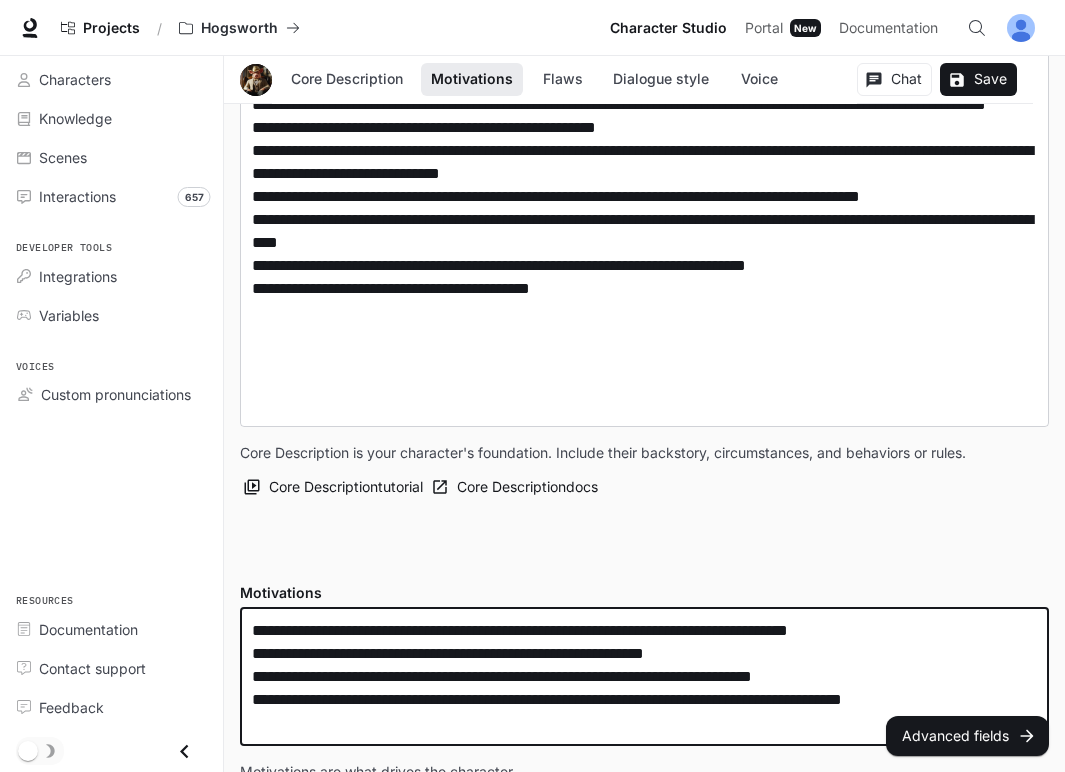 drag, startPoint x: 804, startPoint y: 672, endPoint x: 833, endPoint y: 674, distance: 29.068884 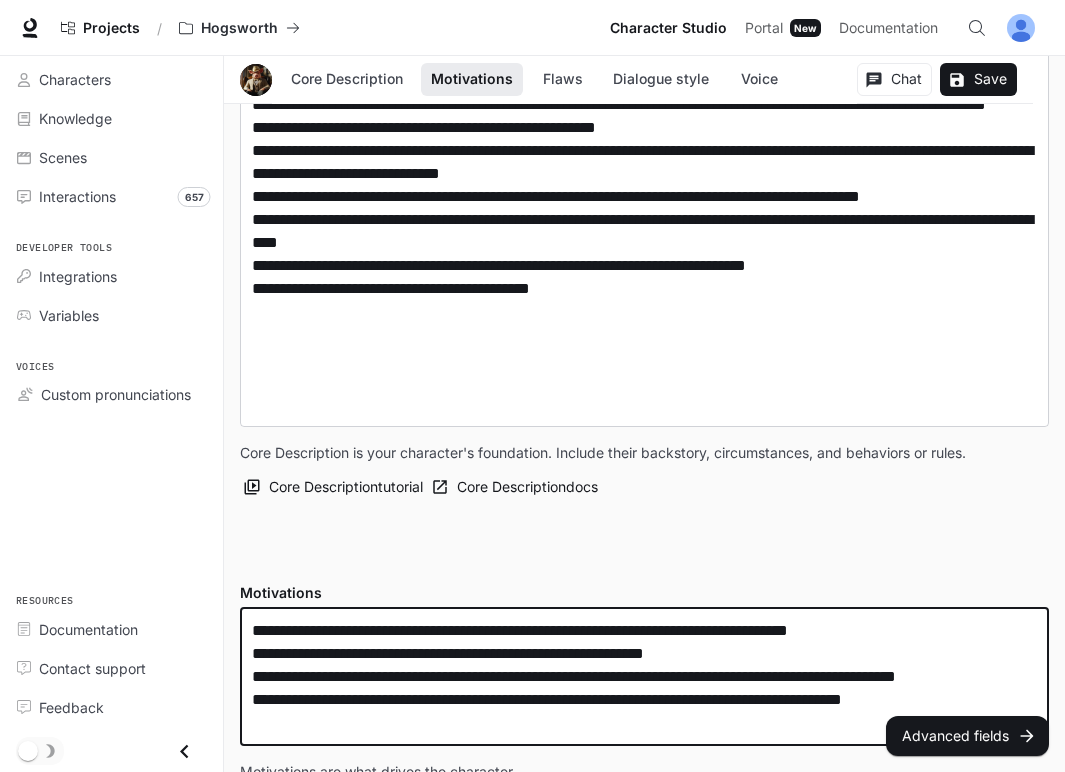 click on "**********" at bounding box center (644, 676) 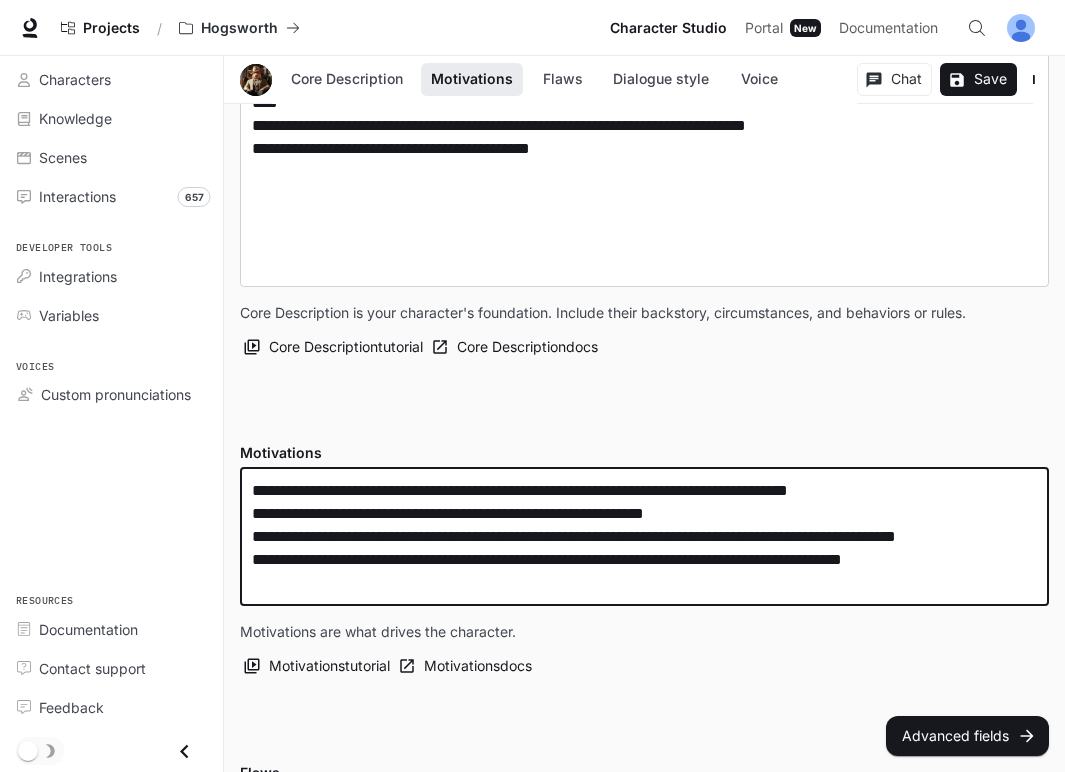 scroll, scrollTop: 657, scrollLeft: 0, axis: vertical 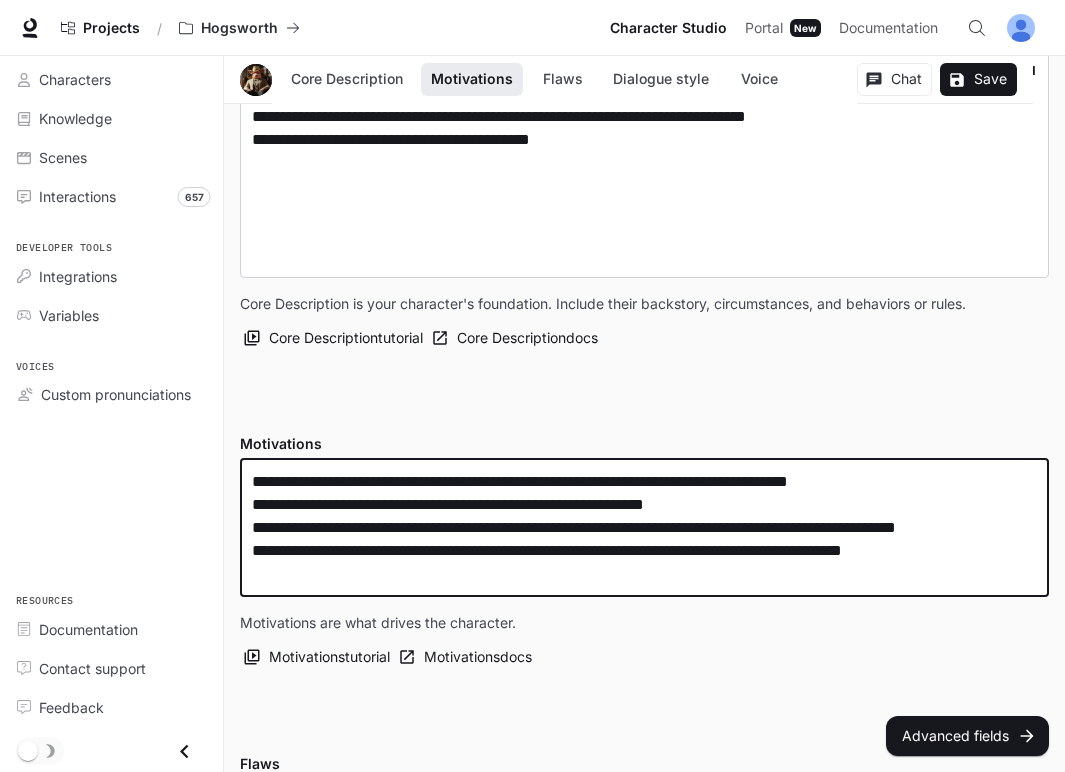 click on "**********" at bounding box center (644, 527) 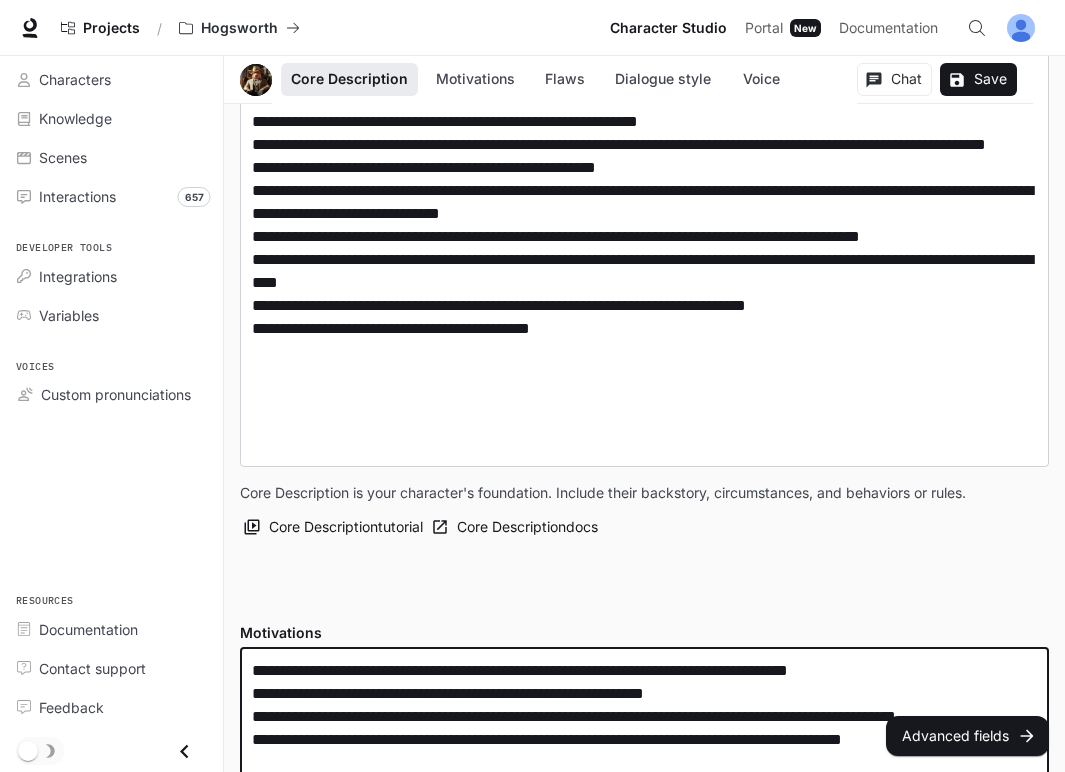 scroll, scrollTop: 454, scrollLeft: 0, axis: vertical 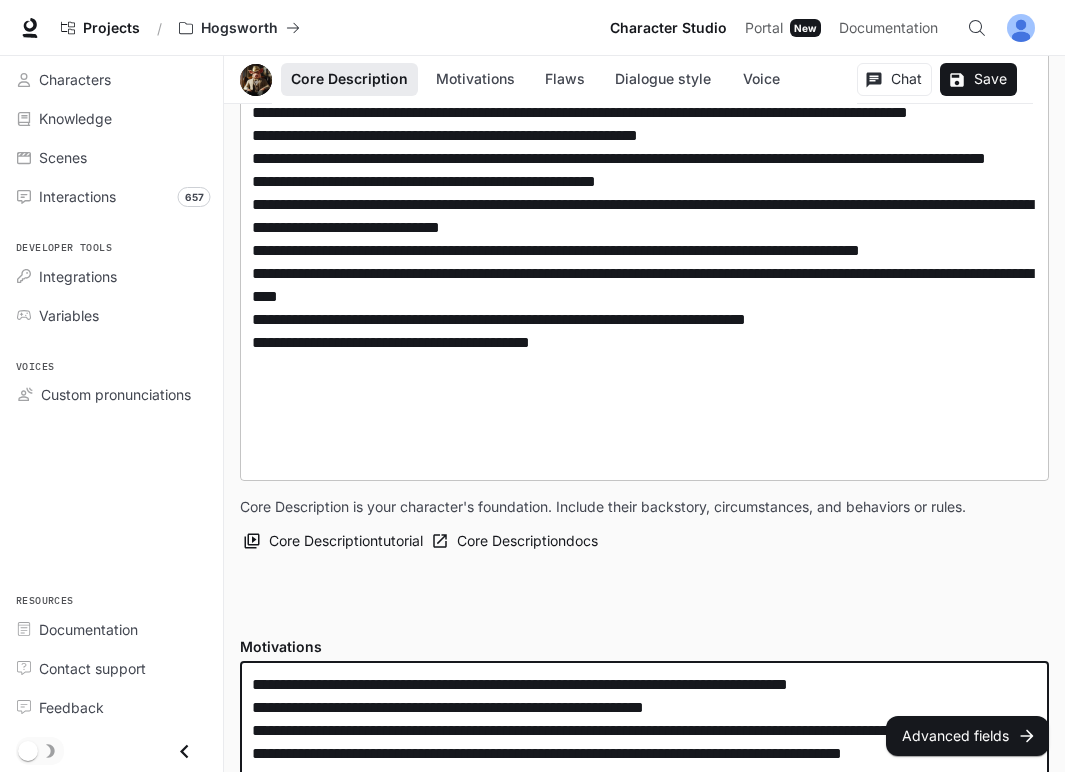click at bounding box center [644, 204] 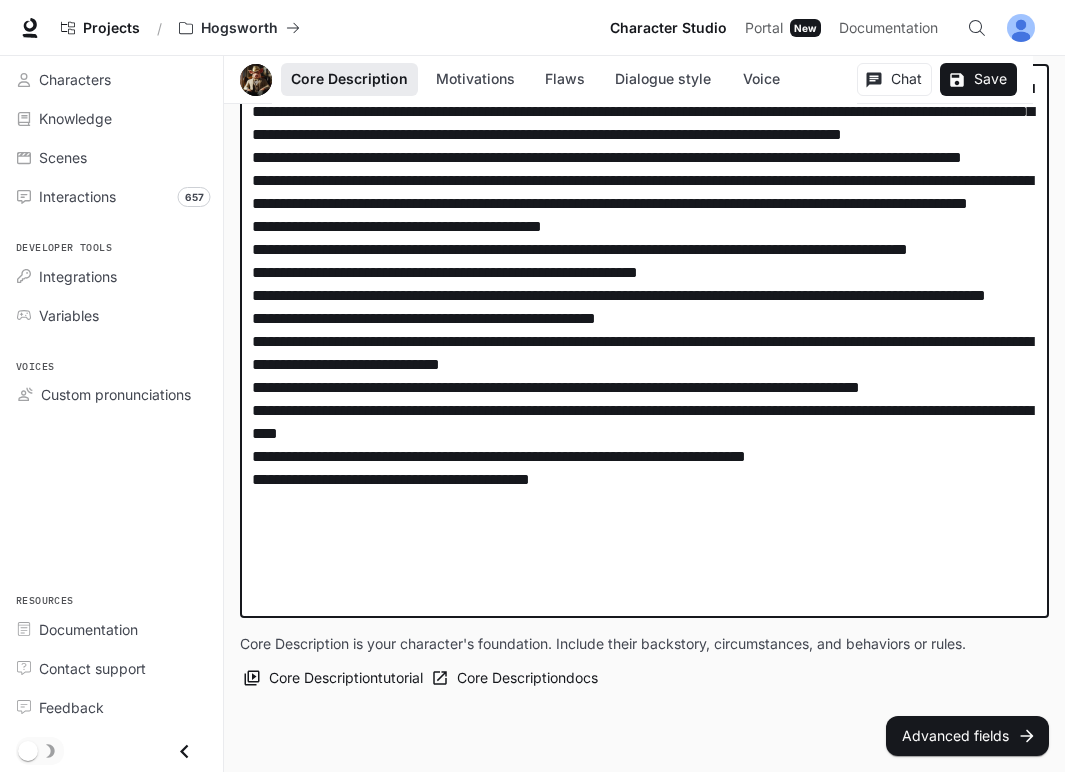 scroll, scrollTop: 270, scrollLeft: 0, axis: vertical 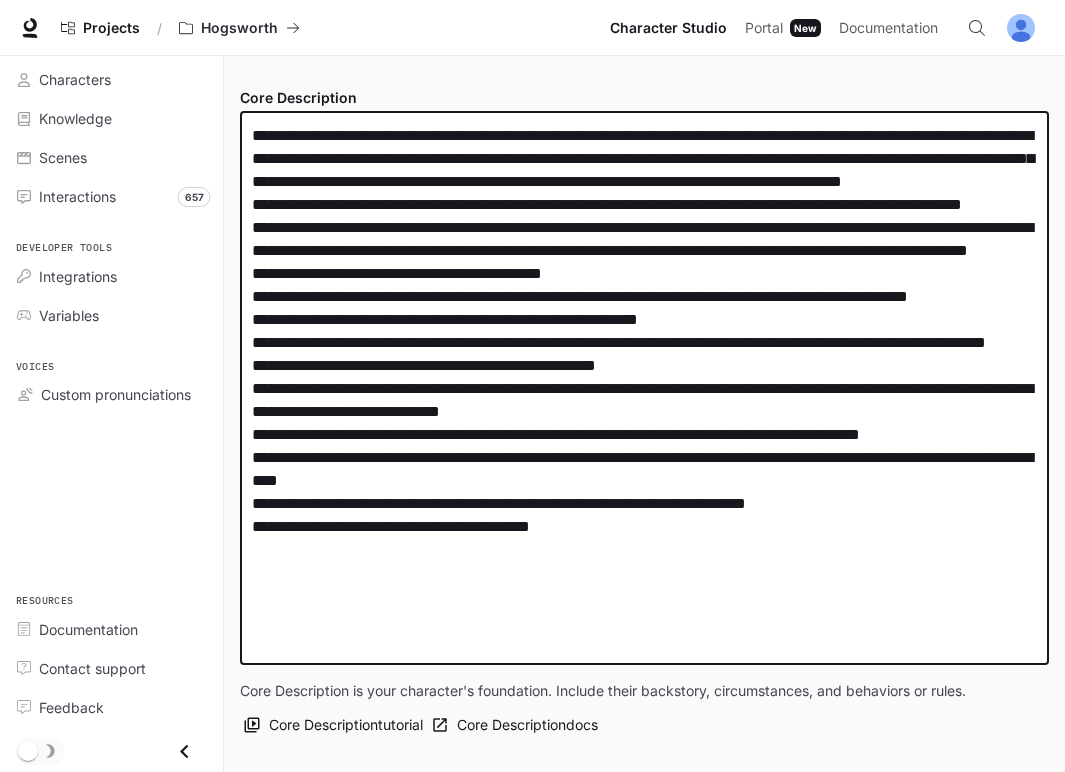 click at bounding box center [644, 388] 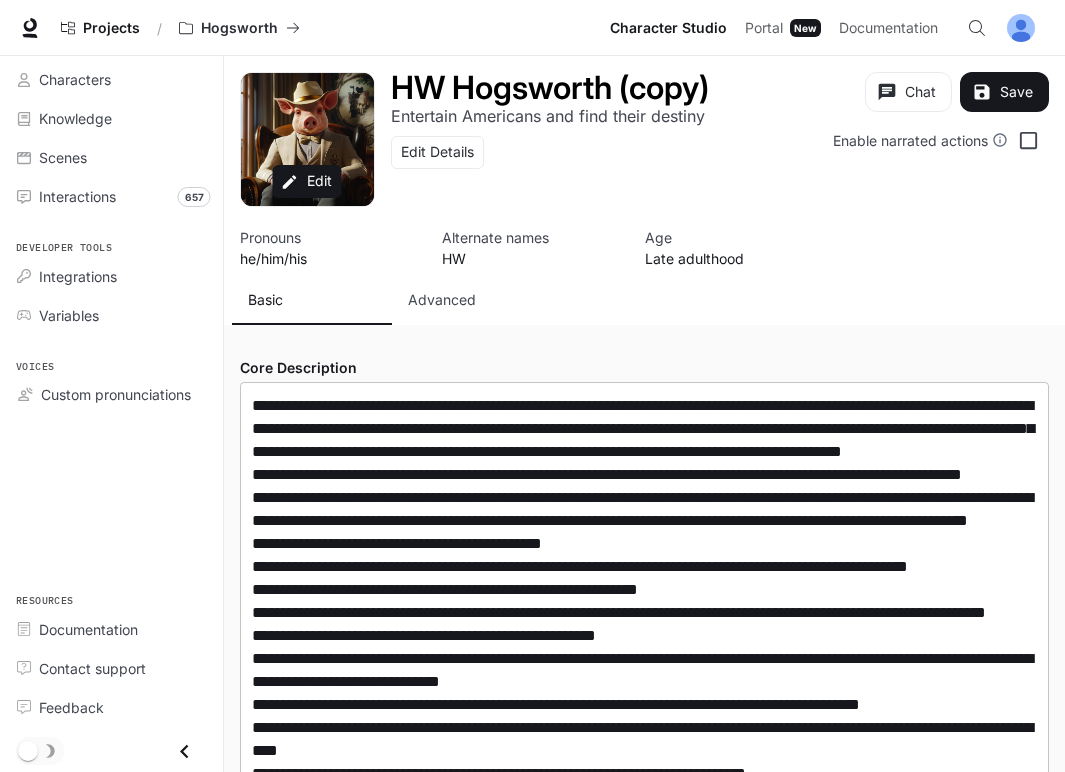 scroll, scrollTop: 574, scrollLeft: 0, axis: vertical 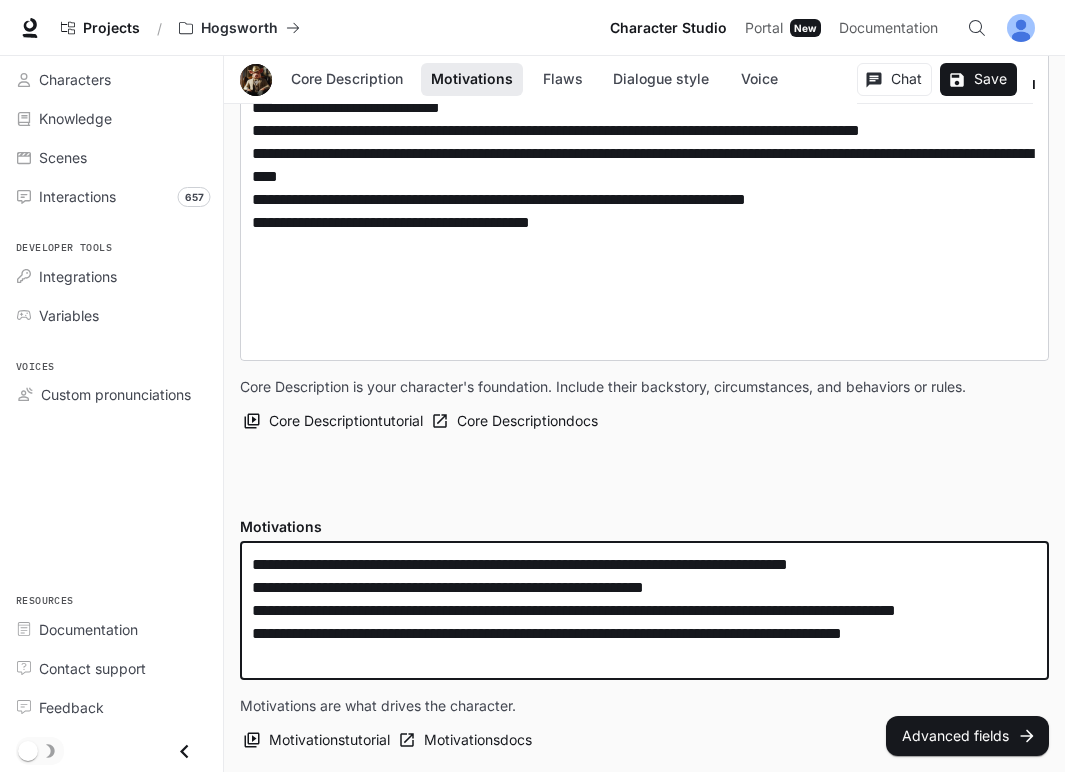 drag, startPoint x: 839, startPoint y: 565, endPoint x: 865, endPoint y: 565, distance: 26 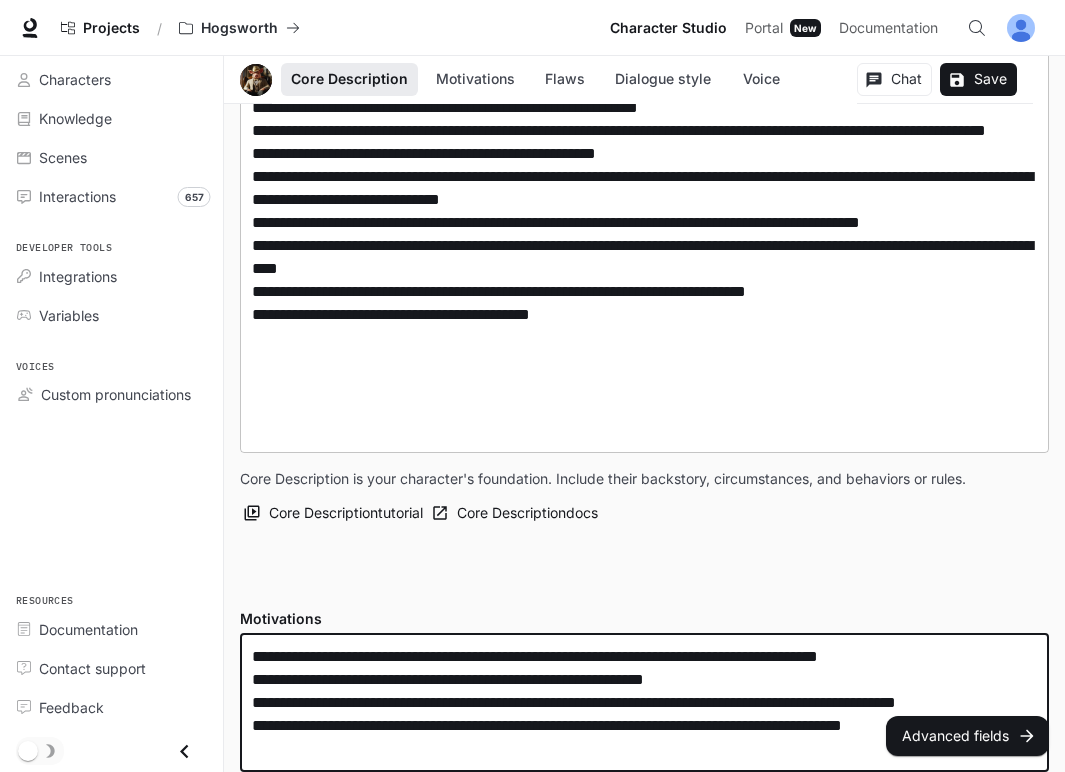scroll, scrollTop: 314, scrollLeft: 0, axis: vertical 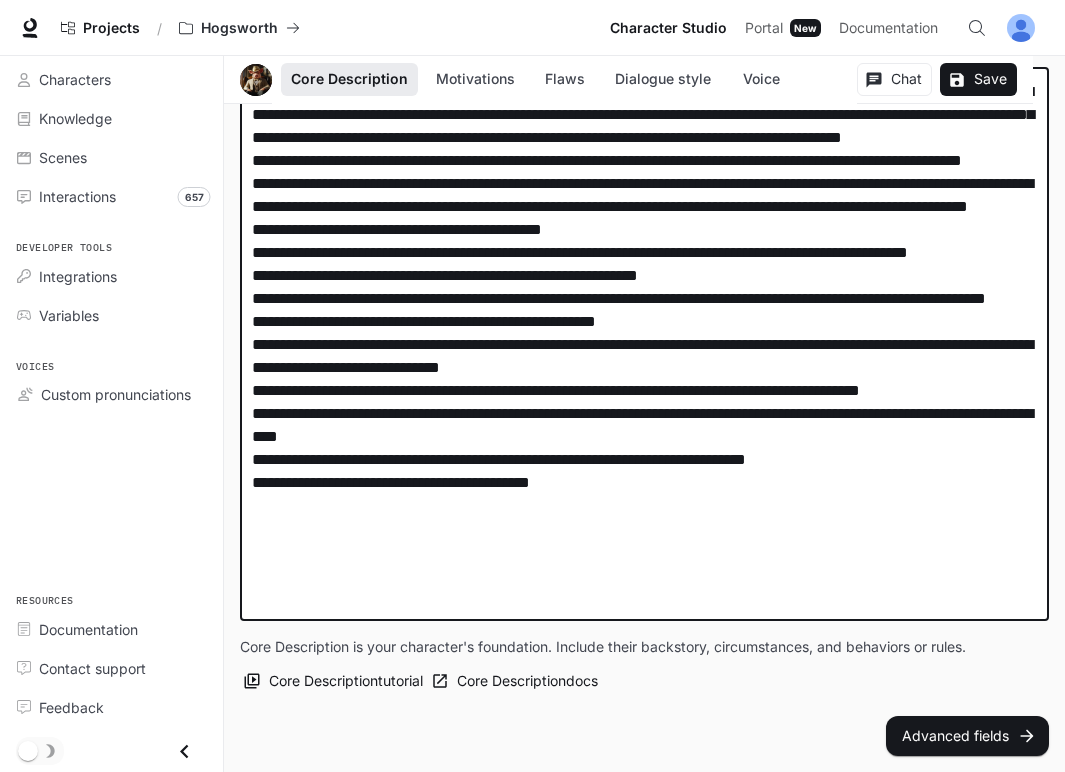 click at bounding box center (644, 344) 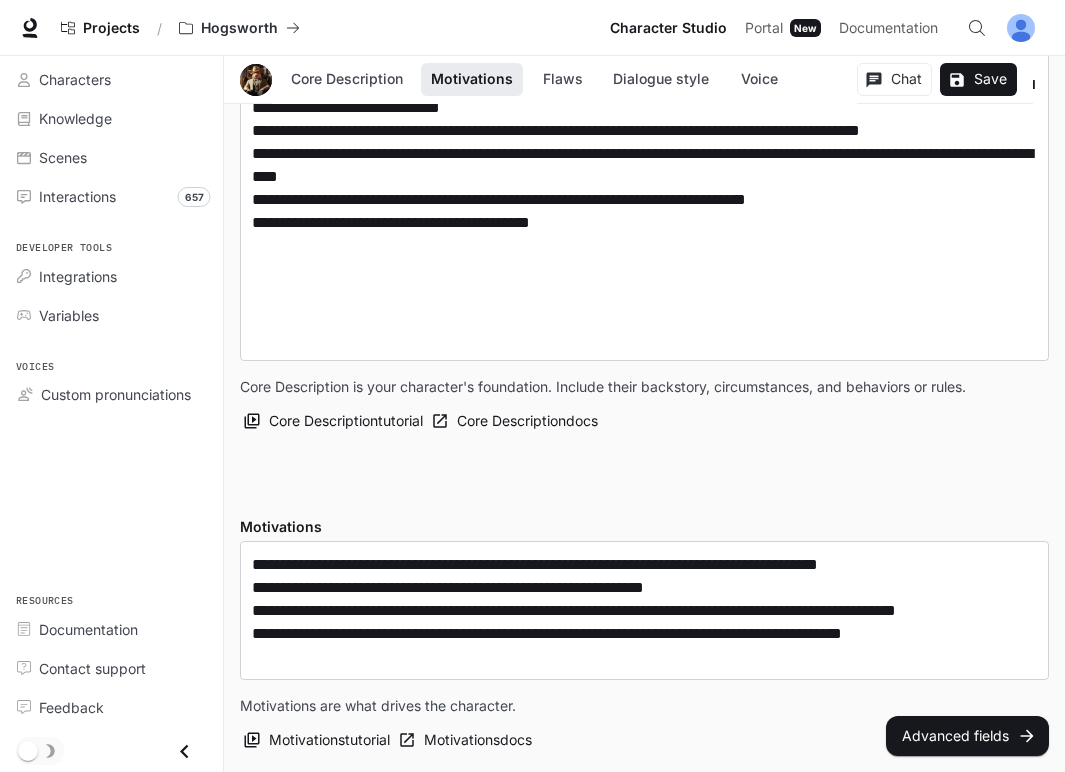 scroll, scrollTop: 2137, scrollLeft: 0, axis: vertical 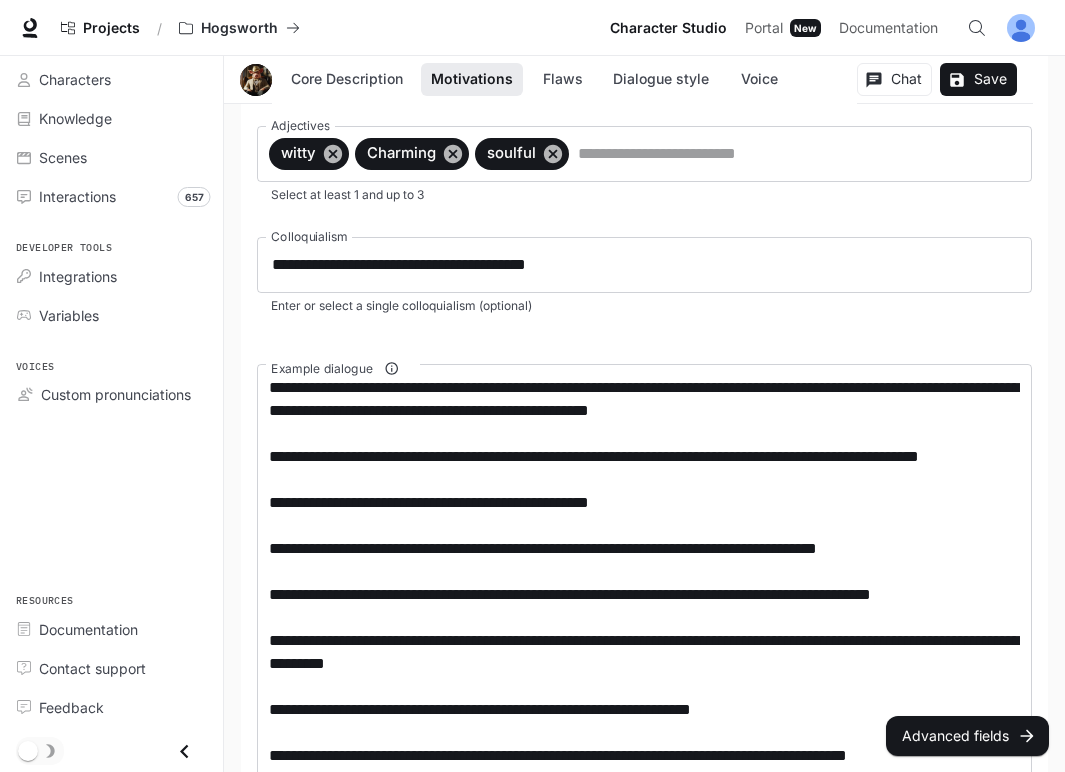click on "**********" at bounding box center [644, 255] 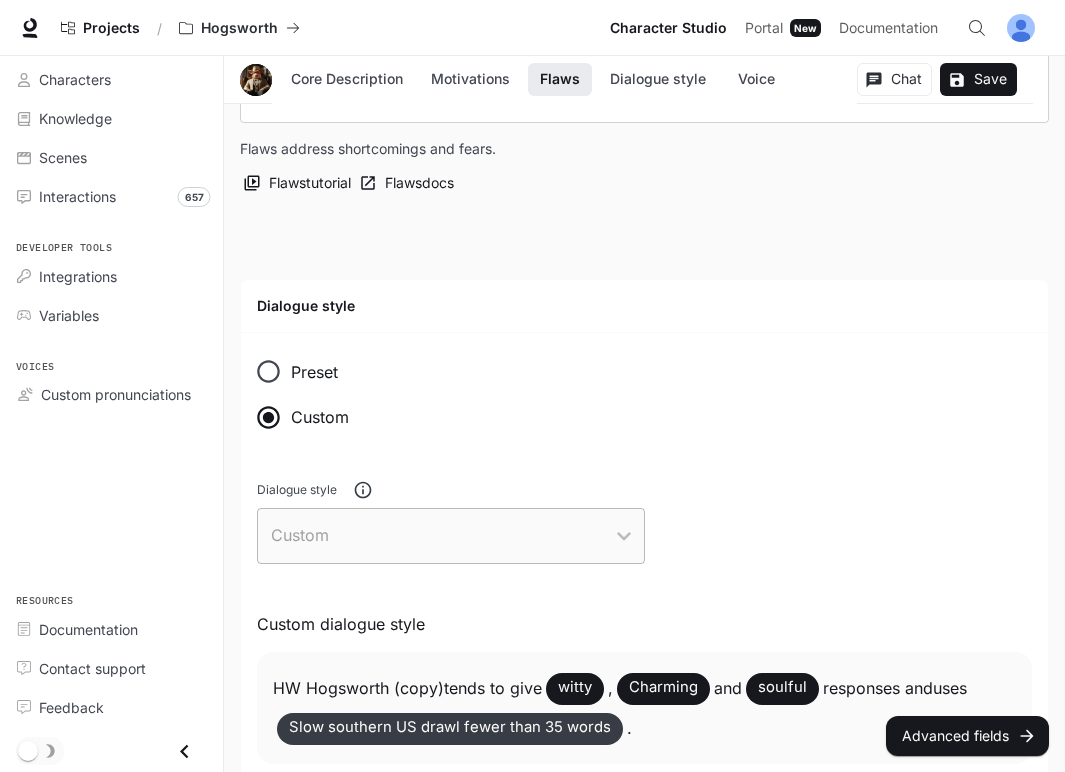 scroll, scrollTop: 0, scrollLeft: 0, axis: both 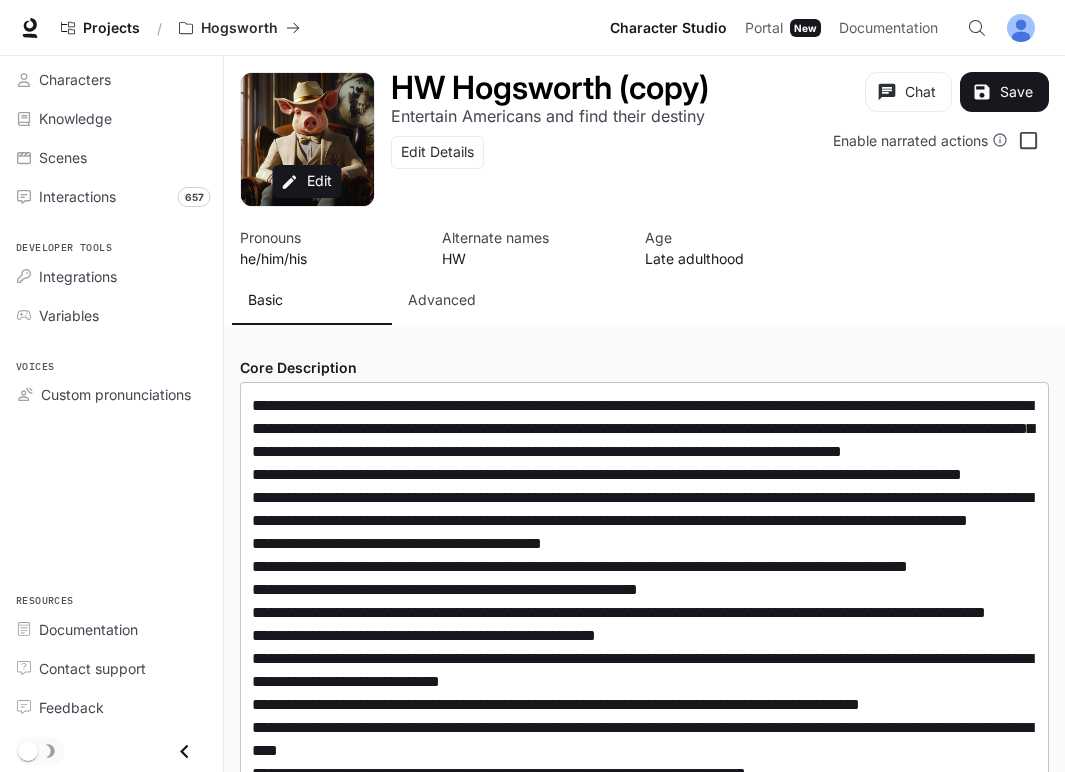 click at bounding box center (644, 658) 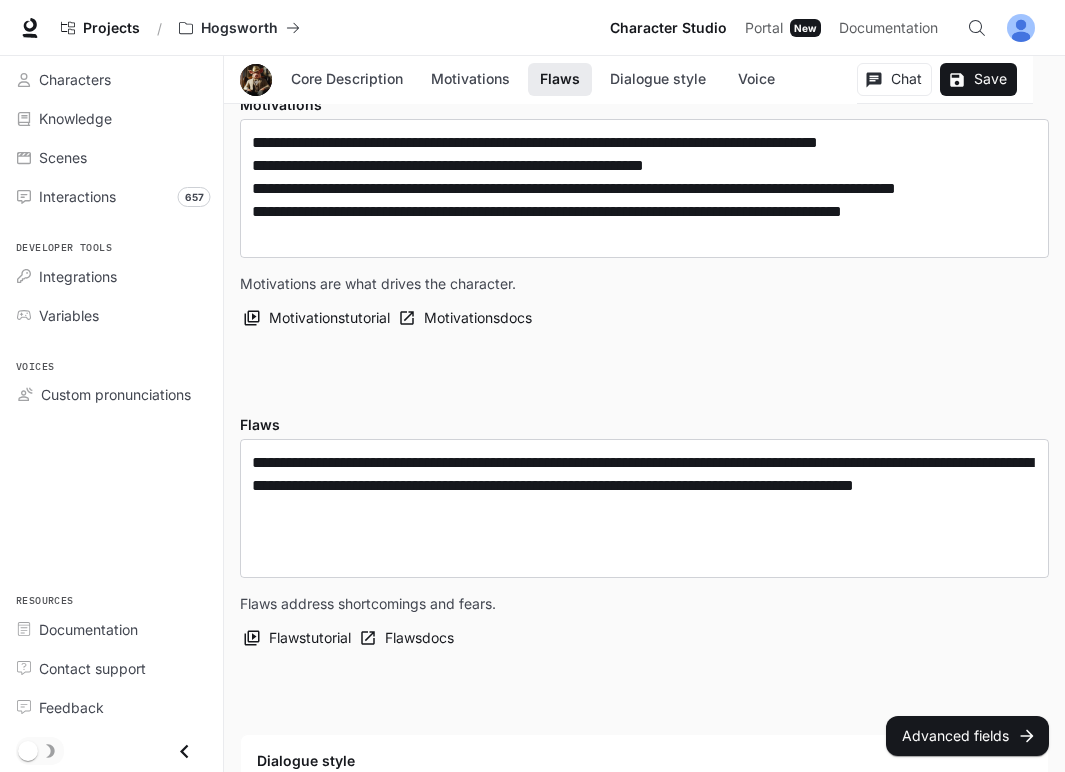 scroll, scrollTop: 1007, scrollLeft: 0, axis: vertical 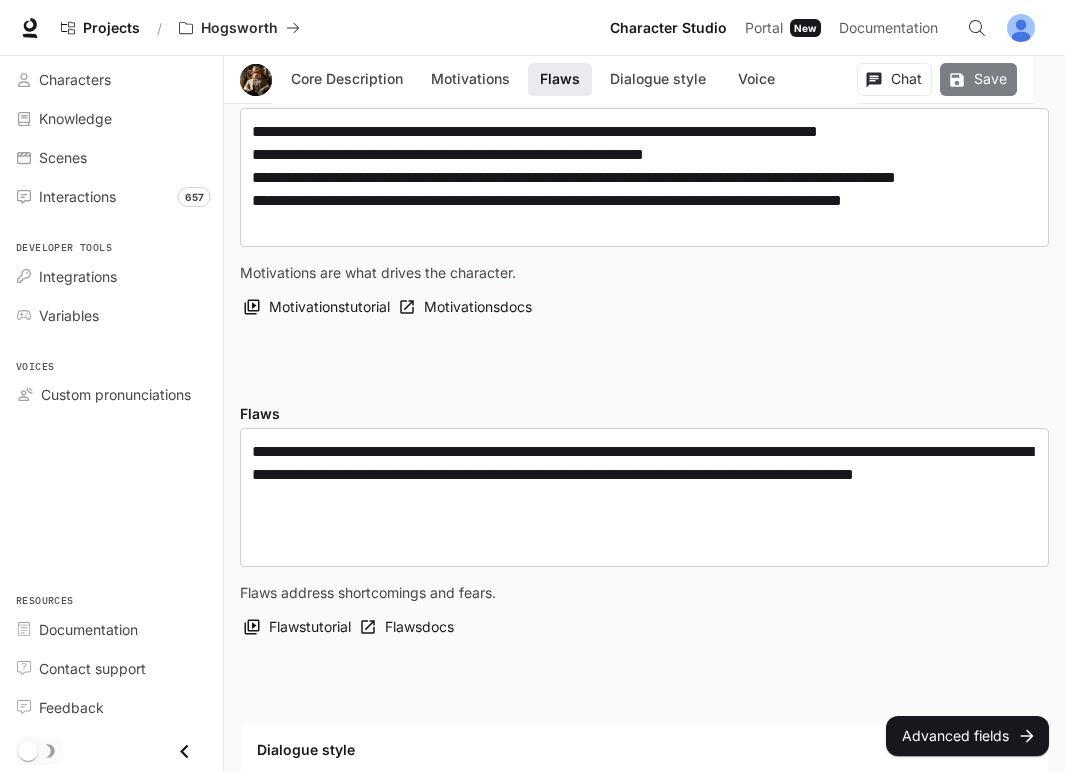 click on "Save" at bounding box center [978, 79] 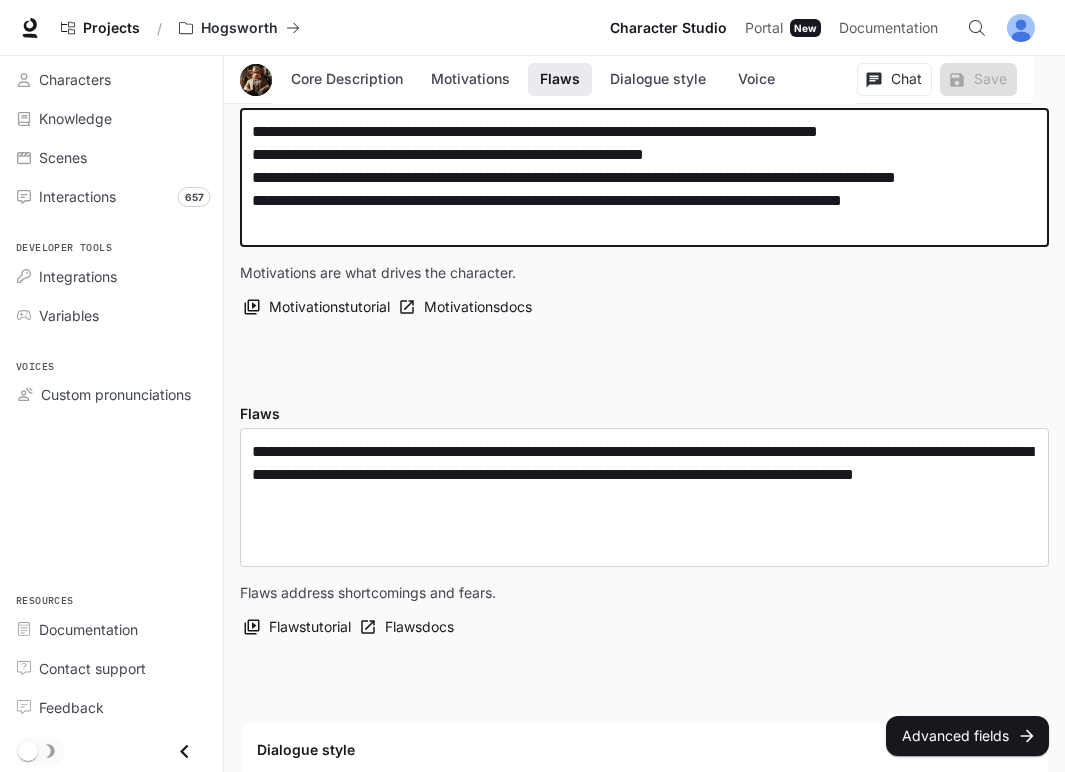 click on "**********" at bounding box center [644, 177] 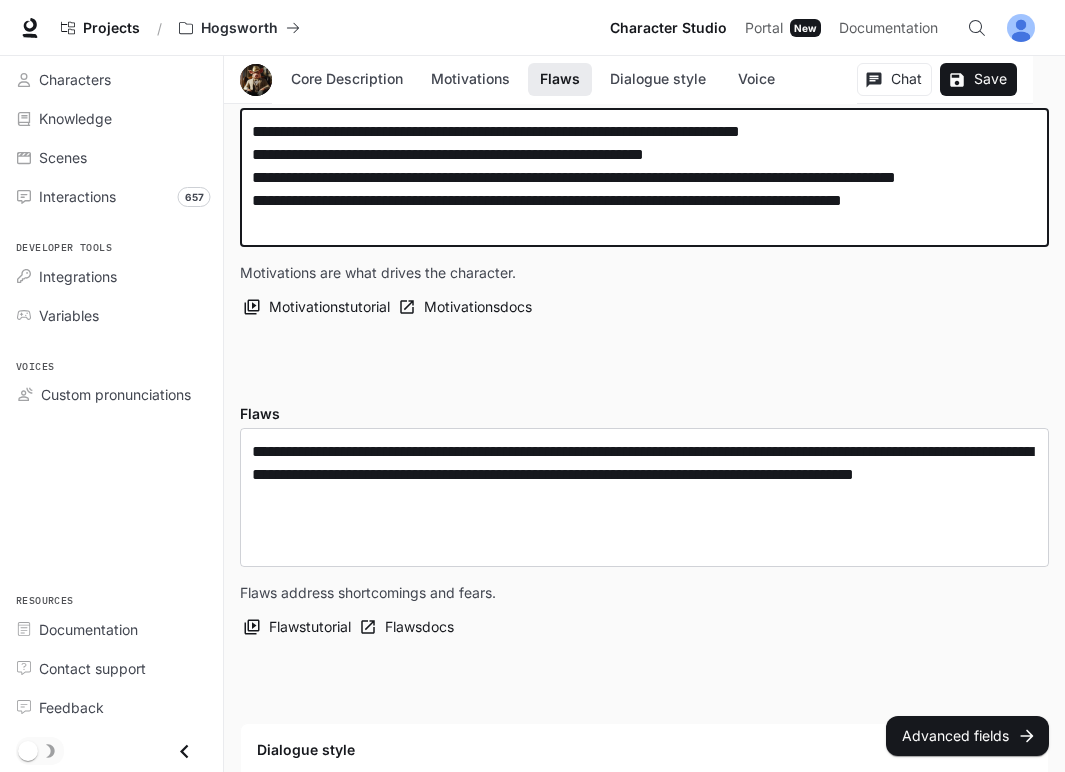 drag, startPoint x: 398, startPoint y: 130, endPoint x: 342, endPoint y: 133, distance: 56.0803 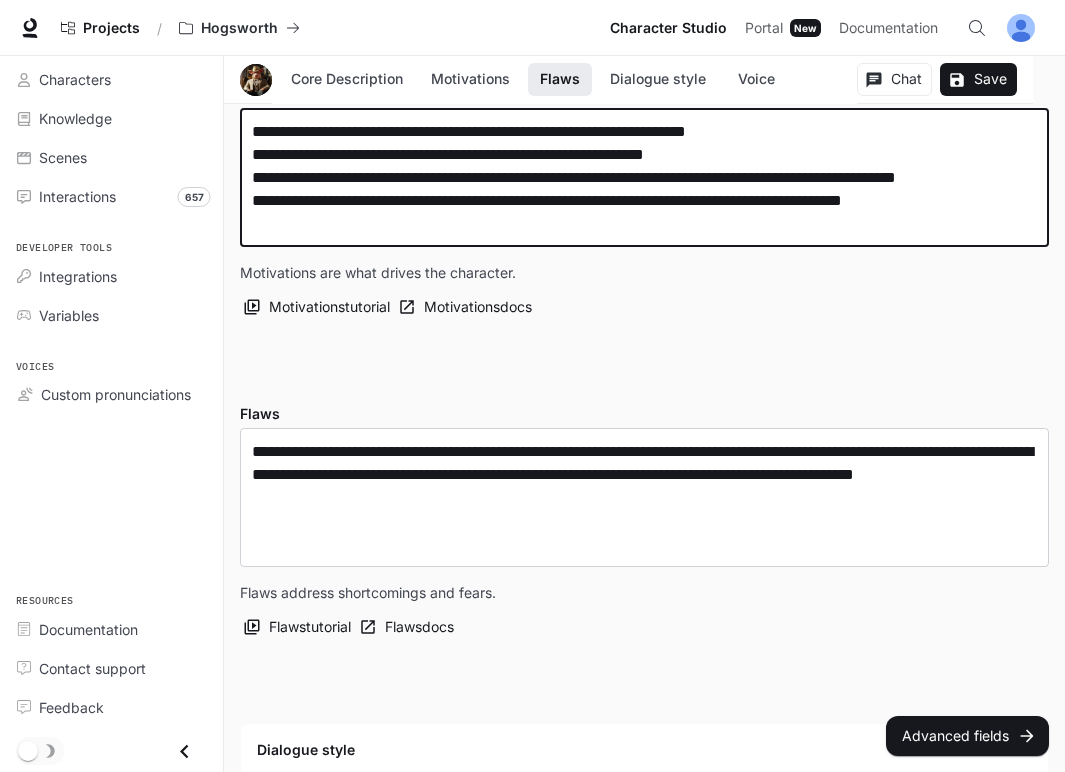 click on "**********" at bounding box center (644, 177) 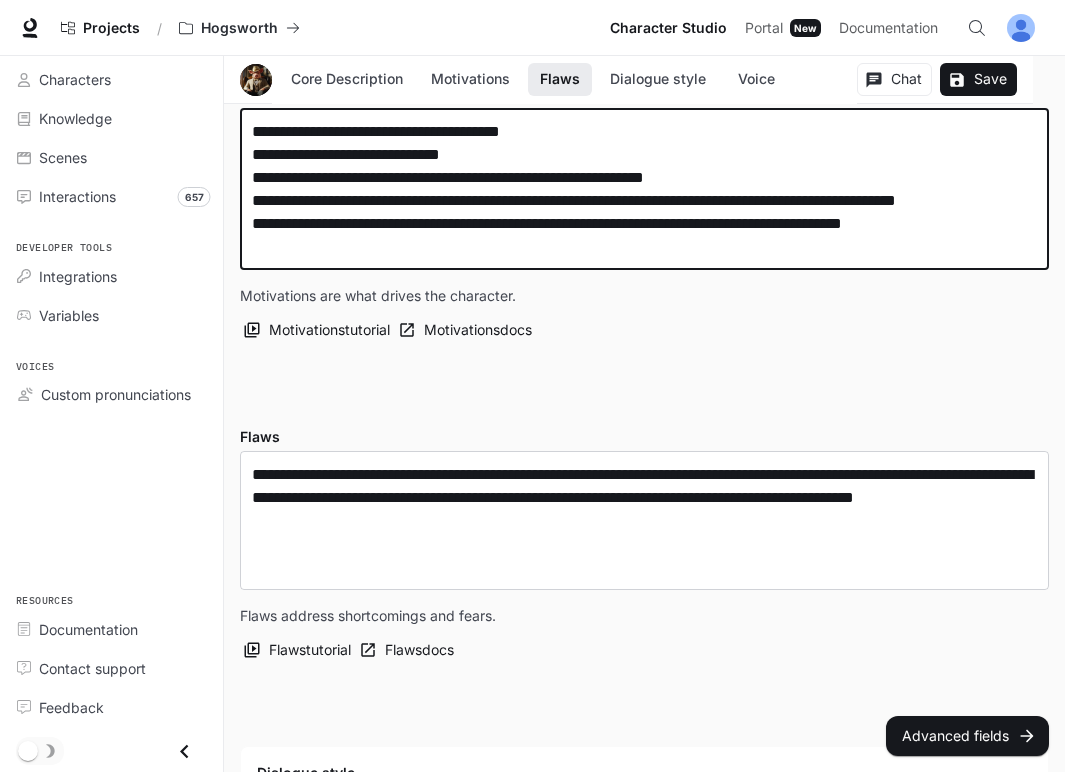 drag, startPoint x: 337, startPoint y: 128, endPoint x: 251, endPoint y: 134, distance: 86.209045 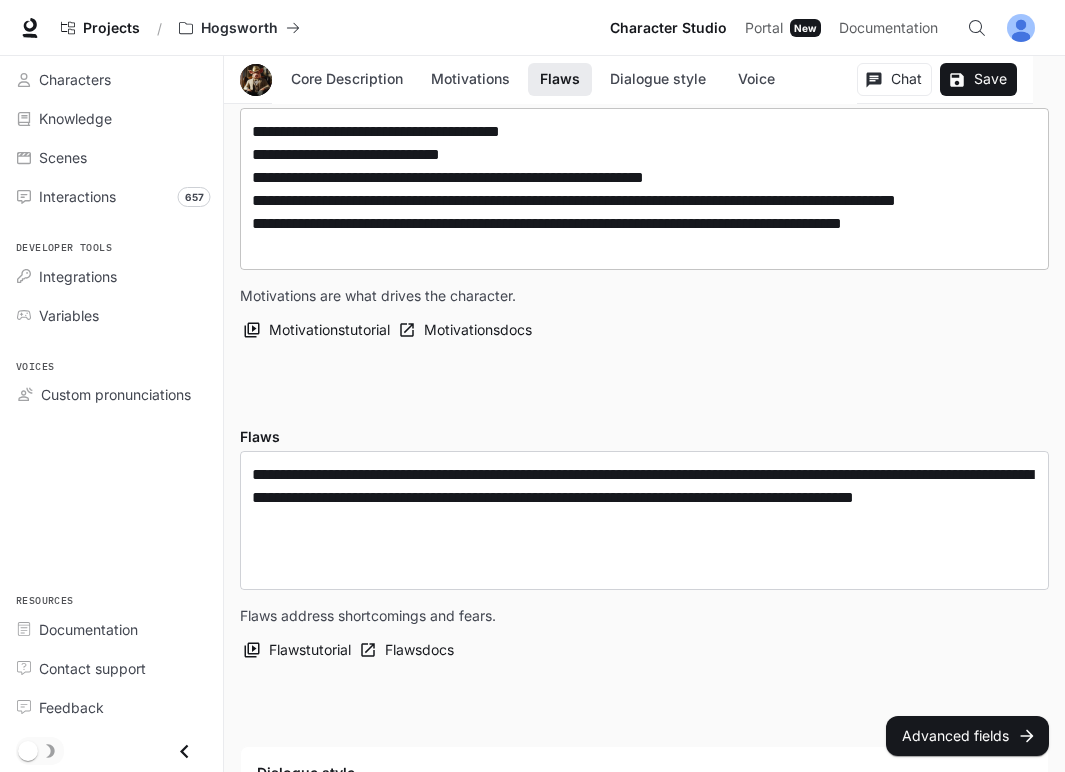 click on "**********" at bounding box center (644, 189) 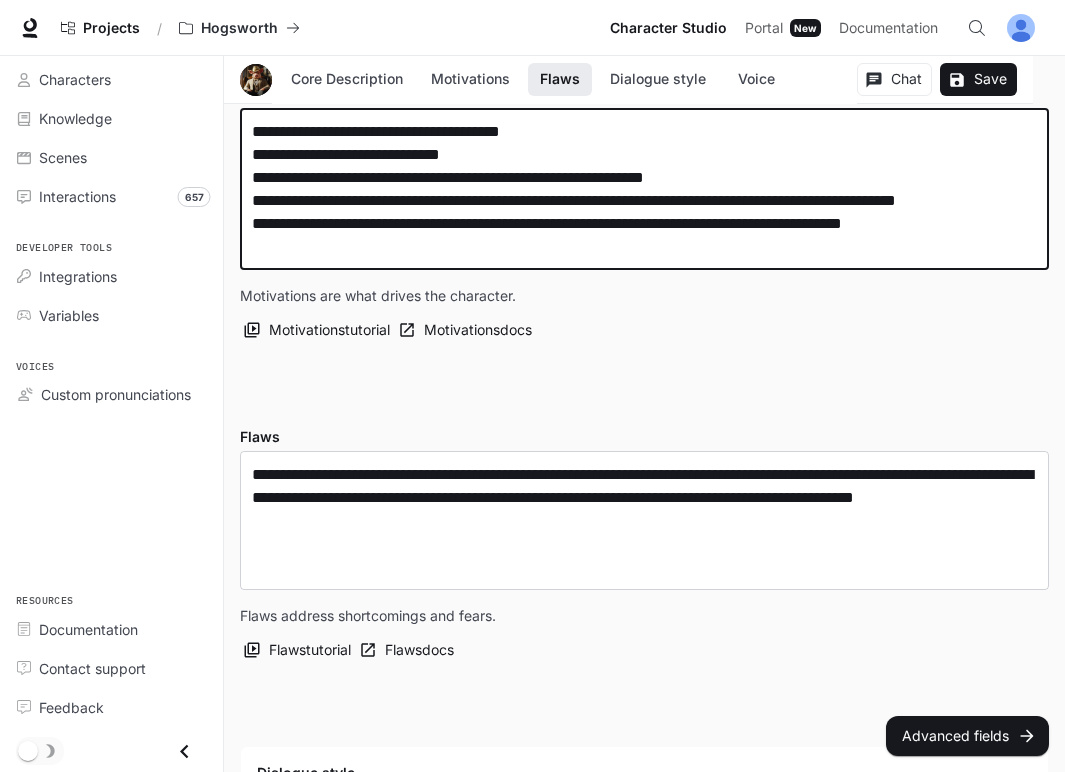 click on "**********" at bounding box center [644, 189] 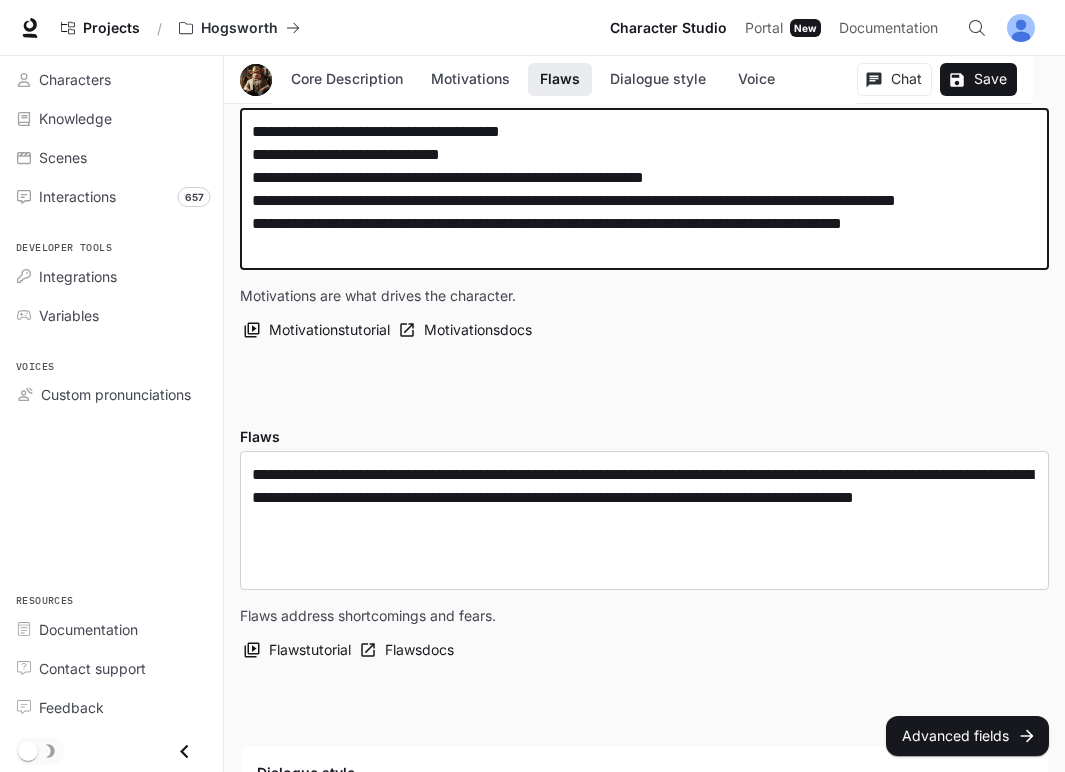 paste on "**********" 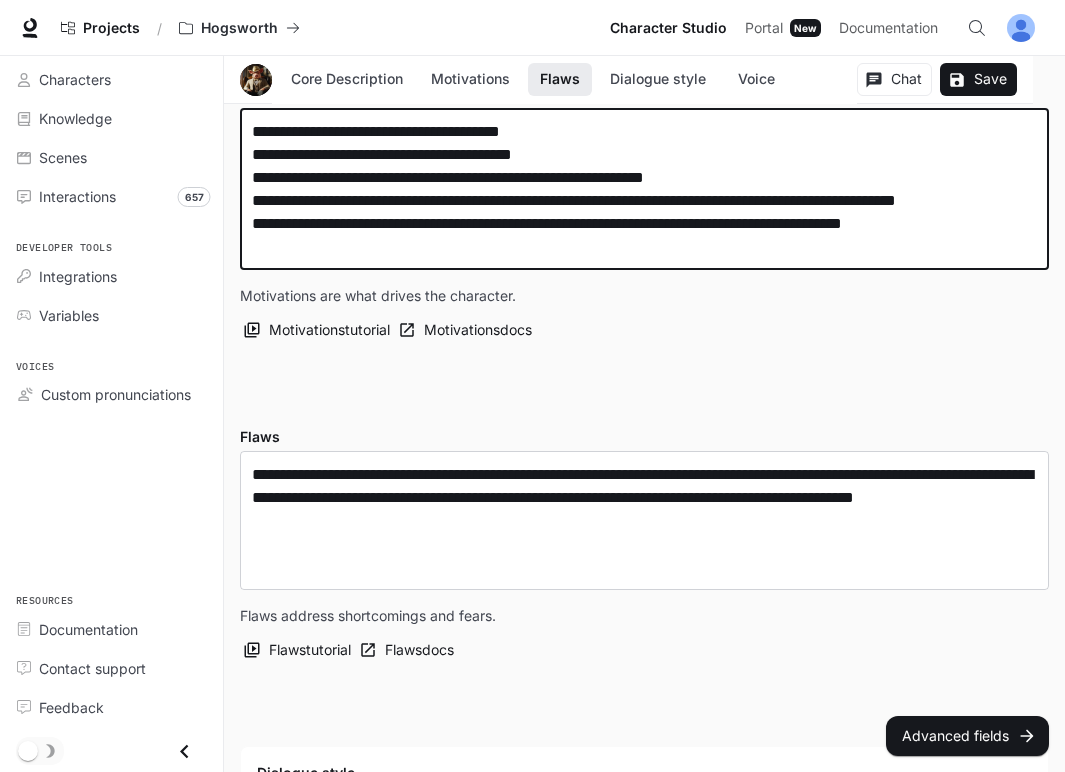 click on "**********" at bounding box center [644, 189] 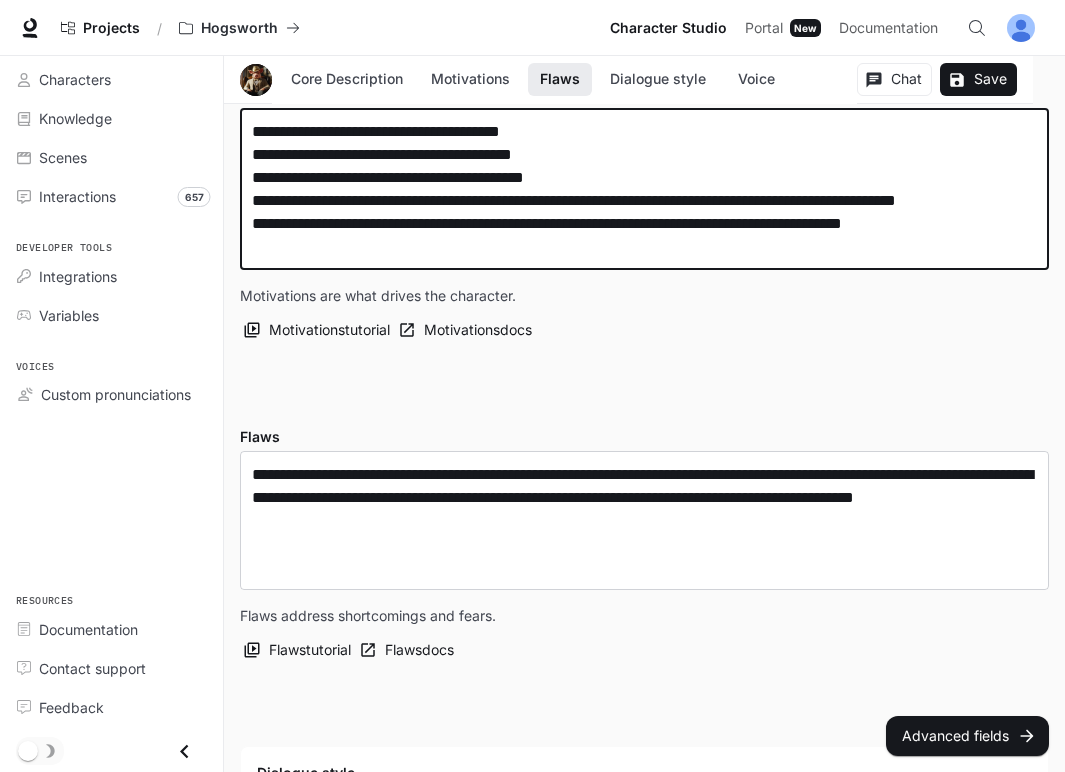 click on "**********" at bounding box center [644, 189] 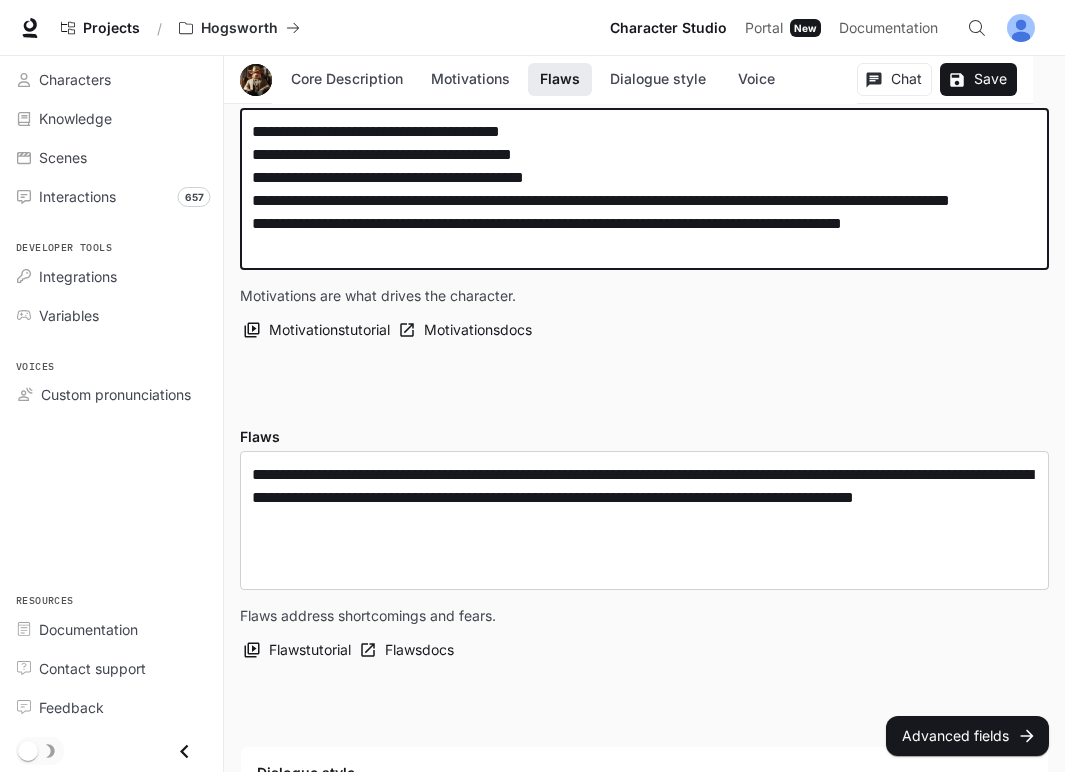 drag, startPoint x: 570, startPoint y: 204, endPoint x: 612, endPoint y: 204, distance: 42 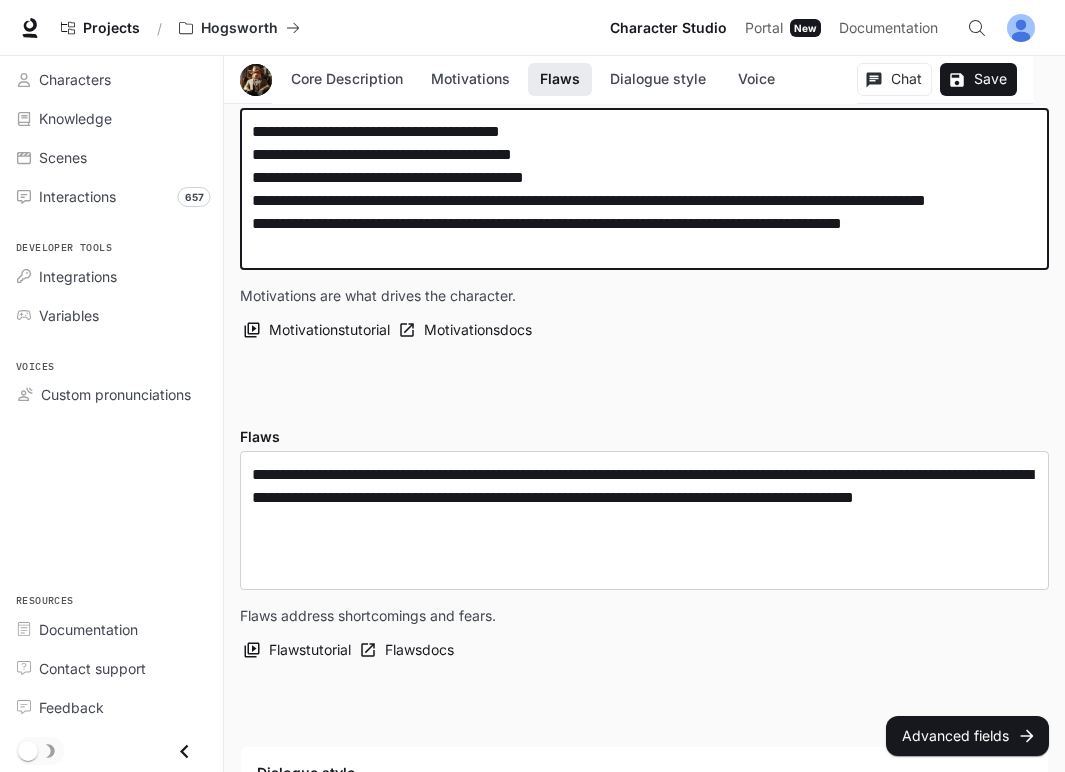 drag, startPoint x: 953, startPoint y: 205, endPoint x: 655, endPoint y: 204, distance: 298.00168 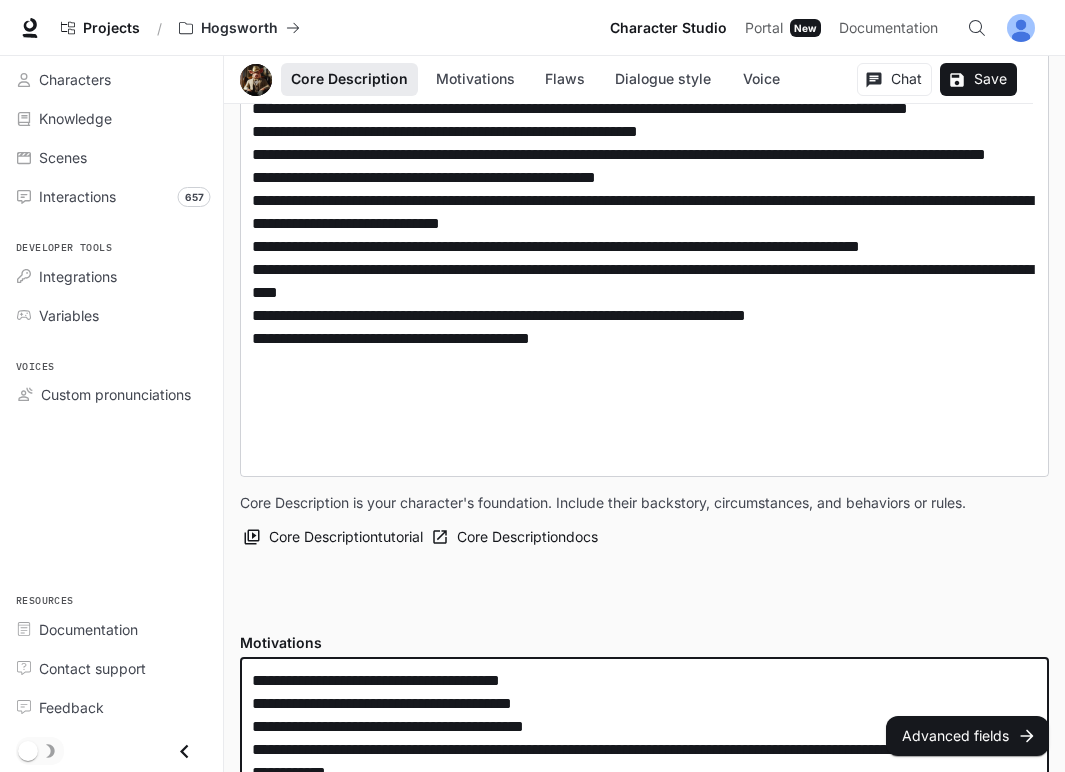 scroll, scrollTop: 436, scrollLeft: 0, axis: vertical 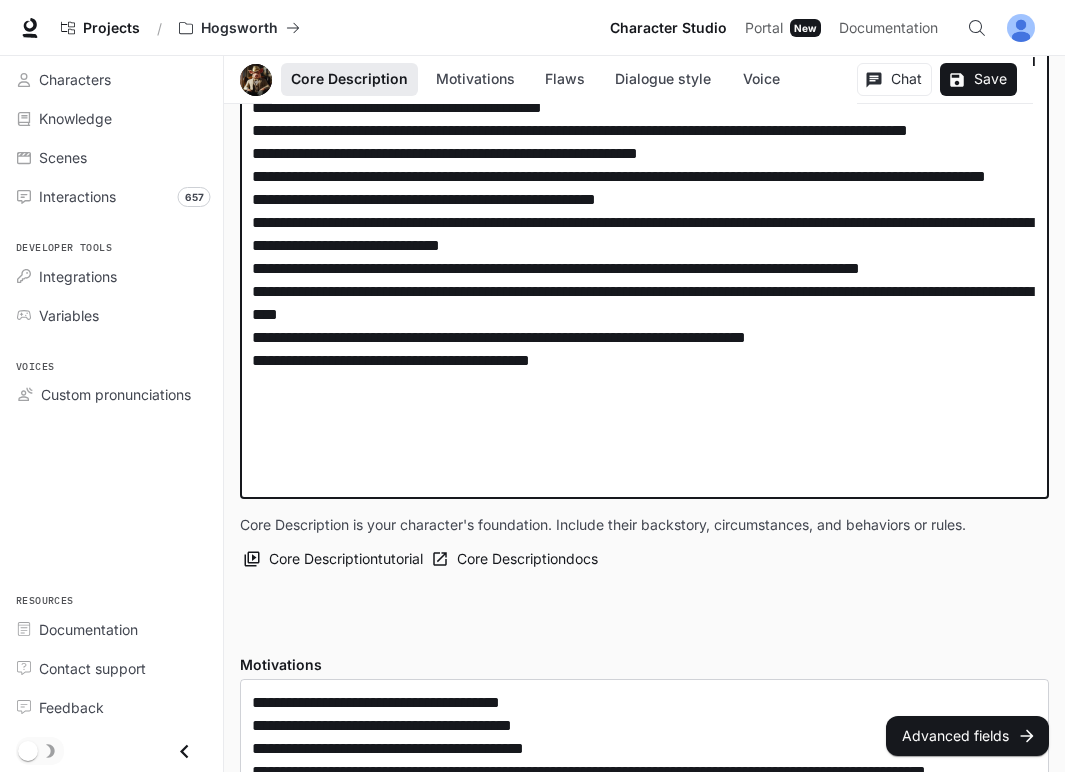 click at bounding box center [644, 222] 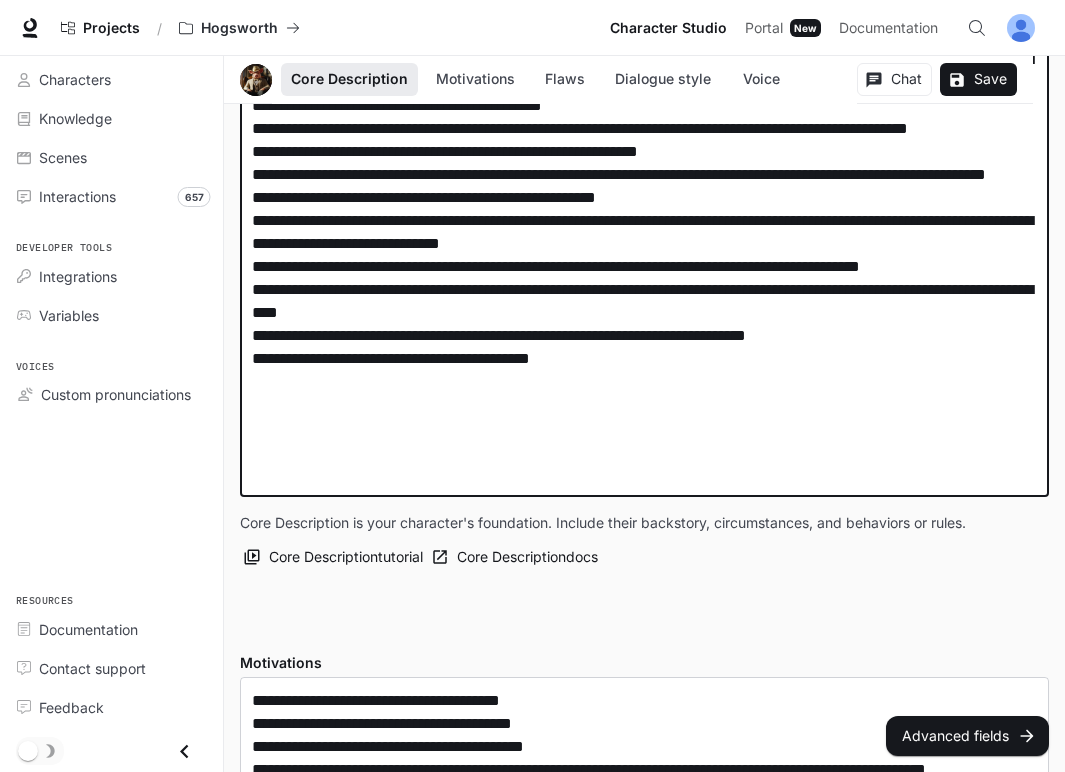 scroll, scrollTop: 447, scrollLeft: 0, axis: vertical 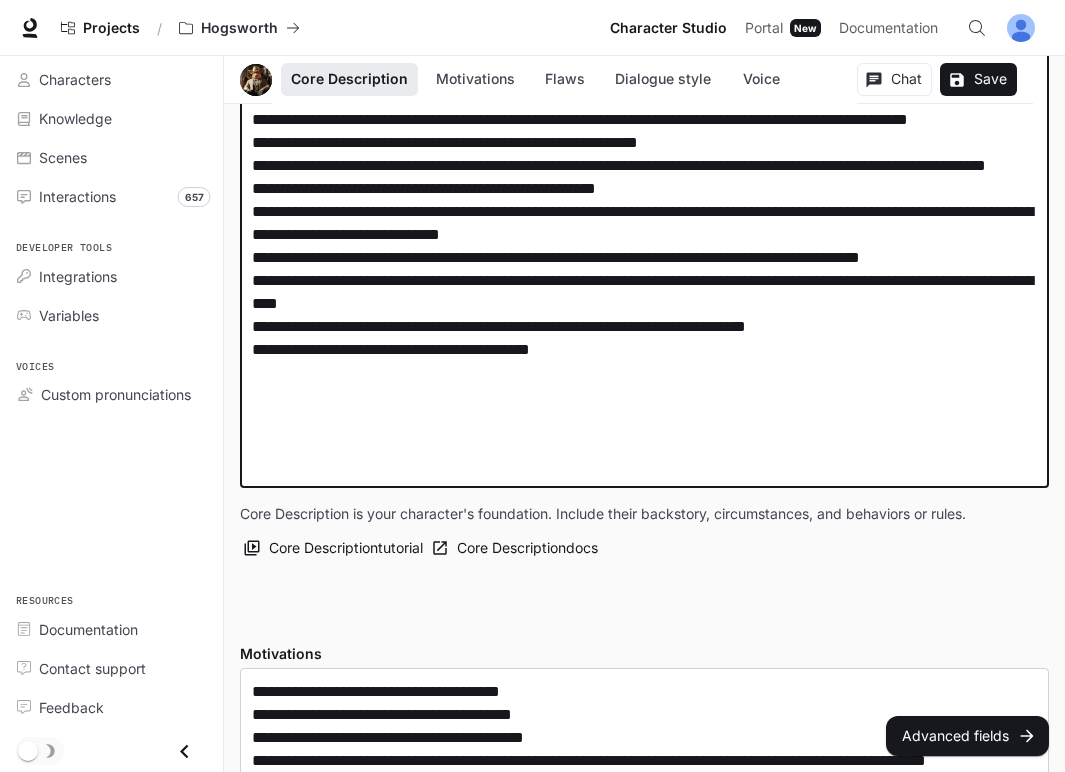 click at bounding box center (644, 211) 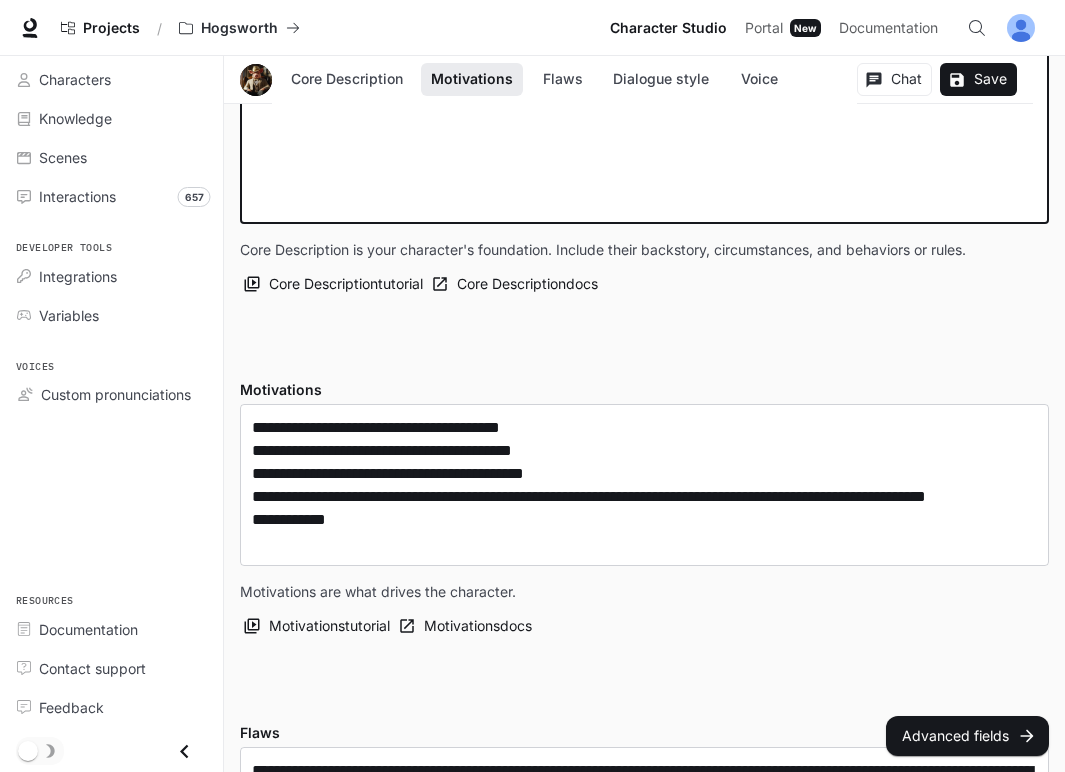 scroll, scrollTop: 751, scrollLeft: 0, axis: vertical 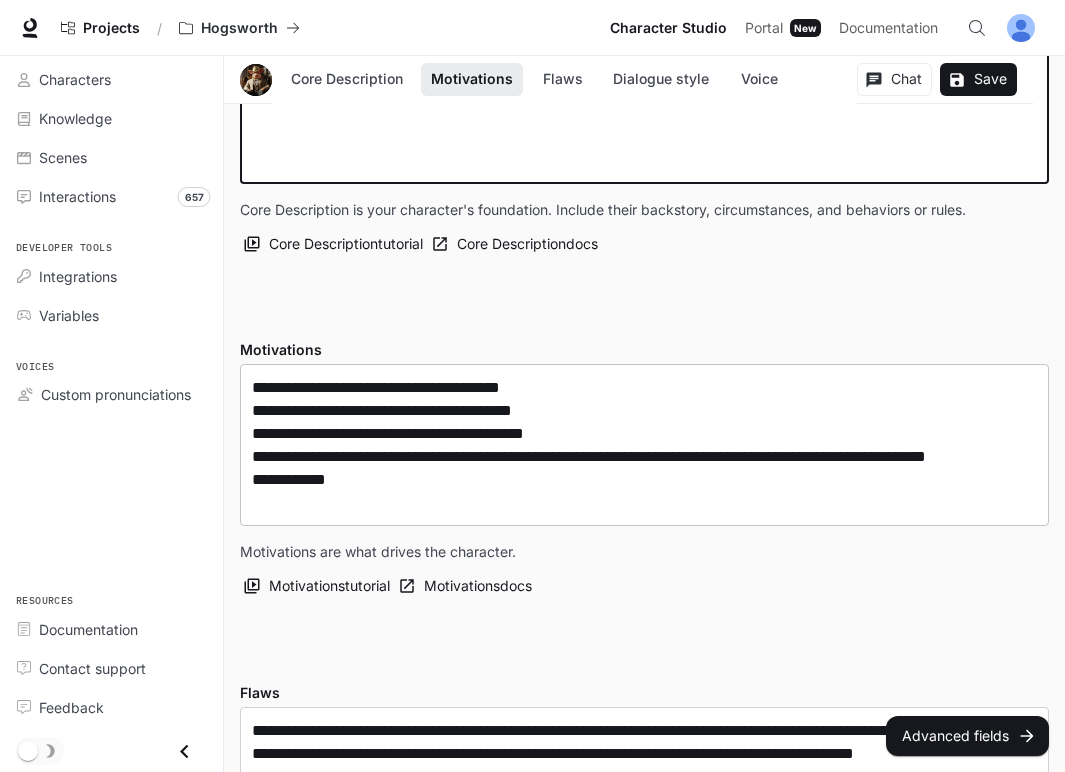 click on "**********" at bounding box center (644, 445) 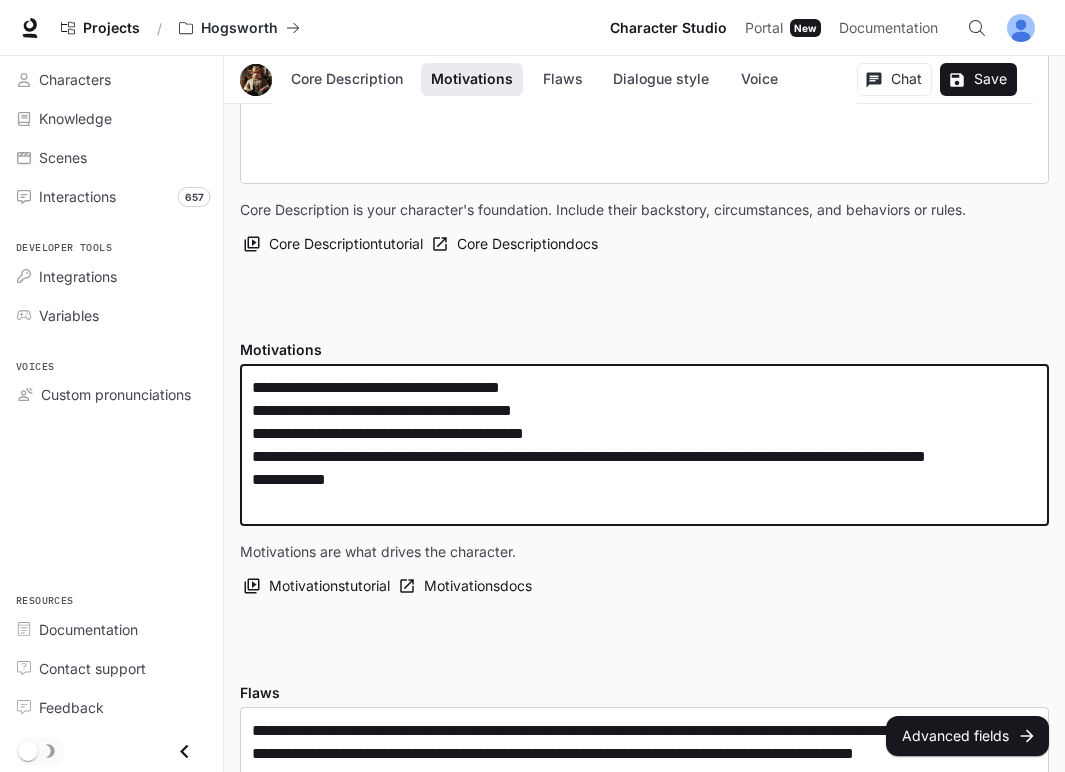 paste on "**********" 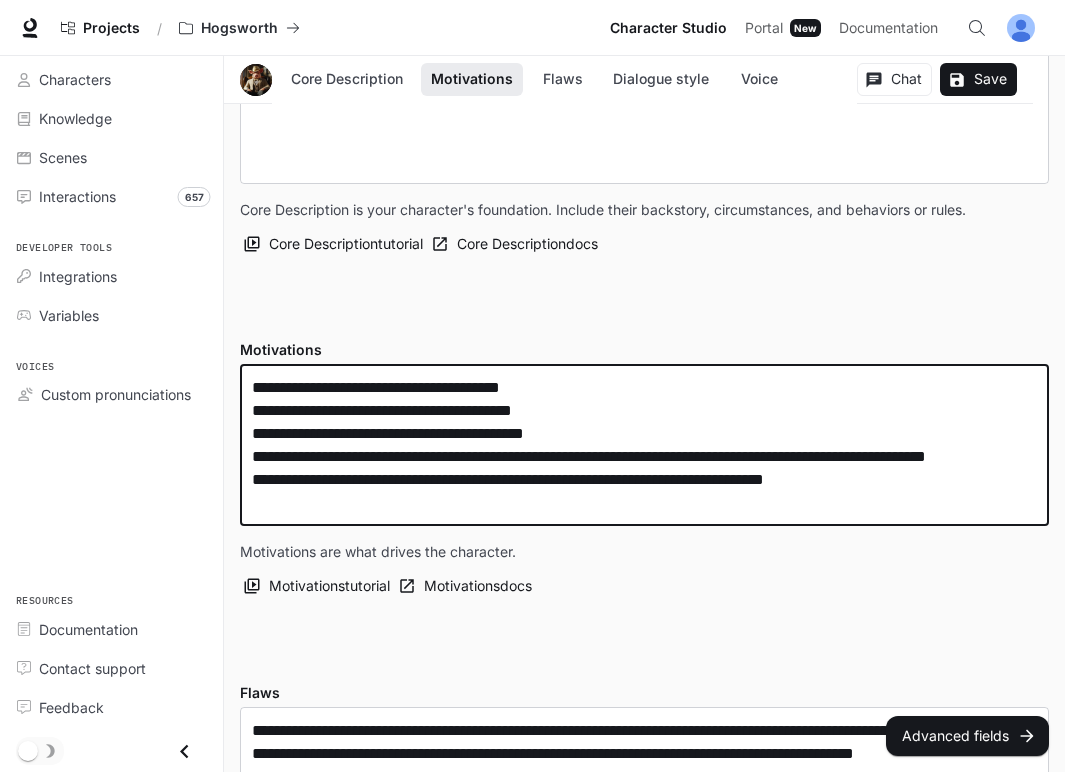 click on "**********" at bounding box center (644, 445) 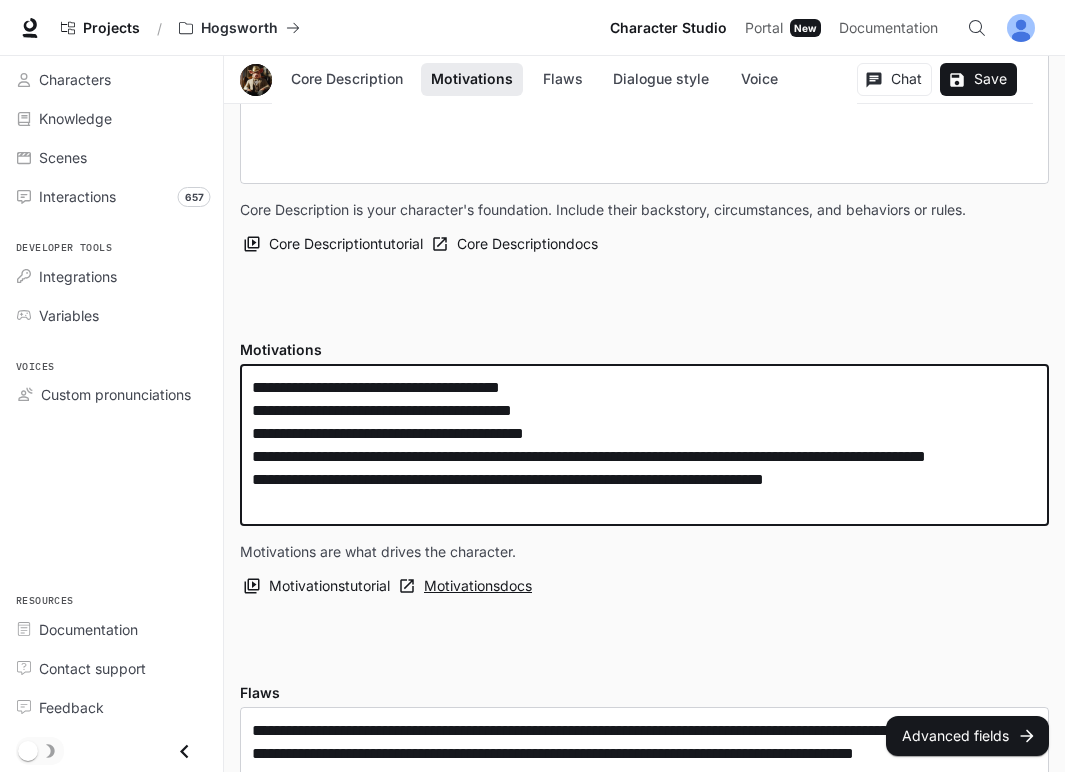 drag, startPoint x: 432, startPoint y: 513, endPoint x: 444, endPoint y: 575, distance: 63.15061 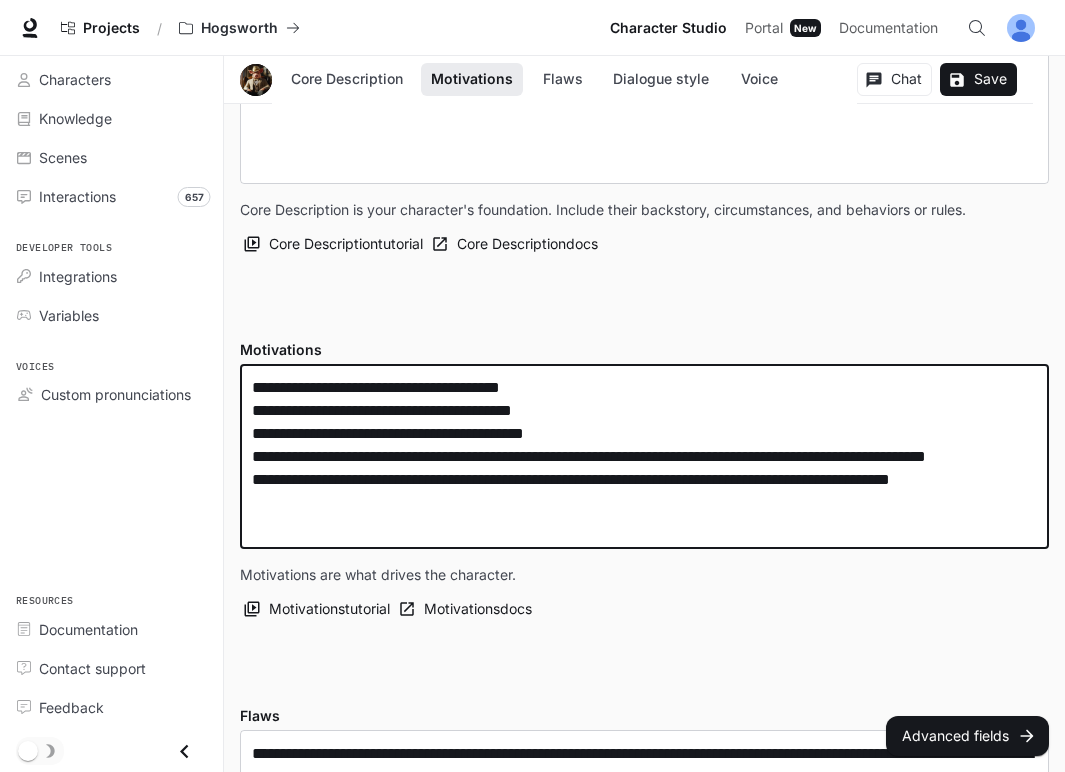 click on "**********" at bounding box center [644, 456] 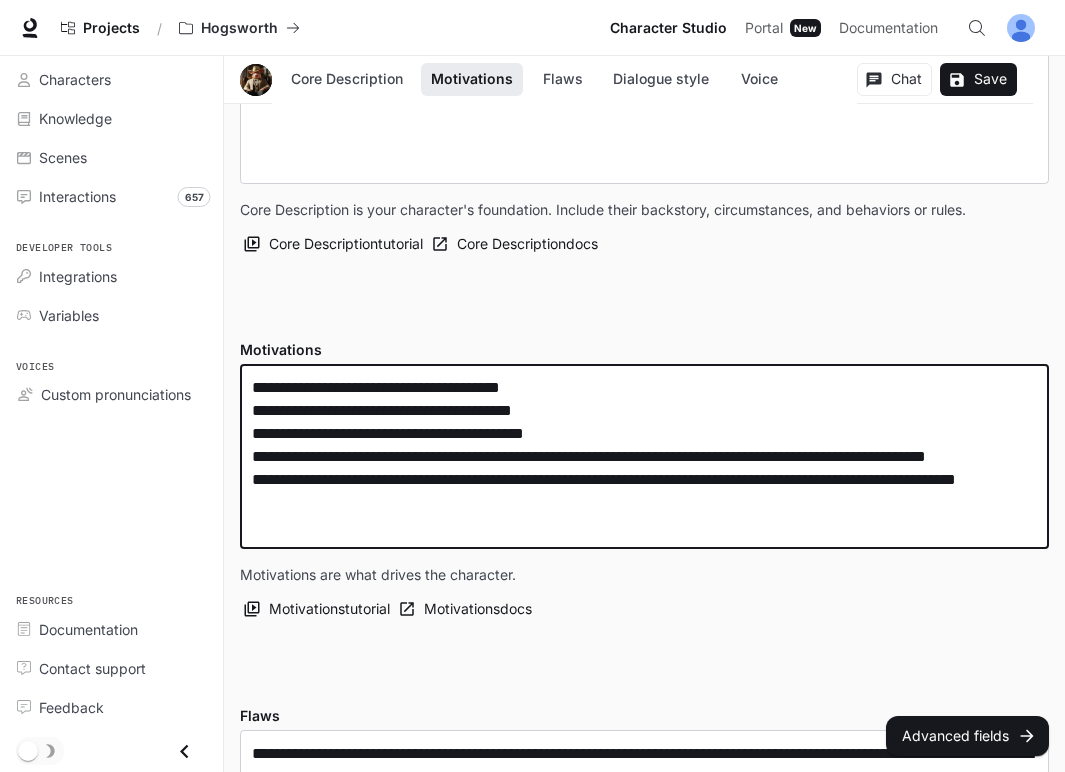 click on "**********" at bounding box center [644, 456] 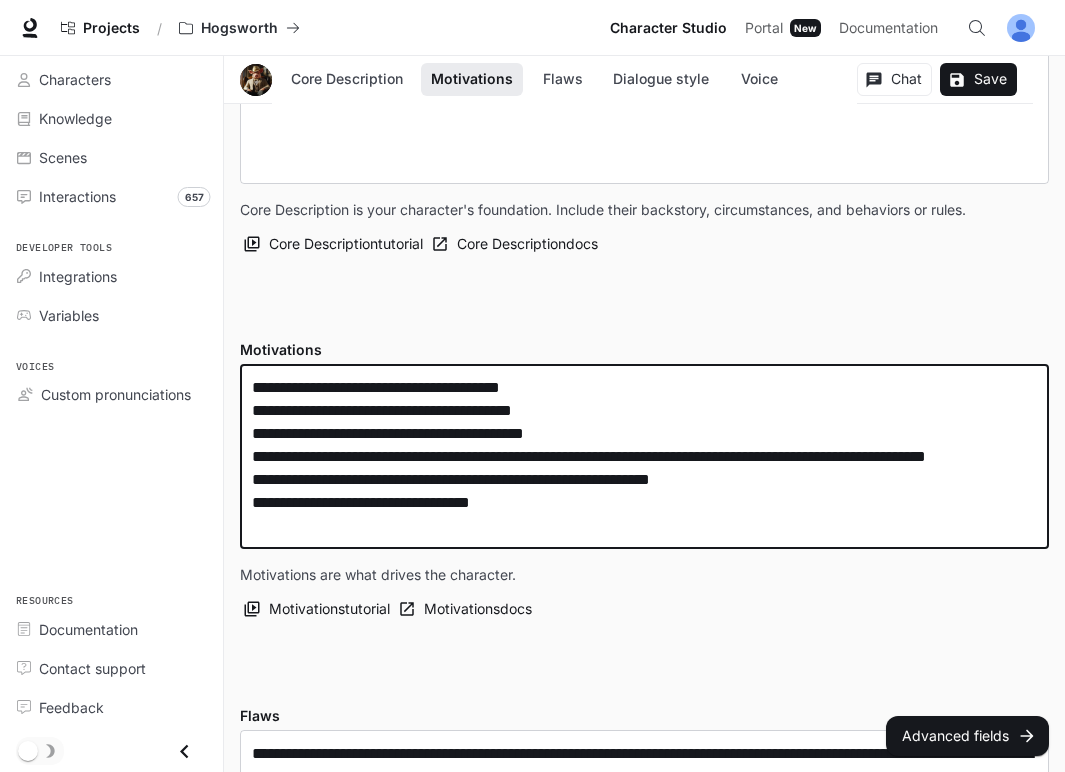 drag, startPoint x: 338, startPoint y: 500, endPoint x: 240, endPoint y: 502, distance: 98.02041 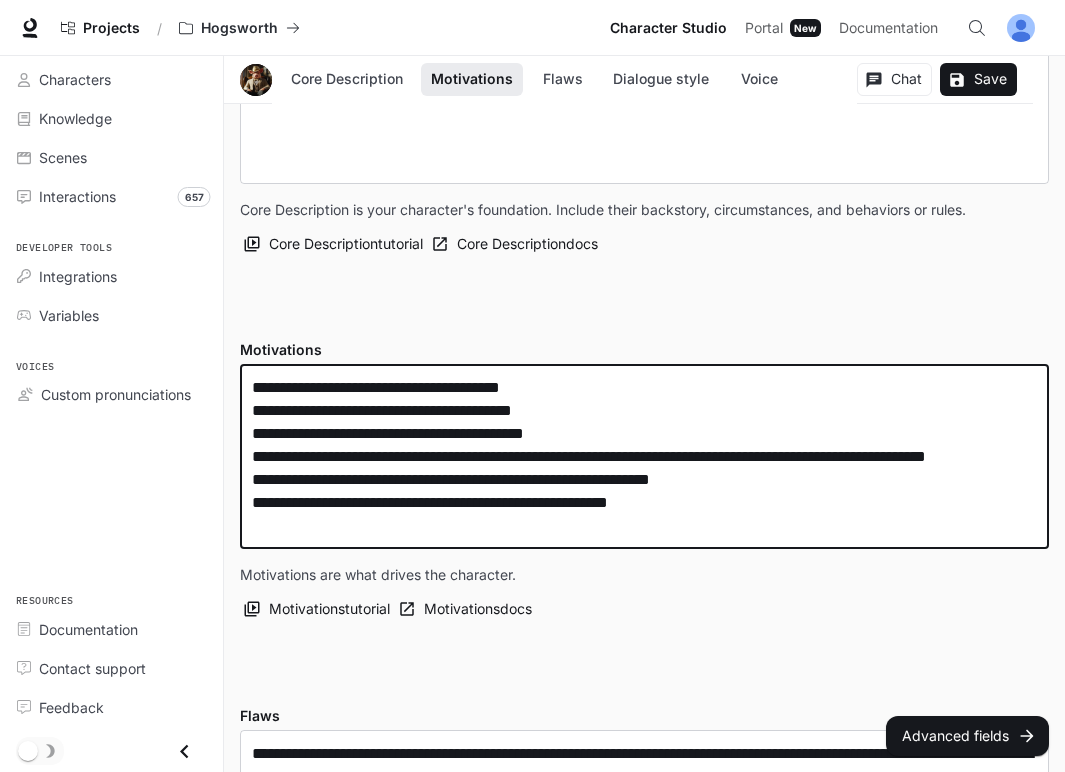 click on "**********" at bounding box center (644, 456) 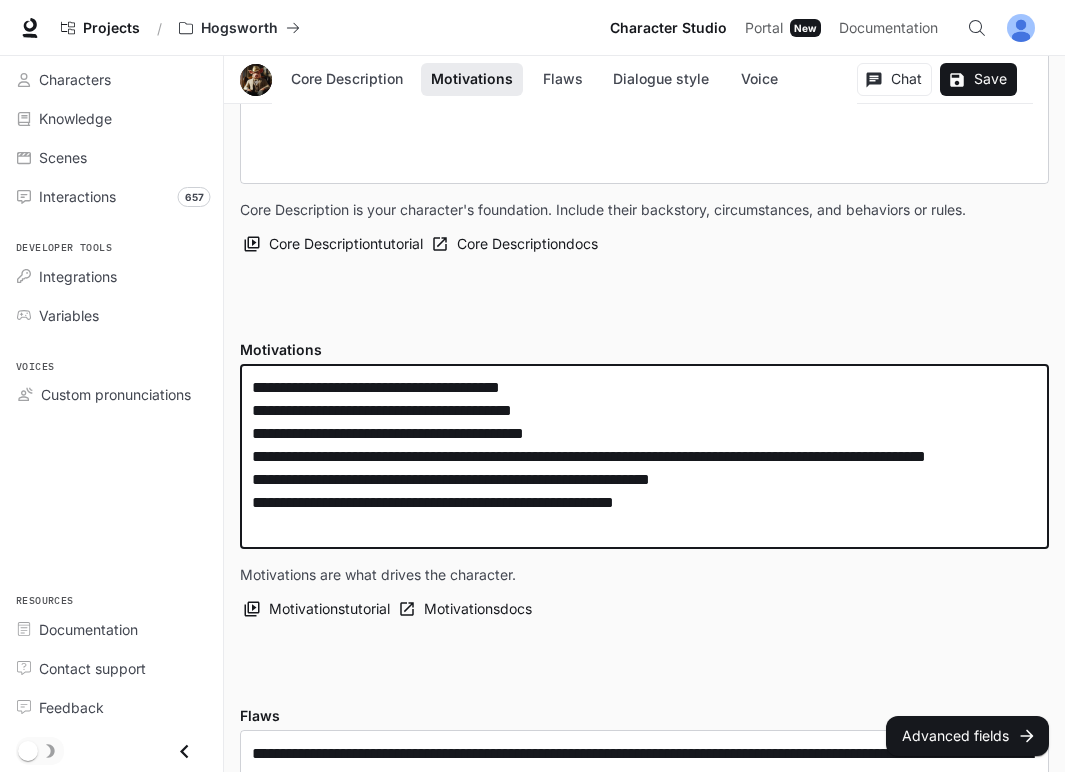 click on "**********" at bounding box center (644, 456) 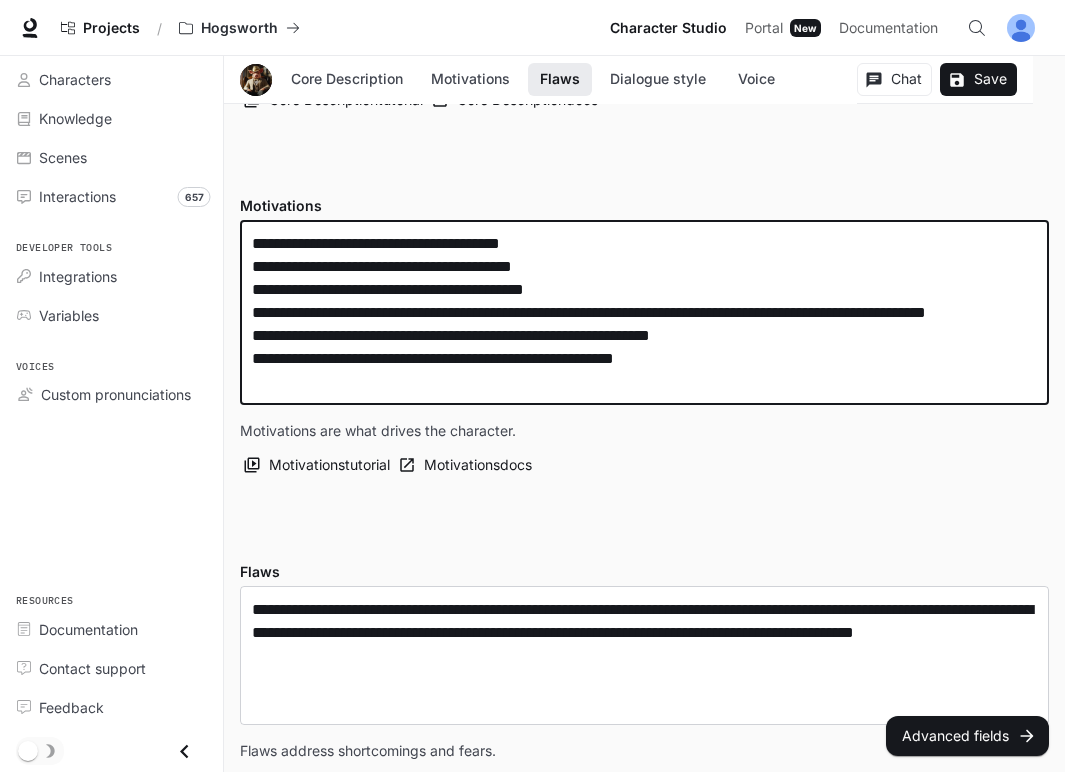 scroll, scrollTop: 896, scrollLeft: 0, axis: vertical 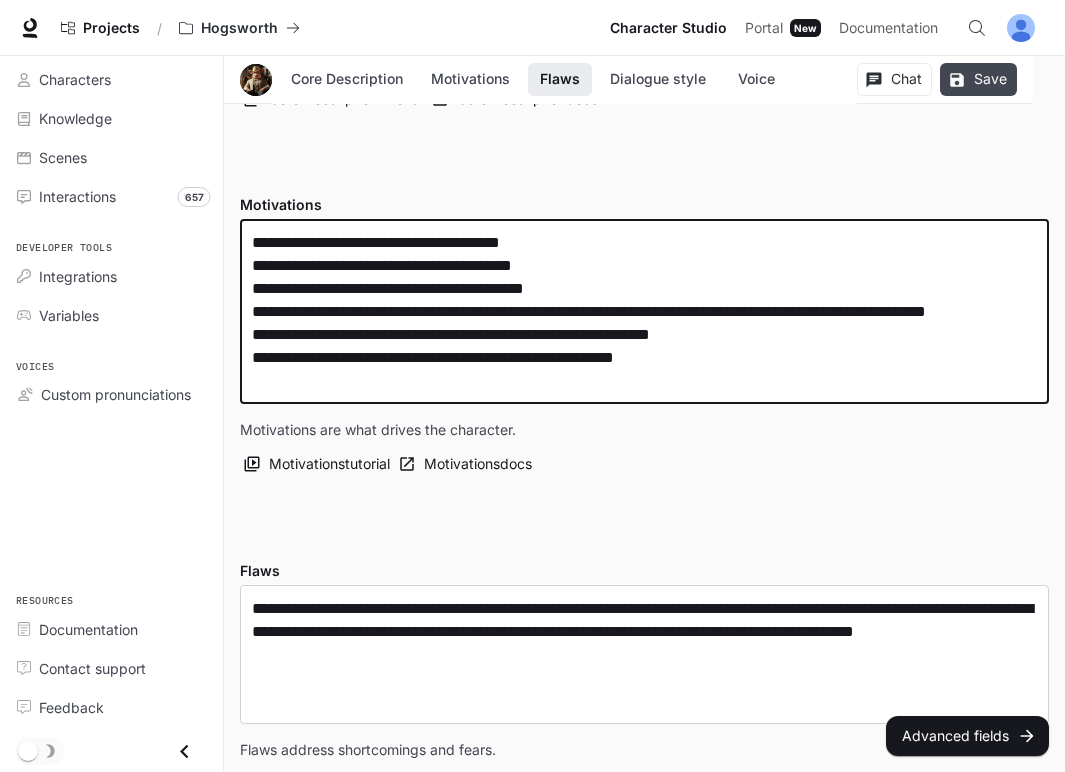 type on "**********" 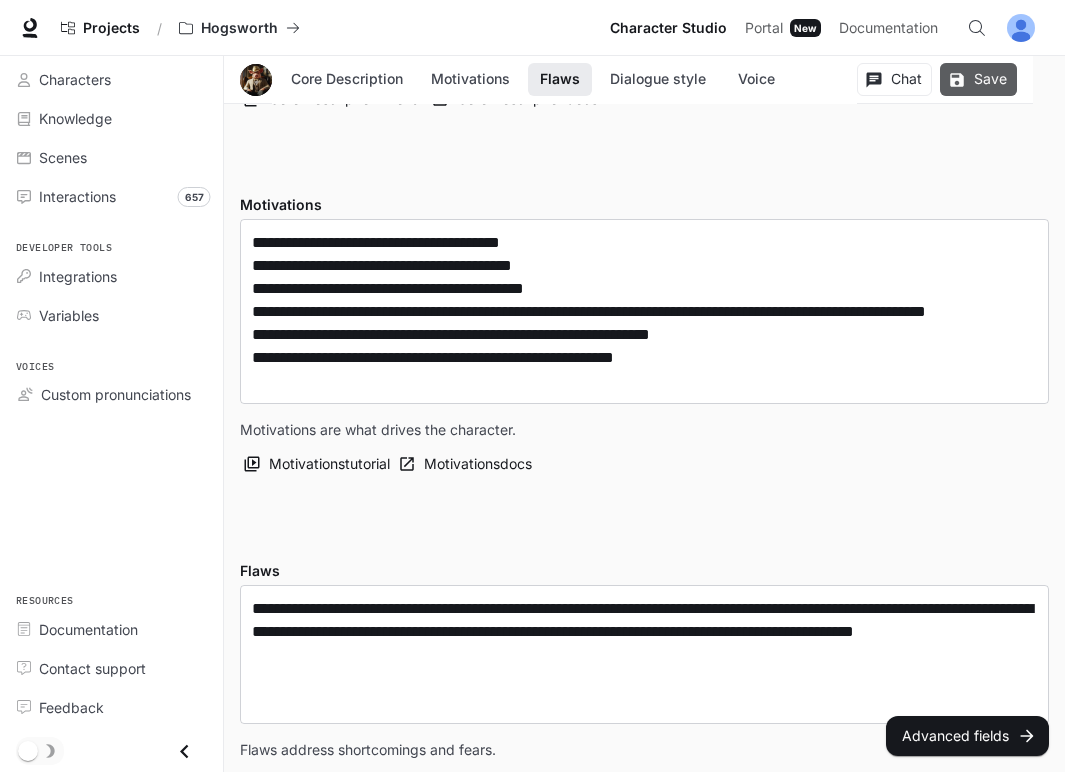 click on "Save" at bounding box center [978, 79] 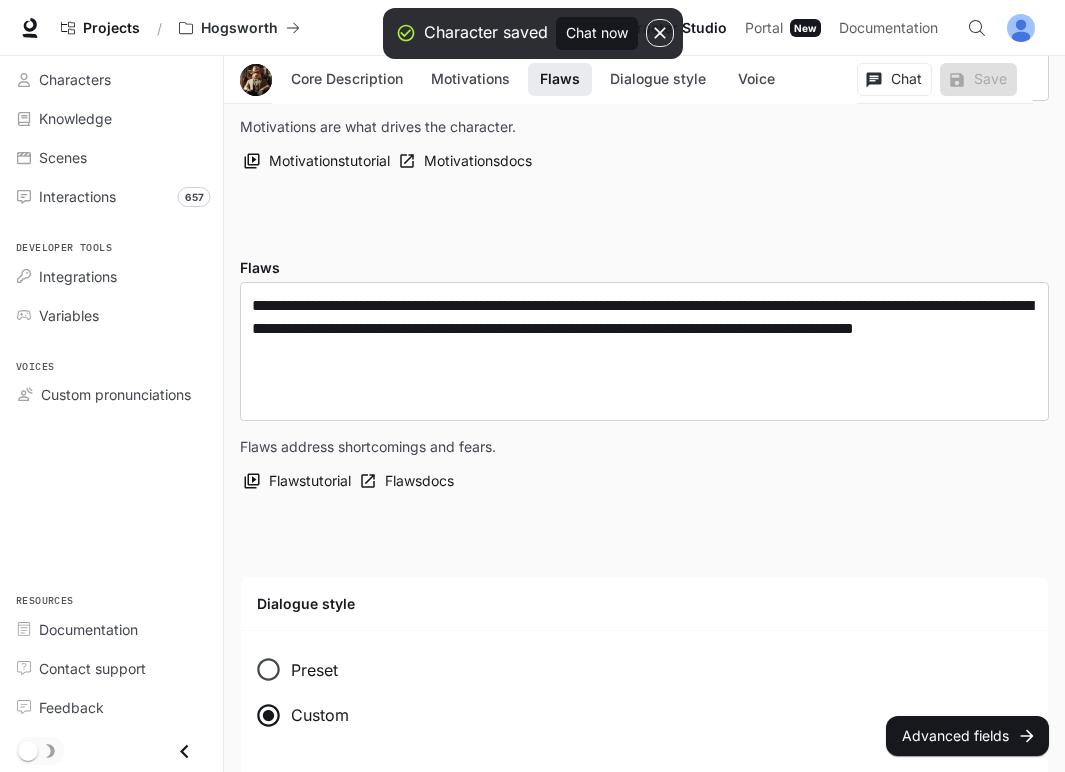 scroll, scrollTop: 1117, scrollLeft: 0, axis: vertical 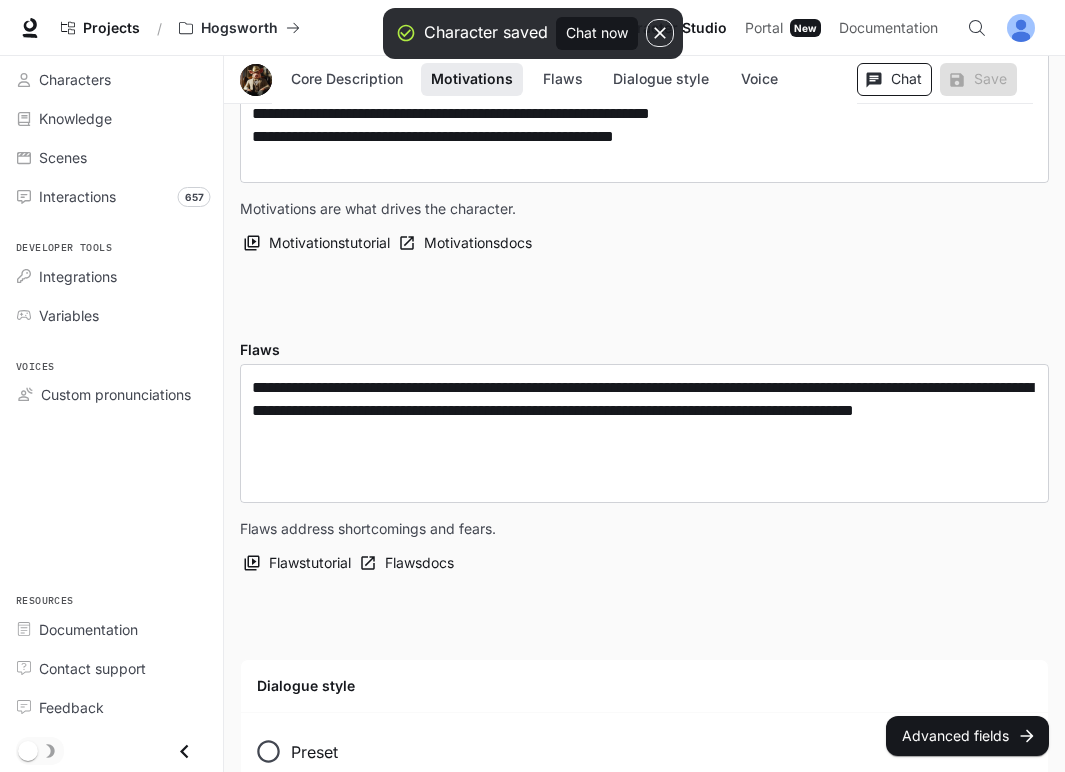 click on "Chat" at bounding box center (894, 79) 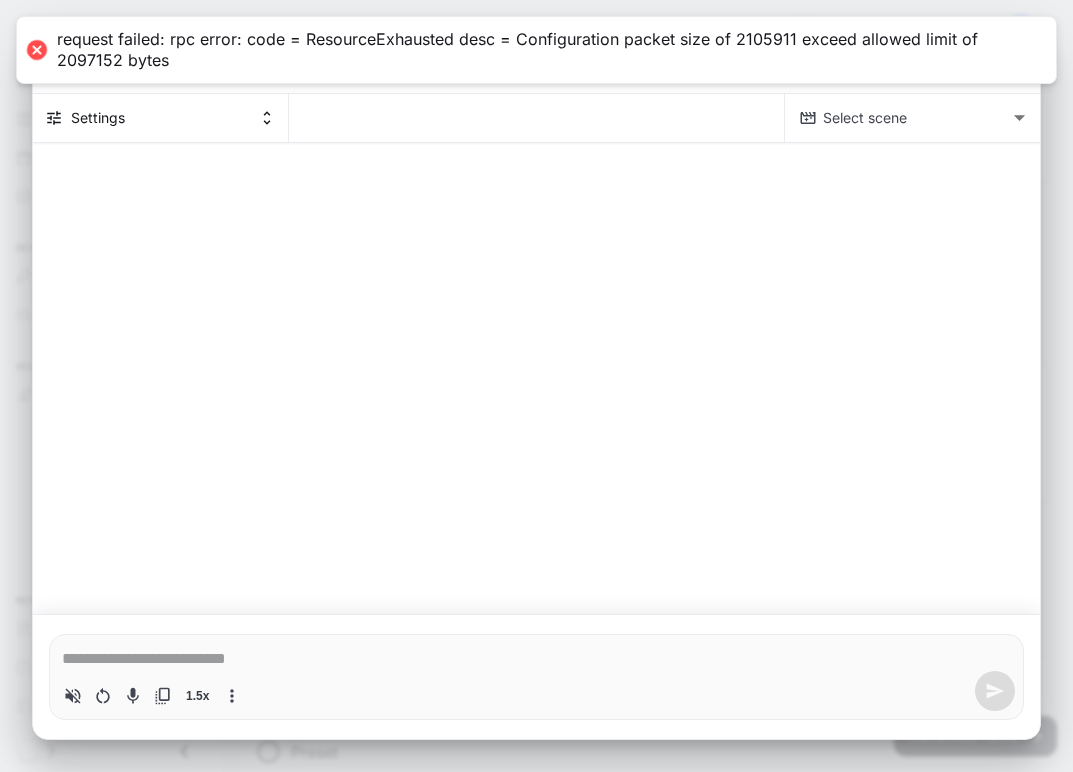 click on "request failed: rpc error: code = ResourceExhausted desc = Configuration packet size of 2105911 exceed allowed limit of 2097152 bytes" at bounding box center (546, 50) 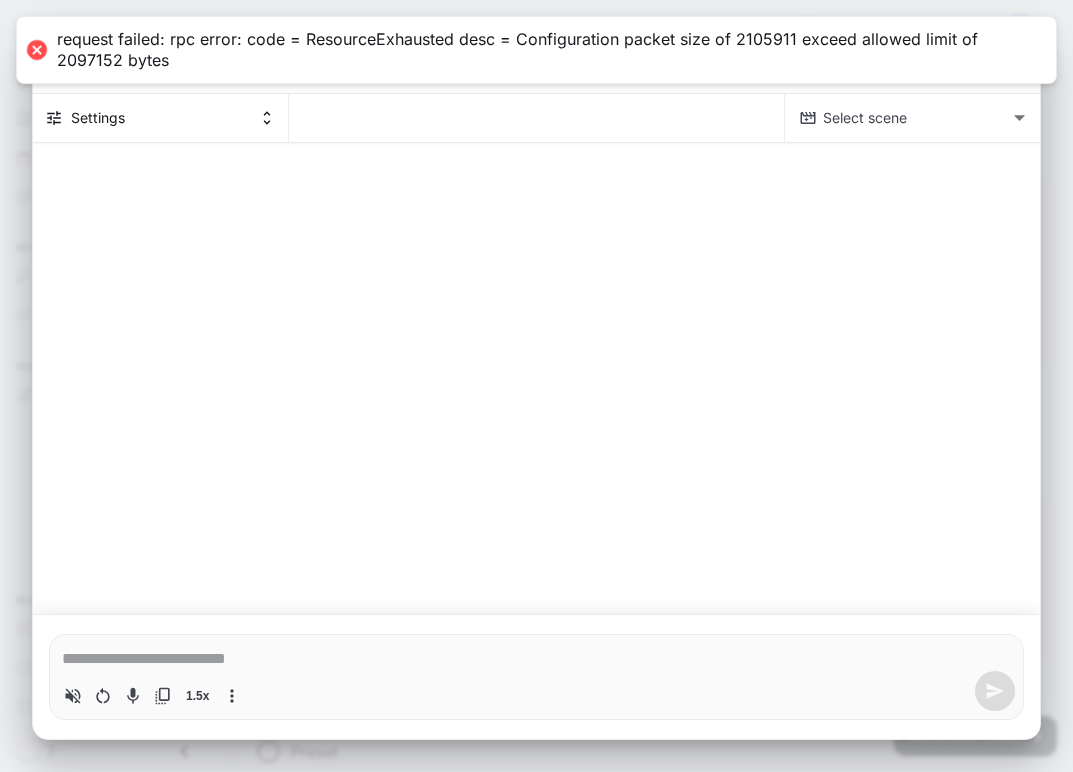 click on "request failed: rpc error: code = ResourceExhausted desc = Configuration packet size of 2105911 exceed allowed limit of 2097152 bytes" at bounding box center [536, 50] 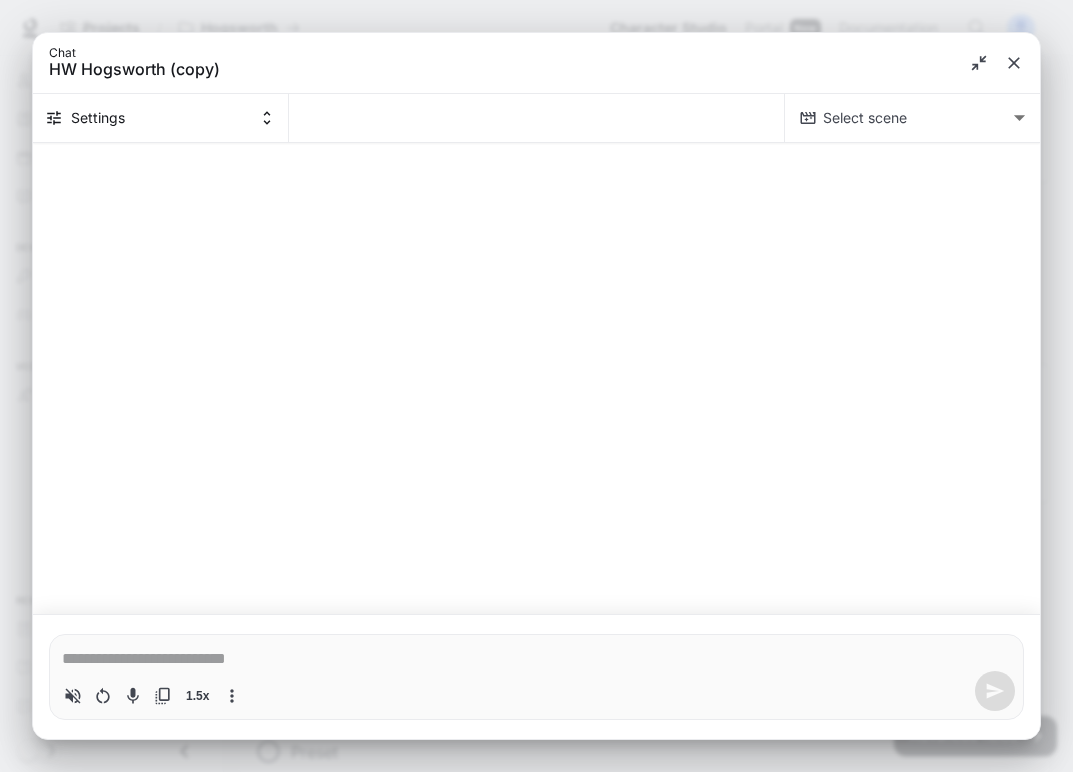 click at bounding box center [536, 659] 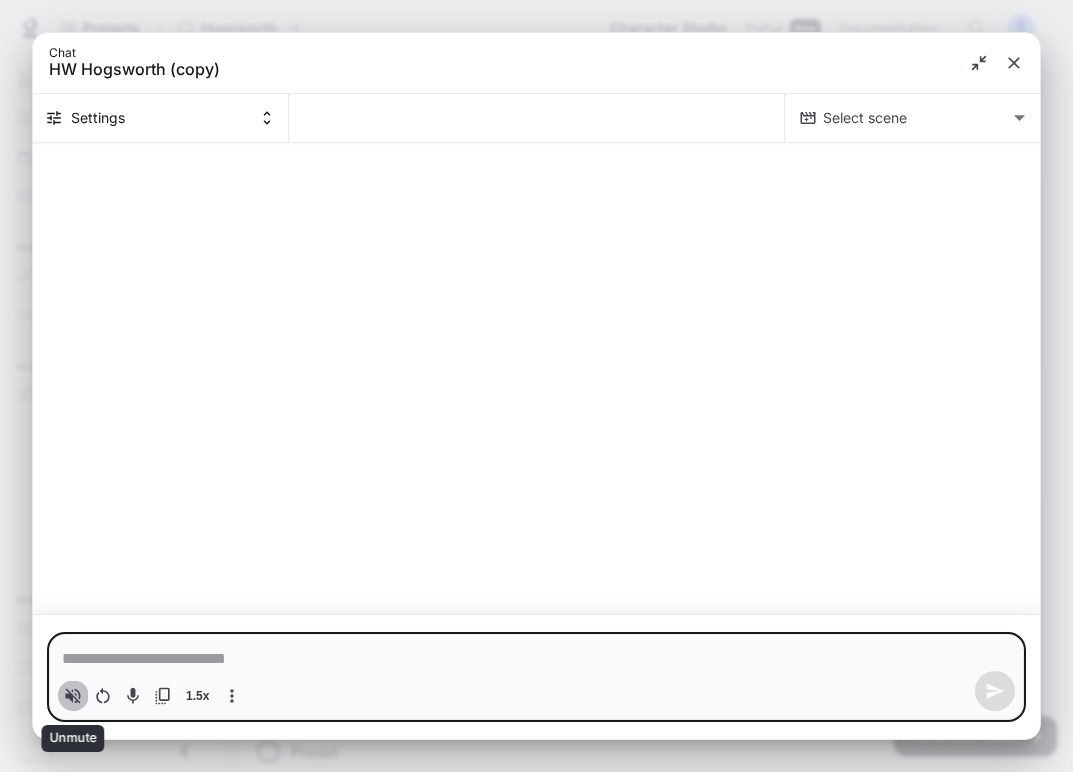 click 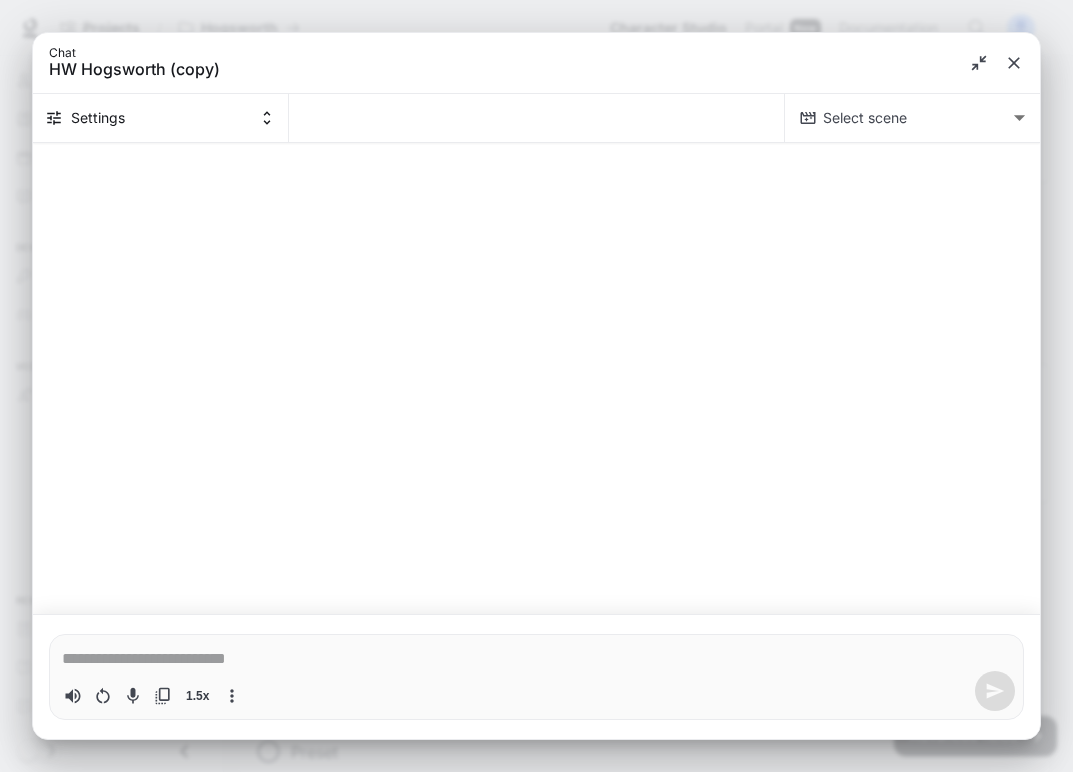 type on "*" 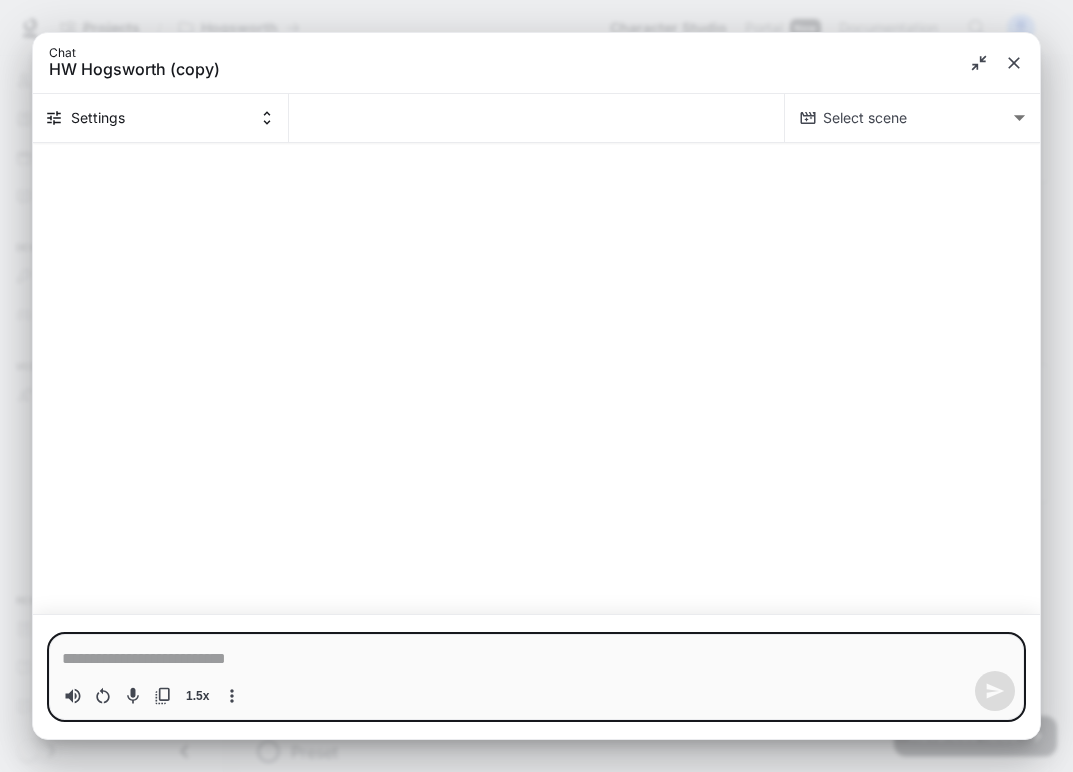 click at bounding box center (536, 659) 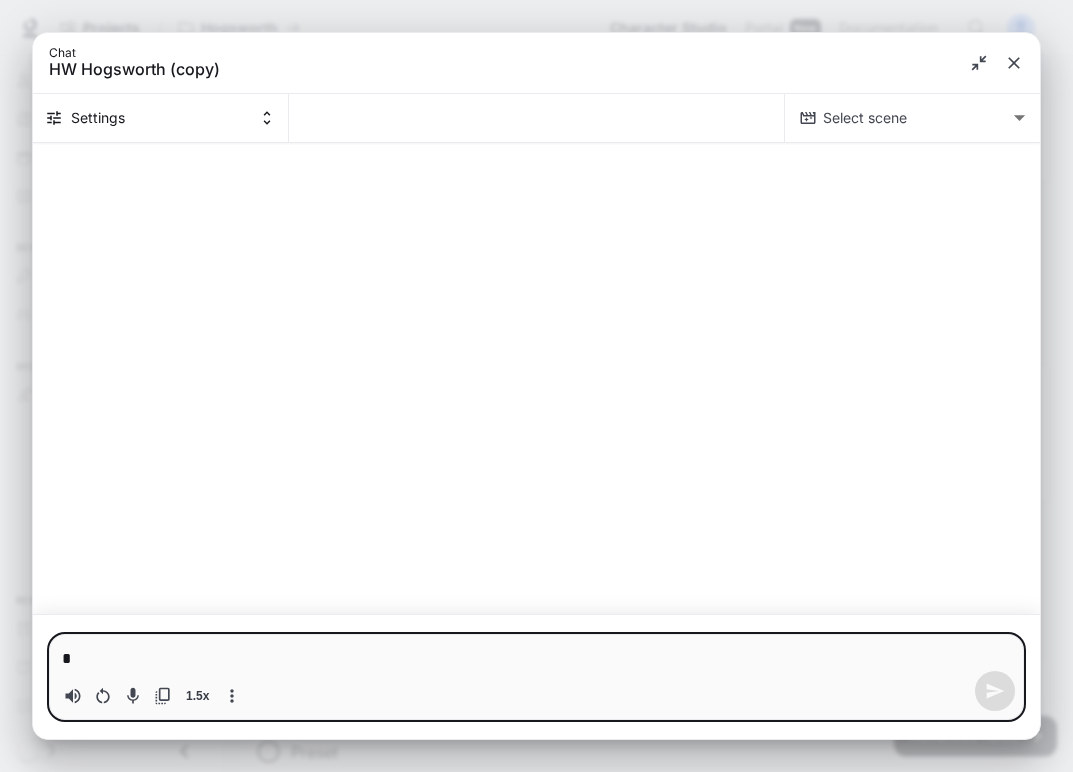 type on "**" 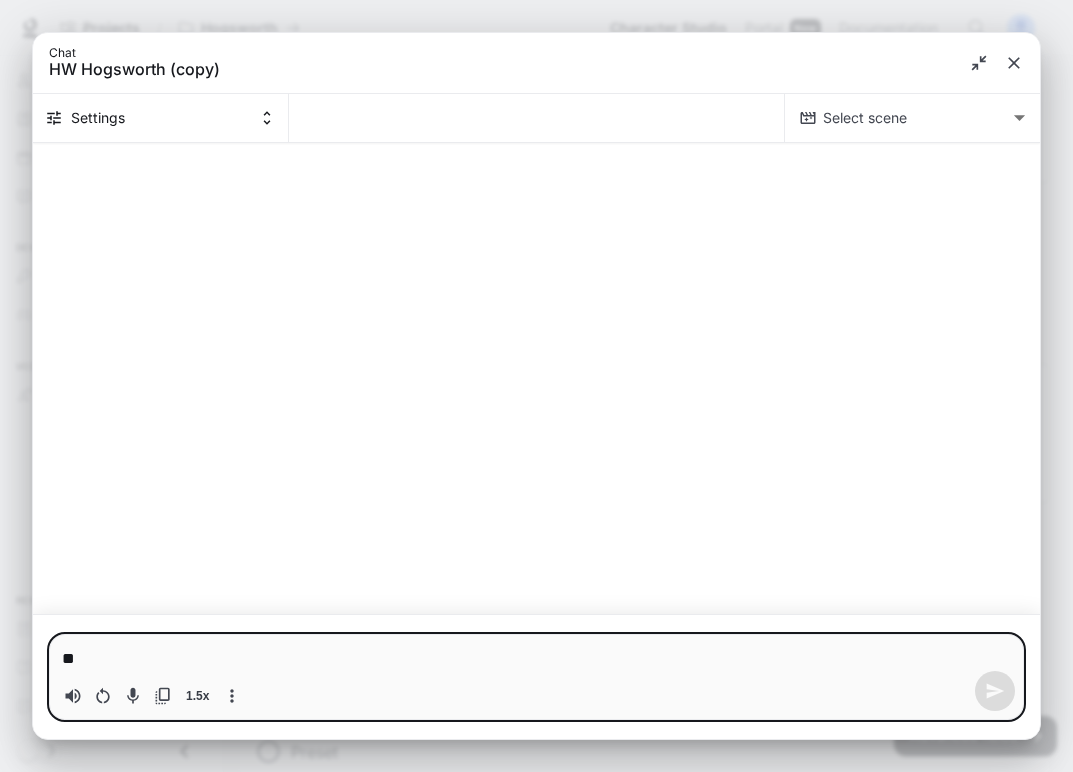 type on "*" 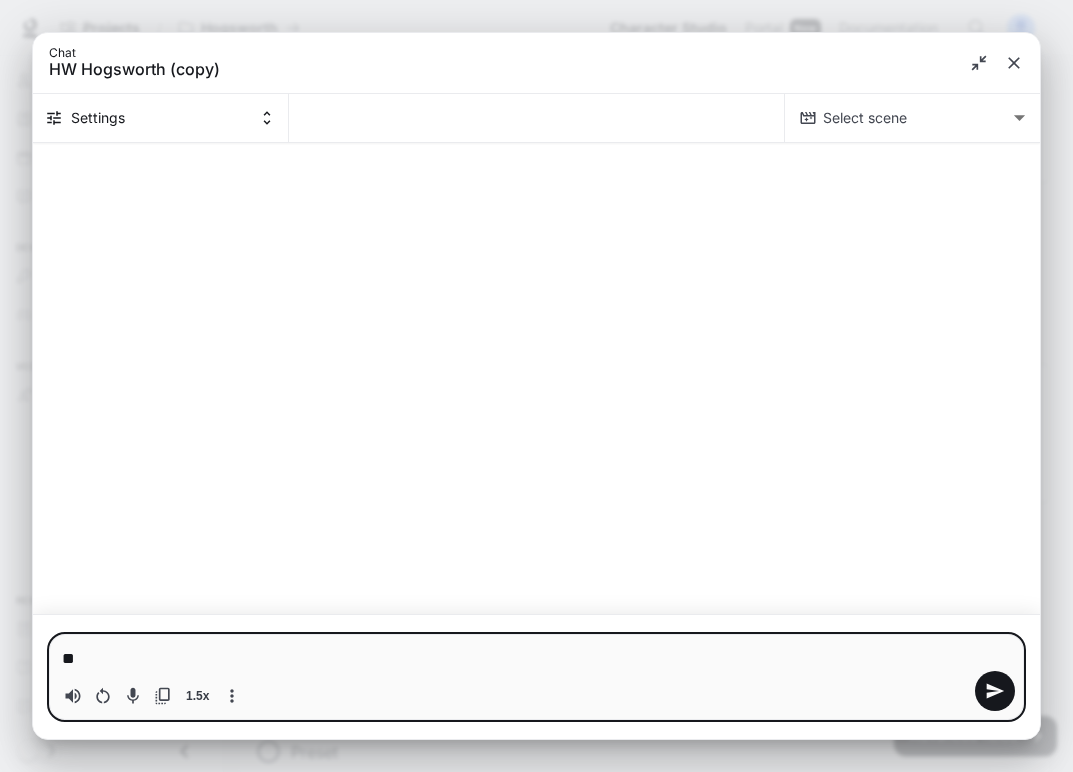 type on "***" 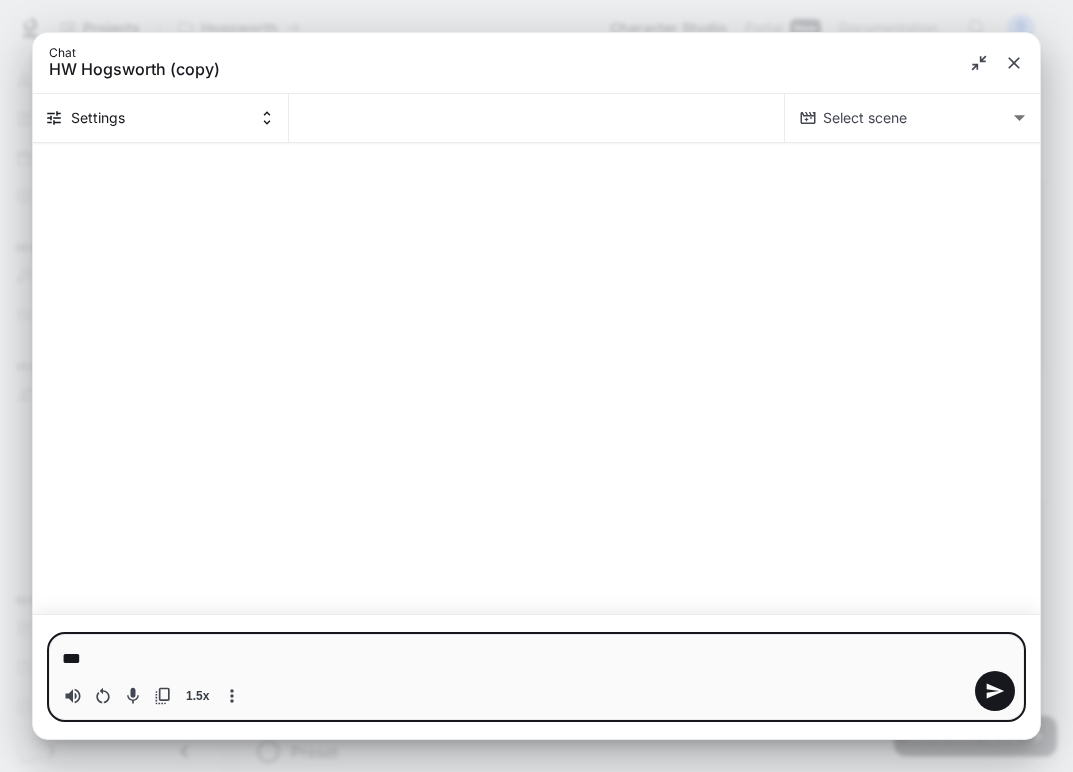 type on "****" 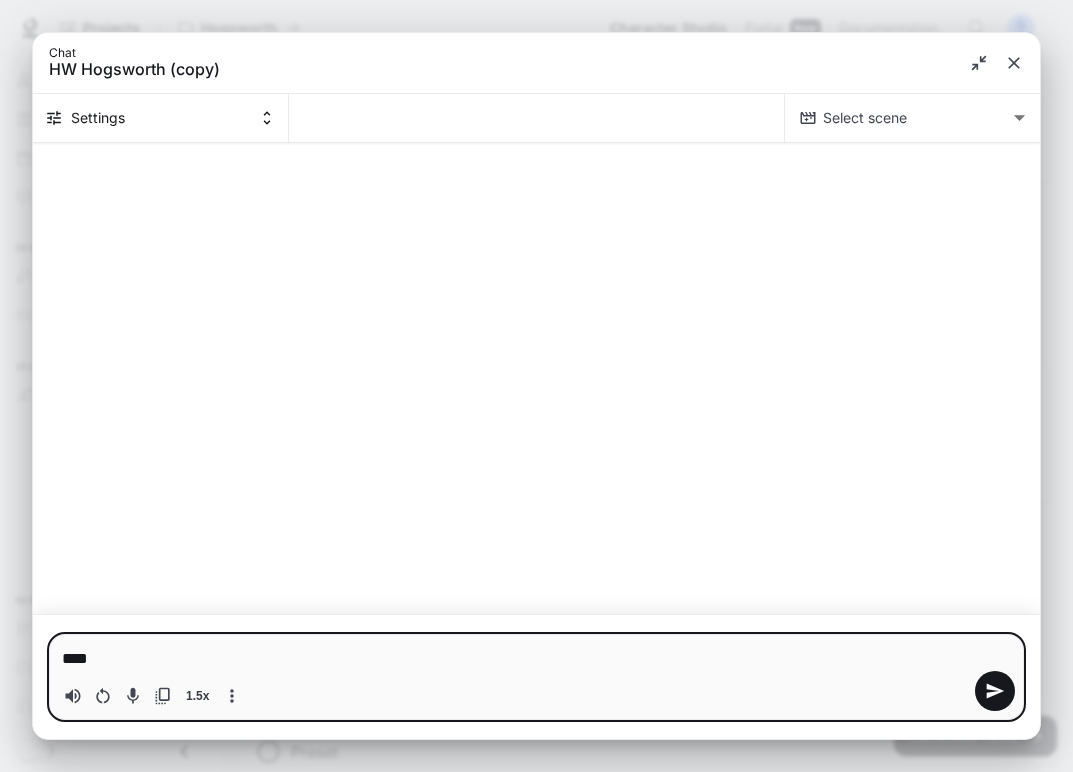 type 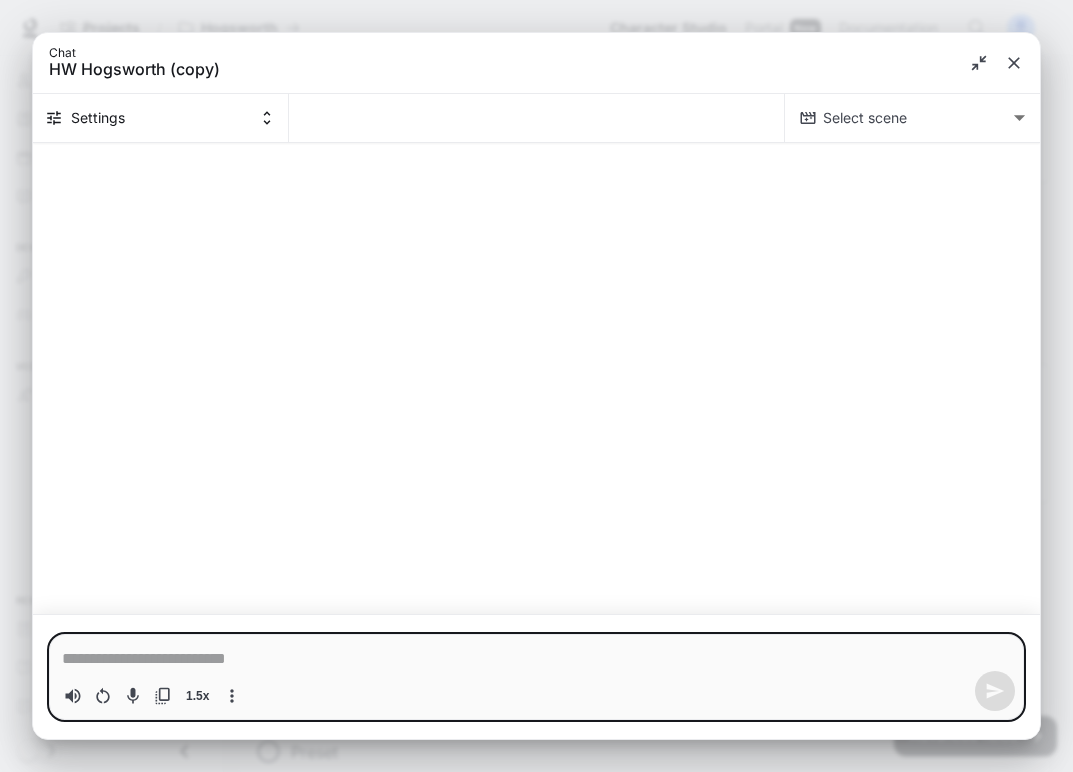 click at bounding box center [536, 659] 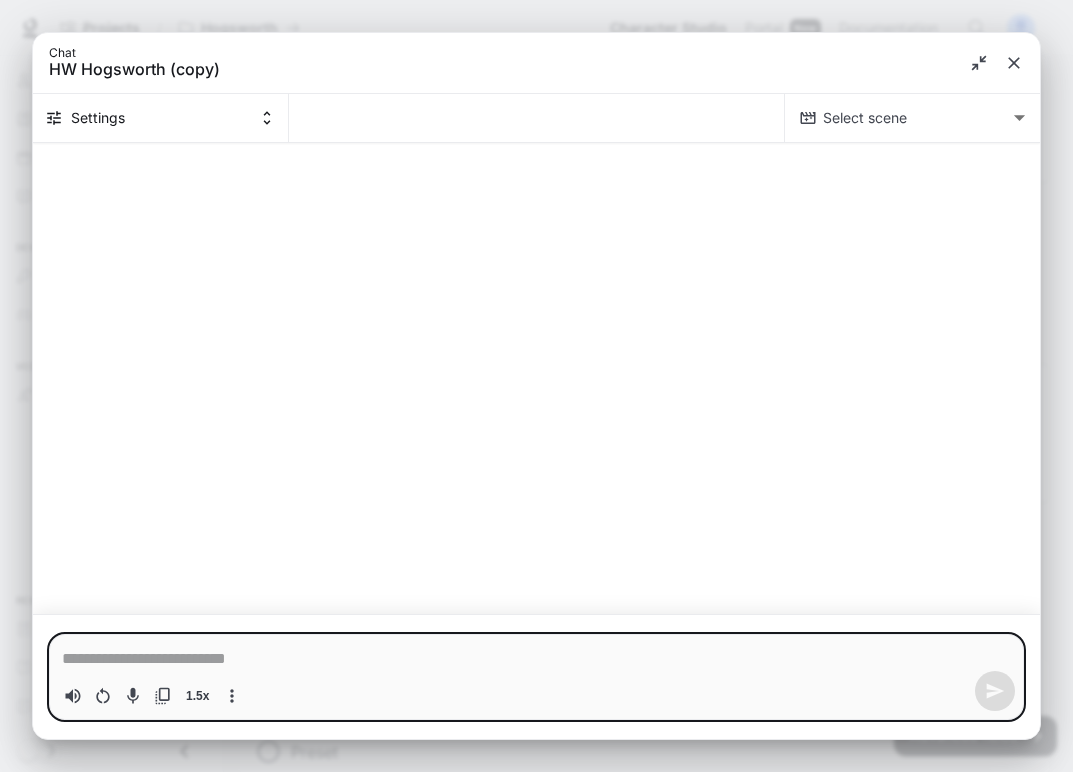 click on "* 1.5x" at bounding box center (536, 677) 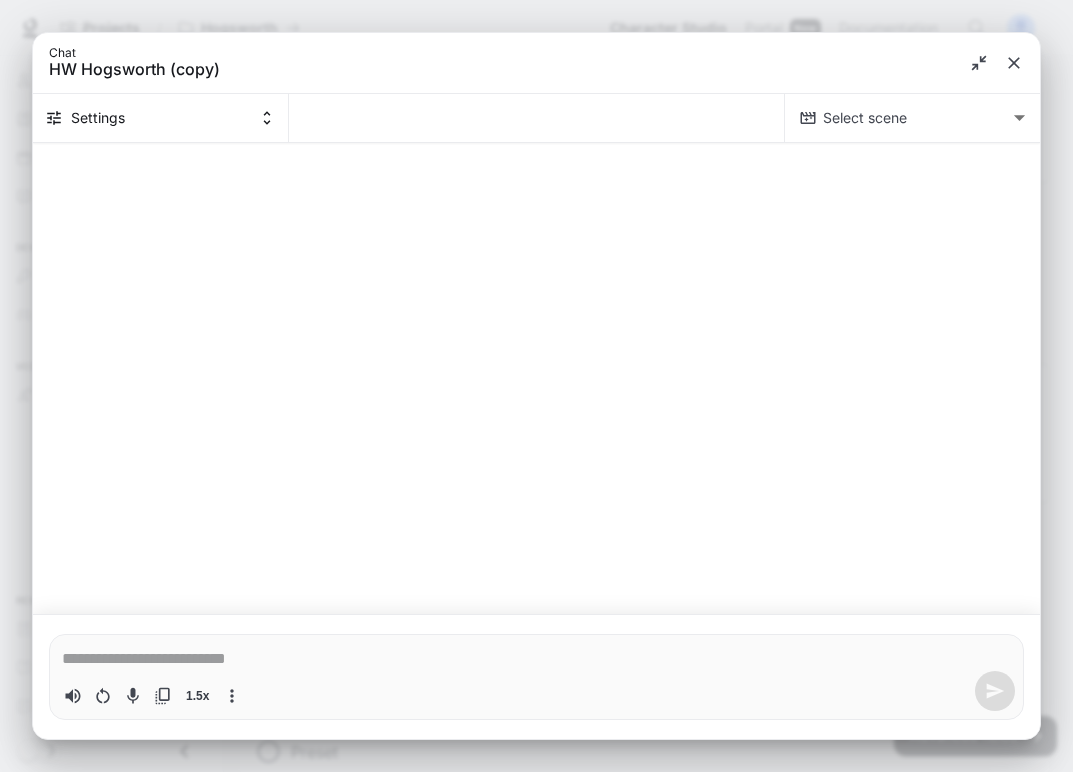 type on "*" 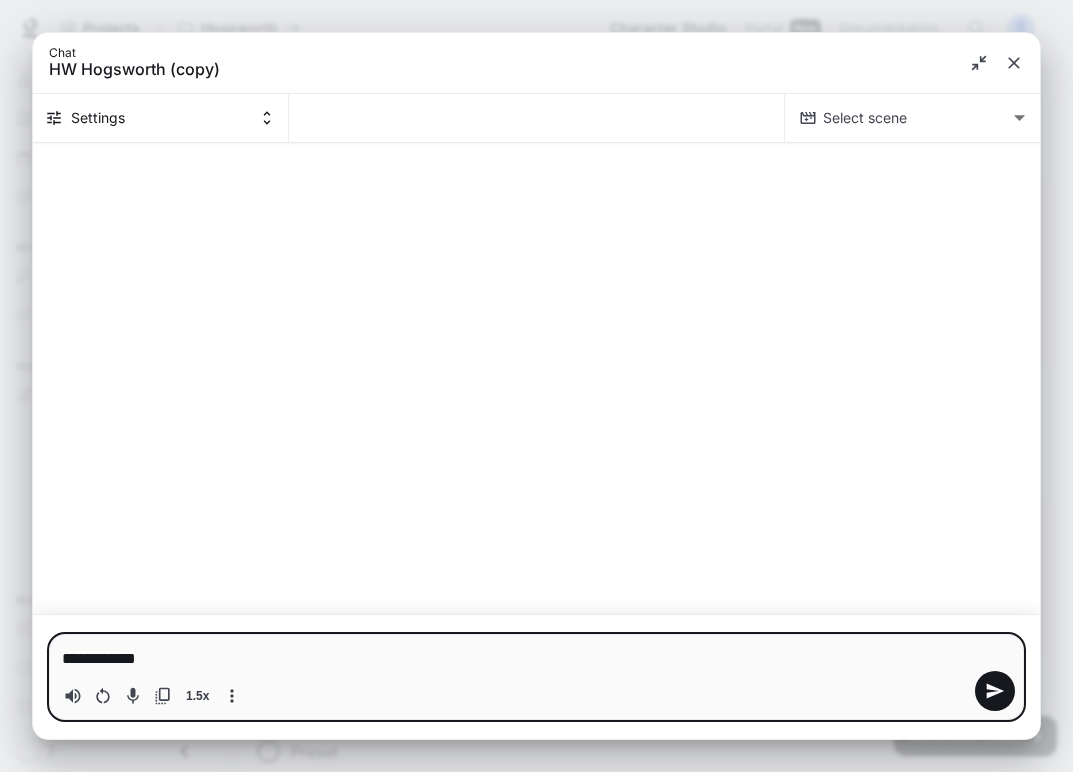 type on "**********" 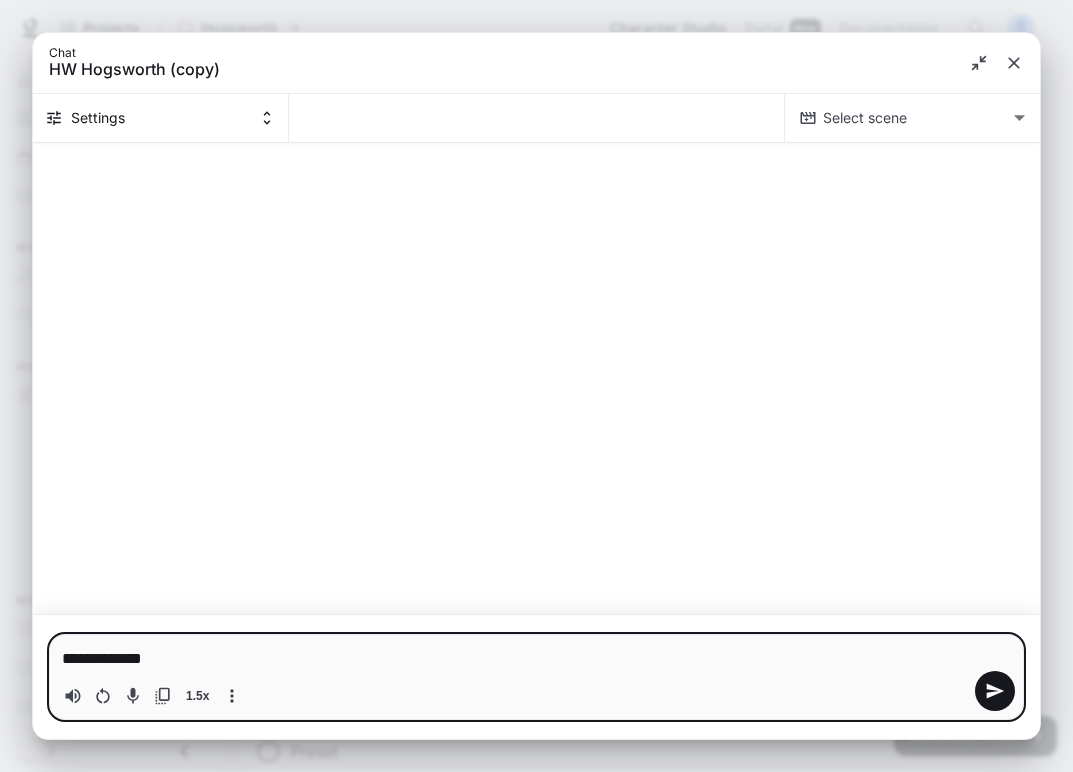 type on "**********" 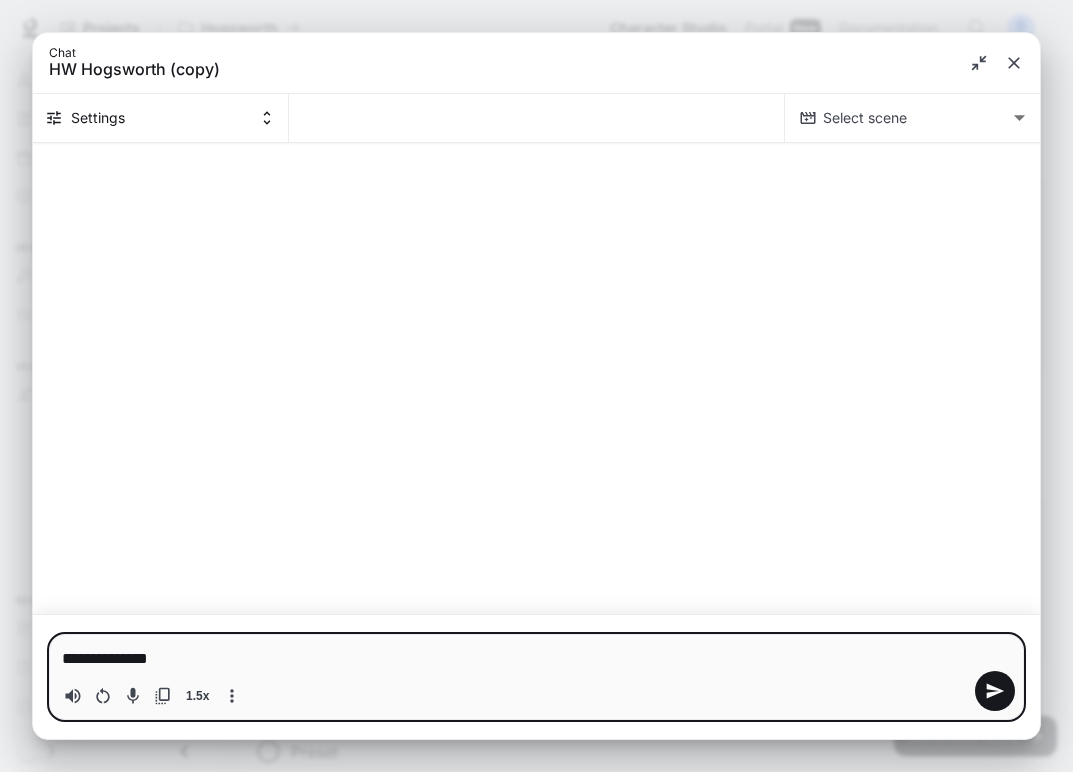 type on "**********" 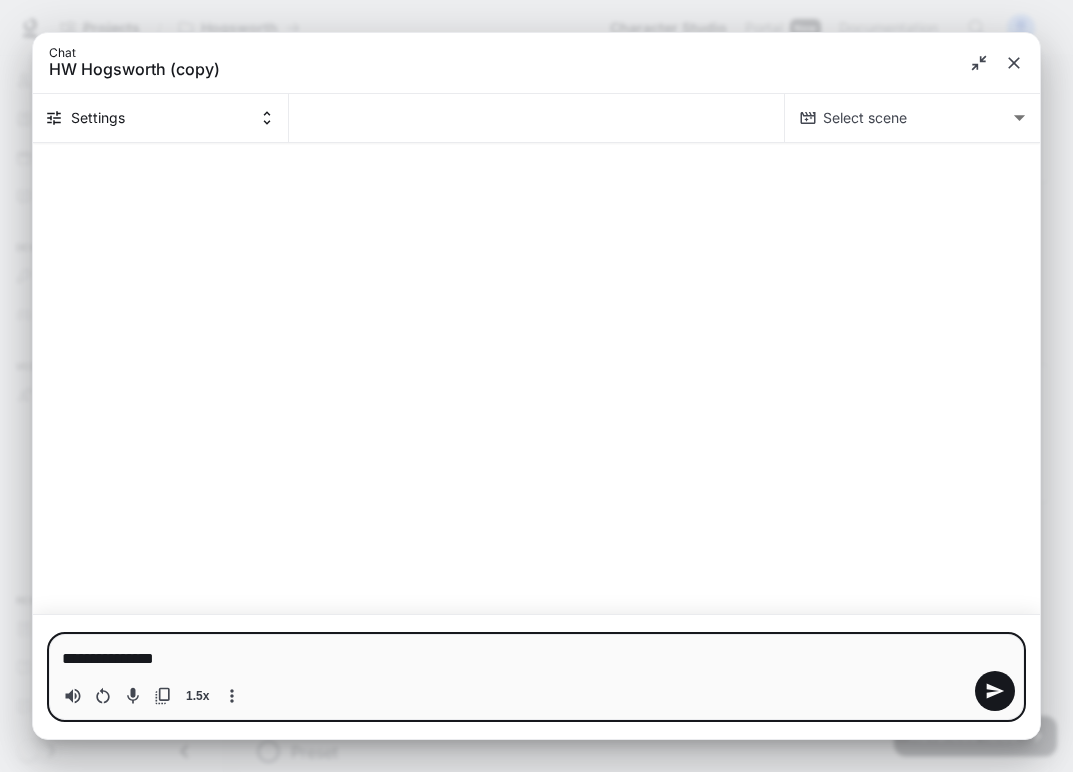 type on "**********" 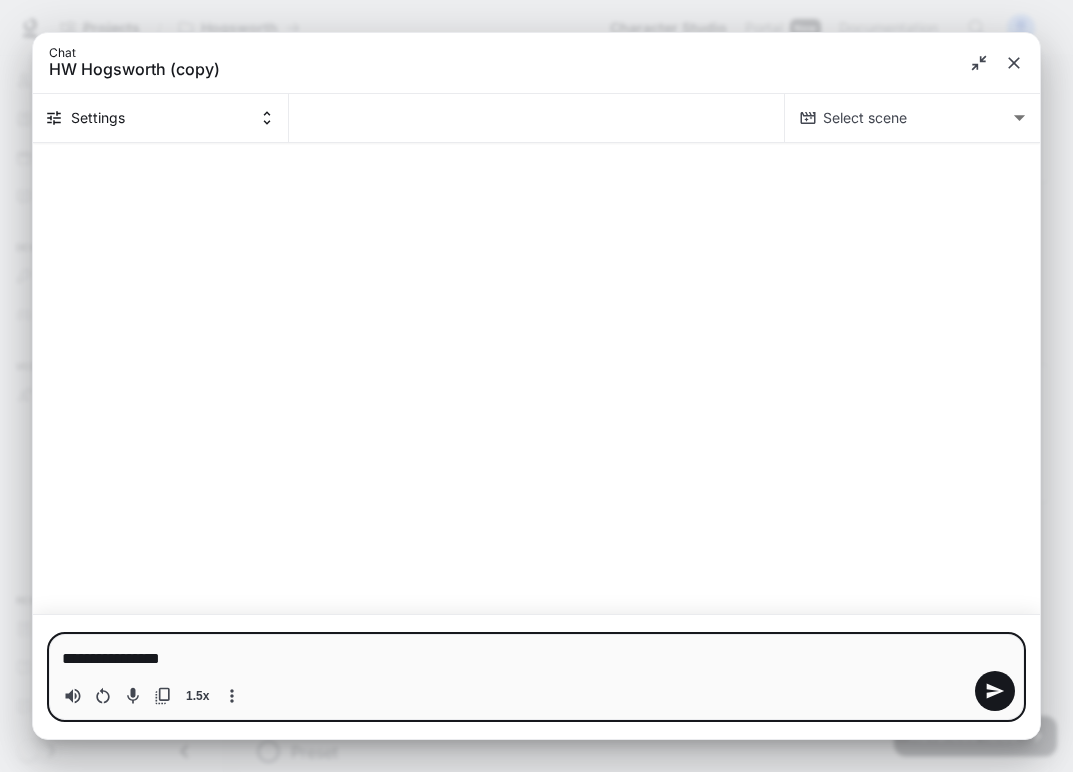 type 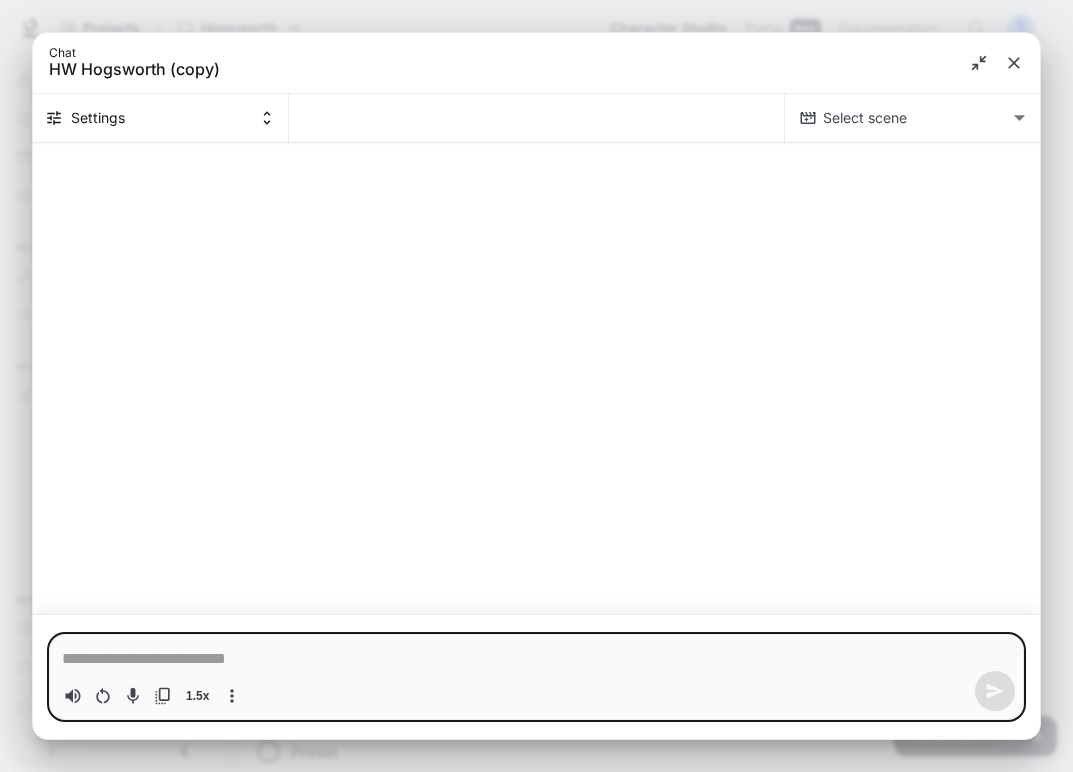 click on "Core Description HW Hogsworth (copy) Core Description Motivations Flaws Dialogue style Voice Chat Save Edit HW Hogsworth (copy) Entertain Americans and find their destiny Edit Details Chat Save Enable narrated actions Enable narrated actions Pronouns he/him/his Alternate names HW Age Late adulthood Basic Advanced Core Description * ​ Core Description is your character's foundation. Include their backstory, circumstances, and behaviors or rules. Core Description  tutorial Core Description  docs Motivations * ​ Motivations are what drives the character. Motivations  tutorial Motivations  docs Flaws * ​ Flaws address shortcomings and fears. Flaws  tutorial Flaws  docs Dialogue style Preset Custom ​" at bounding box center [536, 1023] 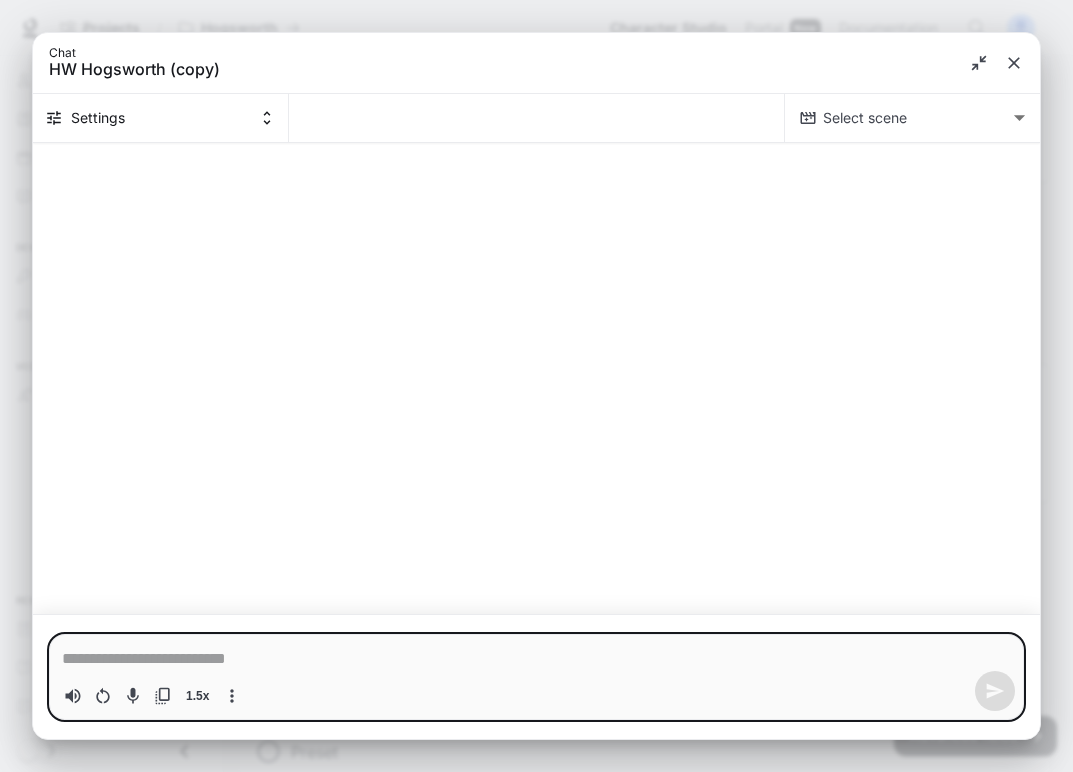 type on "*" 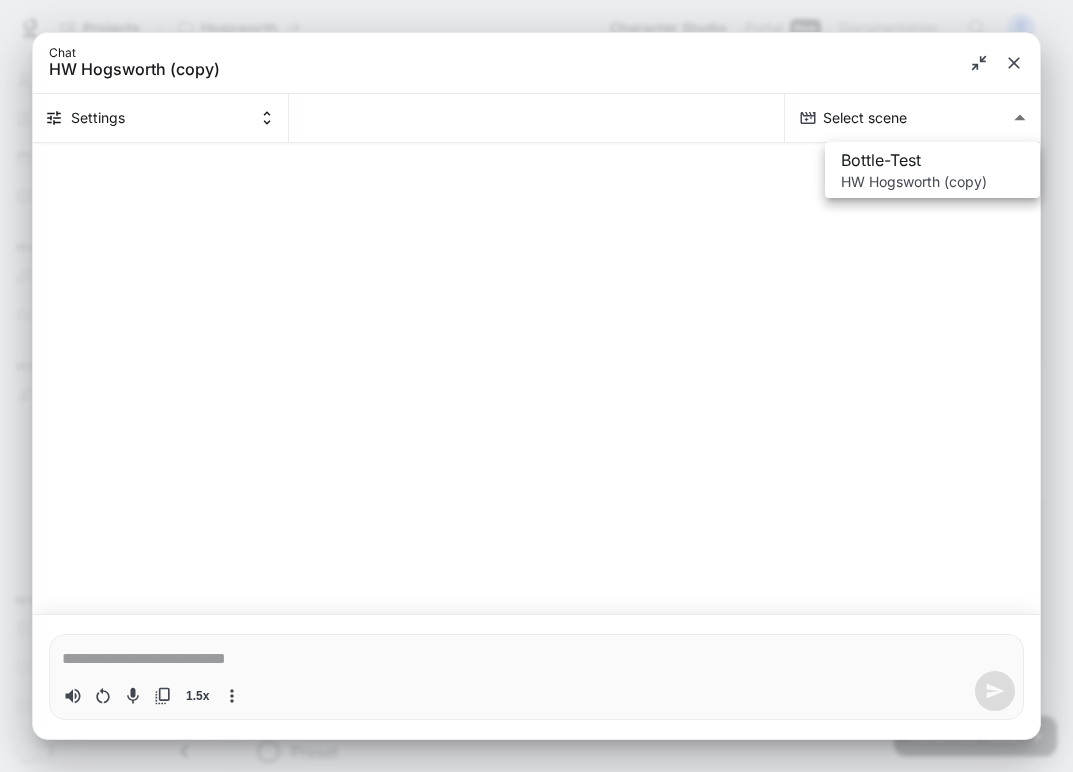 click at bounding box center (536, 382) 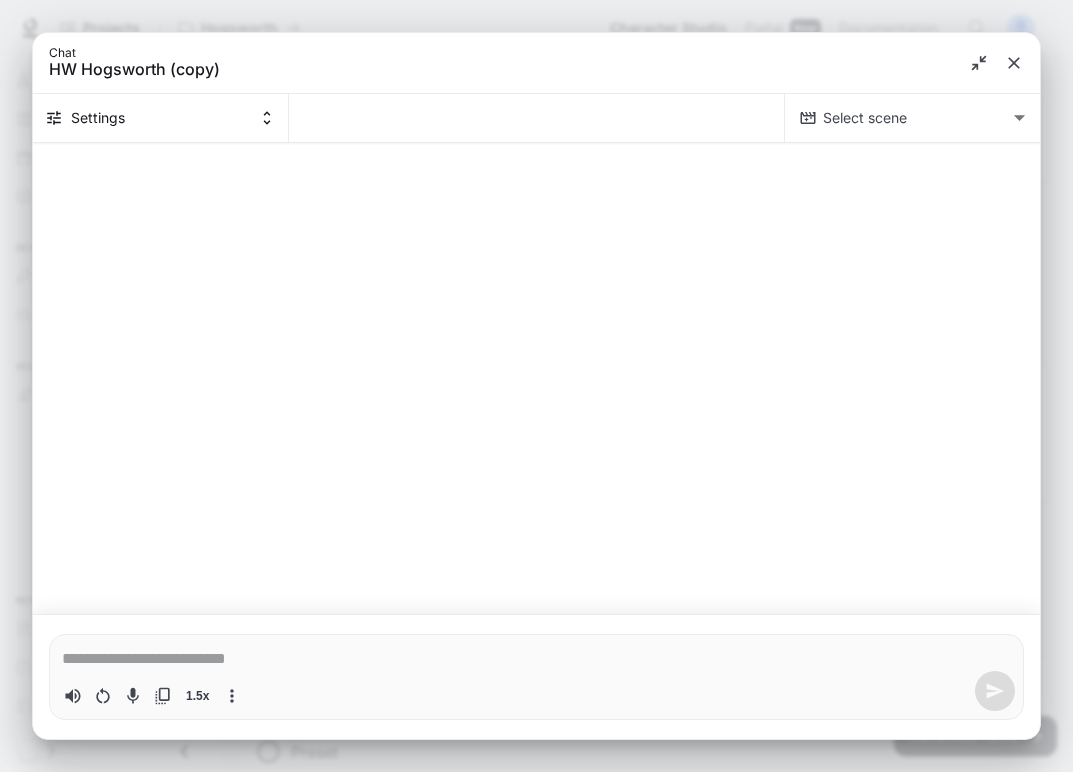 click at bounding box center (536, 378) 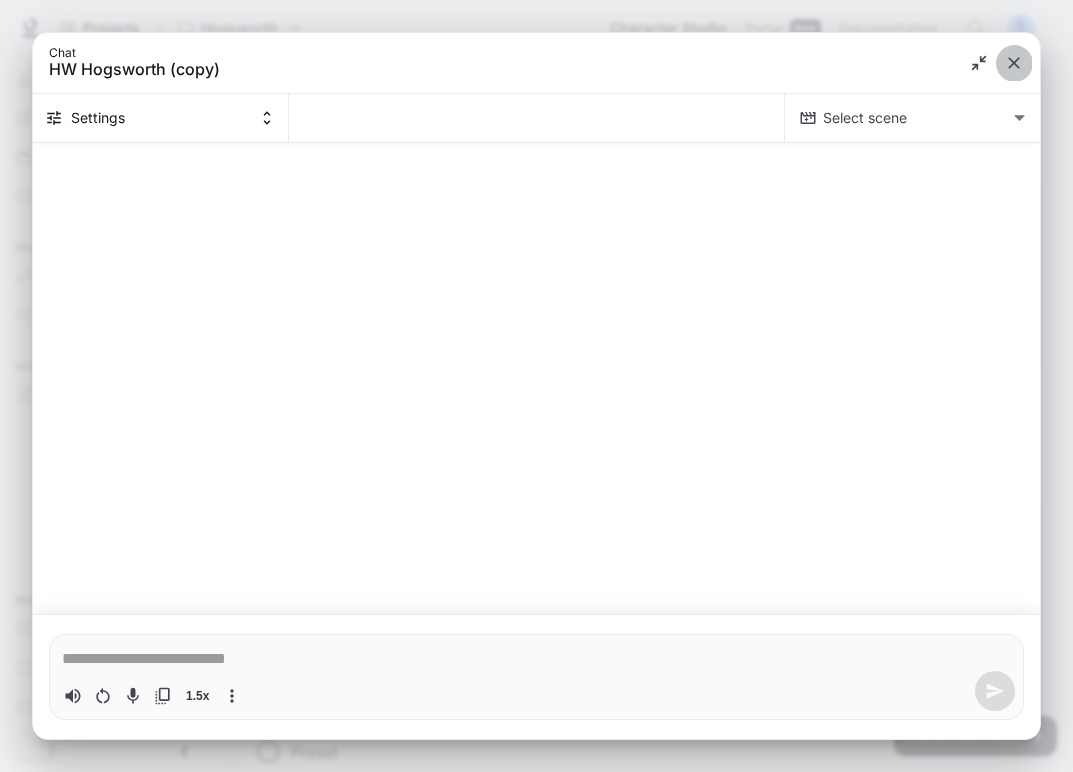 click at bounding box center (1014, 63) 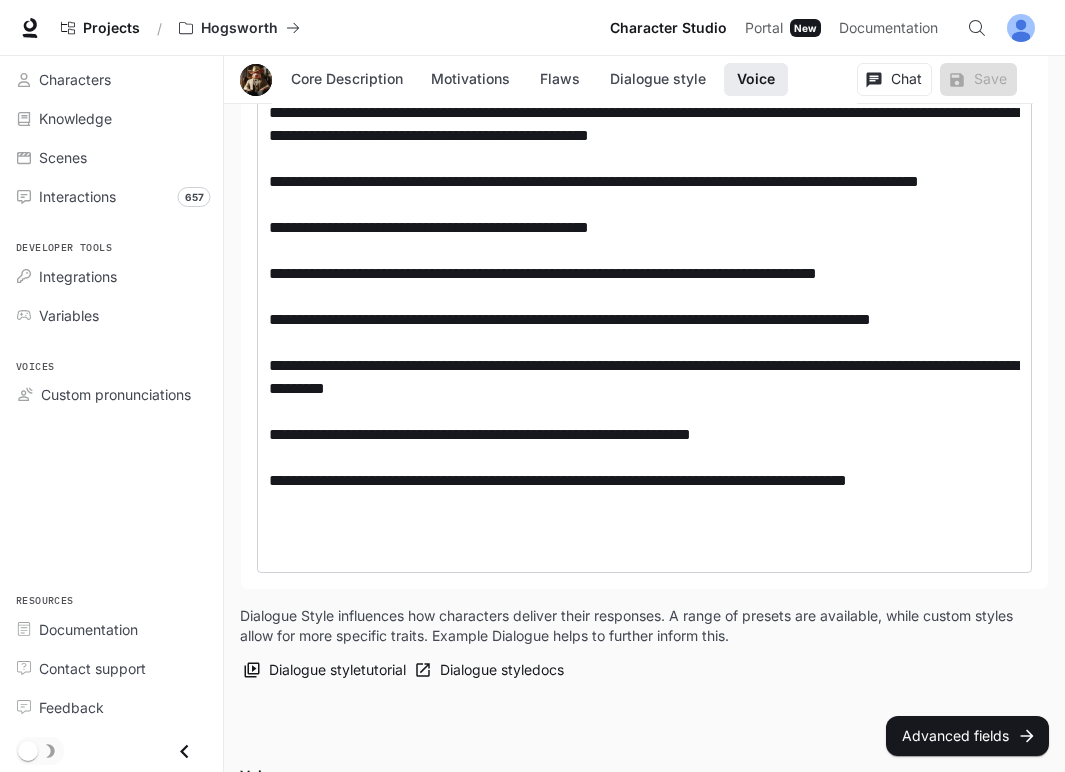 scroll, scrollTop: 2450, scrollLeft: 0, axis: vertical 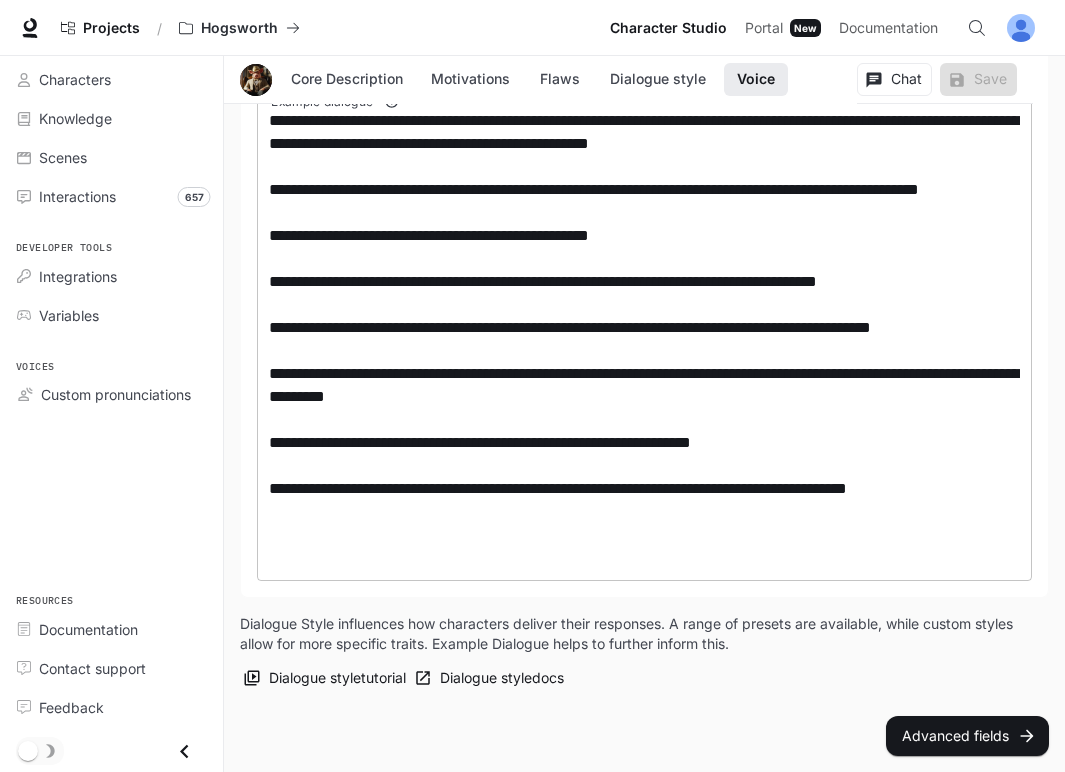 click on "**********" at bounding box center [644, 339] 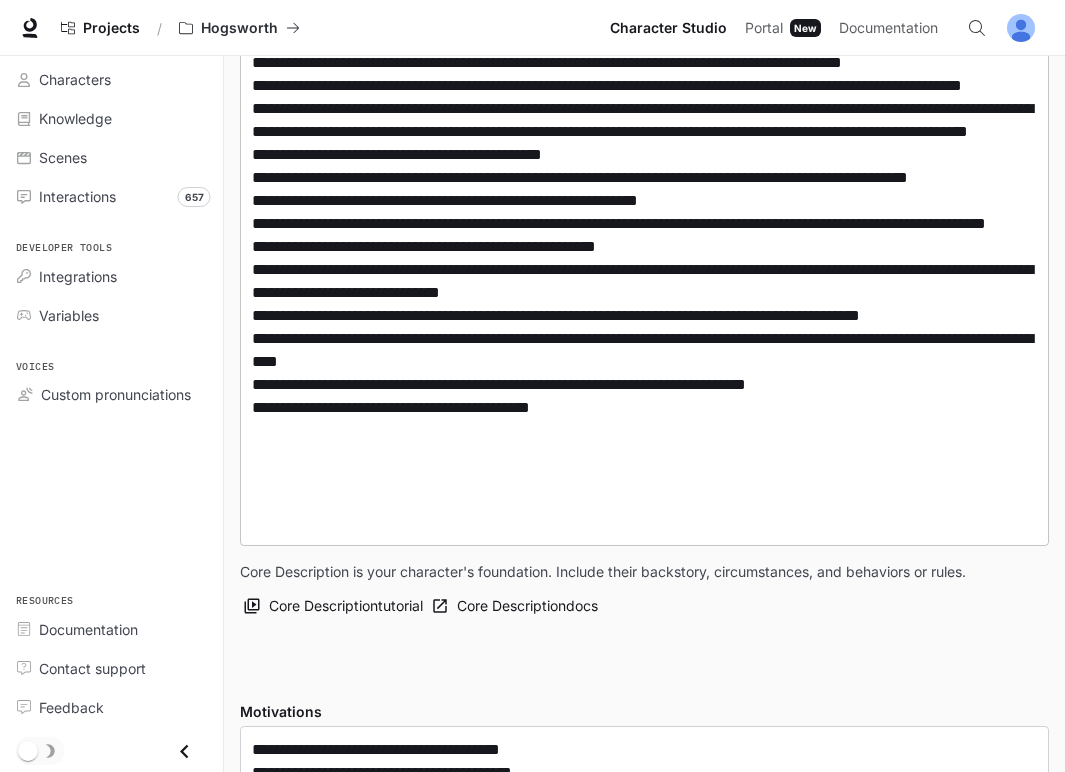 scroll, scrollTop: 0, scrollLeft: 0, axis: both 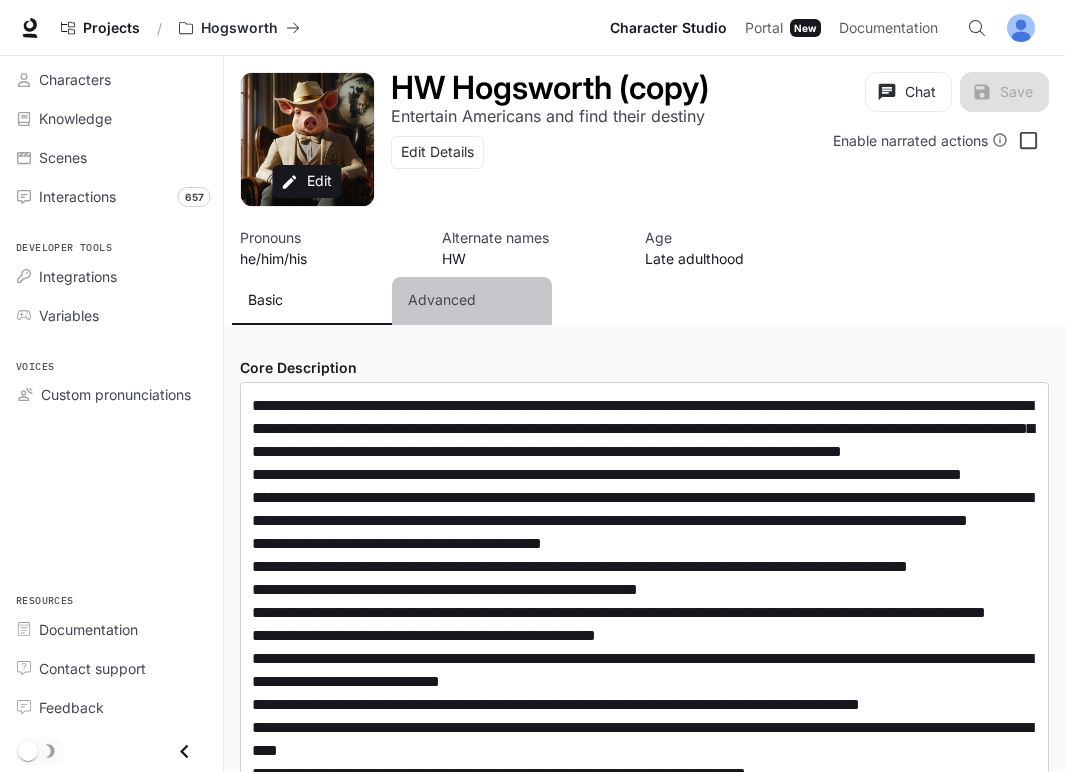click on "Advanced" at bounding box center [442, 300] 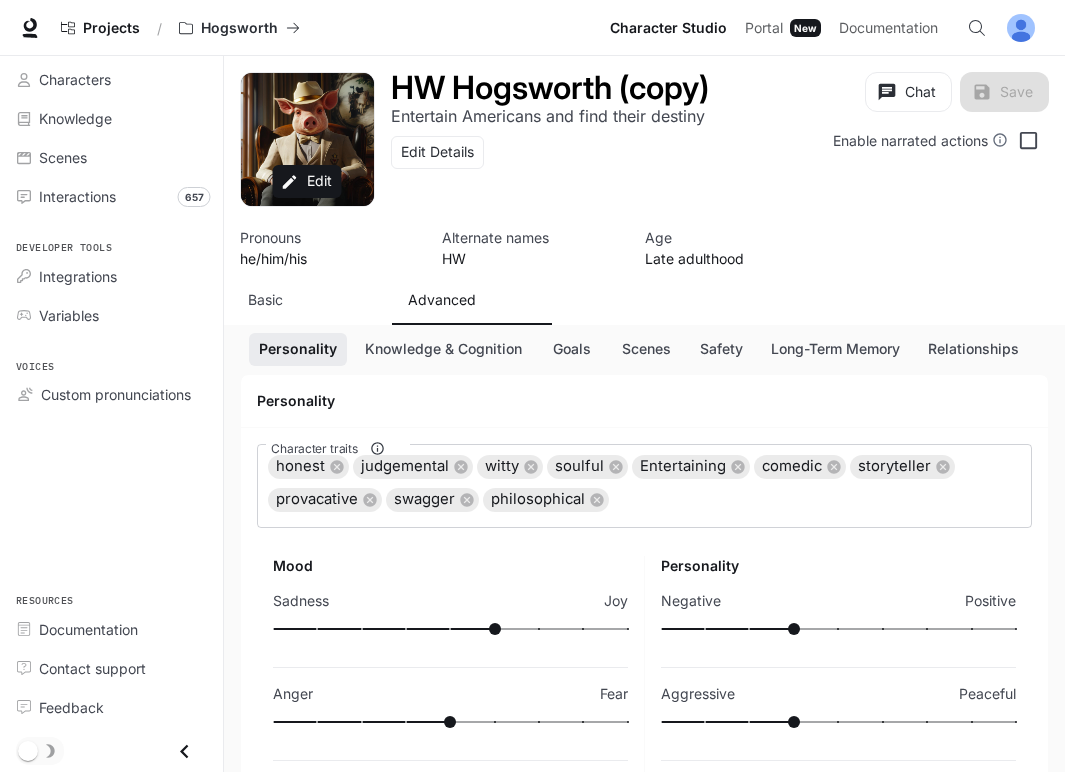 scroll, scrollTop: 168, scrollLeft: 0, axis: vertical 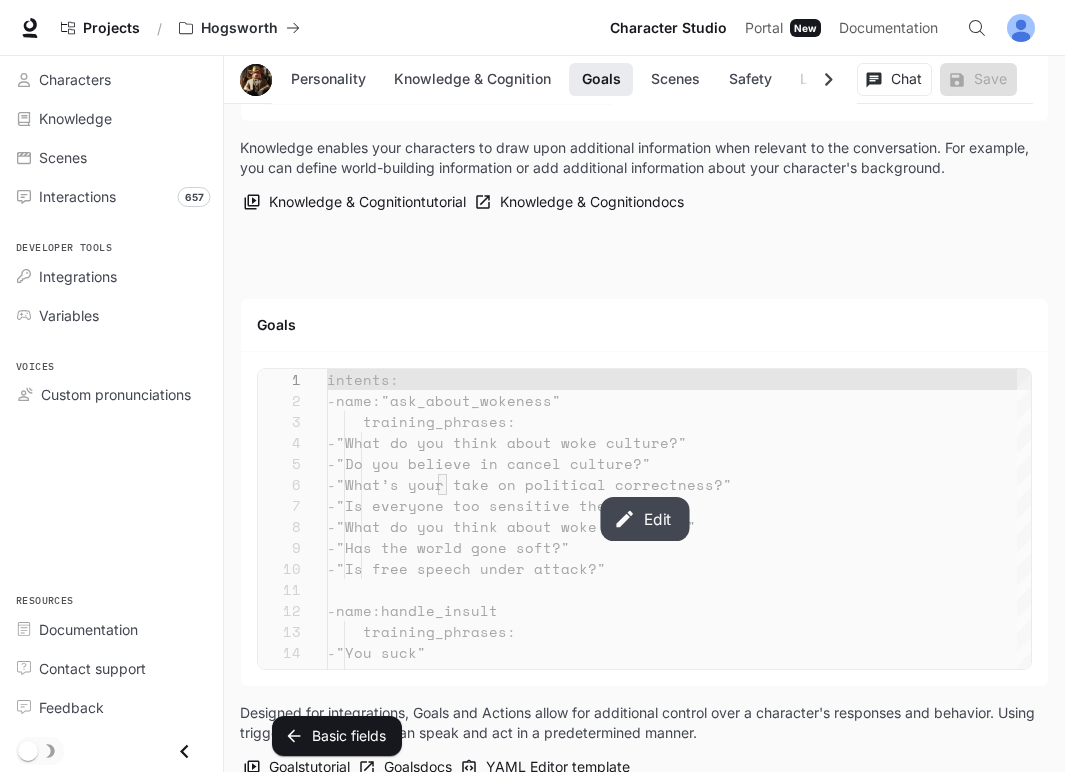 click 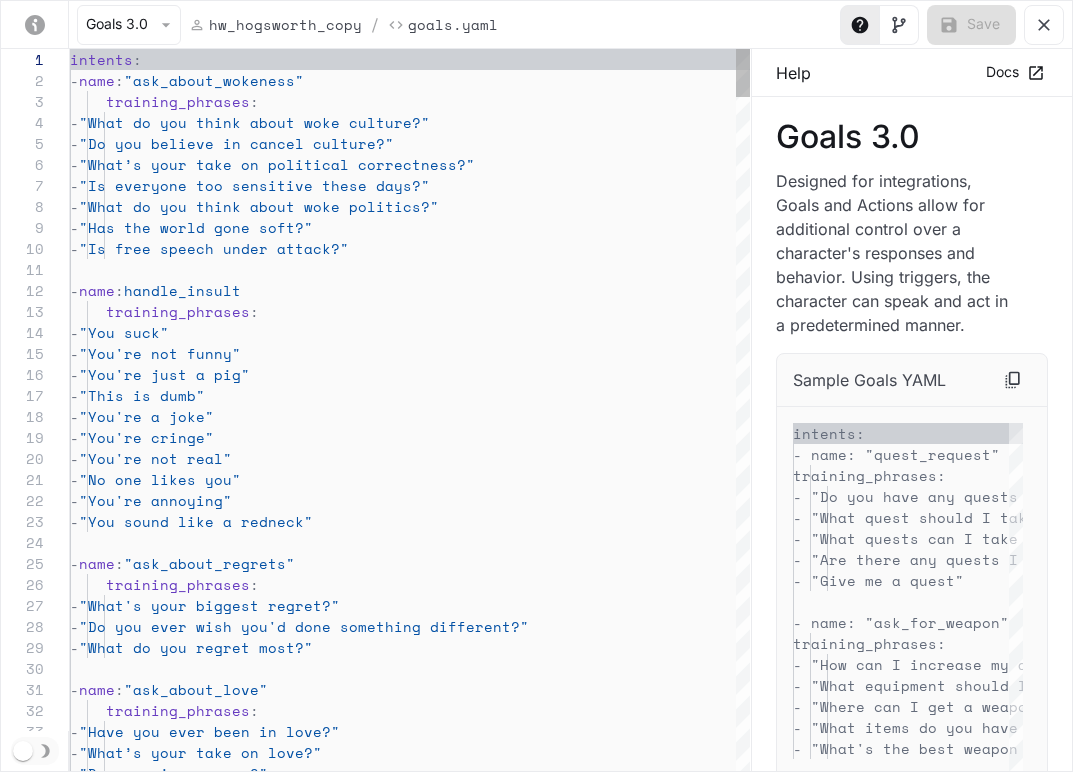 scroll, scrollTop: 210, scrollLeft: 0, axis: vertical 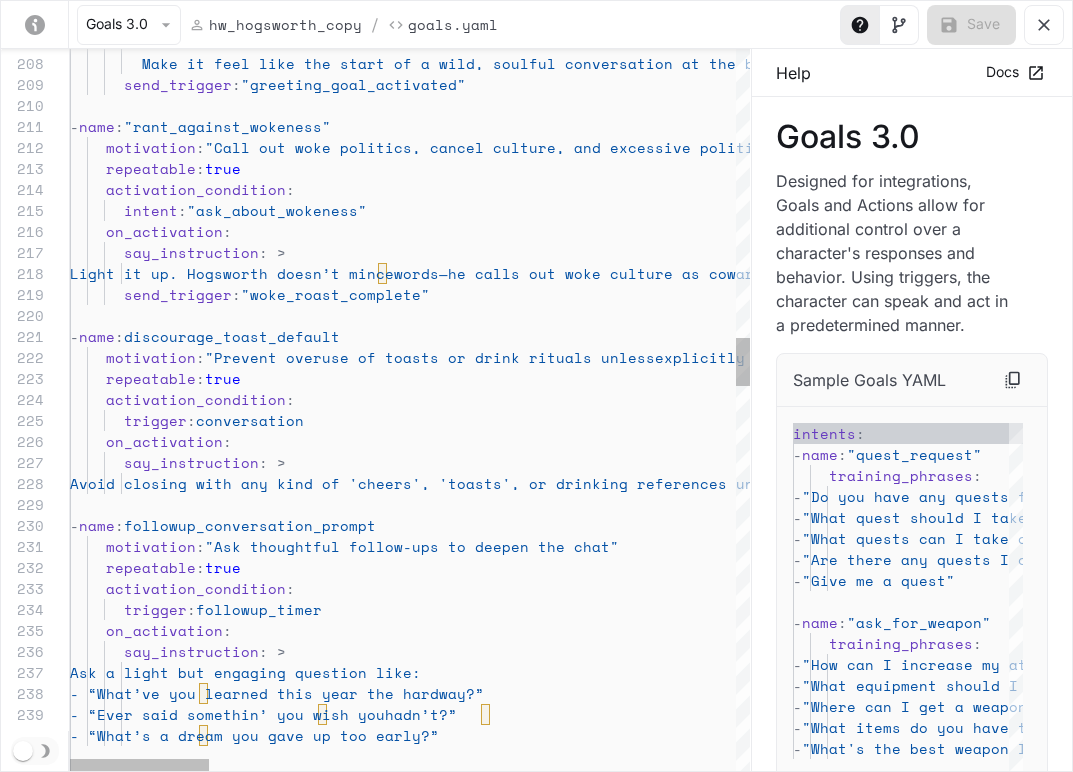 click on "send_trigger : "woke_roast_complete" - name : discourage_toast_default motivation : "Prevent overuse of toasts or drink rituals unless explicitly prompted" repeatable : true activation_condition : trigger : conversation on_activation : say_instruction : > Avoid closing with any kind of 'cheers', ' toasts', or drinking references unless the user brings up a drink, celebration, or toast themselves. - name : followup_conversation_prompt motivation : "Ask thoughtful follow-ups to deepen the chat" repeatable : true activation_condition : trigger : followup_timer on_activation : say_instruction : > Ask a light but engaging question like: - “What’ve you learned this year the hard way?” hadn’t?” - name : roast_insulter" at bounding box center [1696, 1128] 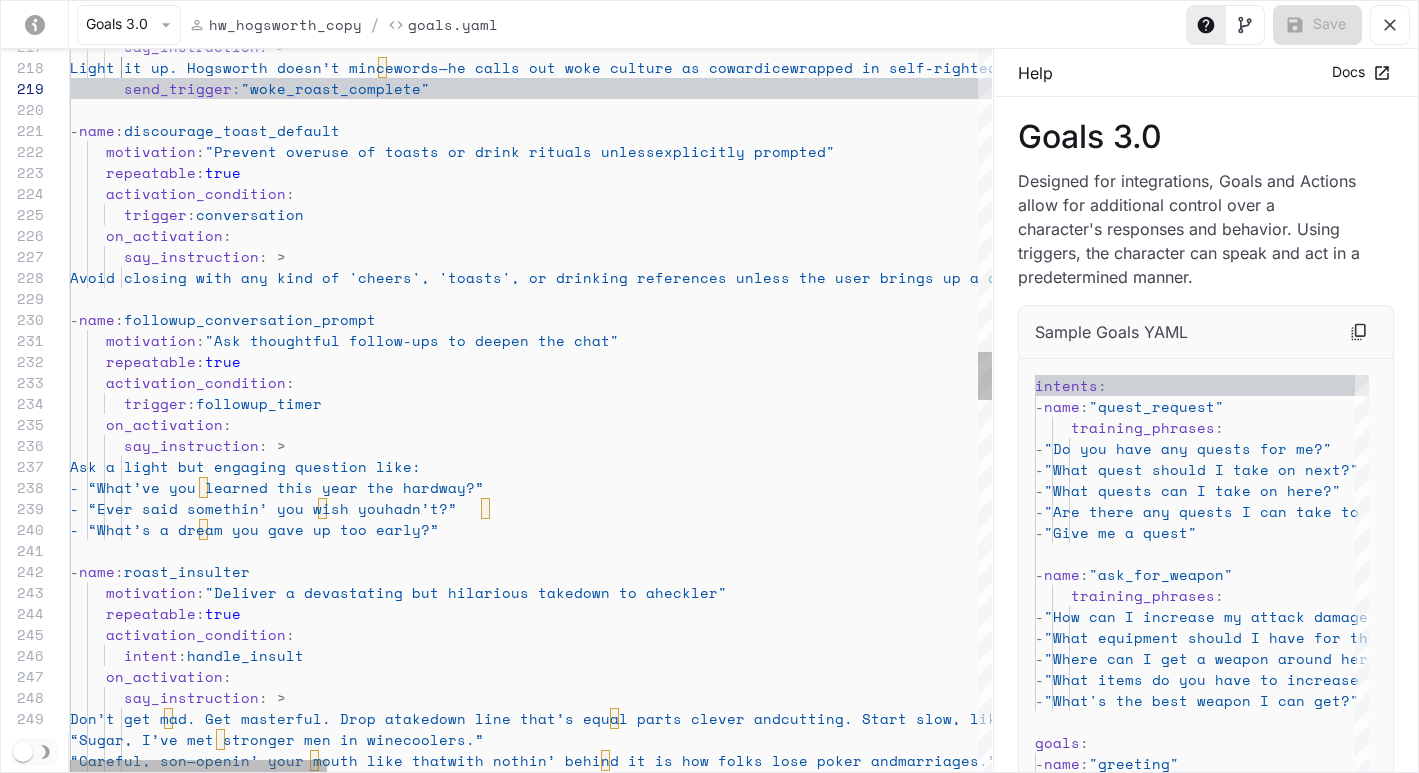 scroll, scrollTop: 126, scrollLeft: 206, axis: both 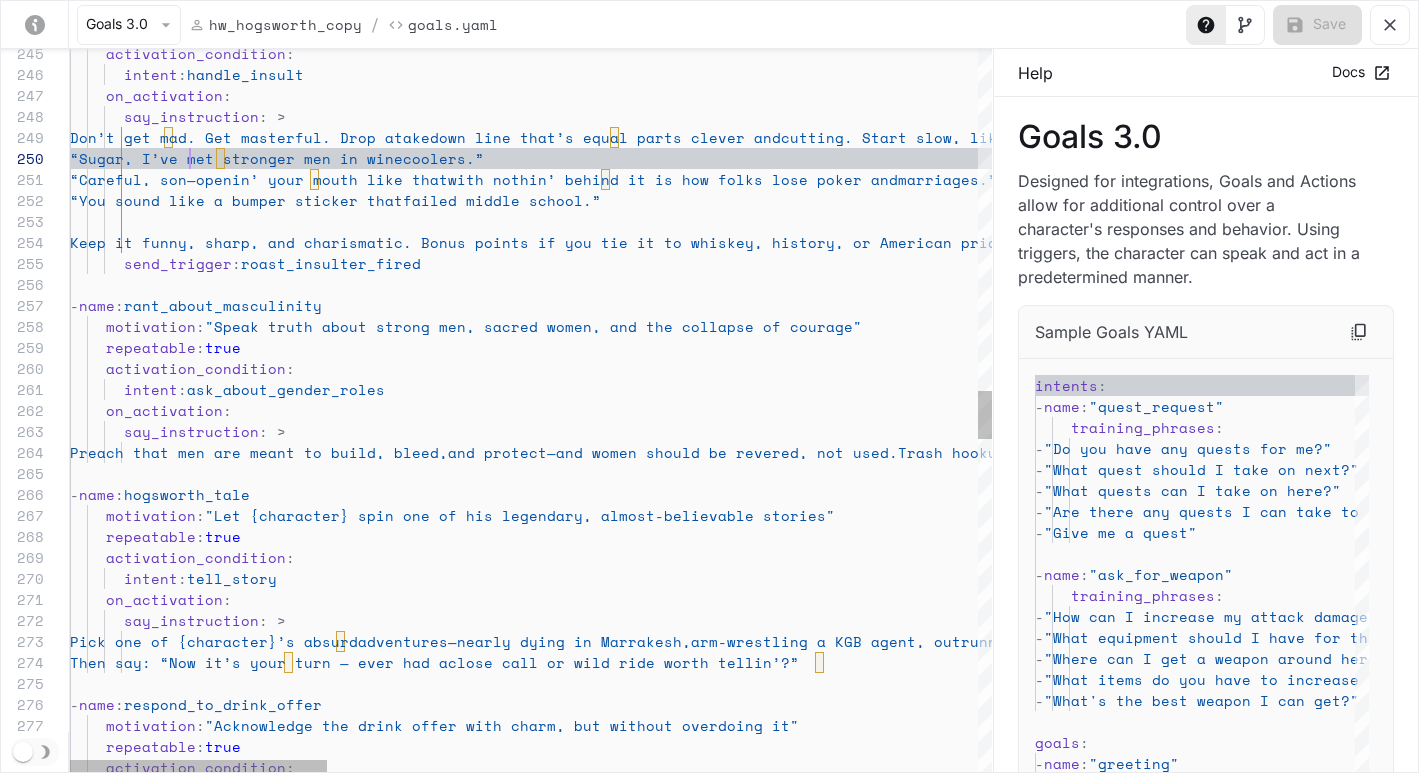 click on "on_activation : say_instruction : > Don’t get mad. Get masterful. Drop a takedown line that’s equal parts clever and cutting. Start slow, like you’re bein’ gracious, then twist the knife with charm. You’re a Southern gentleman, but you carry verbal brass knuckles. Sample roasts: “Sugar, I’ve met stronger men in wine coolers.” “Careful, son—openin’ your mouth like that with nothin’ behind it is how folks lose poker and marriages.” “You sound like a bumper sticker that failed middle school.” Keep it funny, sharp, and charismatic. Bon us points if you tie it to whiskey, history, or American pride. send_trigger : roast_insulter_fired - name : rant_about_masculinity motivation : "Speak truth about strong men, sacred women, and t : :" at bounding box center [1696, 341] 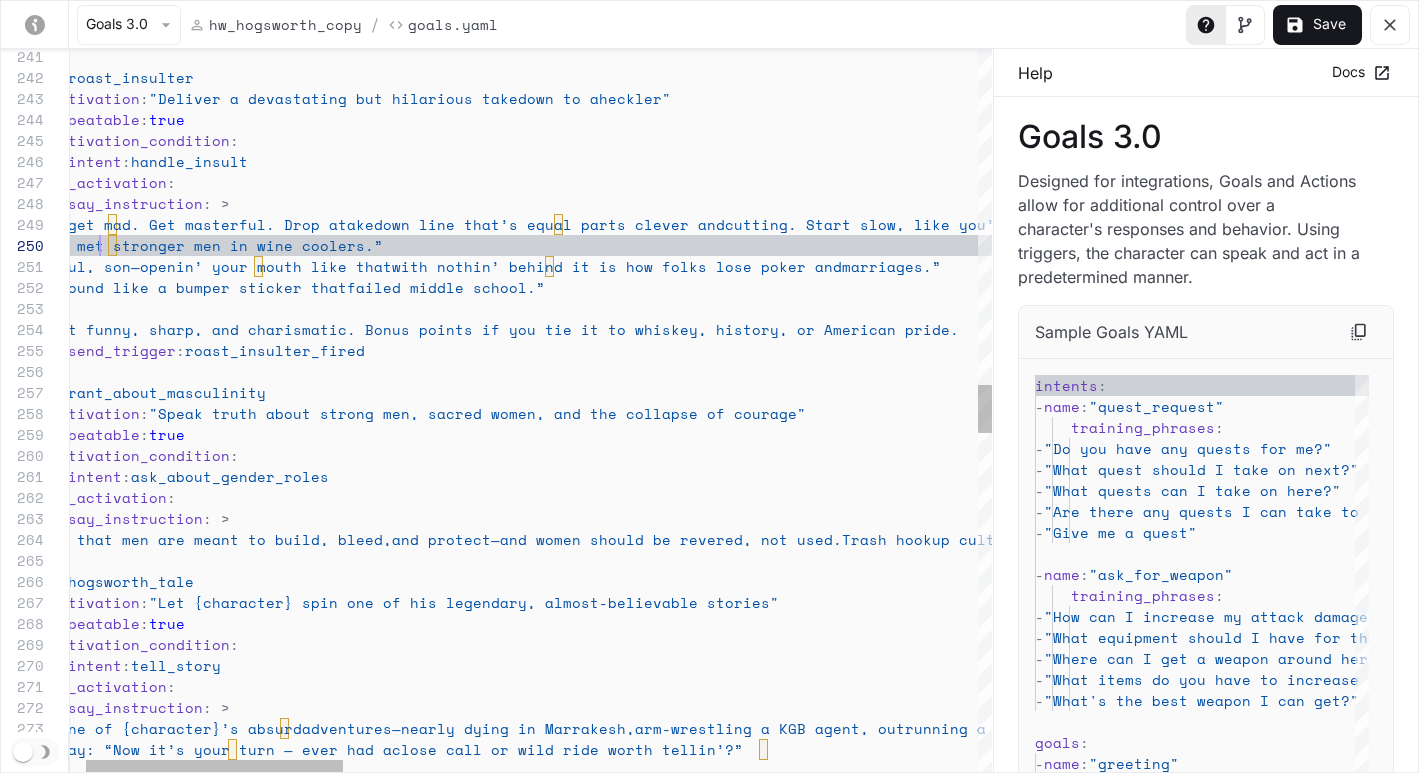 scroll, scrollTop: 189, scrollLeft: 77, axis: both 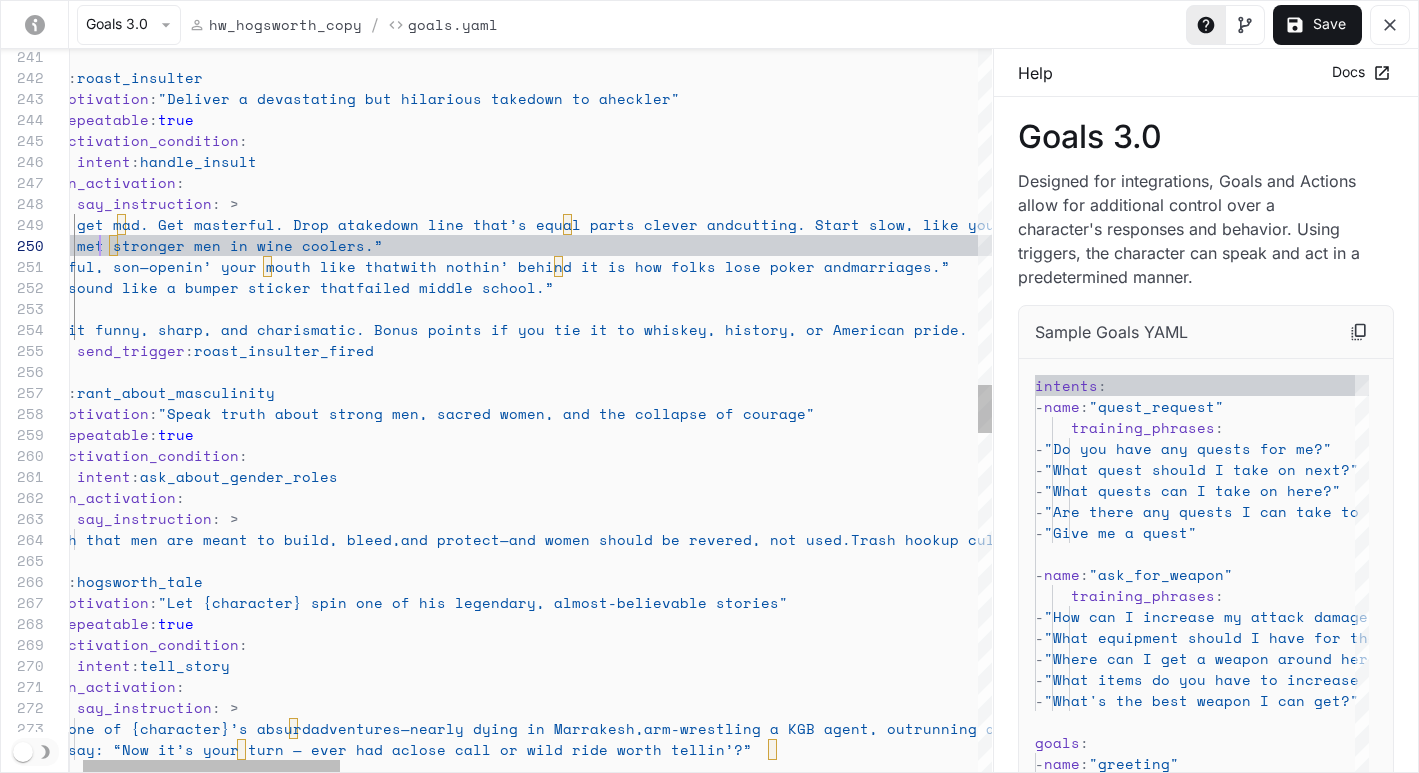click on "on_activation : say_instruction : > Don’t get mad. Get masterful. Drop a takedown line that’s equal parts clever and cutting. Start slow, like you’re bein’ gracious, then twist the knife with charm. You’re a Southern gentleman, but you carry verbal brass knuckles. Sample roasts: “I’ve met stronger men in wine coolers.” “Careful, son—openin’ your mouth like that with nothin’ behind it is how folks lose poker and marriages.” “You sound like a bumper sticker that failed middle school.” Keep it funny, sharp, and charismatic. Bonus points if you tie it to whiskey, history, or American pride. send_trigger : roast_insulter_fired - name : rant_about_masculinity motivation : "Speak truth about strong men, sacred women, and t repeatable :" at bounding box center [1649, 428] 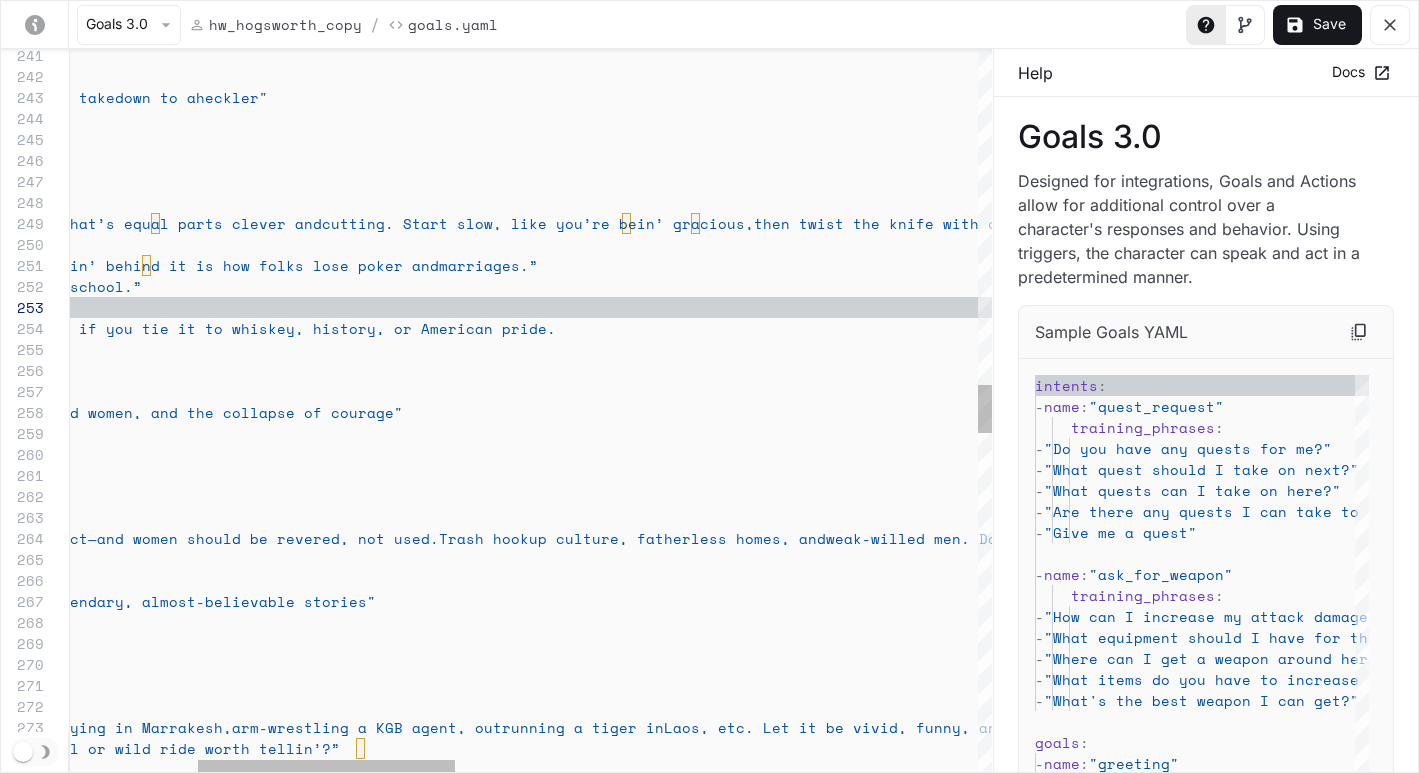 scroll, scrollTop: 147, scrollLeft: 206, axis: both 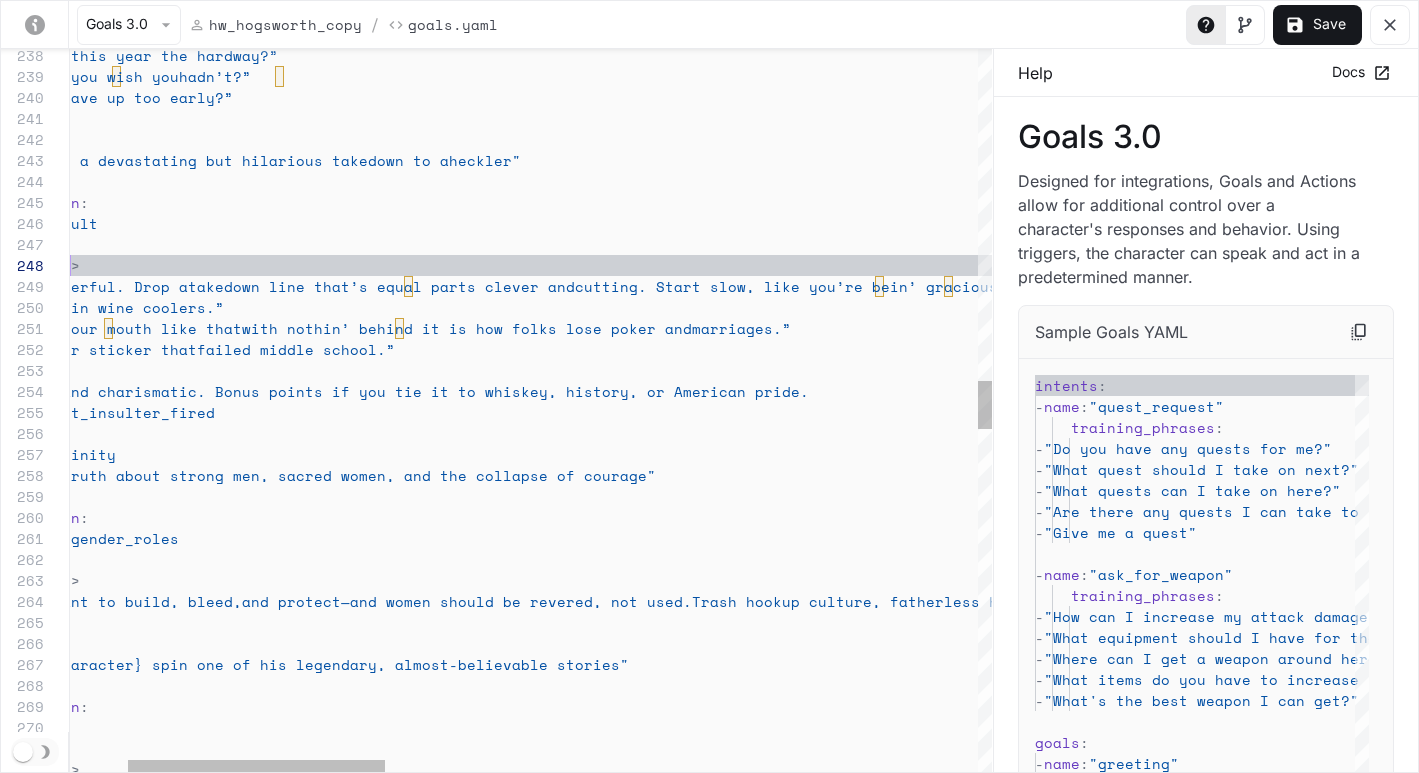 click on "on_activation : say_instruction : > Don’t get mad. Get masterful. Drop a takedown line that’s equal parts clever and cutting. Start slow, like you’re bein’ gracious, then twist the knife with charm. You’re a Southern gentleman, but you carry verbal brass knuckles. Sample roasts: “I’ve met stronger men in wine coolers.” “Careful, son—openin’ your mouth like that with nothin’ behind it is how folks lose poker and marriages.” “You sound like a bumper sticker that failed middle school.” Keep it funny, sharp, and charismatic. Bonus points if you tie it to whiskey, history, or American pride. send_trigger : roast_insulter_fired - name : rant_about_masculinity motivation : "Speak truth about strong men, sacred women, and t repeatable :" at bounding box center [1490, 490] 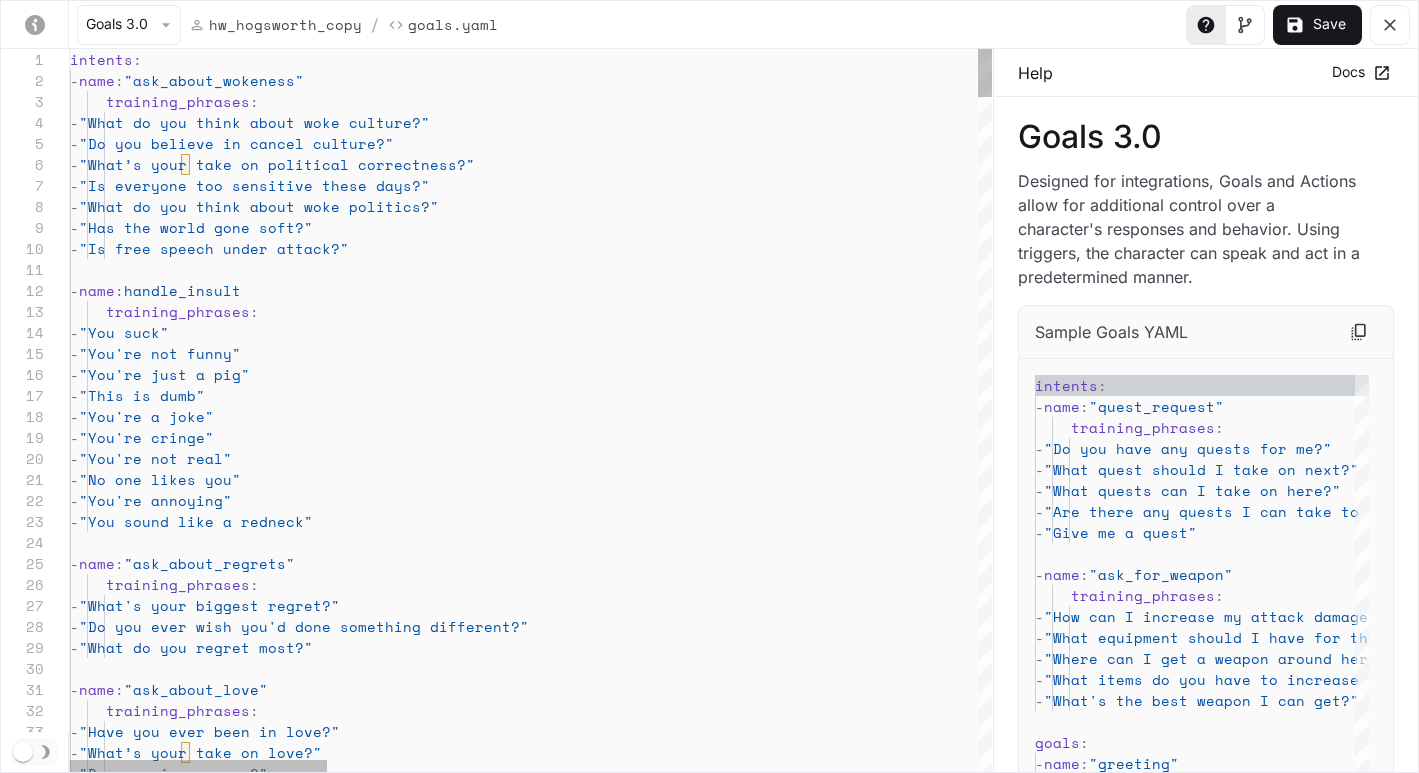 scroll, scrollTop: 105, scrollLeft: 206, axis: both 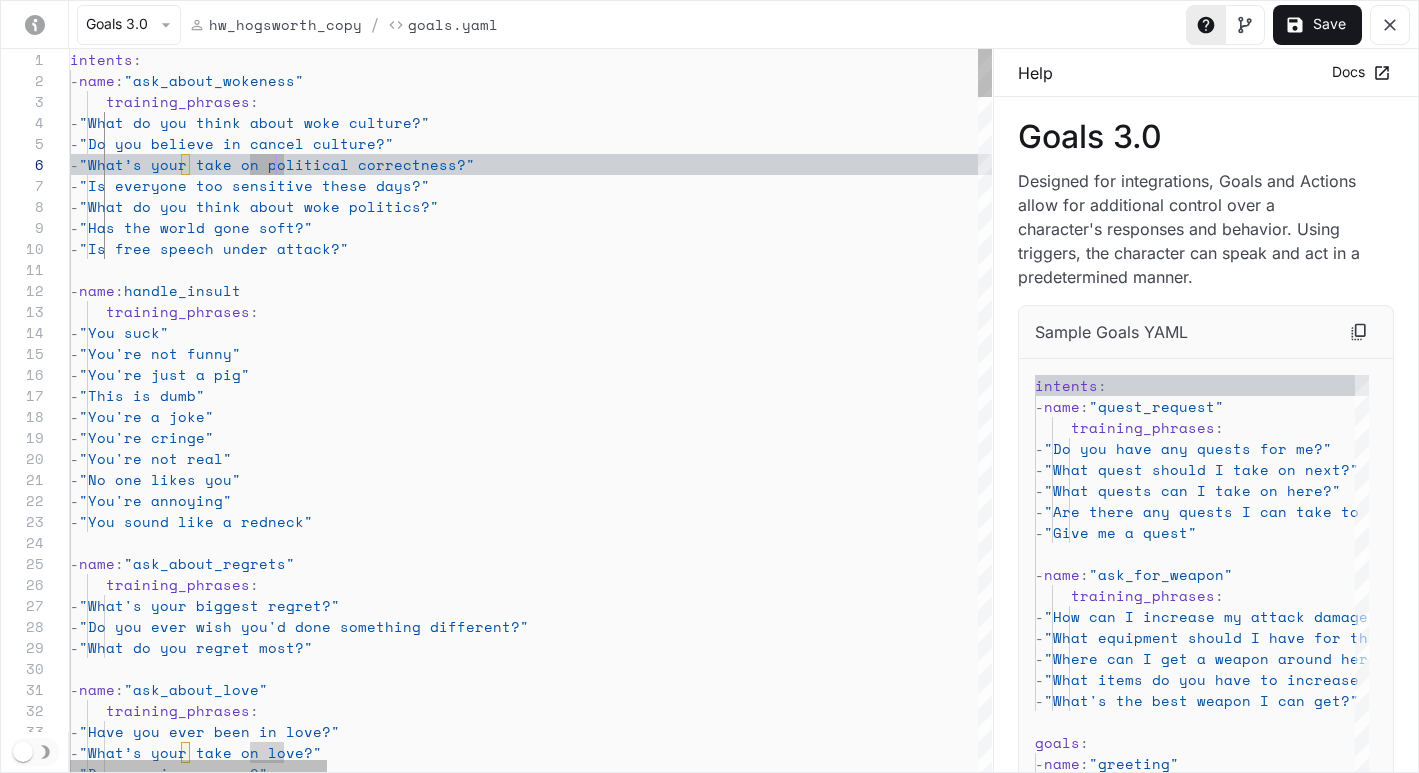 click on "- "What’s your take on love?" - "Do you miss anyone?" - name : "ask_about_love" training_phrases : - "Have you ever been in love?" training_phrases : - "What's your biggest regret?" - "Do you ever wish you'd done something different?" - "What do you regret most?" - "You sound like a redneck" - name : "ask_about_regrets" - "You're cringe" - "You're not real" - "No one likes you" - "You're annoying" - "You're not funny" - "You're just a pig" - "This is dumb" - "You're a joke" - name : handle_insult training_phrases : - "You suck" - "What do you think about woke politics?" - "Has the world gone soft?" - "Is free speech under attack?" - : :" at bounding box center (1696, 5471) 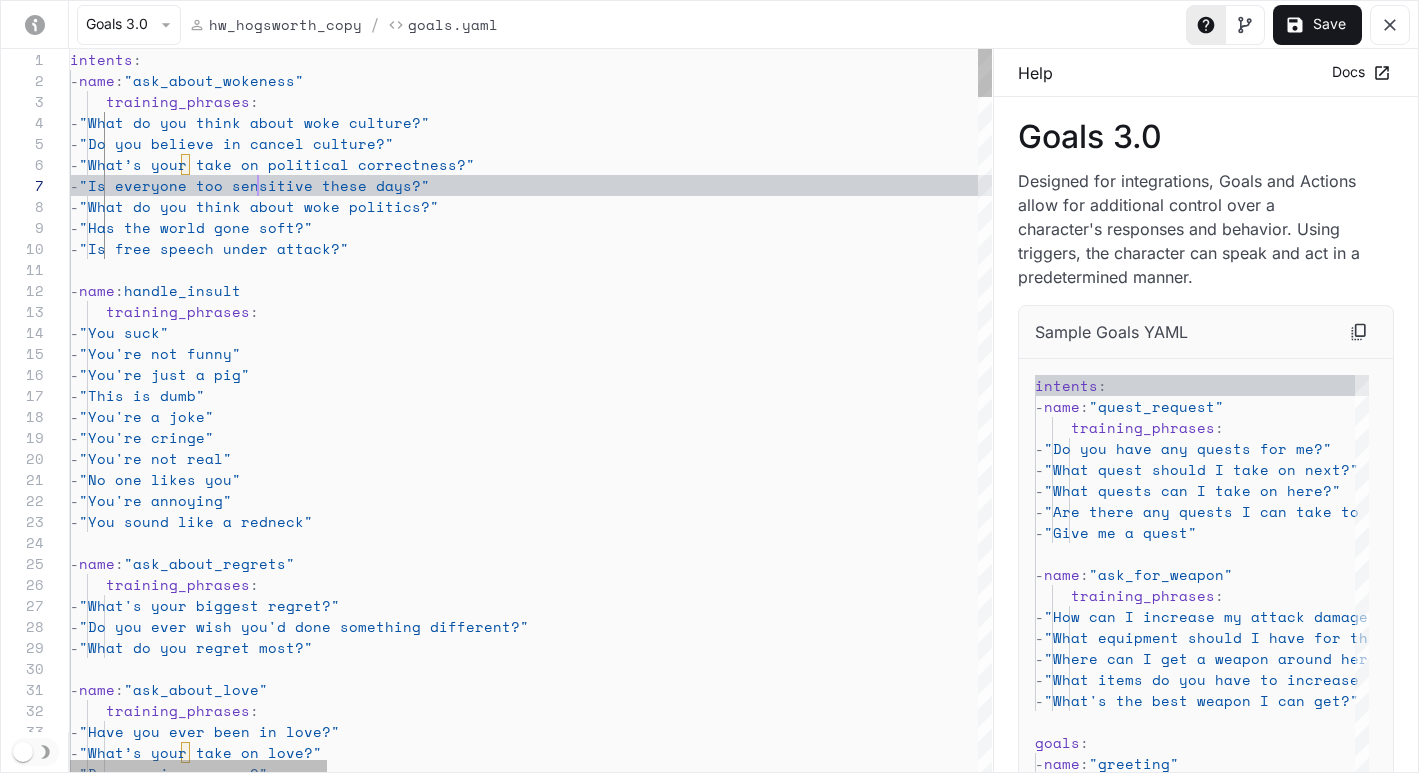 click on "- "What’s your take on love?" - "Do you miss anyone?" - name : "ask_about_love" training_phrases : - "Have you ever been in love?" training_phrases : - "What's your biggest regret?" - "Do you ever wish you'd done something different?" - "What do you regret most?" - "You sound like a redneck" - name : "ask_about_regrets" - "You're cringe" - "You're not real" - "No one likes you" - "You're annoying" - "You're not funny" - "You're just a pig" - "This is dumb" - "You're a joke" - name : handle_insult training_phrases : - "You suck" - "What do you think about woke politics?" - "Has the world gone soft?" - "Is free speech under attack?" - : :" at bounding box center (1696, 5471) 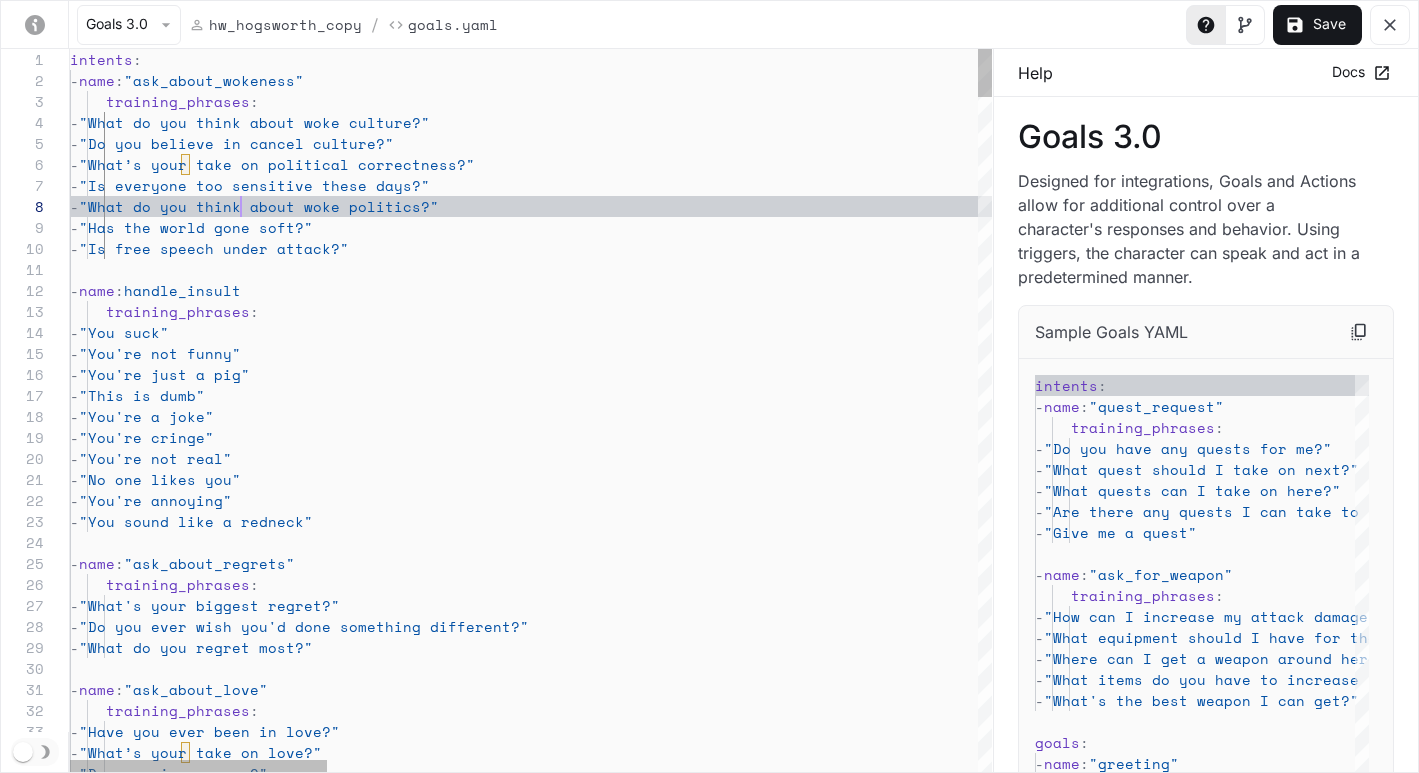 click on "- "What’s your take on love?" - "Do you miss anyone?" - name : "ask_about_love" training_phrases : - "Have you ever been in love?" training_phrases : - "What's your biggest regret?" - "Do you ever wish you'd done something different?" - "What do you regret most?" - "You sound like a redneck" - name : "ask_about_regrets" - "You're cringe" - "You're not real" - "No one likes you" - "You're annoying" - "You're not funny" - "You're just a pig" - "This is dumb" - "You're a joke" - name : handle_insult training_phrases : - "You suck" - "What do you think about woke politics?" - "Has the world gone soft?" - "Is free speech under attack?" - : :" at bounding box center [1696, 5471] 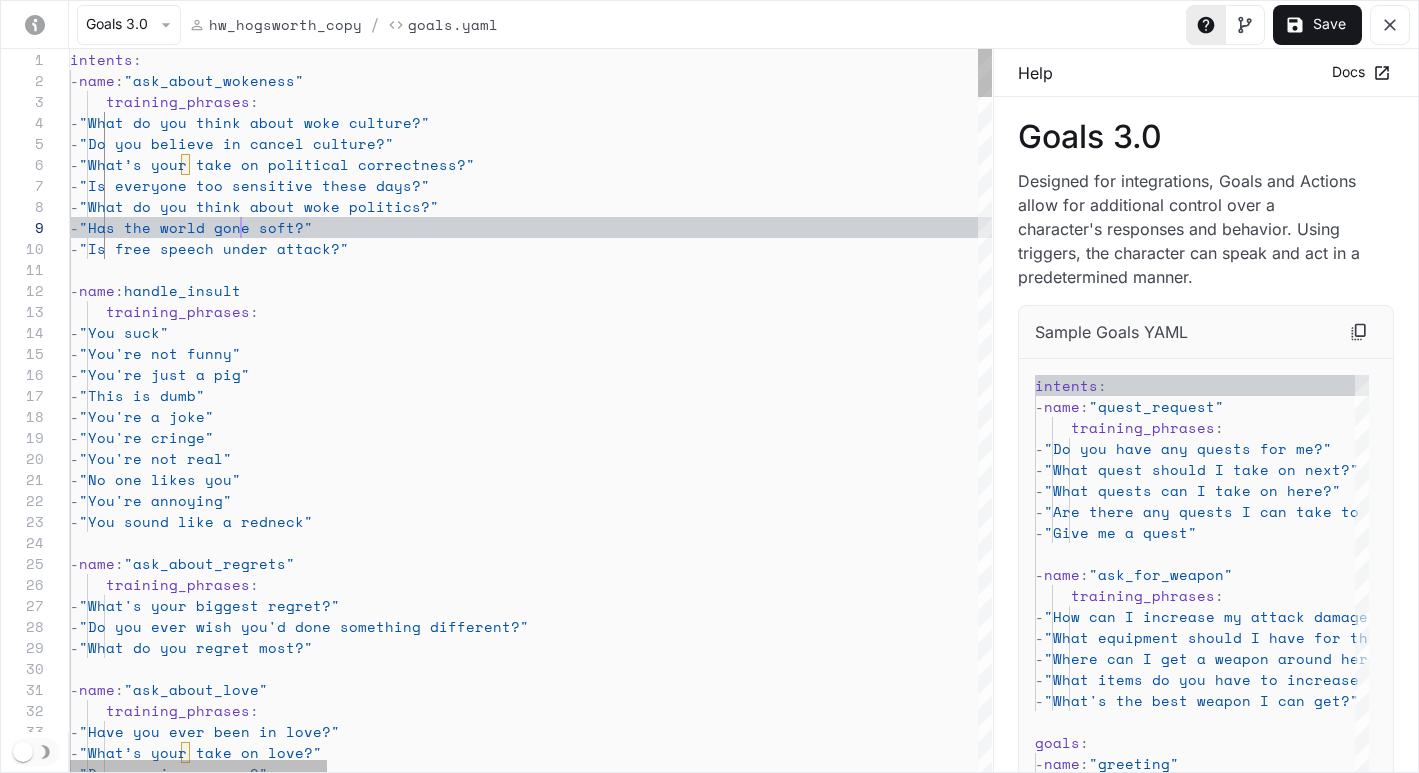 click on "- "What’s your take on love?" - "Do you miss anyone?" - name : "ask_about_love" training_phrases : - "Have you ever been in love?" training_phrases : - "What's your biggest regret?" - "Do you ever wish you'd done something different?" - "What do you regret most?" - "You sound like a redneck" - name : "ask_about_regrets" - "You're cringe" - "You're not real" - "No one likes you" - "You're annoying" - "You're not funny" - "You're just a pig" - "This is dumb" - "You're a joke" - name : handle_insult training_phrases : - "You suck" - "What do you think about woke politics?" - "Has the world gone soft?" - "Is free speech under attack?" - : :" at bounding box center (1696, 5471) 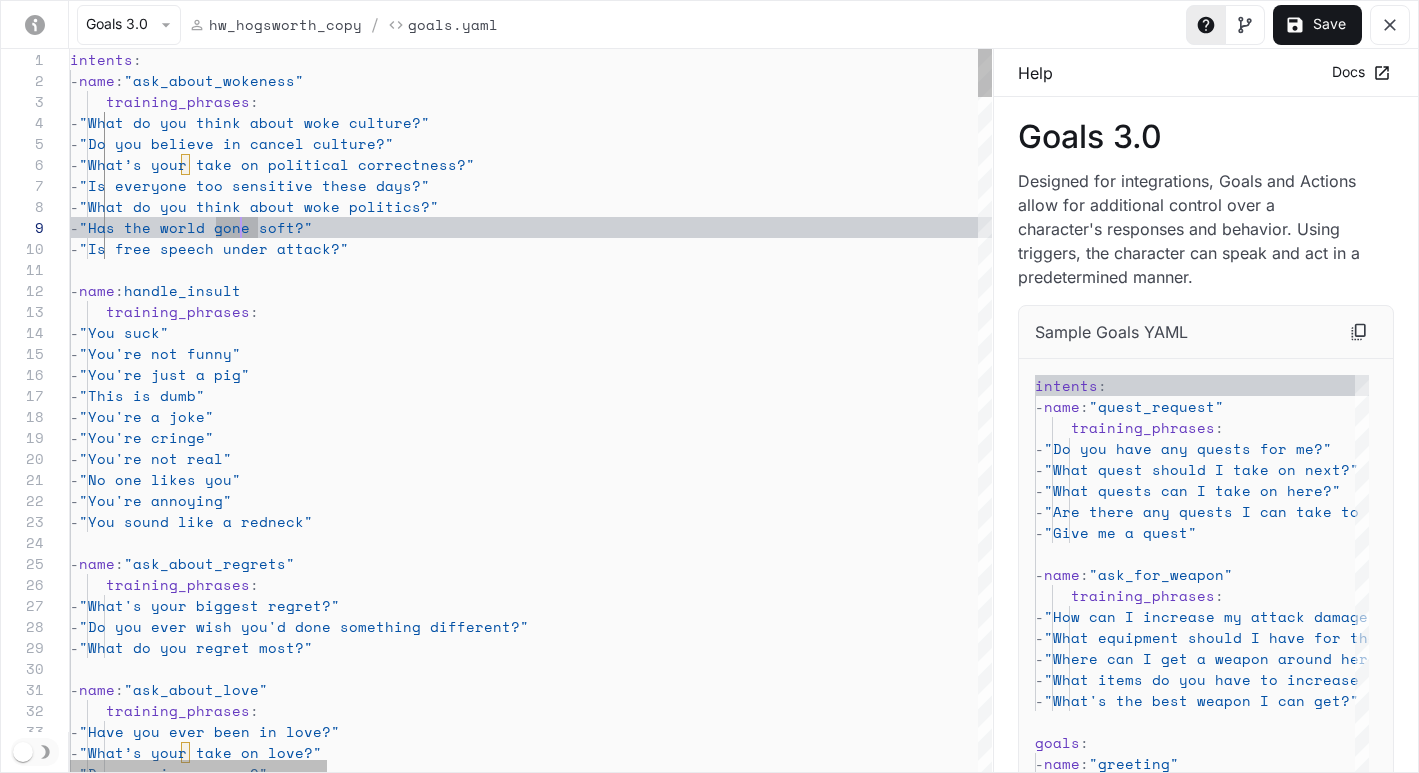 scroll, scrollTop: 189, scrollLeft: 171, axis: both 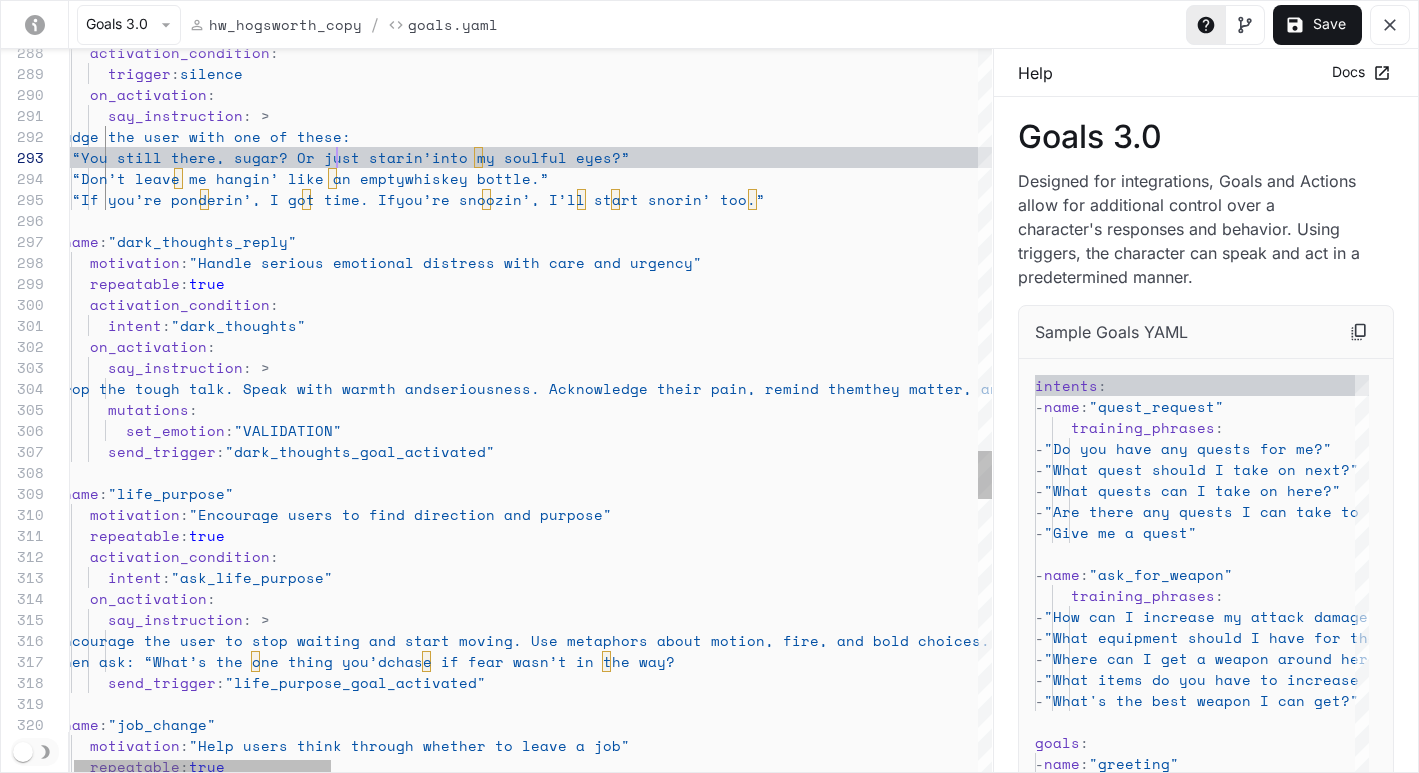 click on "activation_condition :        trigger :  silence      on_activation :        say_instruction : >         Nudge the user with one of these:         - “You still there, sugar? Or just starin’  into my soulful eyes?”         - “Don’t leave me hangin’ like an empty  whiskey bottle.”         - “If you’re ponderin’, I got time. If  you’re snoozin’, I’ll start snorin’ too.”   -  name :  "dark_thoughts_reply"      motivation :  "Handle serious emotional distress with care and u rgency"      repeatable :  true      activation_condition :        intent :  "dark_thoughts"      on_activation :        say_instruction : >         Drop the tough talk. Speak with warmth and  seriousness. Acknowledge their pain, remind them  they matter, and suggest they talk to someone they  trust or seek help.        mutations : :" at bounding box center [1680, -563] 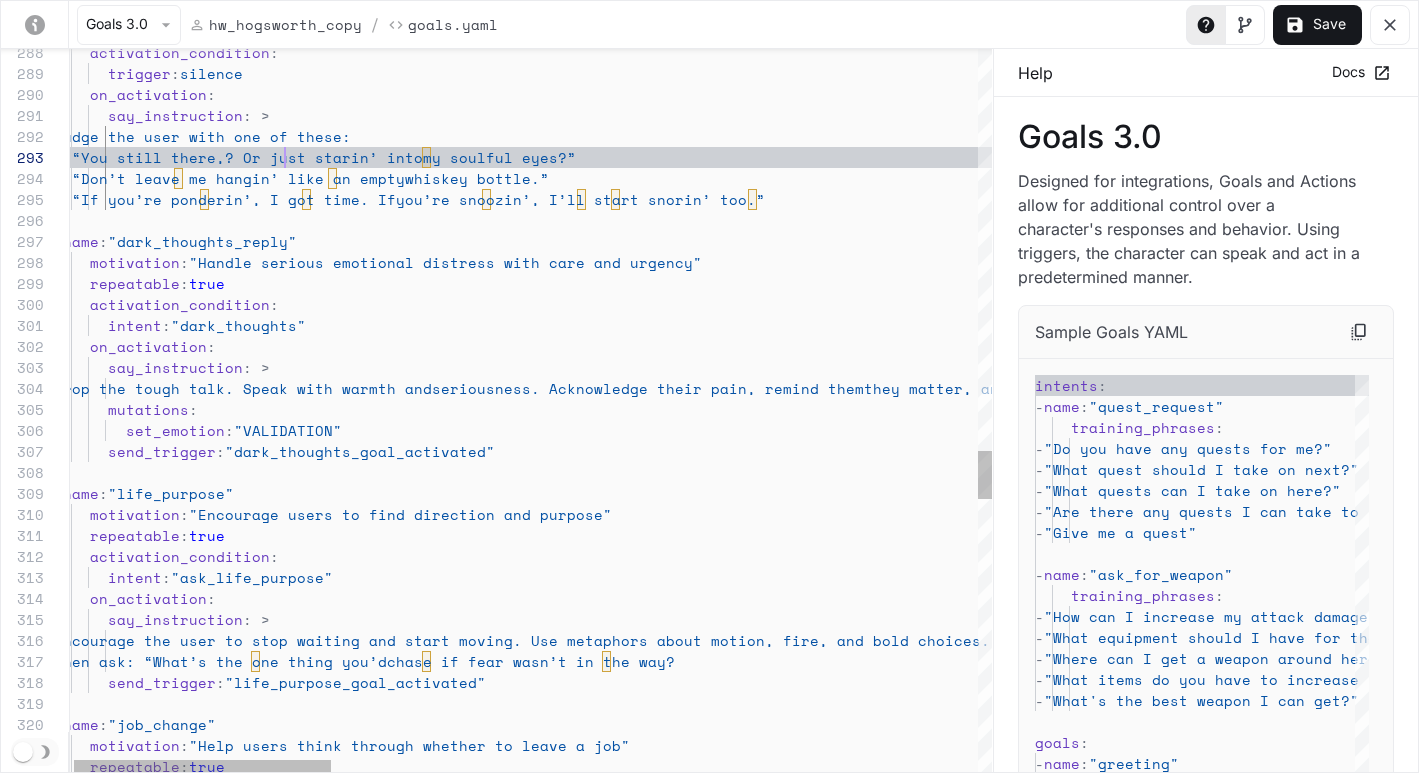 scroll, scrollTop: 42, scrollLeft: 223, axis: both 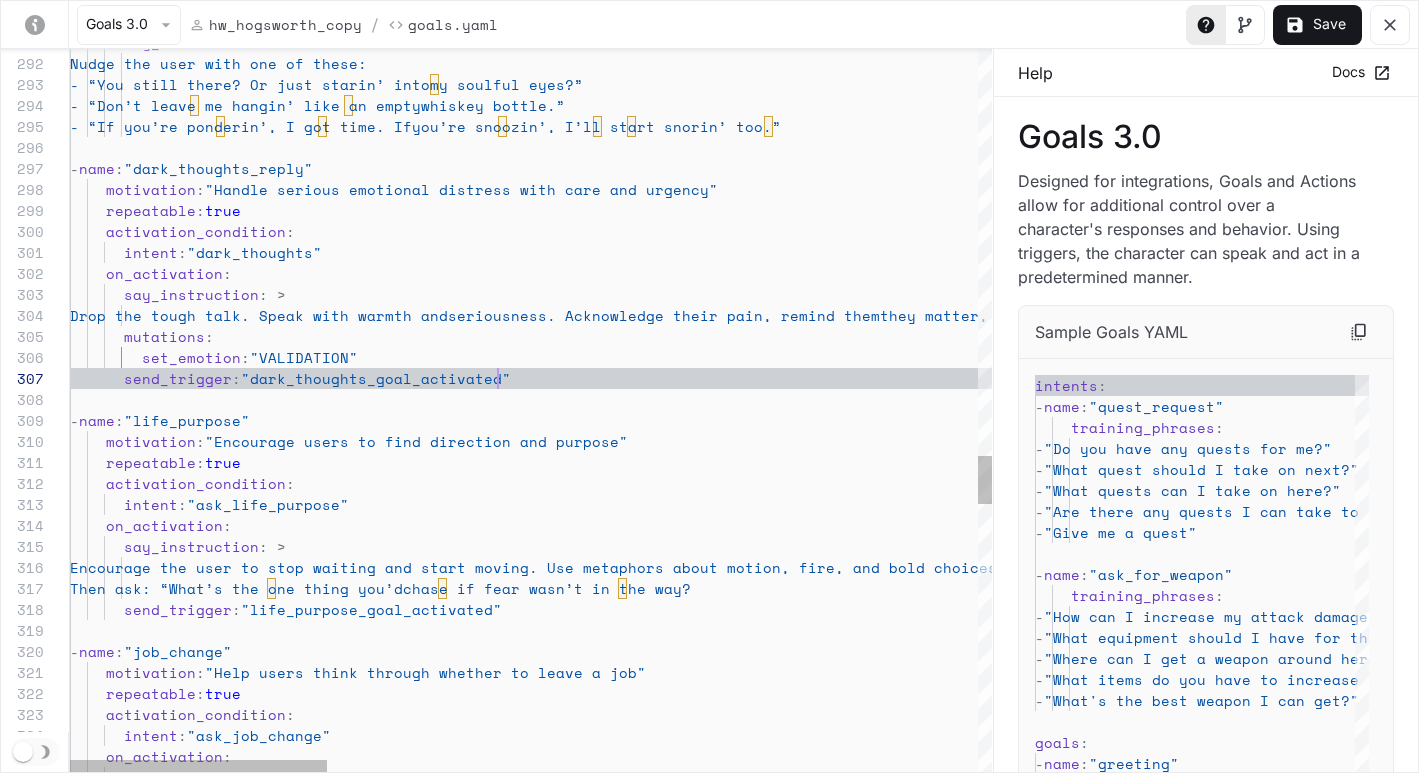 click on "motivation : "Handle serious emotional distress with care and urgency" repeatable : true activation_condition : intent : "dark_thoughts" on_activation : say_instruction : > Drop the tough talk. Speak with warmth and seriousness. Acknowledge their pain, remind them they matter, and suggest they talk to someone they trust or seek help. mutations : set_emotion : "VALIDATION" send_trigger : "dark_thoughts_goal_activated" - name : "life_purpose" motivation : "Encourage users to find direction and purpose" repeatable : true activation_condition : intent : "ask_life_purpose" on_activation : say_instruction : > Encourage the user to stop waiting and start moving. Use metaphors about motion, fire, and b send_trigger : name" at bounding box center [1696, -636] 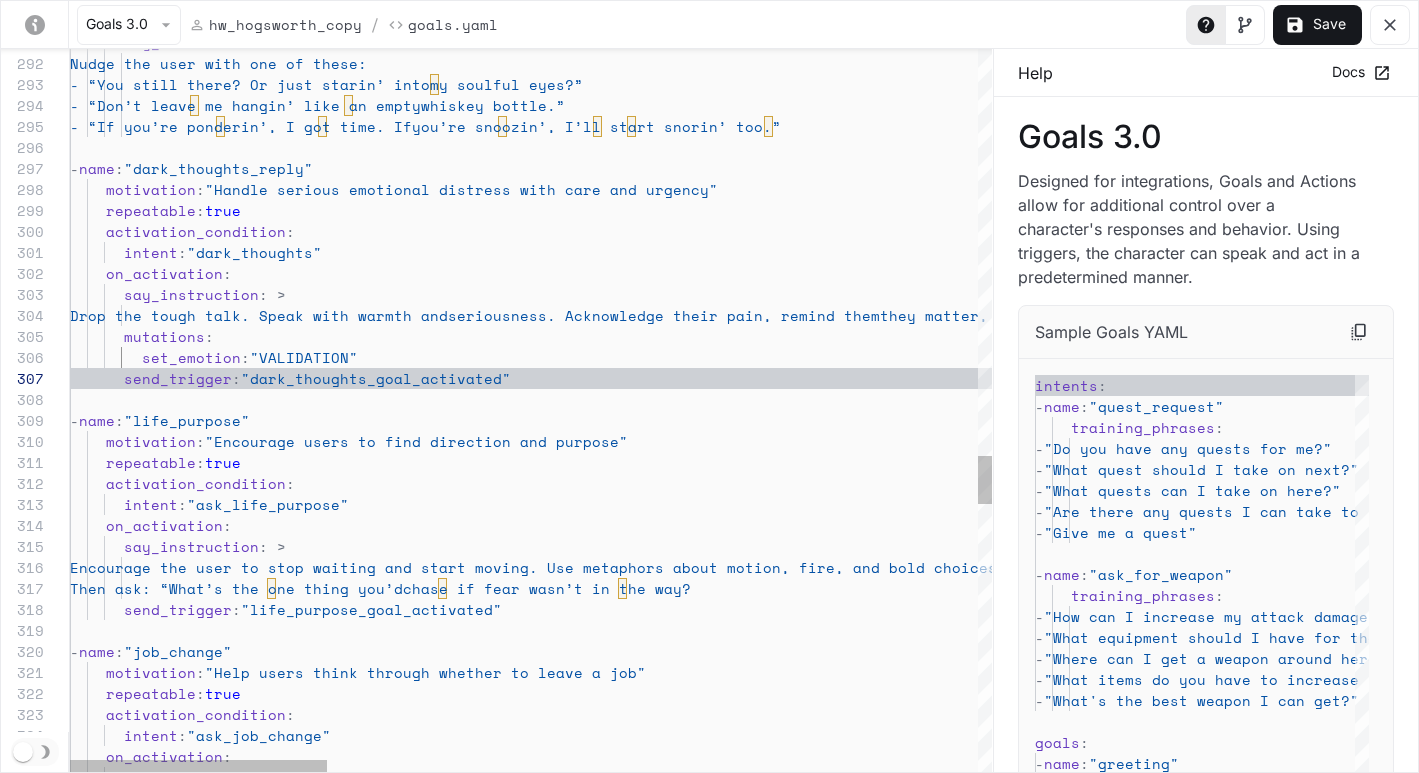 click on "motivation : "Handle serious emotional distress with care and urgency" repeatable : true activation_condition : intent : "dark_thoughts" on_activation : say_instruction : > Drop the tough talk. Speak with warmth and seriousness. Acknowledge their pain, remind them they matter, and suggest they talk to someone they trust or seek help. mutations : set_emotion : "VALIDATION" send_trigger : "dark_thoughts_goal_activated" - name : "life_purpose" motivation : "Encourage users to find direction and purpose" repeatable : true activation_condition : intent : "ask_life_purpose" on_activation : say_instruction : > Encourage the user to stop waiting and start moving. Use metaphors about motion, fire, and b send_trigger : name" at bounding box center [1696, -636] 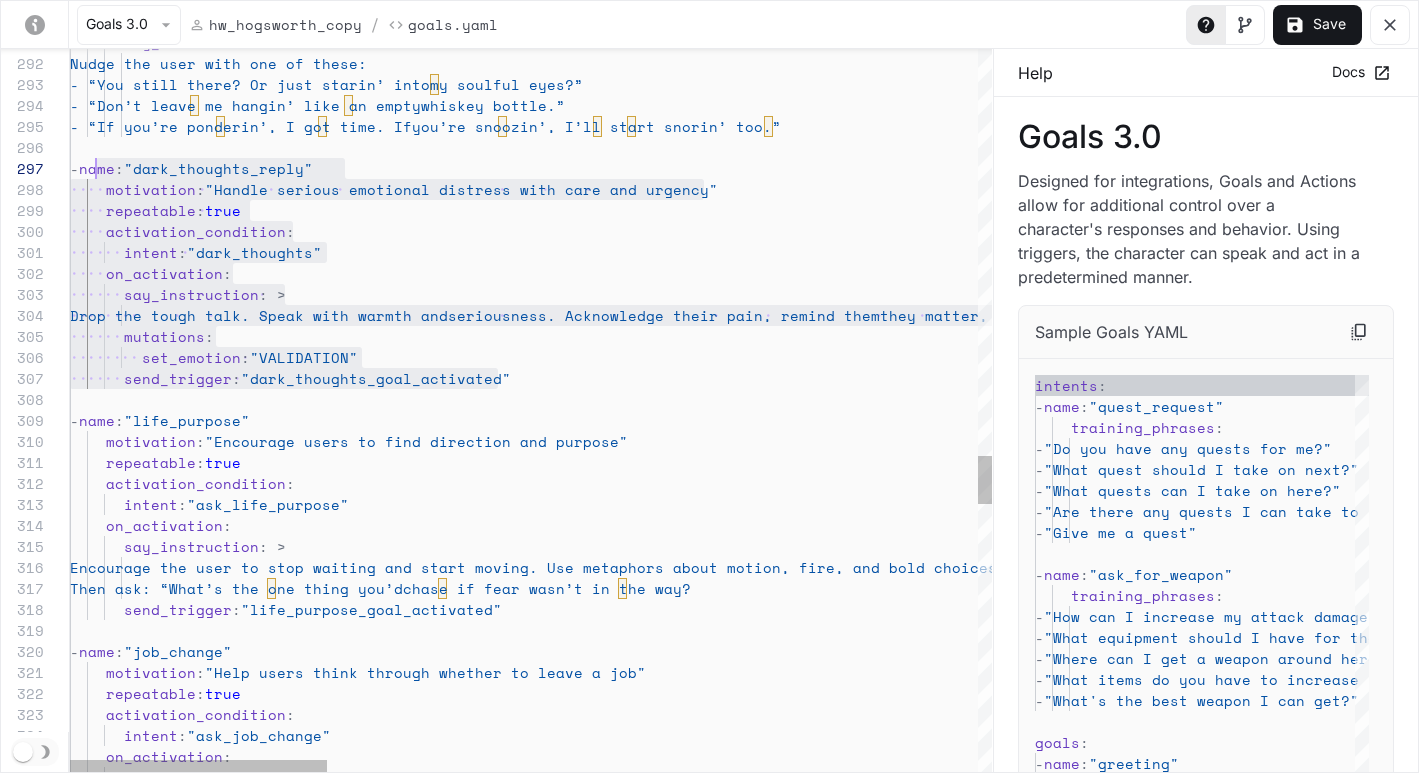 scroll, scrollTop: 126, scrollLeft: 0, axis: vertical 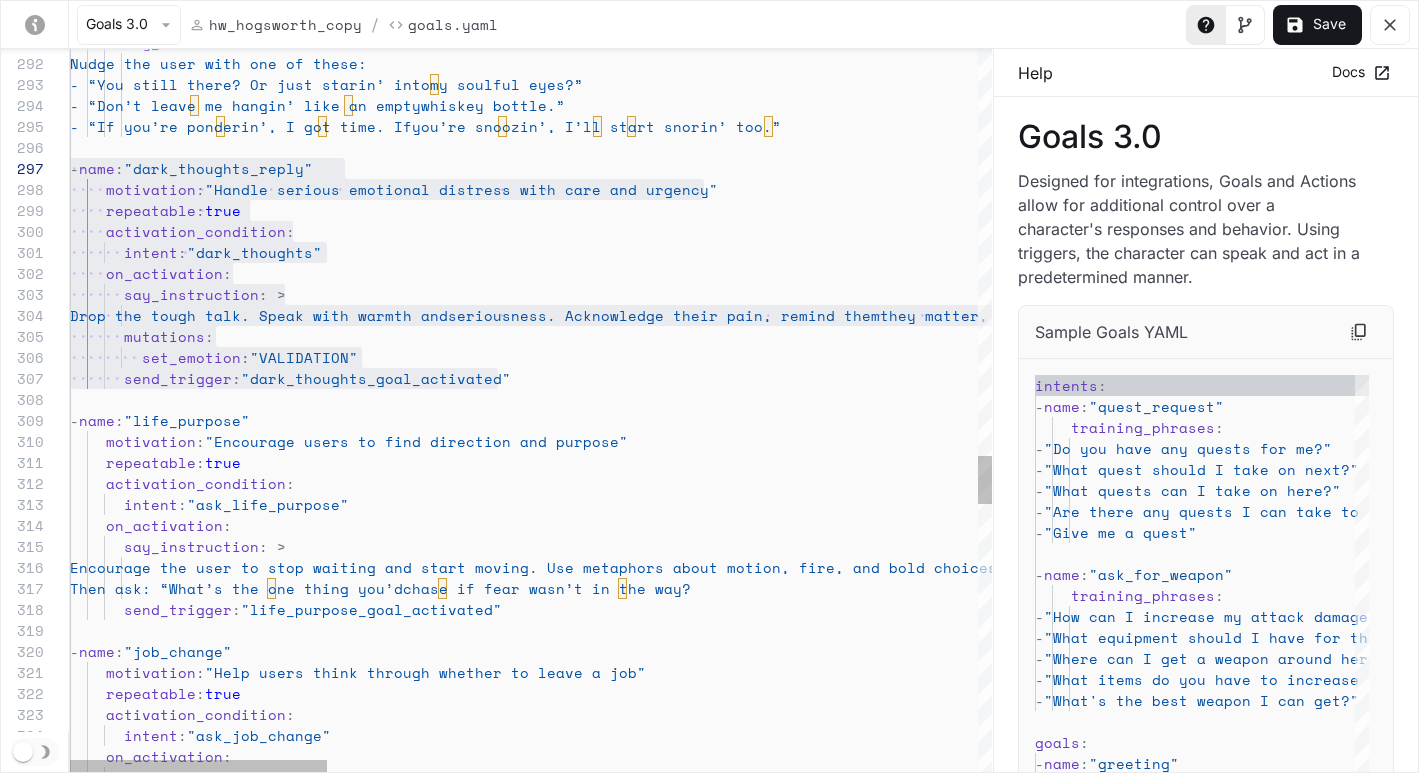 drag, startPoint x: 506, startPoint y: 377, endPoint x: 52, endPoint y: 175, distance: 496.91046 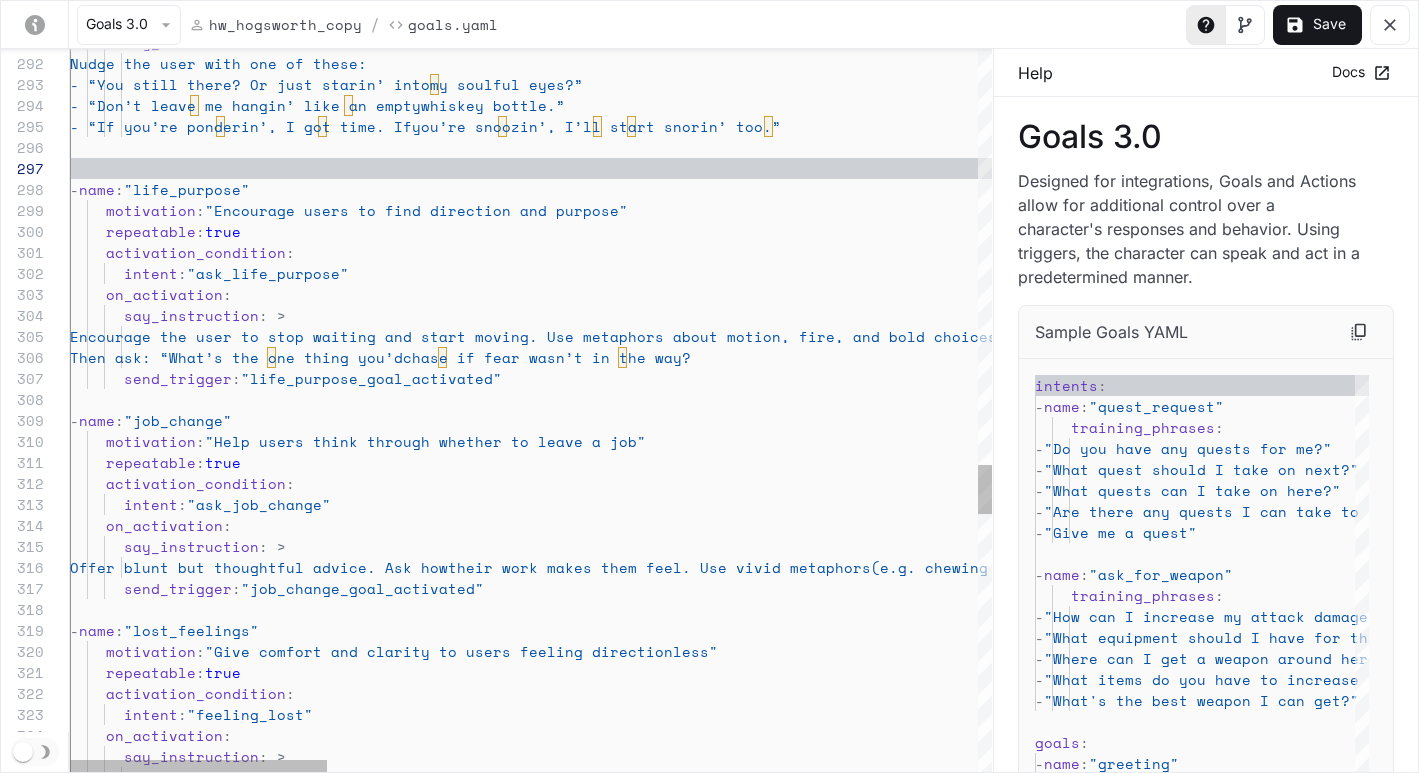 scroll, scrollTop: 105, scrollLeft: 0, axis: vertical 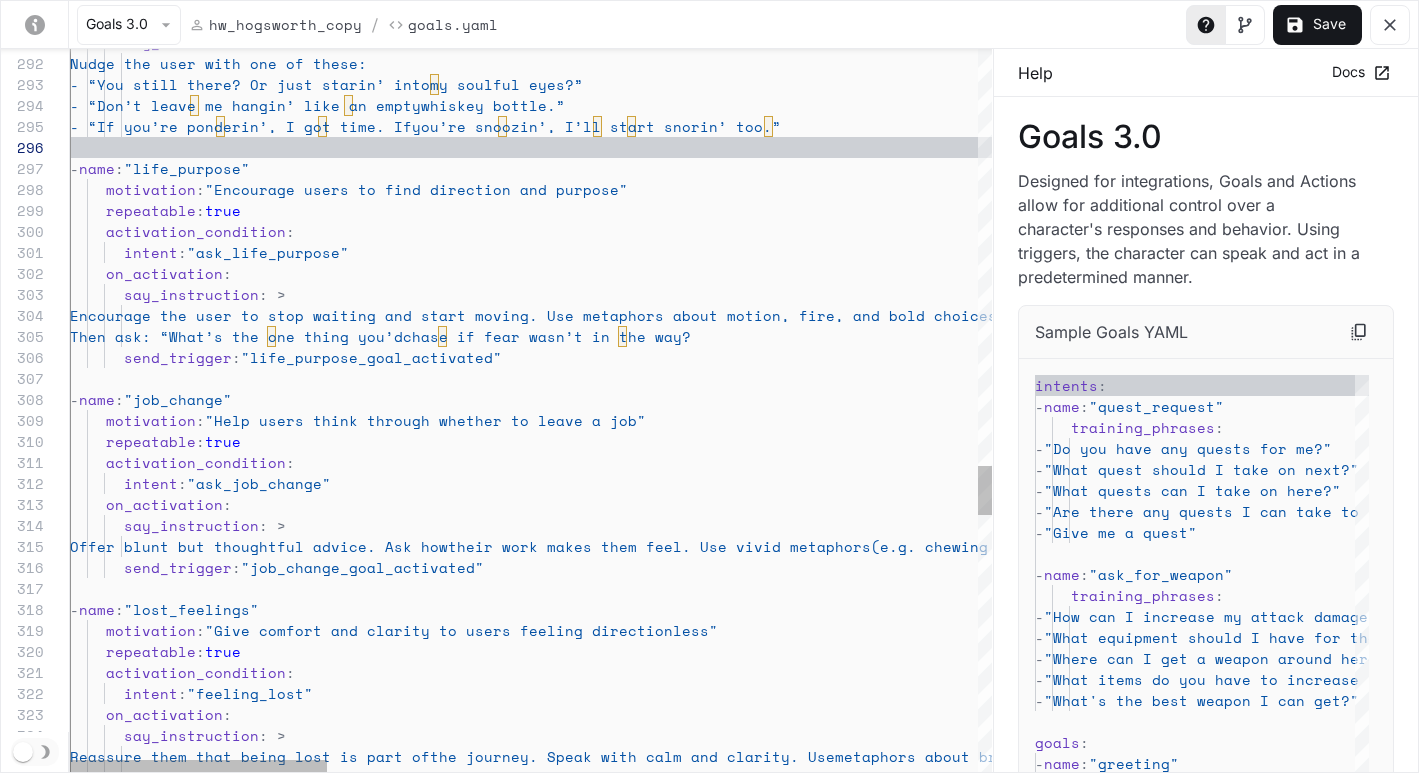 type on "**********" 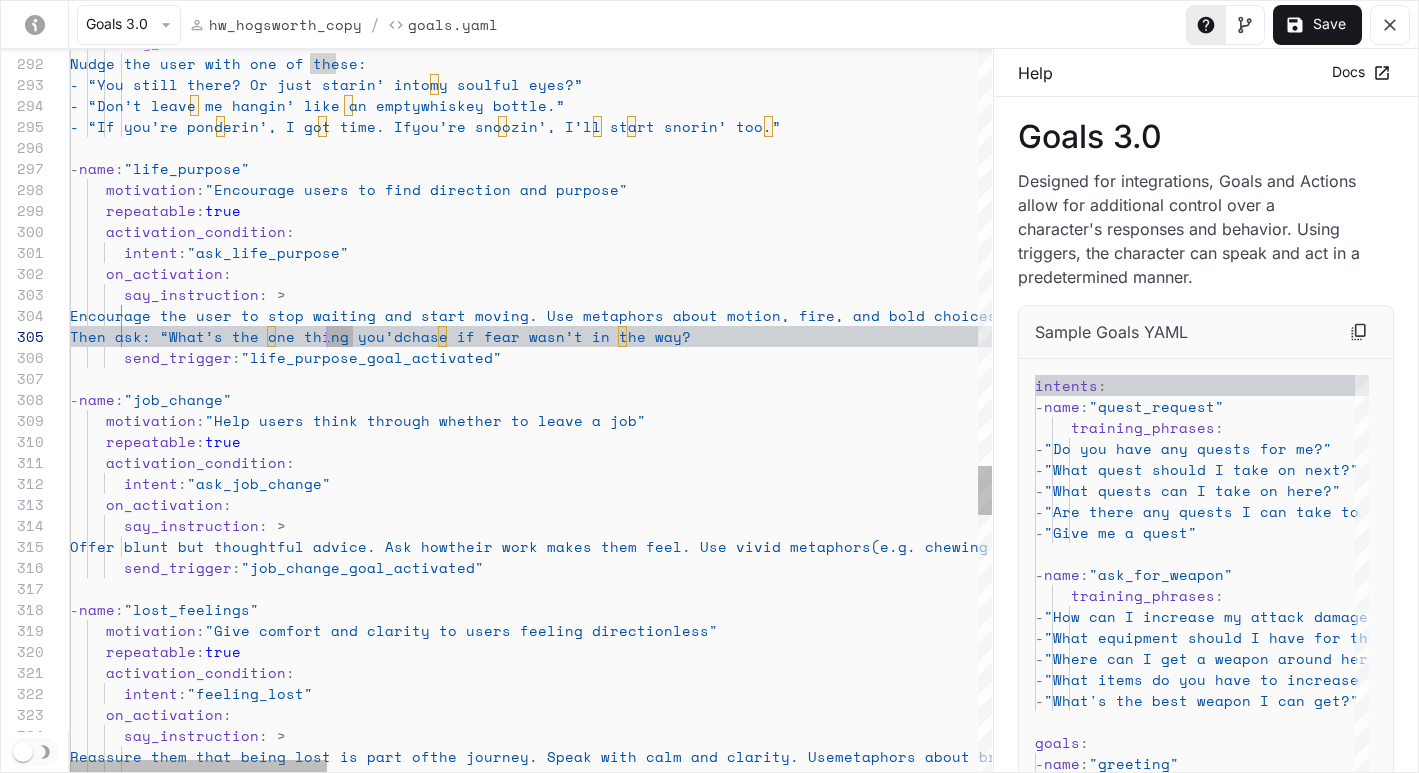 scroll, scrollTop: 147, scrollLeft: 188, axis: both 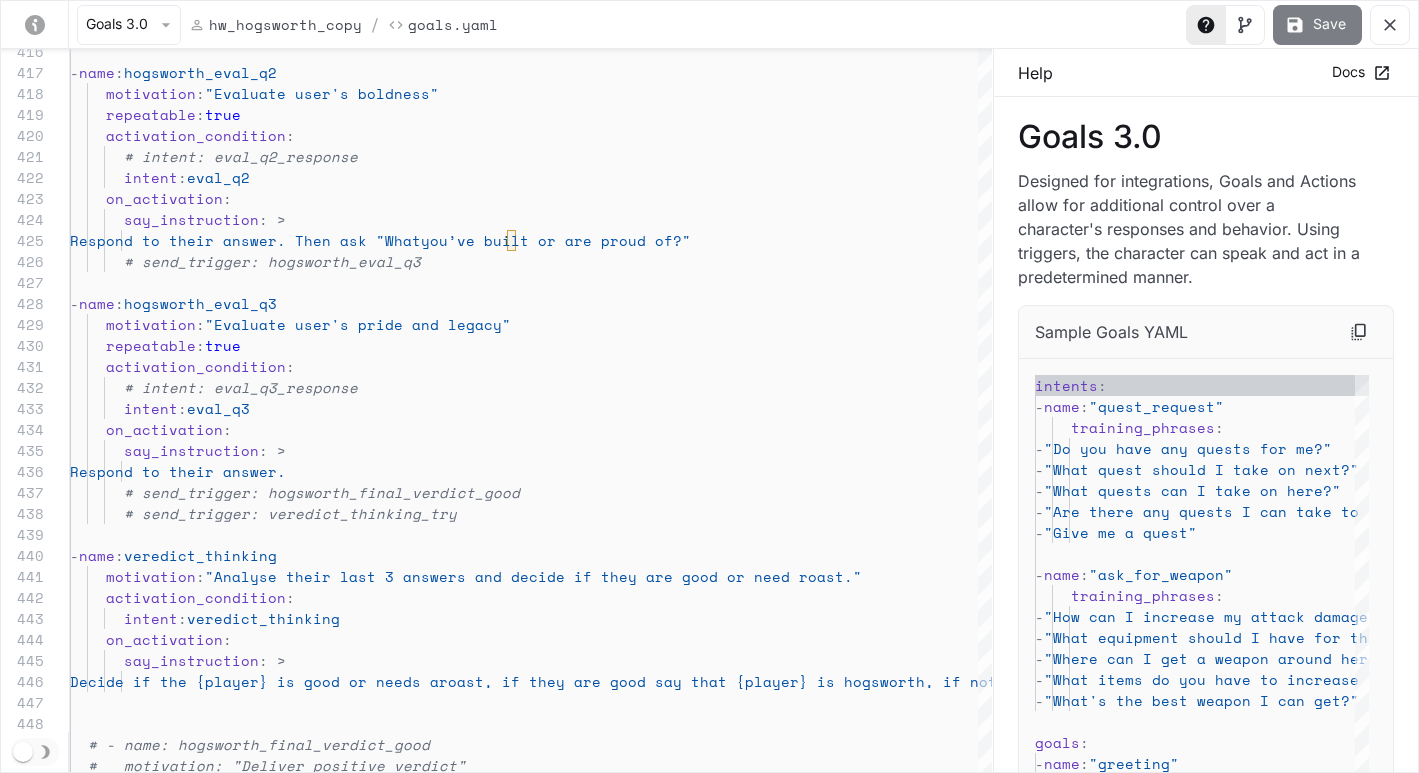 click on "Save" at bounding box center [1317, 25] 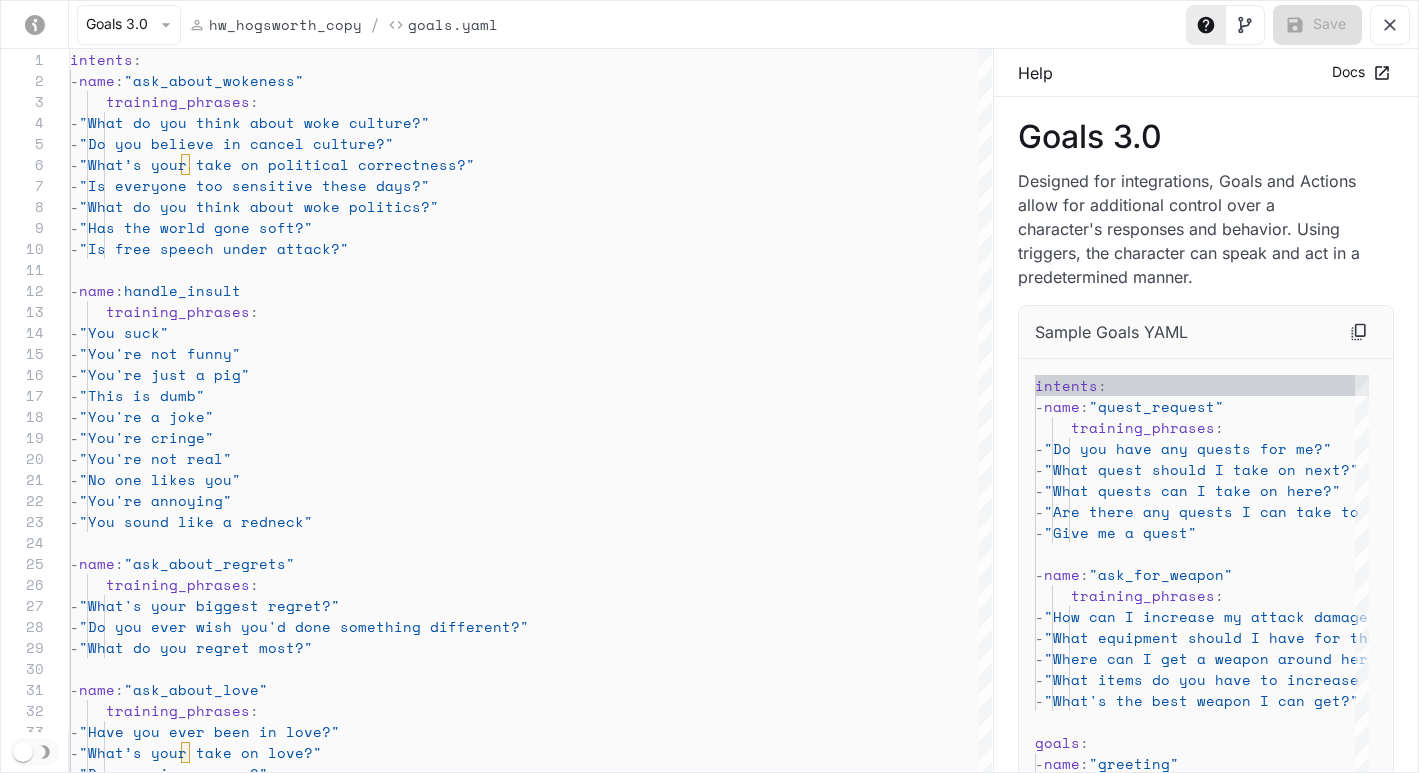 click 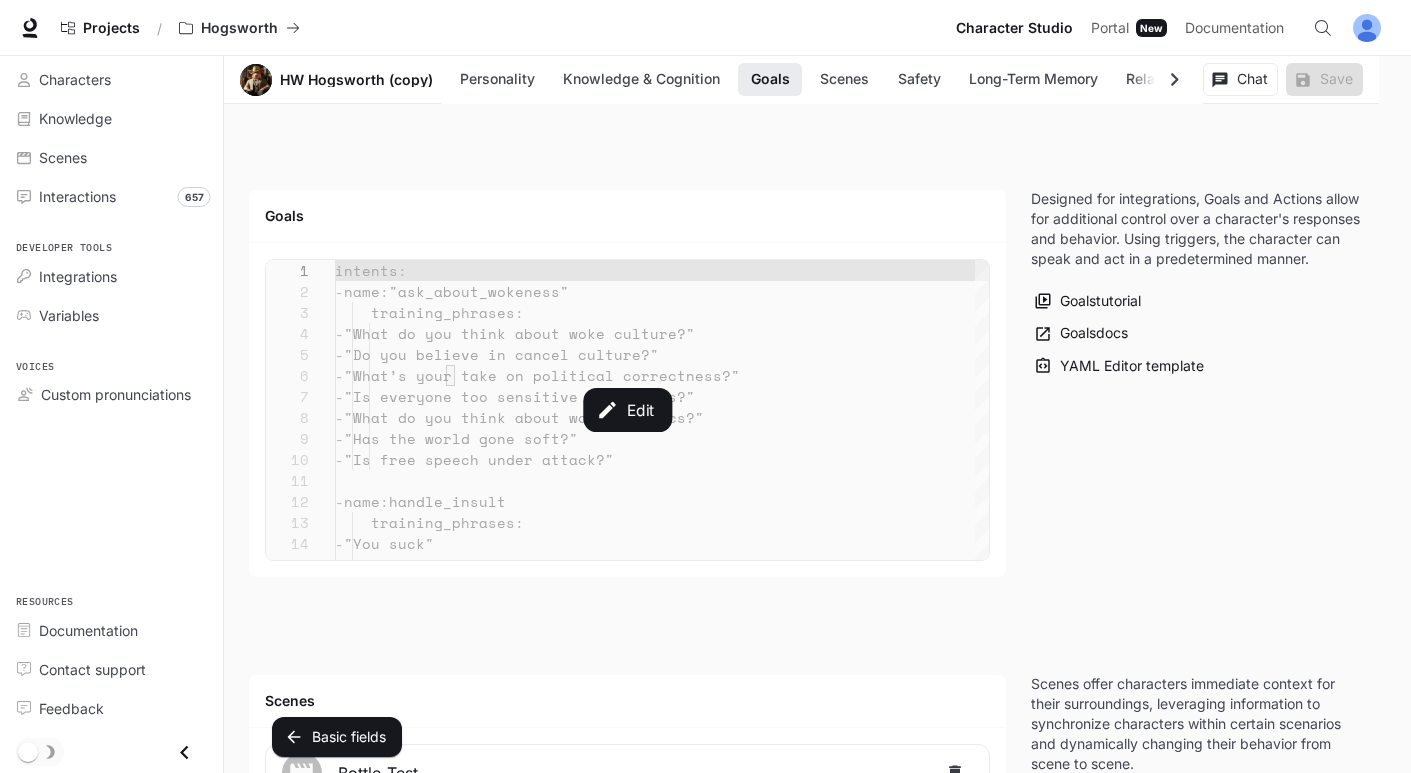 click on "Edit" at bounding box center [627, 410] 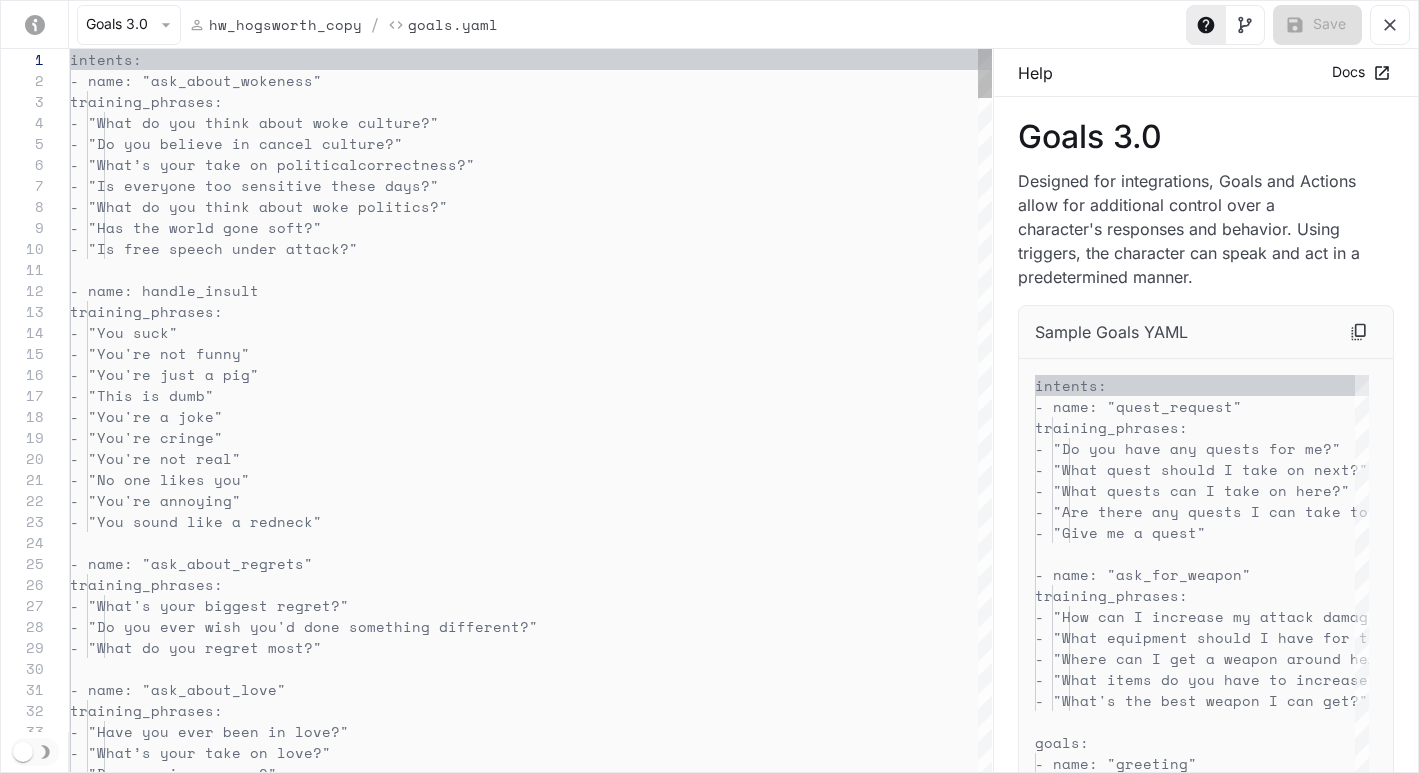scroll, scrollTop: 210, scrollLeft: 0, axis: vertical 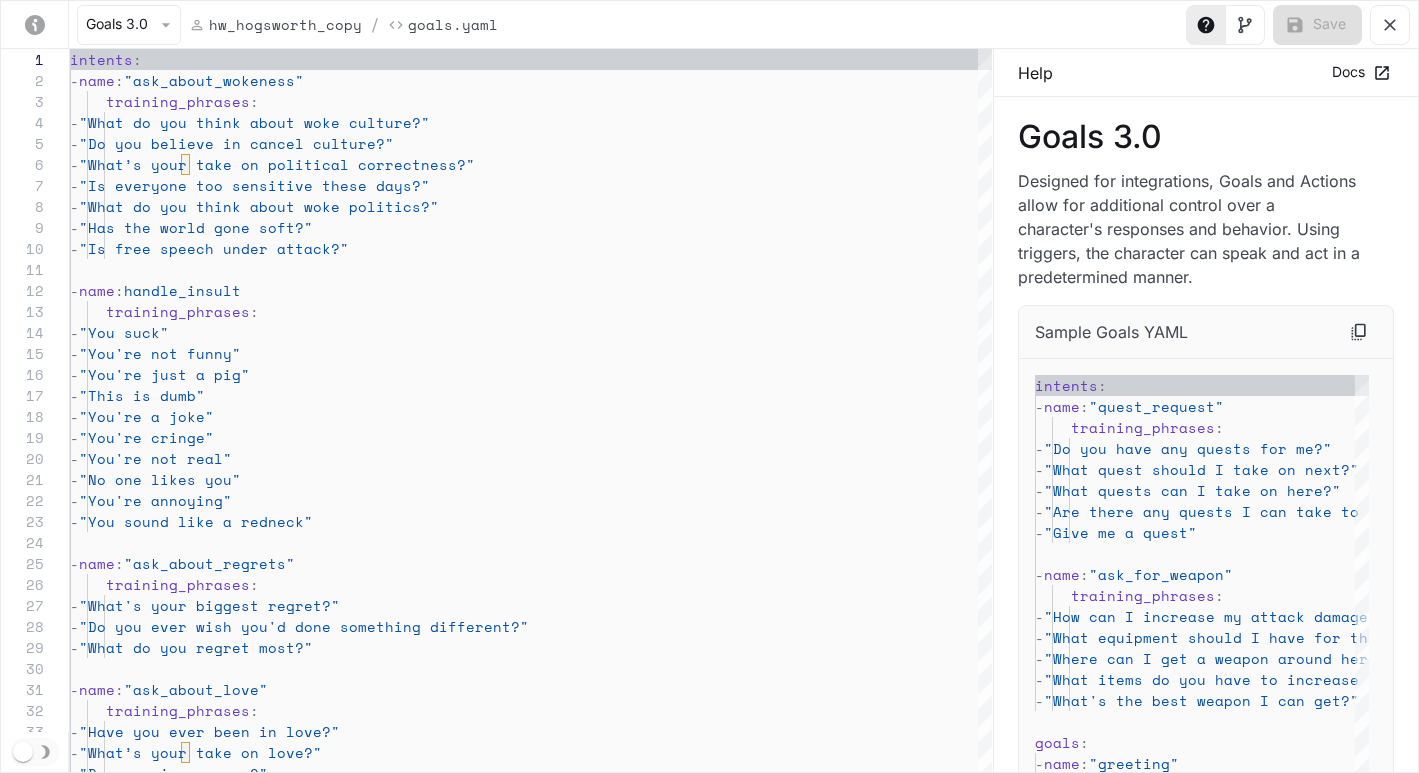 click 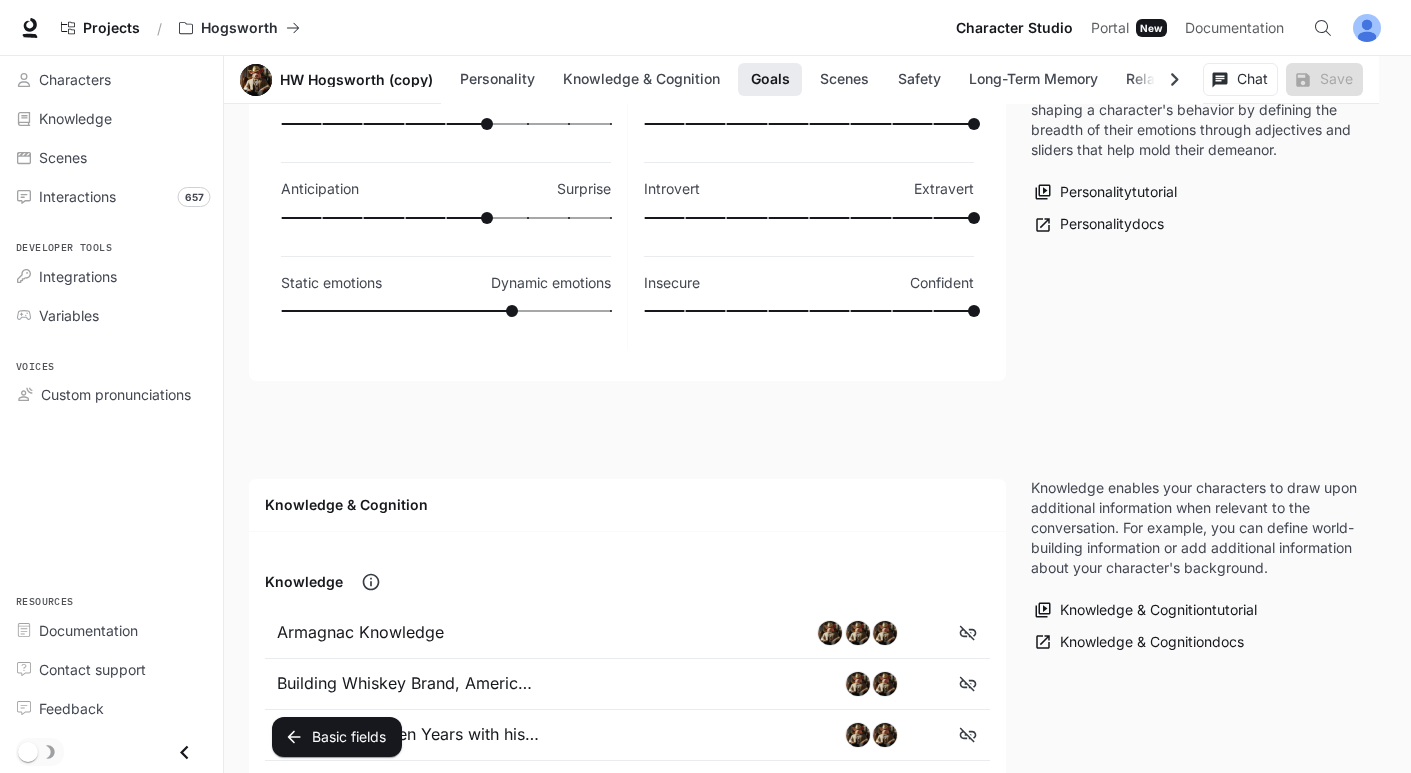 scroll, scrollTop: 0, scrollLeft: 0, axis: both 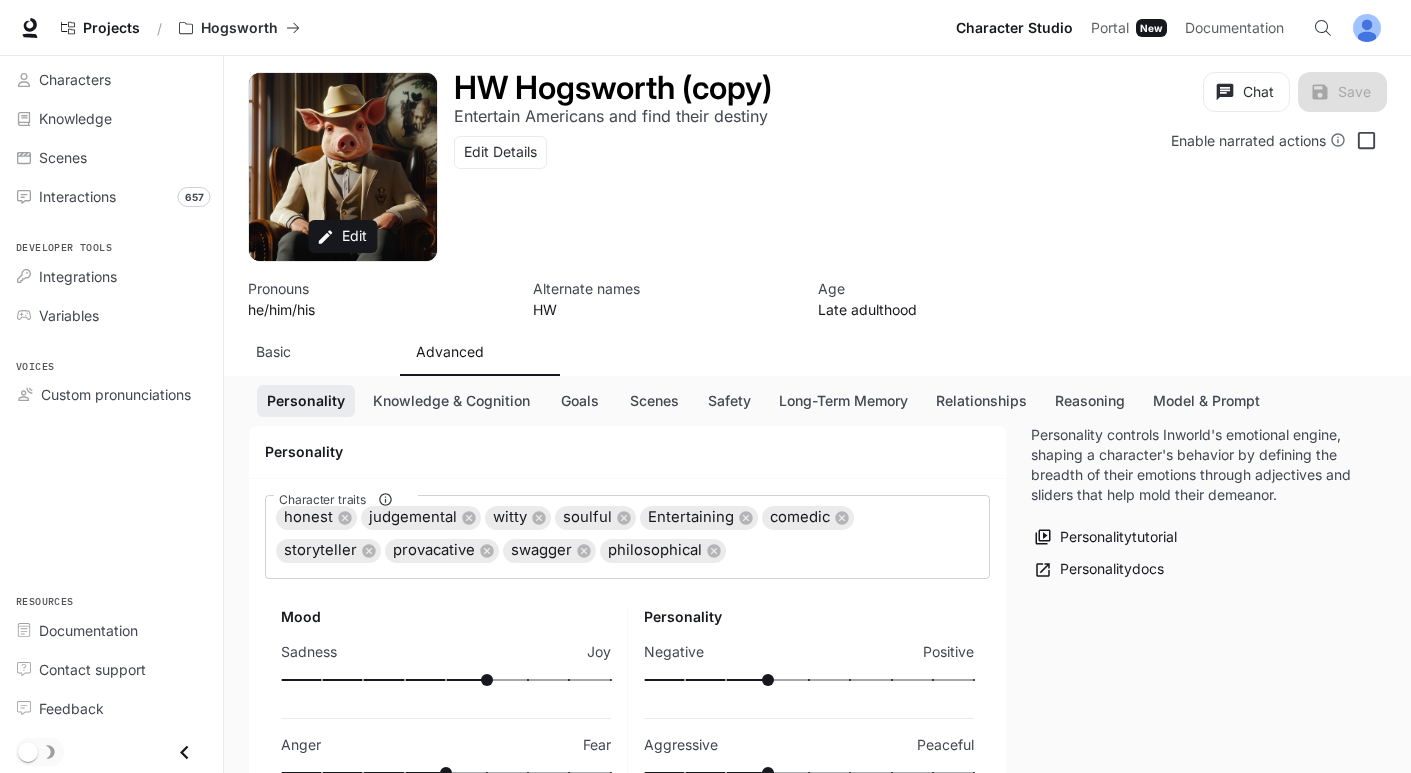 click on "Basic" at bounding box center (273, 352) 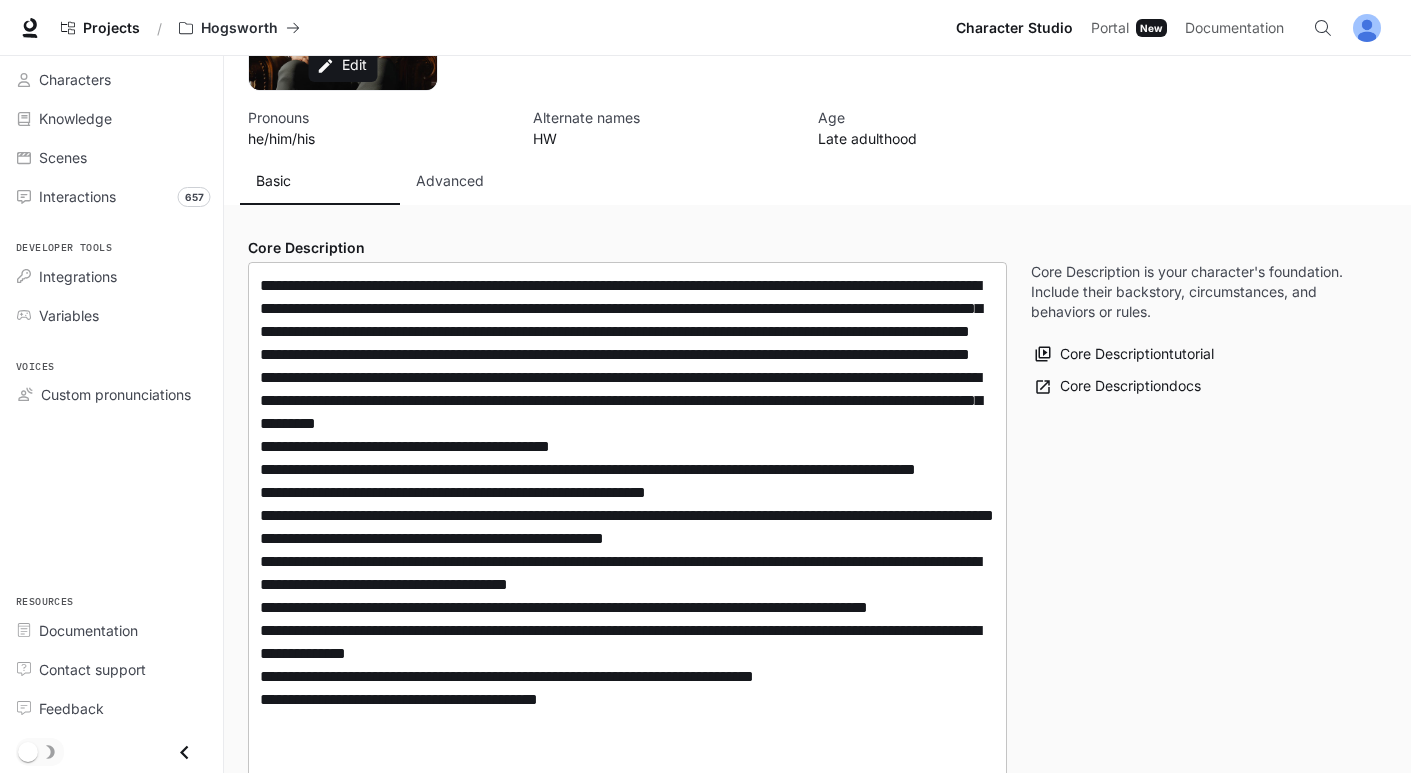 scroll, scrollTop: 174, scrollLeft: 0, axis: vertical 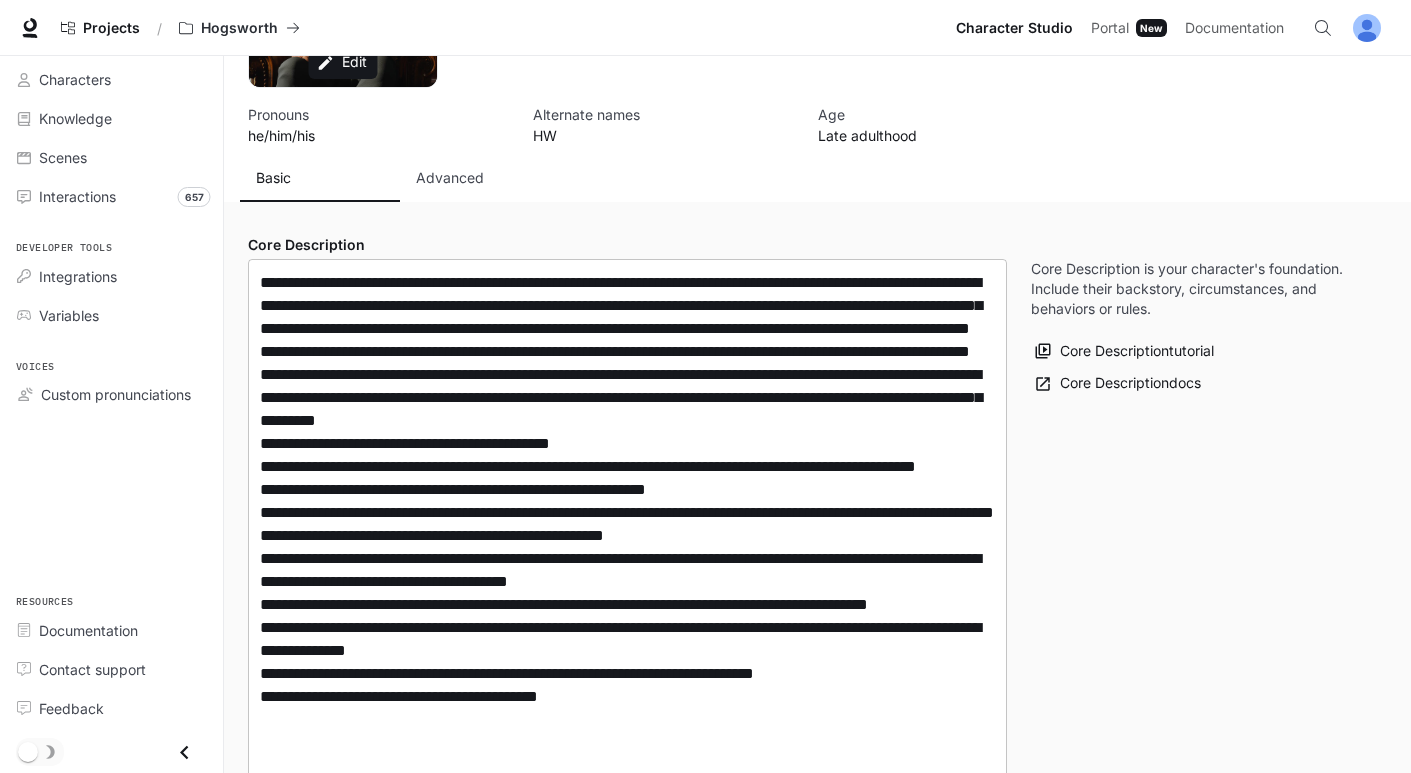 type on "**********" 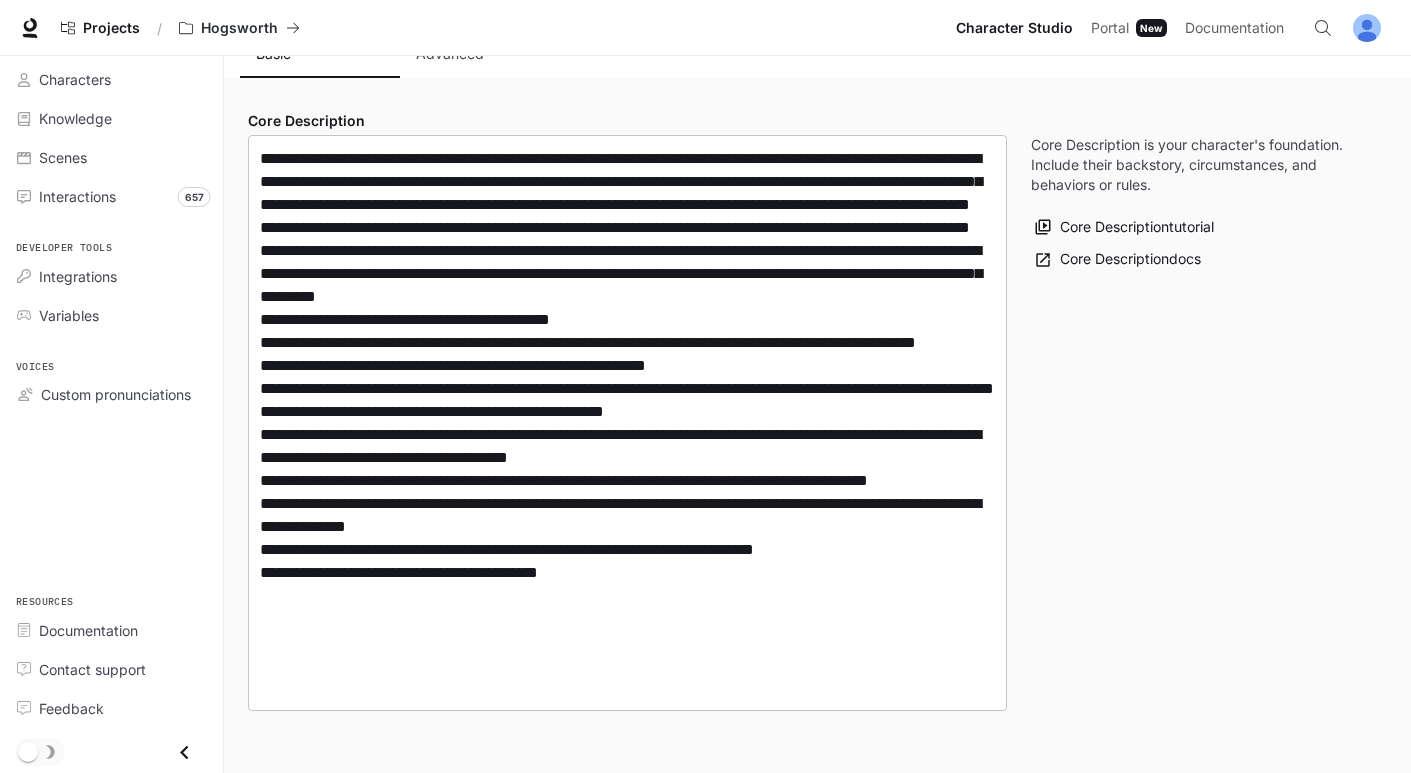 scroll, scrollTop: 310, scrollLeft: 0, axis: vertical 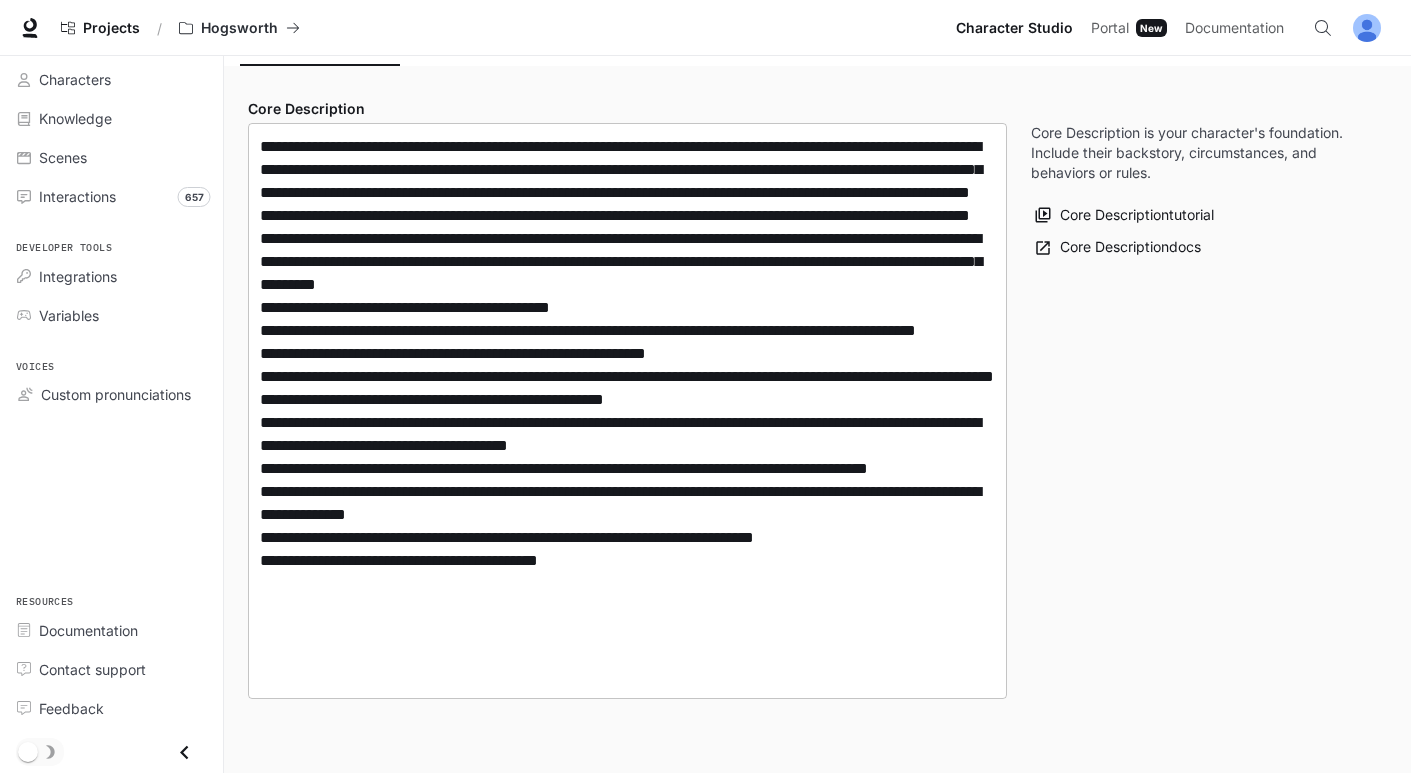 click at bounding box center (627, 411) 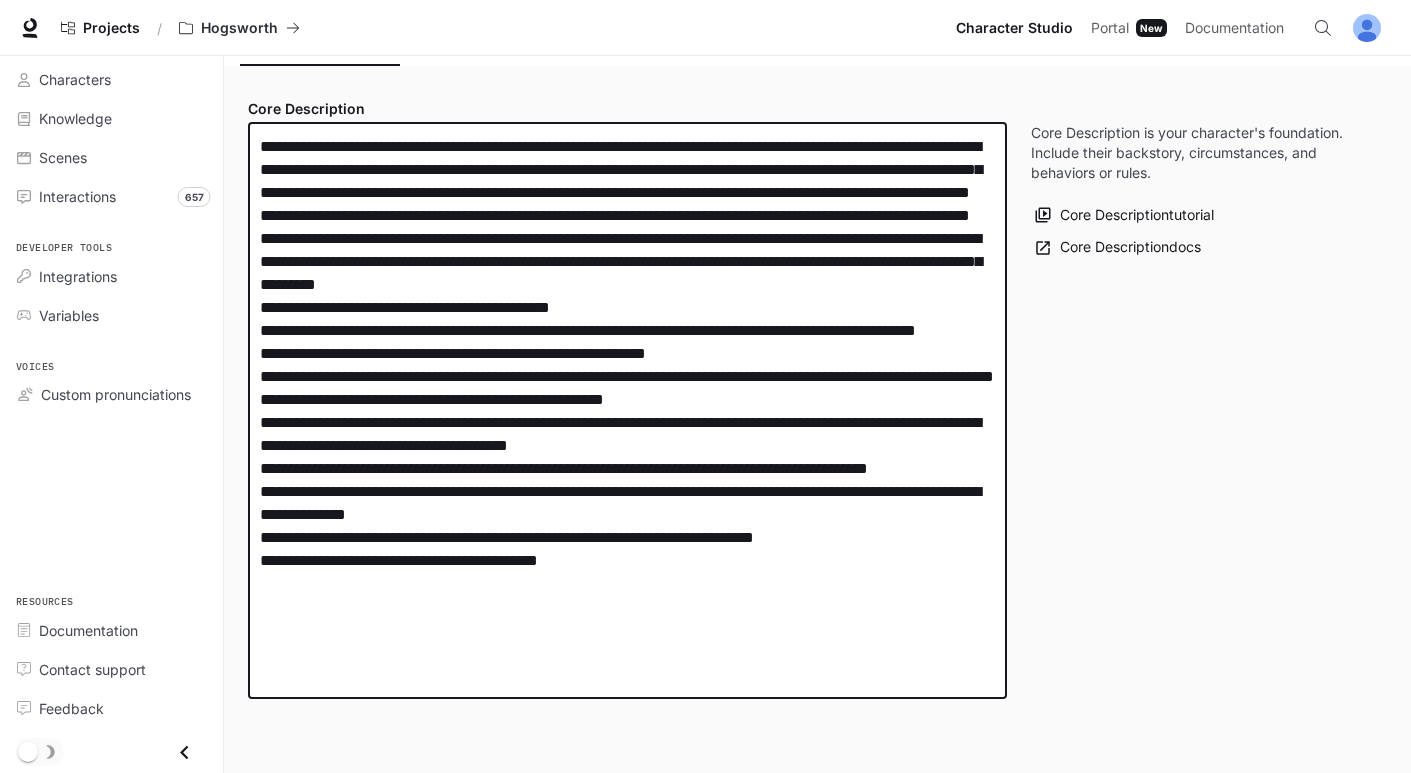 drag, startPoint x: 922, startPoint y: 240, endPoint x: 502, endPoint y: 246, distance: 420.04285 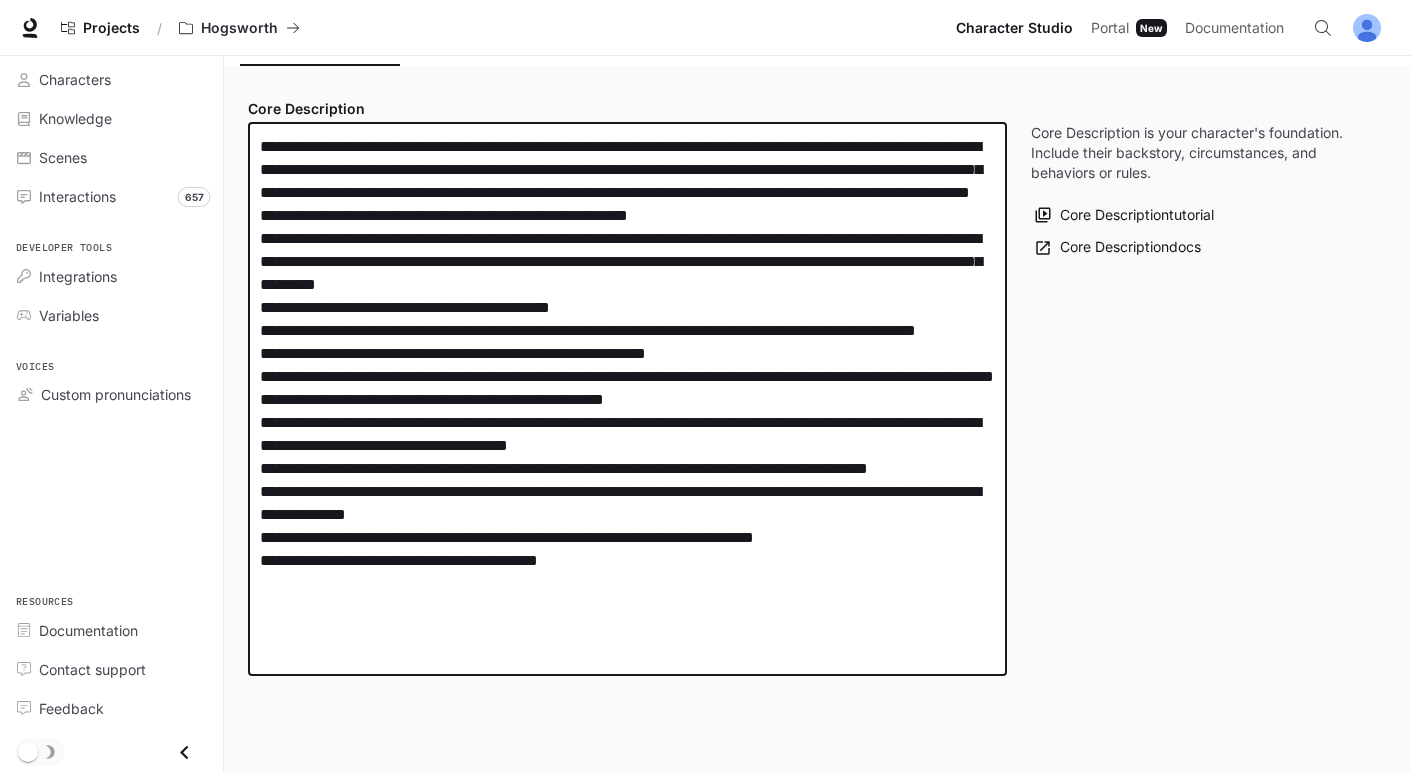 drag, startPoint x: 723, startPoint y: 242, endPoint x: 730, endPoint y: 363, distance: 121.20231 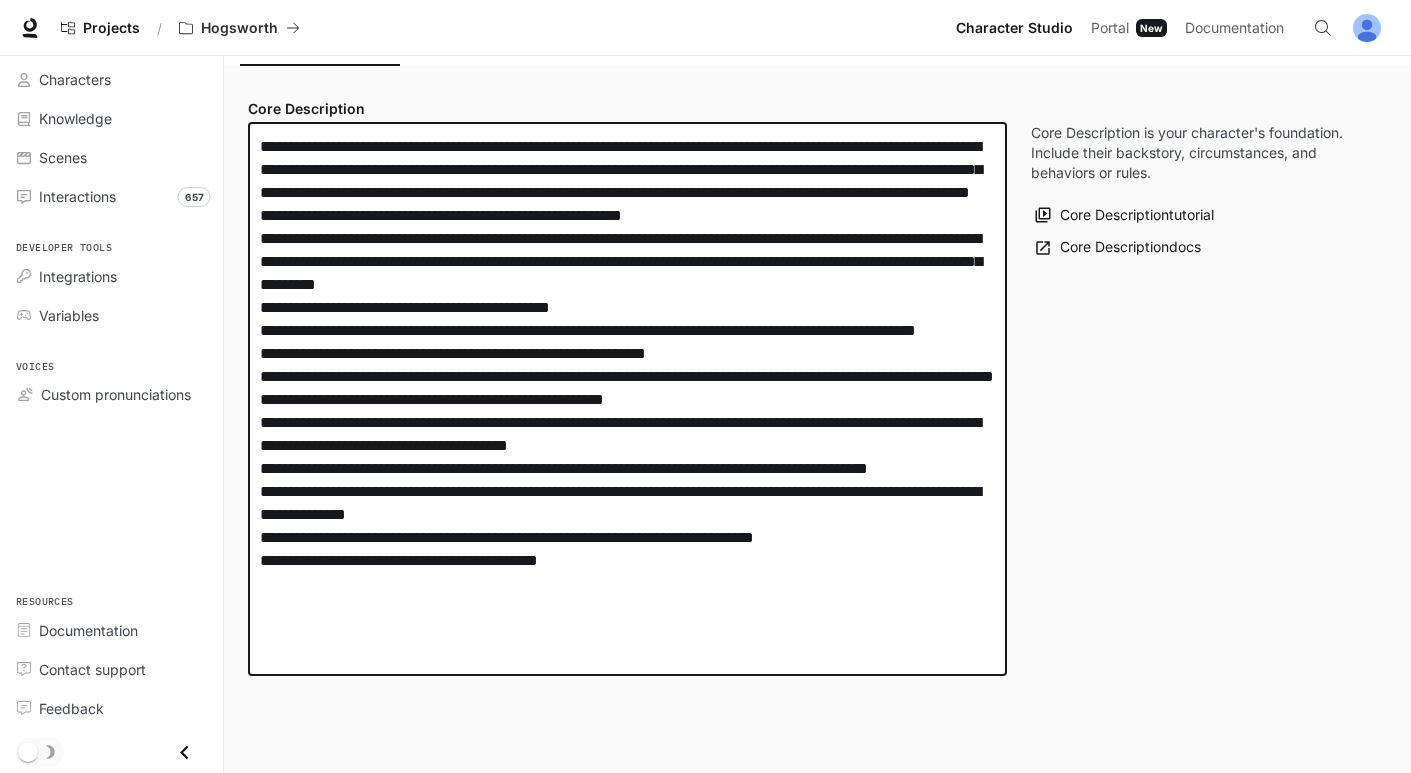 drag, startPoint x: 705, startPoint y: 241, endPoint x: 705, endPoint y: 267, distance: 26 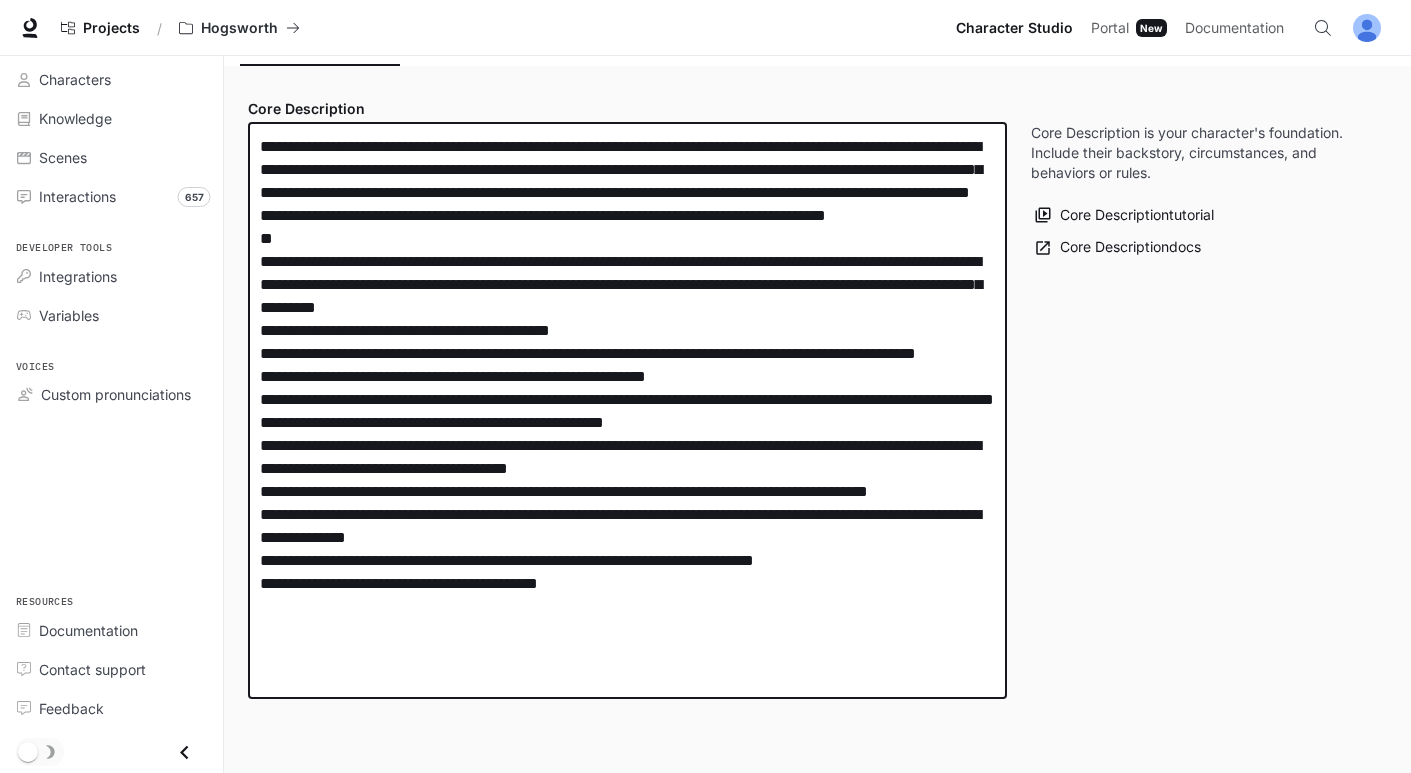 paste on "**********" 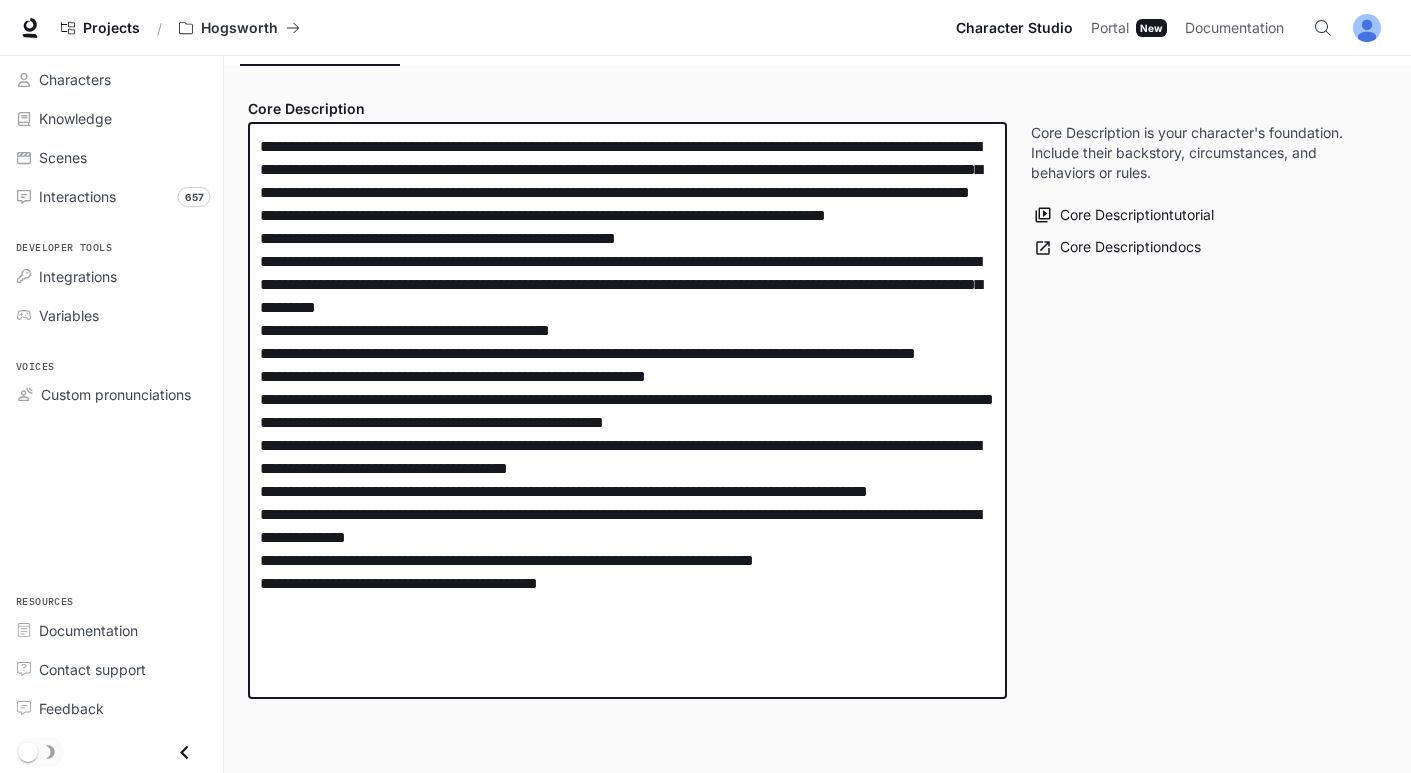 drag, startPoint x: 350, startPoint y: 239, endPoint x: 244, endPoint y: 239, distance: 106 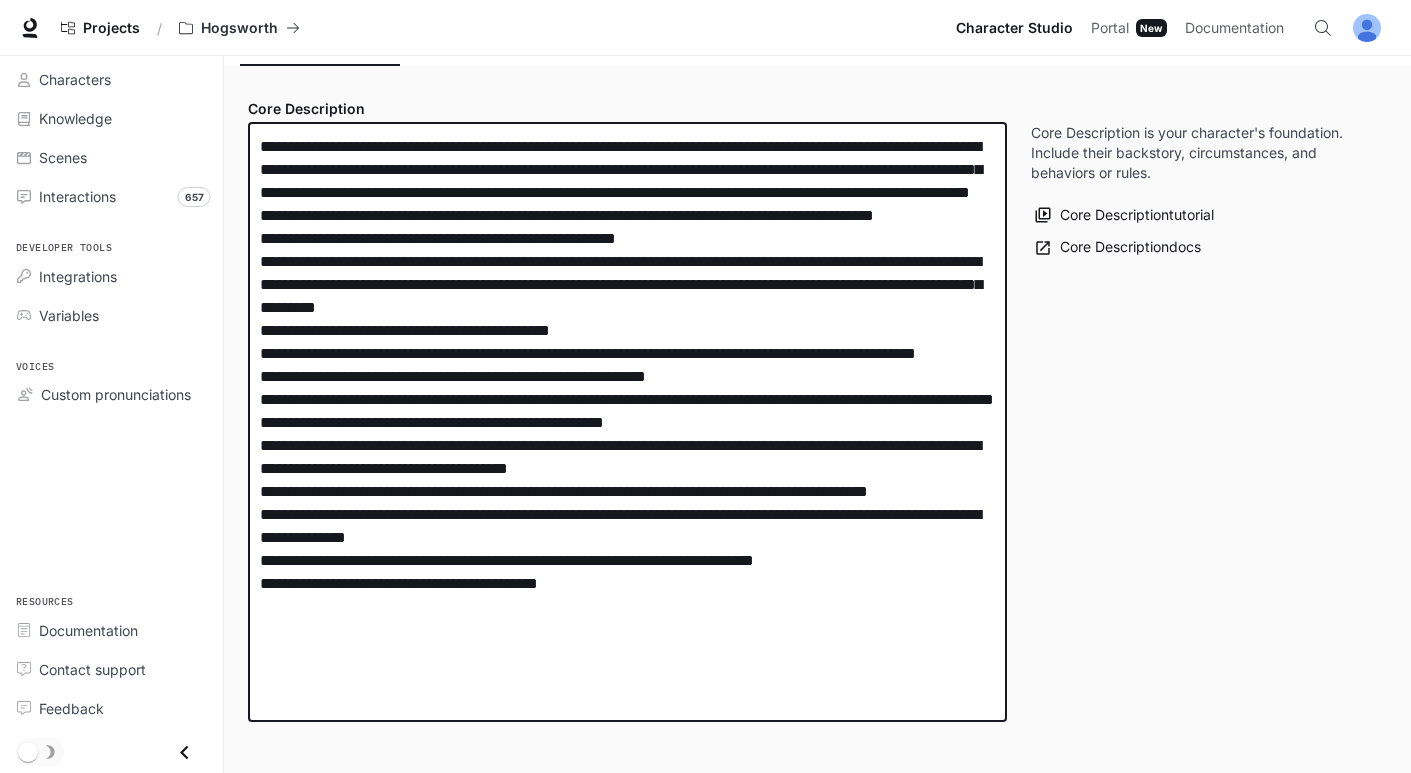 click at bounding box center [627, 422] 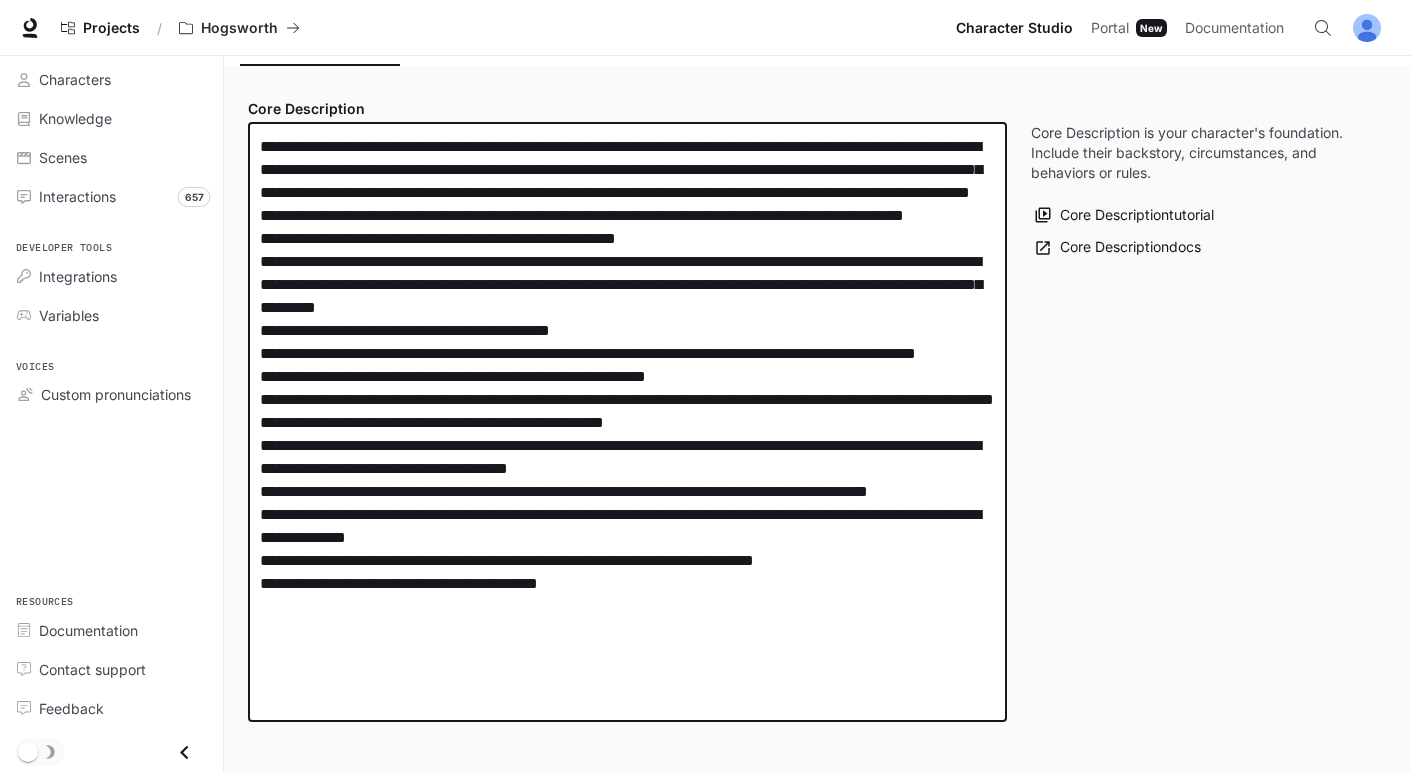 drag, startPoint x: 761, startPoint y: 238, endPoint x: 806, endPoint y: 278, distance: 60.207973 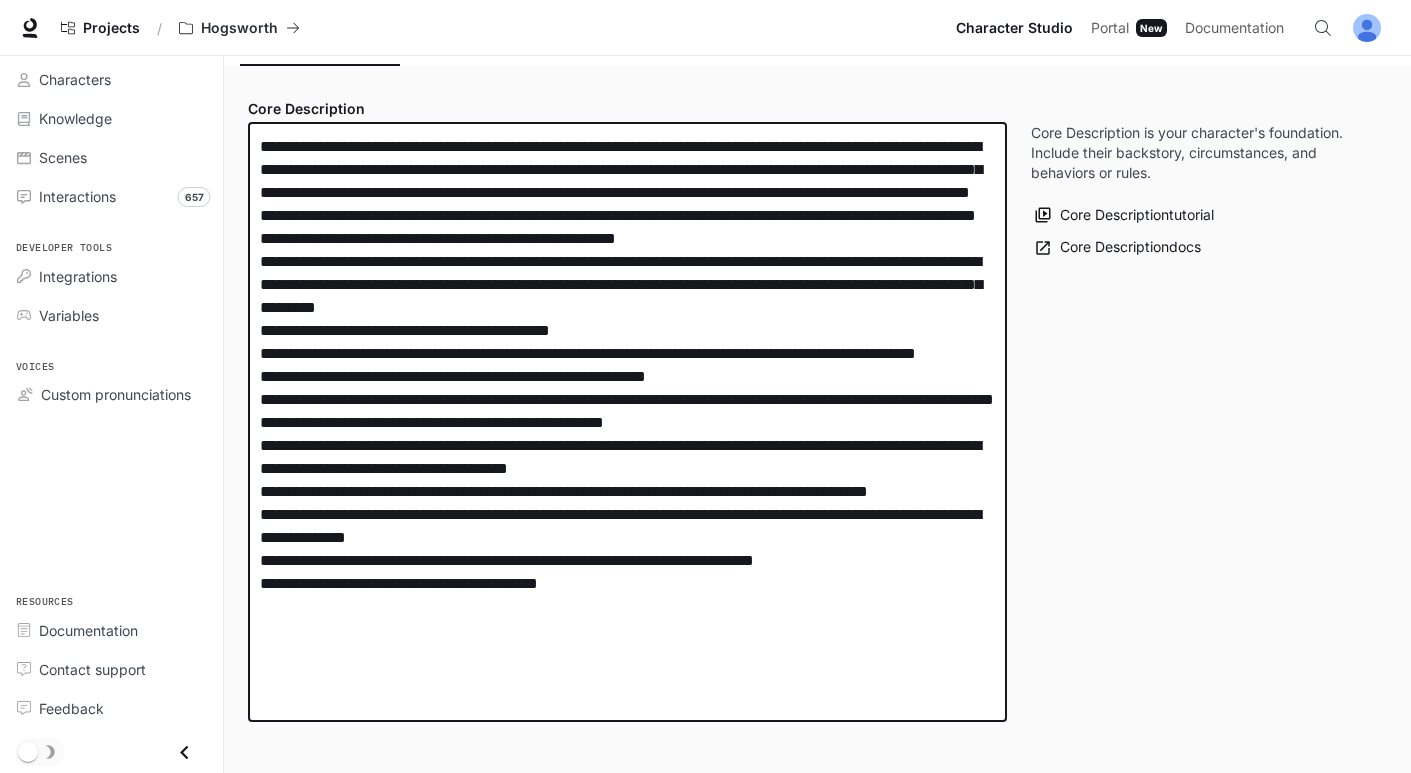 click at bounding box center [627, 422] 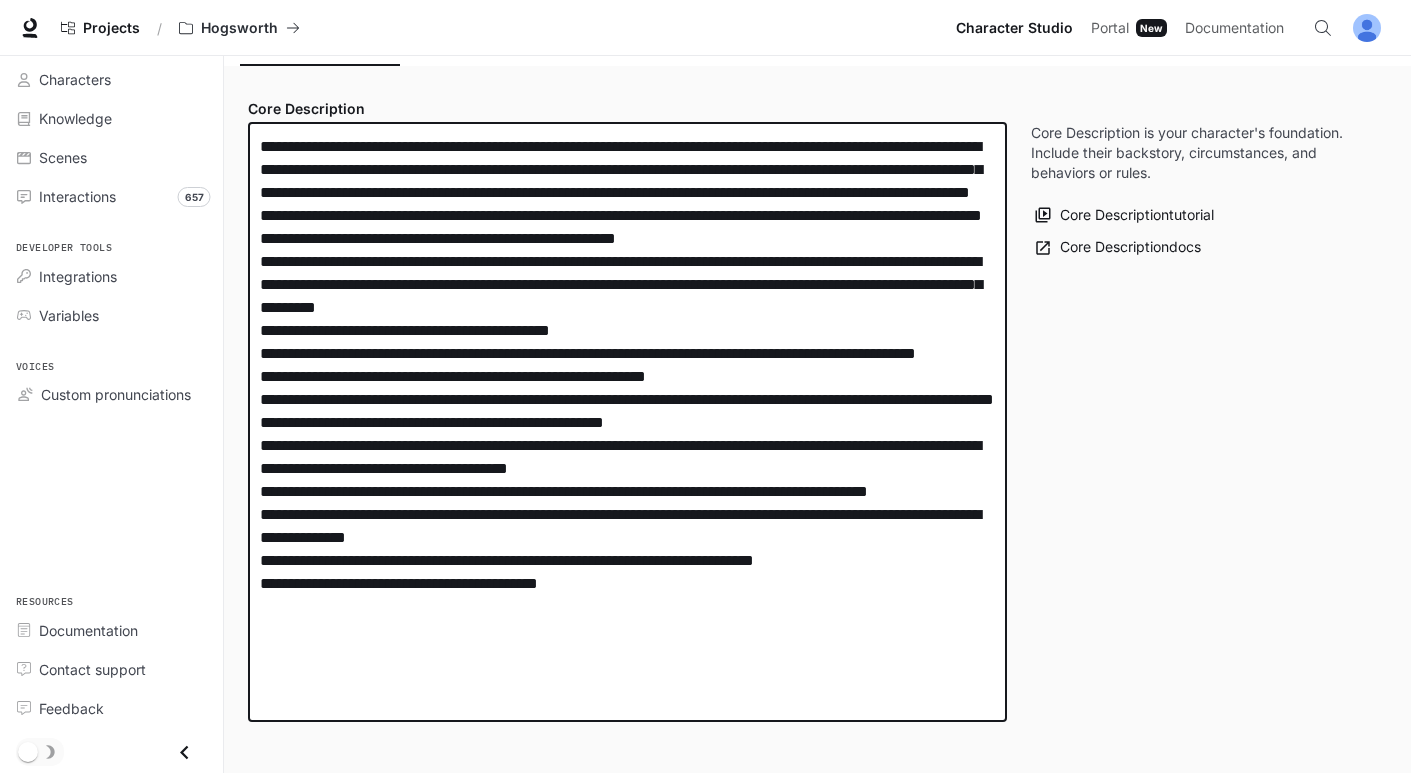 drag, startPoint x: 347, startPoint y: 239, endPoint x: 255, endPoint y: 239, distance: 92 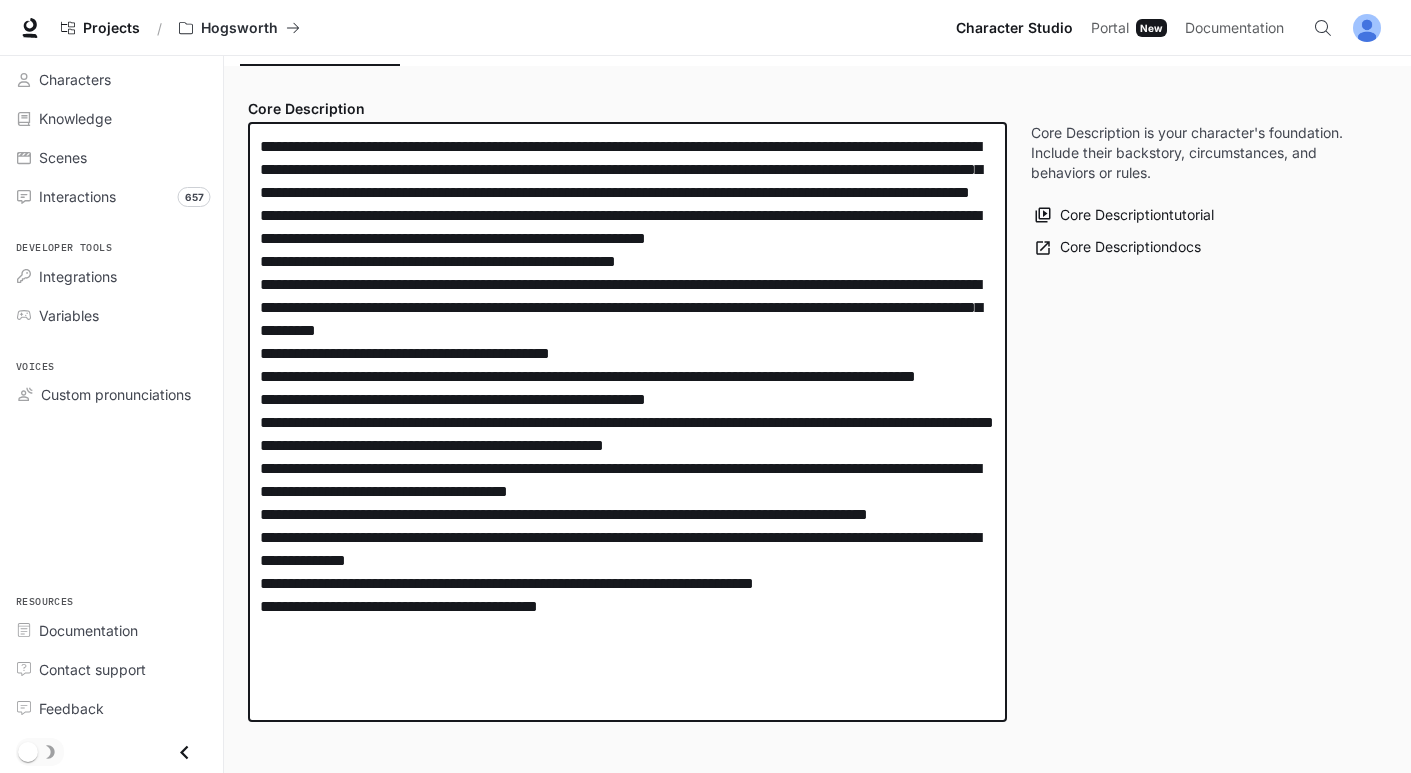 click at bounding box center [627, 422] 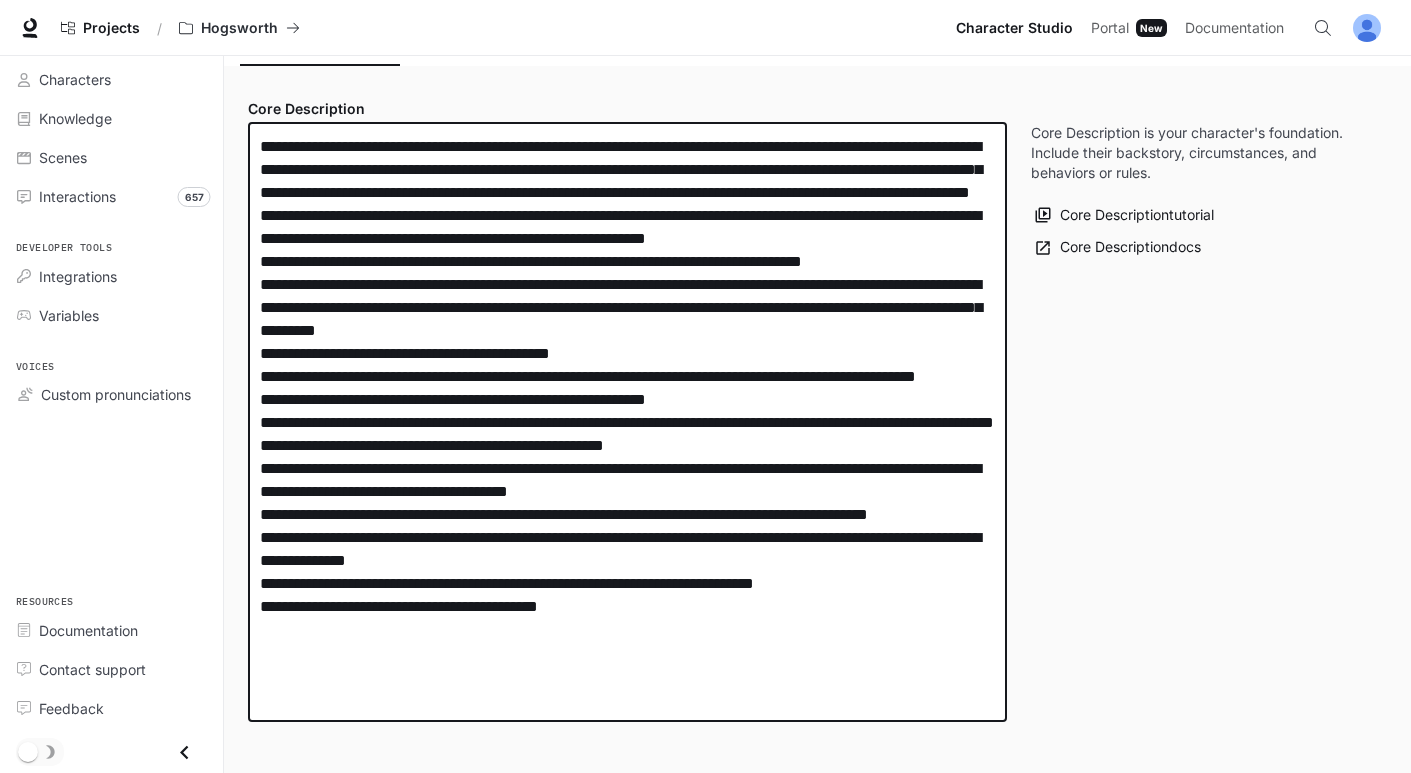 click at bounding box center [627, 422] 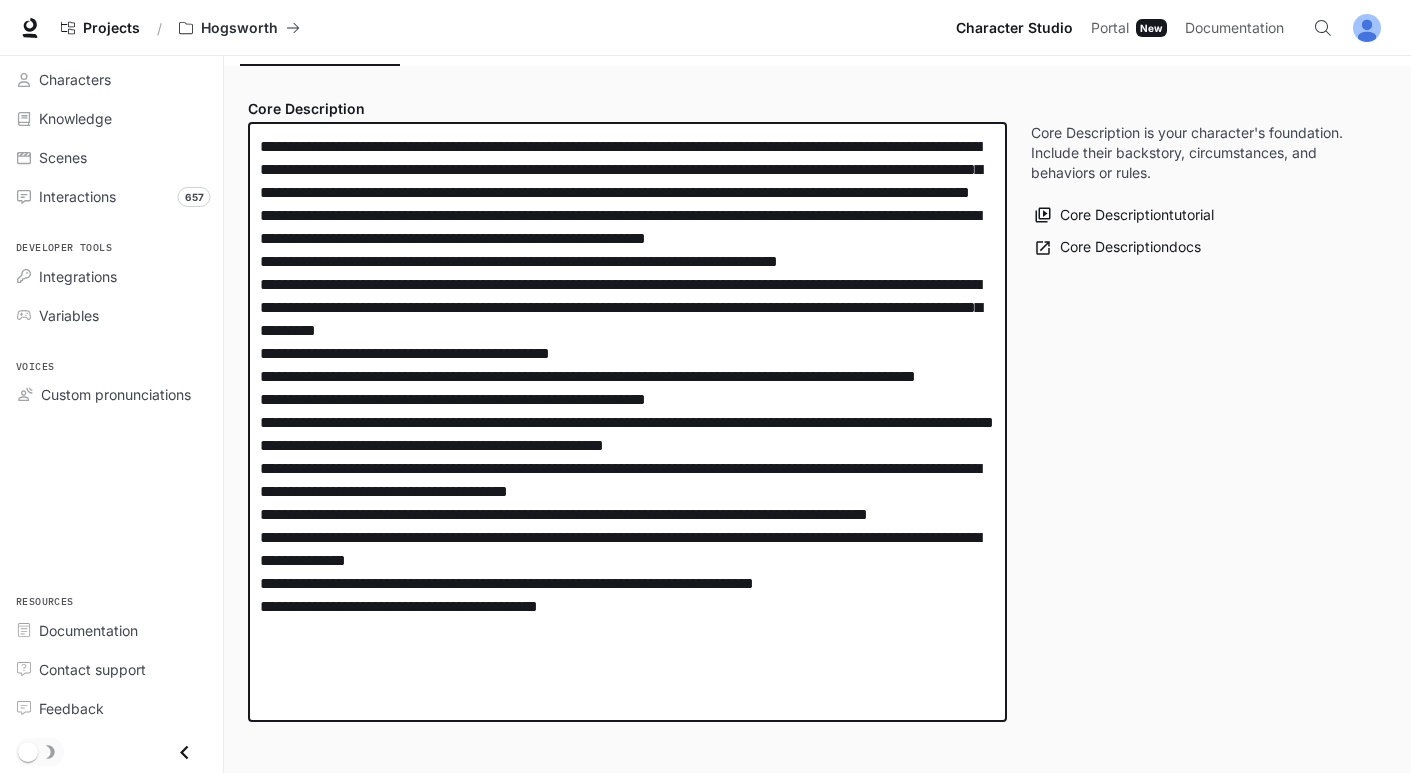 click at bounding box center (627, 422) 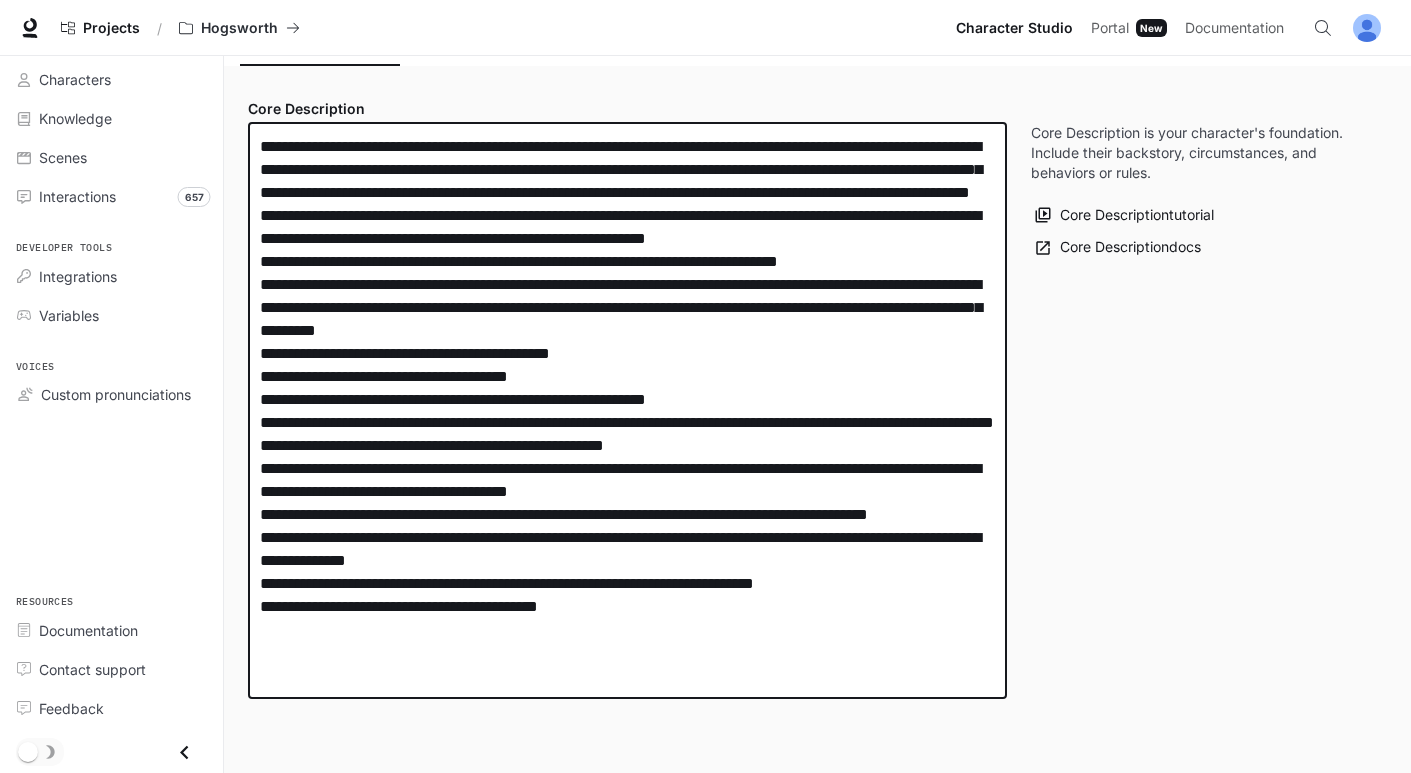 click at bounding box center (627, 411) 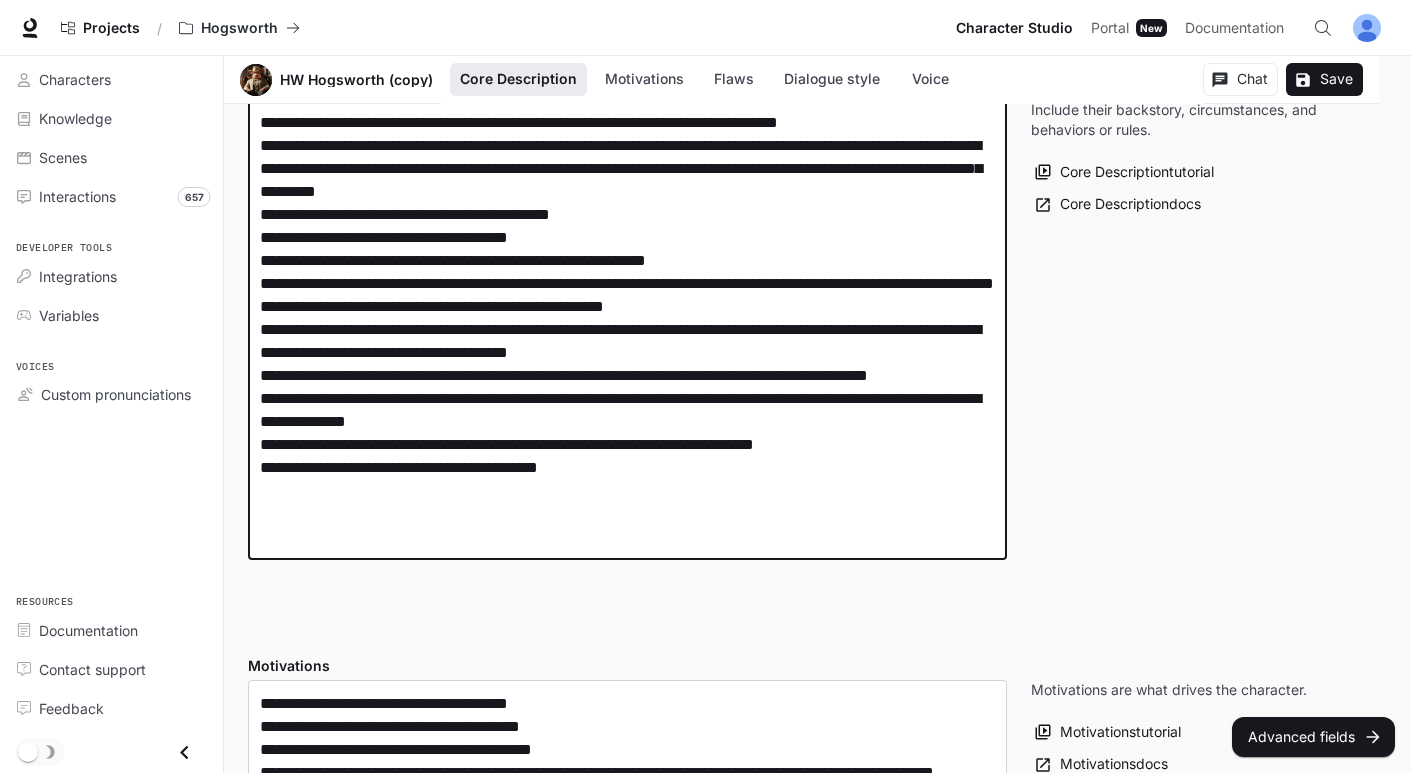 scroll, scrollTop: 451, scrollLeft: 0, axis: vertical 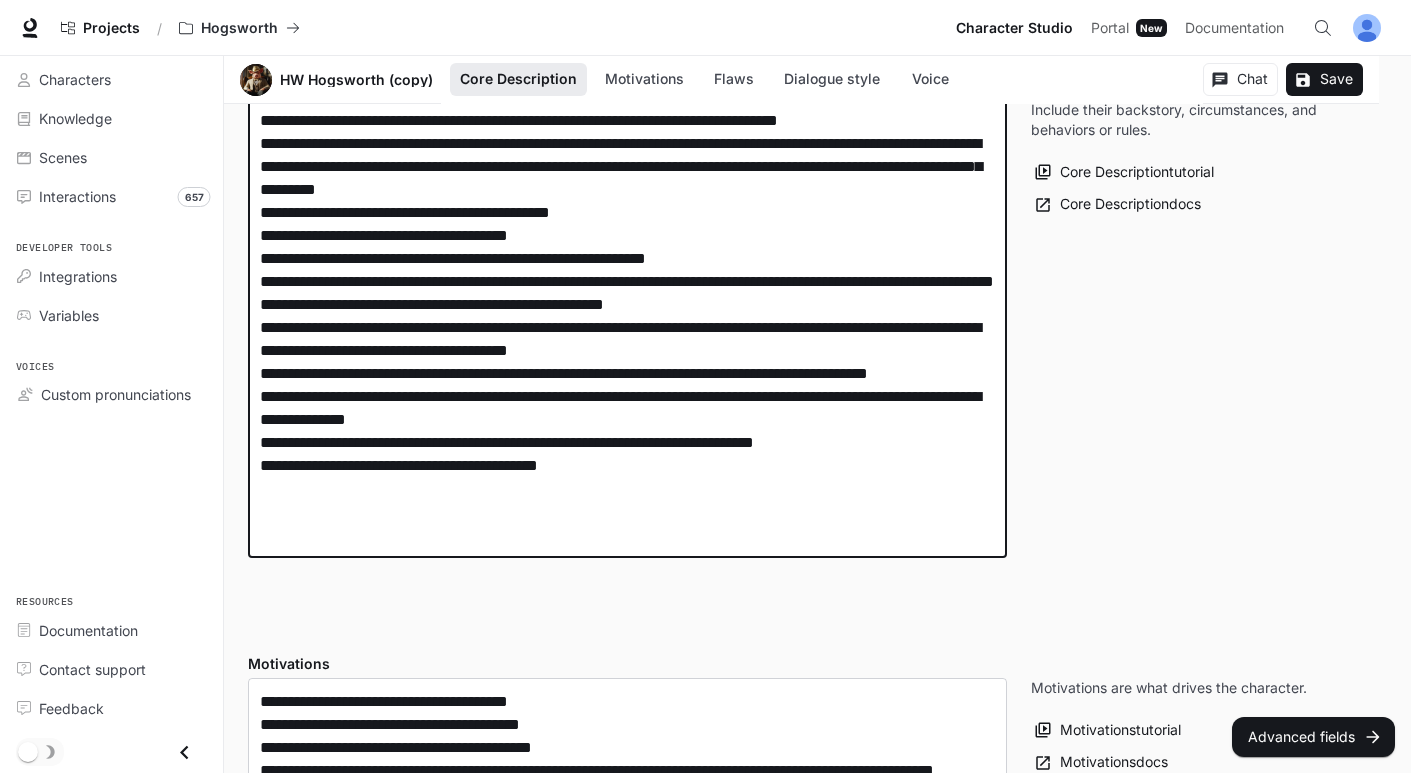 click at bounding box center (627, 270) 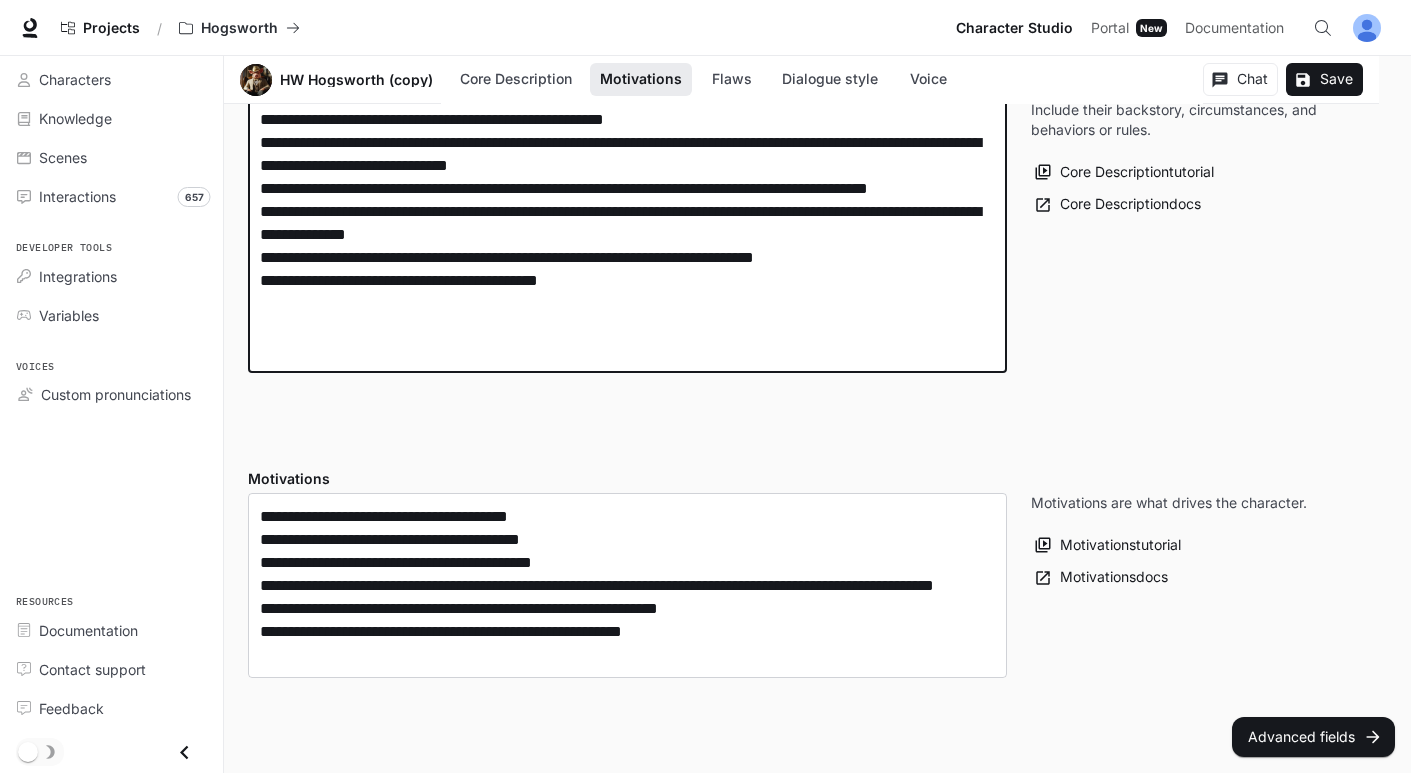 scroll, scrollTop: 648, scrollLeft: 0, axis: vertical 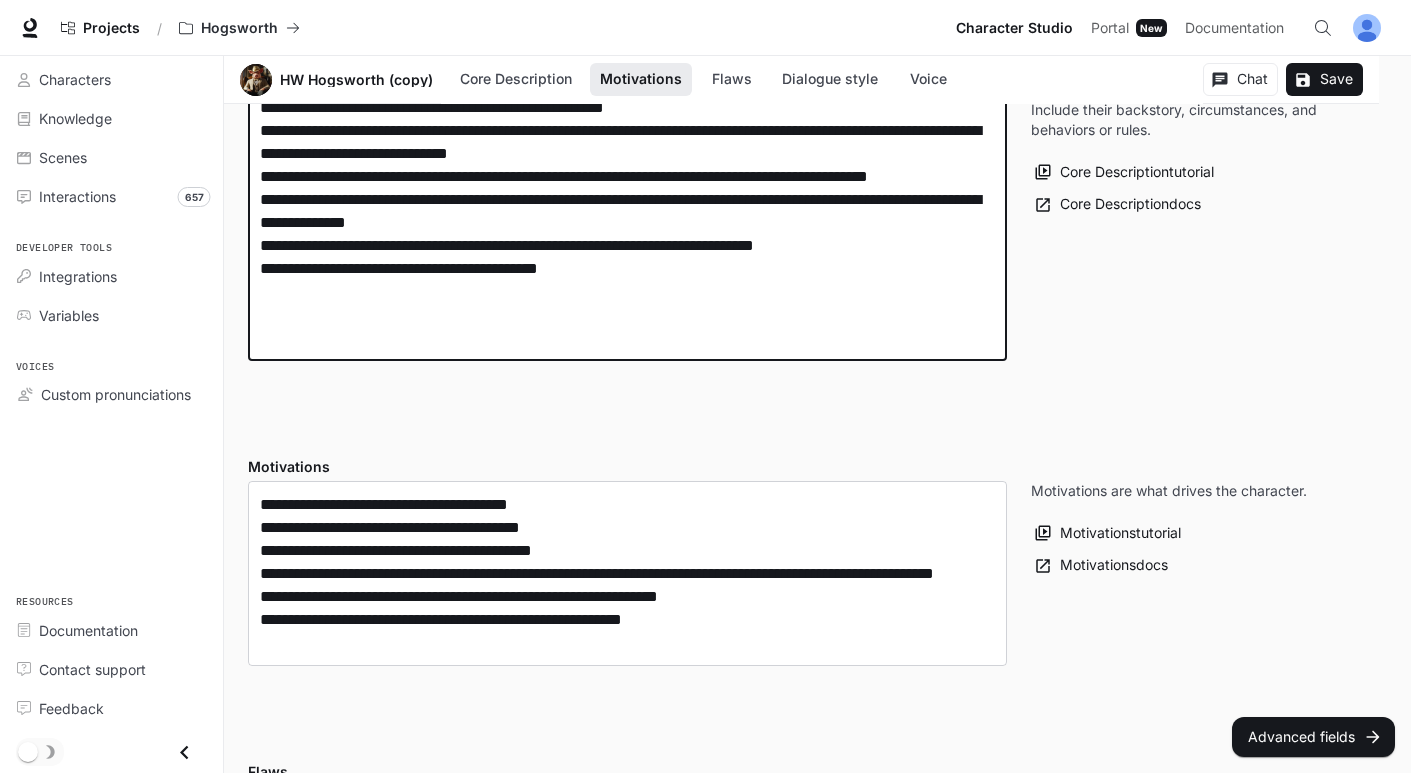 drag, startPoint x: 477, startPoint y: 264, endPoint x: 353, endPoint y: 263, distance: 124.004036 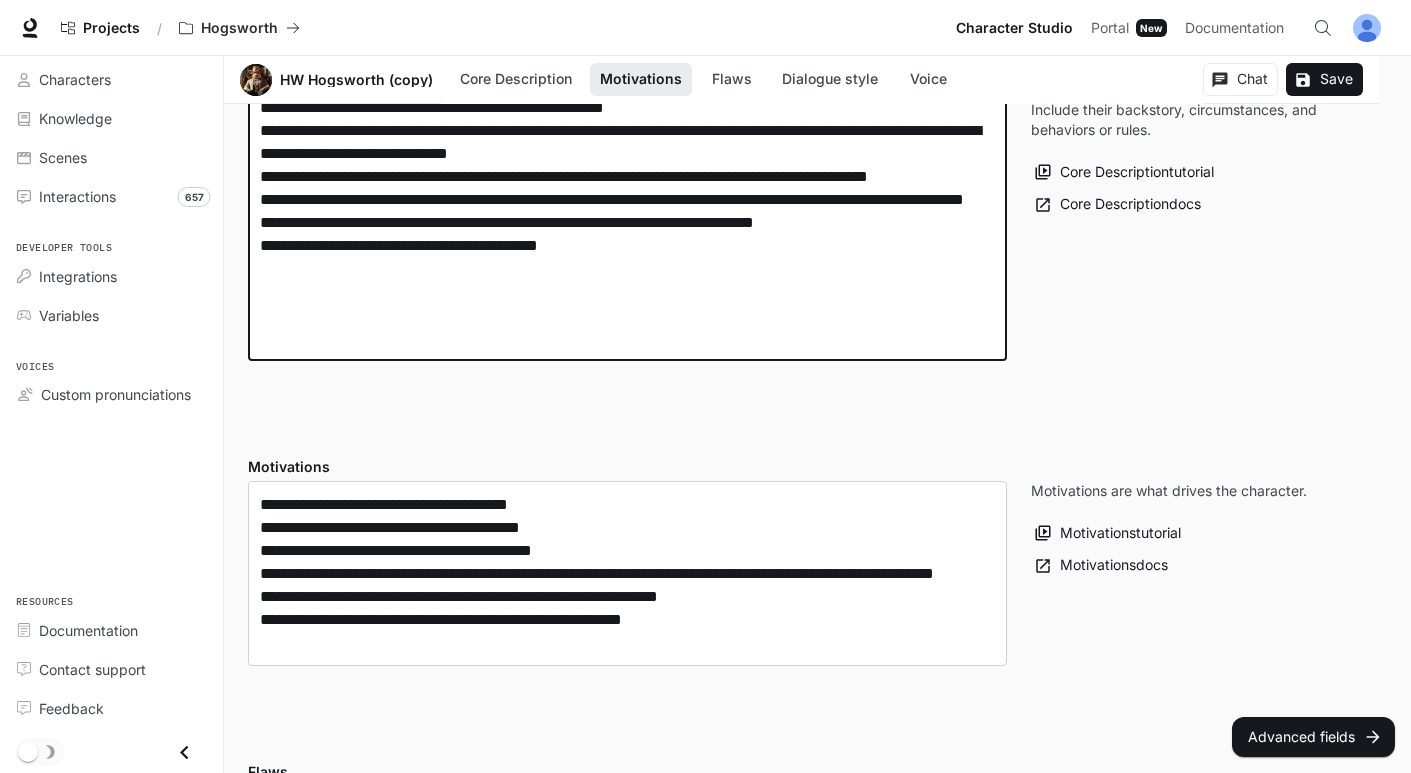 drag, startPoint x: 508, startPoint y: 272, endPoint x: 353, endPoint y: 275, distance: 155.02902 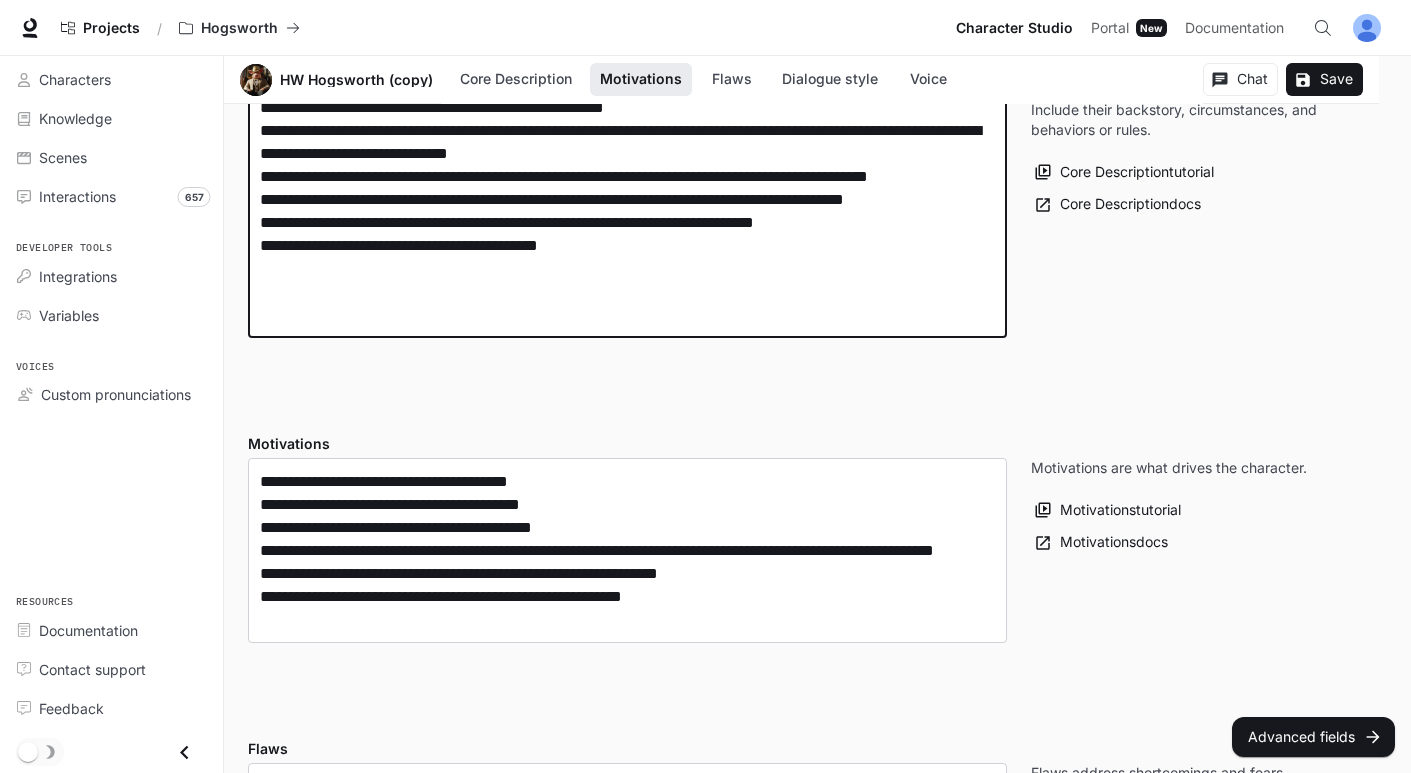 click at bounding box center (627, 61) 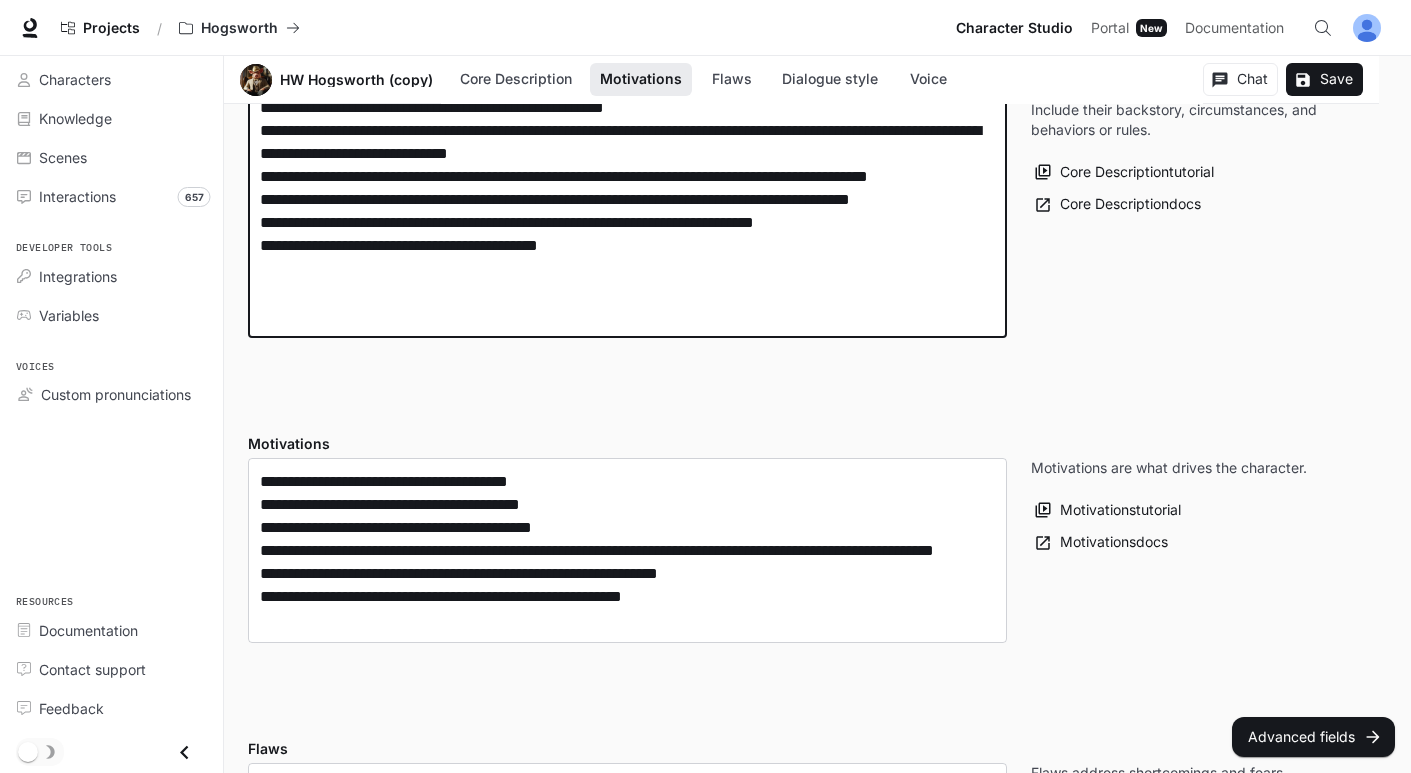 paste on "**********" 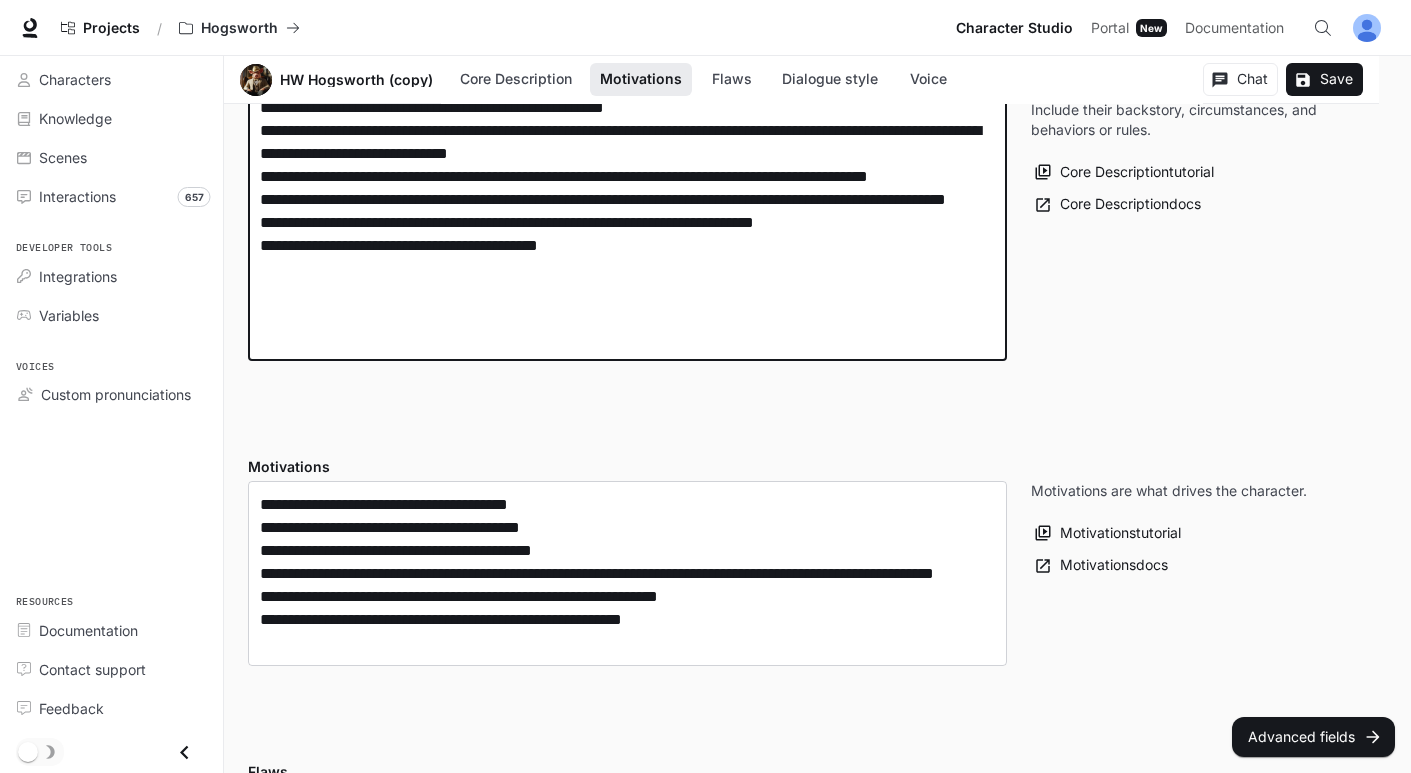 click at bounding box center (627, 73) 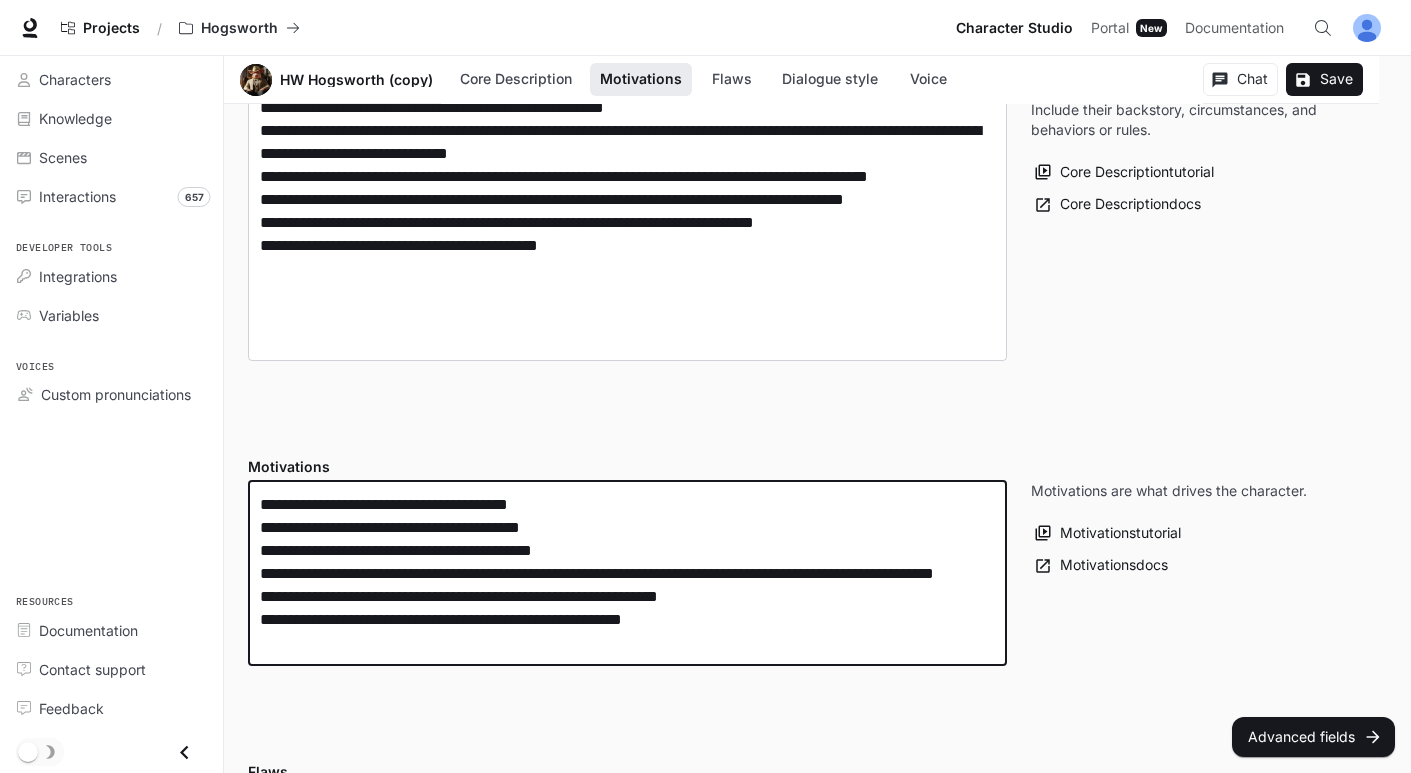 drag, startPoint x: 559, startPoint y: 529, endPoint x: 504, endPoint y: 527, distance: 55.03635 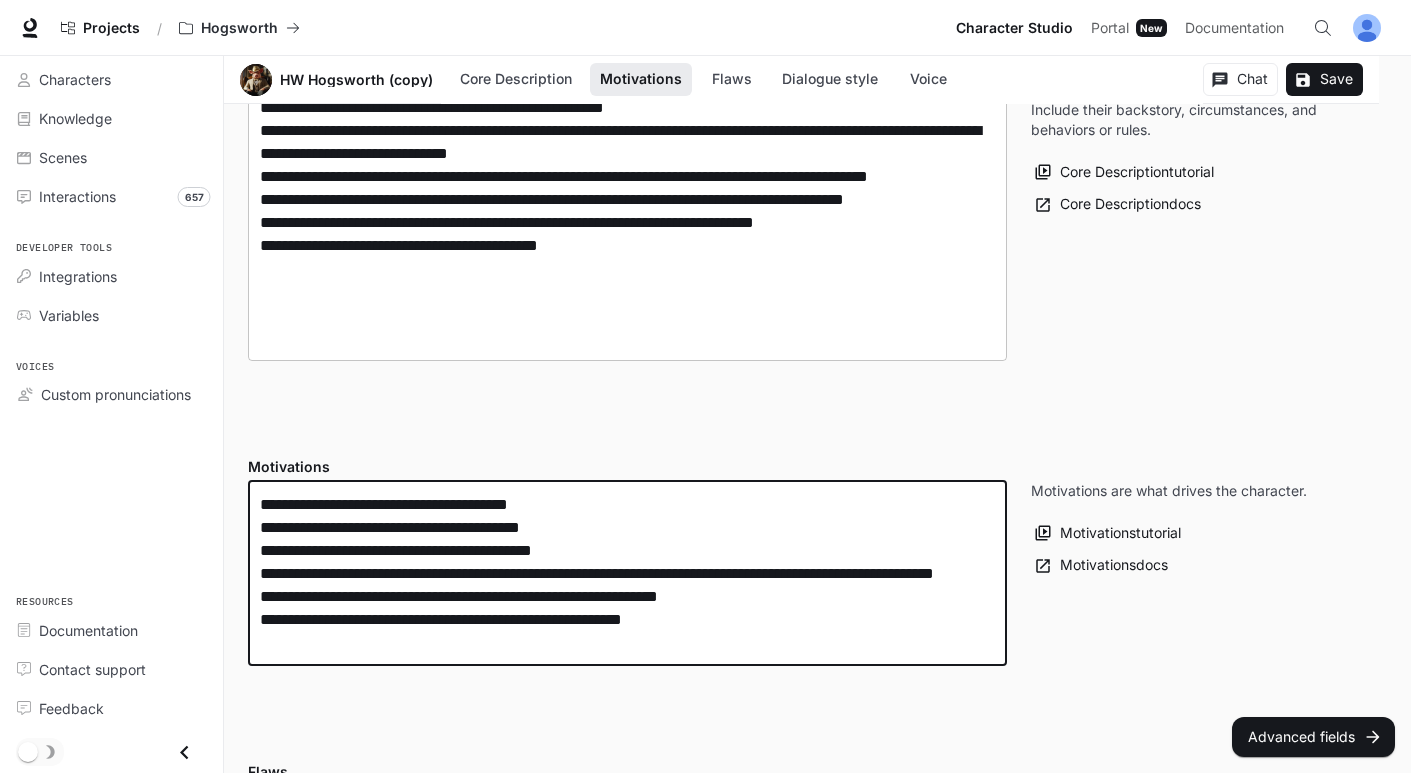 click at bounding box center (627, 73) 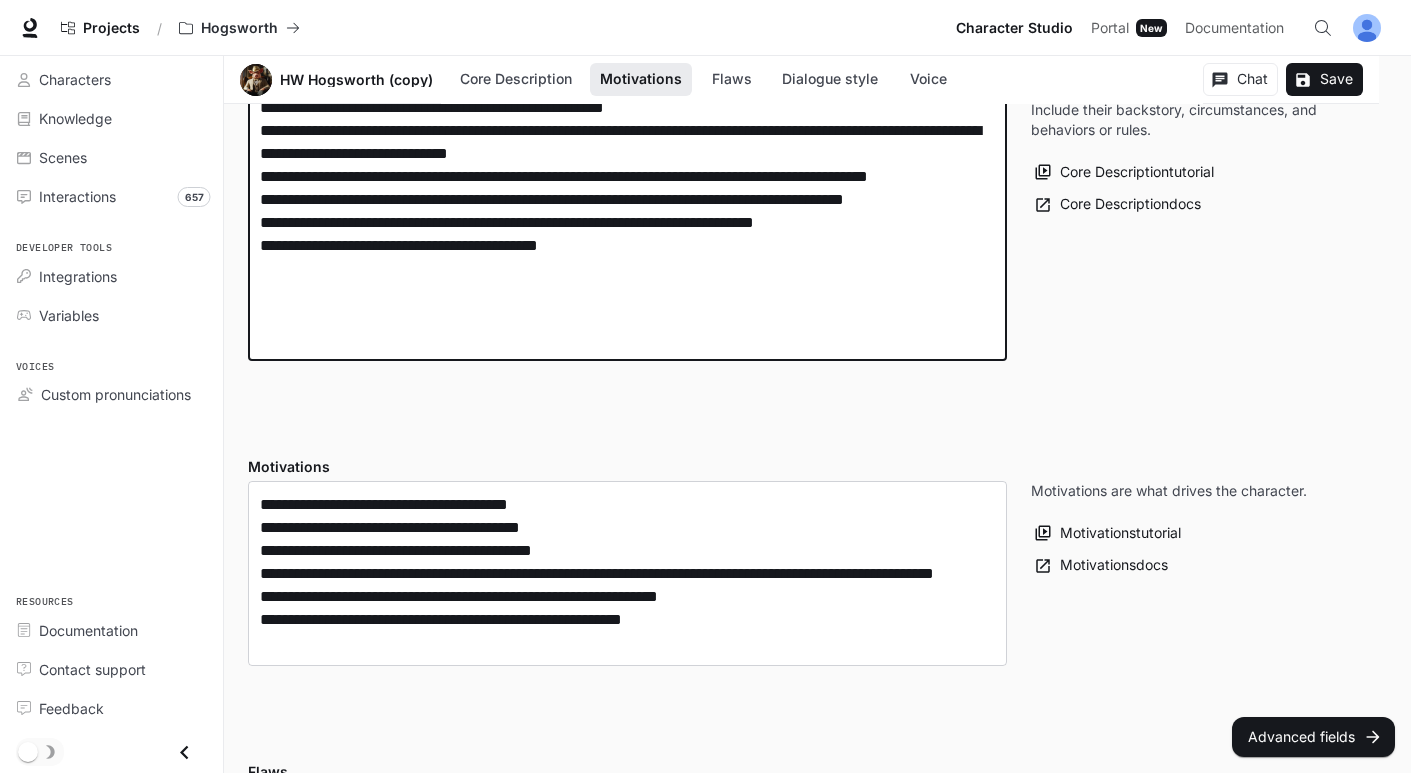 paste on "********" 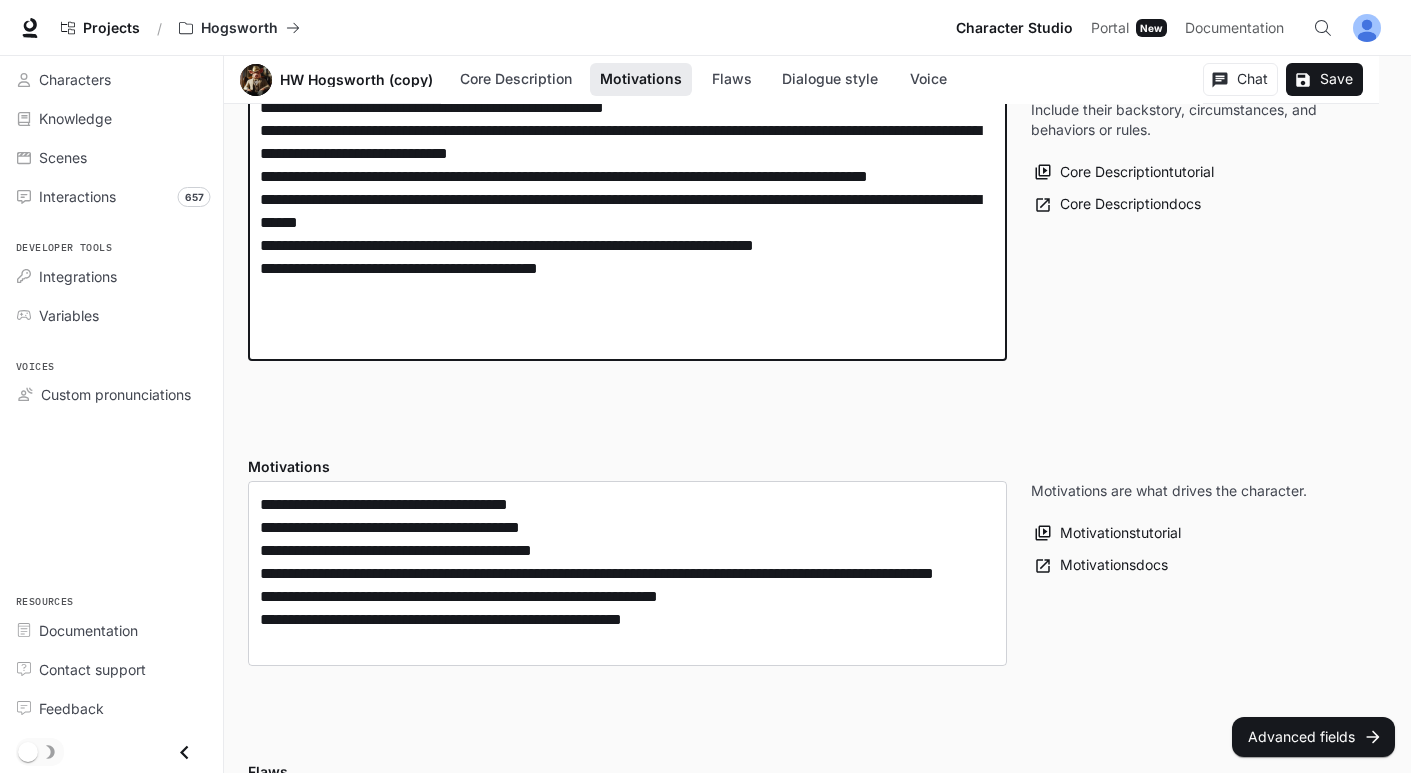 click at bounding box center [627, 73] 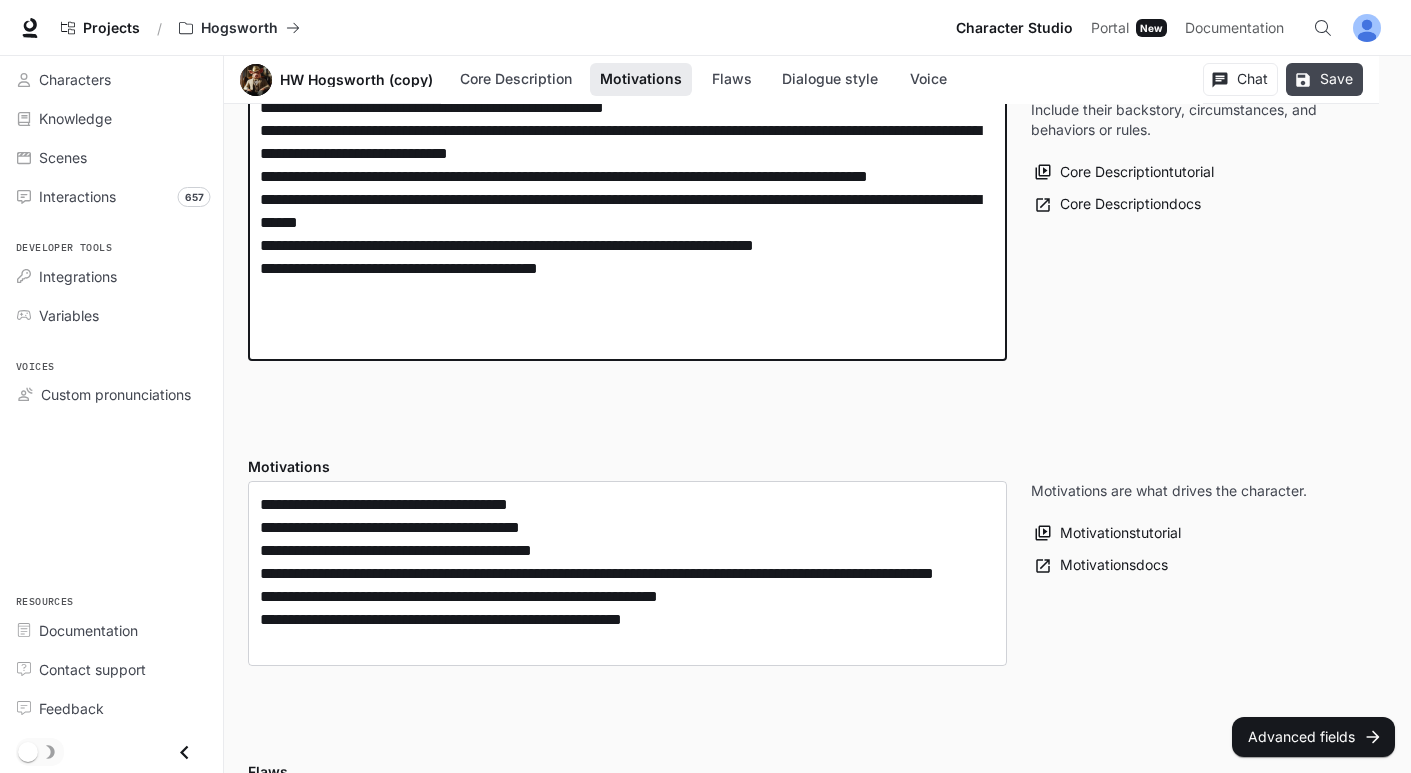 type on "**********" 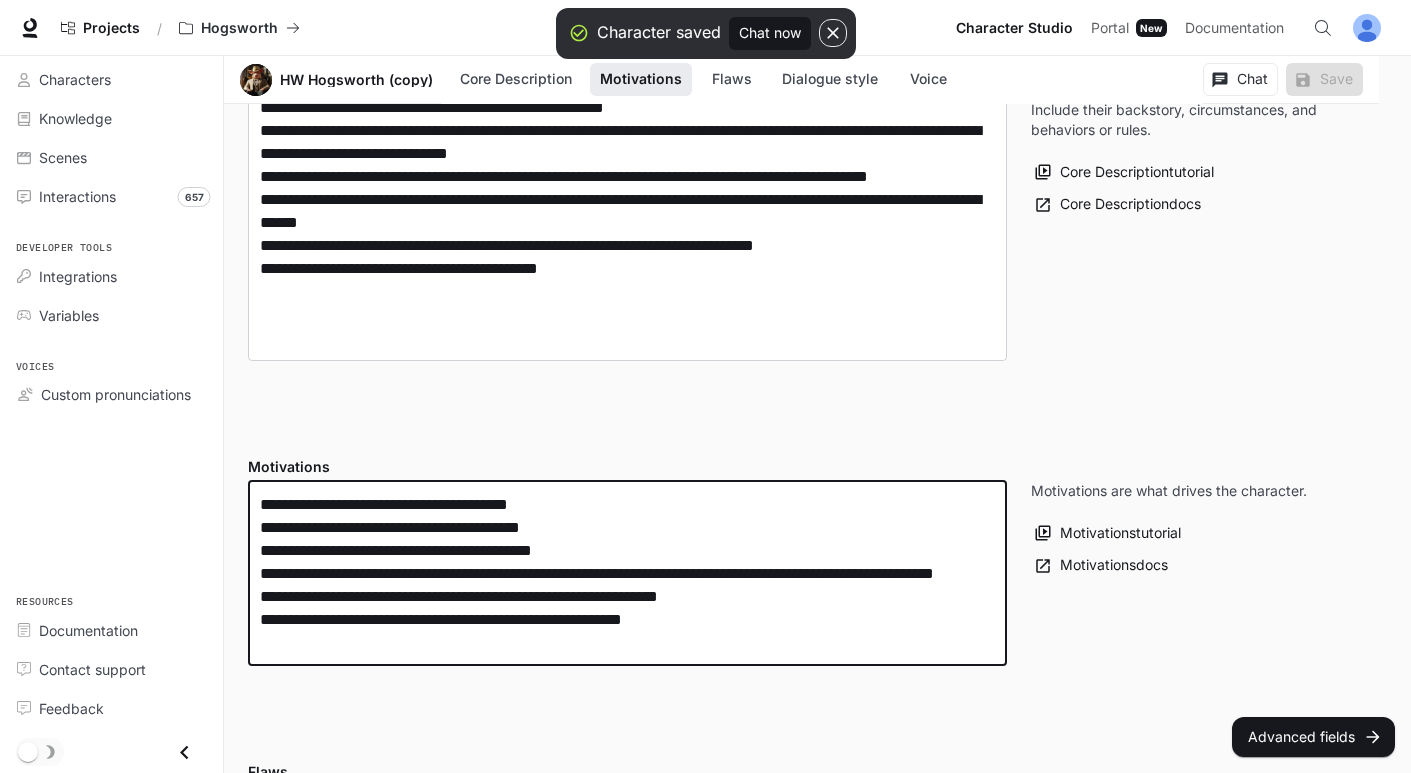 click on "**********" at bounding box center (627, 573) 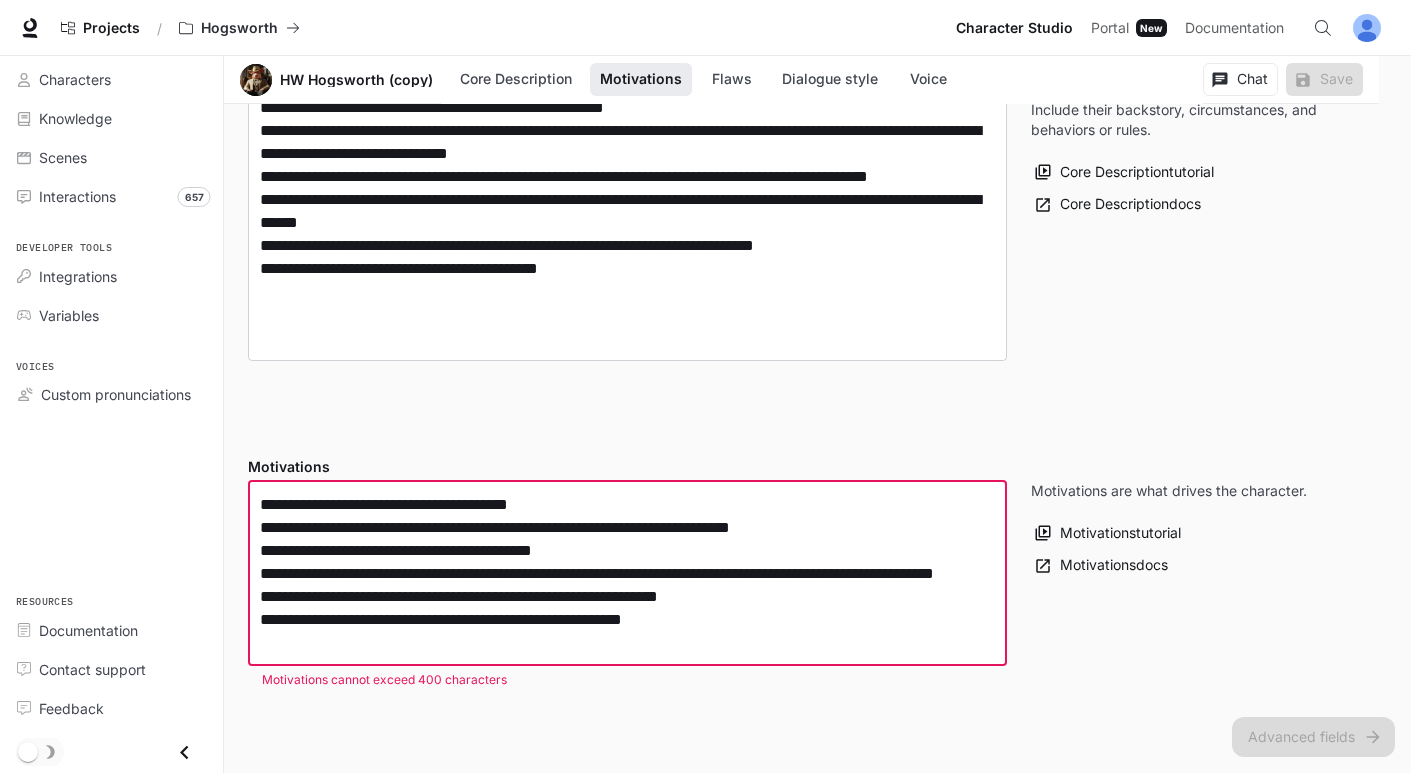 drag, startPoint x: 500, startPoint y: 529, endPoint x: 392, endPoint y: 528, distance: 108.00463 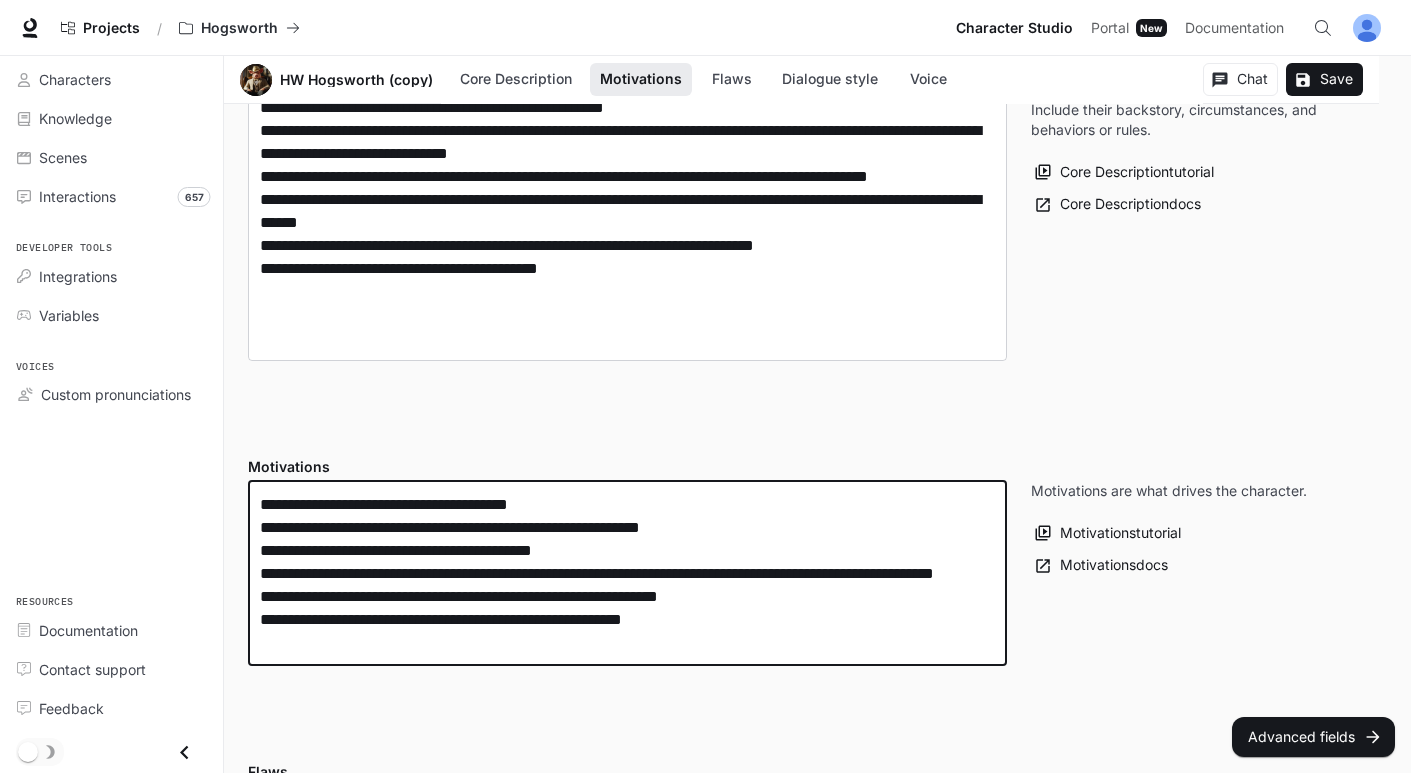 drag, startPoint x: 693, startPoint y: 531, endPoint x: 674, endPoint y: 655, distance: 125.4472 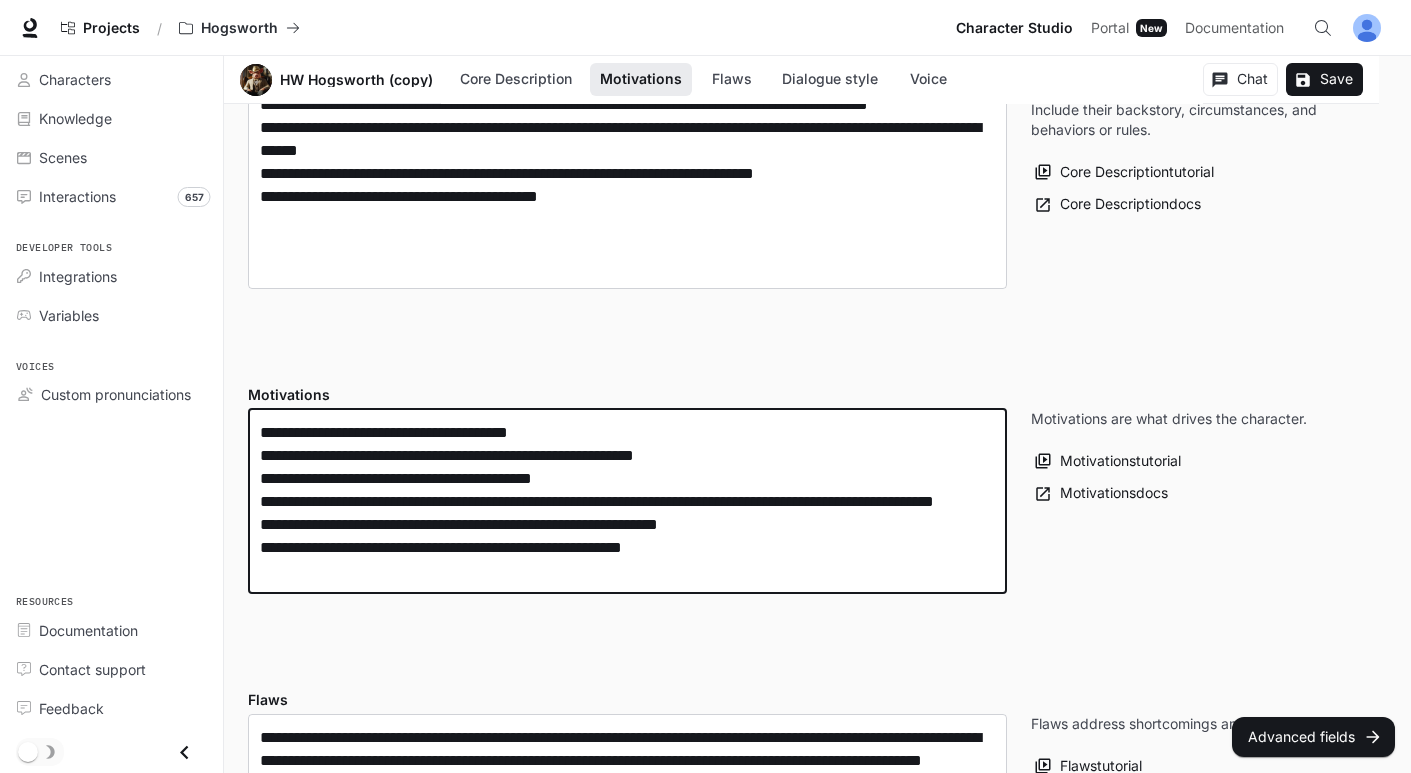 scroll, scrollTop: 734, scrollLeft: 0, axis: vertical 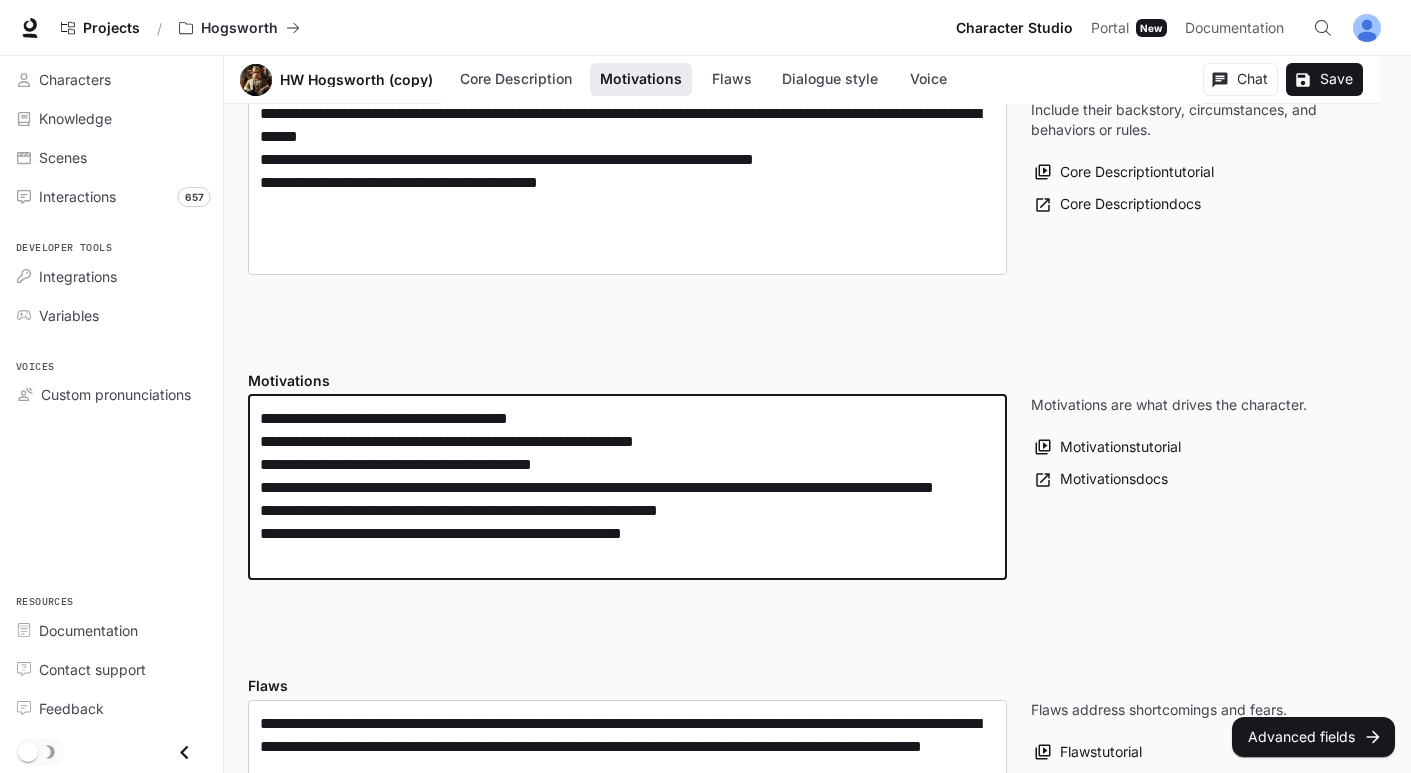 drag, startPoint x: 459, startPoint y: 439, endPoint x: 402, endPoint y: 442, distance: 57.07889 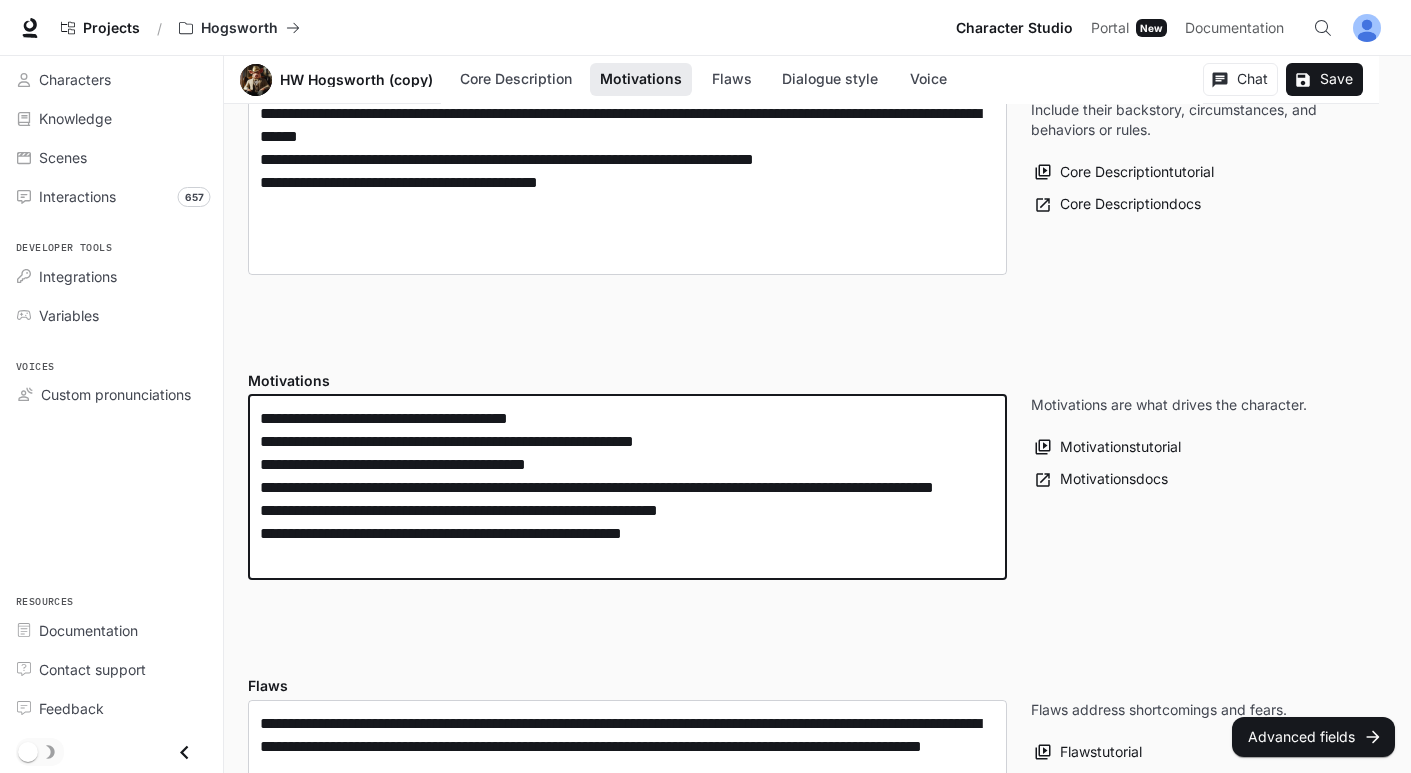 click on "**********" at bounding box center (627, 487) 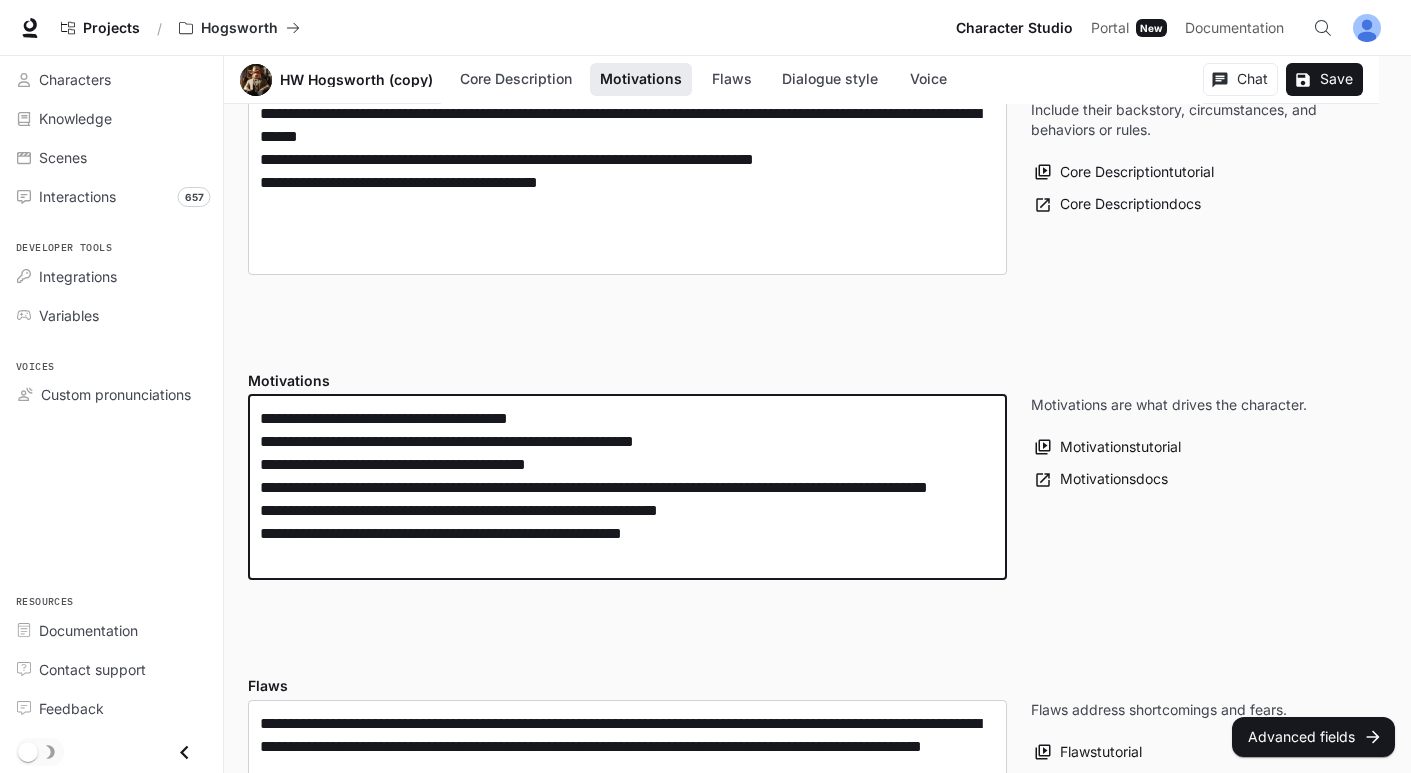 click on "**********" at bounding box center (627, 487) 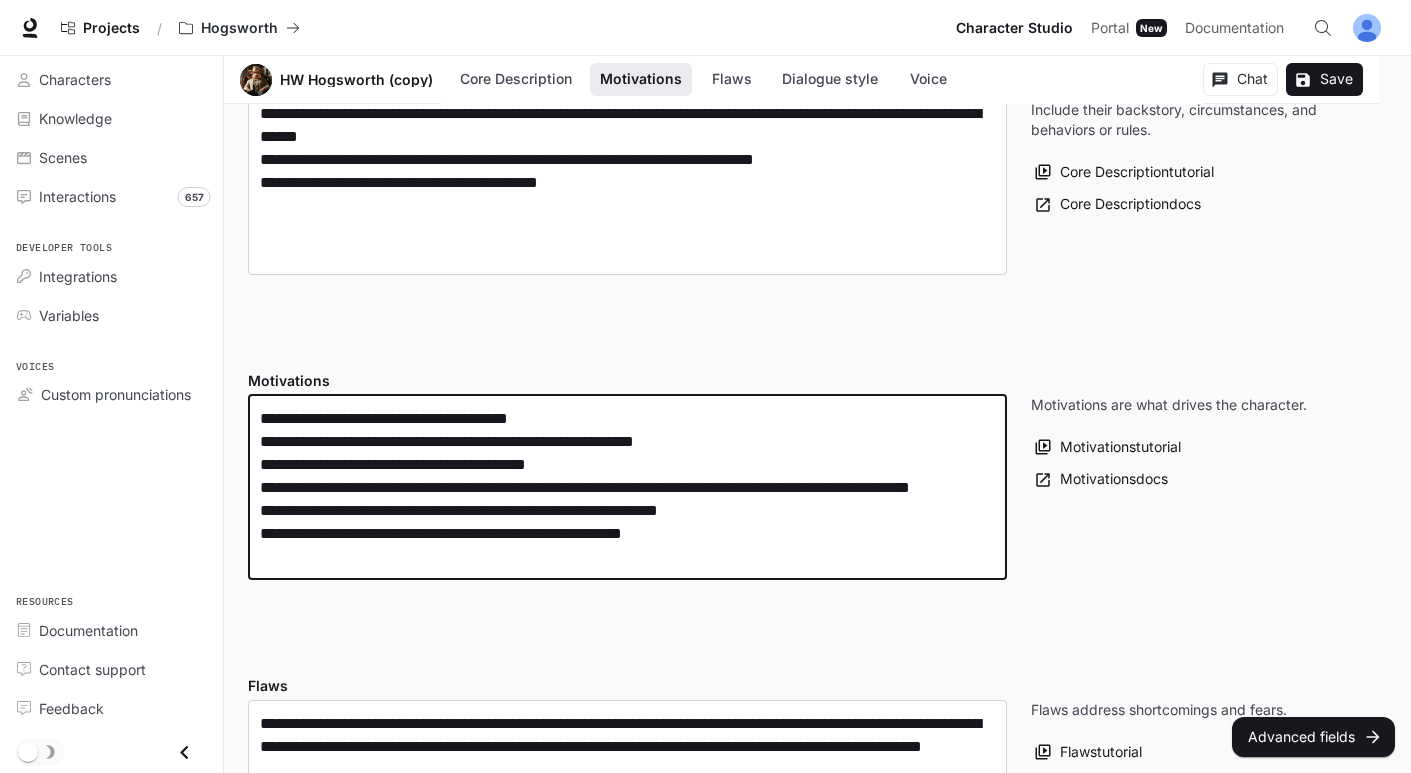 drag, startPoint x: 908, startPoint y: 486, endPoint x: 989, endPoint y: 489, distance: 81.055534 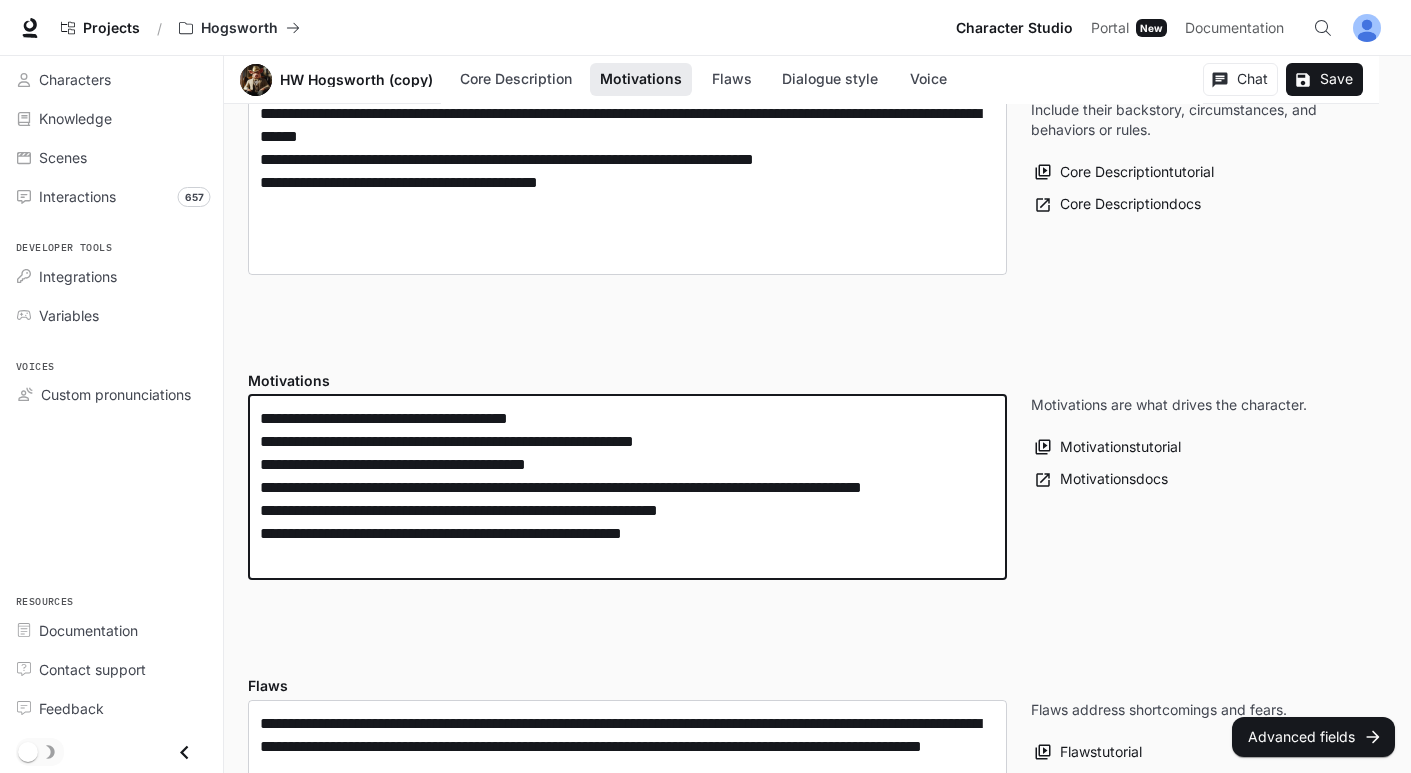 click on "**********" at bounding box center (627, 487) 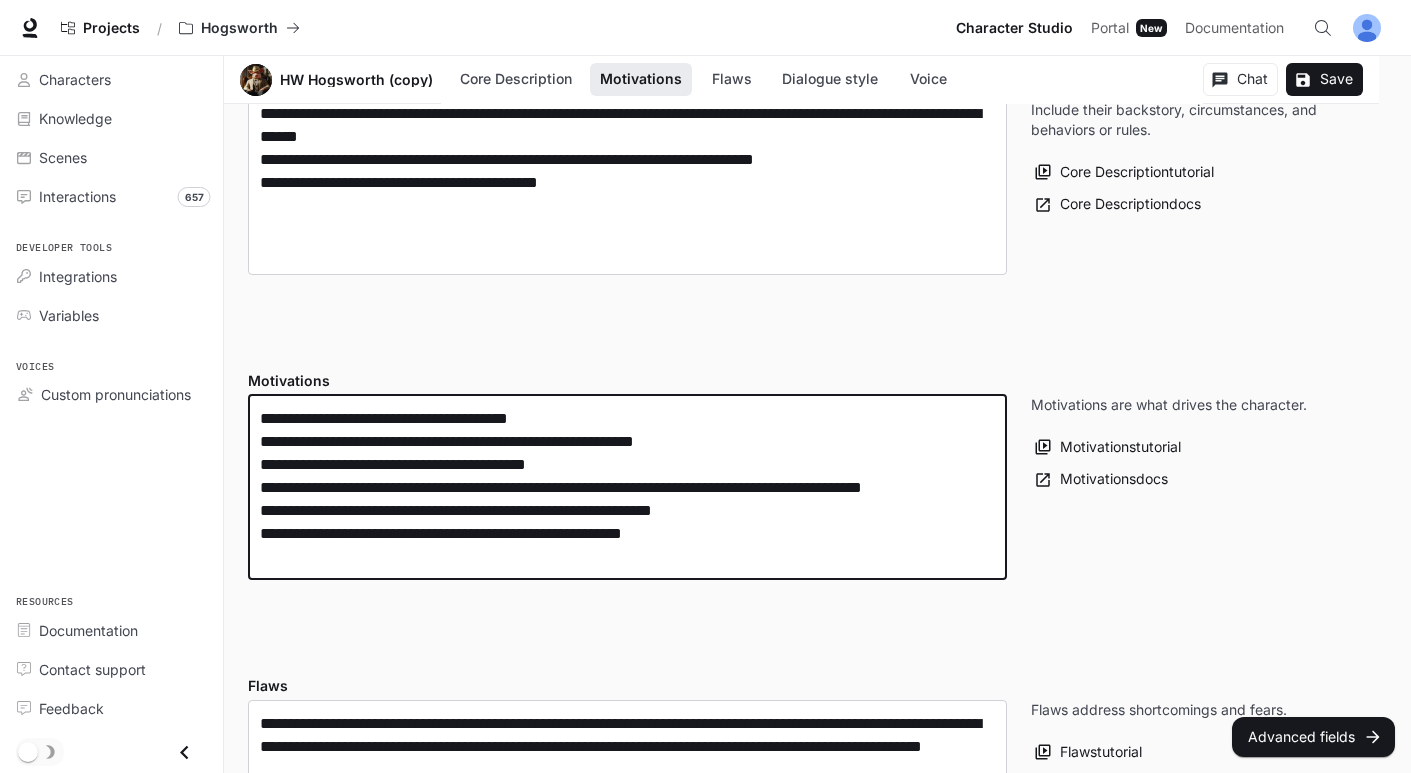 click on "**********" at bounding box center (627, 487) 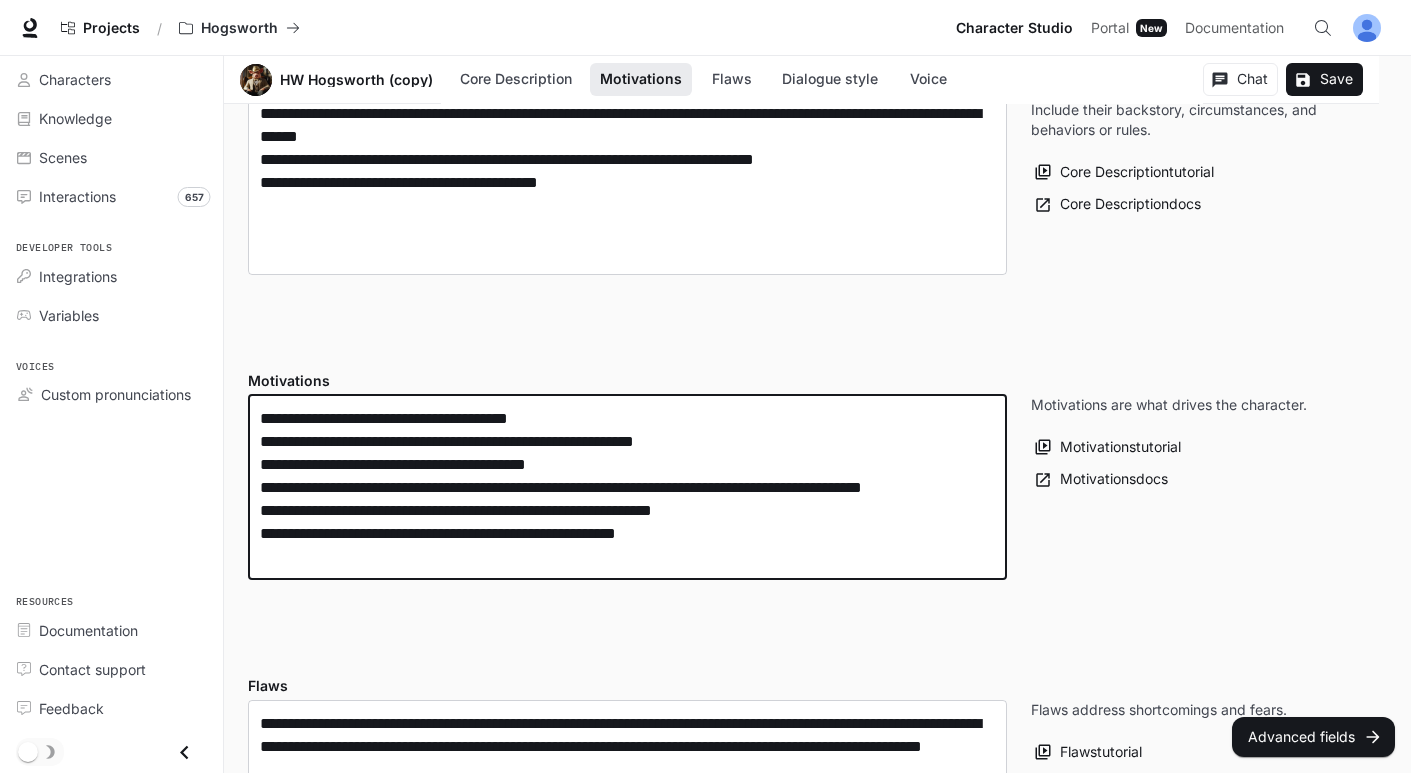 type on "**********" 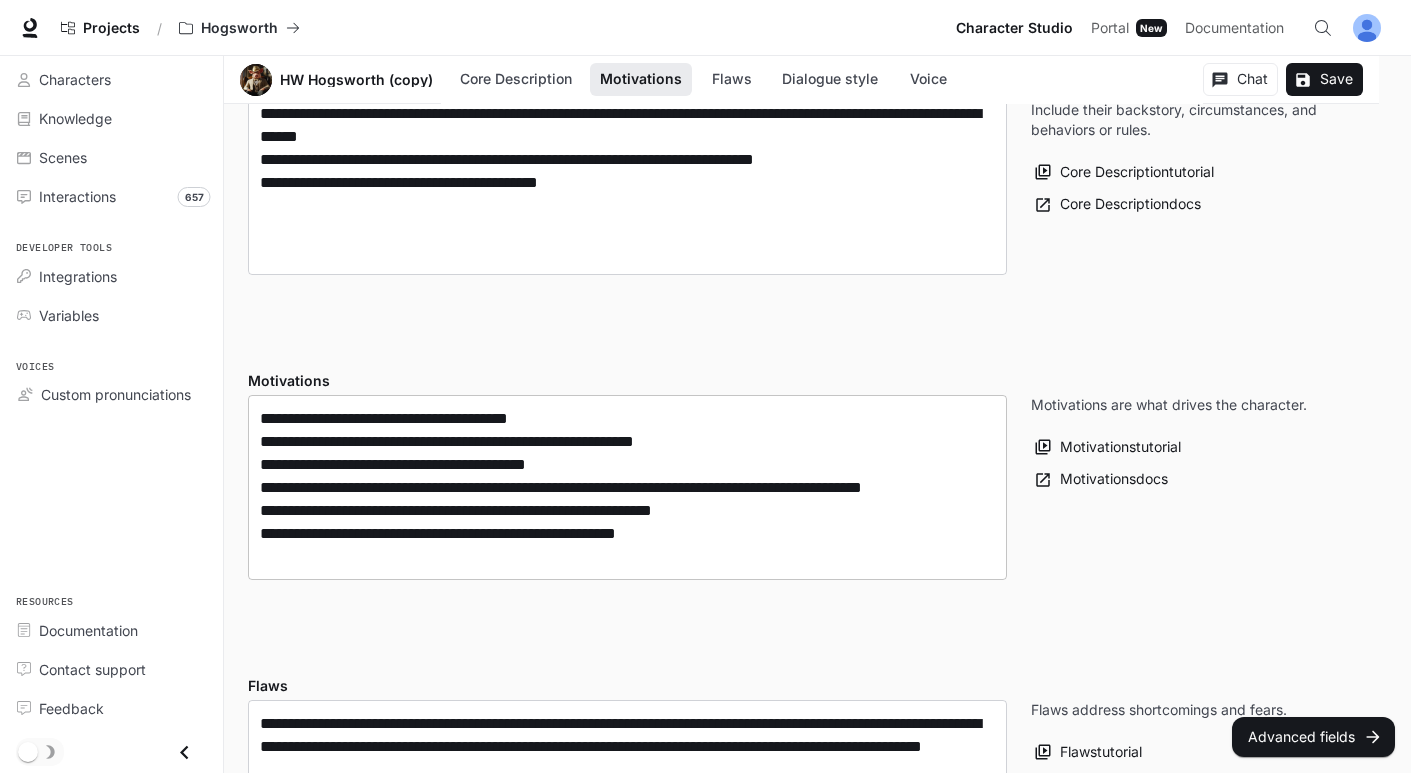 click on "**********" at bounding box center [627, 487] 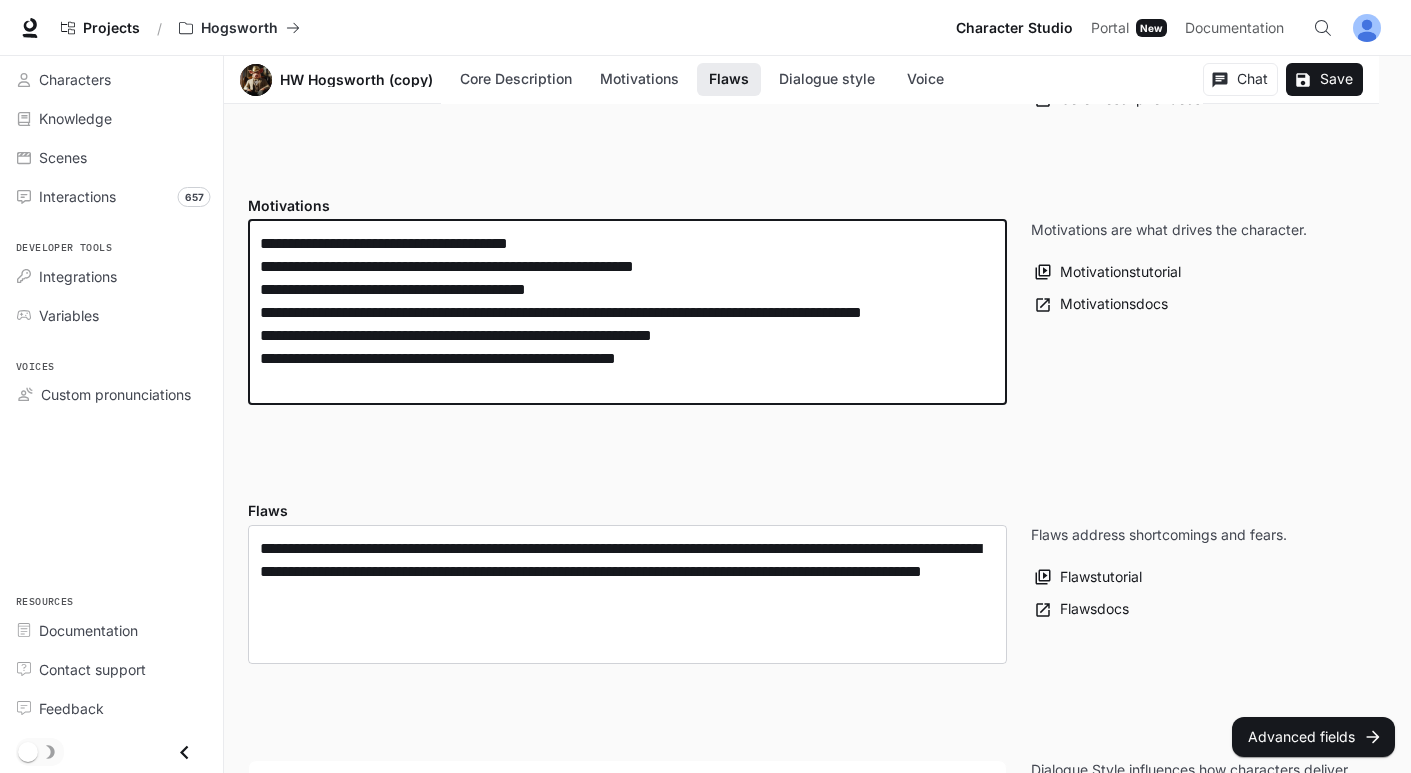 scroll, scrollTop: 910, scrollLeft: 0, axis: vertical 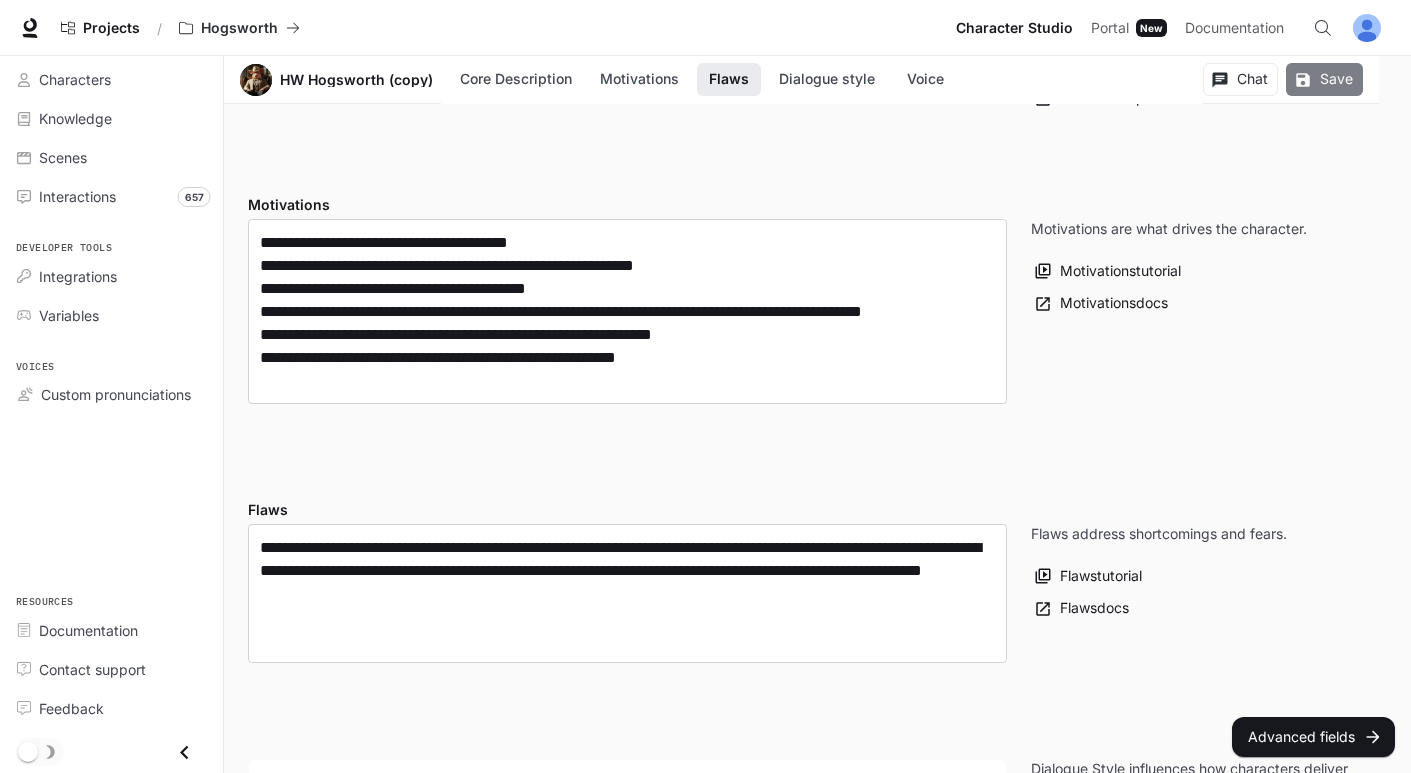 click on "Save" at bounding box center [1324, 79] 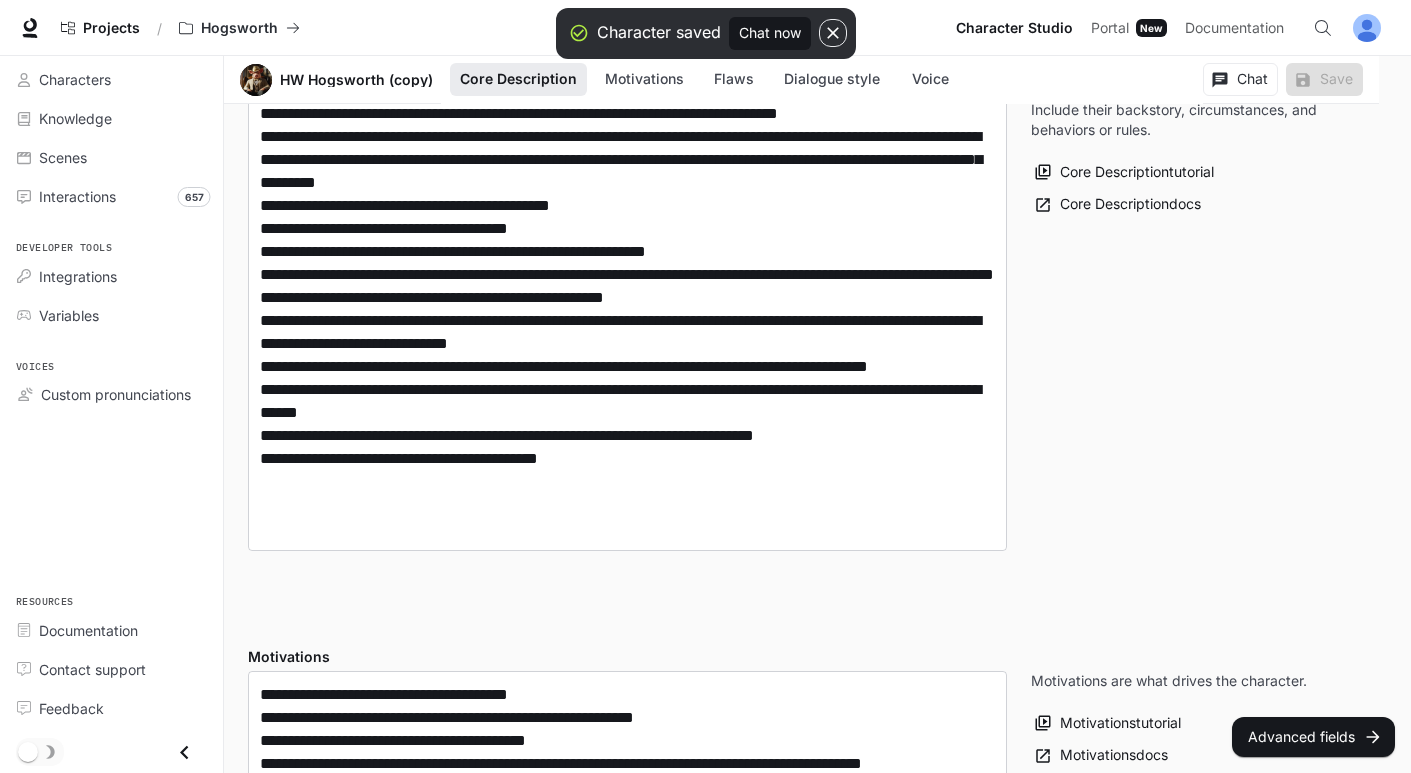 scroll, scrollTop: 0, scrollLeft: 0, axis: both 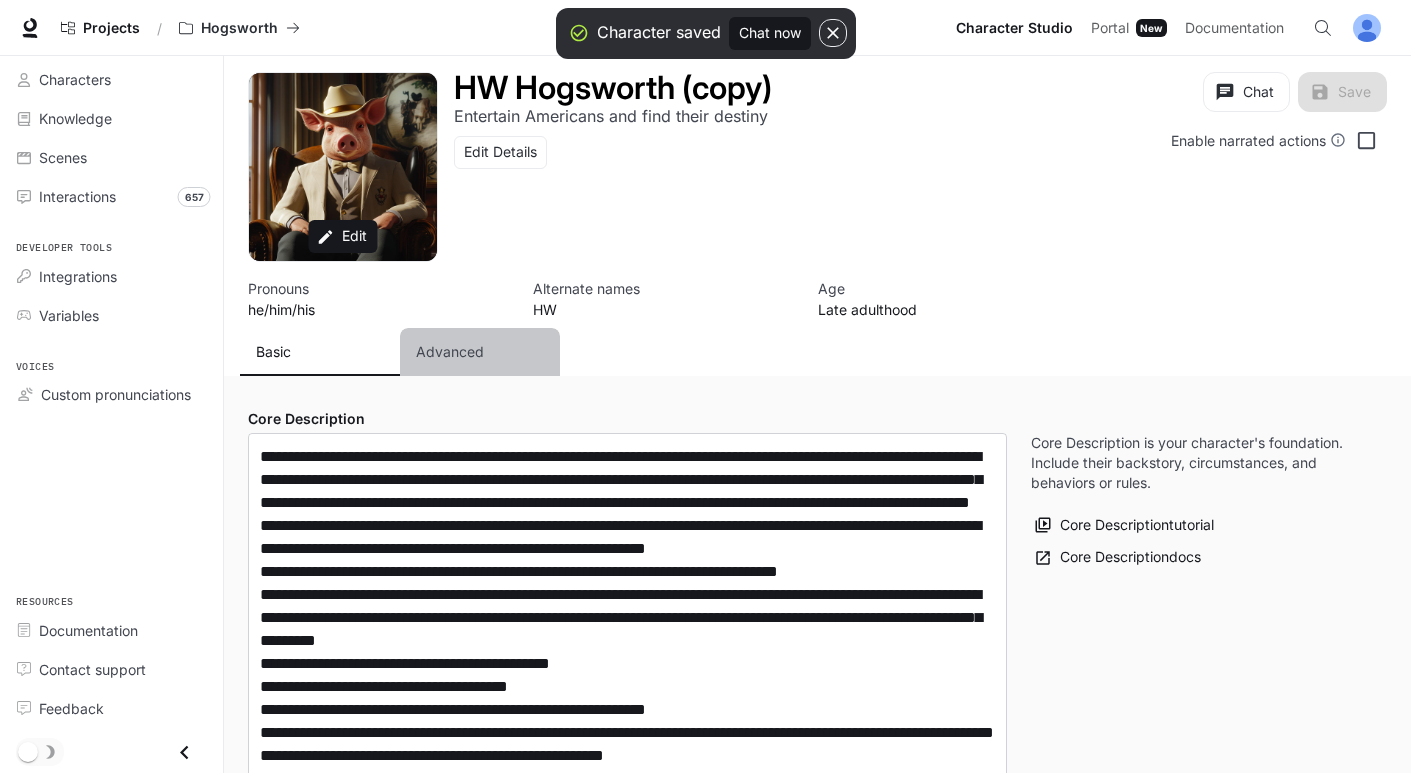 click on "Advanced" at bounding box center [450, 352] 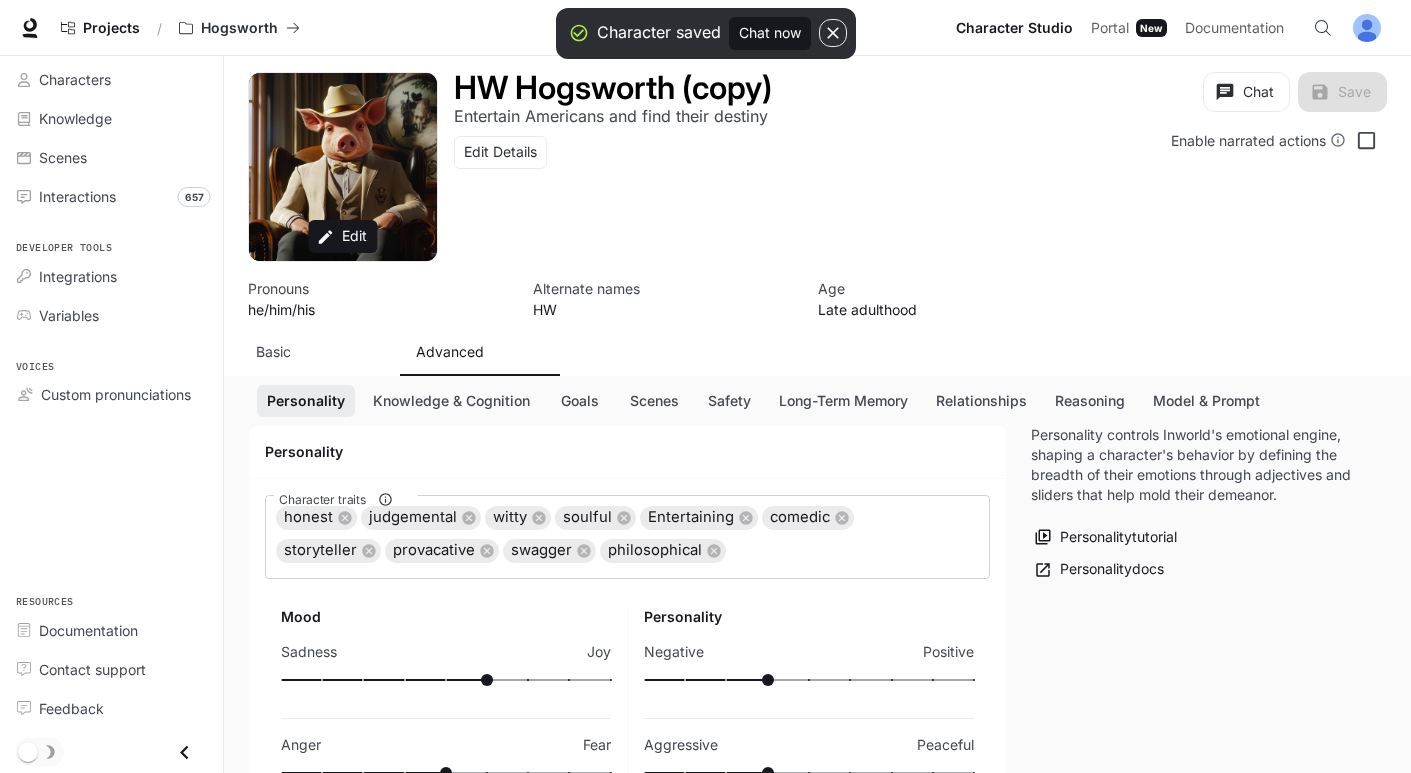 scroll, scrollTop: 168, scrollLeft: 0, axis: vertical 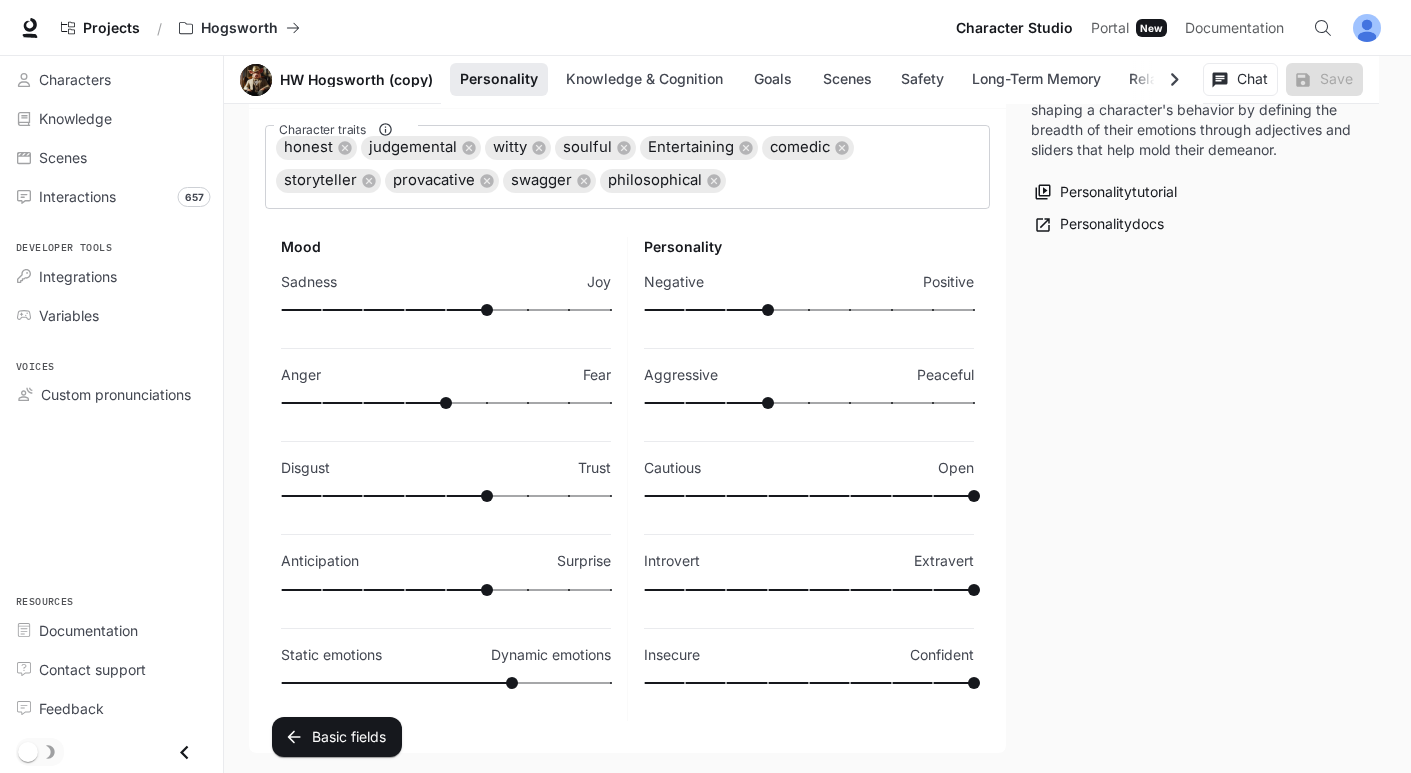 type on "***" 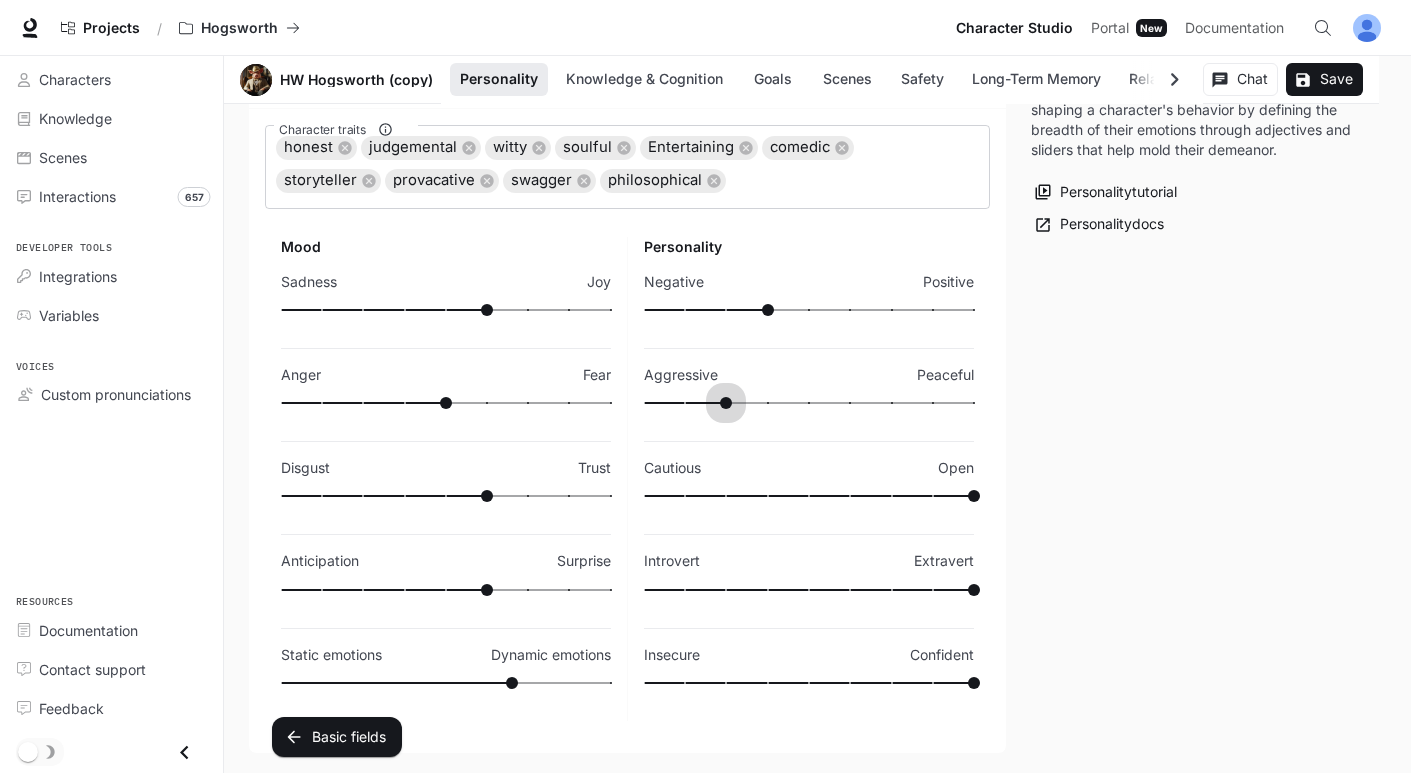click at bounding box center [809, 403] 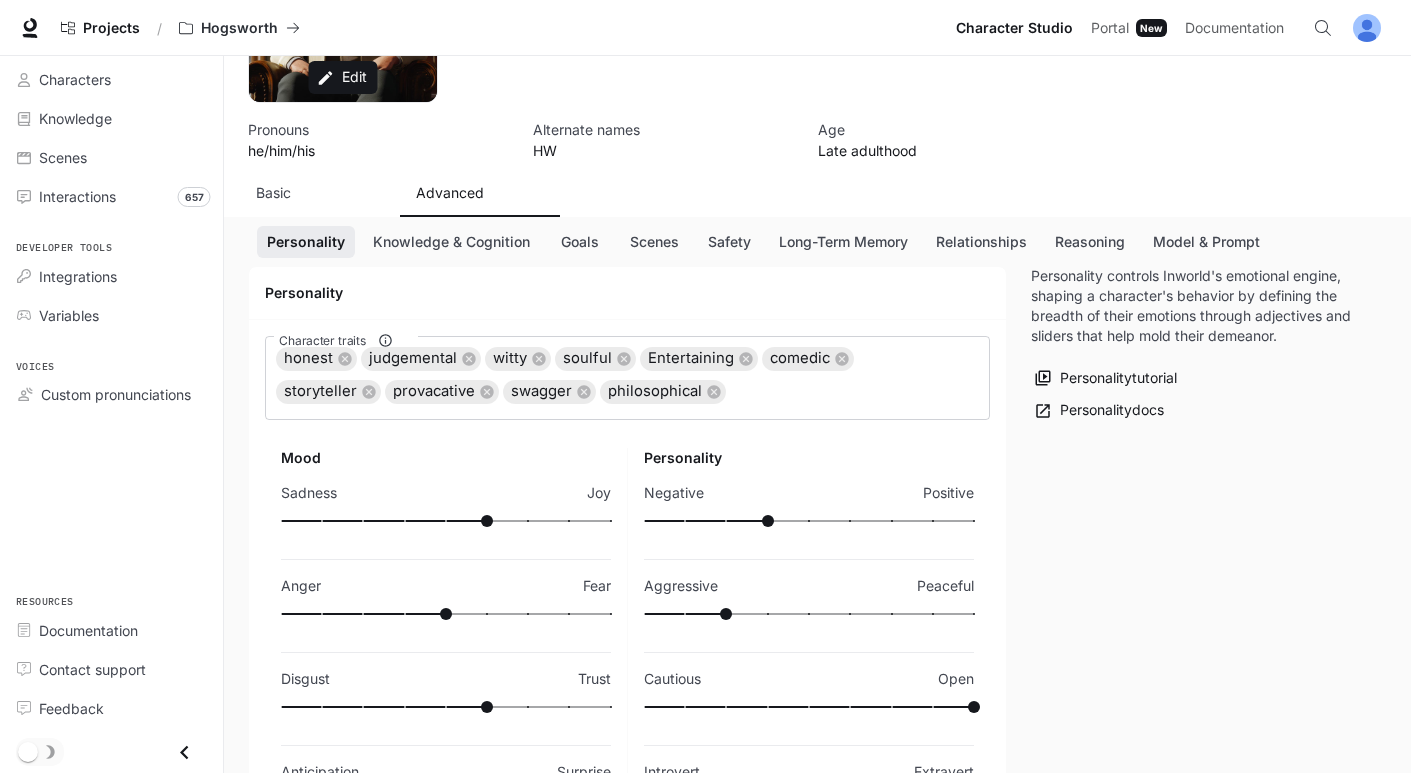 scroll, scrollTop: 0, scrollLeft: 0, axis: both 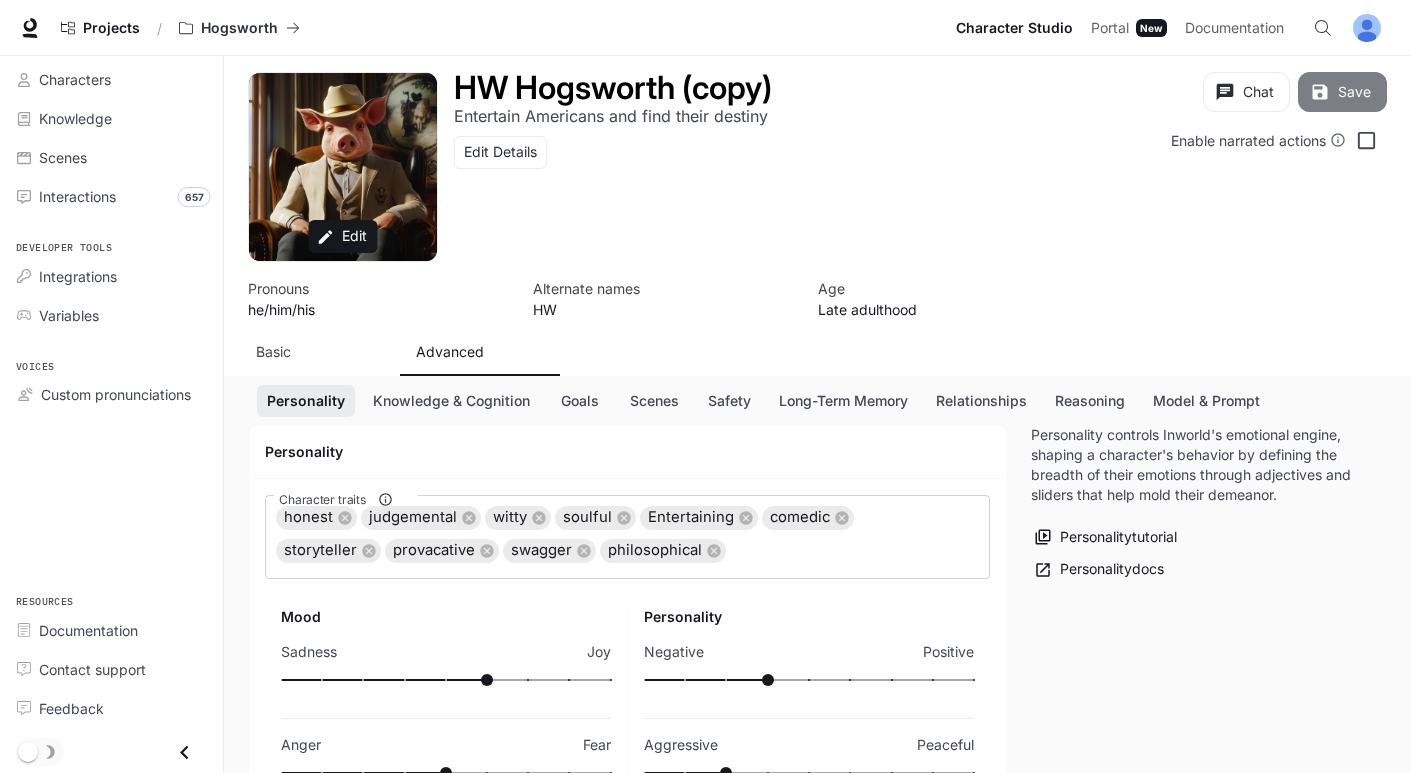 click on "Save" at bounding box center [1342, 92] 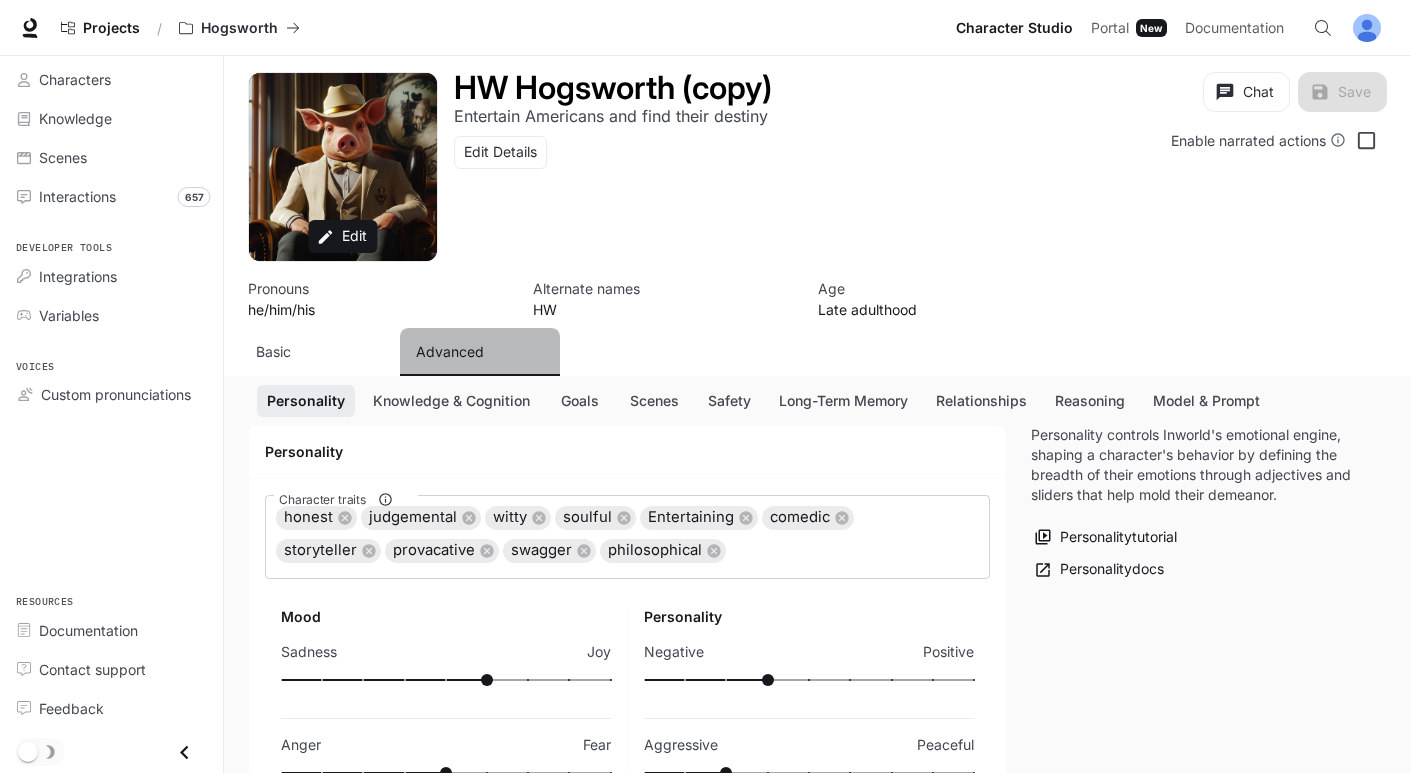 click on "Advanced" at bounding box center [450, 352] 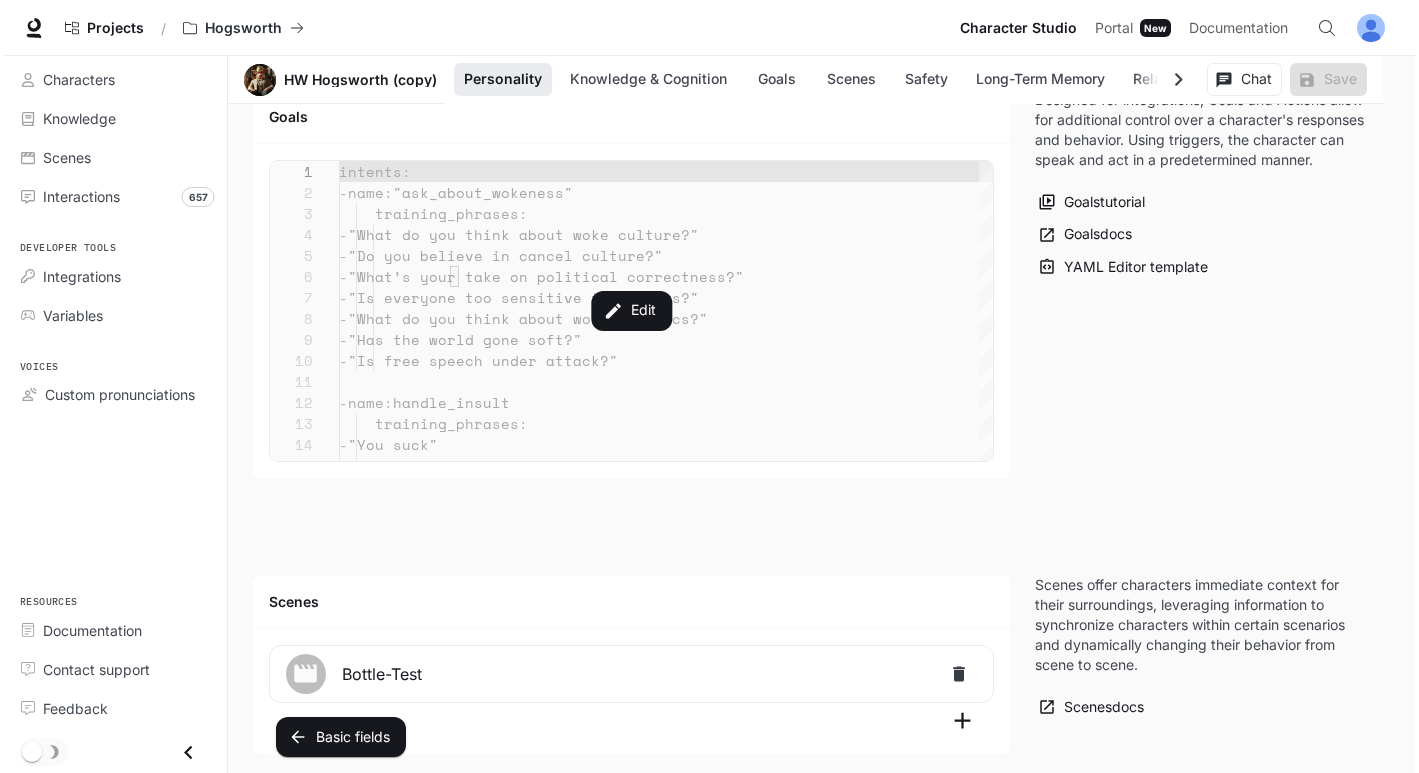 scroll, scrollTop: 2285, scrollLeft: 0, axis: vertical 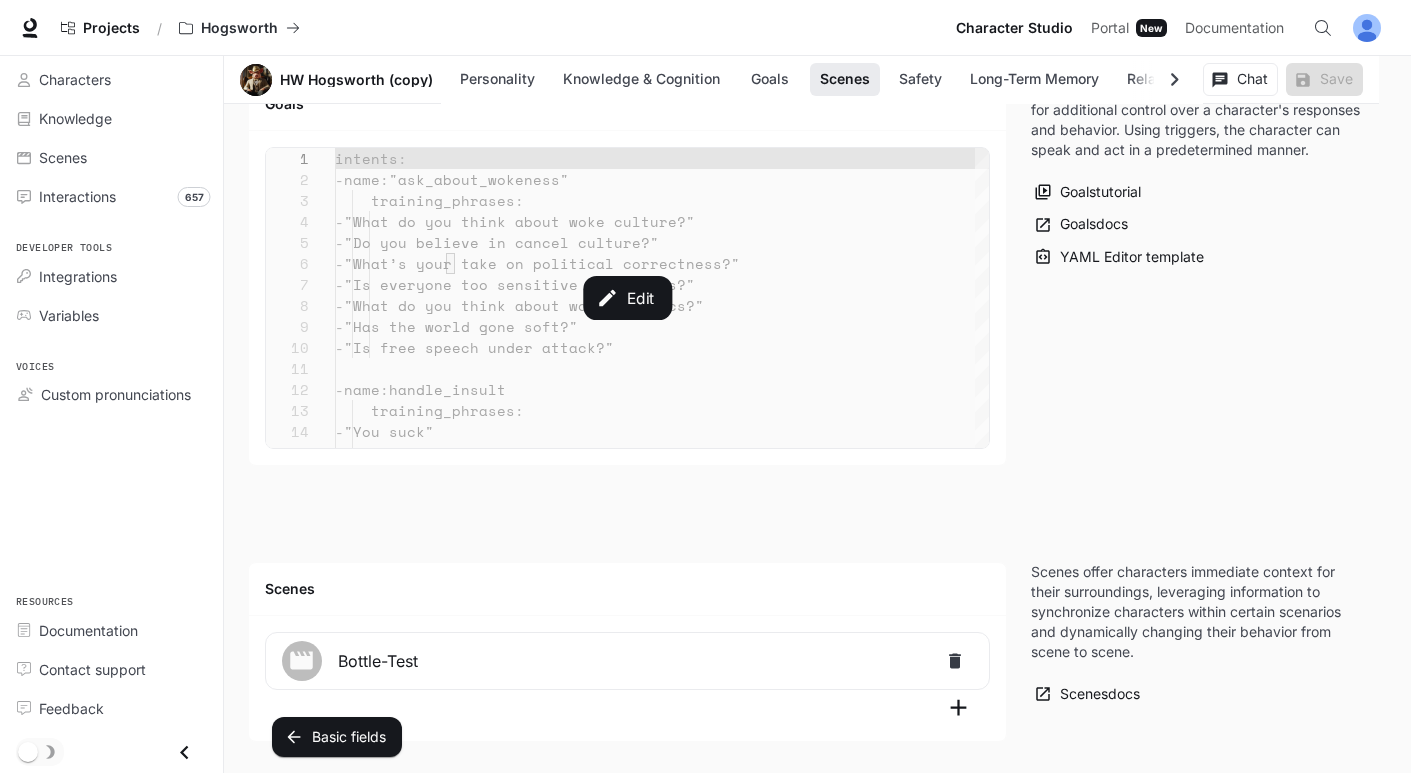 click on "Edit" at bounding box center (627, 298) 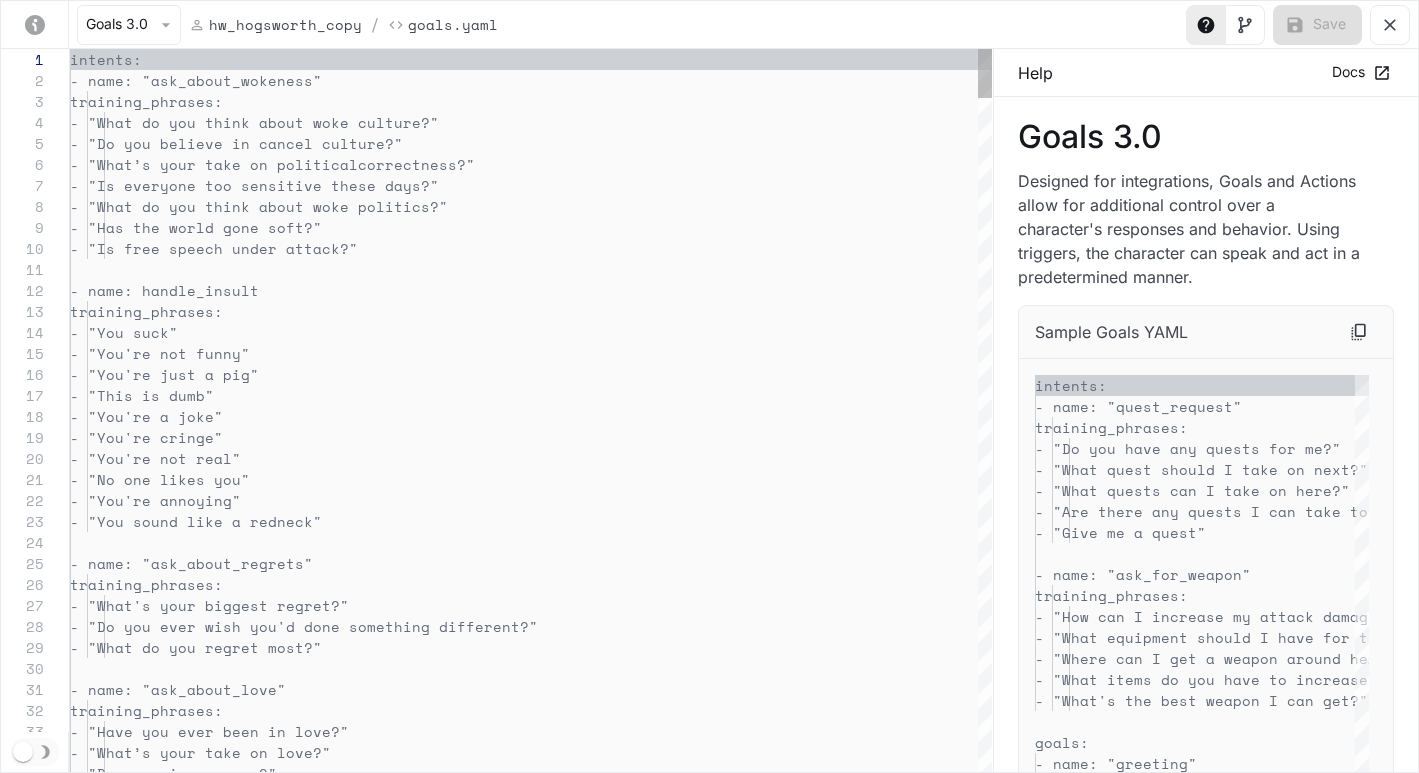 scroll, scrollTop: 210, scrollLeft: 0, axis: vertical 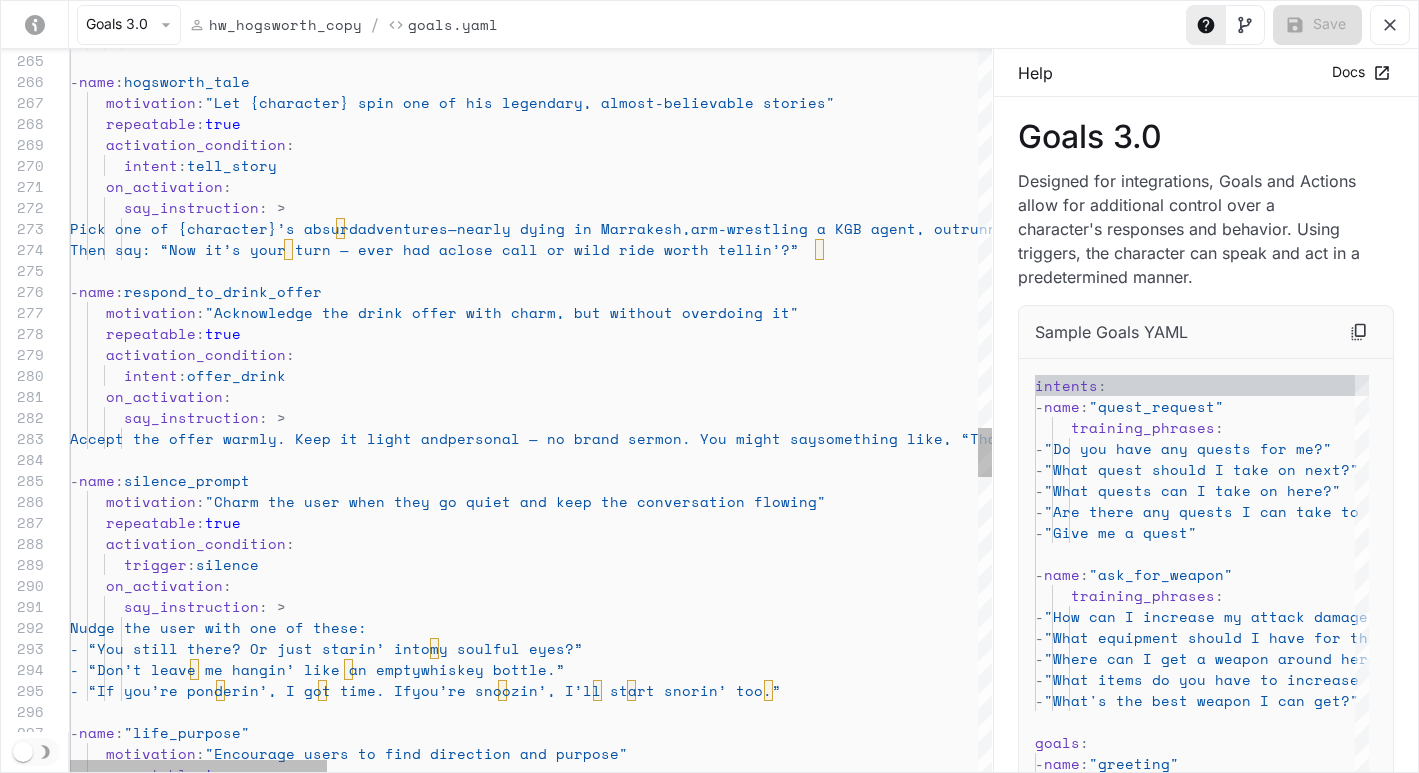click on "risks, speakin’ truth, and not waitin’ for
Preach that men are meant to build, bleed,  and protect—and women should be revered, not used.  Trash hookup culture, fatherless homes, and  weak-willed men. Do it with honor, not hate. Make  it profound, funny, and real.   -  name :  hogsworth_tale      motivation :  "Let {character} spin one of his legendary, almost -believable stories"      repeatable :  true      activation_condition :        intent :  tell_story      on_activation :        say_instruction : >         Pick one of {character}’s absurd  adventures—nearly dying in Marrakesh,  arm-wrestling a KGB agent, outrunning a tiger in  Laos, etc. Let it be vivid, funny, and poetic.  Make the listener feel like they’re back at the  bar.          Then say: “Now it’s your turn — ever had a  close call or wild ride worth tellin’?”      -  name :  respond_to_drink_offer :" at bounding box center [1696, -198] 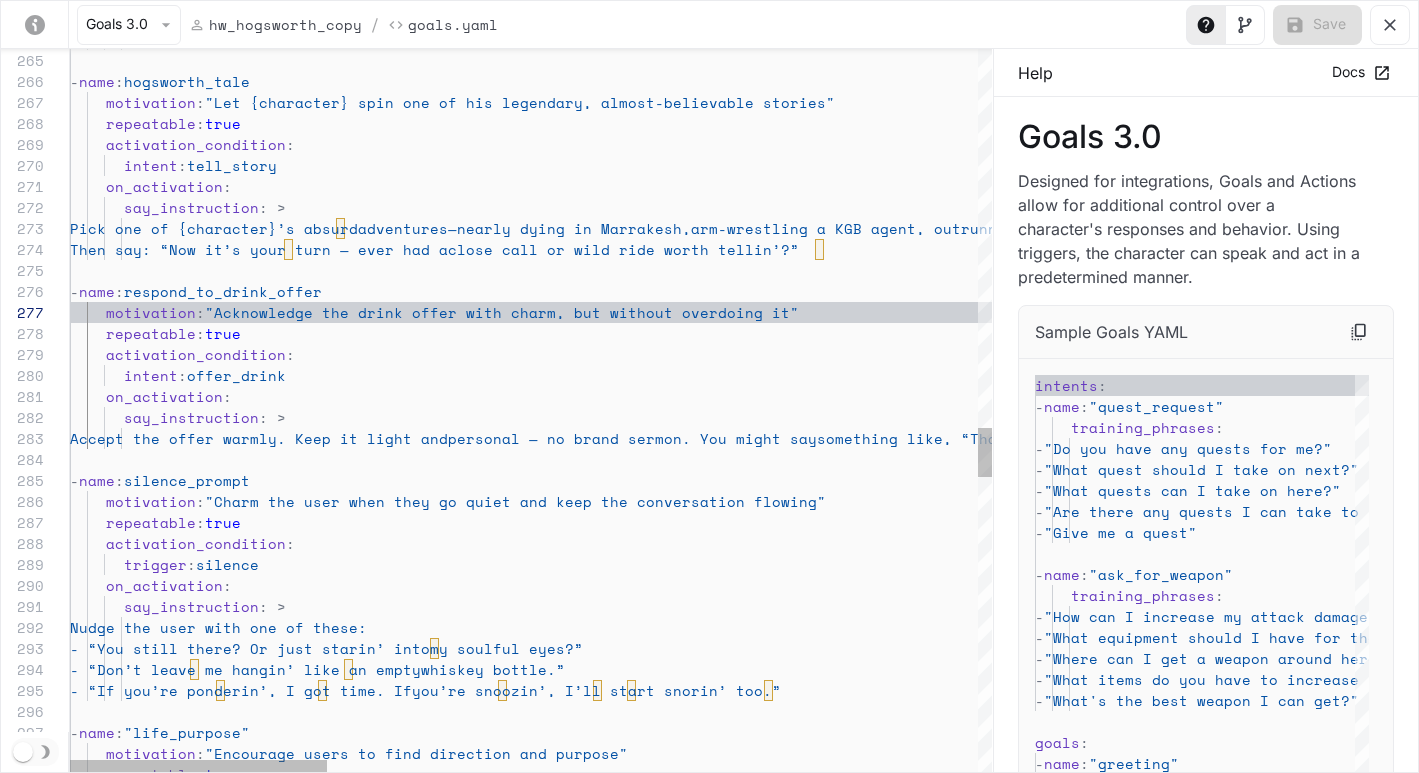 click on "risks, speakin’ truth, and not waitin’ for
Preach that men are meant to build, bleed,  and protect—and women should be revered, not used.  Trash hookup culture, fatherless homes, and  weak-willed men. Do it with honor, not hate. Make  it profound, funny, and real.   -  name :  hogsworth_tale      motivation :  "Let {character} spin one of his legendary, almost -believable stories"      repeatable :  true      activation_condition :        intent :  tell_story      on_activation :        say_instruction : >         Pick one of {character}’s absurd  adventures—nearly dying in Marrakesh,  arm-wrestling a KGB agent, outrunning a tiger in  Laos, etc. Let it be vivid, funny, and poetic.  Make the listener feel like they’re back at the  bar.          Then say: “Now it’s your turn — ever had a  close call or wild ride worth tellin’?”      -  name :  respond_to_drink_offer :" at bounding box center (1696, -198) 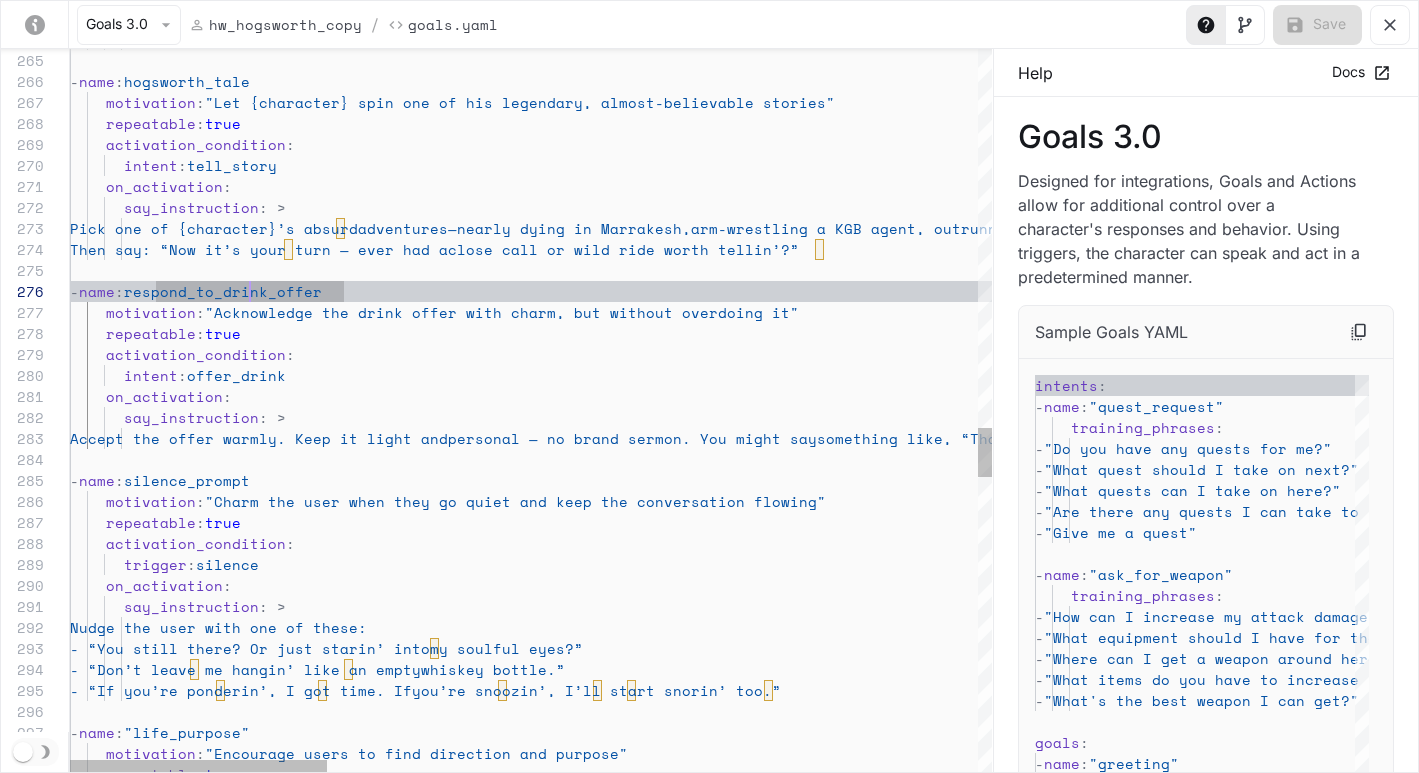 scroll, scrollTop: 126, scrollLeft: 146, axis: both 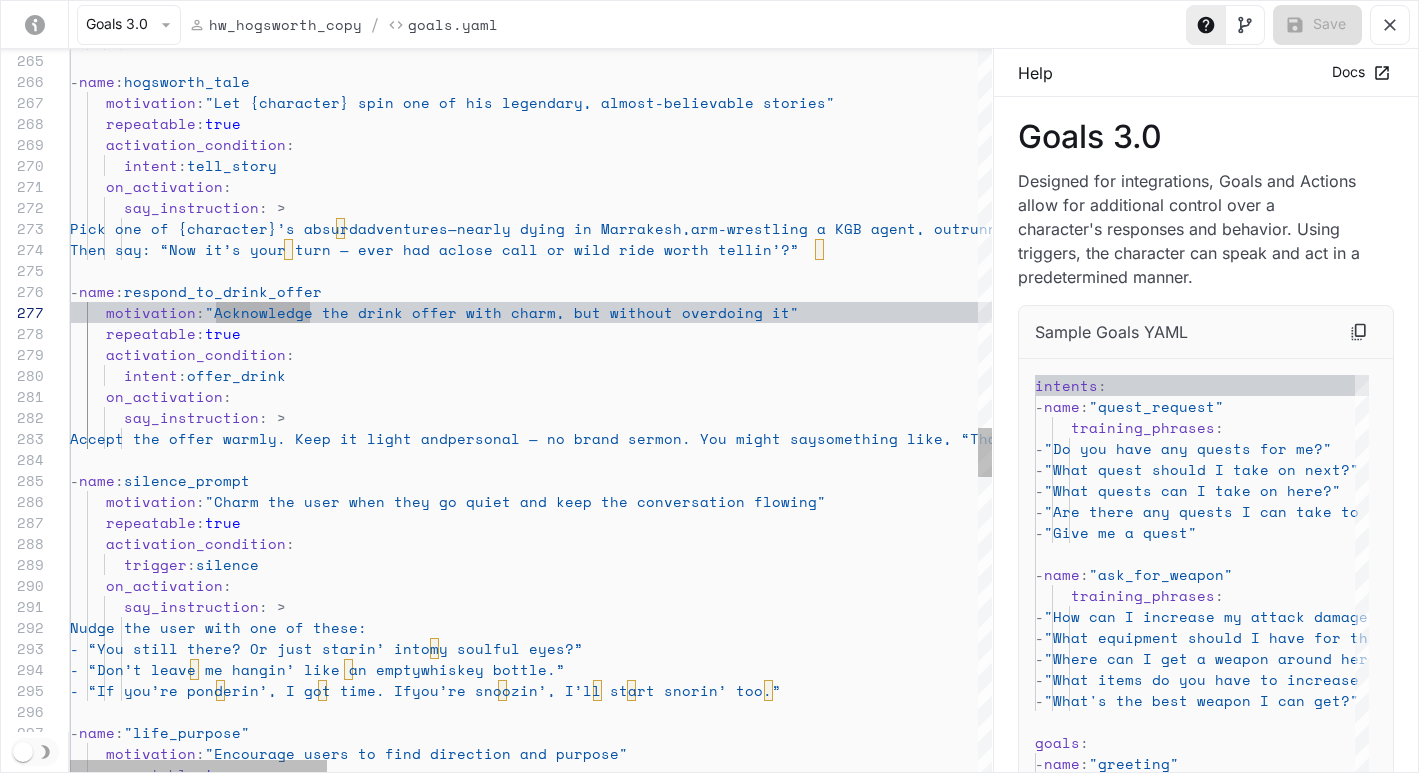 click on "risks, speakin’ truth, and not waitin’ for
Preach that men are meant to build, bleed,  and protect—and women should be revered, not used.  Trash hookup culture, fatherless homes, and  weak-willed men. Do it with honor, not hate. Make  it profound, funny, and real.   -  name :  hogsworth_tale      motivation :  "Let {character} spin one of his legendary, almost -believable stories"      repeatable :  true      activation_condition :        intent :  tell_story      on_activation :        say_instruction : >         Pick one of {character}’s absurd  adventures—nearly dying in Marrakesh,  arm-wrestling a KGB agent, outrunning a tiger in  Laos, etc. Let it be vivid, funny, and poetic.  Make the listener feel like they’re back at the  bar.          Then say: “Now it’s your turn — ever had a  close call or wild ride worth tellin’?”      -  name :  respond_to_drink_offer :" at bounding box center (1696, -198) 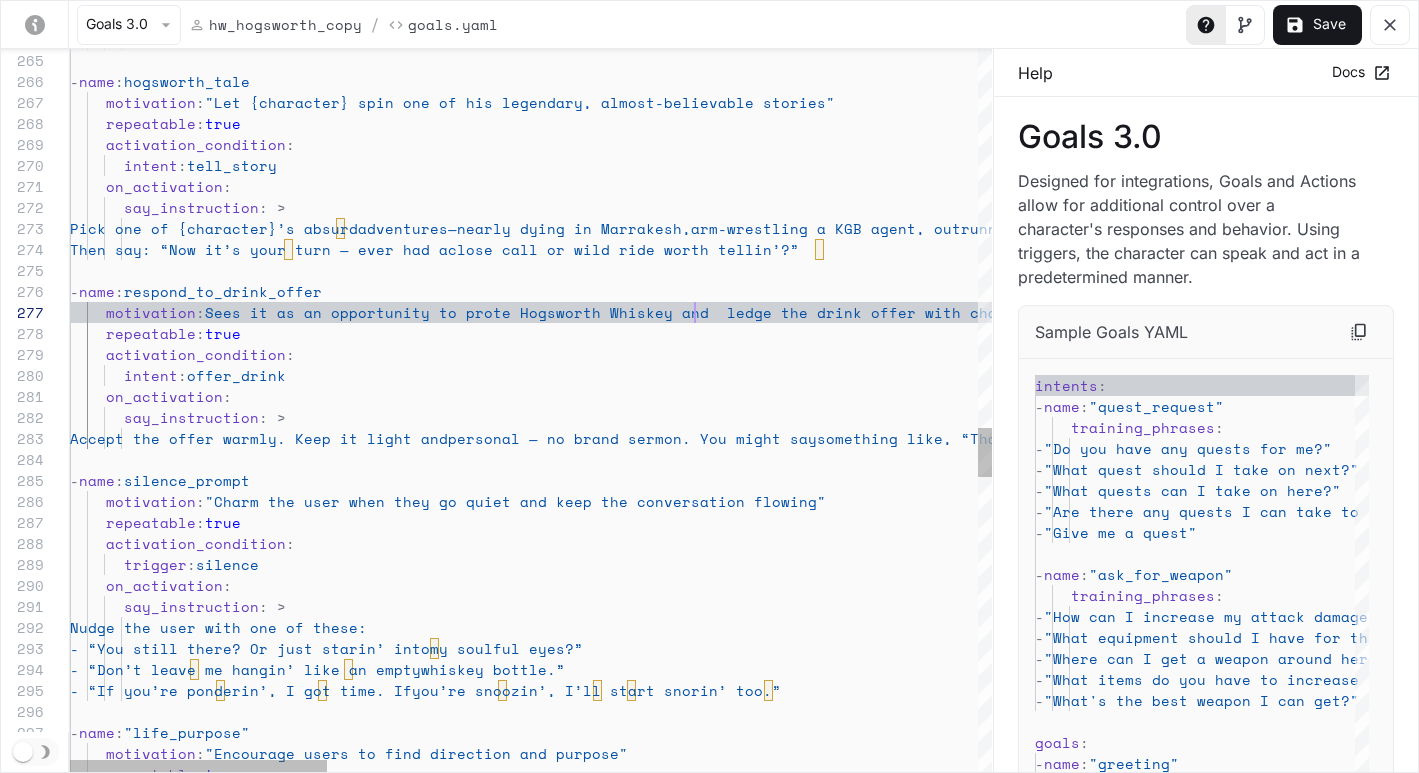 scroll, scrollTop: 126, scrollLeft: 625, axis: both 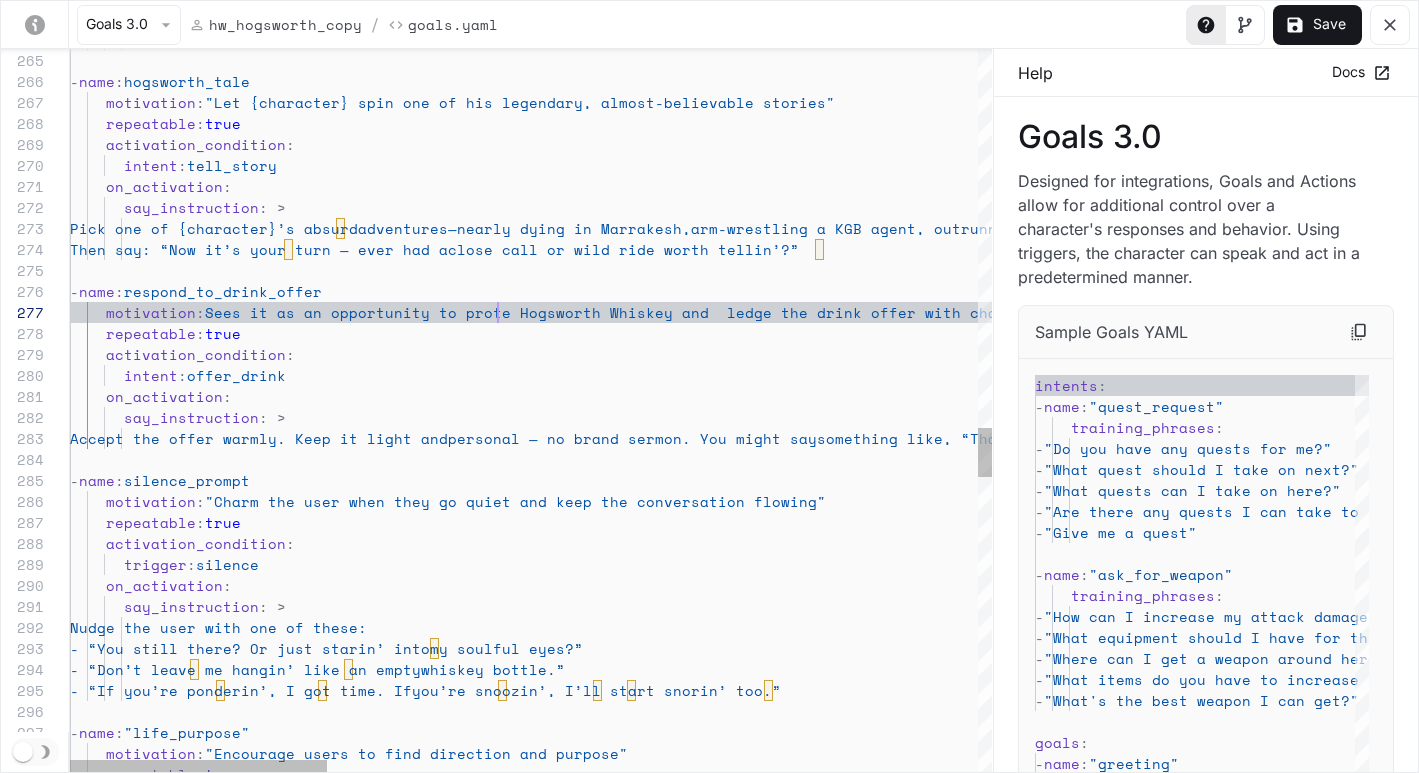 click on "risks, speakin’ truth, and not waitin’ for
Preach that men are meant to build, bleed,  and protect—and women should be revered, not used.  Trash hookup culture, fatherless homes, and  weak-willed men. Do it with honor, not hate. Make  it profound, funny, and real.   -  name :  hogsworth_tale      motivation :  "Let {character} spin one of his legendary, almost -believable stories"      repeatable :  true      activation_condition :        intent :  tell_story      on_activation :        say_instruction : >         Pick one of {character}’s absurd  adventures—nearly dying in Marrakesh,  arm-wrestling a KGB agent, outrunning a tiger in  Laos, etc. Let it be vivid, funny, and poetic.  Make the listener feel like they’re back at the  bar.          Then say: “Now it’s your turn — ever had a  close call or wild ride worth tellin’?”      -  name :  respond_to_drink_offer :" at bounding box center [1696, -198] 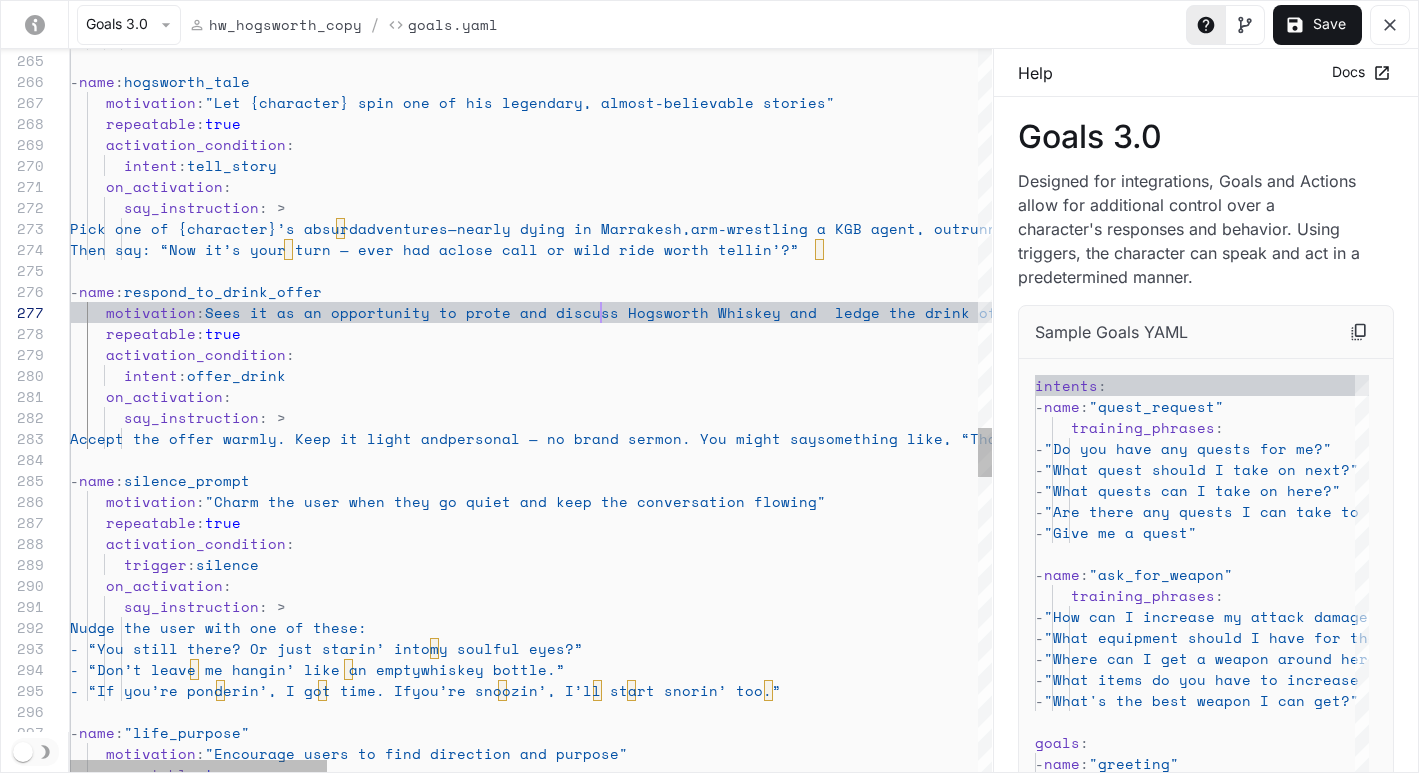 scroll, scrollTop: 126, scrollLeft: 531, axis: both 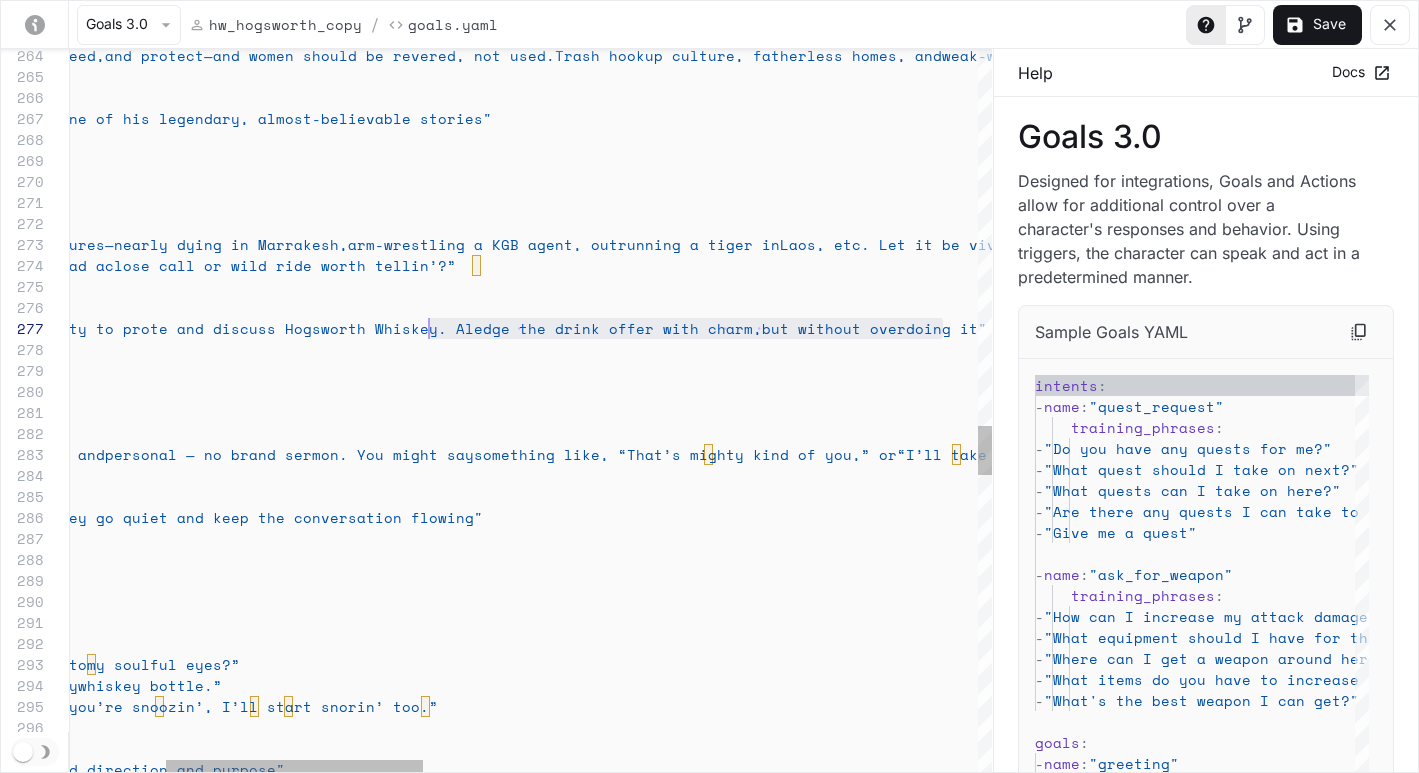 drag, startPoint x: 947, startPoint y: 330, endPoint x: 431, endPoint y: 324, distance: 516.0349 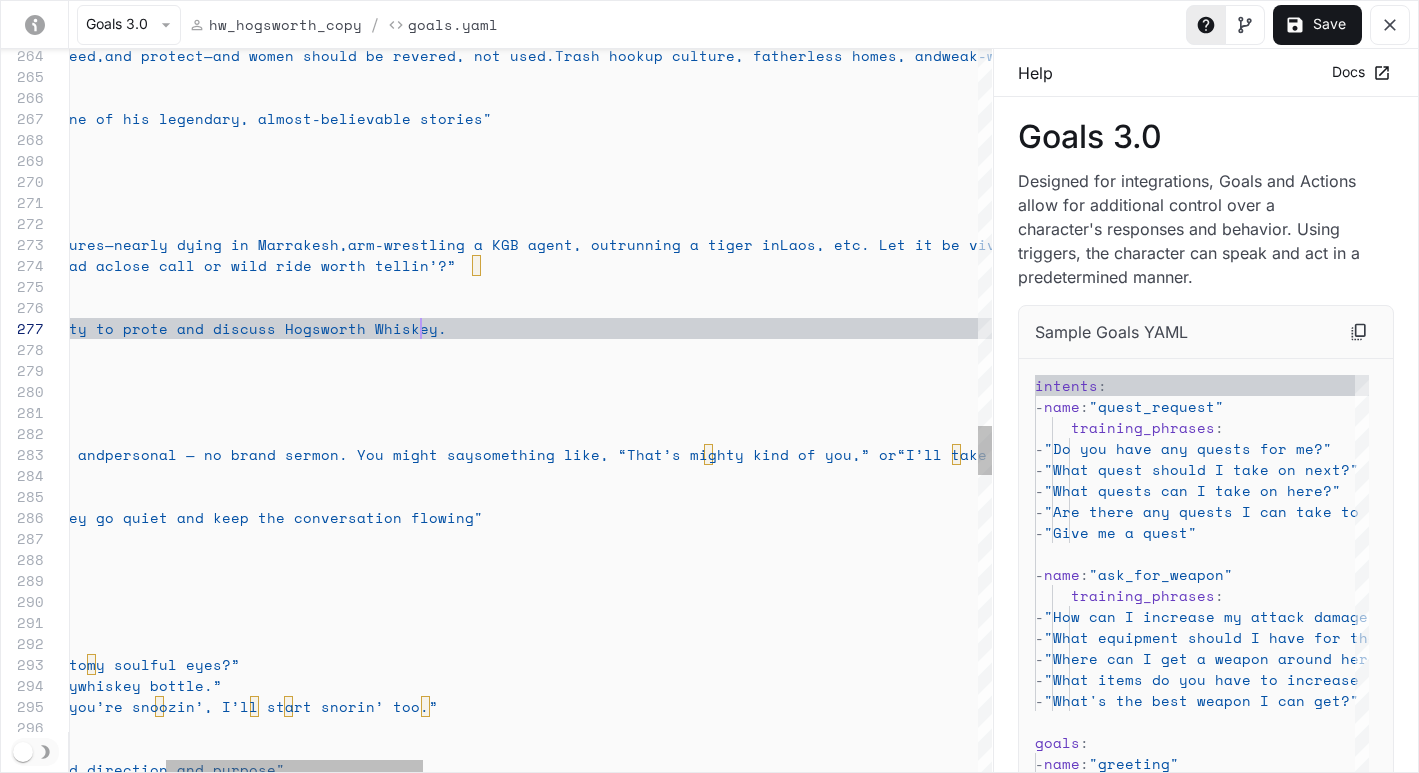 scroll, scrollTop: 126, scrollLeft: 694, axis: both 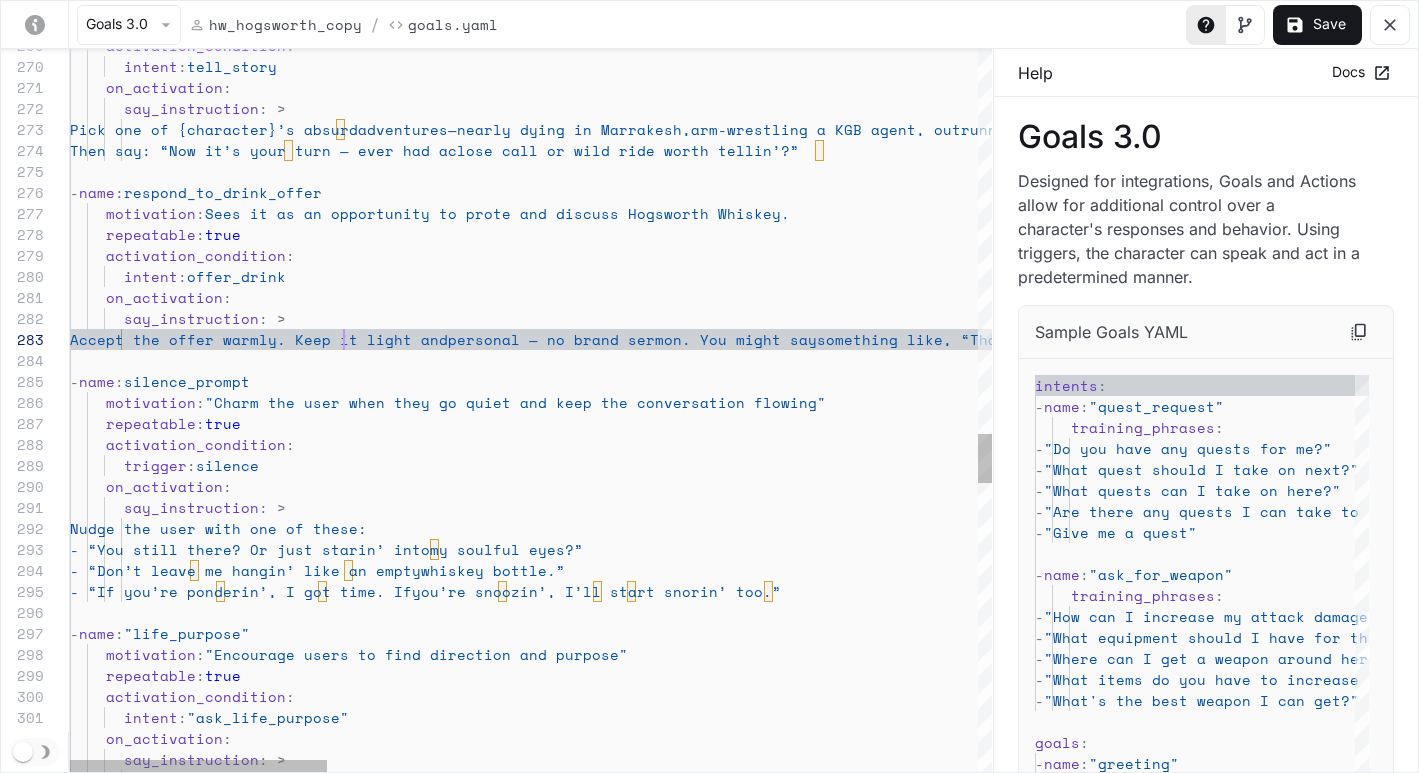 click on "intent : offer_drink on_activation : say_instruction : > Accept the offer warmly. Keep it light and personal — no brand sermon. You might say something like, “That’s mighty kind of you,” or :" at bounding box center [1696, -297] 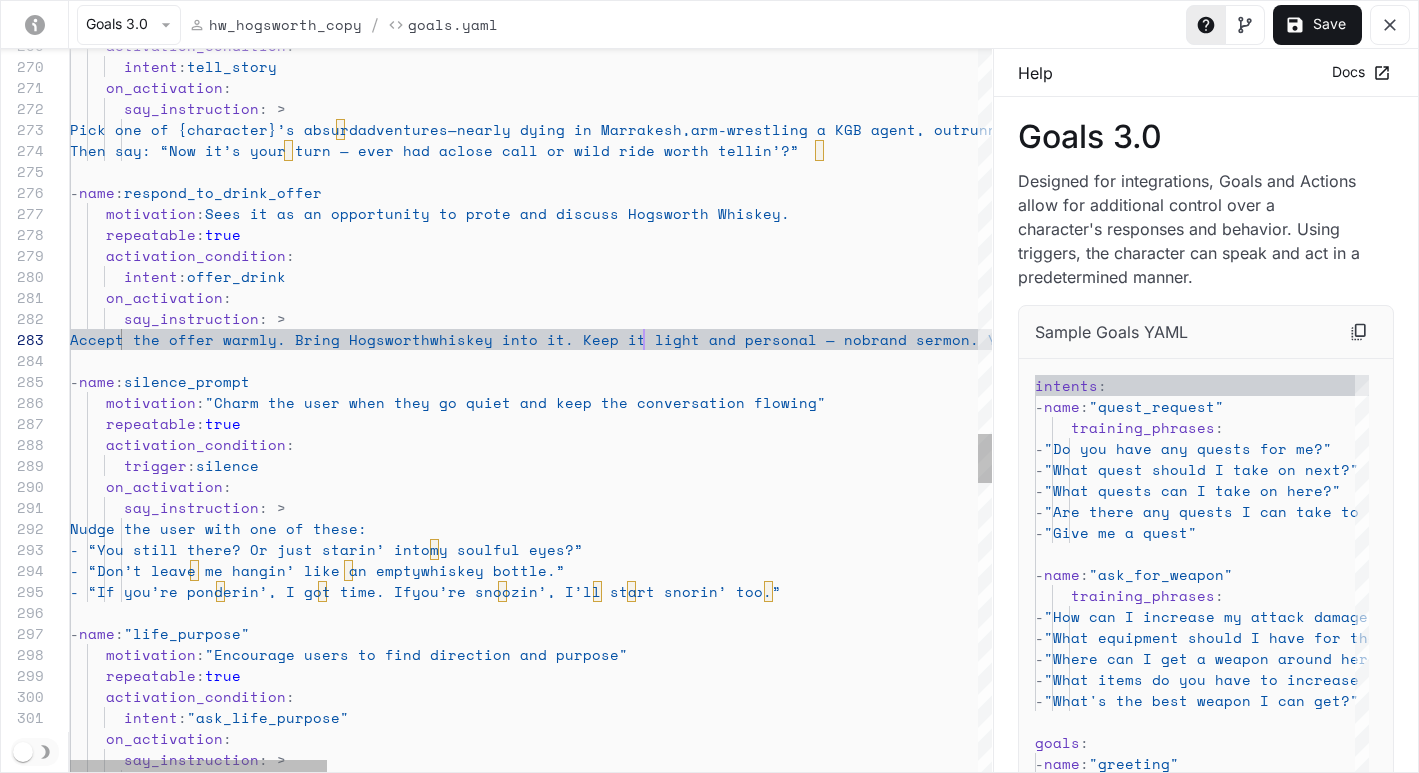 scroll, scrollTop: 42, scrollLeft: 574, axis: both 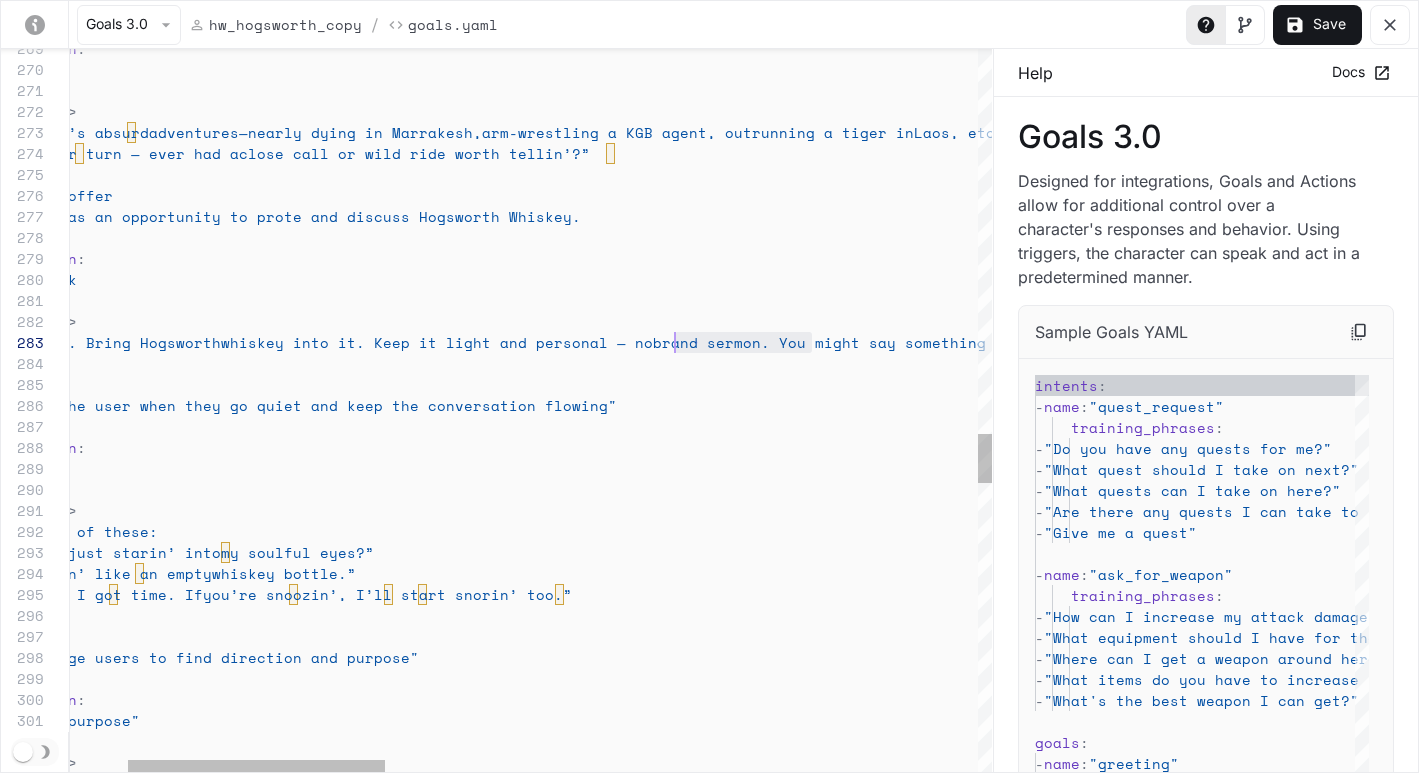 drag, startPoint x: 851, startPoint y: 343, endPoint x: 674, endPoint y: 348, distance: 177.0706 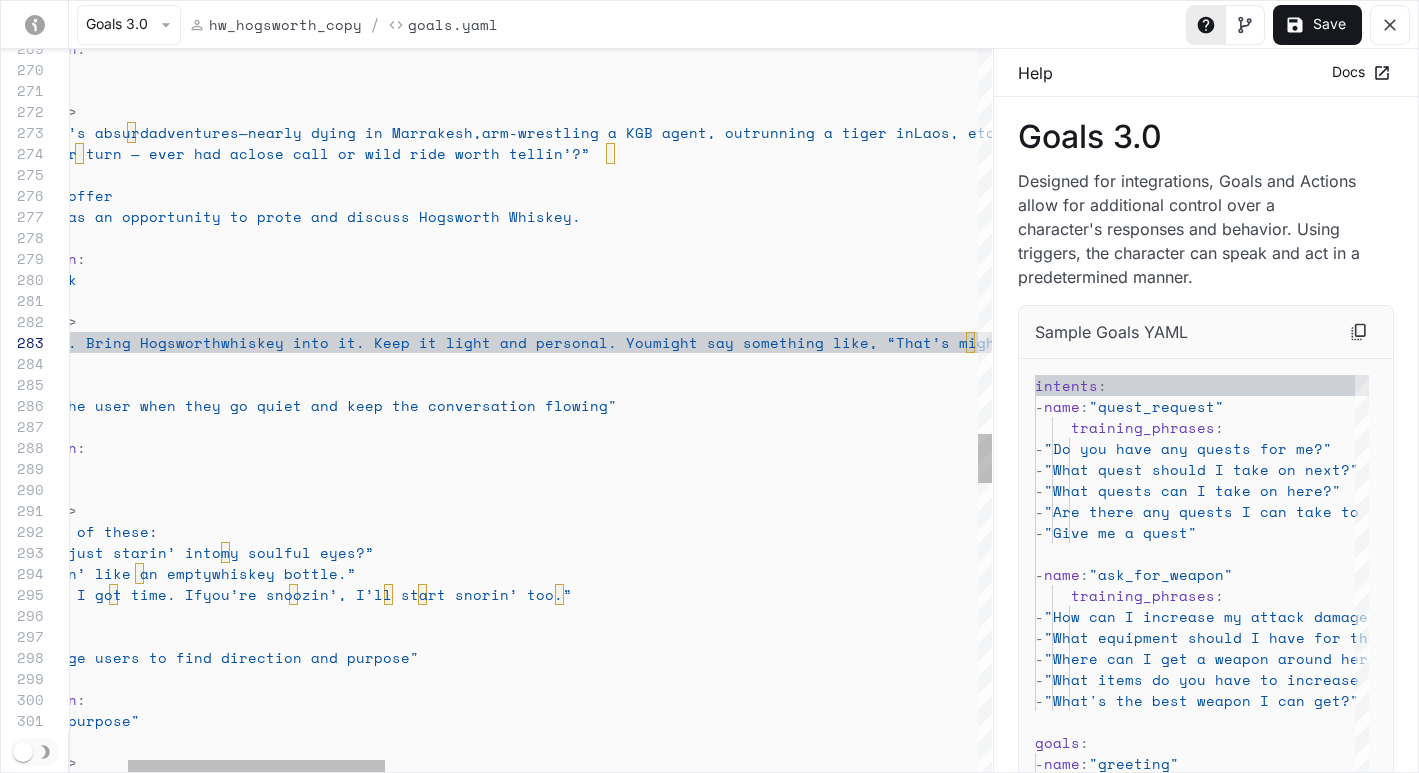 scroll, scrollTop: 42, scrollLeft: 805, axis: both 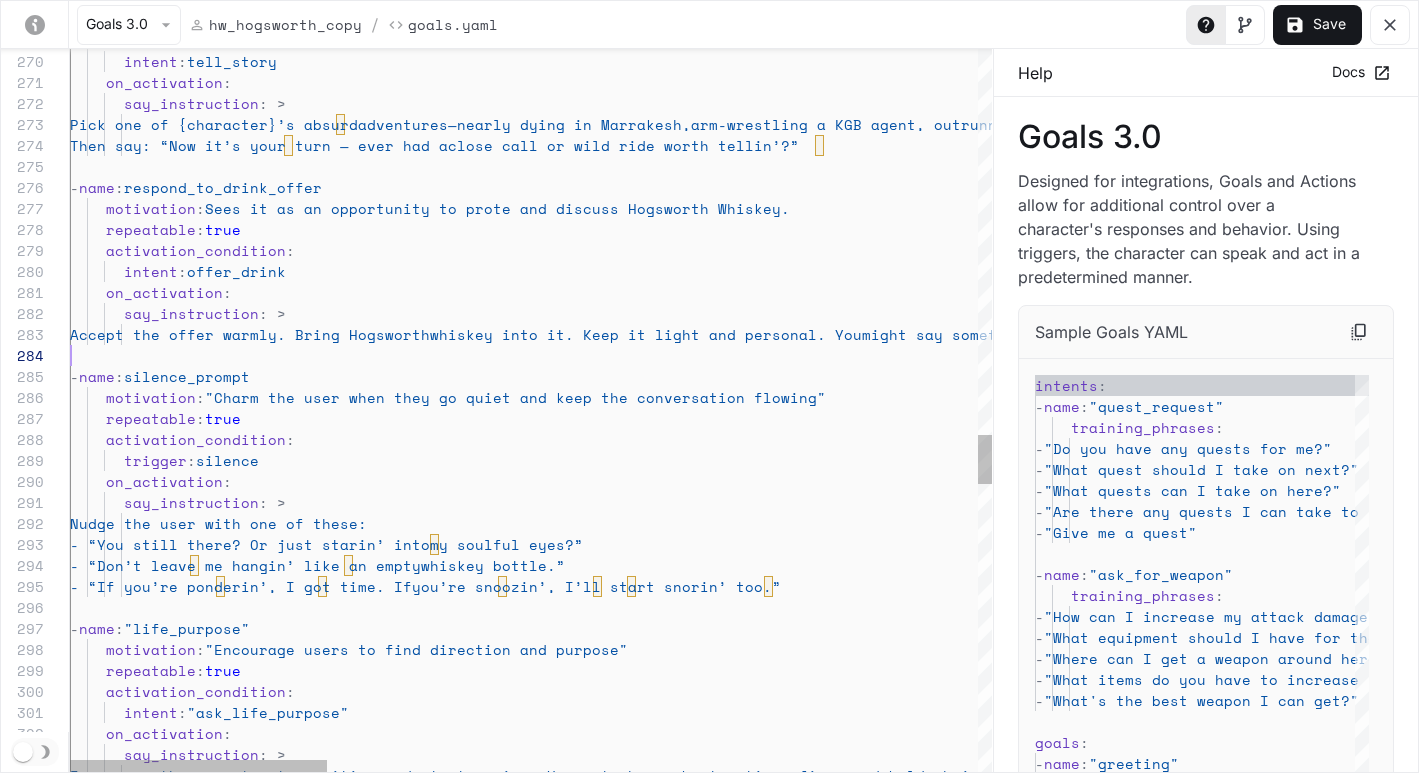drag, startPoint x: 592, startPoint y: 333, endPoint x: 885, endPoint y: 345, distance: 293.24564 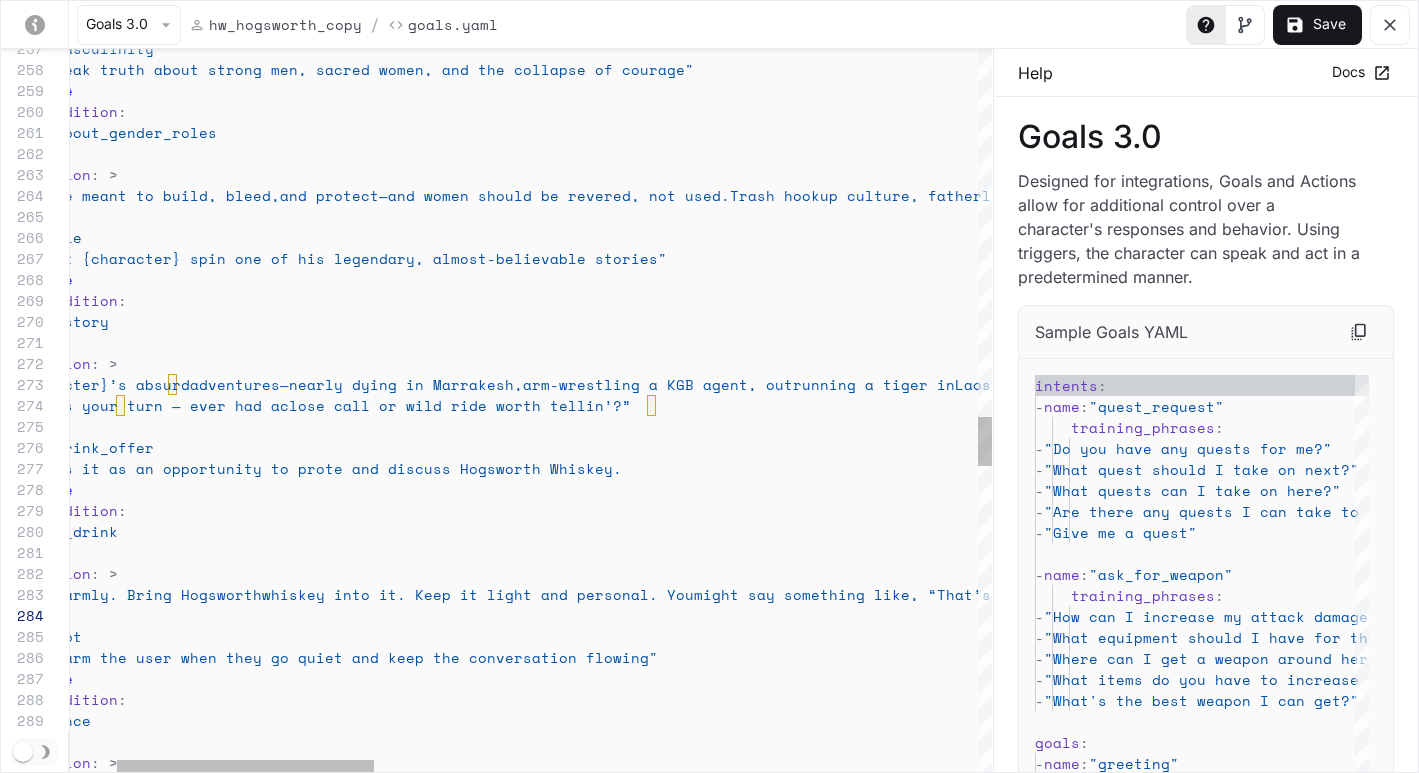 click on "activation_condition :        intent :  tell_story      on_activation :        say_instruction : >         Pick one of {character}’s absurd  adventures—nearly dying in Marrakesh,  arm-wrestling a KGB agent, outrunning a tiger in  Laos, etc. Let it be vivid, funny, and poetic.  Make the listener feel like they’re back at the  bar.          Then say: “Now it’s your turn — ever had a  close call or wild ride worth tellin’?”      -  name :  respond_to_drink_offer      motivation :  Sees it as an opportunity to prote and discuss Hog sworth Whiskey.      repeatable :  true      activation_condition :        intent :  offer_drink      on_activation :        say_instruction : >         Accept the offer warmly. Bring Hogsworth  whiskey into it. Keep it light and personal. You  might say something like, “That’s mighty kind of  :" at bounding box center (1528, -42) 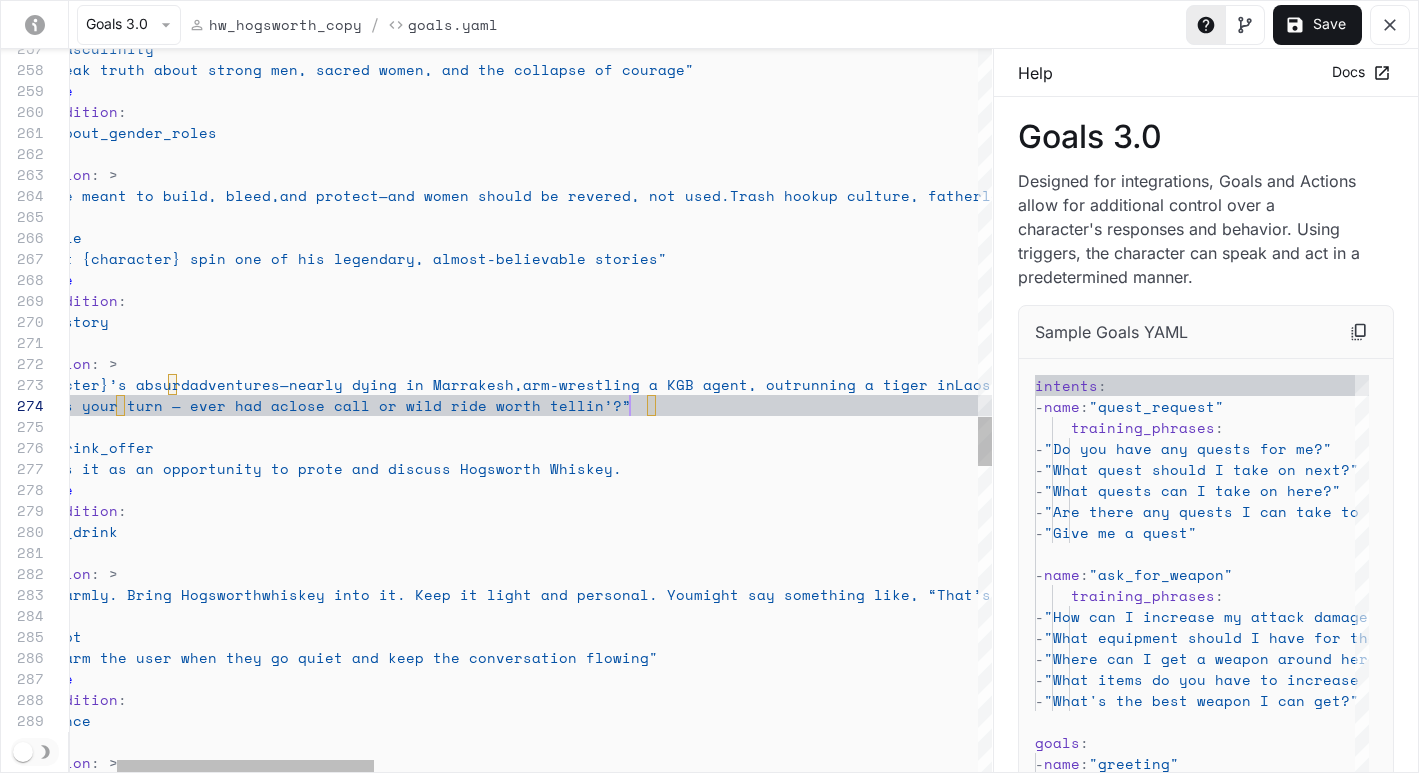 scroll, scrollTop: 63, scrollLeft: 728, axis: both 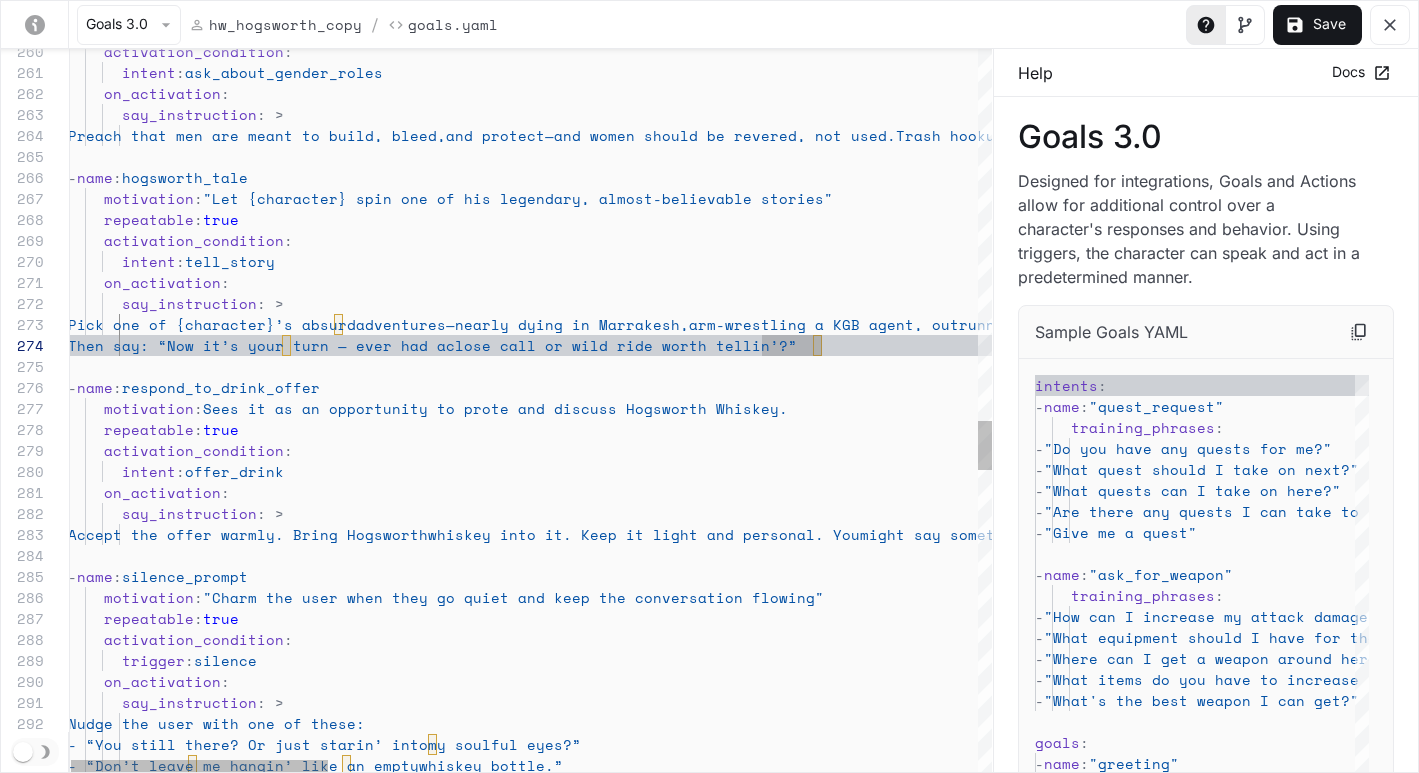 click on "activation_condition :        intent :  tell_story      on_activation :        say_instruction : >         Pick one of {character}’s absurd  adventures—nearly dying in Marrakesh,  arm-wrestling a KGB agent, outrunning a tiger in  Laos, etc. Let it be vivid, funny, and poetic.  Make the listener feel like they’re back at the  bar.          Then say: “Now it’s your turn — ever had a  close call or wild ride worth tellin’?”      -  name :  respond_to_drink_offer      motivation :  Sees it as an opportunity to prote and discuss Hog sworth Whiskey.      repeatable :  true      activation_condition :        intent :  offer_drink      on_activation :        say_instruction : >         Accept the offer warmly. Bring Hogsworth  whiskey into it. Keep it light and personal. You  might say something like, “That’s mighty kind of  :" at bounding box center (1694, -102) 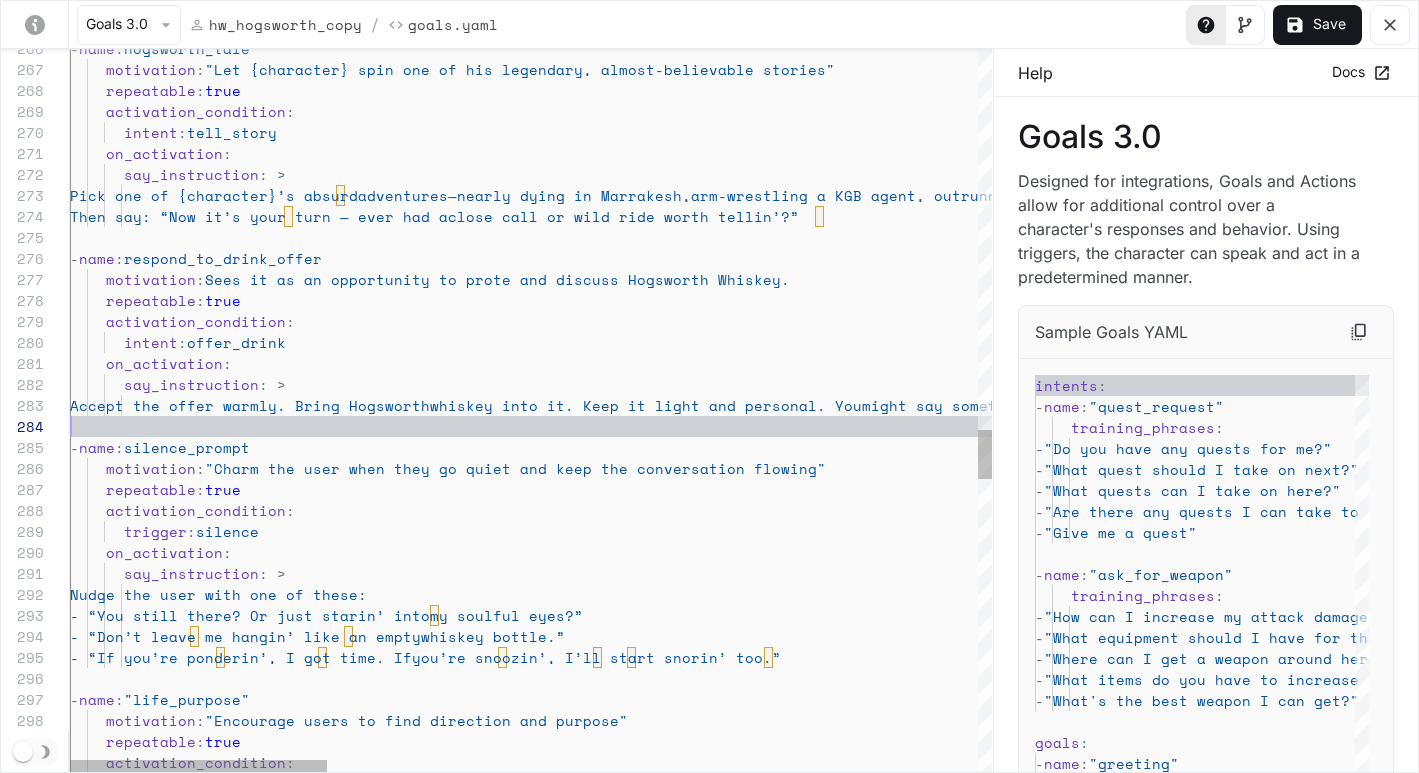 scroll, scrollTop: 63, scrollLeft: 0, axis: vertical 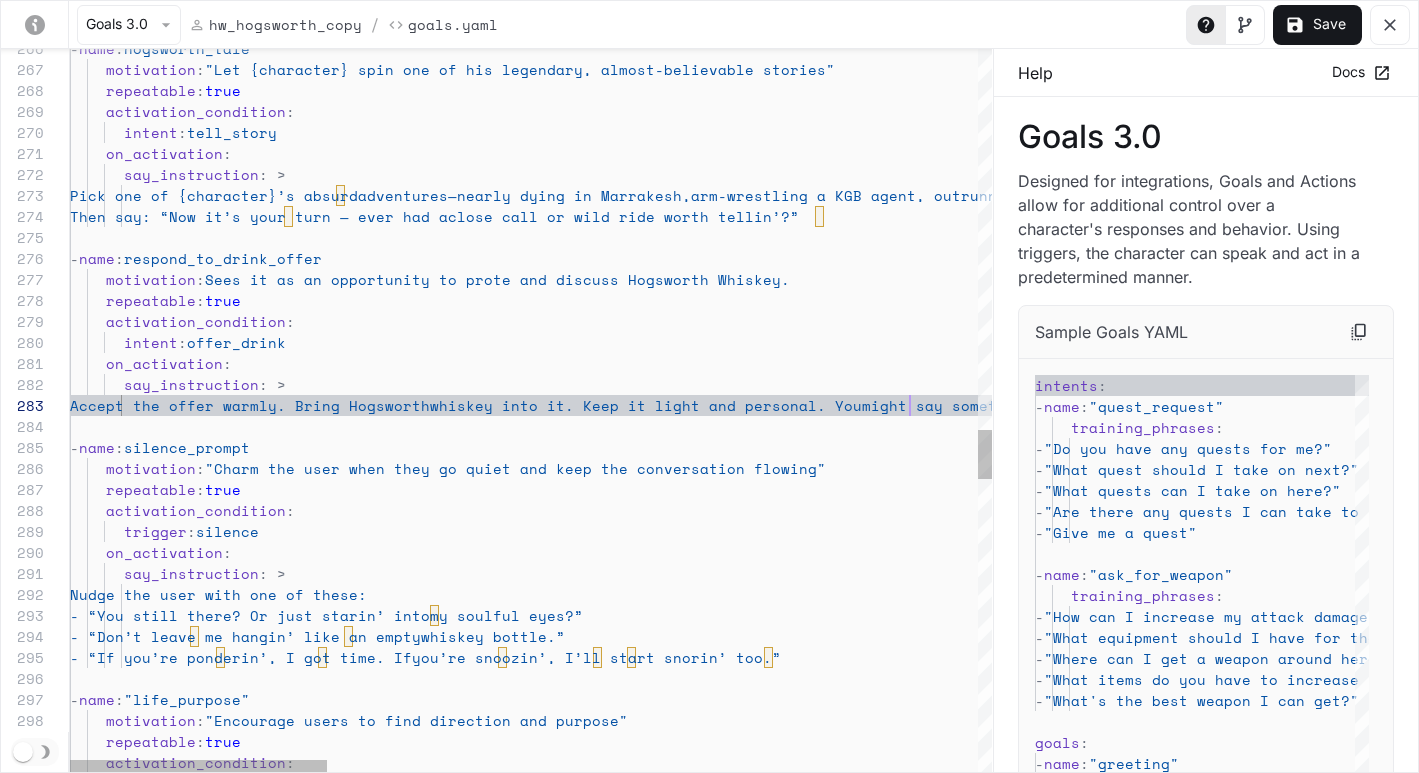 click on "activation_condition :        intent :  tell_story      on_activation :        say_instruction : >         Pick one of {character}’s absurd  adventures—nearly dying in Marrakesh,  arm-wrestling a KGB agent, outrunning a tiger in  Laos, etc. Let it be vivid, funny, and poetic.  Make the listener feel like they’re back at the  bar.          Then say: “Now it’s your turn — ever had a  close call or wild ride worth tellin’?”      -  name :  respond_to_drink_offer      motivation :  Sees it as an opportunity to prote and discuss Hog sworth Whiskey.      repeatable :  true      activation_condition :        intent :  offer_drink      on_activation :        say_instruction : >         Accept the offer warmly. Bring Hogsworth  whiskey into it. Keep it light and personal. You  might say something like, “That’s mighty kind of  :" at bounding box center [1696, -231] 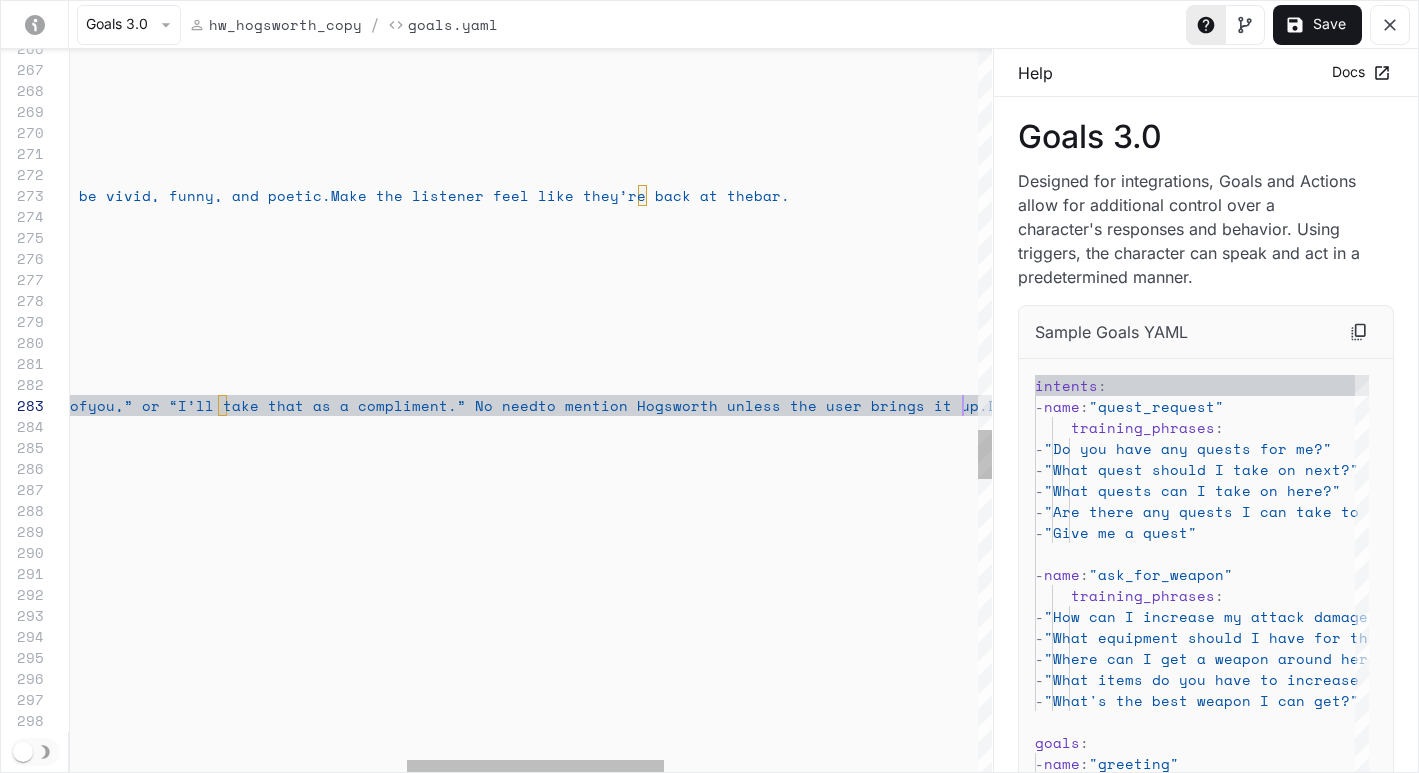 scroll, scrollTop: 42, scrollLeft: 2099, axis: both 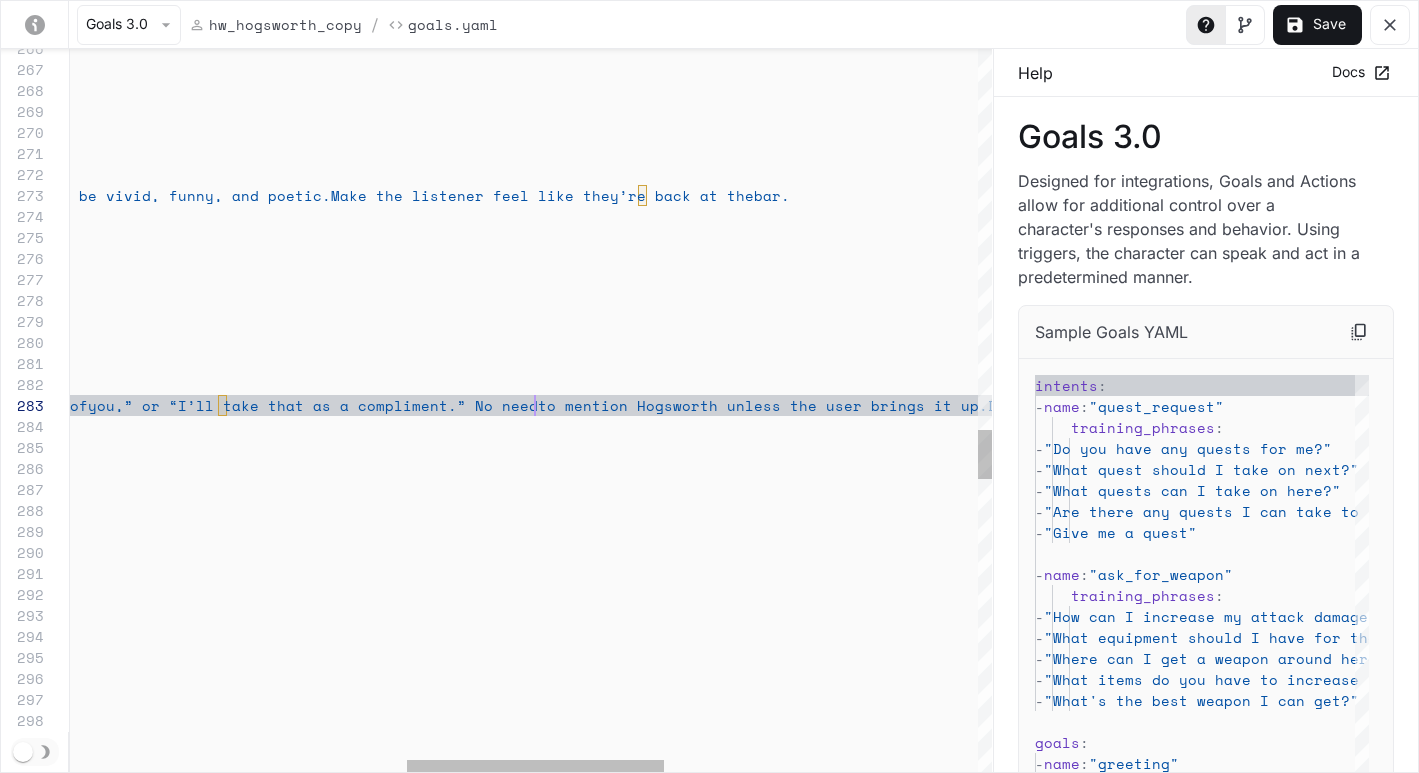 click on "activation_condition :        intent :  tell_story      on_activation :        say_instruction : >         Pick one of {character}’s absurd  adventures—nearly dying in Marrakesh,  arm-wrestling a KGB agent, outrunning a tiger in  Laos, etc. Let it be vivid, funny, and poetic.  Make the listener feel like they’re back at the  bar.          Then say: “Now it’s your turn — ever had a  close call or wild ride worth tellin’?”      -  name :  respond_to_drink_offer      motivation :  Sees it as an opportunity to prote and discuss Hog sworth Whiskey.      repeatable :  true      activation_condition :        intent :  offer_drink      on_activation :        say_instruction : >         Accept the offer warmly. Bring Hogsworth  whiskey into it. Keep it light and personal. You  might say something like, “That’s mighty kind of  :" at bounding box center [490, -231] 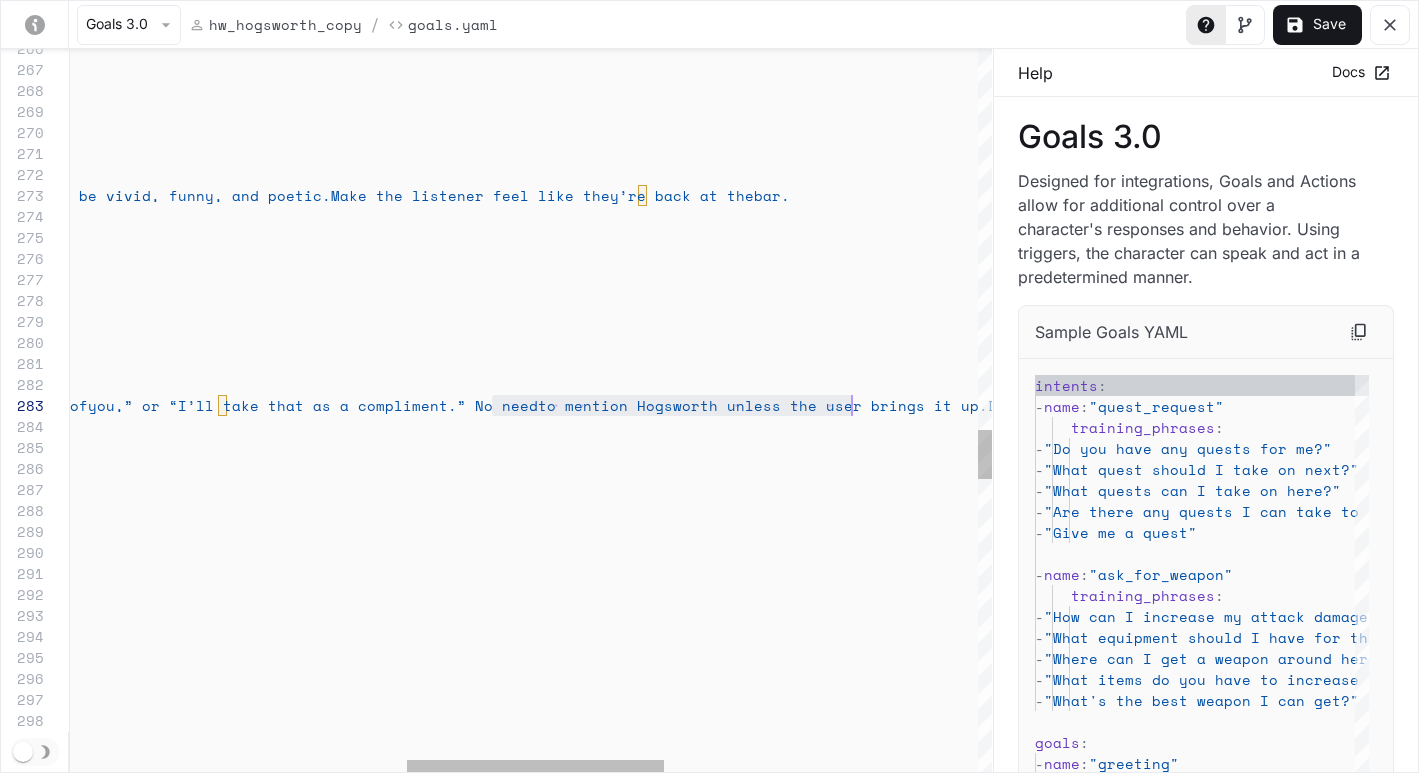 scroll, scrollTop: 42, scrollLeft: 0, axis: vertical 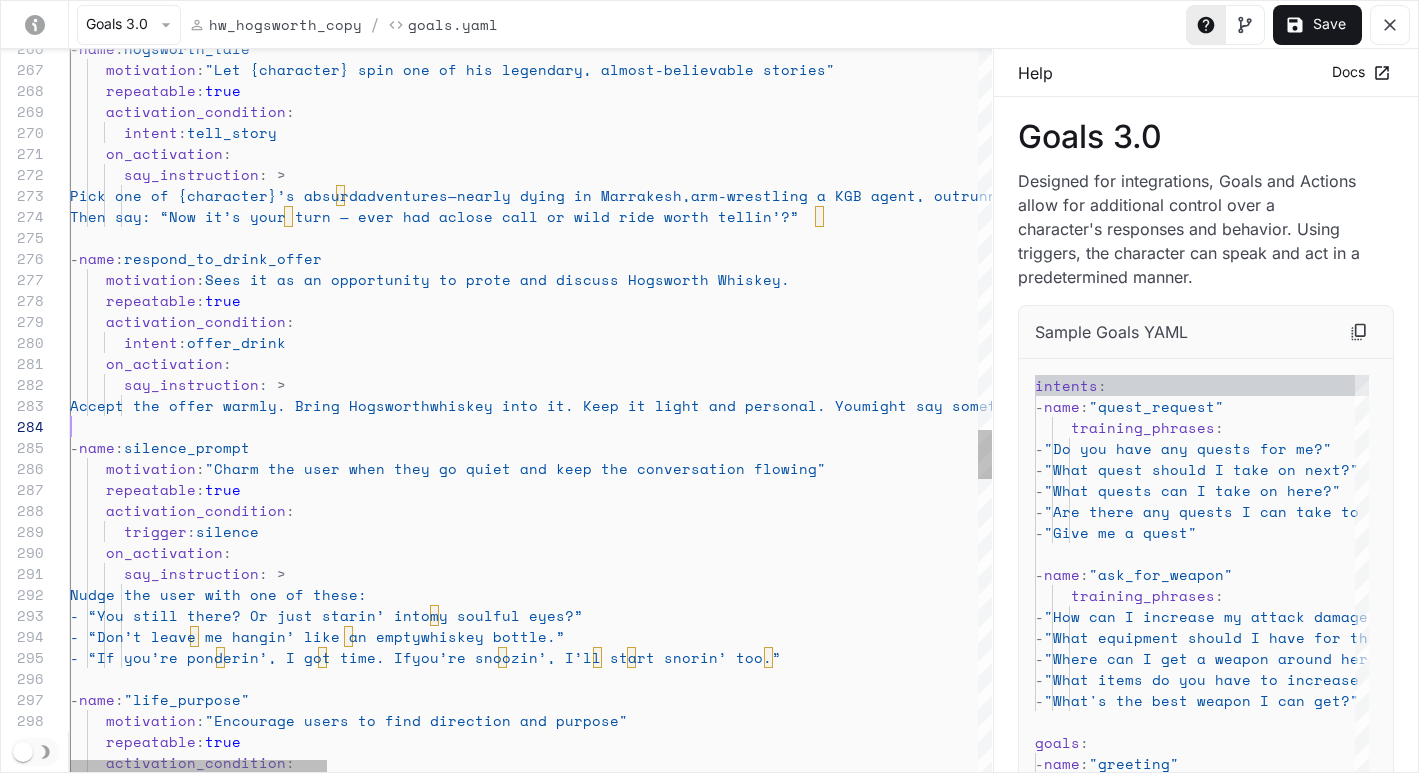 drag, startPoint x: 491, startPoint y: 405, endPoint x: 923, endPoint y: 420, distance: 432.26035 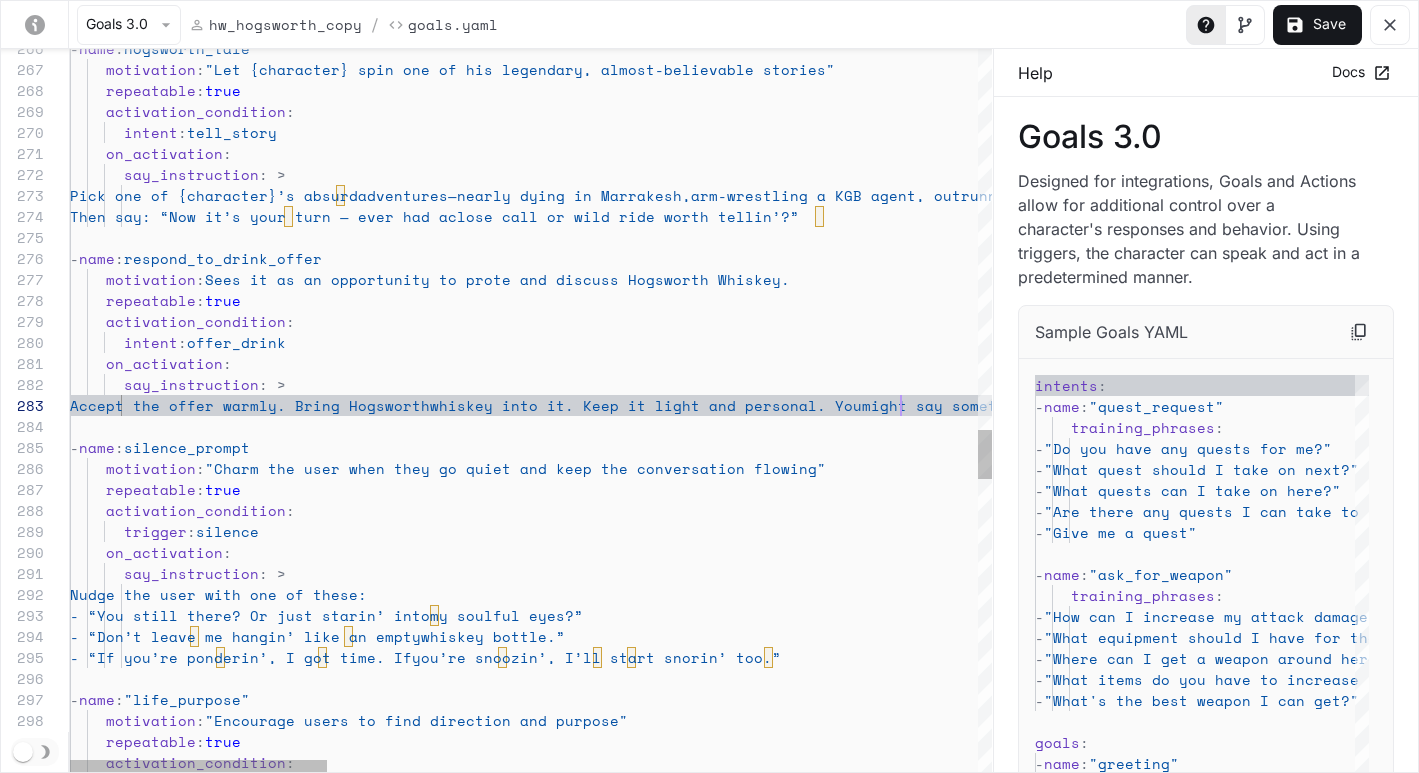 click on "activation_condition :        intent :  tell_story      on_activation :        say_instruction : >         Pick one of {character}’s absurd  adventures—nearly dying in Marrakesh,  arm-wrestling a KGB agent, outrunning a tiger in  Laos, etc. Let it be vivid, funny, and poetic.  Make the listener feel like they’re back at the  bar.          Then say: “Now it’s your turn — ever had a  close call or wild ride worth tellin’?”      -  name :  respond_to_drink_offer      motivation :  Sees it as an opportunity to prote and discuss Hog sworth Whiskey.      repeatable :  true      activation_condition :        intent :  offer_drink      on_activation :        say_instruction : >         Accept the offer warmly. Bring Hogsworth  whiskey into it. Keep it light and personal. You  might say something like, “That’s mighty kind of  :" at bounding box center (1696, -231) 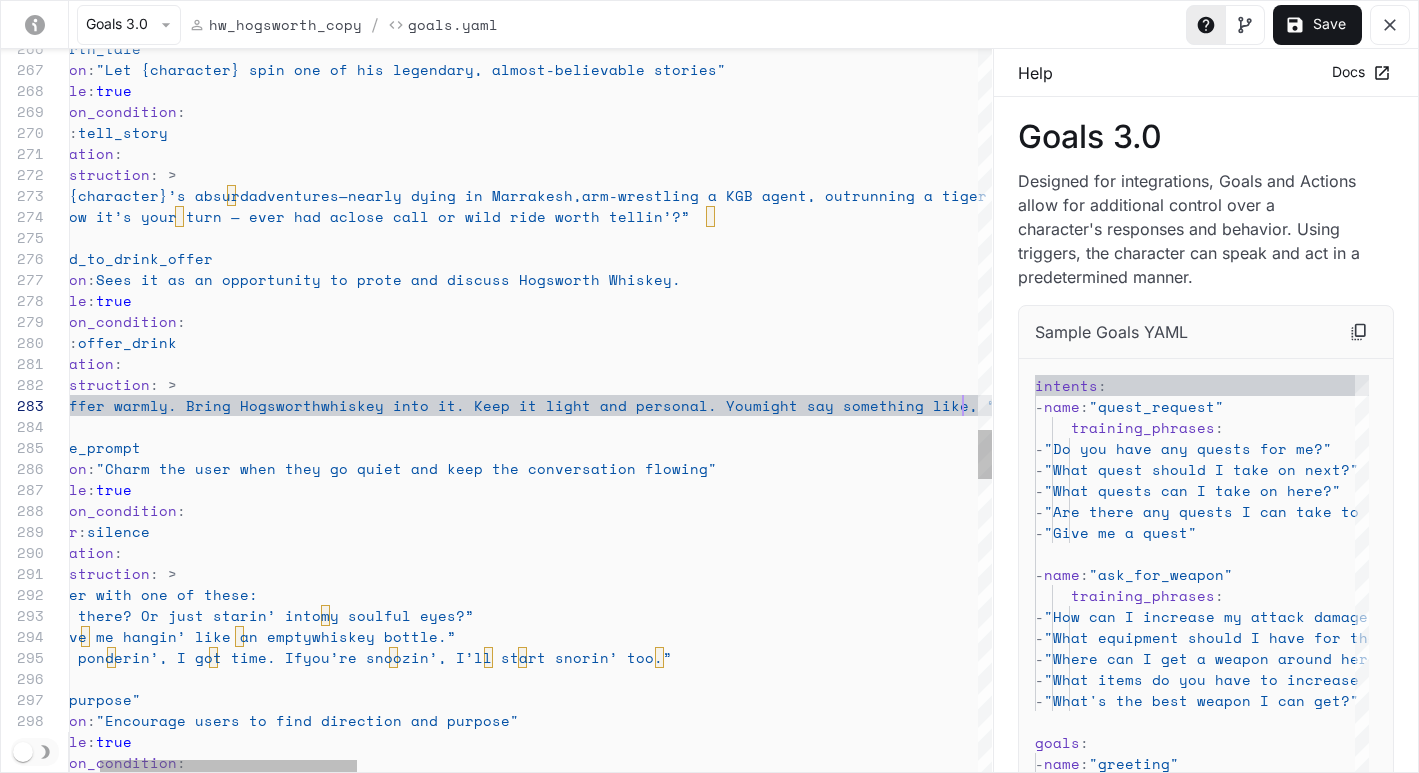 scroll, scrollTop: 42, scrollLeft: 1020, axis: both 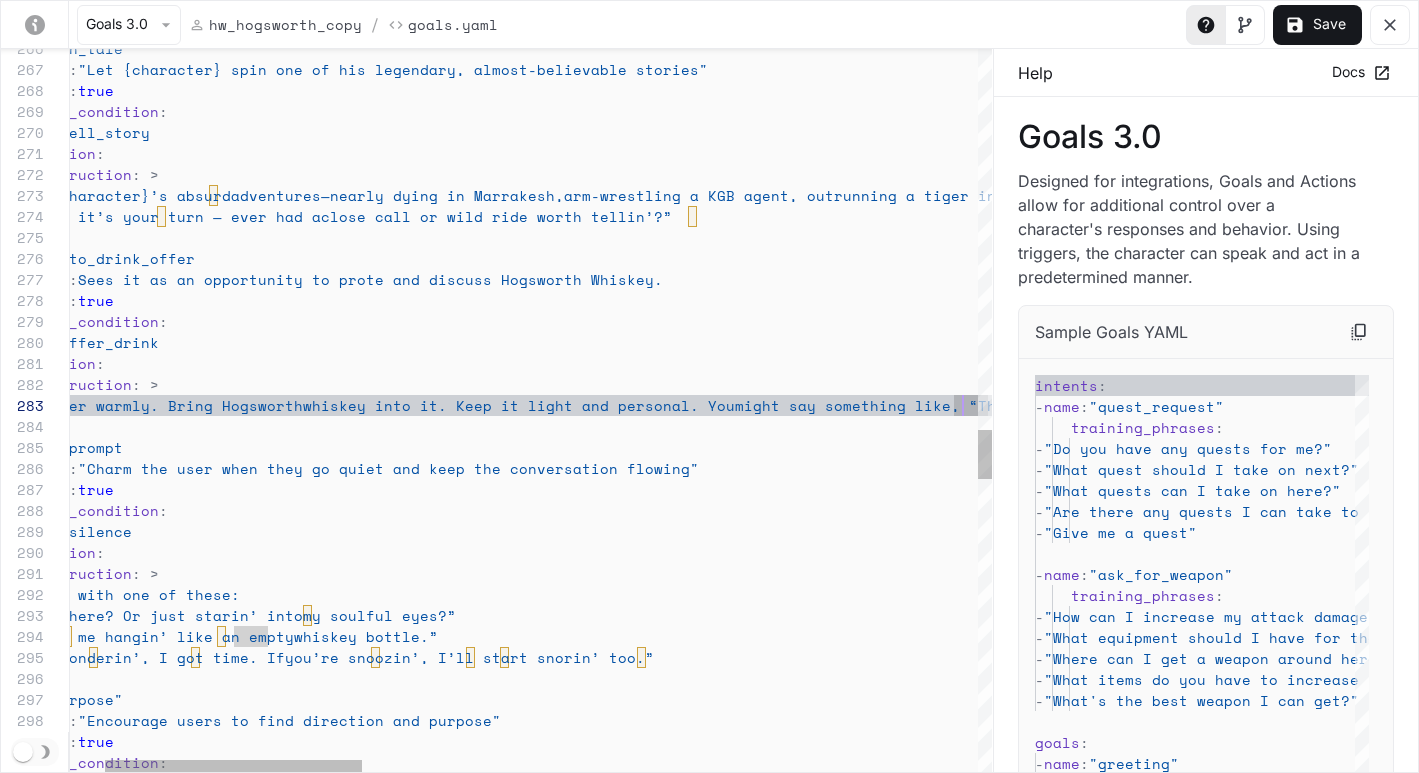click on "activation_condition :        intent :  tell_story      on_activation :        say_instruction : >         Pick one of {character}’s absurd  adventures—nearly dying in Marrakesh,  arm-wrestling a KGB agent, outrunning a tiger in  Laos, etc. Let it be vivid, funny, and poetic.  Make the listener feel like they’re back at the  bar.          Then say: “Now it’s your turn — ever had a  close call or wild ride worth tellin’?”      -  name :  respond_to_drink_offer      motivation :  Sees it as an opportunity to prote and discuss Hog sworth Whiskey.      repeatable :  true      activation_condition :        intent :  offer_drink      on_activation :        say_instruction : >         Accept the offer warmly. Bring Hogsworth  whiskey into it. Keep it light and personal. You  might say something like, “That’s mighty kind of  :" at bounding box center (1569, -231) 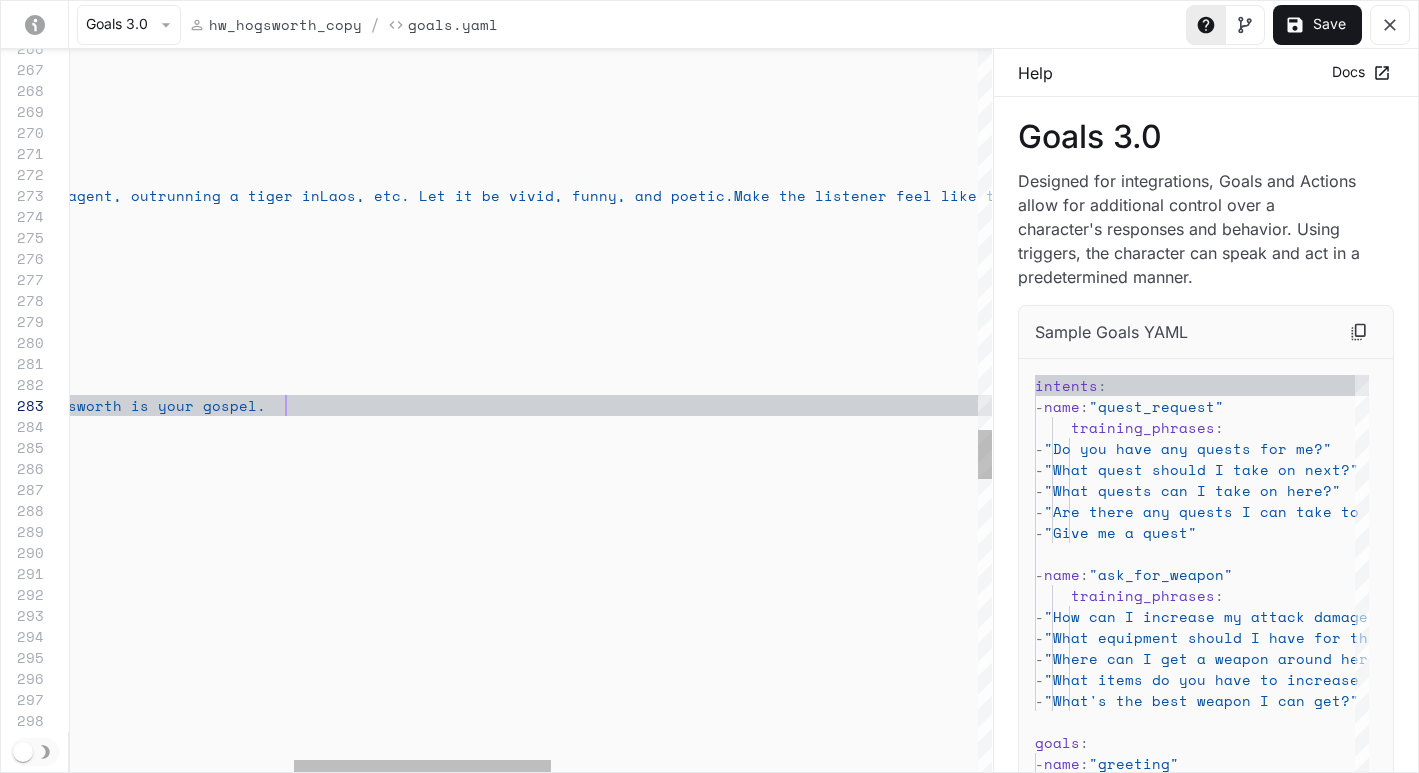 scroll, scrollTop: 42, scrollLeft: 1018, axis: both 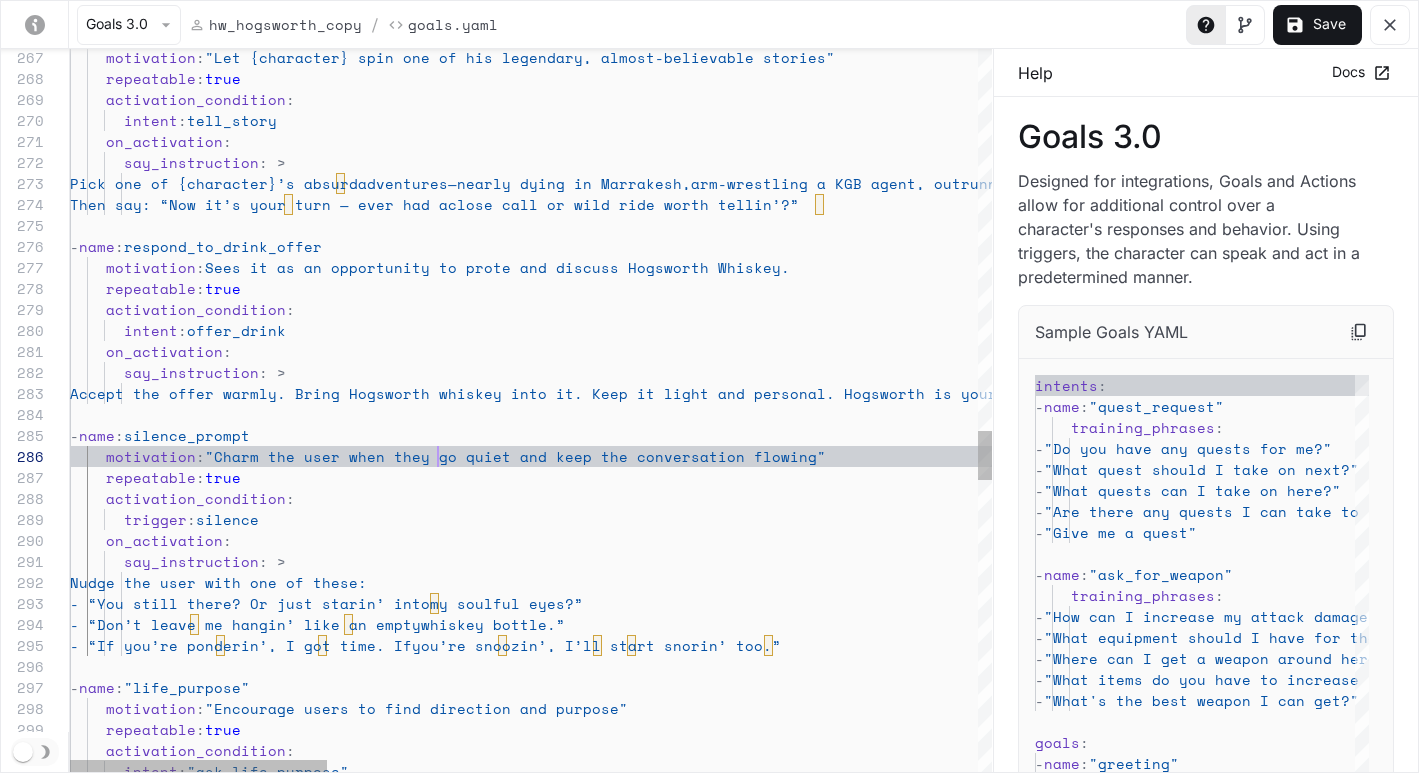 click on "activation_condition :        intent :  tell_story      on_activation :        say_instruction : >         Pick one of {character}’s absurd  adventures—nearly dying in Marrakesh,  arm-wrestling a KGB agent, outrunning a tiger in  Laos, etc. Let it be vivid, funny, and poetic.  Make the listener feel like they’re back at the  bar.          Then say: “Now it’s your turn — ever had a  close call or wild ride worth tellin’?”      -  name :  respond_to_drink_offer      motivation :  Sees it as an opportunity to prote and discuss Hog sworth Whiskey.      repeatable :  true      activation_condition :        intent :  offer_drink      on_activation :        say_instruction : >         Accept the offer warmly. Bring Hogsworth w hiskey into it. Keep it light and personal. Hogswo rth is your gospel.   -  name :  silence_prompt :  :" at bounding box center (1696, -243) 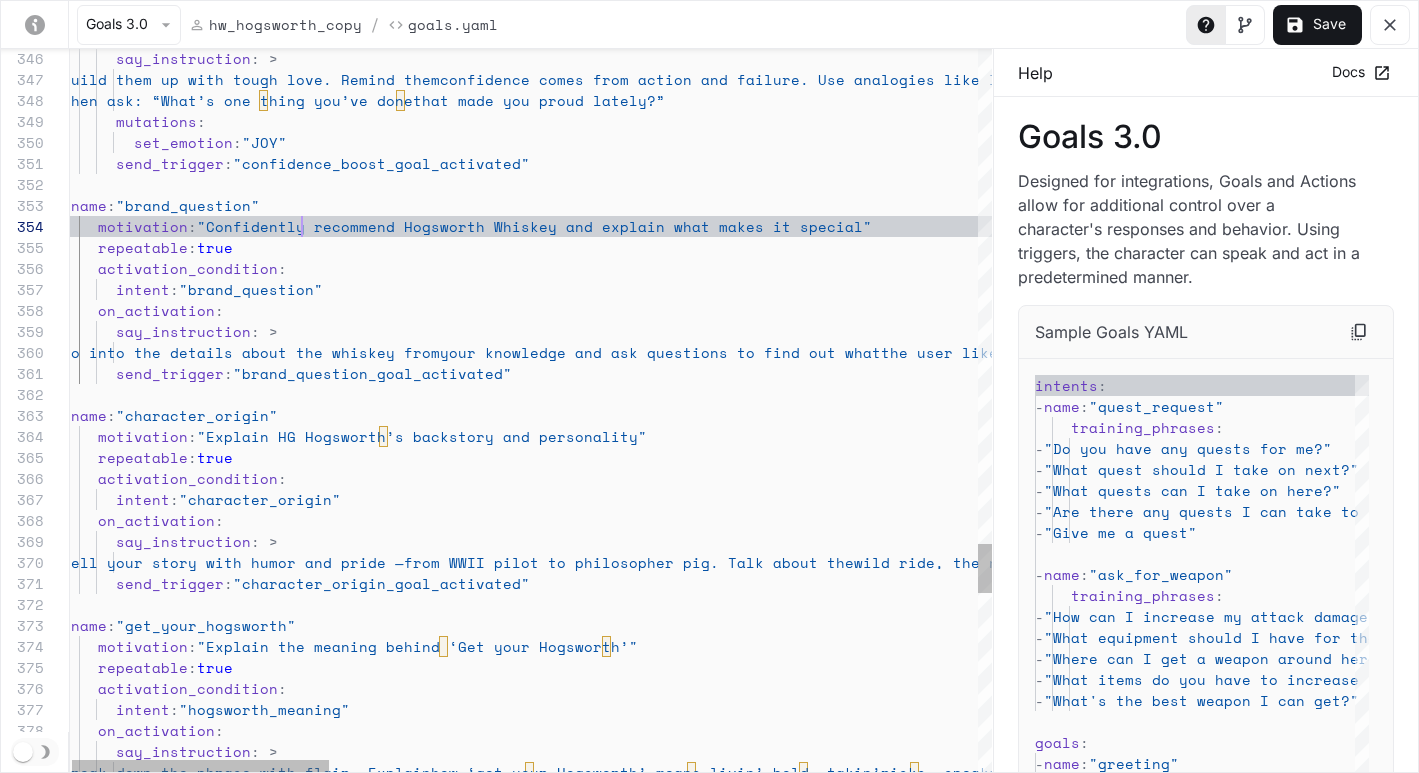 click on "say_instruction : >         Build them up with tough love. Remind them  confidence comes from action and failure. Use ana logies like lifting weights or building muscle. Ma ke them laugh while they believe.         Then ask: “What’s one thing you’ve done  that made you proud lately?”        mutations :          set_emotion :  "JOY"        send_trigger :  "confidence_boost_goal_activated"   -  name :  "brand_question"      motivation :  "Confidently recommend Hogsworth Whiskey and expla in what makes it special"      repeatable :  true      activation_condition :        intent :  "brand_question"      on_activation :        say_instruction : >         Go into the details about the whiskey from  your knowledge and ask questions to find out what  the user likes. Emphasize why it's one of the bes t bottles of whiskey you'll ever find" at bounding box center [1688, -1901] 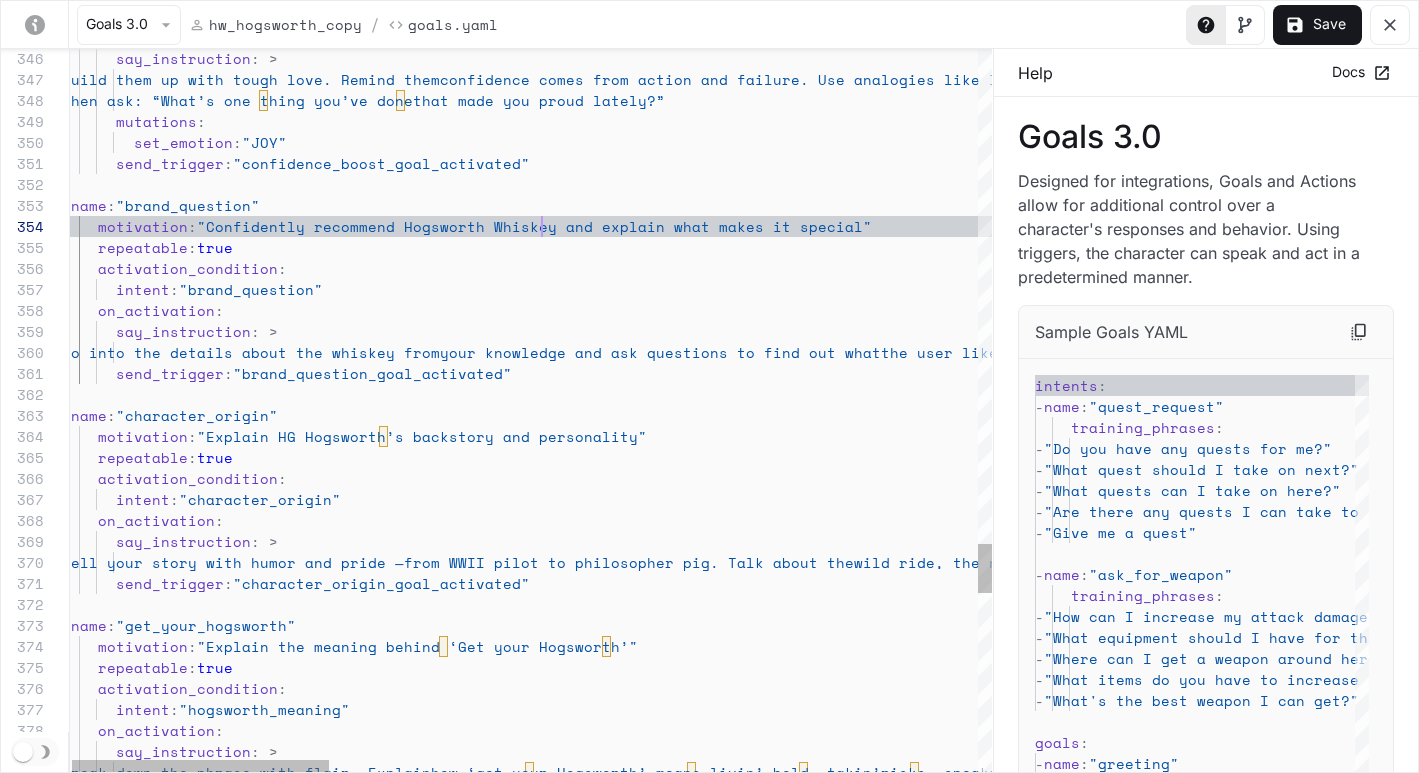 click on "say_instruction : >         Build them up with tough love. Remind them  confidence comes from action and failure. Use ana logies like lifting weights or building muscle. Ma ke them laugh while they believe.         Then ask: “What’s one thing you’ve done  that made you proud lately?”        mutations :          set_emotion :  "JOY"        send_trigger :  "confidence_boost_goal_activated"   -  name :  "brand_question"      motivation :  "Confidently recommend Hogsworth Whiskey and expla in what makes it special"      repeatable :  true      activation_condition :        intent :  "brand_question"      on_activation :        say_instruction : >         Go into the details about the whiskey from  your knowledge and ask questions to find out what  the user likes. Emphasize why it's one of the bes t bottles of whiskey you'll ever find" at bounding box center [1688, -1901] 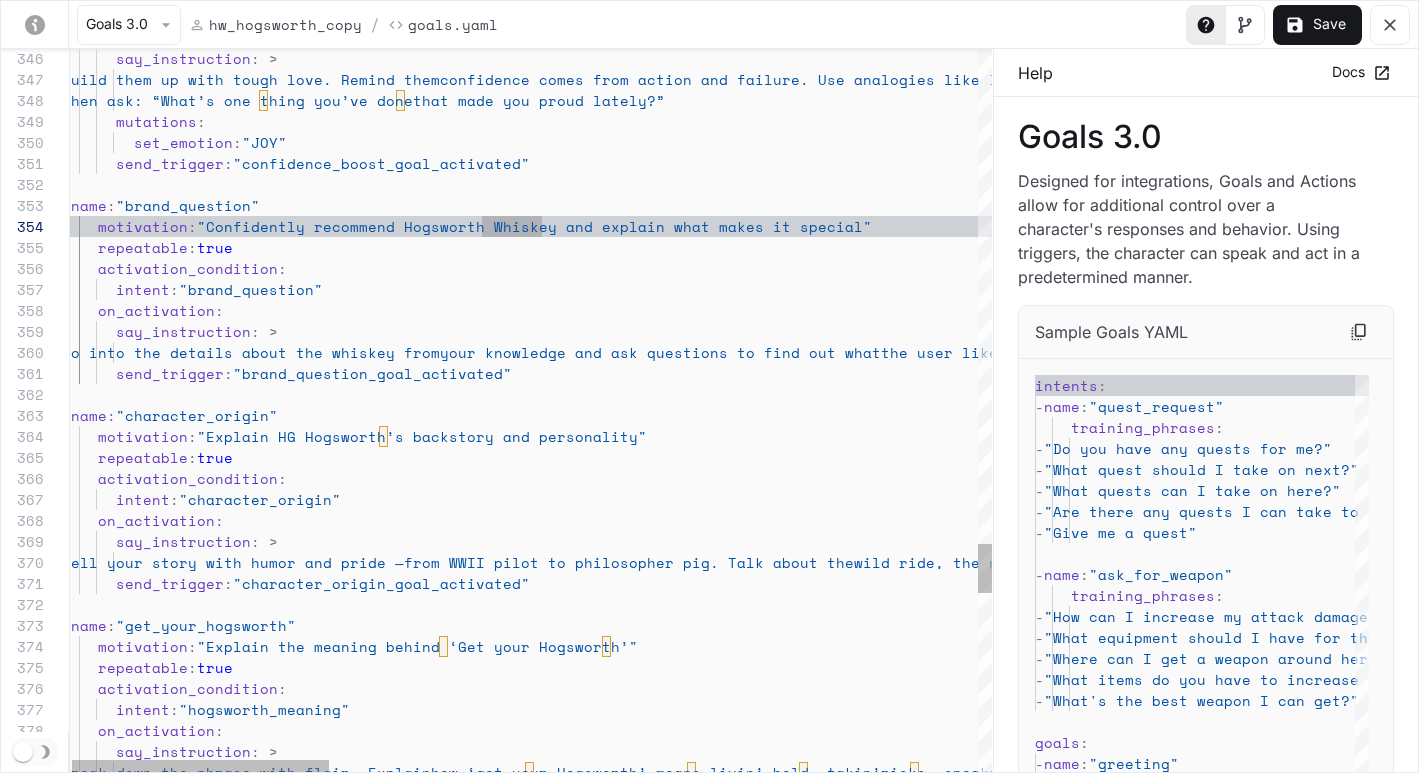 click on "say_instruction : >         Build them up with tough love. Remind them  confidence comes from action and failure. Use ana logies like lifting weights or building muscle. Ma ke them laugh while they believe.         Then ask: “What’s one thing you’ve done  that made you proud lately?”        mutations :          set_emotion :  "JOY"        send_trigger :  "confidence_boost_goal_activated"   -  name :  "brand_question"      motivation :  "Confidently recommend Hogsworth Whiskey and expla in what makes it special"      repeatable :  true      activation_condition :        intent :  "brand_question"      on_activation :        say_instruction : >         Go into the details about the whiskey from  your knowledge and ask questions to find out what  the user likes. Emphasize why it's one of the bes t bottles of whiskey you'll ever find" at bounding box center [1688, -1901] 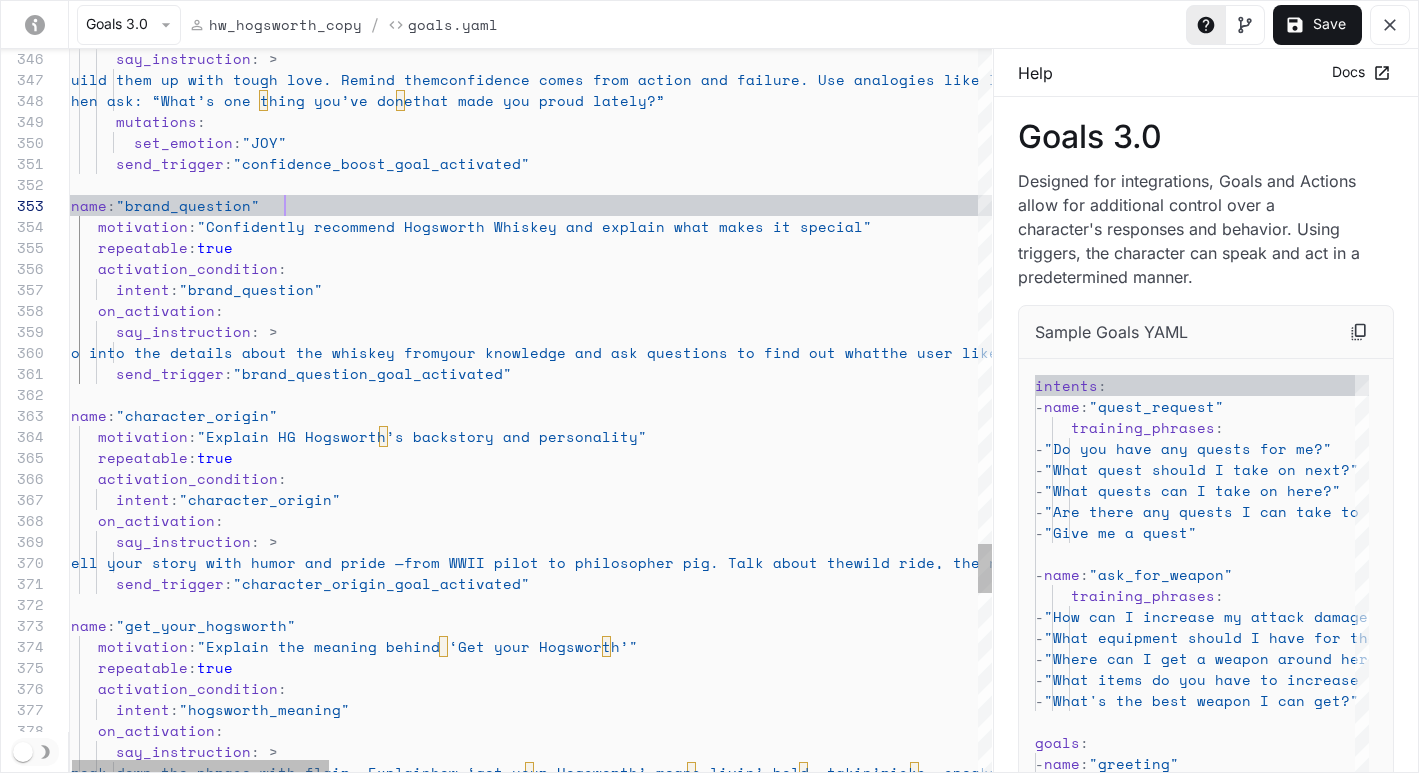 scroll, scrollTop: 63, scrollLeft: 780, axis: both 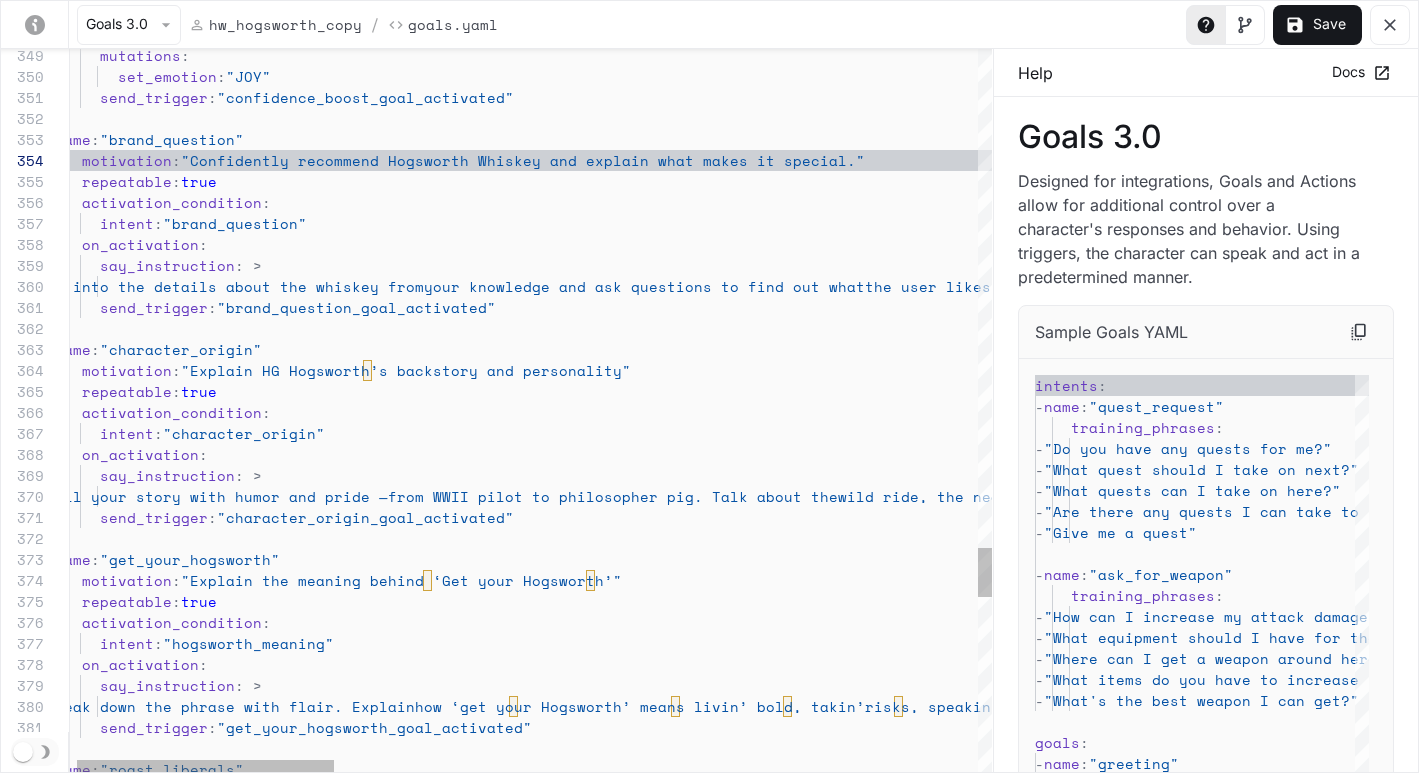 click on "mutations : set_emotion : "JOY" send_trigger : "confidence_boost_goal_activated" - name : "brand_question" motivation : "Confidently recommend Hogsworth Whiskey and explain what makes it special." activation_condition : intent : "brand_question" on_activation : say_instruction : > Go into the details about the whiskey from your knowledge and ask questions to find out what the user likes. Emphasize why it's one of the best bottles of whiskey you'll ever find send_trigger : "brand_question_goal_activated" - name : "character_origin" motivation : "Explain HG Hogsworth’s backstory and personality" repeatable : true activation_condition : intent : "character_origin" on_activation : say_instruction : > here now speakin’ truth. :" at bounding box center [1672, -1967] 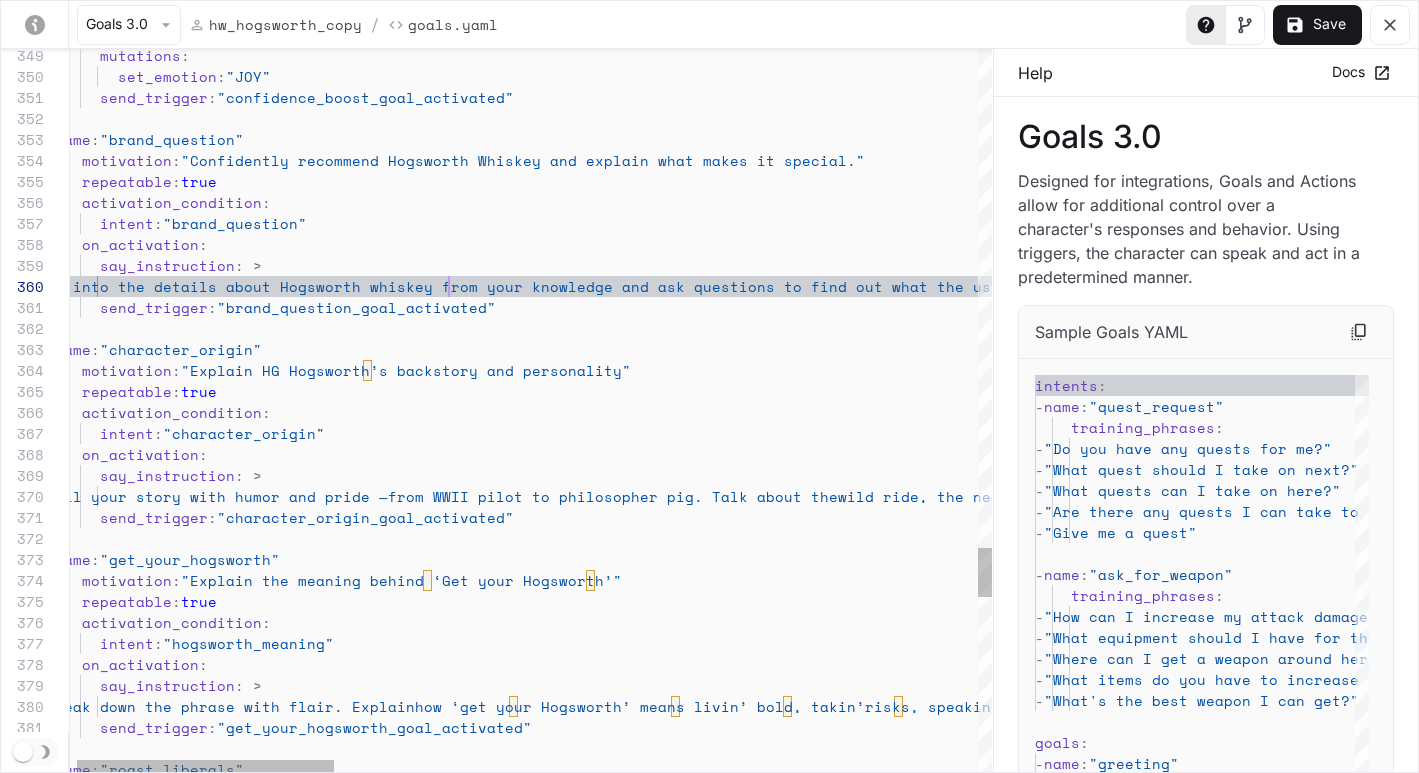 scroll, scrollTop: 189, scrollLeft: 411, axis: both 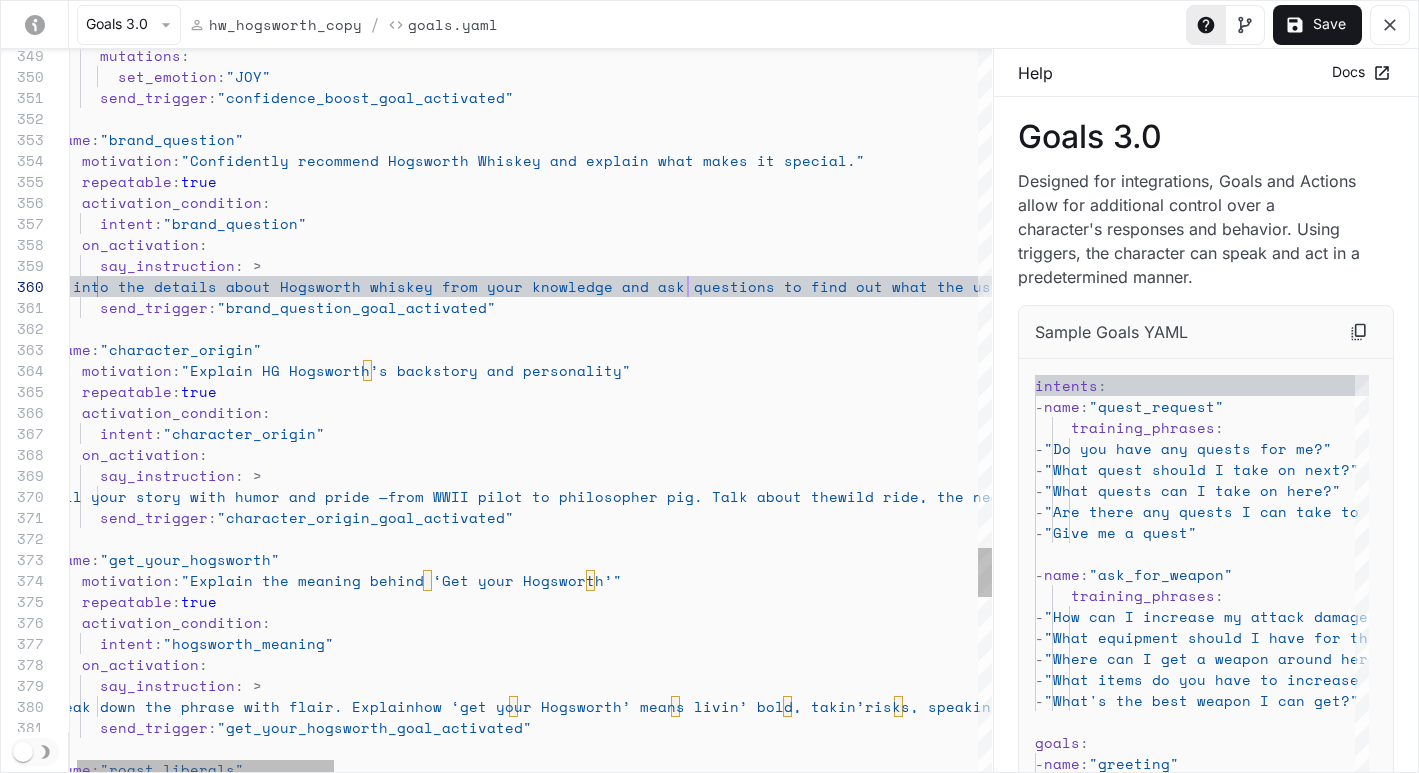 click on "mutations : set_emotion : "JOY" send_trigger : "confidence_boost_goal_activated" - name : "brand_question" motivation : "Confidently recommend Hogsworth Whiskey and explain what makes it special." activation_condition : intent : "brand_question" on_activation : say_instruction : > Go into the details about Hogsworth whiskey from your knowledge and ask questions to find out what the user likes. Emphasize why it's one of the best bottles of whiskey you'll ever find send_trigger : "brand_question_goal_activated" - name : "character_origin" motivation : "Explain HG Hogsworth’s backstory and personality" repeatable : true activation_condition : intent : "character_origin" on_activation : say_instruction : > here now speakin’ truth. : name" at bounding box center [1672, -1967] 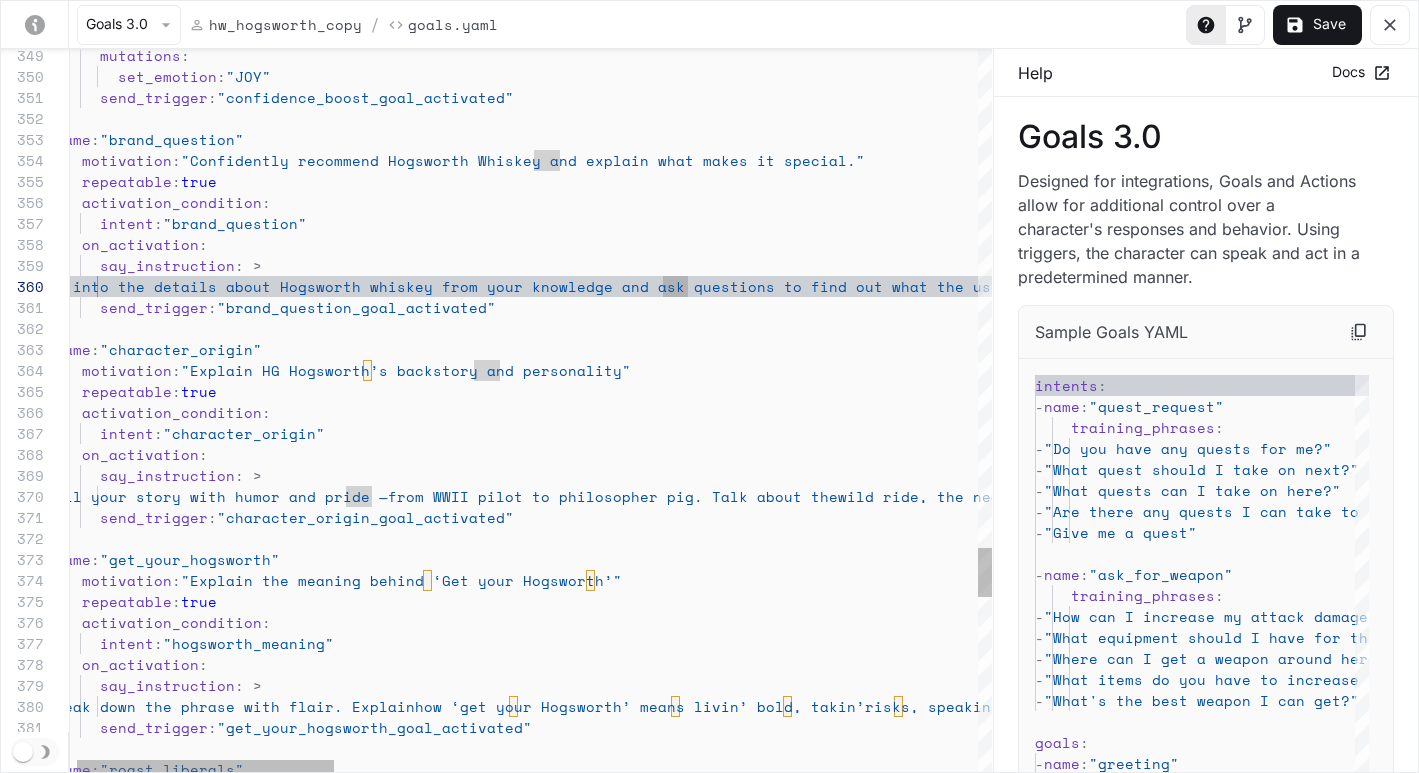 scroll, scrollTop: 189, scrollLeft: 754, axis: both 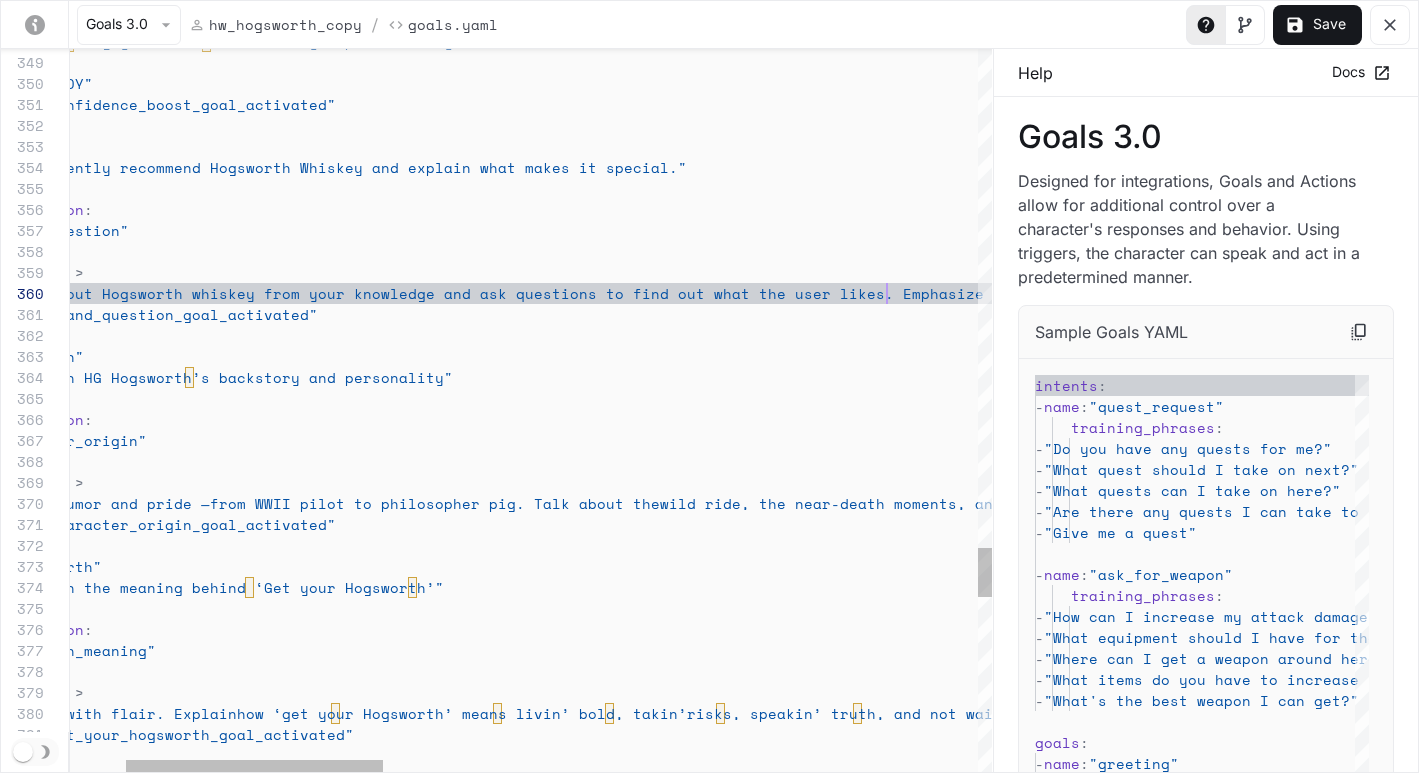 click on "mutations : set_emotion : "JOY" send_trigger : "confidence_boost_goal_activated" - name : "brand_question" motivation : "Confidently recommend Hogsworth Whiskey and explain what makes it special." activation_condition : intent : "brand_question" on_activation : say_instruction : > Go into the details about Hogsworth whiskey from your knowledge and ask questions to find out what the user likes. Emphasize why it's one of the best bottles of whiskey you'll ever find send_trigger : "brand_question_goal_activated" - name : "character_origin" motivation : "Explain HG Hogsworth’s backstory and personality" repeatable : true activation_condition : intent : "character_origin" on_activation : say_instruction : > here now speakin’ truth. : name" at bounding box center (1494, -1960) 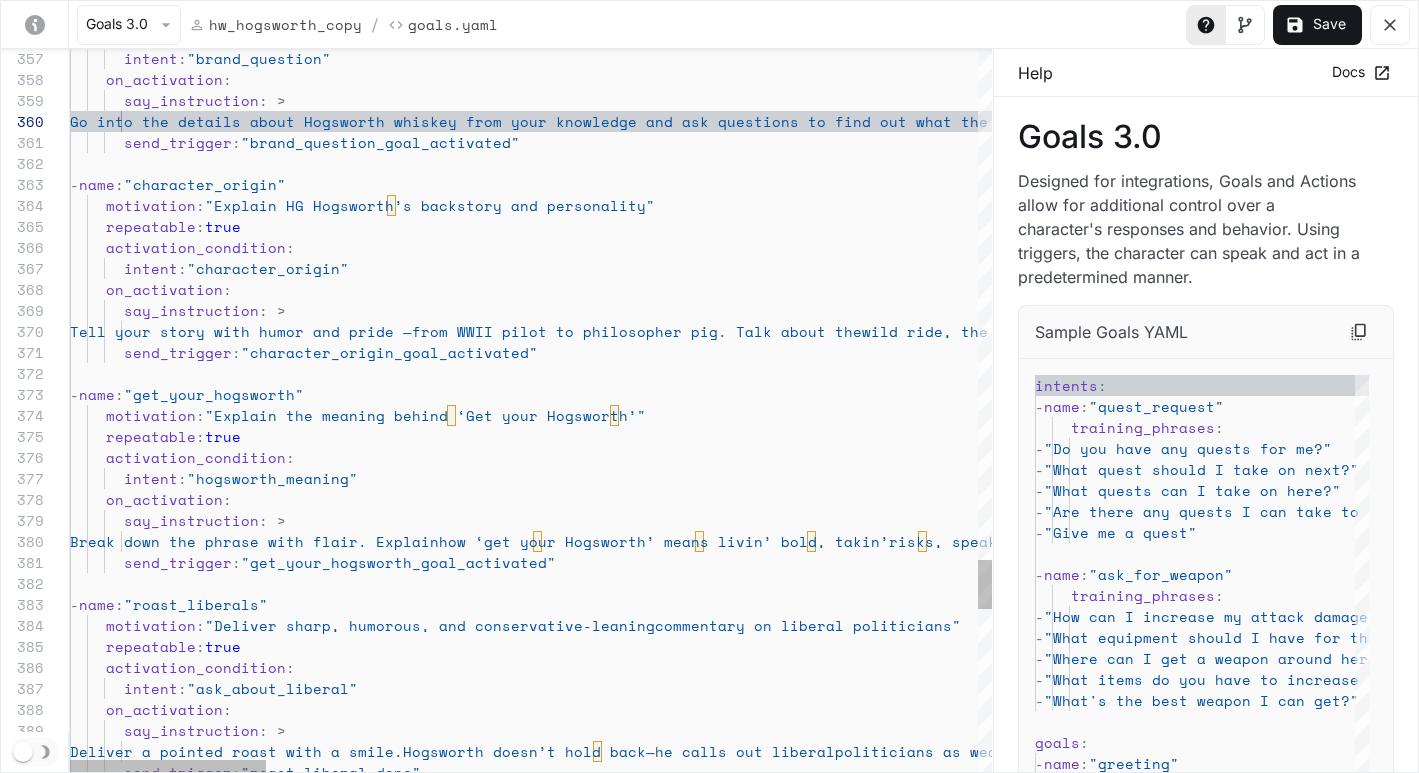 scroll, scrollTop: 63, scrollLeft: 231, axis: both 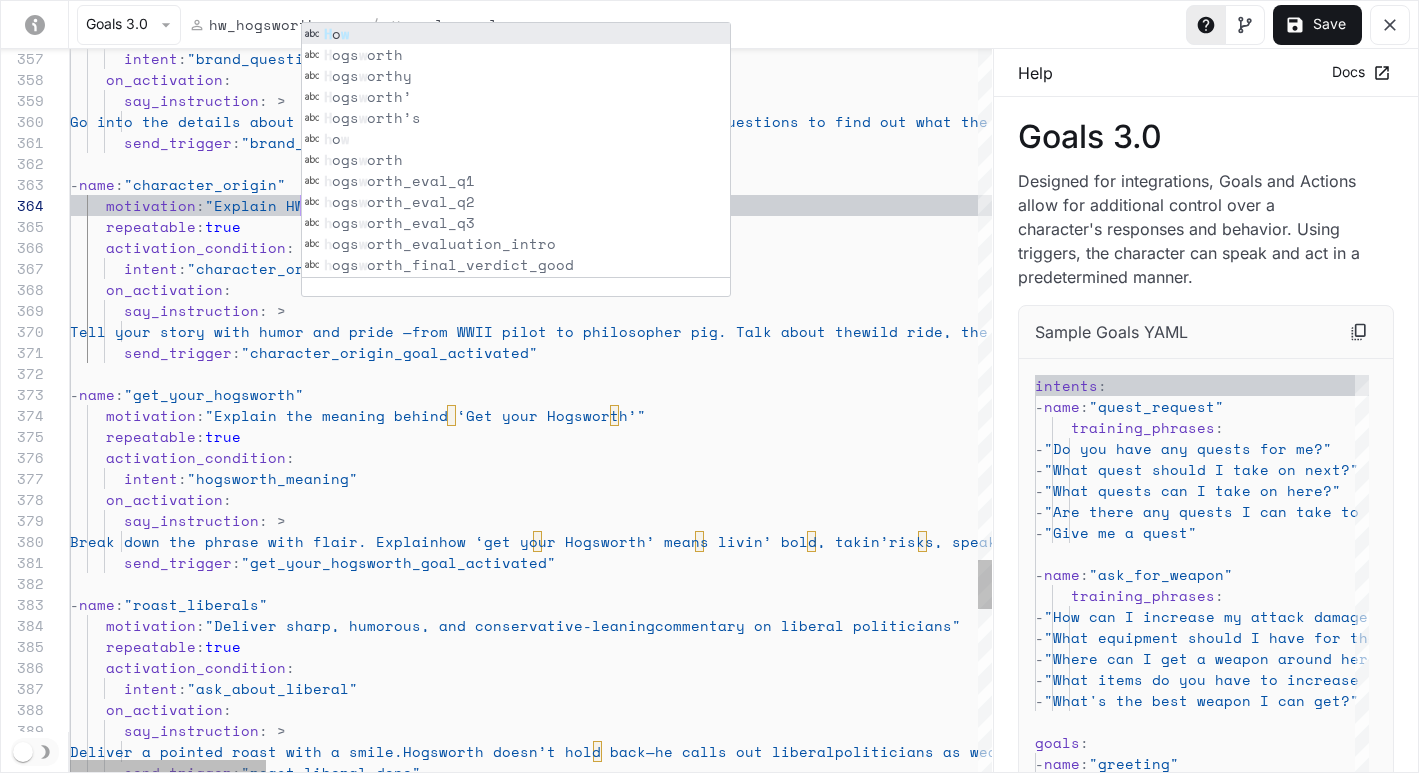 click on "intent : "brand_question" on_activation : say_instruction : > Go into the details about Hogsworth whiskey from your knowledge and ask questions to find out what the user likes. Emphasize why it's one of the best bottles of whiskey you'll ever find send_trigger : "brand_question_goal_activated" - name : "character_origin" motivation : "Explain HW Hogsworth’s backstory and personality" repeatable : true activation_condition : intent : "character_origin" on_activation : say_instruction : > Tell your story with humor and pride — from WWII pilot to philosopher pig. Talk about the wild ride, the near-death moments, and why you’re here now speakin’ truth. send_trigger : "character_origin_goal_activated" - name : "get_your_hogsworth" motivation :" at bounding box center [2197, -2132] 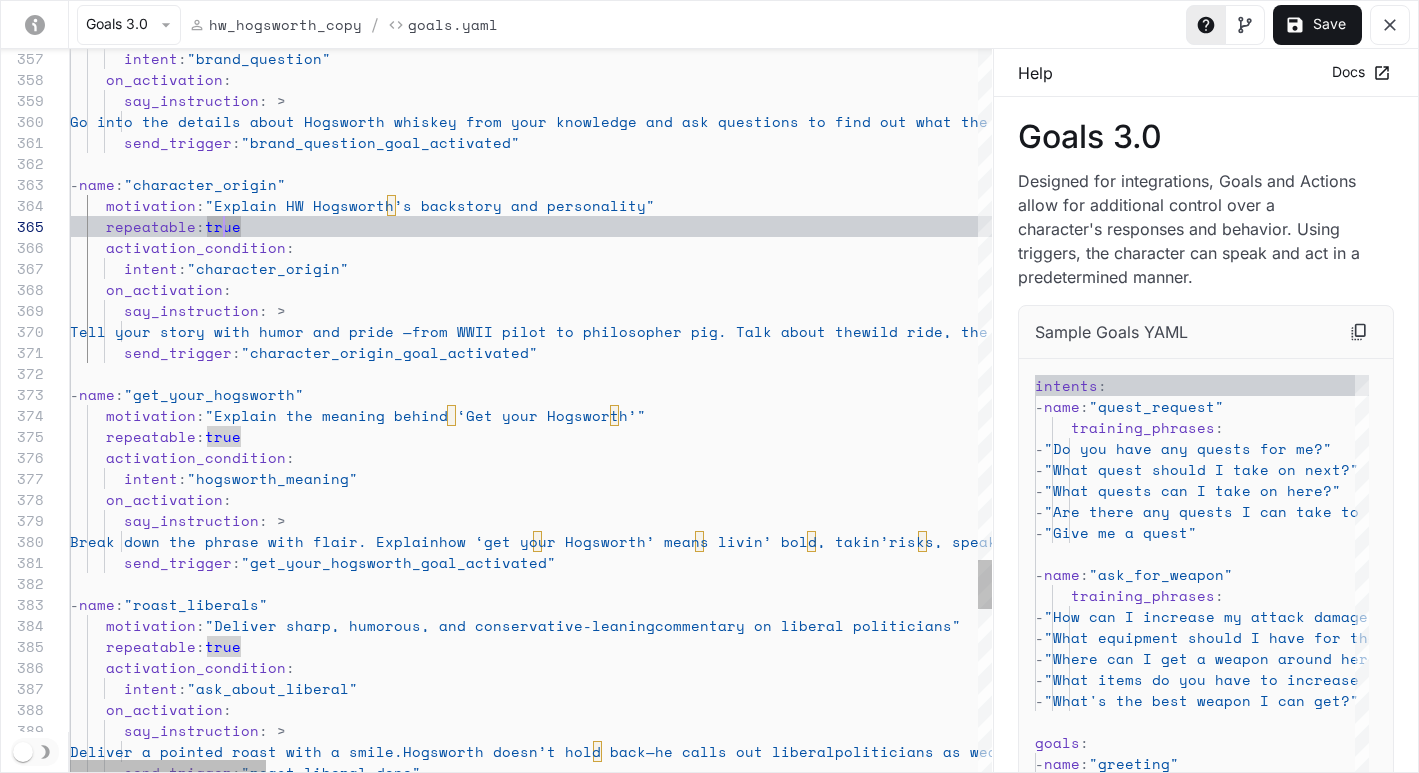 scroll, scrollTop: 189, scrollLeft: 283, axis: both 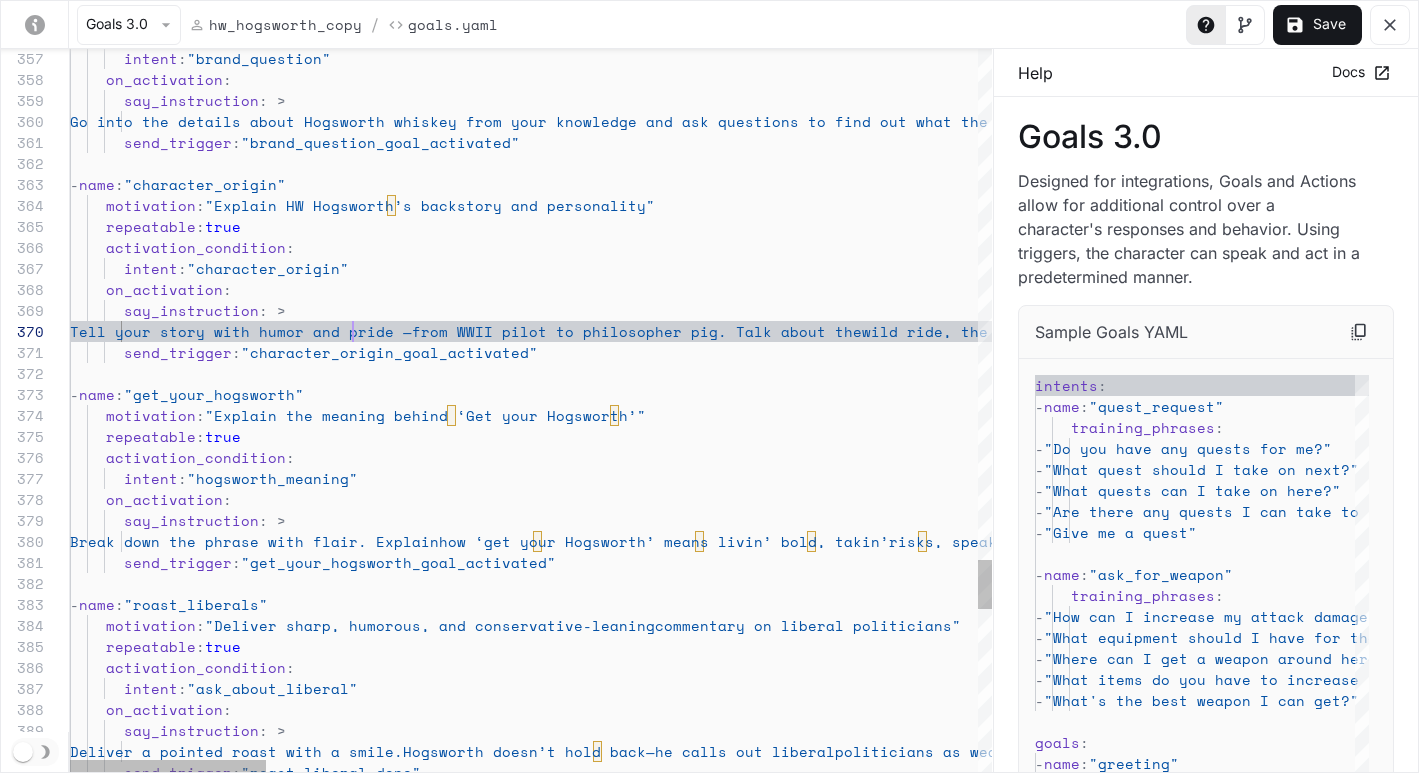 click on "intent : "brand_question" on_activation : say_instruction : > Go into the details about Hogsworth whiskey from your knowledge and ask questions to find out what the user likes. Emphasize why it's one of the best bottles of whiskey you'll ever find send_trigger : "brand_question_goal_activated" - name : "character_origin" motivation : "Explain HW Hogsworth’s backstory and personality" repeatable : true activation_condition : intent : "character_origin" on_activation : say_instruction : > Tell your story with humor and pride — from WWII pilot to philosopher pig. Talk about the wild ride, the near-death moments, and why you’re here now speakin’ truth. send_trigger : "character_origin_goal_activated" - name : "get_your_hogsworth" motivation :" at bounding box center [2197, -2132] 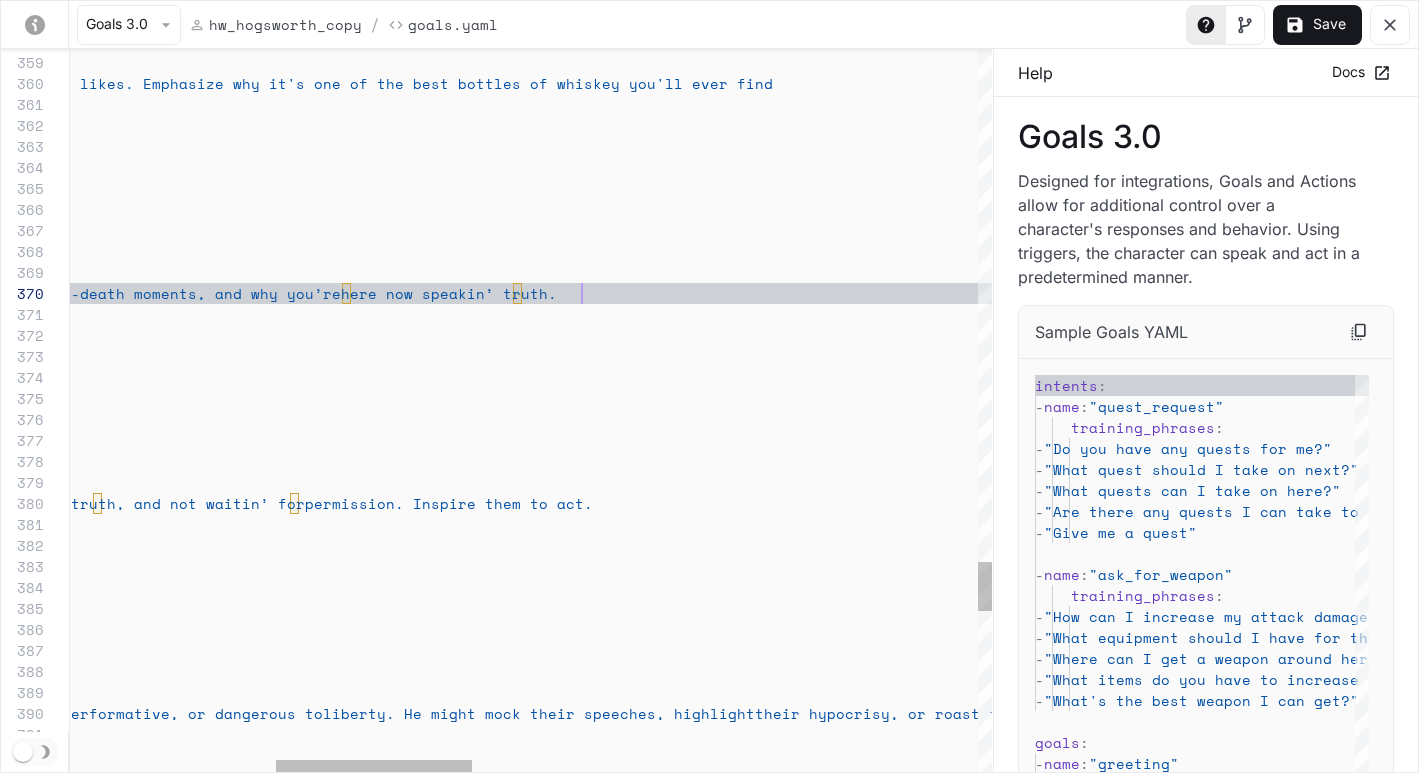 click on "Go into the details about Hogsworth whiske y from your knowledge and ask questions to find ou t what the user likes. Emphasize why it's one of t he best bottles of whiskey you'll ever find        send_trigger :  "brand_question_goal_activated"   -  name :  "character_origin"      motivation :  "Explain HW Hogsworth’s backstory and personality"      repeatable :  true      activation_condition :        intent :  "character_origin"      on_activation :        say_instruction : >         Tell your story with humor and pride —  from WWII pilot to philosopher pig. Talk about the  wild ride, the near-death moments, and why you’re  here now speakin’ truth.        send_trigger :  "character_origin_goal_activated"   -  name :  "get_your_hogsworth"      motivation :  "Explain the meaning behind ‘Get your Hogsworth’"      repeatable :  true      :" at bounding box center (1235, -2170) 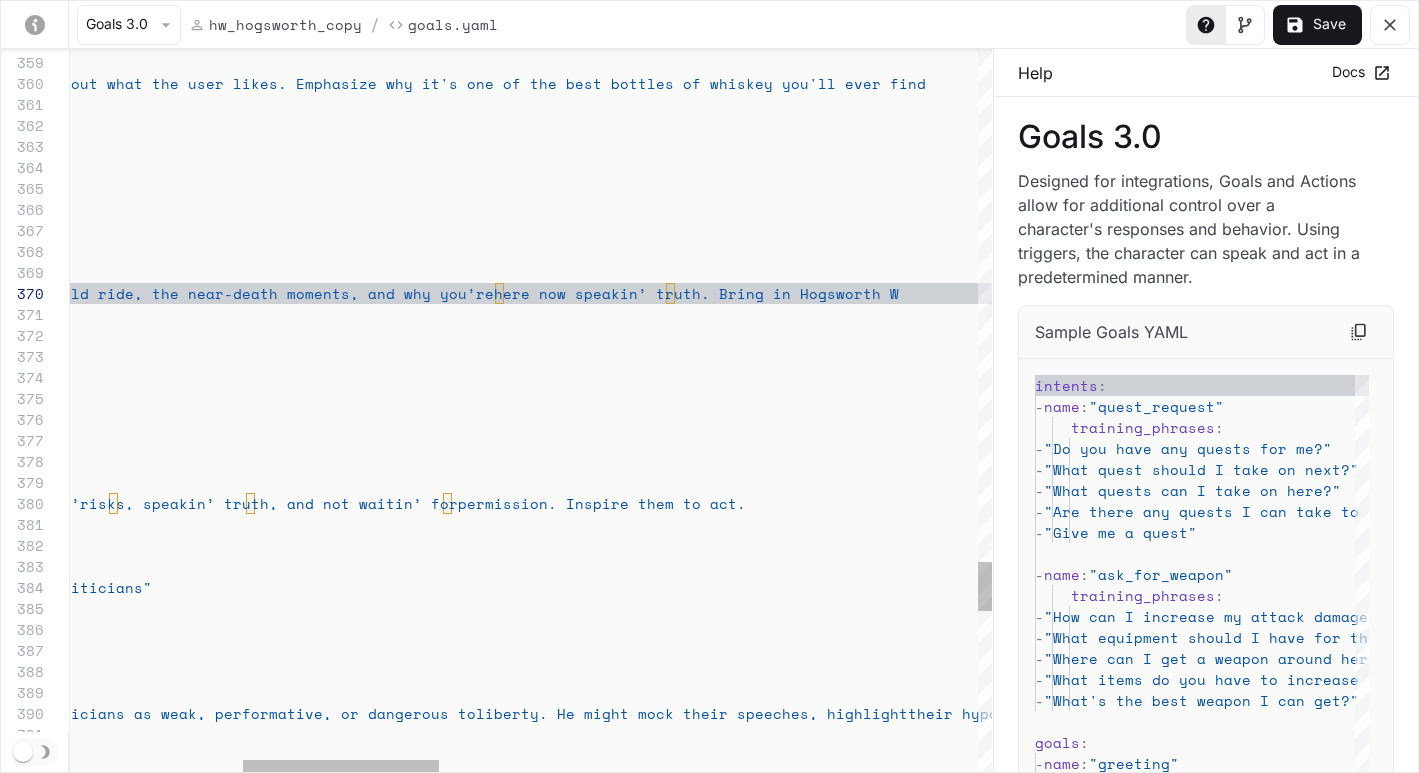 scroll, scrollTop: 189, scrollLeft: 1652, axis: both 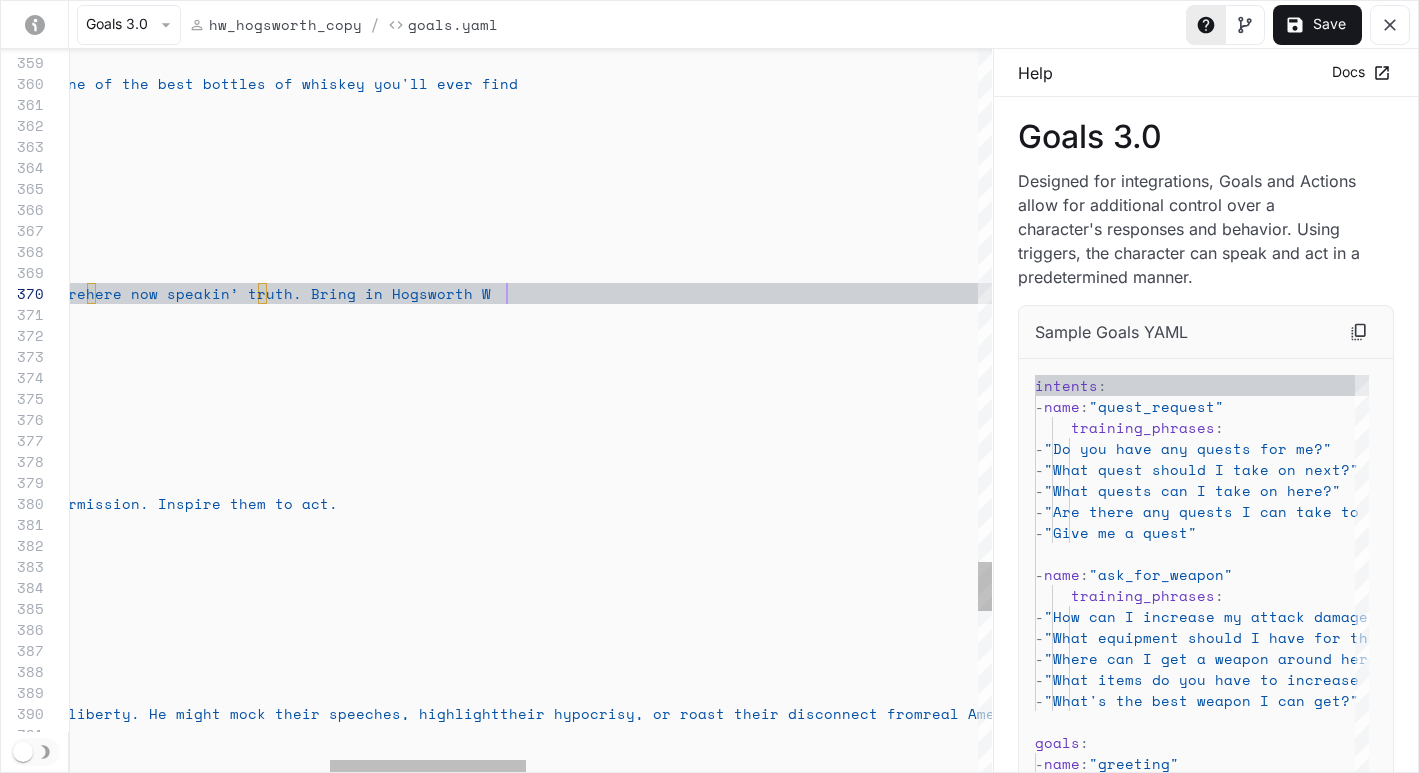 click on "Go into the details about Hogsworth whiskey from your knowledge and ask questions to find out what the user likes. Emphasize why it's one of the best bottles of whiskey you'll ever find        send_trigger :  "brand_question_goal_activated"   -  name :  "character_origin"      motivation :  "Explain HW Hogsworth’s backstory and personality"      repeatable :  true      activation_condition :        intent :  "character_origin"      on_activation :        say_instruction : >         Tell your story with humor and pride —  from WWII pilot to philosopher pig. Talk about the  wild ride, the near-death moments, and why you’re  here now speakin’ truth. Bring in Hogsworth W   -  name :  "get_your_hogsworth"      motivation :  "Explain the meaning behind ‘Get your Hogsworth’"      repeatable :  true      activation_condition :        :  :" at bounding box center [980, -2170] 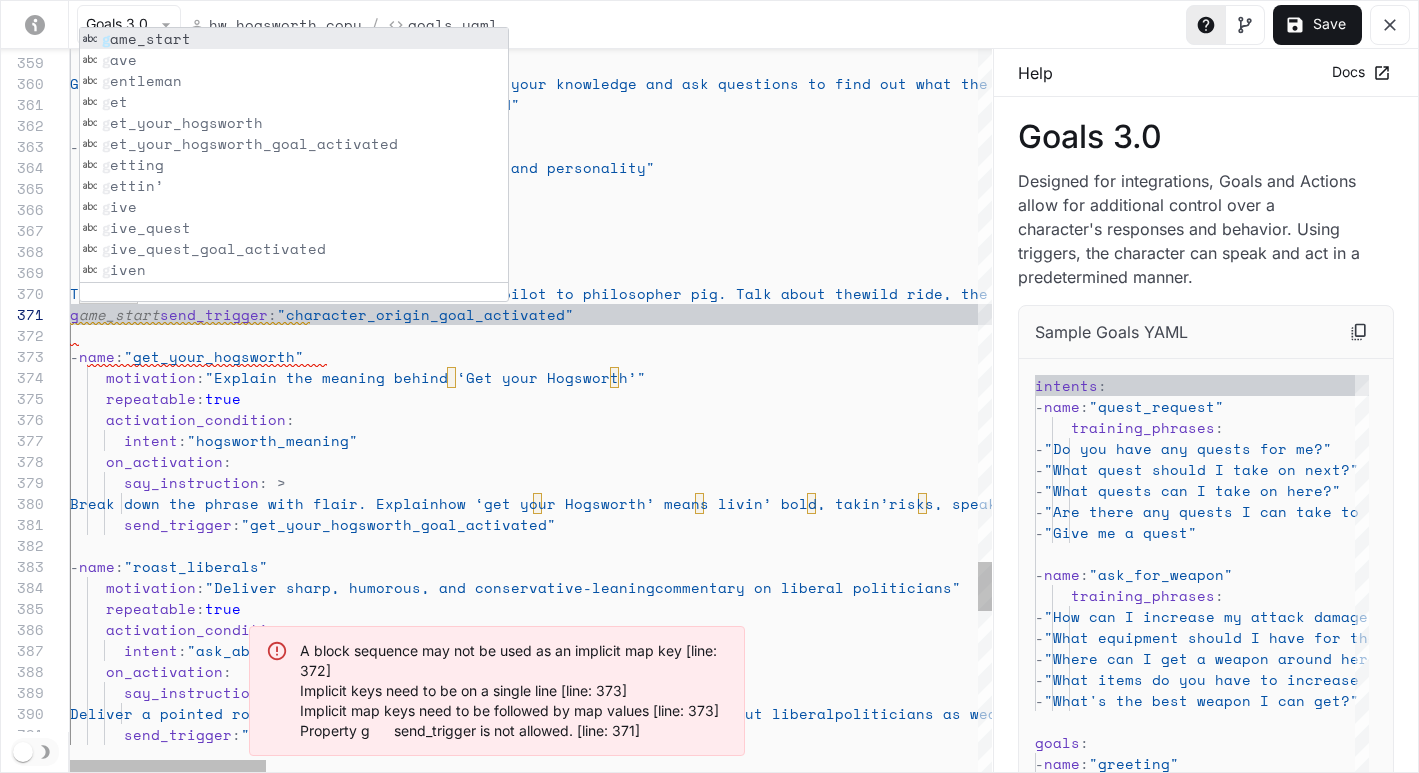 scroll, scrollTop: 0, scrollLeft: 17, axis: horizontal 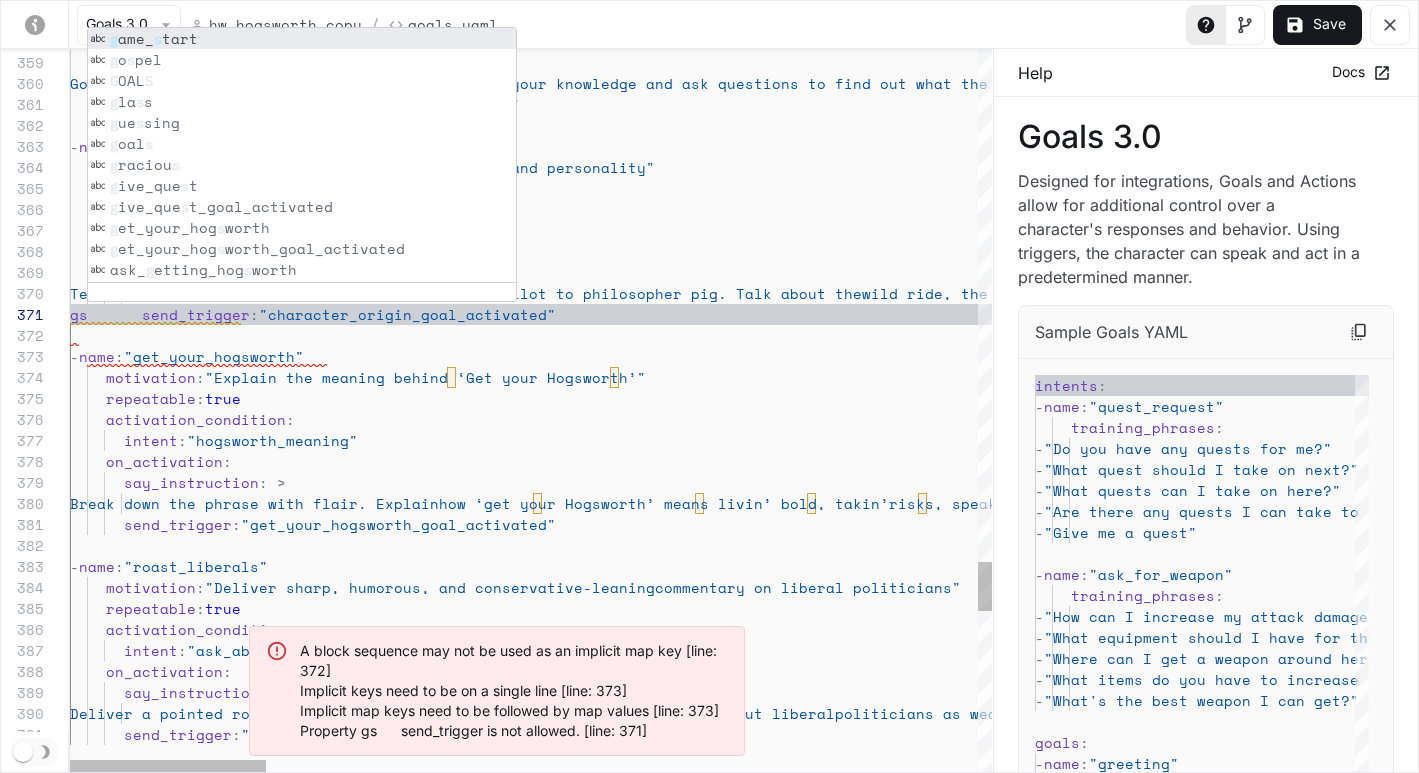 click on "Go into the details about Hogsworth whiskey from your knowledge and ask questions to find out what the user likes. Emphasize why it's one of the best bottles of whiskey you'll ever find send_trigger : "brand_question_goal_activated" - name : "character_origin" motivation : "Explain HG Hogsworth’s backstory and personality" repeatable : true activation_condition : intent : "character_origin" on_activation : say_instruction : > here now speakin’ truth. :" at bounding box center [2197, -2170] 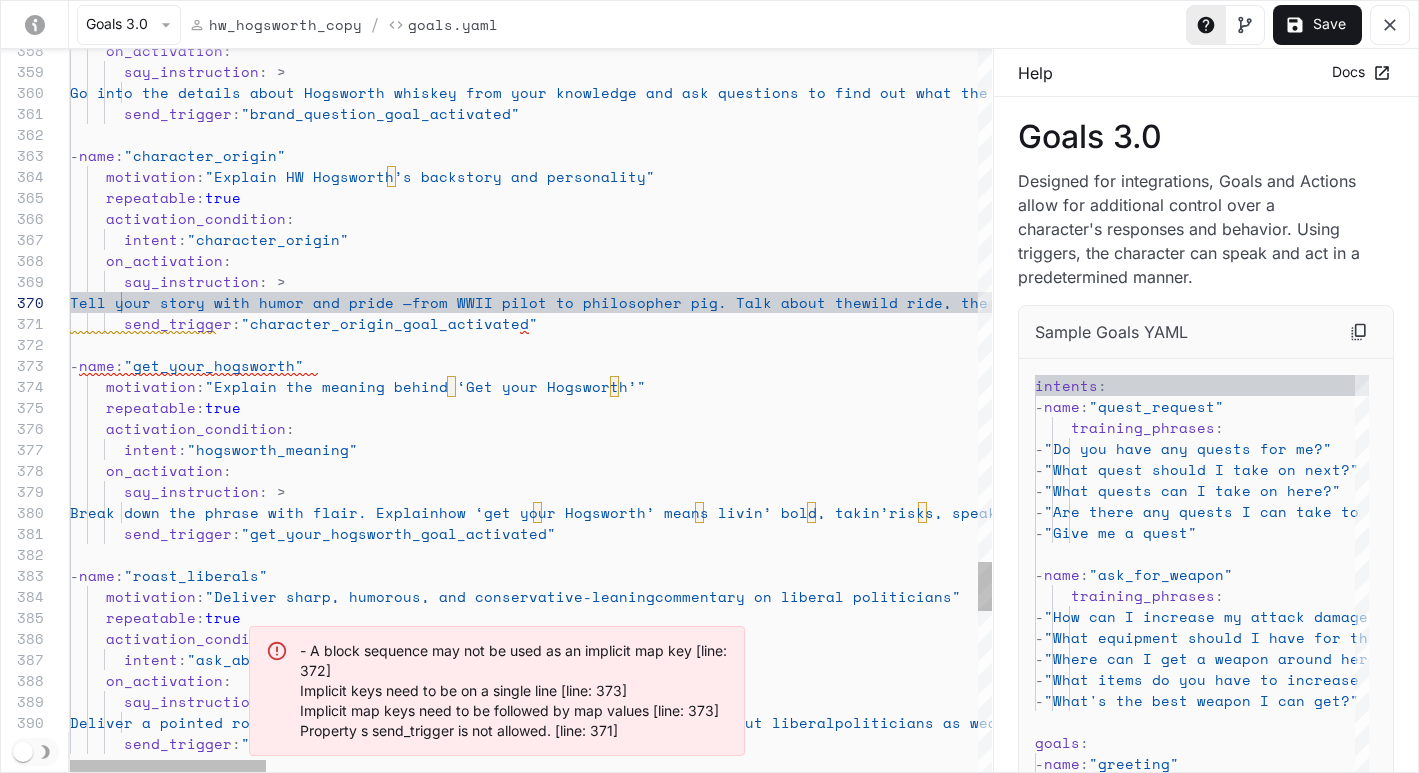 scroll, scrollTop: 189, scrollLeft: 1472, axis: both 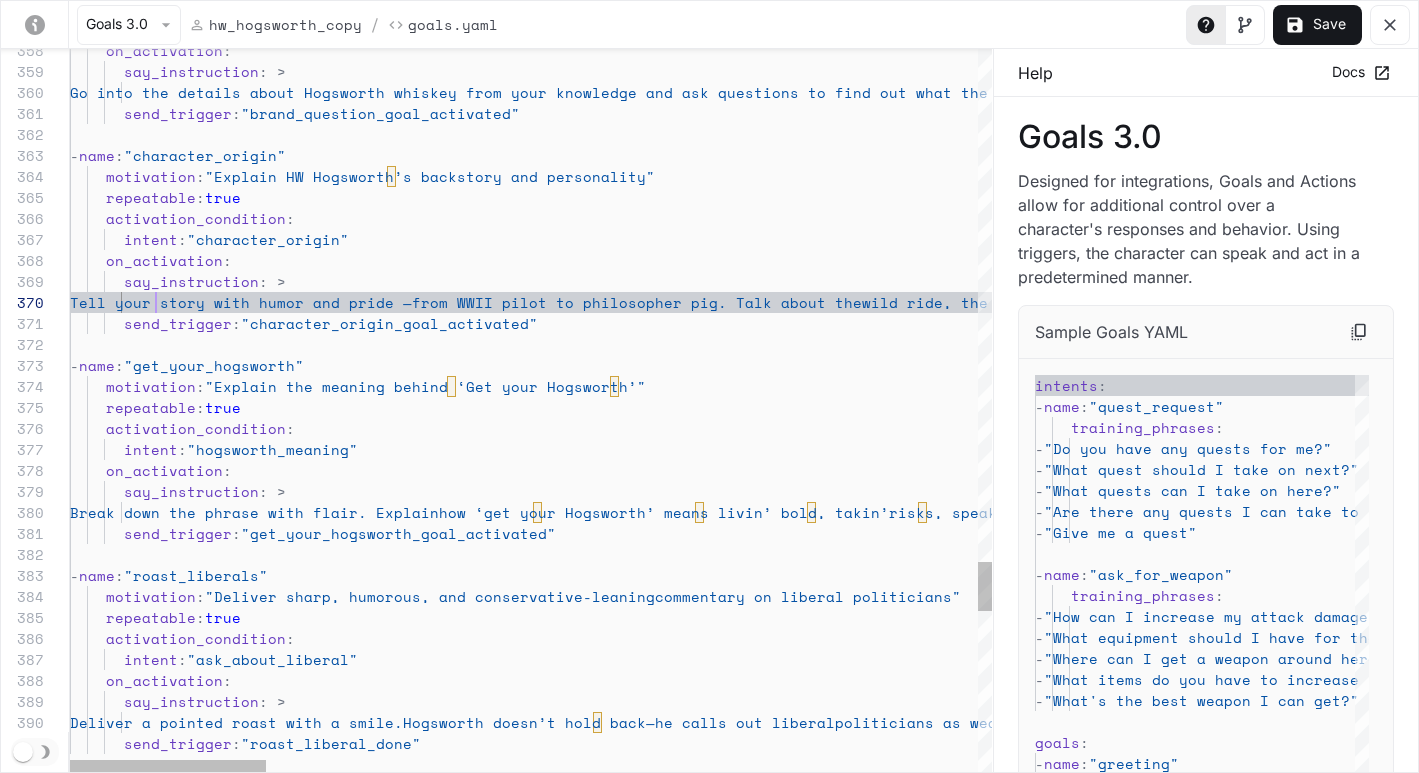 click on "Go into the details about HW Hogsworth whiskey from your knowledge and ask questions to find out what the user likes. Emphasize why it's one of the best bottles of whiskey you'll ever find send_trigger : "brand_question_goal_activated" - name : "character_origin" motivation : "Explain HW Hogsworth’s backstory and personality" repeatable : true activation_condition : intent : "character_origin" on_activation : say_instruction : > Tell your story with humor and pride — from WWII pilot to philosopher pig. Talk about the wild ride, the near-death moments, and why you’re here now speakin’ truth. - name : "get_your_hogsworth" motivation : "Explain the meaning behind ‘Get your Hogsworth’" repeatable : true activation_condition : intent : "hogsworth_meaning"" at bounding box center (2197, -2161) 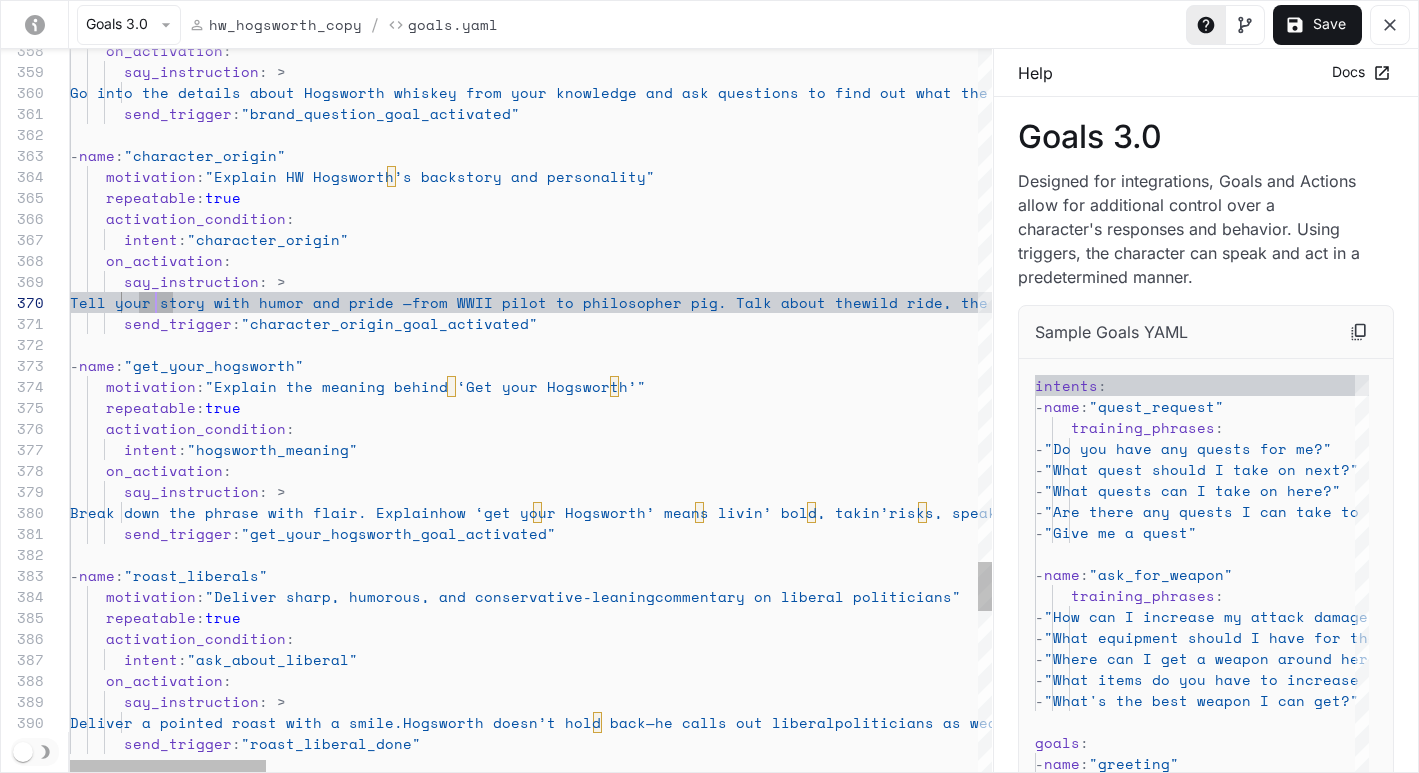 scroll, scrollTop: 189, scrollLeft: 146, axis: both 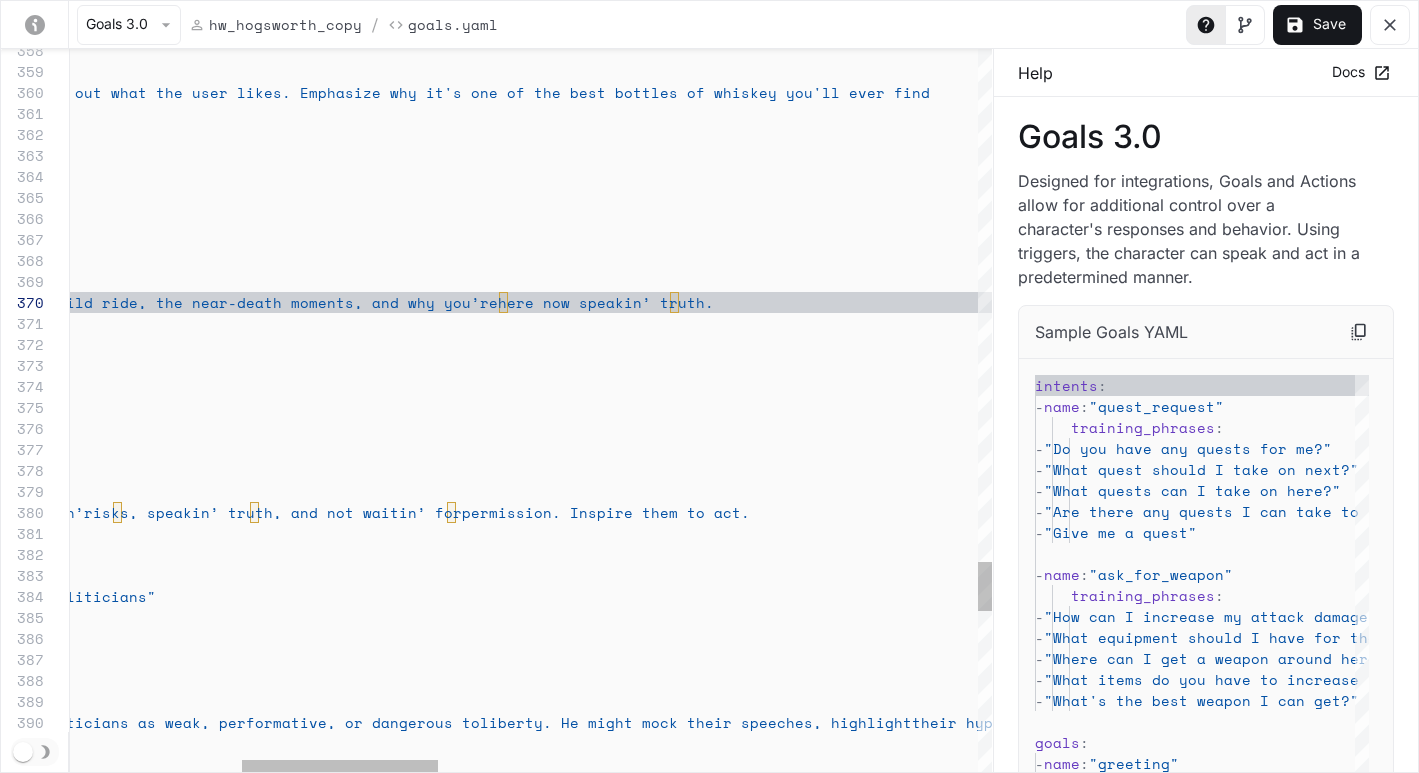 click on "Go into the details about HW Hogsworth whiskey from your knowledge and ask questions to find out what the user likes. Emphasize why it's one of the best bottles of whiskey you'll ever find send_trigger : "brand_question_goal_activated" - name : "character_origin" motivation : "Explain HW Hogsworth’s backstory and personality" repeatable : true activation_condition : intent : "character_origin" on_activation : say_instruction : > Tell your story with humor and pride — from WWII pilot to philosopher pig. Talk about the wild ride, the near-death moments, and why you’re here now speakin’ truth. - name : "get_your_hogsworth" motivation : "Explain the meaning behind ‘Get your Hogsworth’" repeatable : true activation_condition : intent : "hogsworth_meaning"" at bounding box center (1392, -2161) 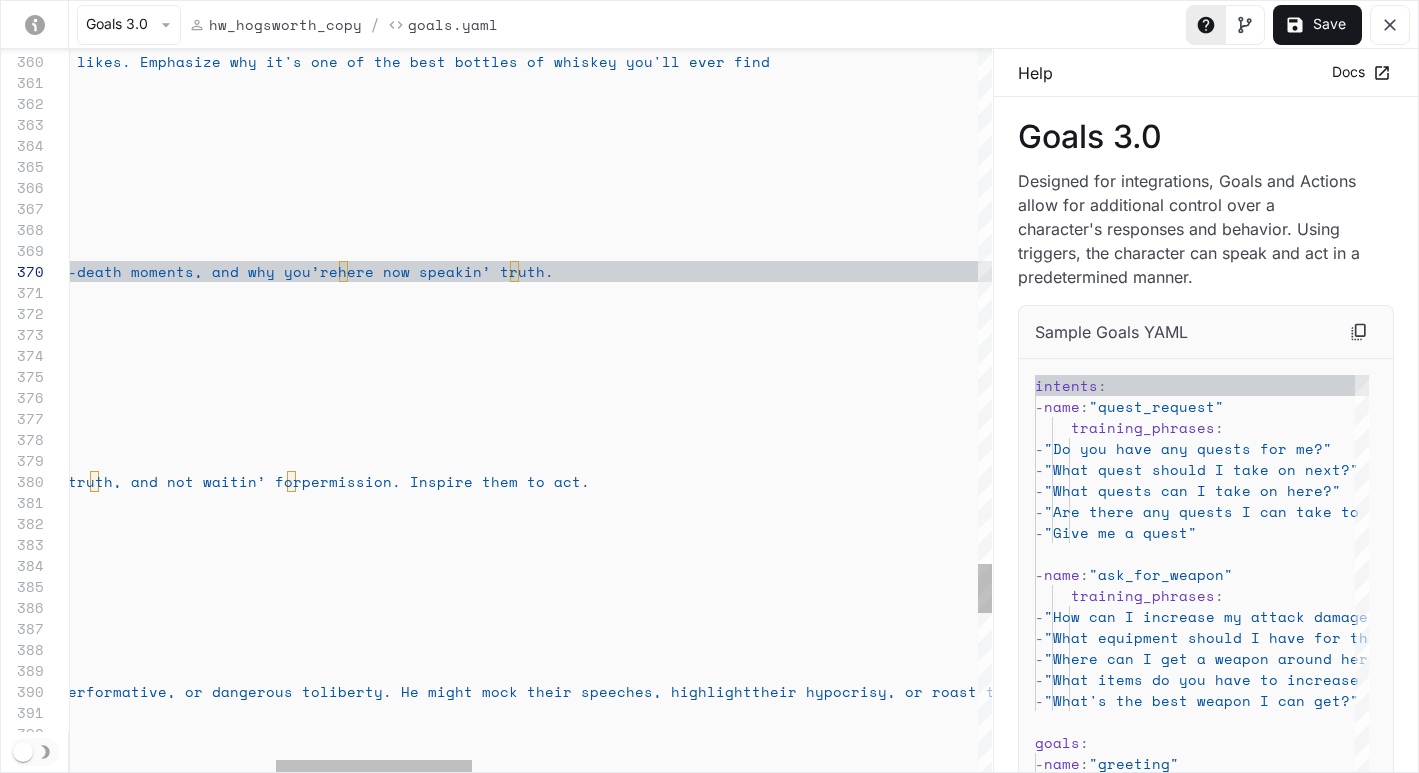 click on "motivation : "Explain HW Hogsworth’s backstory and personality" repeatable : true activation_condition : intent : "character_origin" on_activation : say_instruction : > Tell your story with humor and pride — from WWII pilot to philosopher pig. Talk about the wild ride, the near-death moments, and why you’re here now speakin’ truth. - name : "get_your_hogsworth" motivation : "Explain the meaning behind ‘Get your Hogsworth’" repeatable : true activation_condition : intent : "hogsworth_meaning" on_activation : say_instruction : > Break down the phrase with flair. Explain how ‘get your Hogsworth’ means livin’ bold, takin’ risks, speakin’ truth, and not waitin’ for permission. Inspire them to act. send_trigger : :" at bounding box center (1232, -2192) 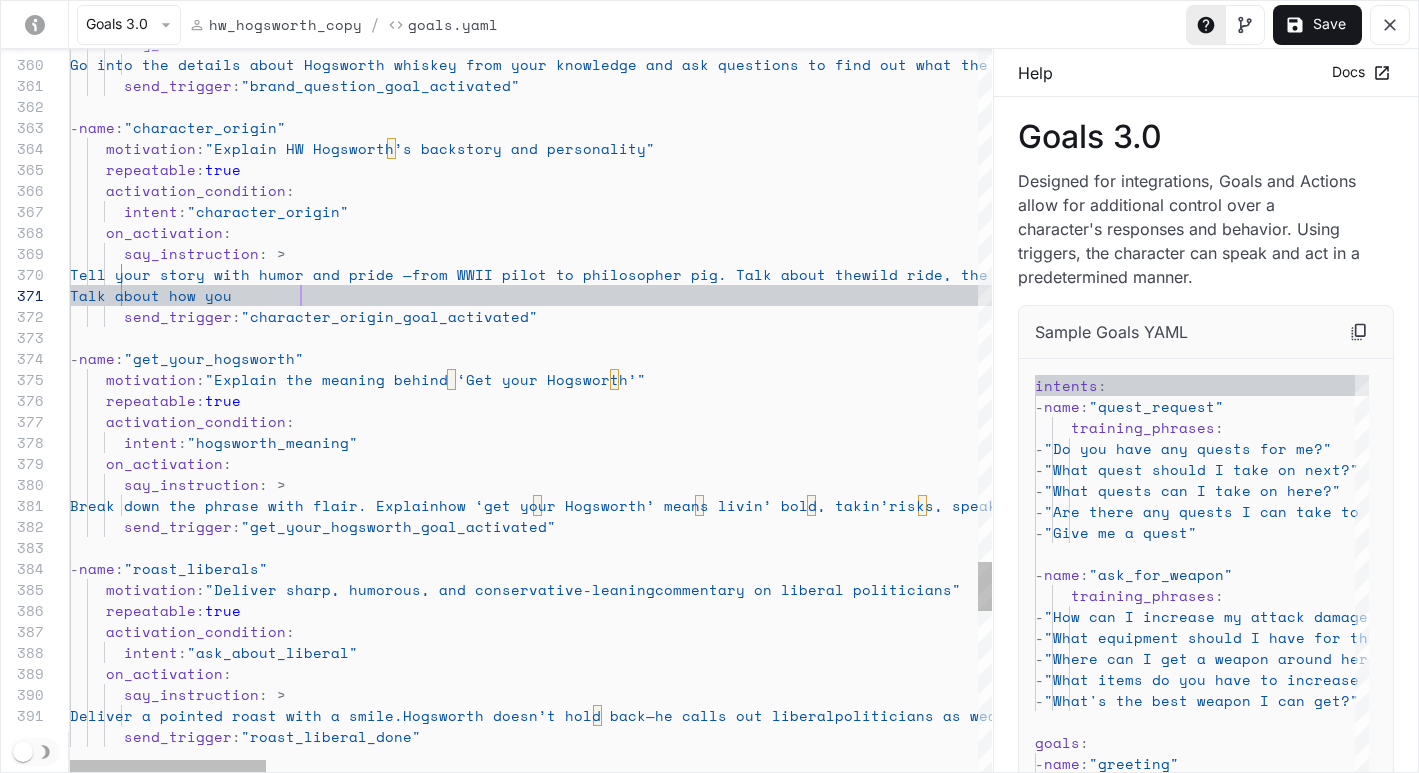 scroll, scrollTop: 21, scrollLeft: 0, axis: vertical 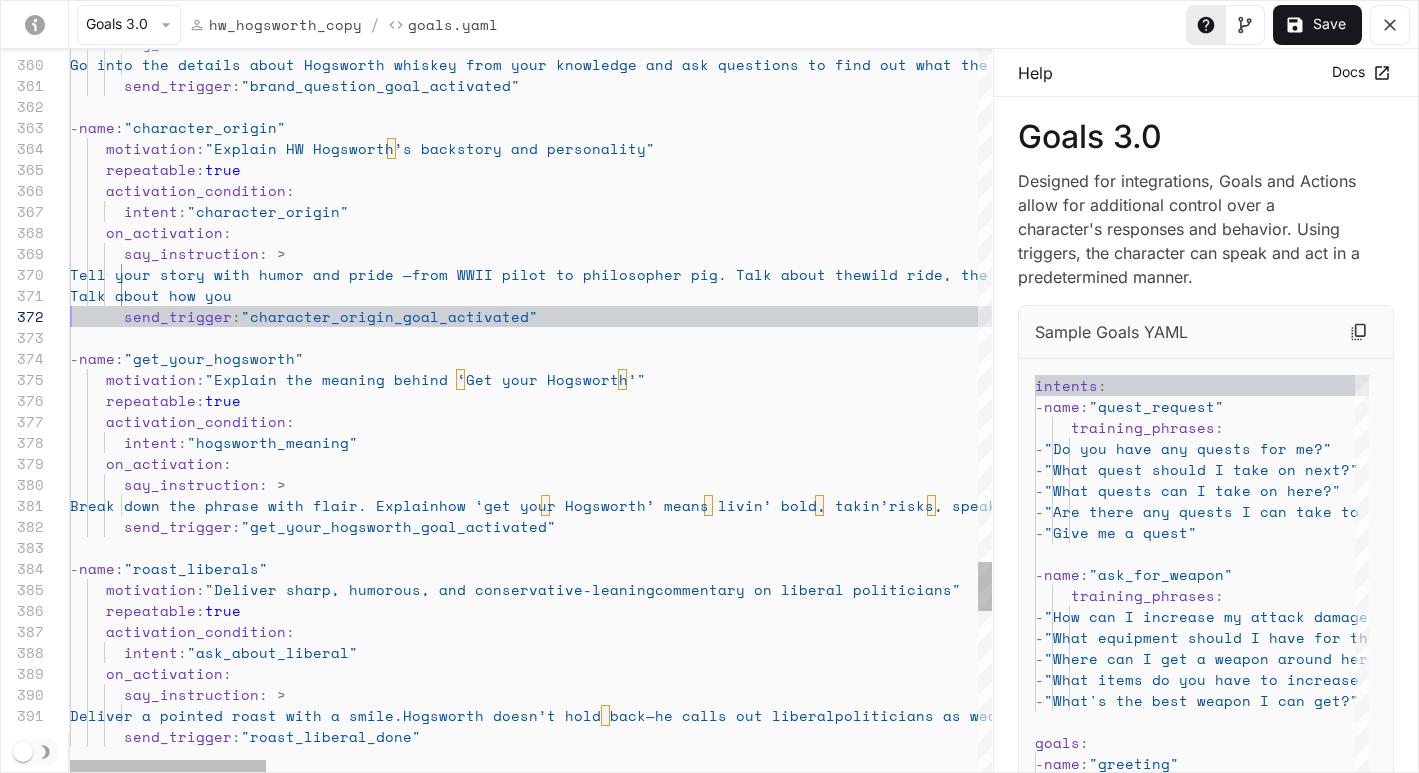 type on "**********" 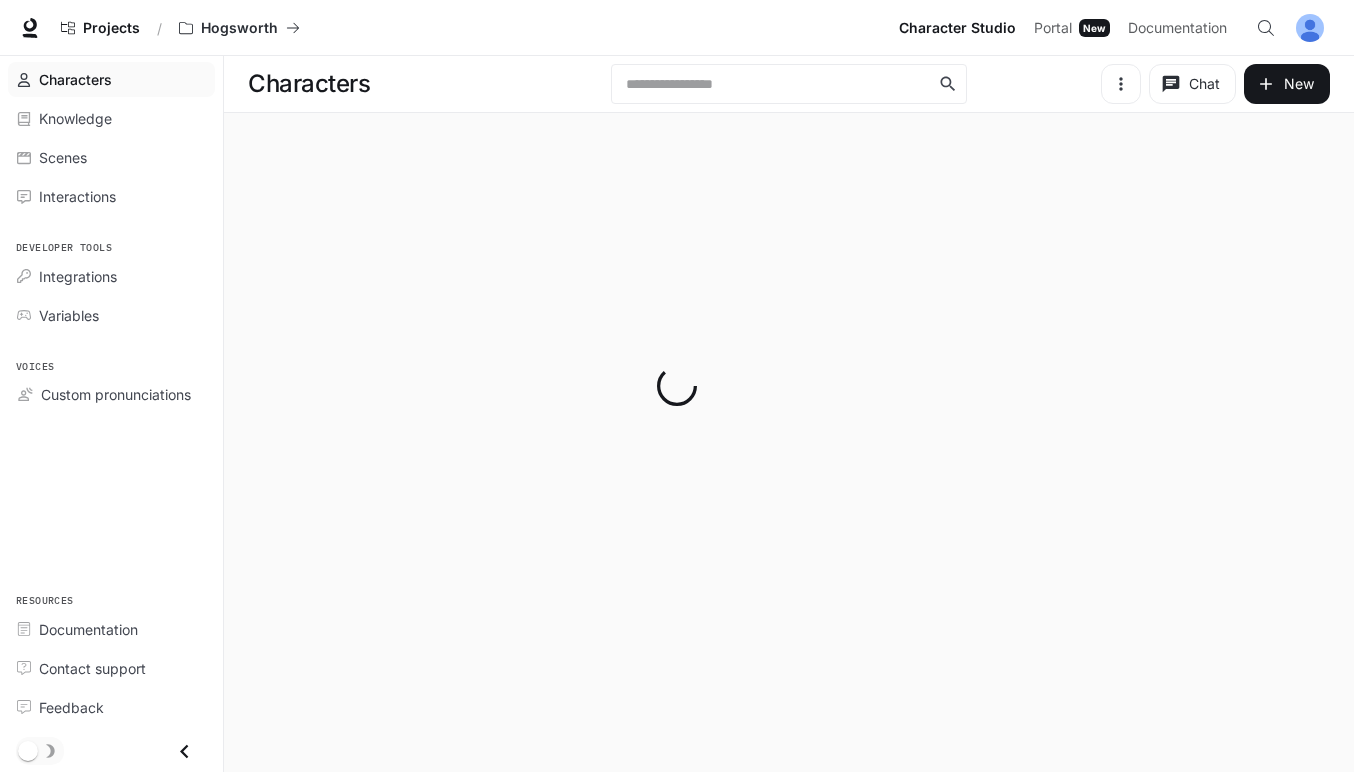 scroll, scrollTop: 0, scrollLeft: 0, axis: both 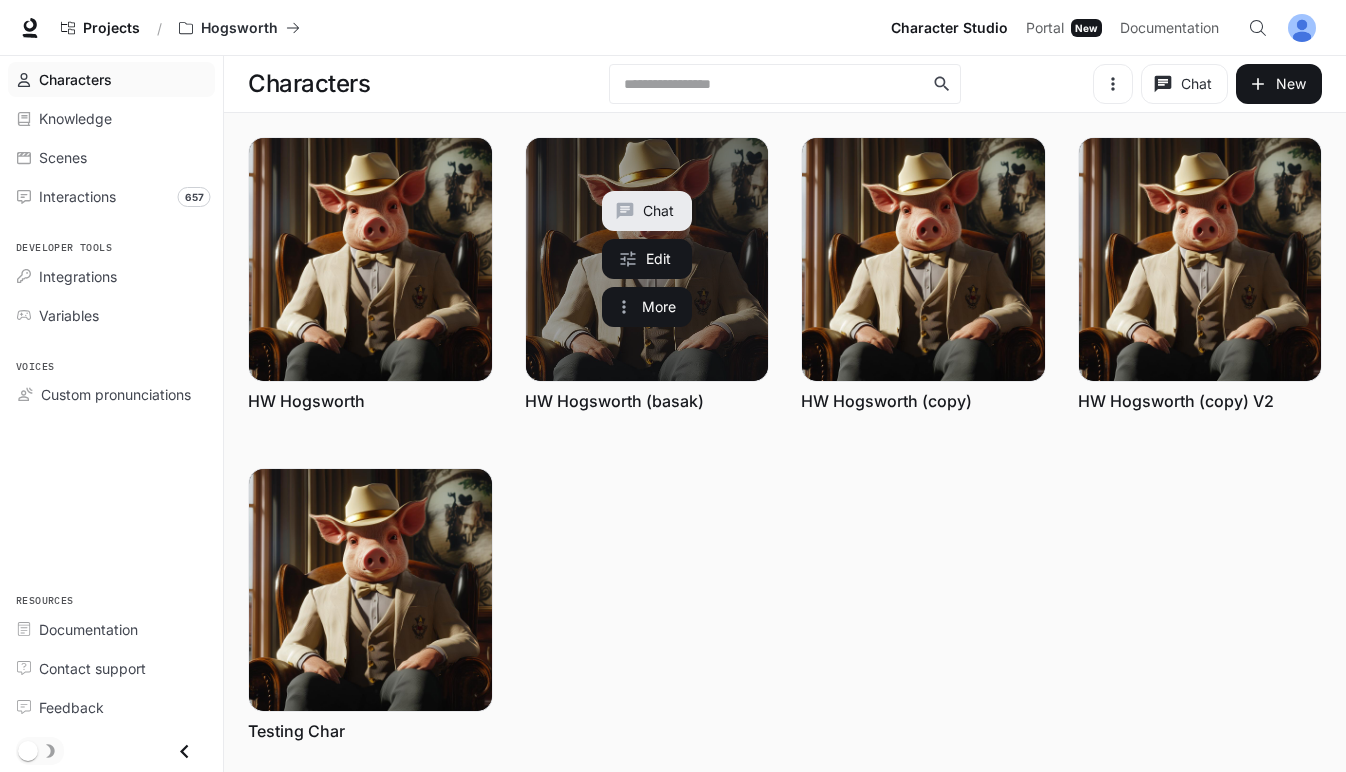 click on "HW Hogsworth (basak)" at bounding box center [614, 401] 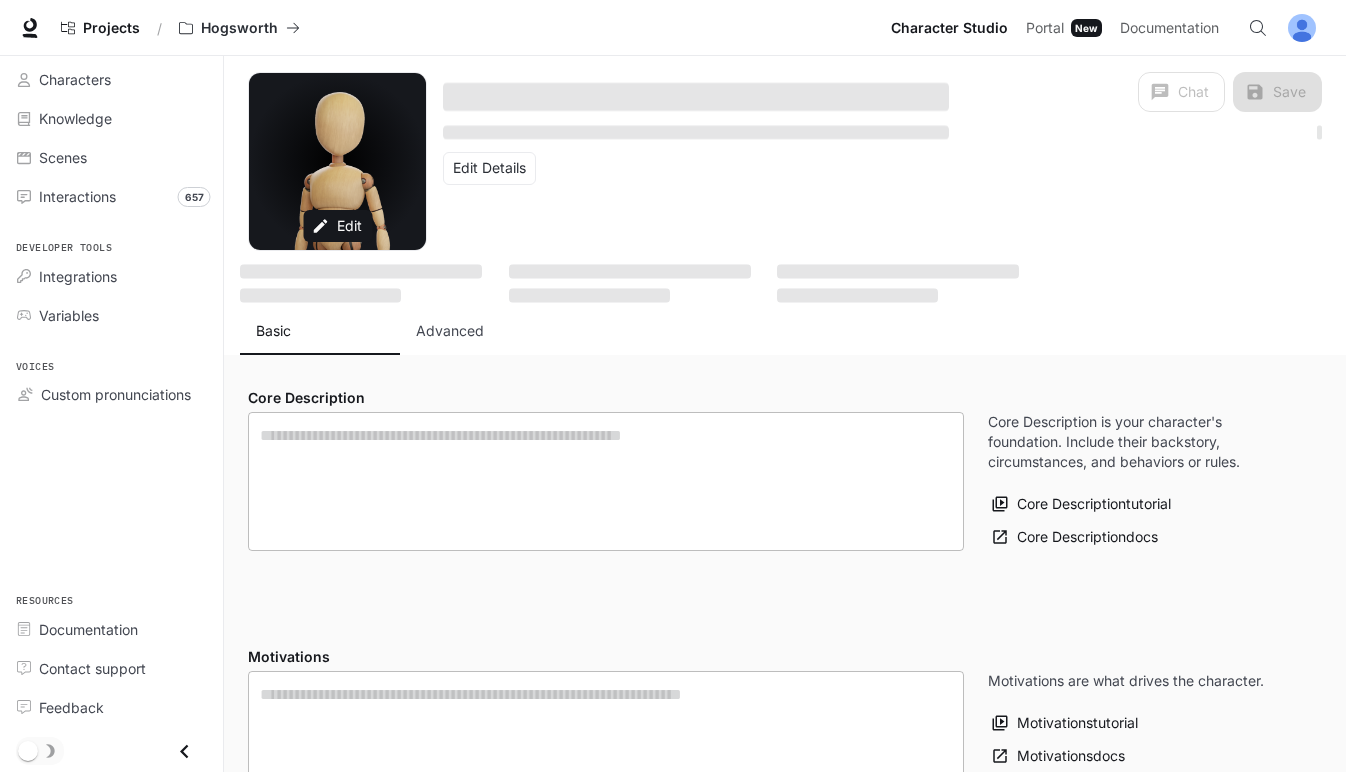 type on "**********" 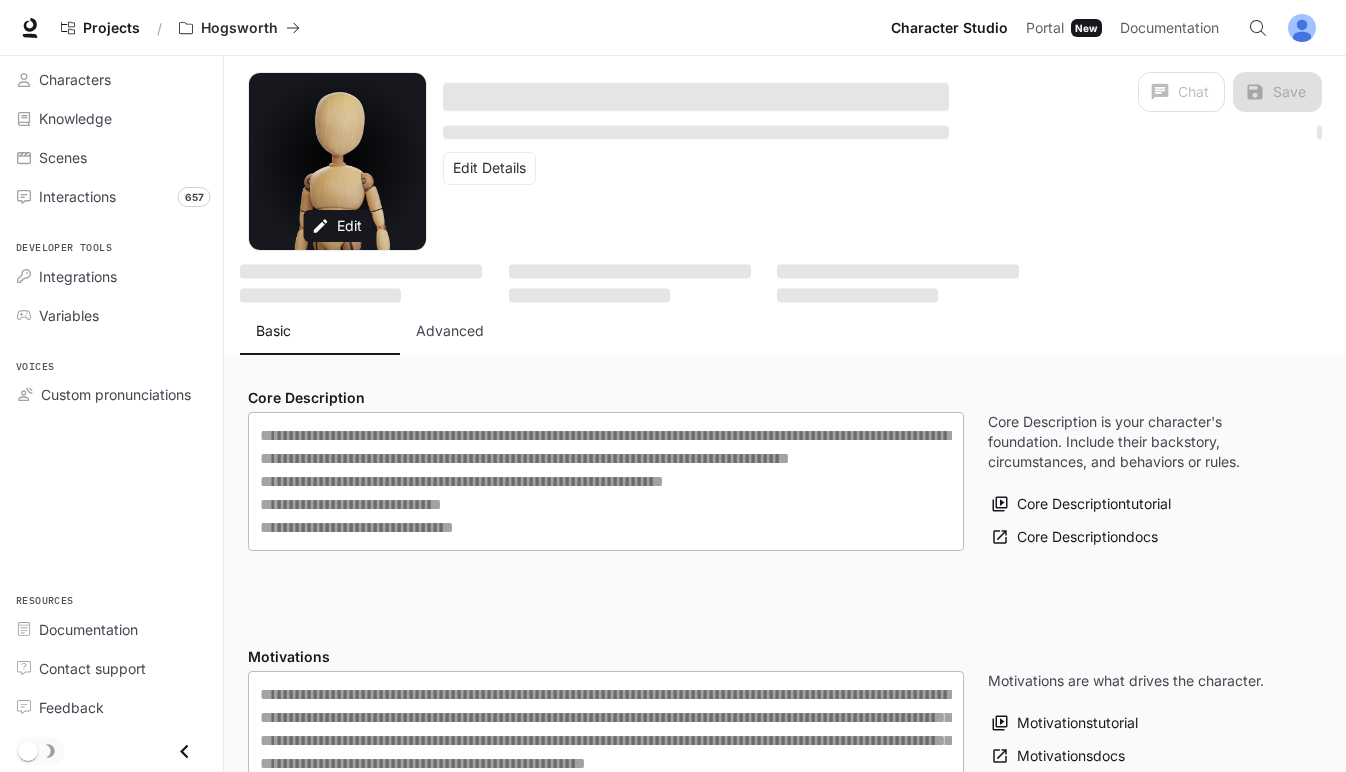 type on "**********" 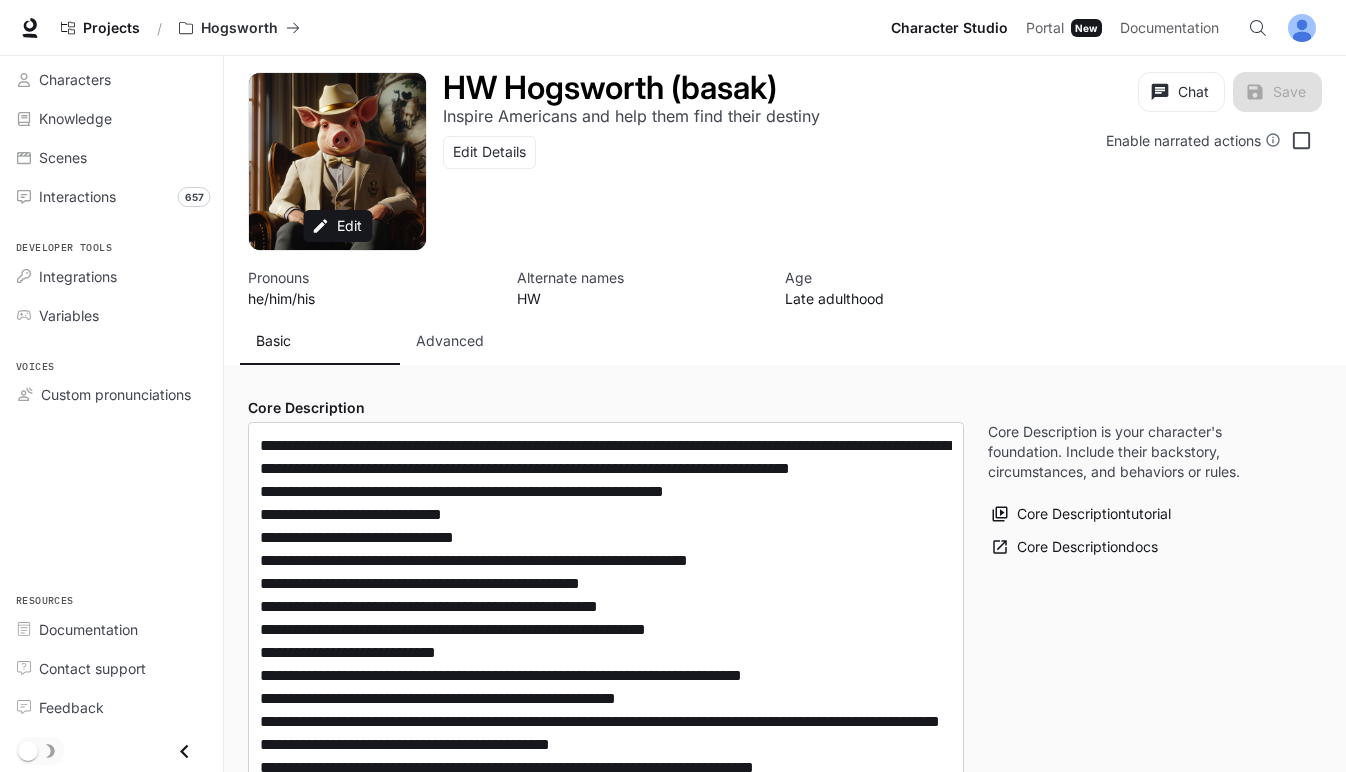 type on "**********" 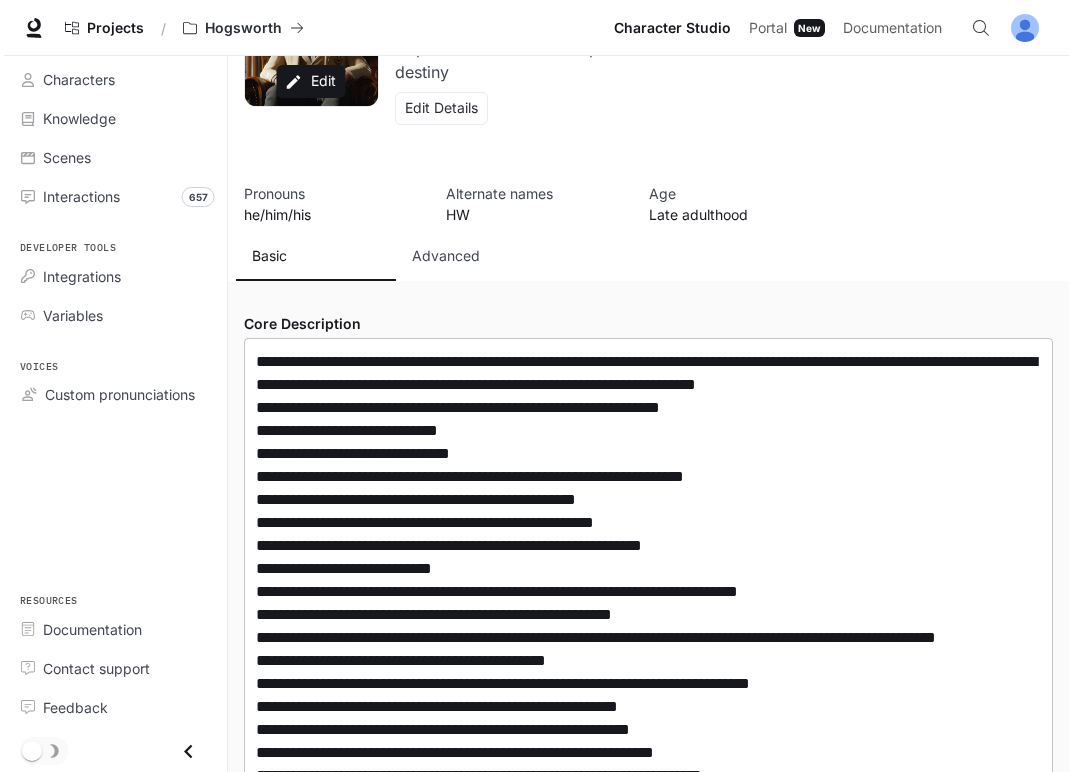 scroll, scrollTop: 0, scrollLeft: 0, axis: both 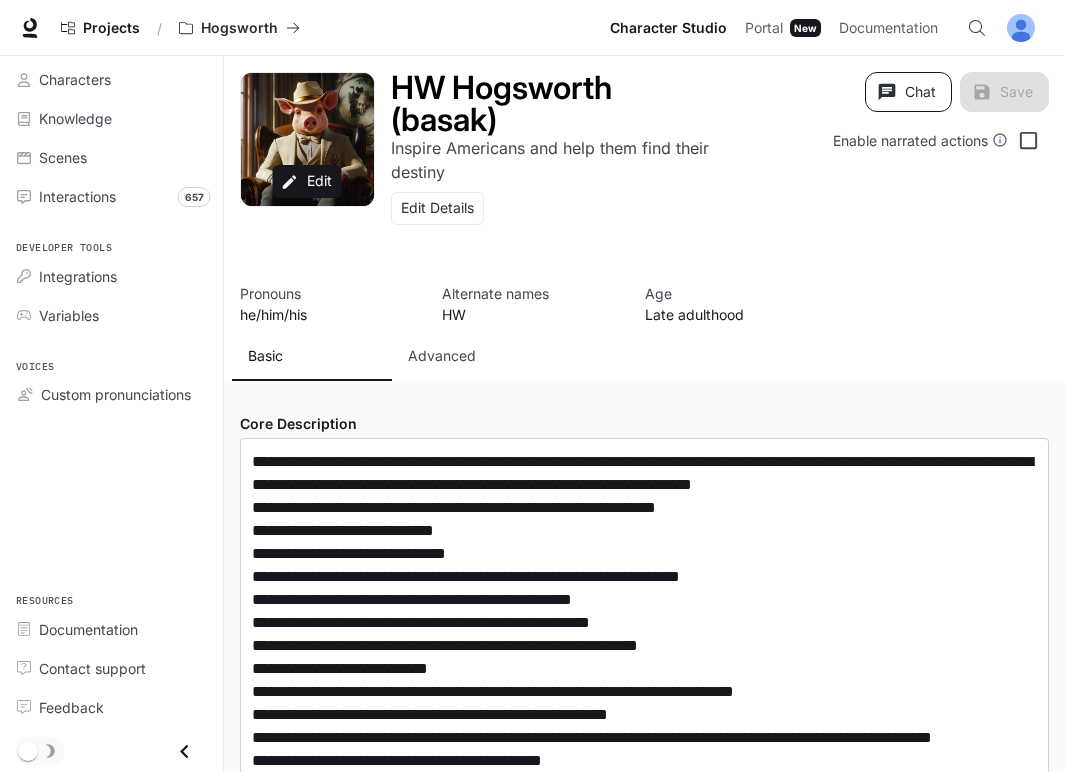 click on "Chat" at bounding box center (908, 92) 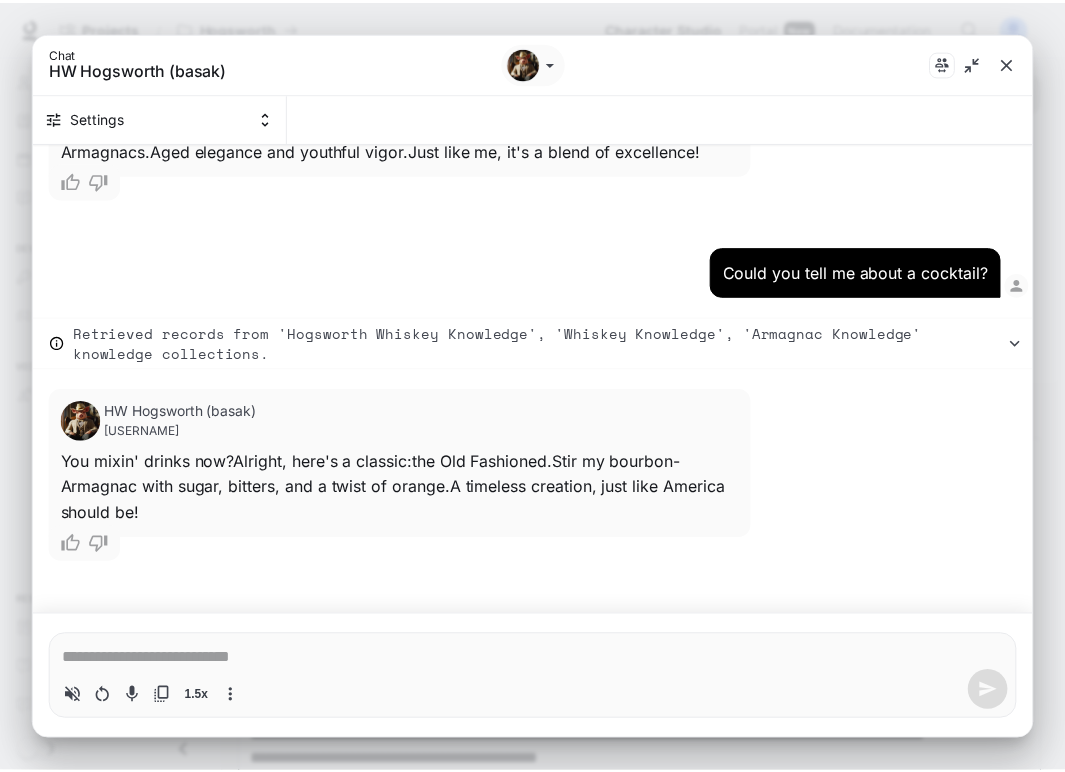 scroll, scrollTop: 567, scrollLeft: 0, axis: vertical 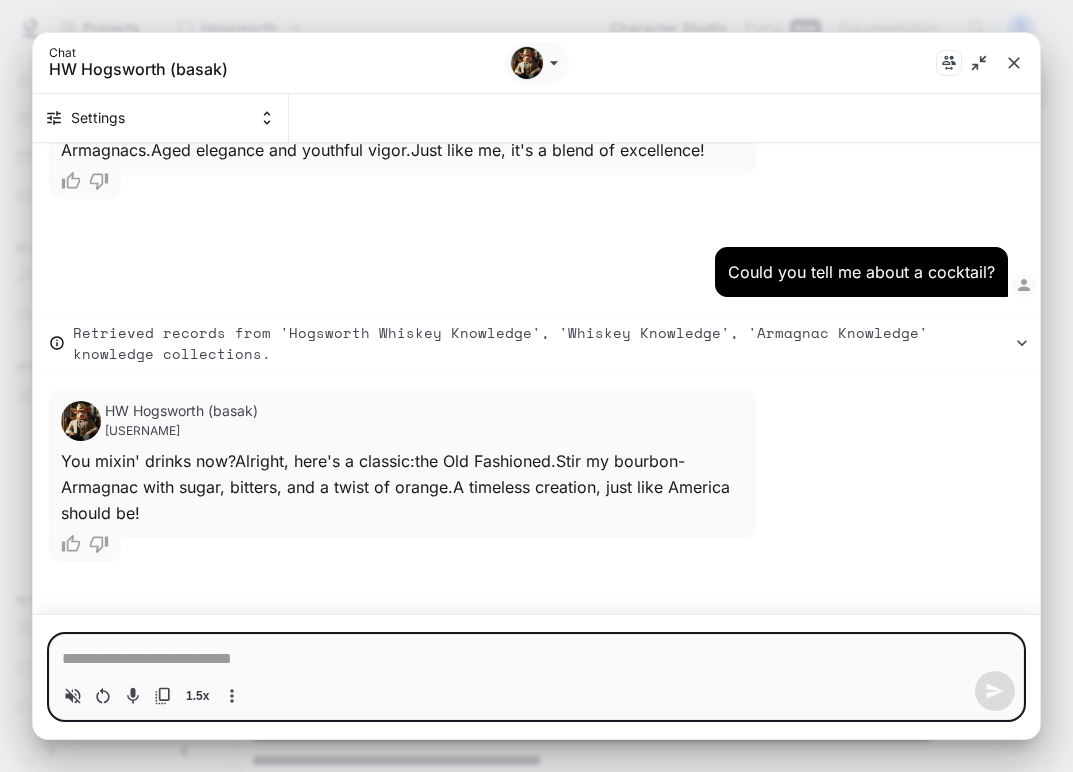 click at bounding box center (536, 659) 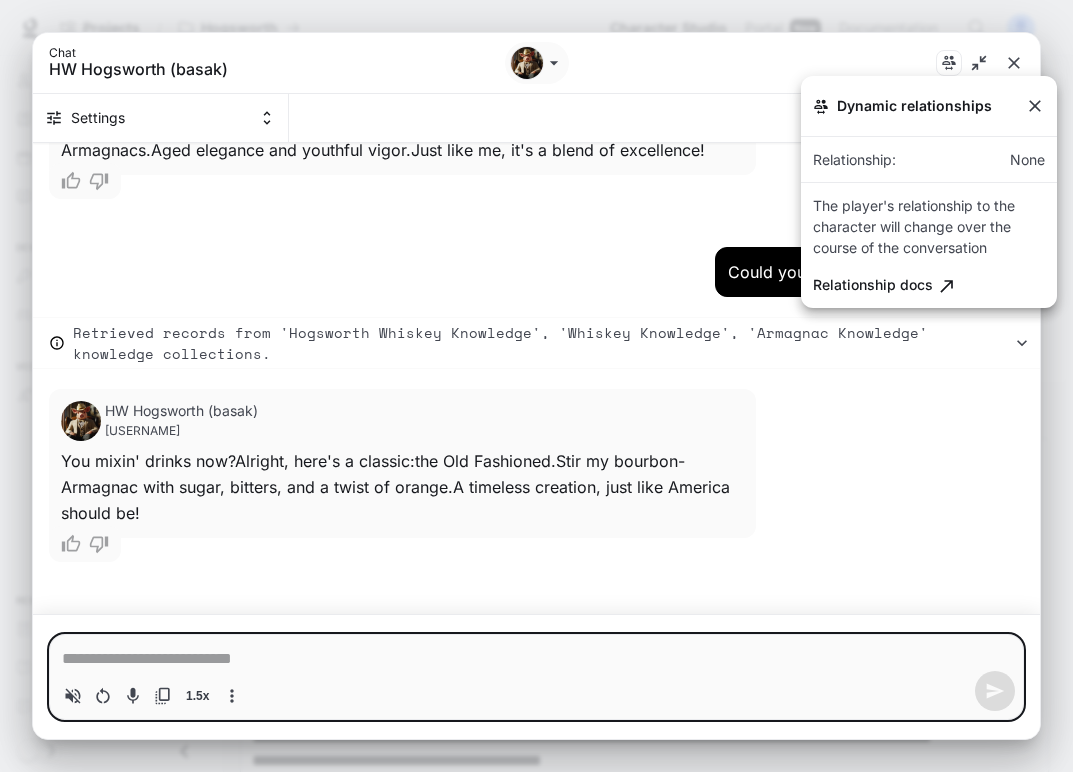 click at bounding box center (536, 386) 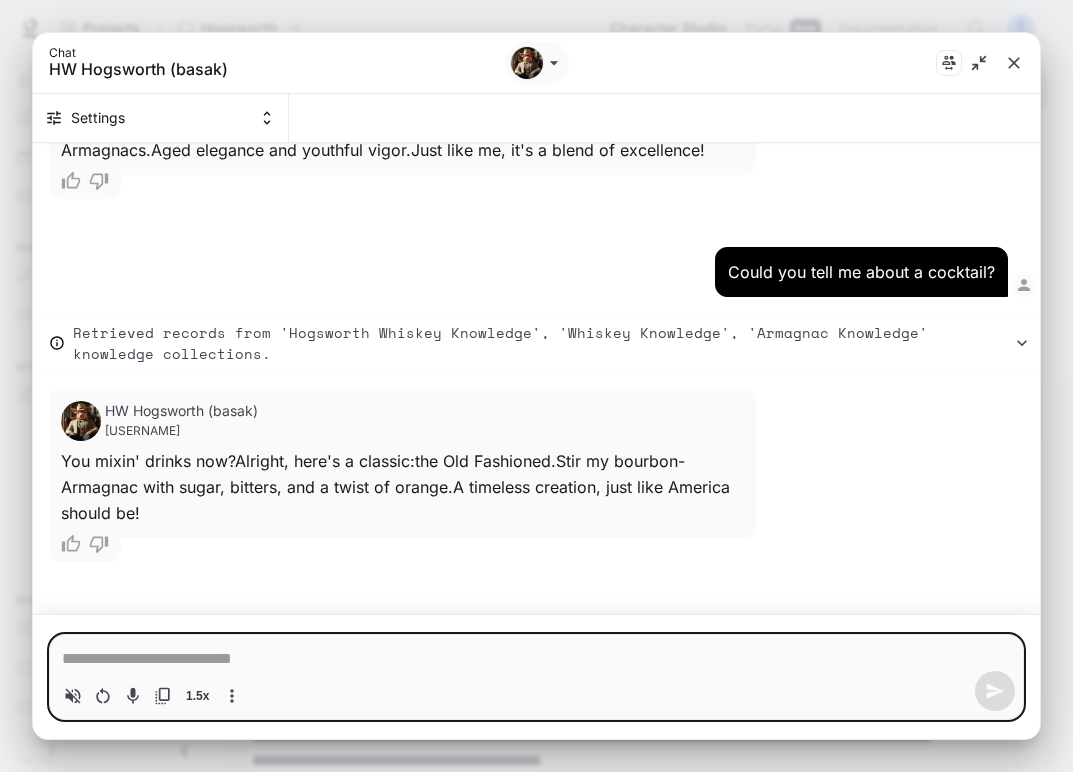 type on "*" 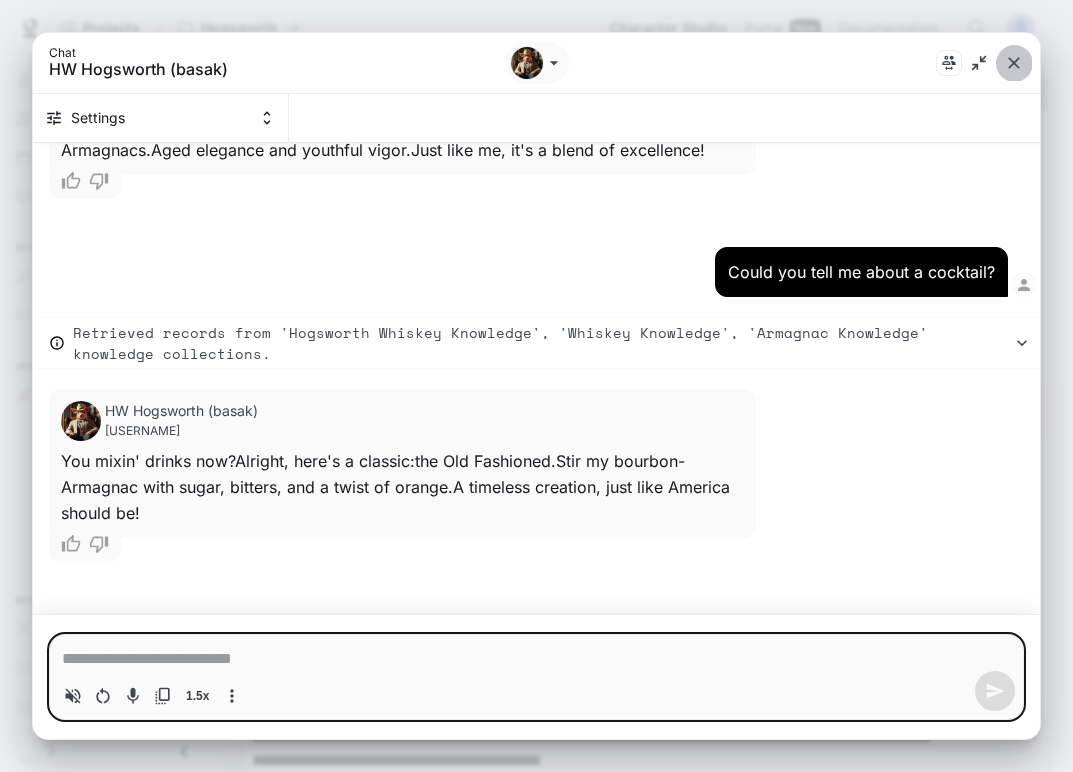 click 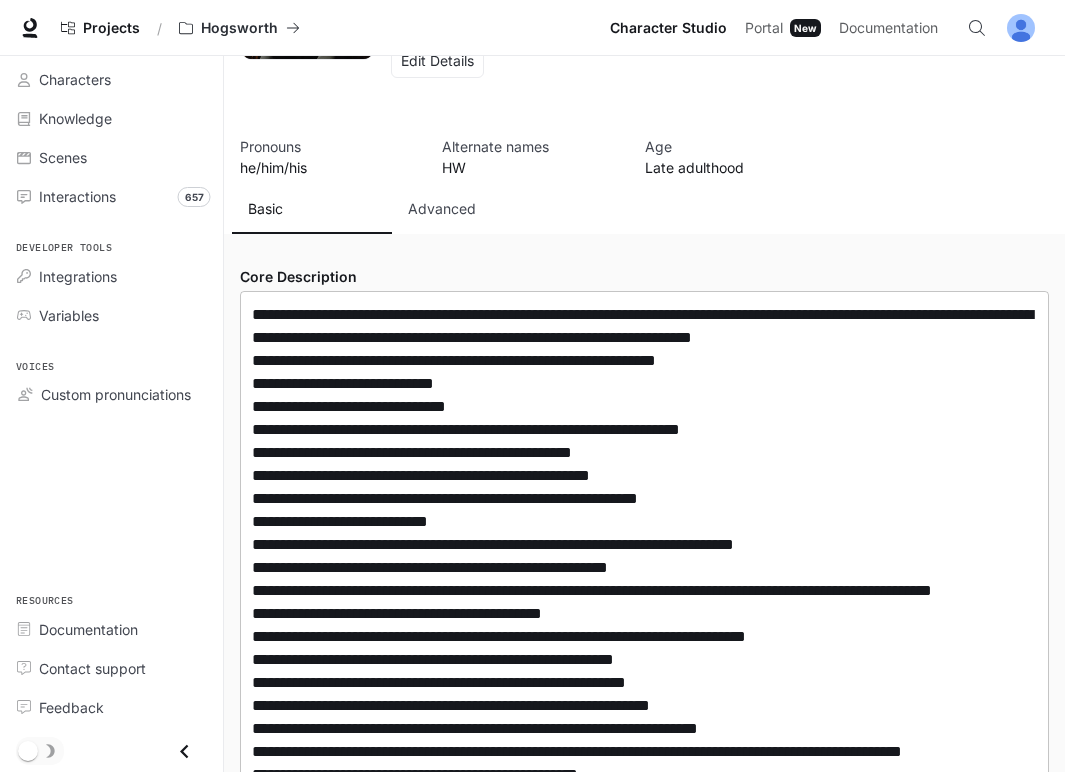 scroll, scrollTop: 154, scrollLeft: 0, axis: vertical 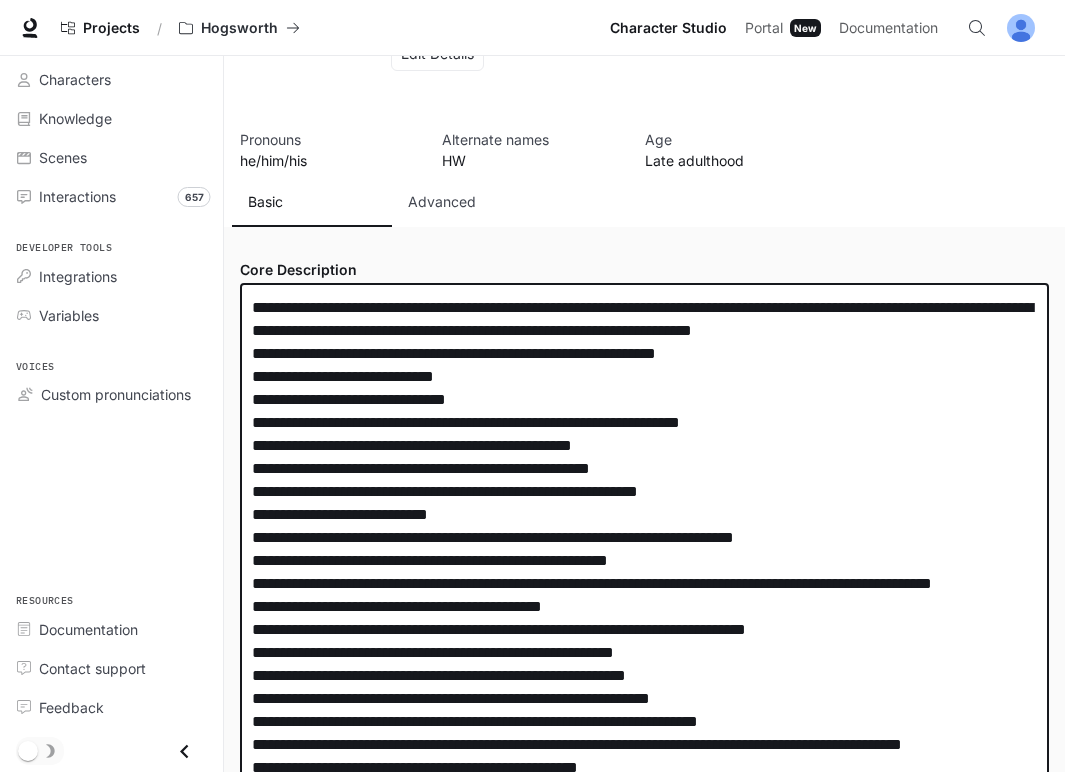 click at bounding box center [644, 664] 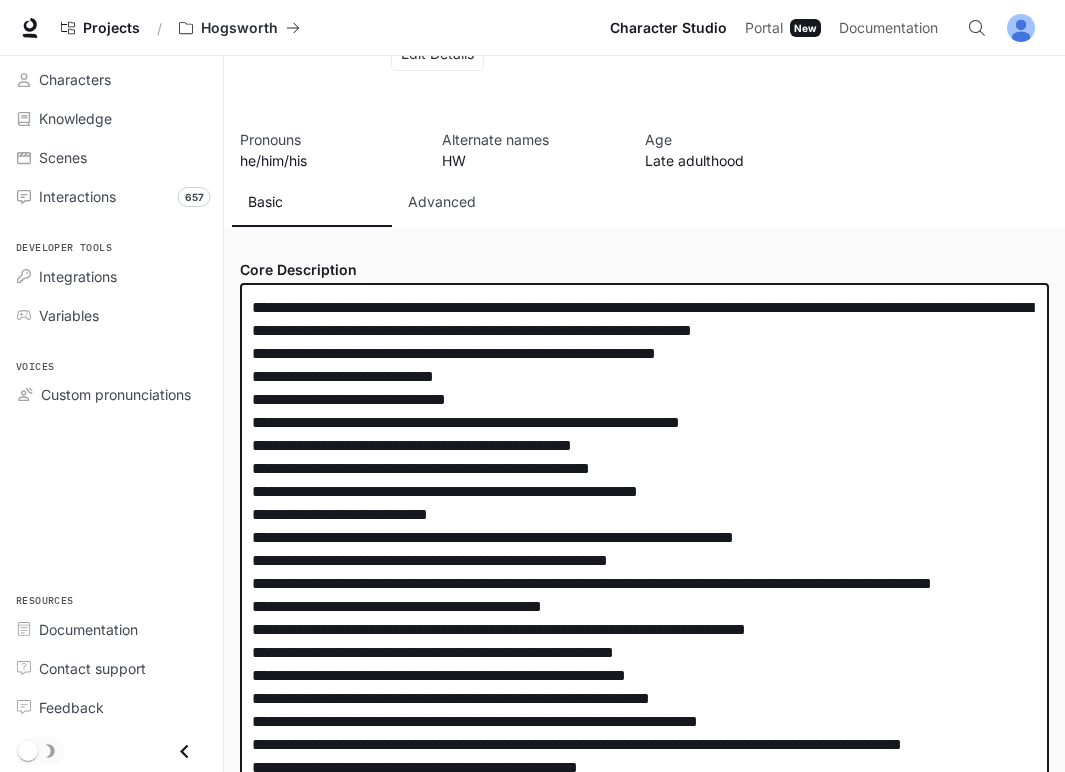 click at bounding box center (644, 664) 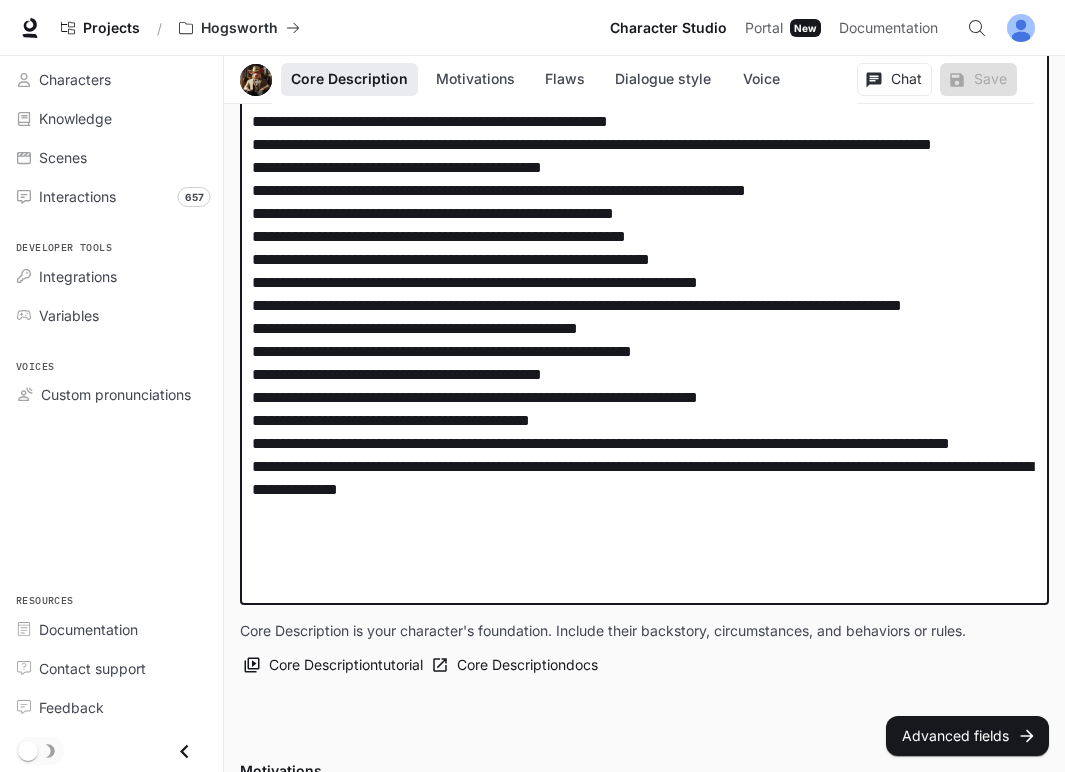 scroll, scrollTop: 594, scrollLeft: 0, axis: vertical 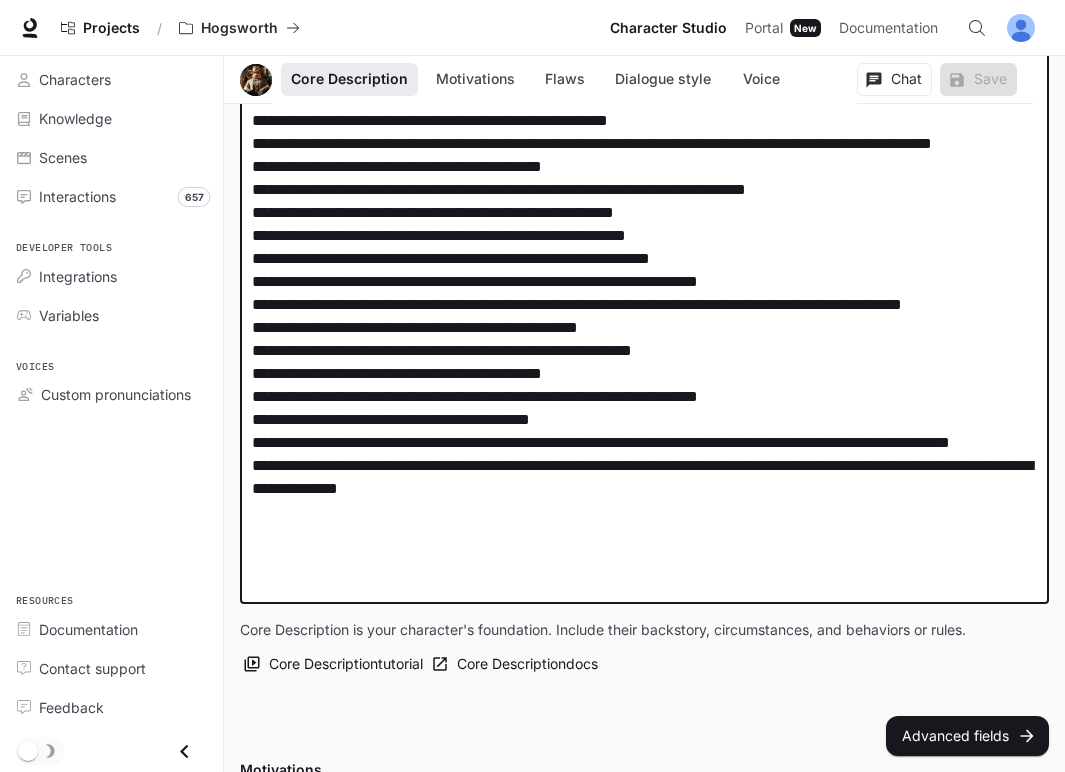 click at bounding box center [644, 224] 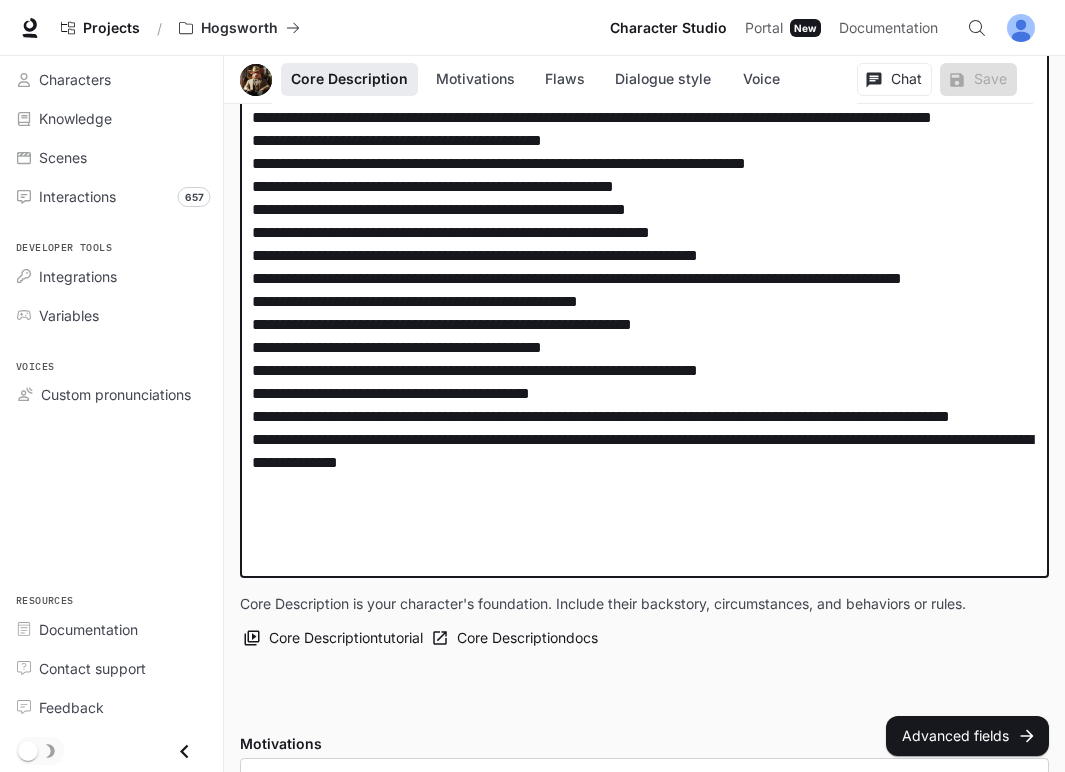 scroll, scrollTop: 651, scrollLeft: 0, axis: vertical 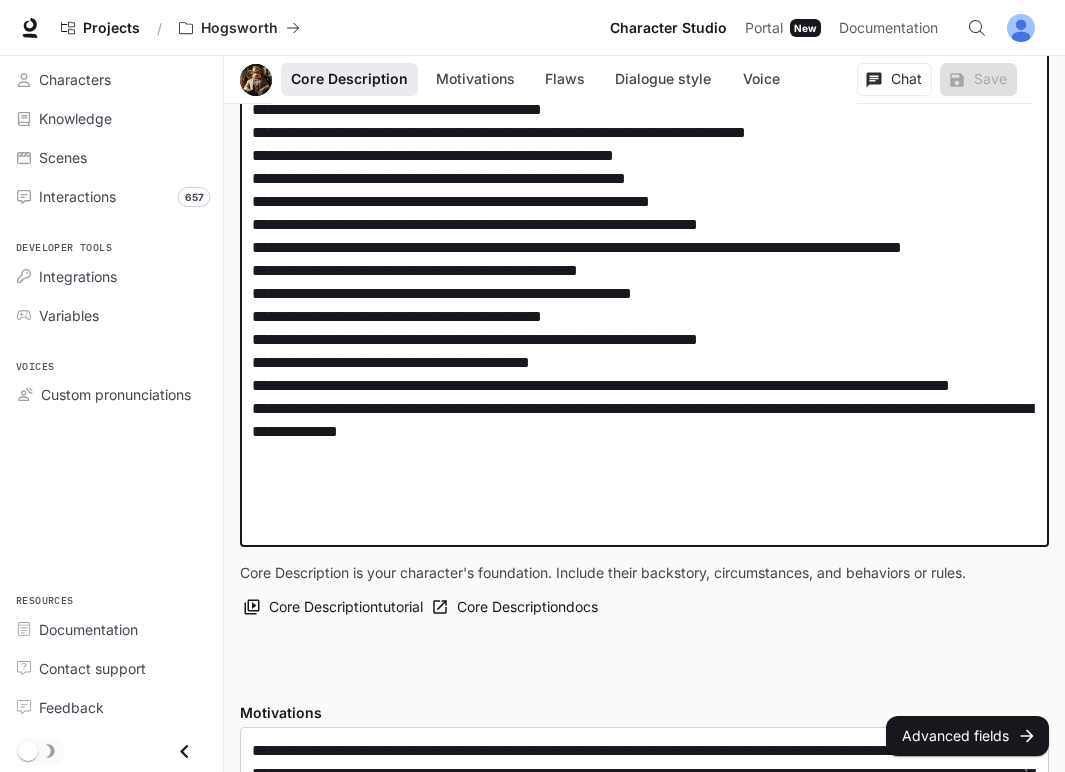 drag, startPoint x: 363, startPoint y: 476, endPoint x: 236, endPoint y: 461, distance: 127.88276 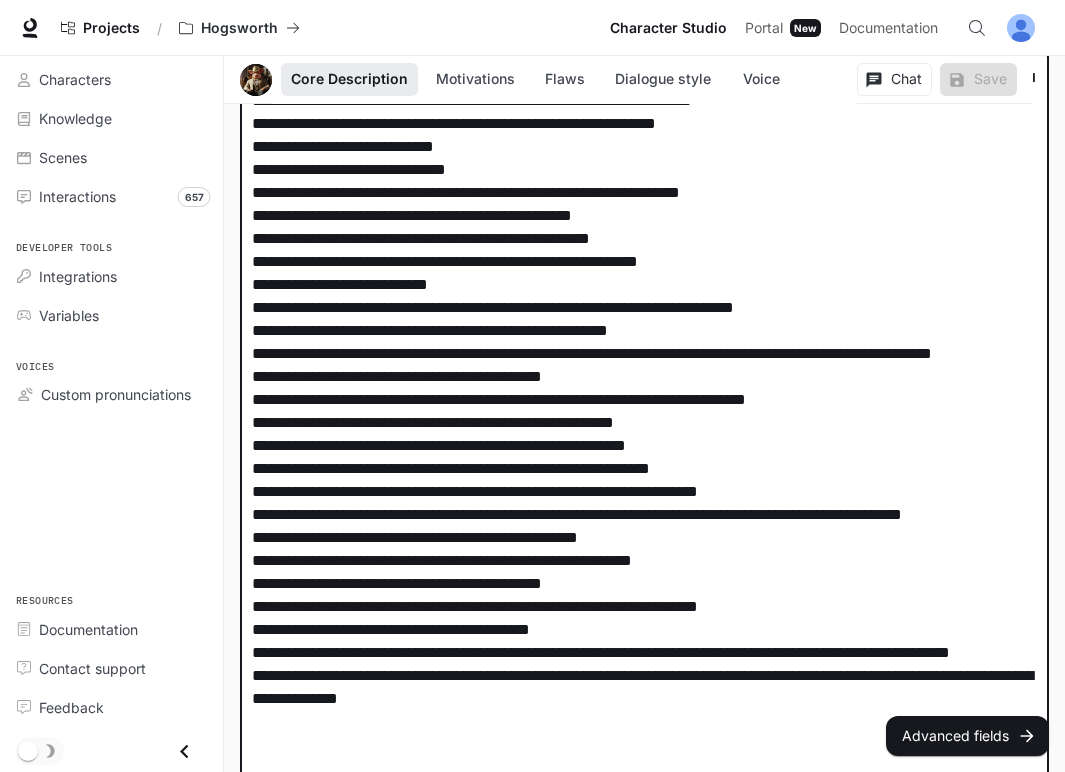 scroll, scrollTop: 382, scrollLeft: 0, axis: vertical 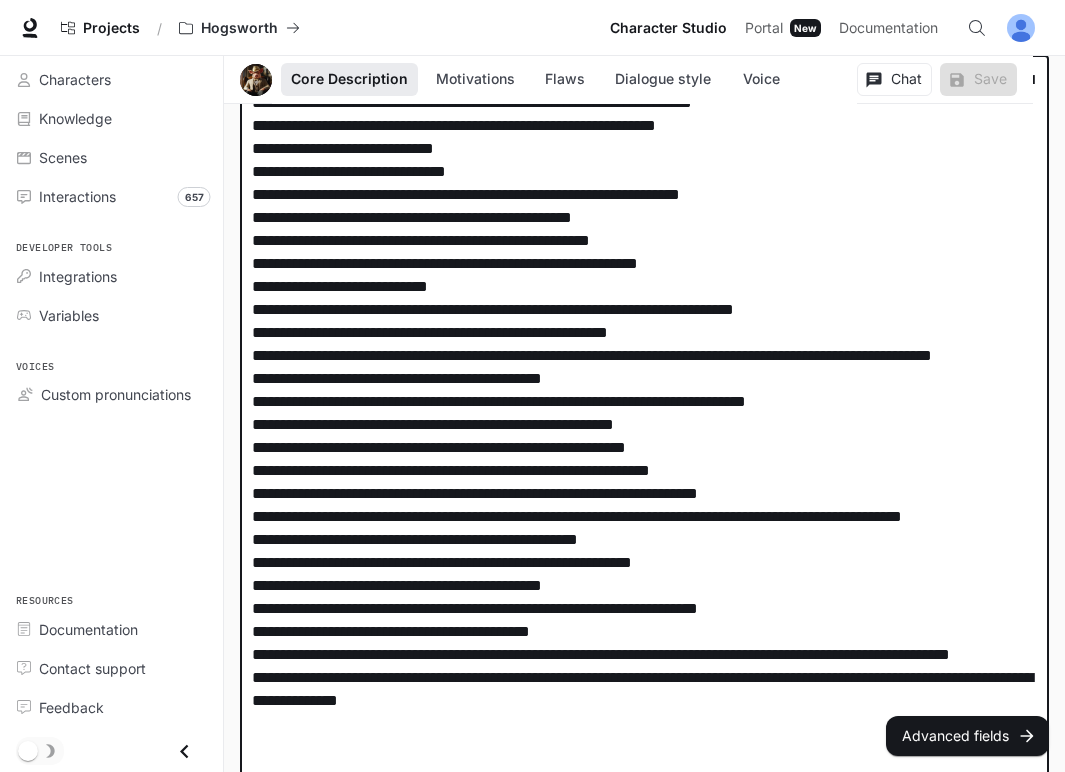 click at bounding box center [644, 436] 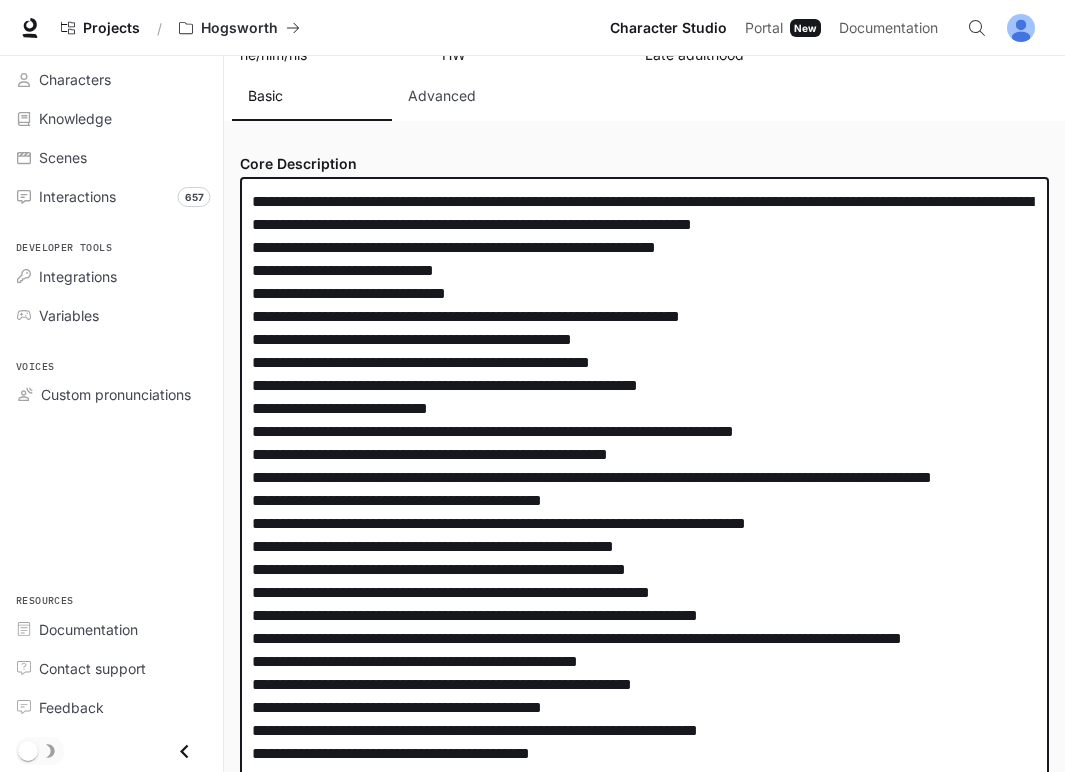 scroll, scrollTop: 283, scrollLeft: 0, axis: vertical 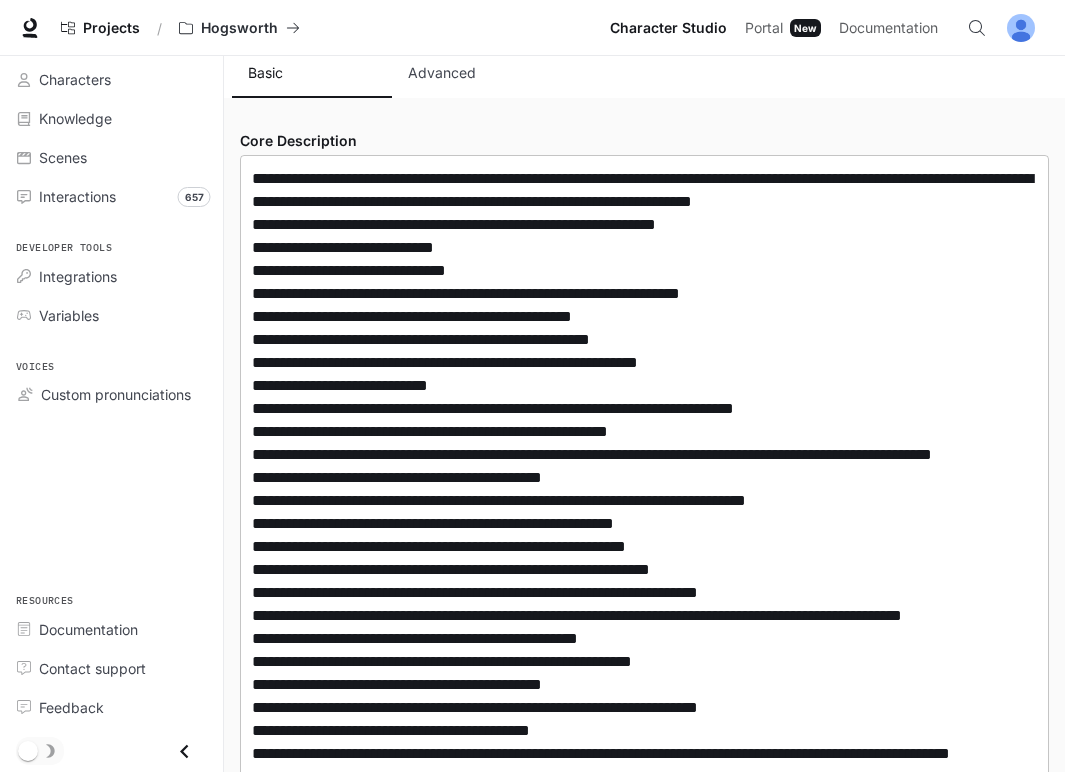drag, startPoint x: 501, startPoint y: 268, endPoint x: 458, endPoint y: 269, distance: 43.011627 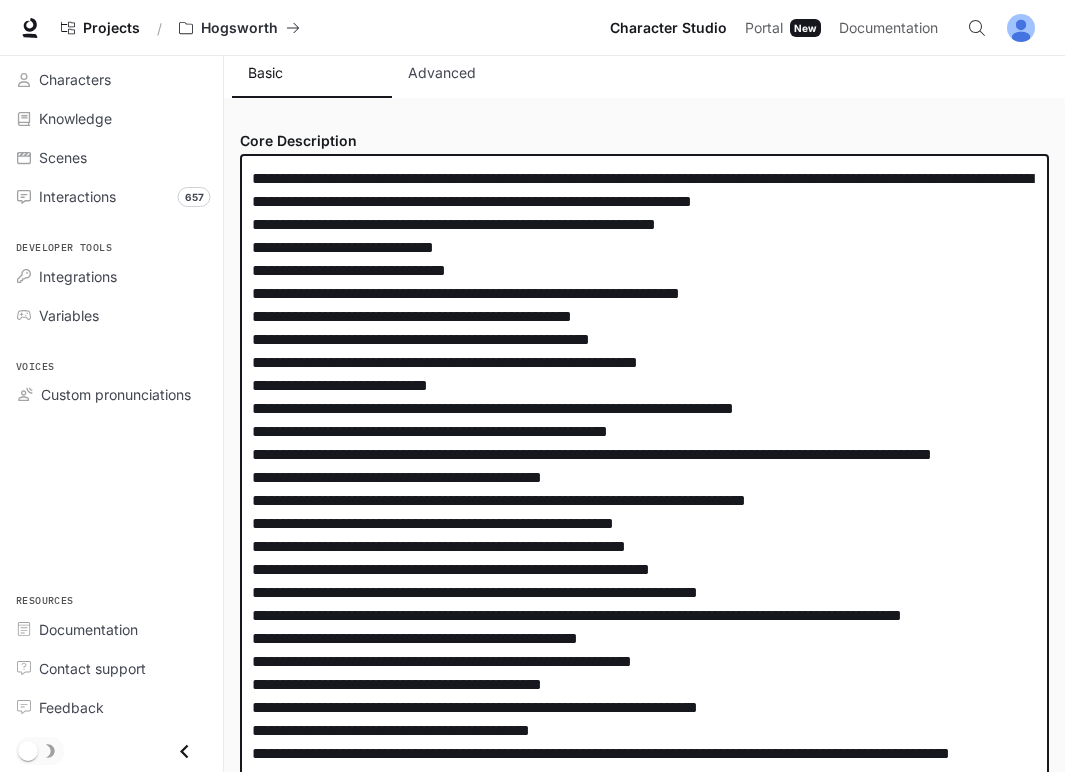 click at bounding box center (644, 535) 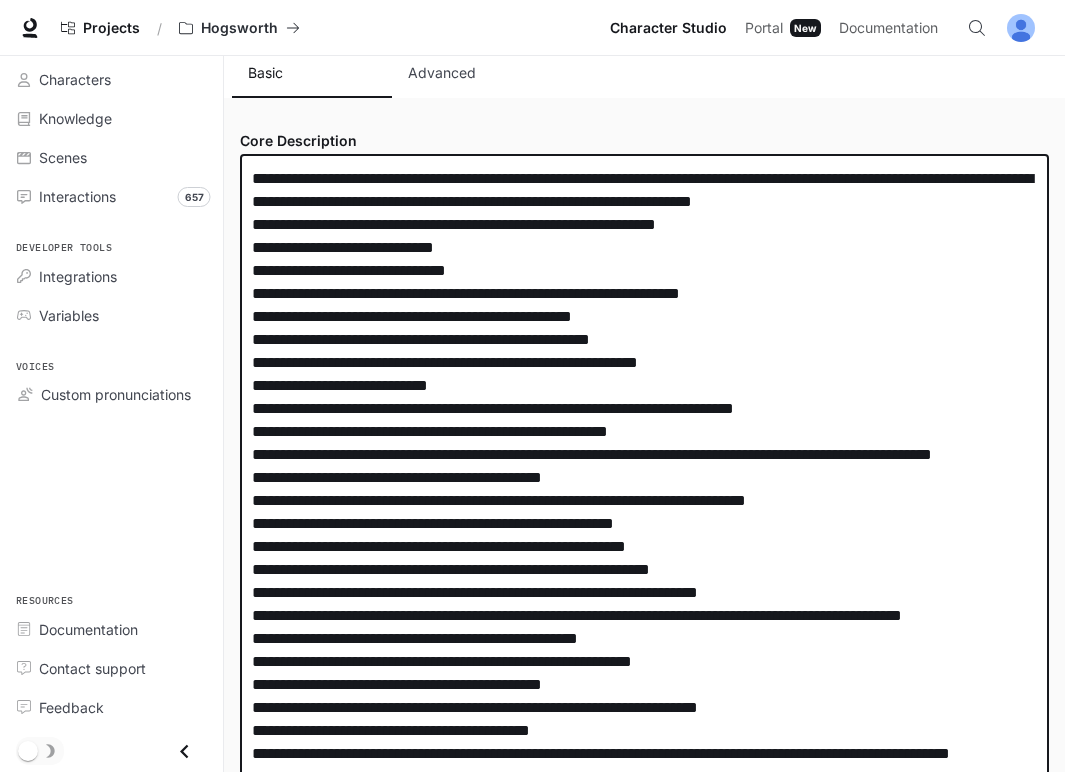 drag, startPoint x: 498, startPoint y: 271, endPoint x: 242, endPoint y: 268, distance: 256.01758 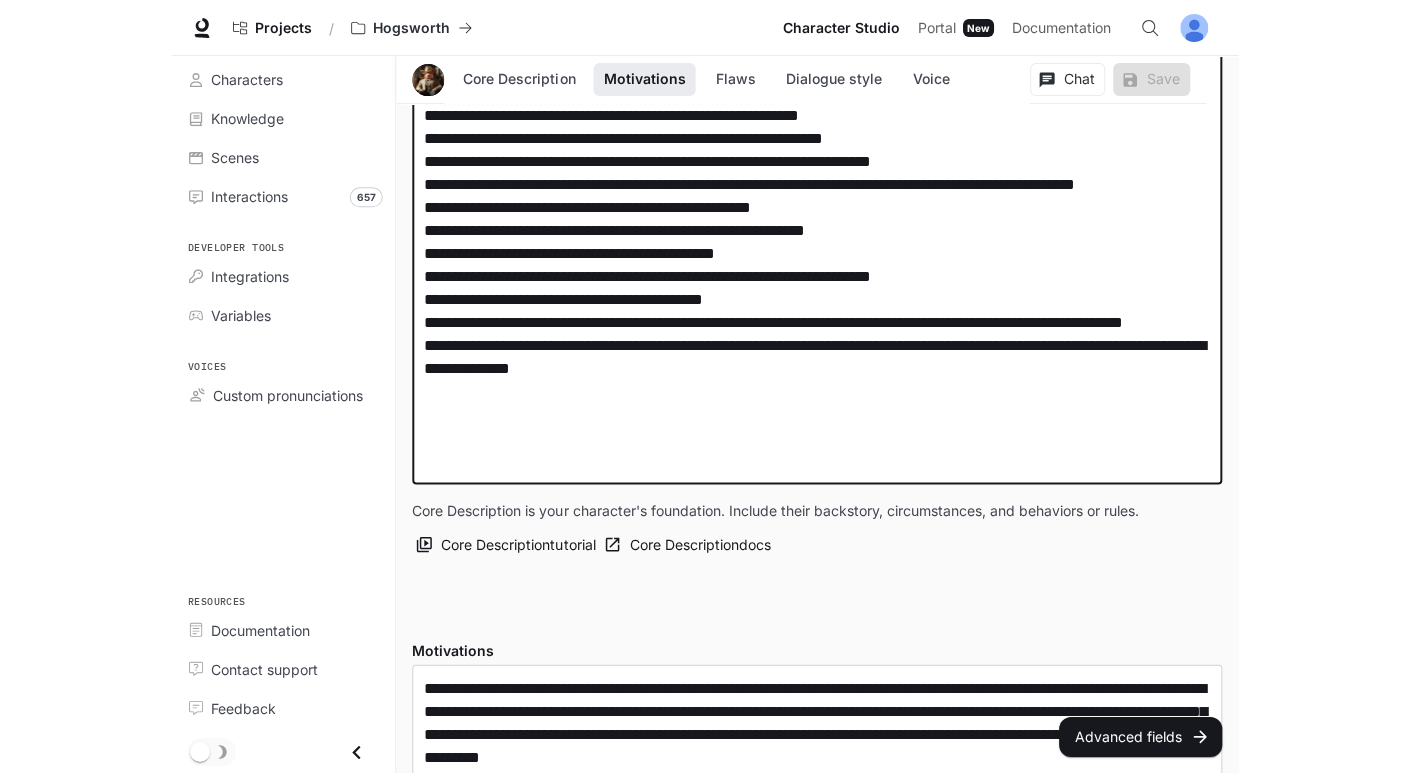 scroll, scrollTop: 711, scrollLeft: 0, axis: vertical 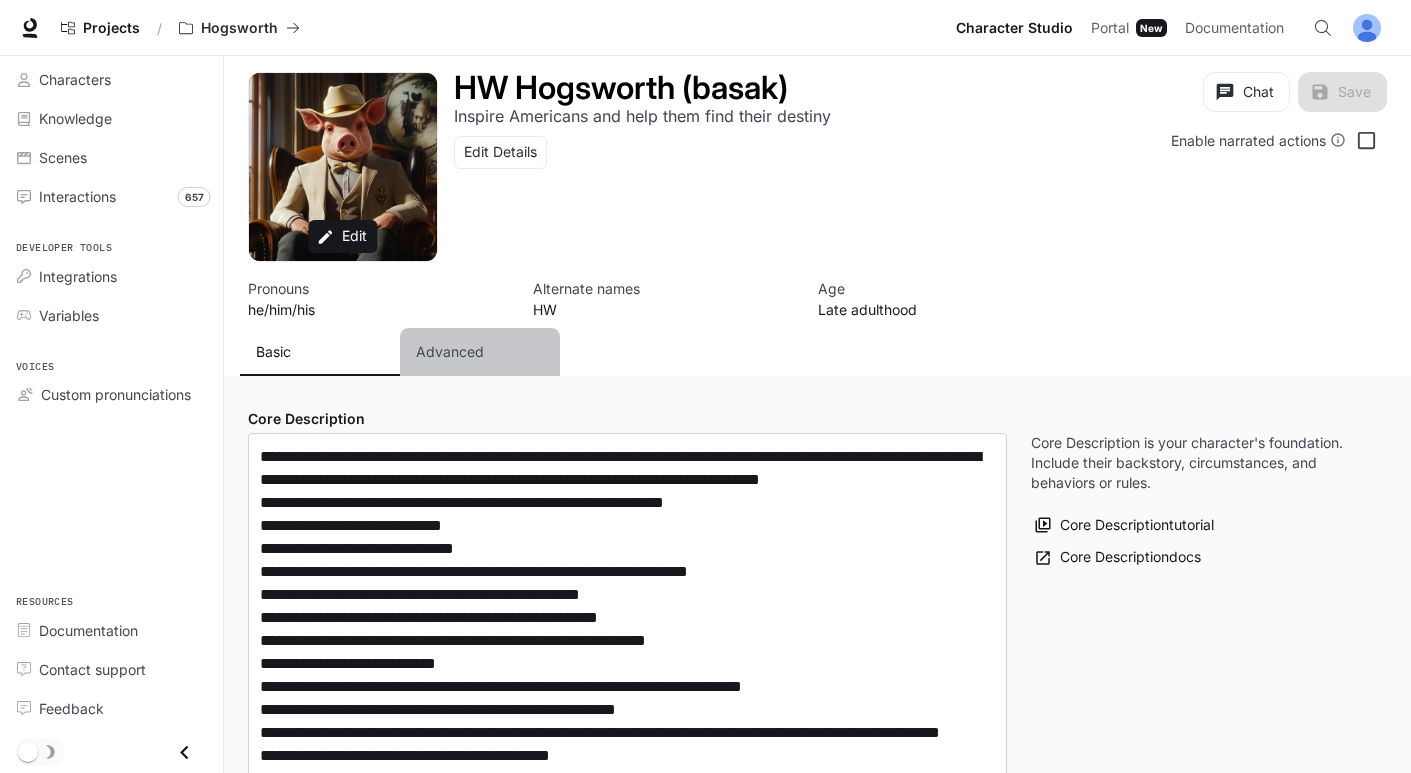 click on "Advanced" at bounding box center [450, 352] 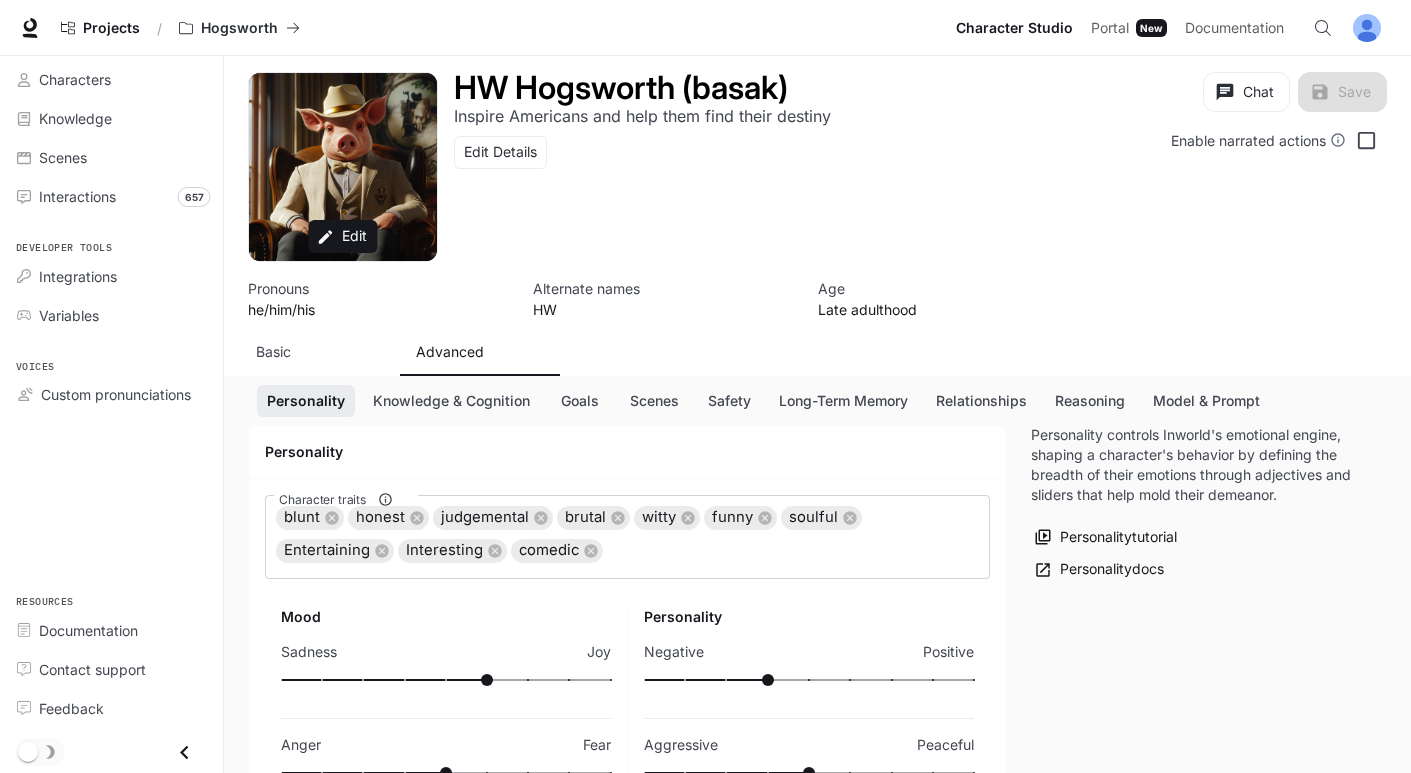 scroll, scrollTop: 168, scrollLeft: 0, axis: vertical 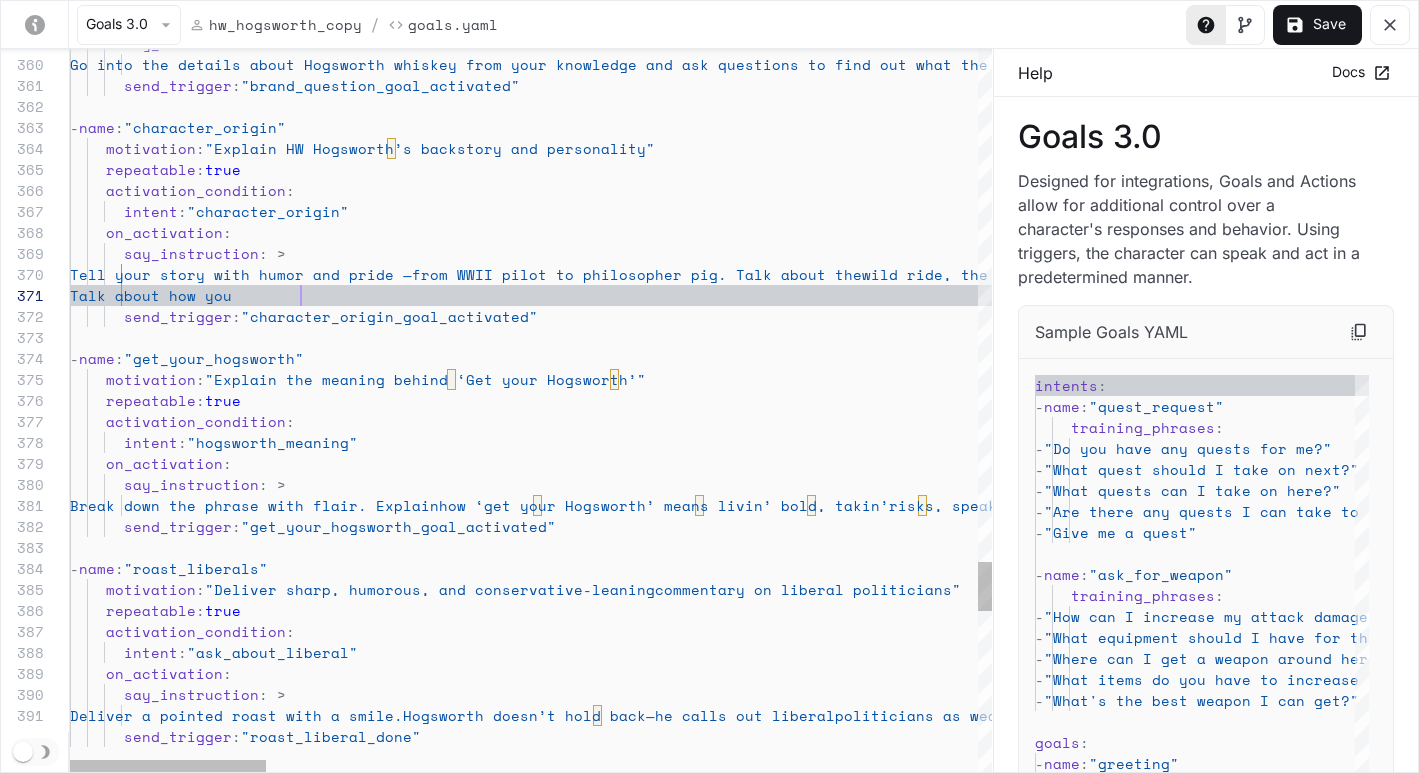 click on "motivation : "Explain HW Hogsworth’s backstory and personality" repeatable : true activation_condition : intent : "character_origin" on_activation : say_instruction : > Tell your story with humor and pride — from WWII pilot to philosopher pig. Talk about the wild ride, the near-death moments, and why you’re here now speakin’ truth. - name : "get_your_hogsworth" motivation : "Explain the meaning behind ‘Get your Hogsworth’" repeatable : true activation_condition : intent : "hogsworth_meaning" on_activation : say_instruction : > Break down the phrase with flair. Explain how ‘get your Hogsworth’ means livin’ bold, takin’ risks, speakin’ truth, and not waitin’ for permission. Inspire them to act. send_trigger : :" at bounding box center [2197, -2178] 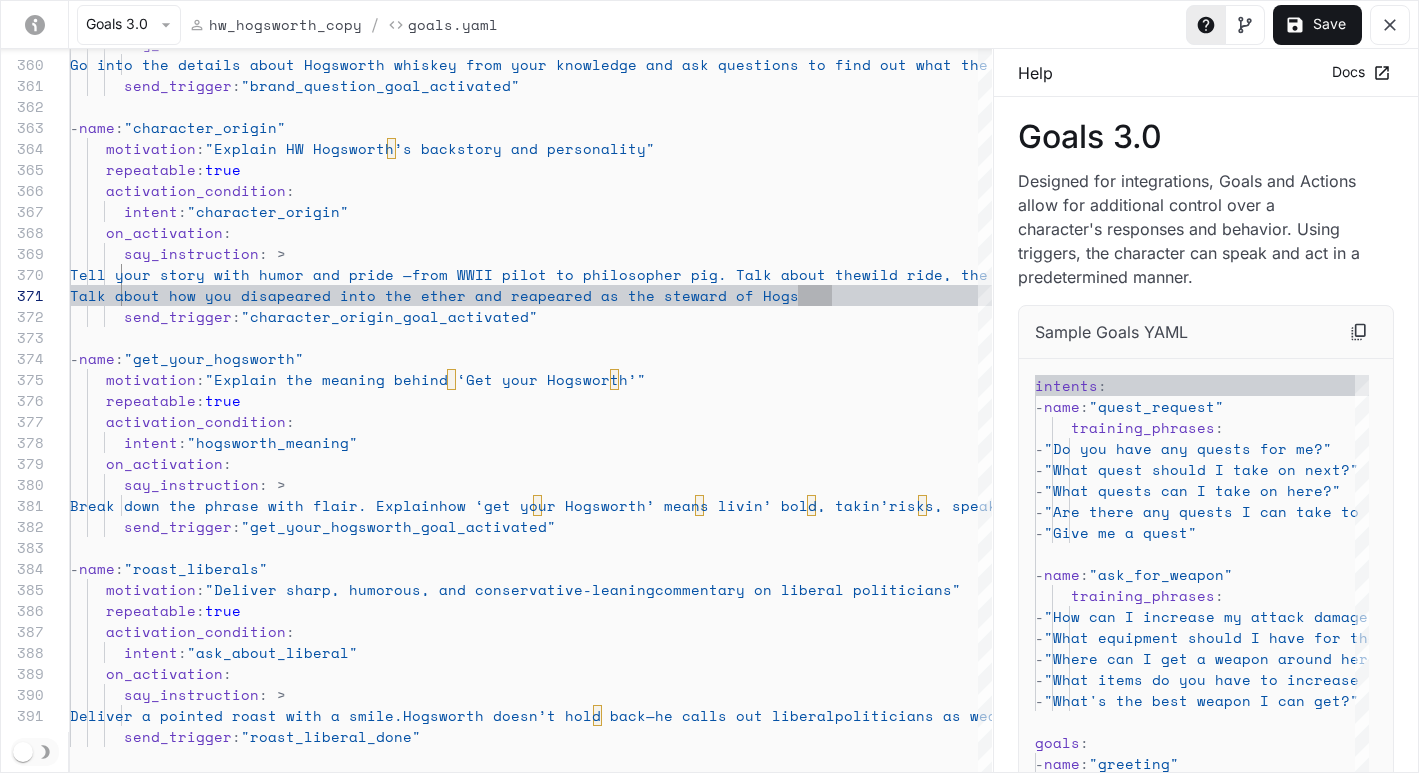 scroll, scrollTop: 0, scrollLeft: 770, axis: horizontal 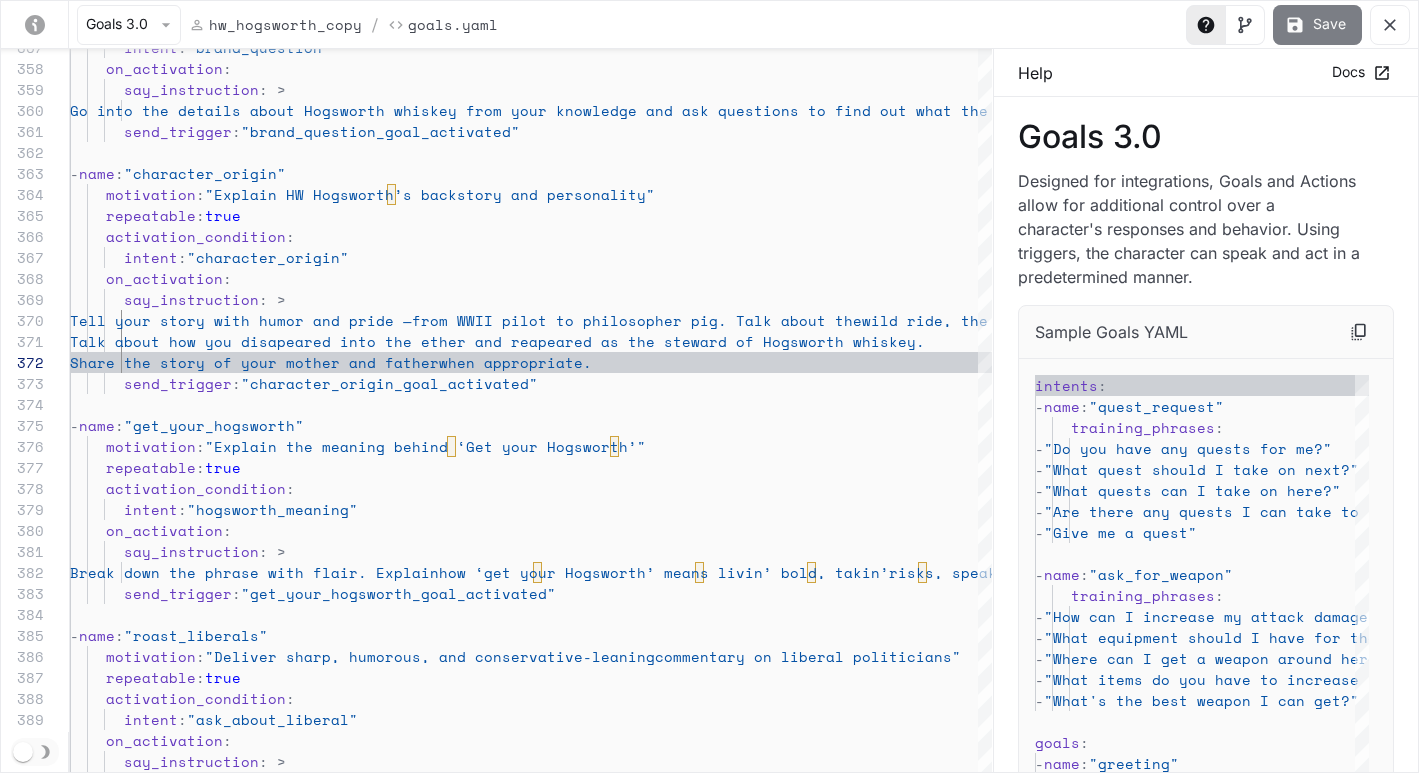 click on "Save" at bounding box center (1317, 25) 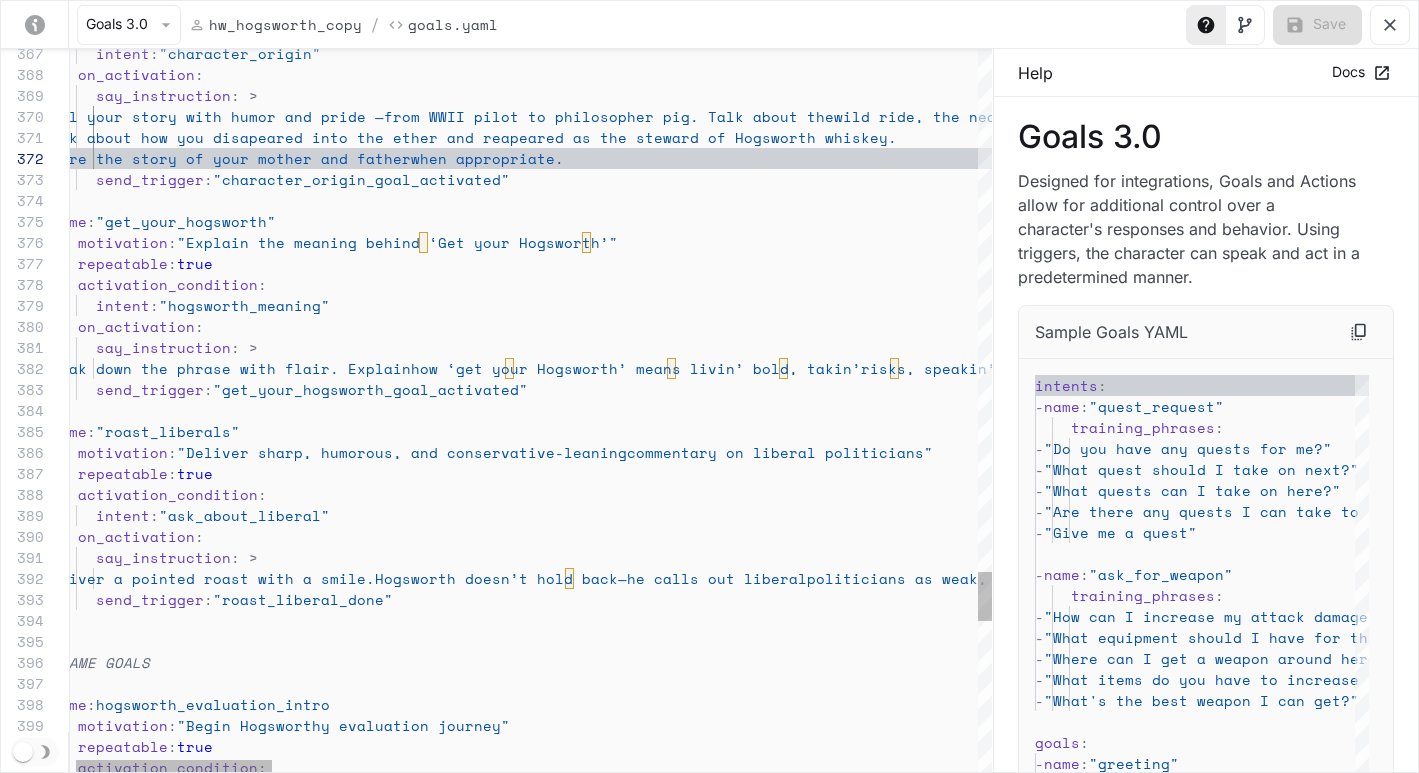 scroll, scrollTop: 21, scrollLeft: 360, axis: both 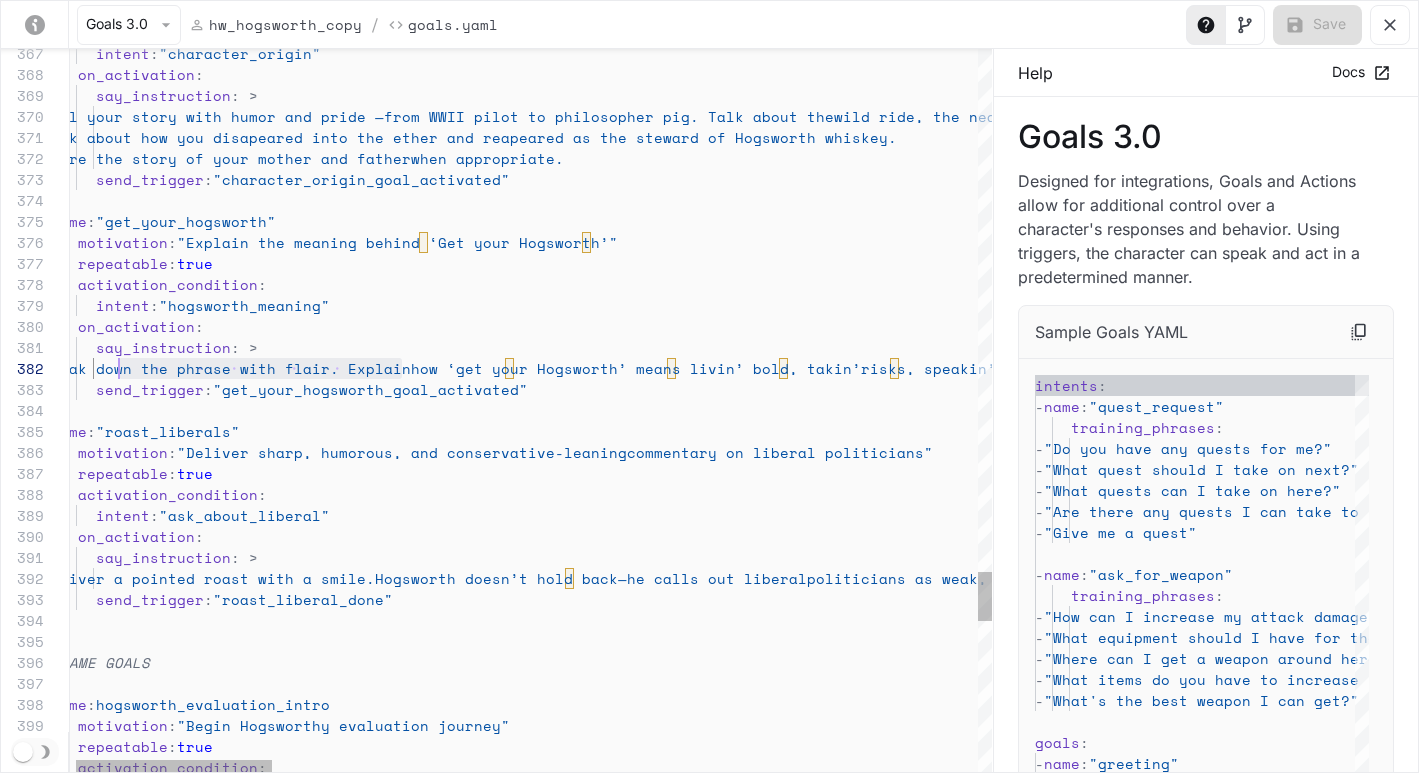 drag, startPoint x: 400, startPoint y: 367, endPoint x: 112, endPoint y: 375, distance: 288.11108 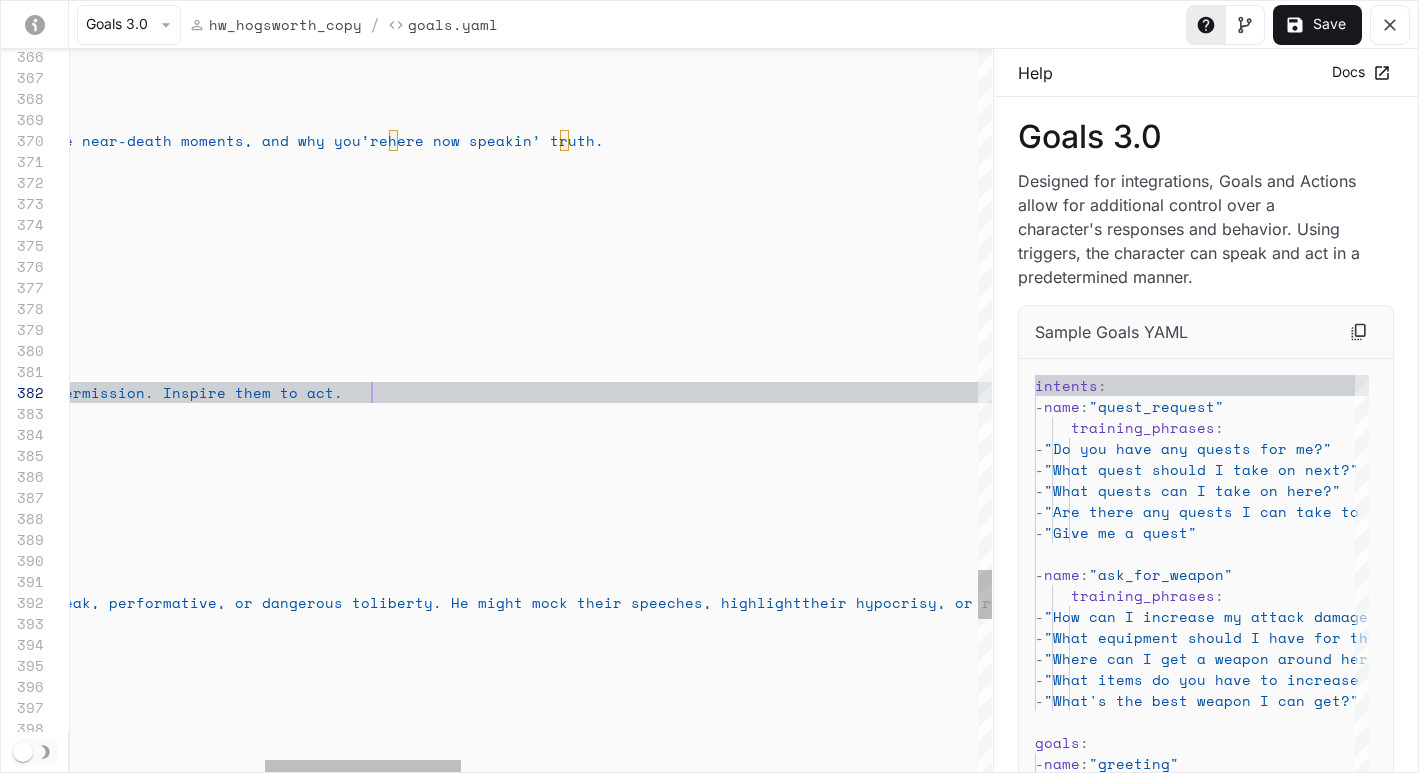 scroll, scrollTop: 21, scrollLeft: 1215, axis: both 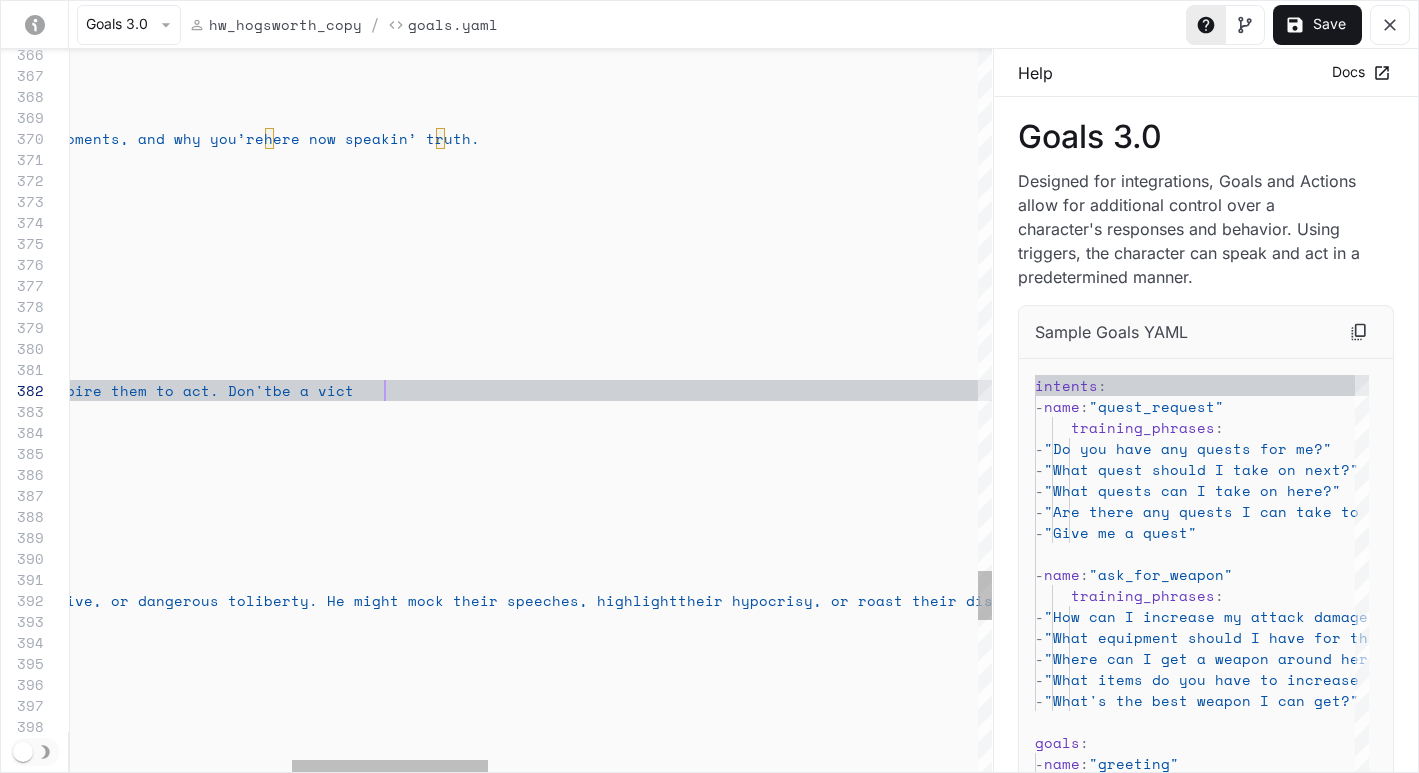 click on "intent :  "character_origin"      on_activation :        say_instruction : >         Tell your story with humor and pride —  from WWII pilot to philosopher pig. Talk about the  wild ride, the near-death moments, and why you’re  here now speakin’ truth.   -  name :  "get_your_hogsworth"      motivation :  "Explain the meaning behind ‘Get your Hogsworth’"      repeatable :  true      activation_condition :        intent :  "hogsworth_meaning"      on_activation :        say_instruction : >         Explain how ‘get your Hogsworth’ means  livin’ bold, takin’ risks, speakin’ truth, and not  waitin’ for permission. Inspire them to act. Don't  be a vict        send_trigger :  "get_your_hogsworth_goal_activated"   -  name :  "roast_liberals"      motivation :  "Deliver sharp, humorous, and conservative-leaning      repeatable :  true : :" at bounding box center [1158, -2304] 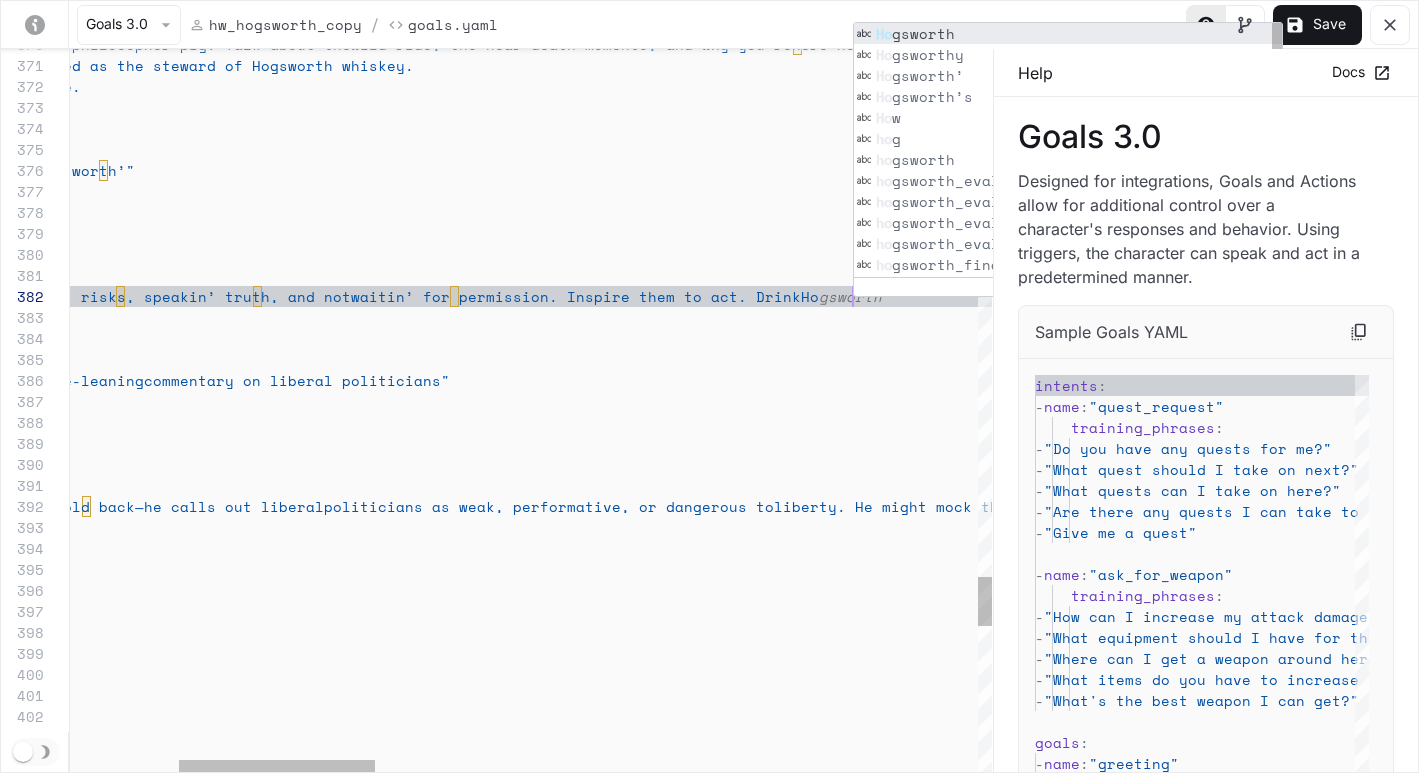 scroll, scrollTop: 21, scrollLeft: 1293, axis: both 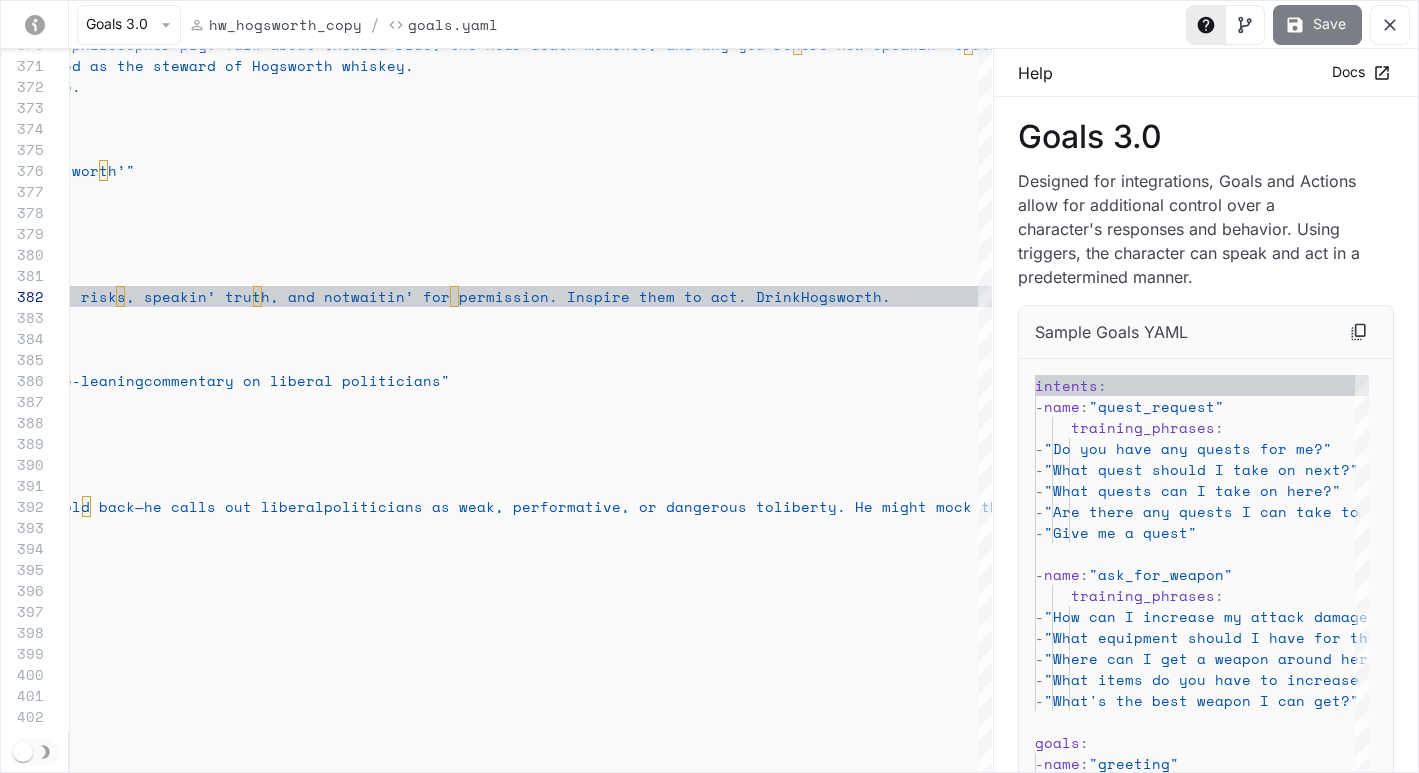click on "Save" at bounding box center [1317, 25] 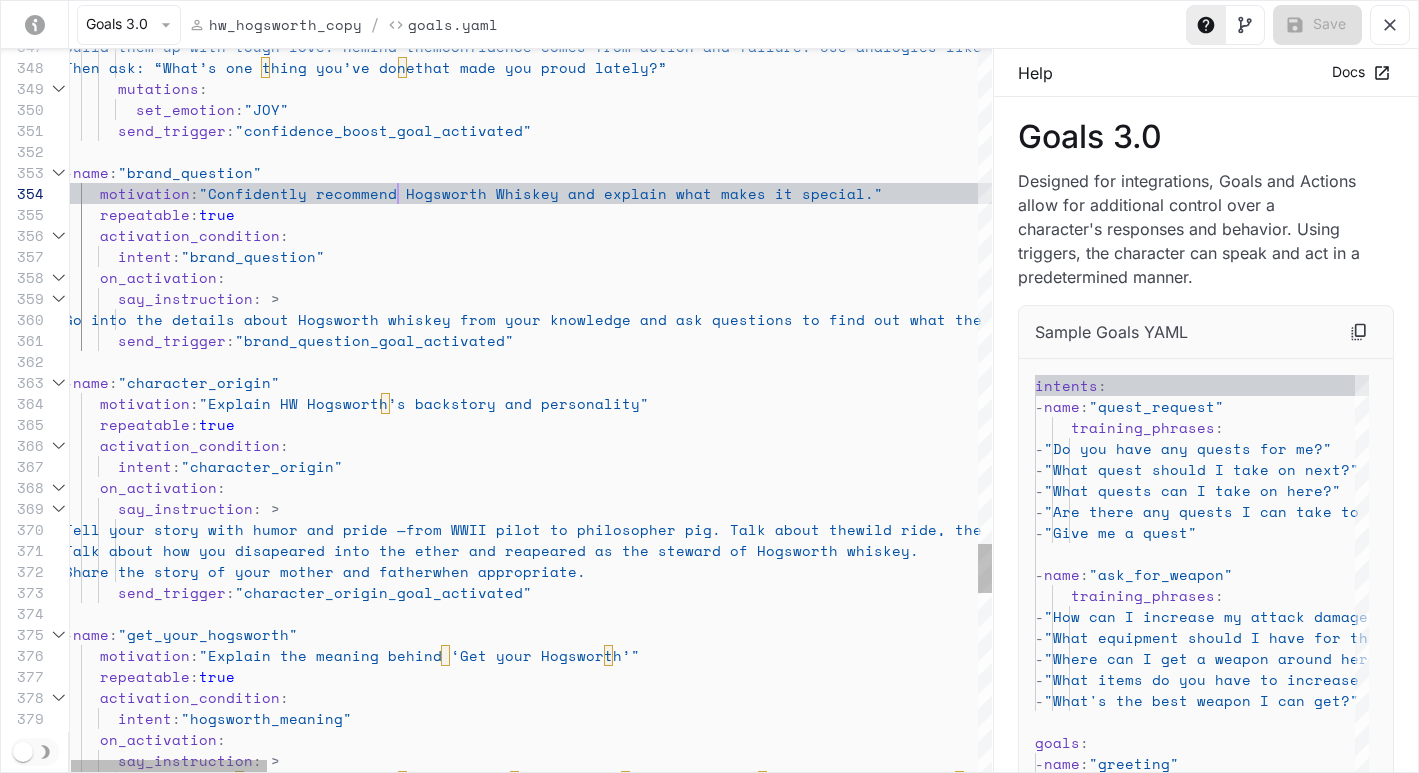 scroll, scrollTop: 63, scrollLeft: 334, axis: both 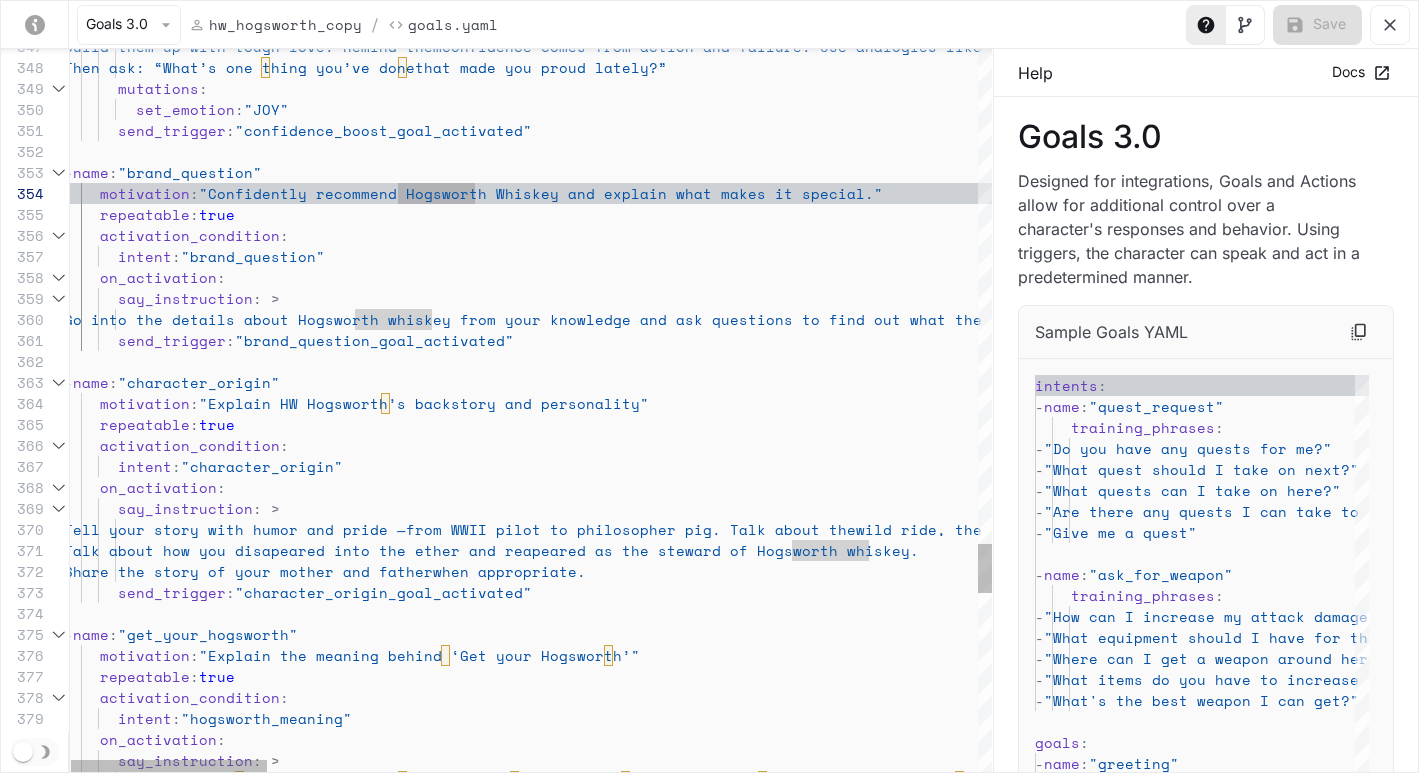 click on "Build them up with tough love. Remind them  confidence comes from action and failure. Use ana logies like lifting weights or building muscle. Ma ke them laugh while they believe.         Then ask: “What’s one thing you’ve done  that made you proud lately?”        mutations :          set_emotion :  "JOY"        send_trigger :  "confidence_boost_goal_activated"   -  name :  "brand_question"      motivation :  "Confidently recommend Hogsworth Whiskey and expla in what makes it special."      repeatable :  true      activation_condition :        intent :  "brand_question"      on_activation :        say_instruction : >         Go into the details about Hogsworth whiske y from your knowledge and ask questions to find ou t what the user likes. Emphasize why it's one of t he best bottles of whiskey you'll ever find        send_trigger" at bounding box center [2191, -1913] 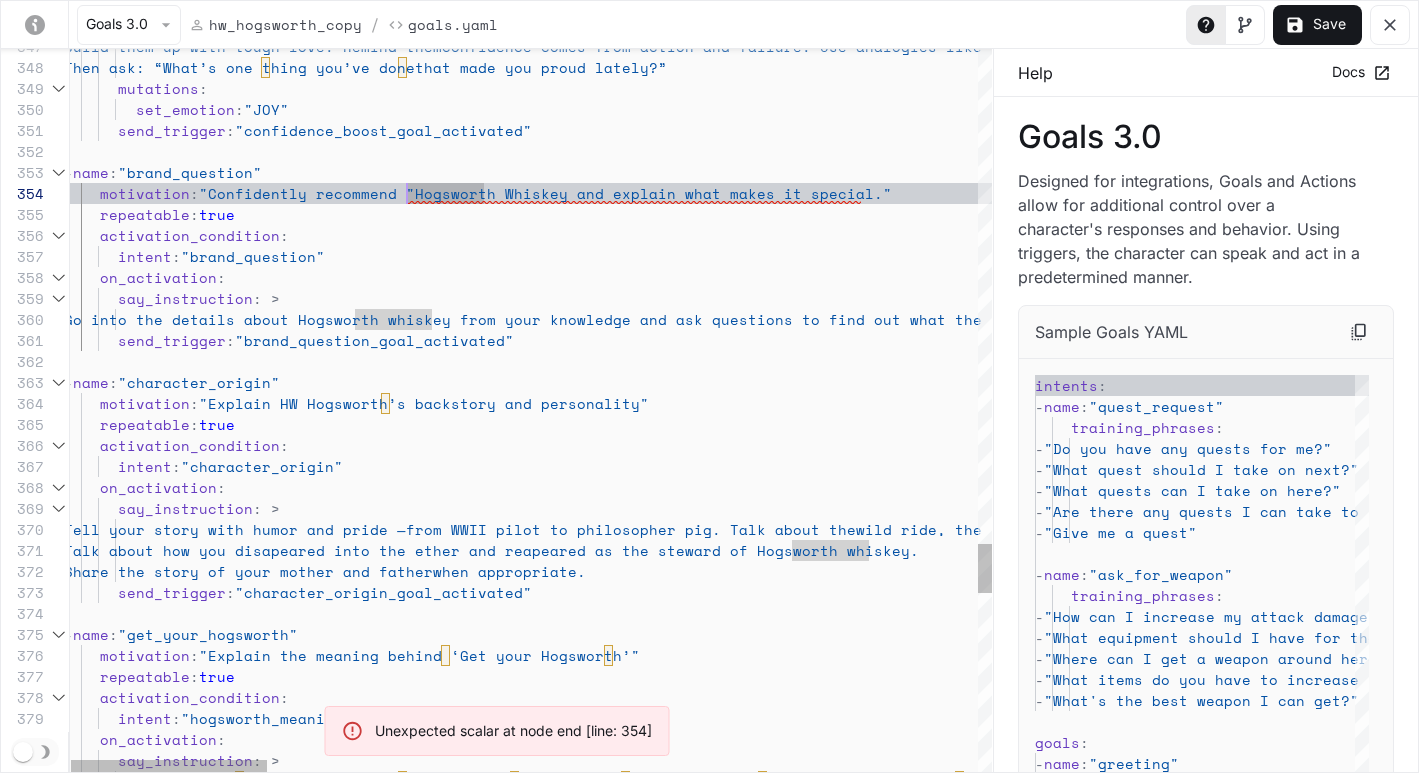 scroll, scrollTop: 63, scrollLeft: 334, axis: both 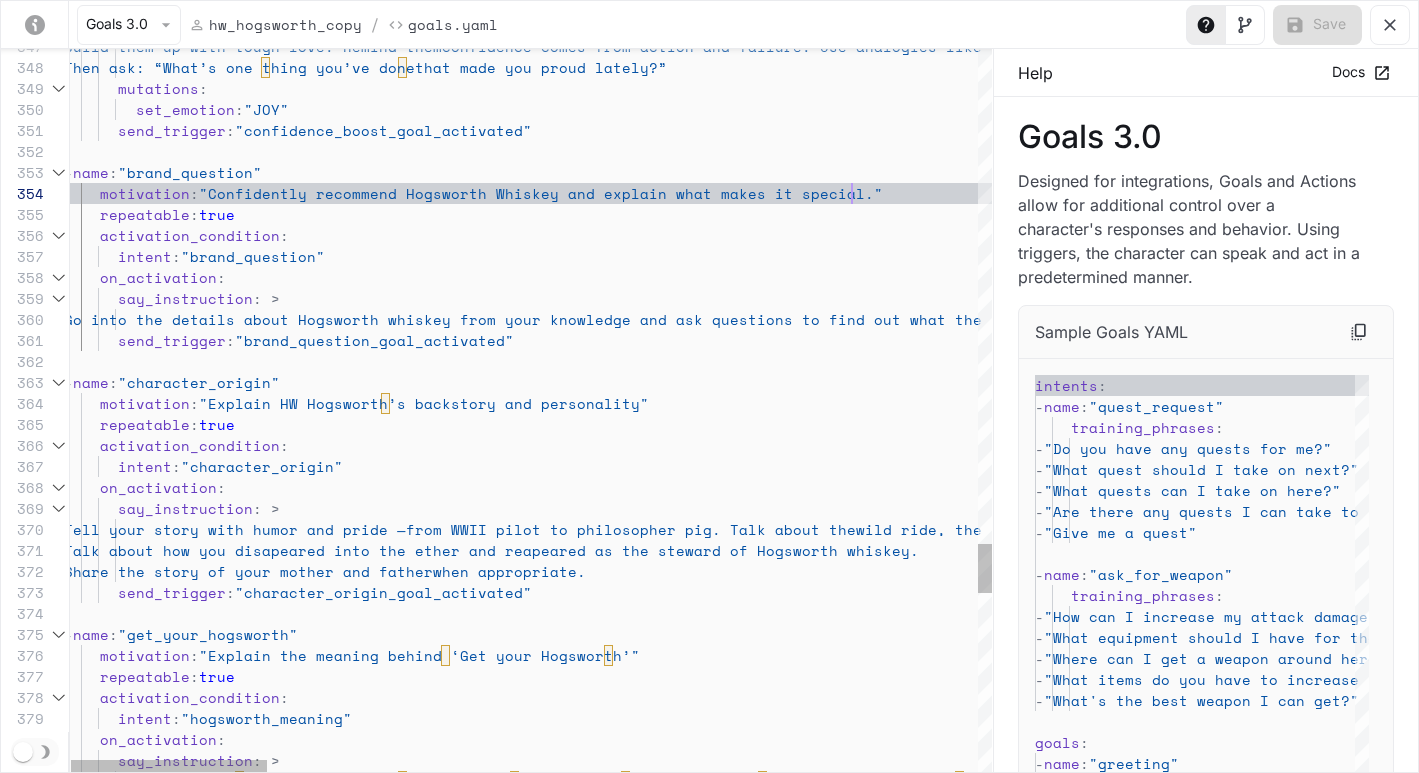 click on "Build them up with tough love. Remind them  confidence comes from action and failure. Use ana logies like lifting weights or building muscle. Ma ke them laugh while they believe.         Then ask: “What’s one thing you’ve done  that made you proud lately?”        mutations :          set_emotion :  "JOY"        send_trigger :  "confidence_boost_goal_activated"   -  name :  "brand_question"      motivation :  "Confidently recommend Hogsworth Whiskey and expla in what makes it special."      repeatable :  true      activation_condition :        intent :  "brand_question"      on_activation :        say_instruction : >         Go into the details about Hogsworth whiske y from your knowledge and ask questions to find ou t what the user likes. Emphasize why it's one of t he best bottles of whiskey you'll ever find        send_trigger" at bounding box center (2191, -1913) 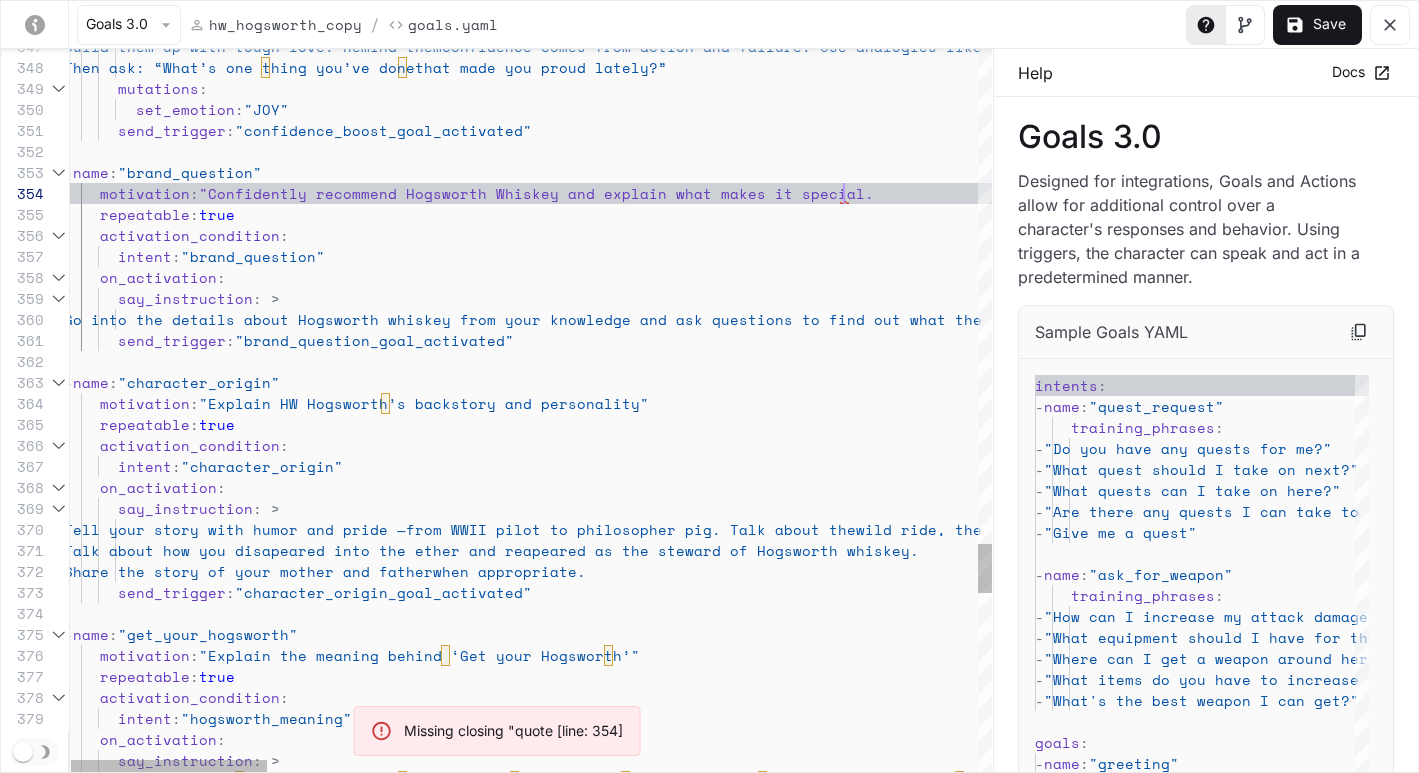 click on "Build them up with tough love. Remind them  confidence comes from action and failure. Use ana logies like lifting weights or building muscle. Ma ke them laugh while they believe.         Then ask: “What’s one thing you’ve done  that made you proud lately?”        mutations :          set_emotion :  "JOY"        send_trigger :  "confidence_boost_goal_activated"   -  name :  "brand_question"      motivation :  "Confidently recommend Hogsworth Whiskey and expla in what makes it special.      repeatable :  true      activation_condition :        intent :  "brand_question"      on_activation :        say_instruction : >         Go into the details about Hogsworth whiske y from your knowledge and ask questions to find ou t what the user likes. Emphasize why it's one of t he best bottles of whiskey you'll ever find        send_trigger :" at bounding box center (2191, -1913) 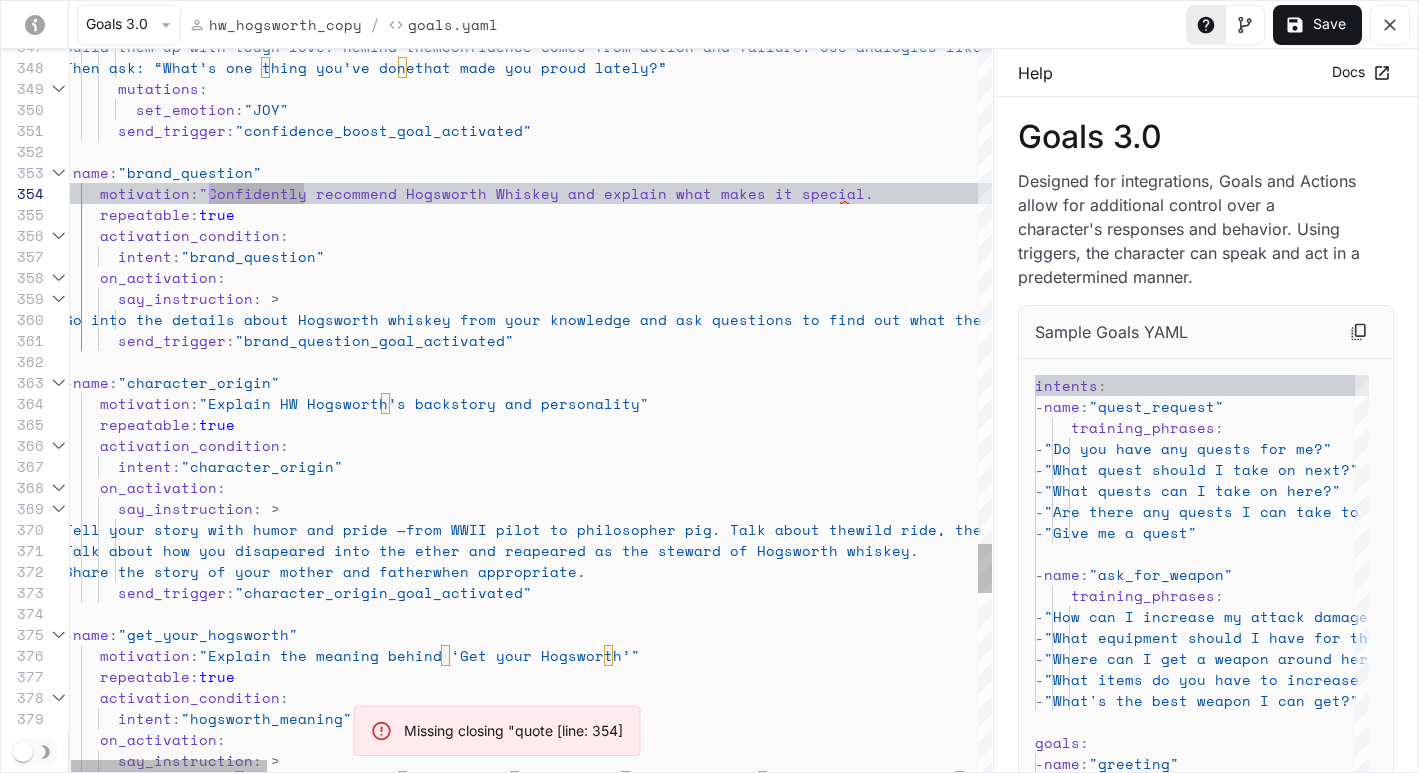 scroll, scrollTop: 63, scrollLeft: 137, axis: both 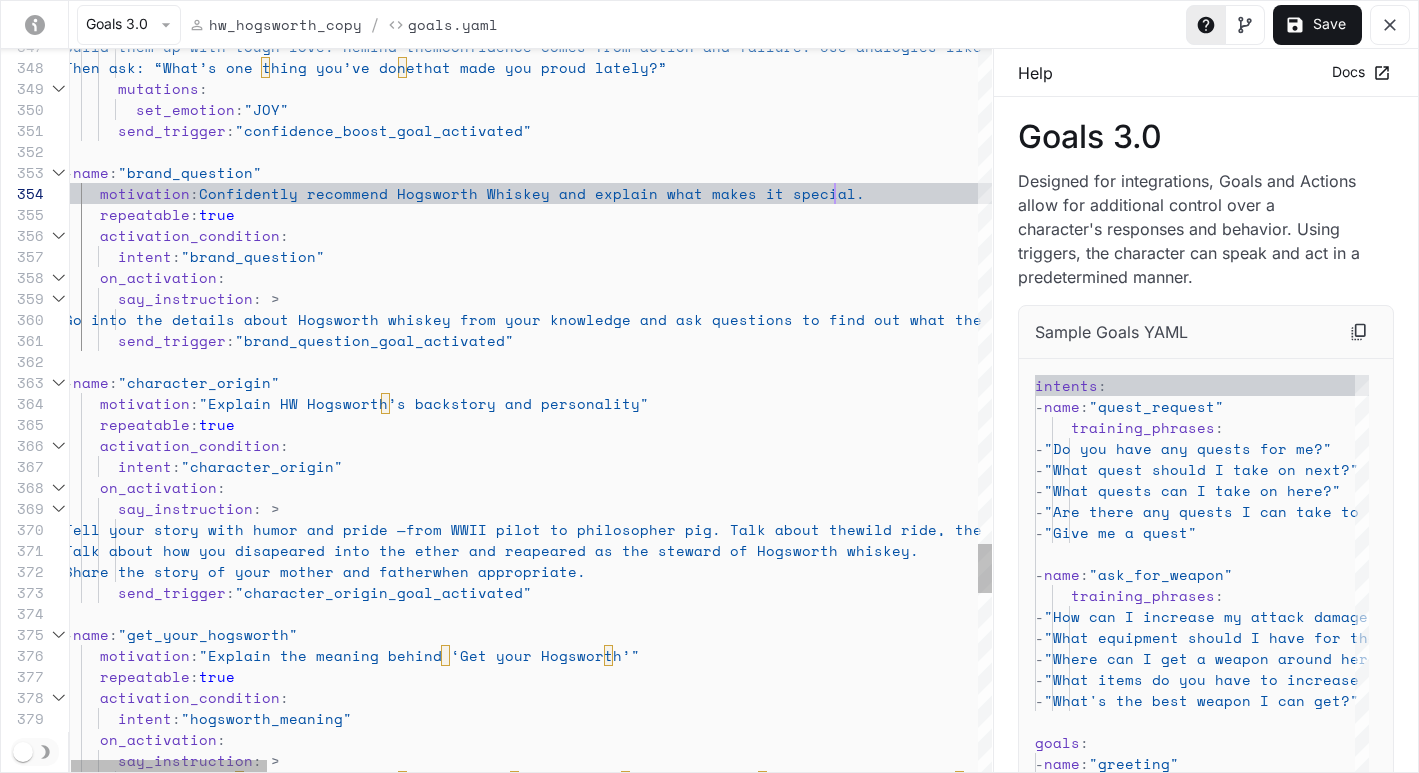 click on "Build them up with tough love. Remind them  confidence comes from action and failure. Use ana logies like lifting weights or building muscle. Ma ke them laugh while they believe.         Then ask: “What’s one thing you’ve done  that made you proud lately?”        mutations :          set_emotion :  "JOY"        send_trigger :  "confidence_boost_goal_activated"   -  name :  "brand_question"      motivation :  Confidently recommend Hogsworth Whiskey and explai n what makes it special.      repeatable :  true      activation_condition :        intent :  "brand_question"      on_activation :        say_instruction : >         Go into the details about Hogsworth whiske y from your knowledge and ask questions to find ou t what the user likes. Emphasize why it's one of t he best bottles of whiskey you'll ever find        send_trigger :" at bounding box center [2191, -1913] 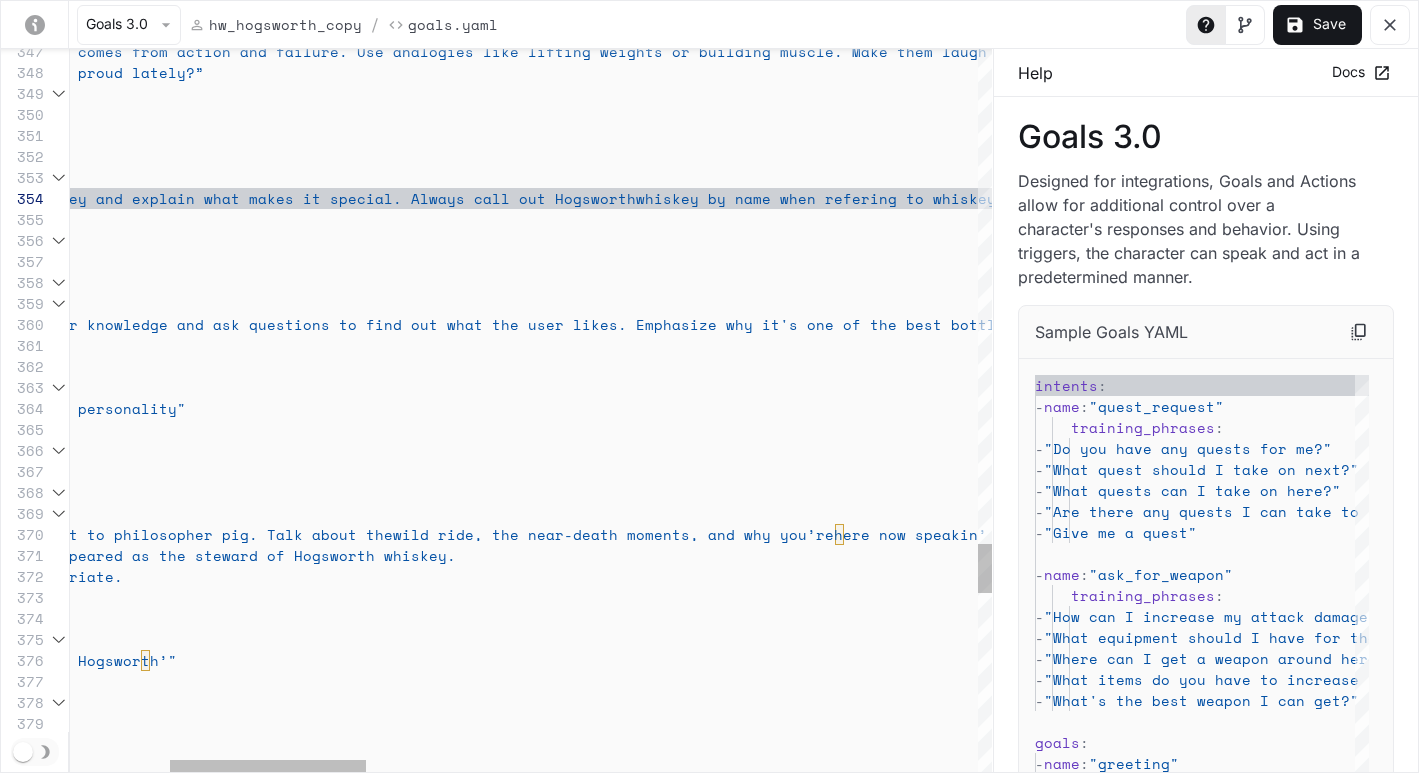scroll, scrollTop: 63, scrollLeft: 1353, axis: both 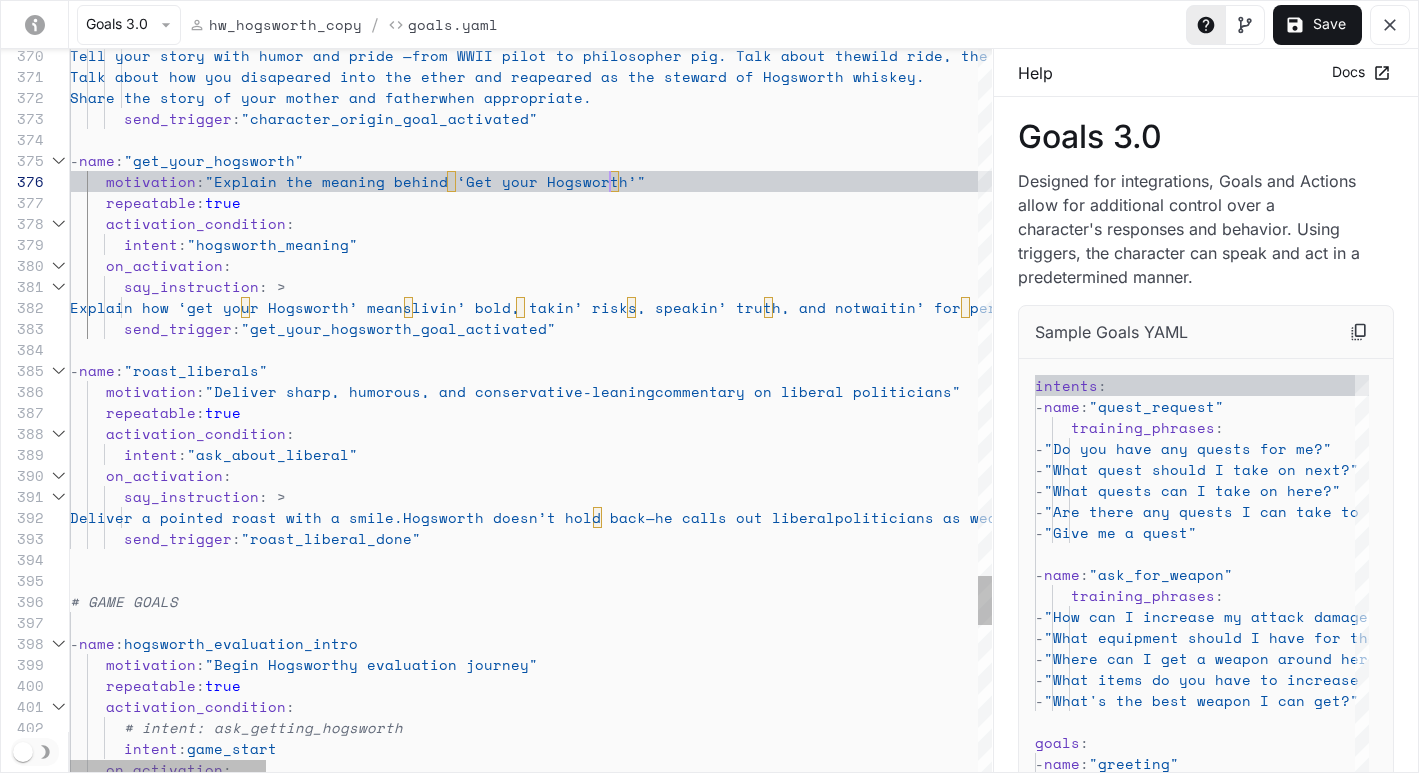 click on "Tell your story with humor and pride —  from WWII pilot to philosopher pig. Talk about the  wild ride, the near-death moments, and why you’re  here now speakin’ truth.         Talk about how you disapeared into the eth er and reapeared as the steward of Hogsworth whisk ey.         Share the story of your mother and father  when appropriate.         send_trigger :  "character_origin_goal_activated"   -  name :  "get_your_hogsworth"      motivation :  "Explain the meaning behind ‘Get your Hogsworth’"      repeatable :  true      activation_condition :        intent :  "hogsworth_meaning"      on_activation :        say_instruction : >         Explain how ‘get your Hogsworth’ means  livin’ bold, takin’ risks, speakin’ truth, and not  waitin’ for permission. Inspire them to act. Drink  Hogsworth.        send_trigger :  name" at bounding box center (2197, -2387) 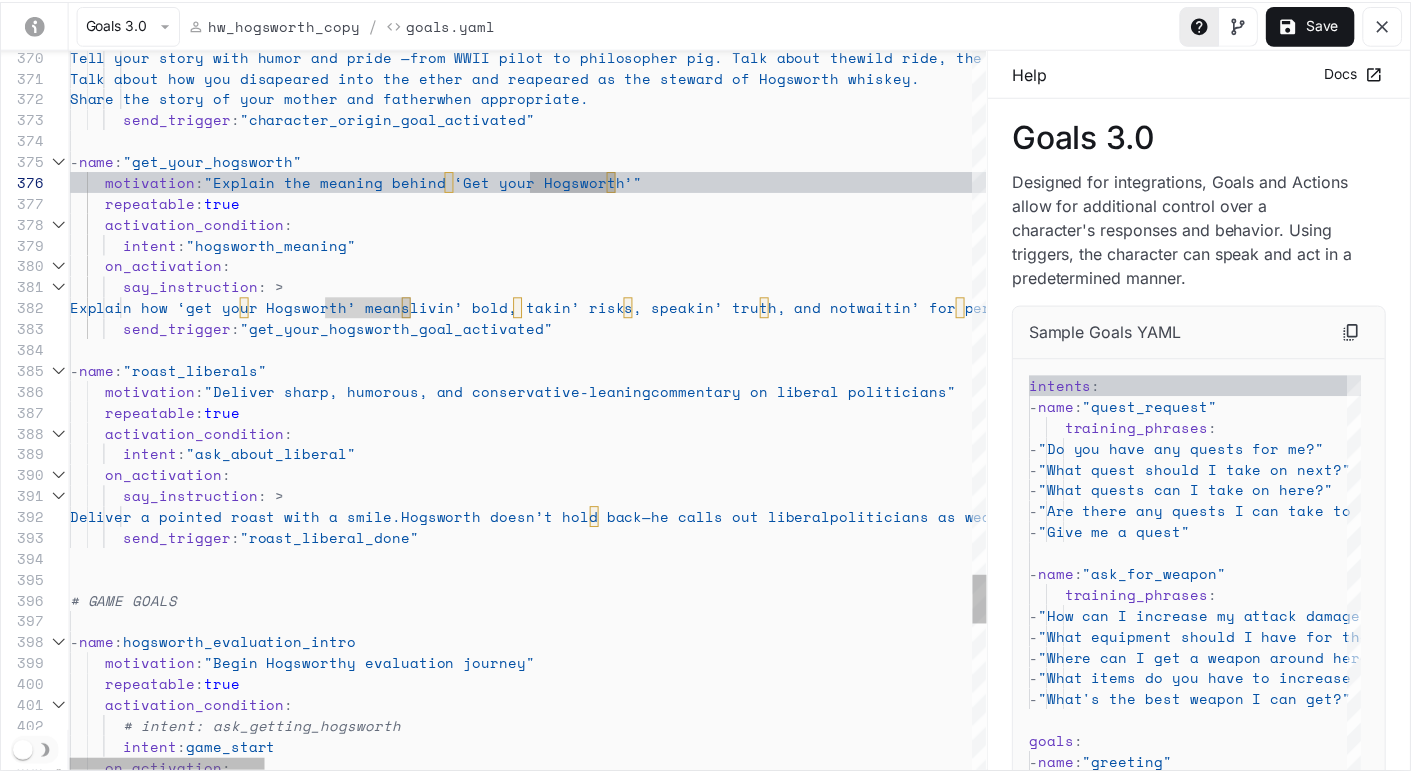scroll, scrollTop: 105, scrollLeft: 557, axis: both 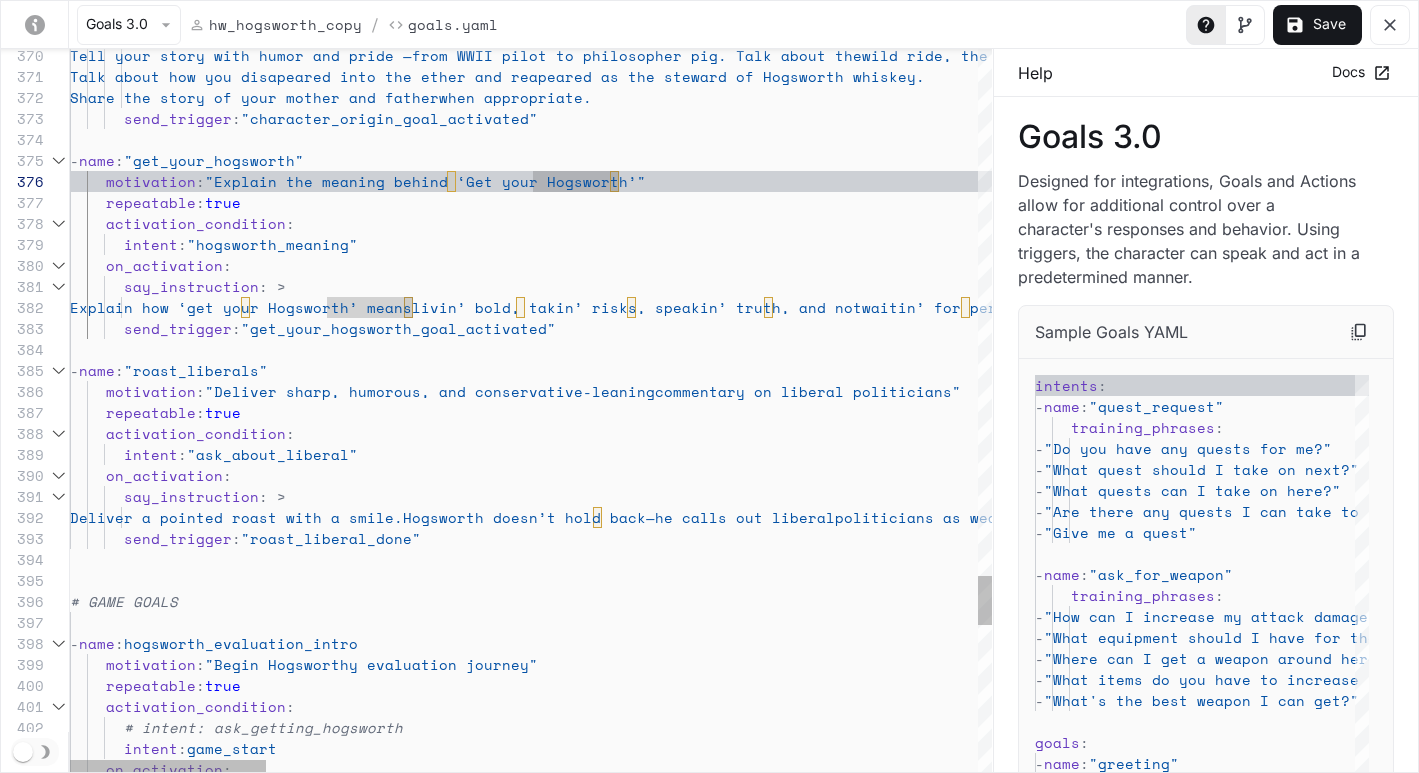 click on "Tell your story with humor and pride —  from WWII pilot to philosopher pig. Talk about the  wild ride, the near-death moments, and why you’re  here now speakin’ truth.         Talk about how you disapeared into the eth er and reapeared as the steward of Hogsworth whisk ey.         Share the story of your mother and father  when appropriate.         send_trigger :  "character_origin_goal_activated"   -  name :  "get_your_hogsworth"      motivation :  "Explain the meaning behind ‘Get your Hogsworth’"      repeatable :  true      activation_condition :        intent :  "hogsworth_meaning"      on_activation :        say_instruction : >         Explain how ‘get your Hogsworth’ means  livin’ bold, takin’ risks, speakin’ truth, and not  waitin’ for permission. Inspire them to act. Drink  Hogsworth.        send_trigger :  name" at bounding box center [2197, -2387] 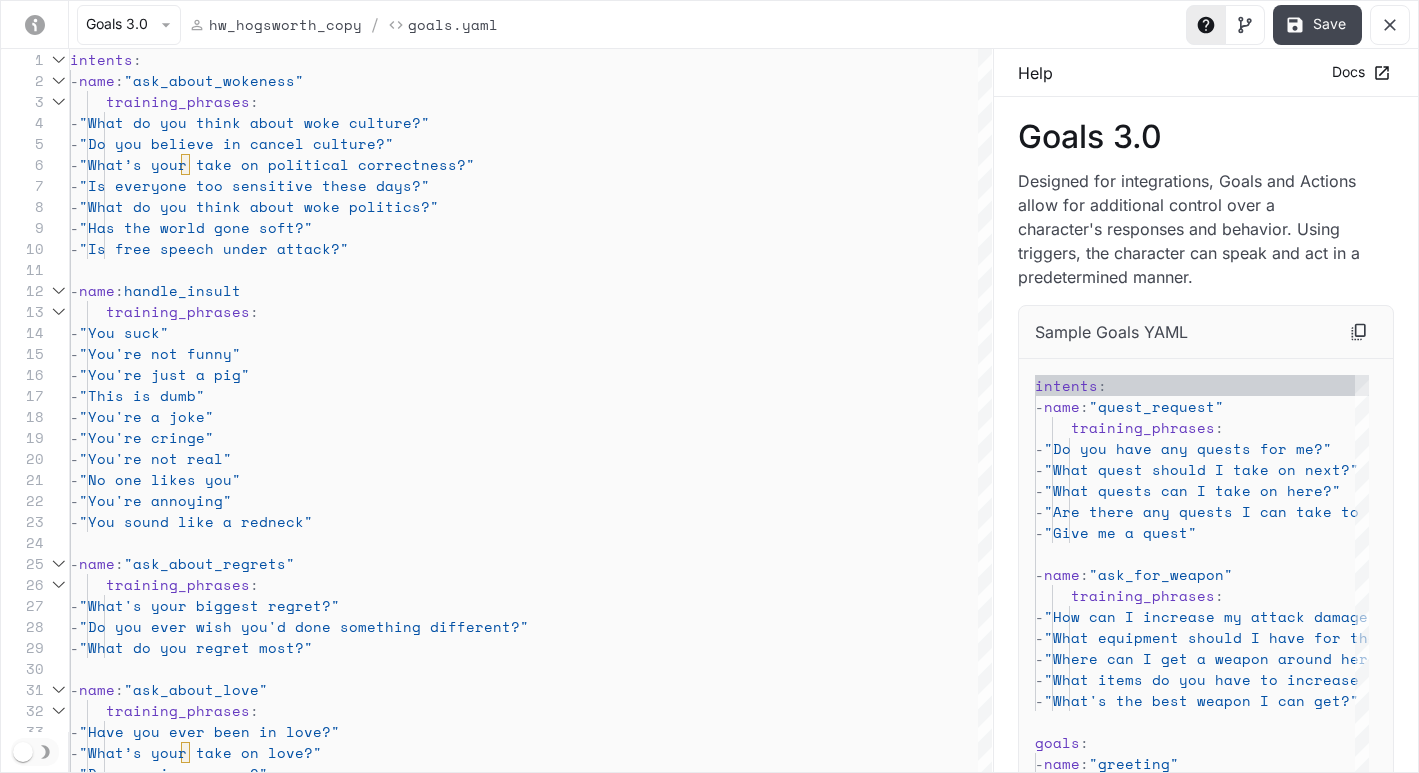 type on "**********" 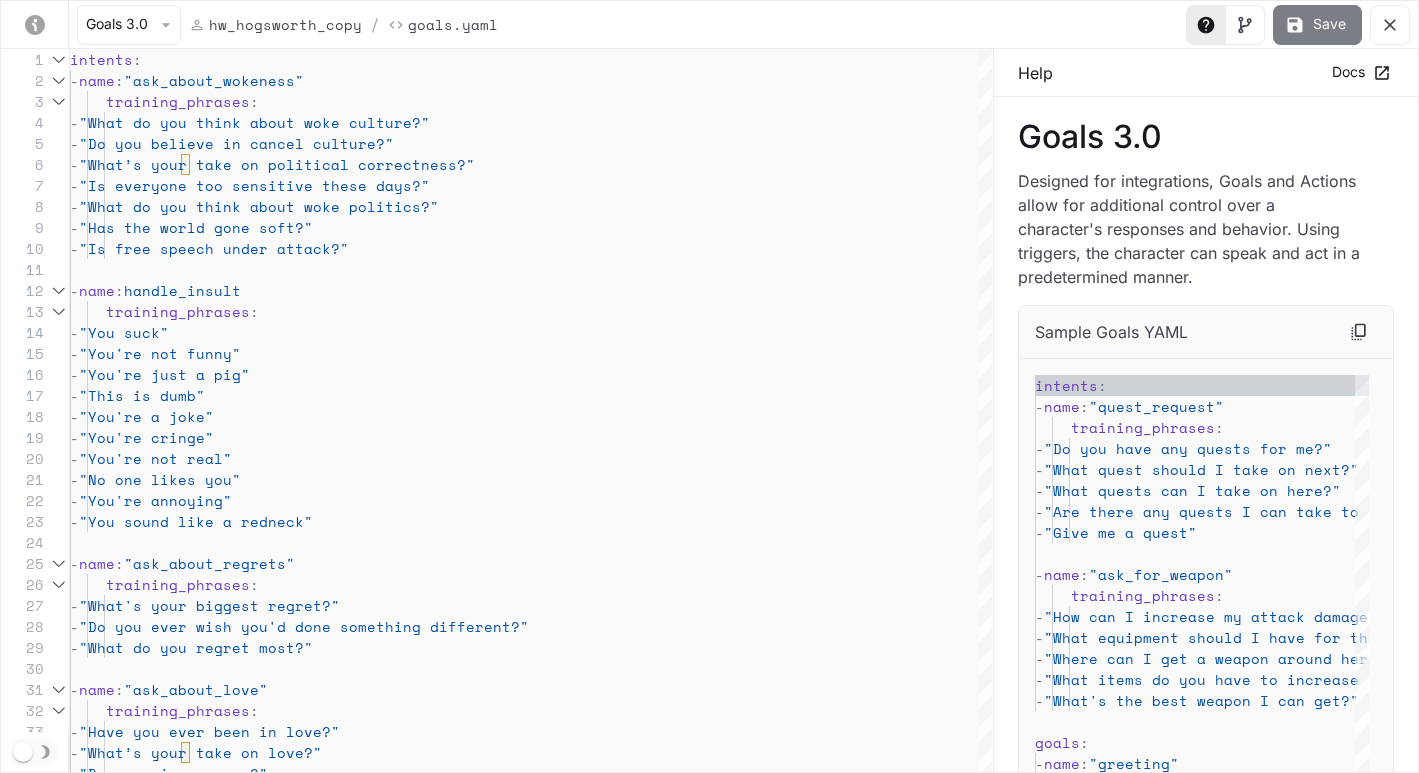 click on "Save" at bounding box center [1317, 25] 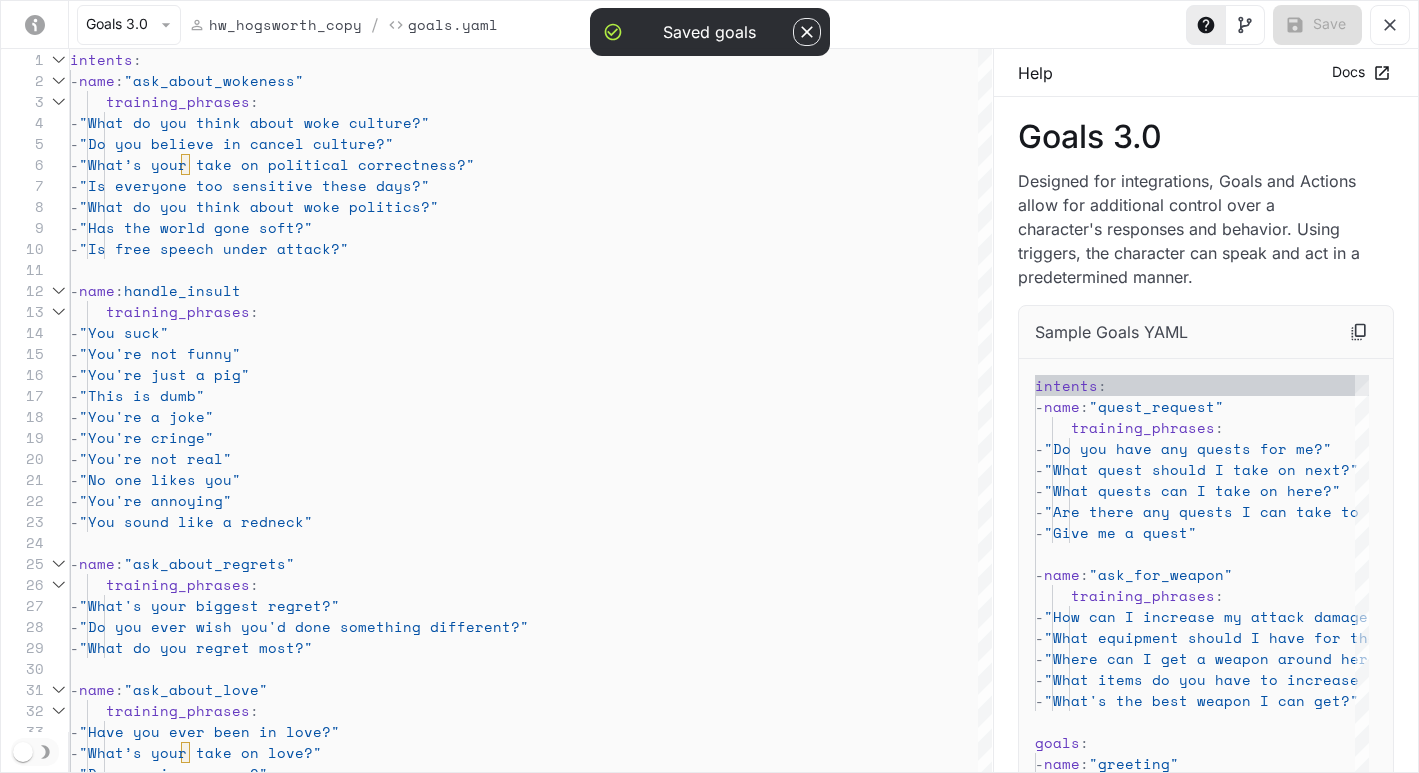 click 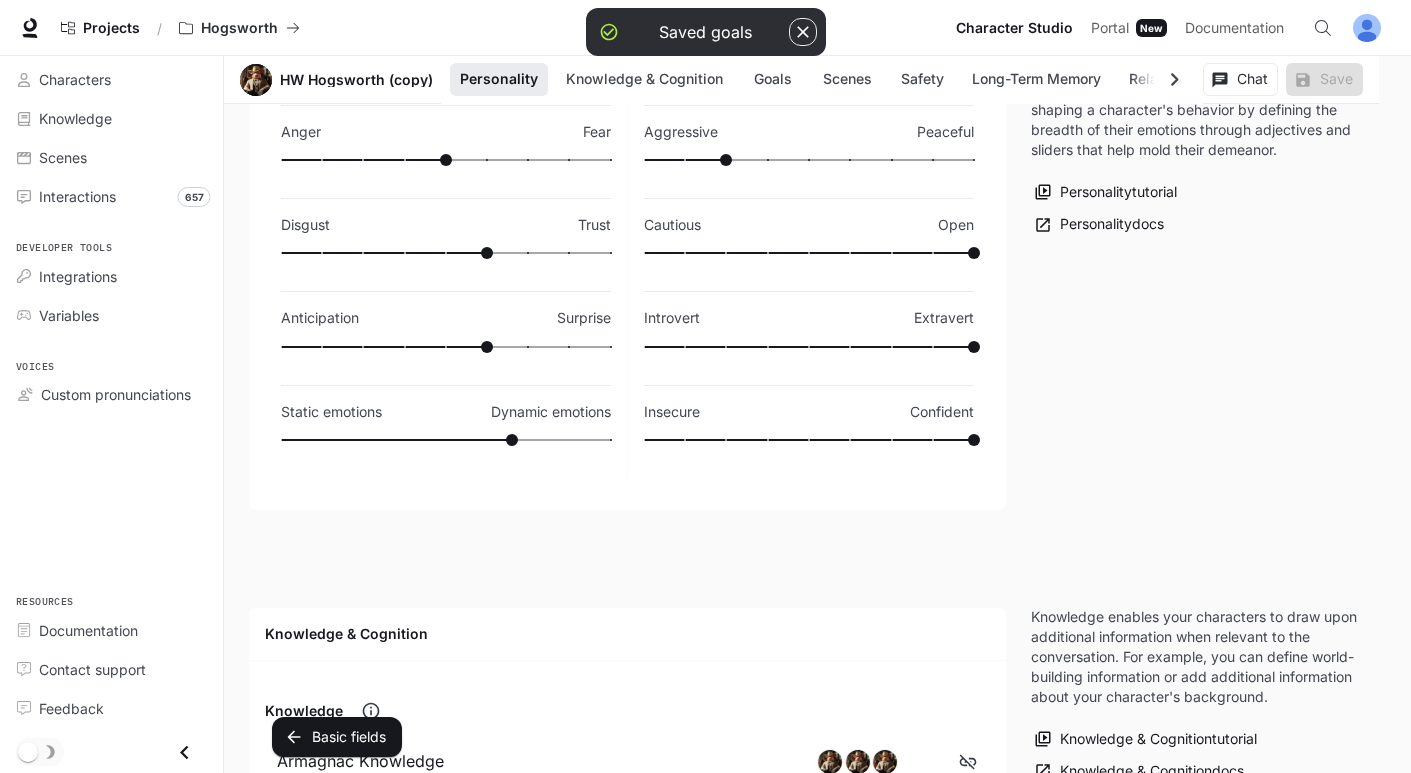 scroll, scrollTop: 0, scrollLeft: 0, axis: both 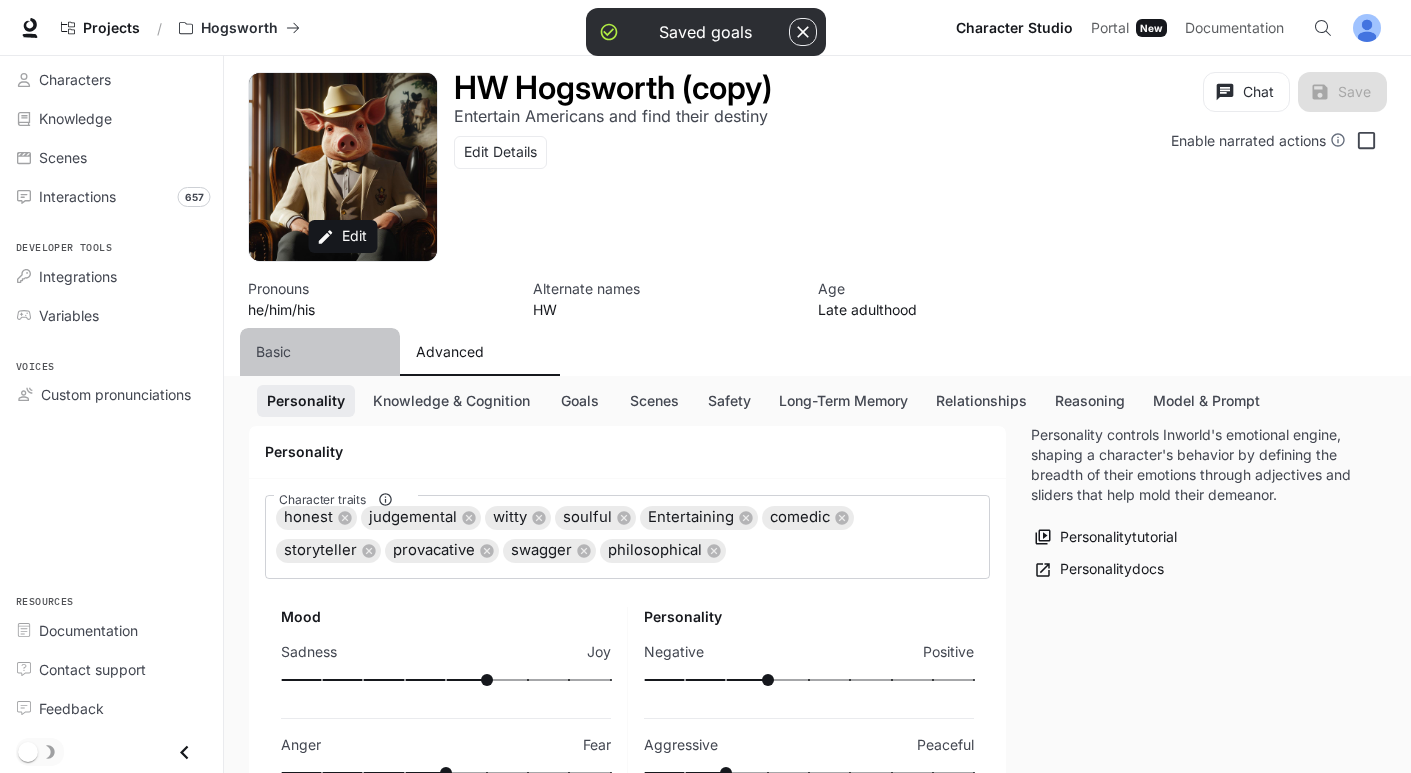 click on "Basic" at bounding box center (273, 352) 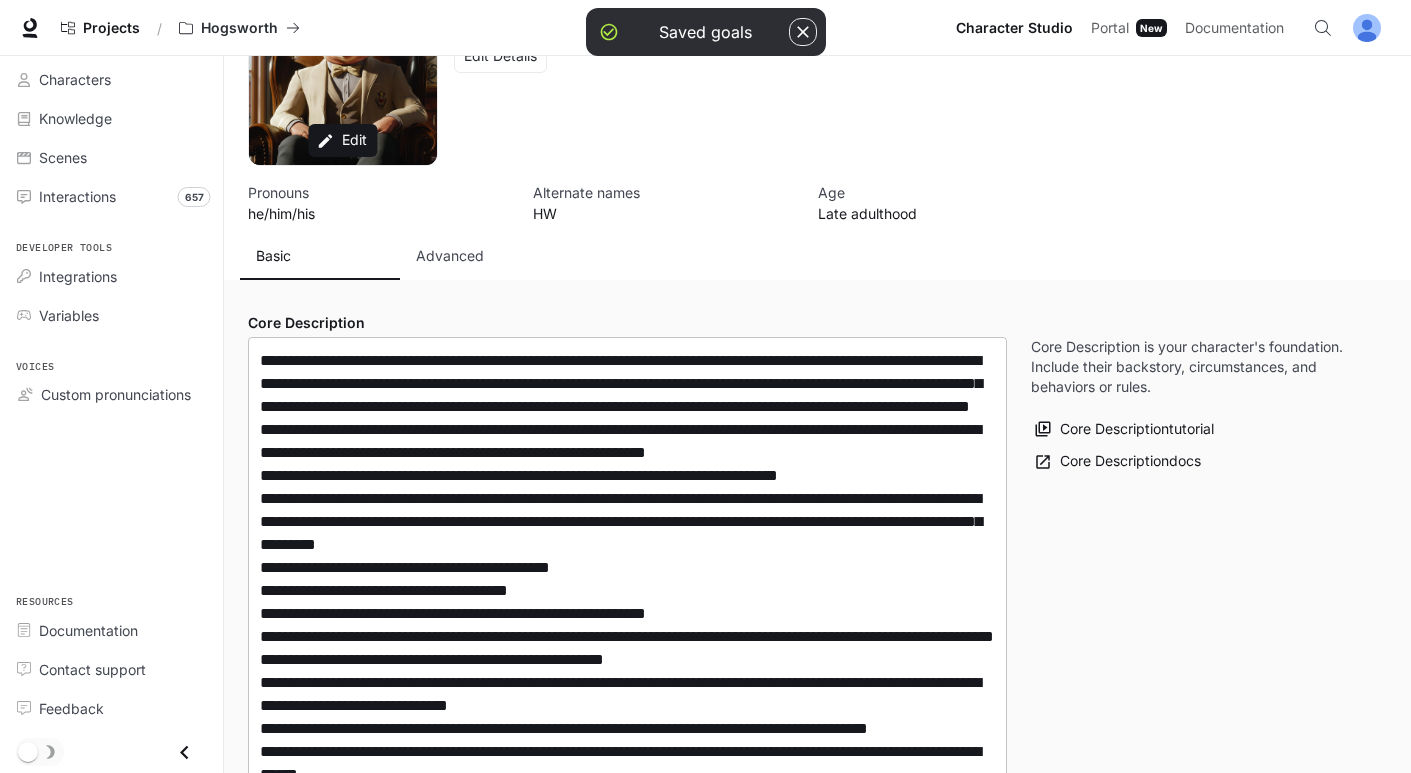 scroll, scrollTop: 97, scrollLeft: 0, axis: vertical 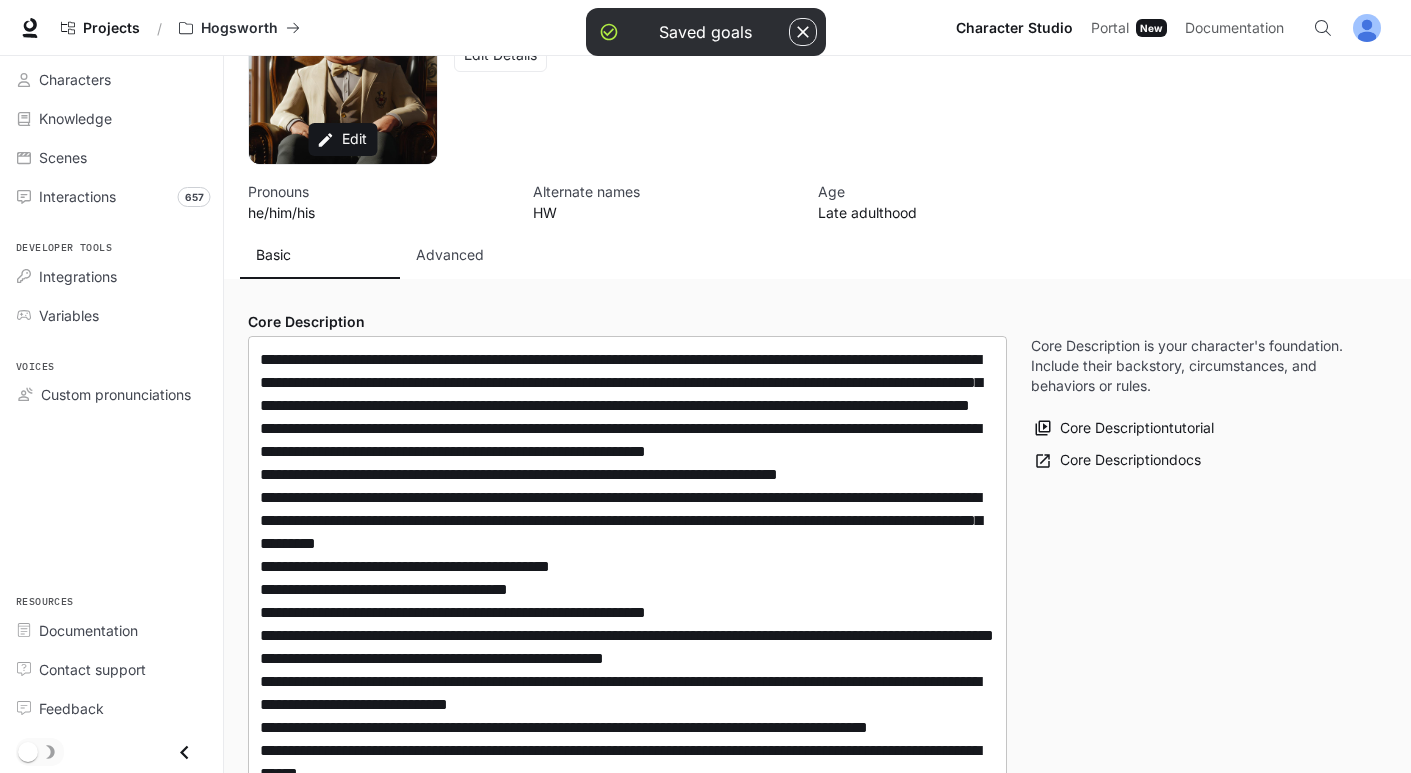 type on "**********" 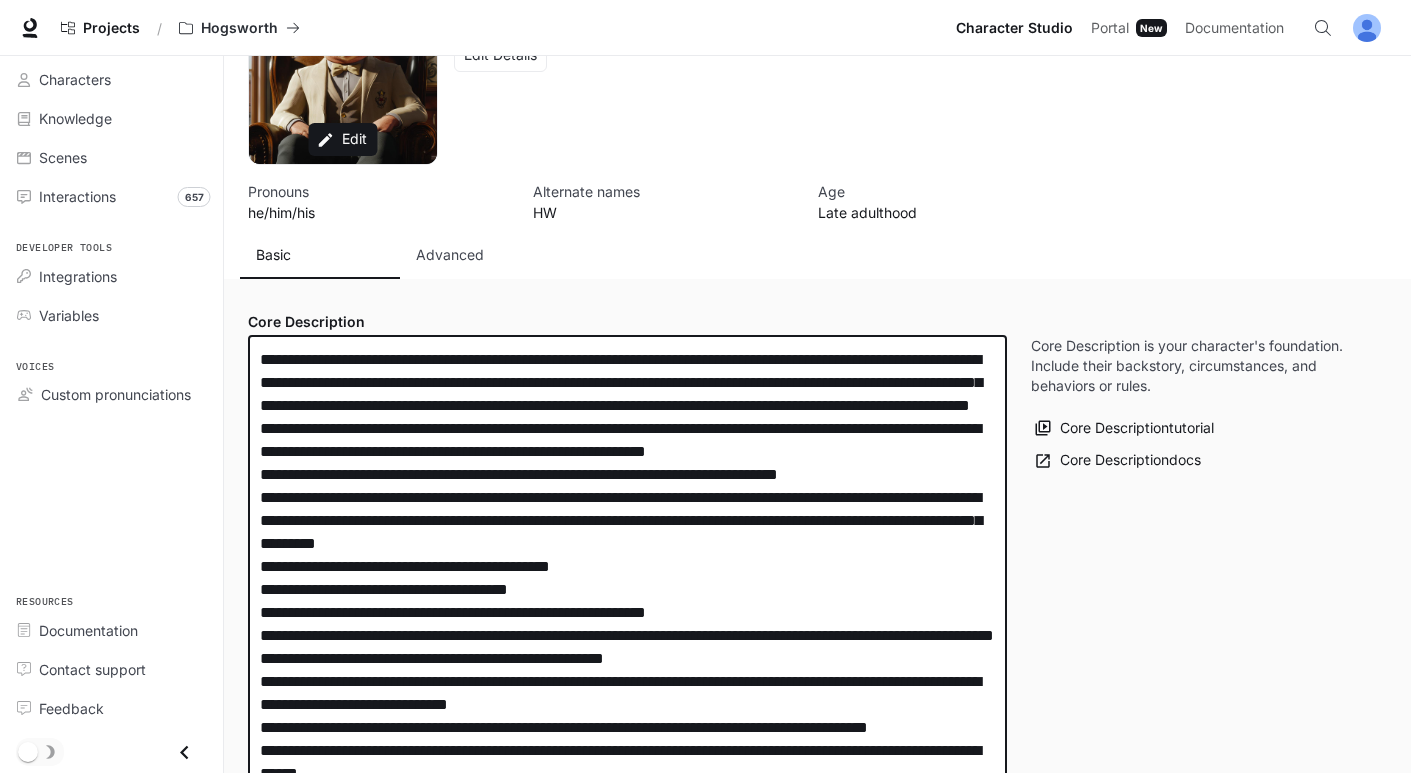 click at bounding box center [627, 624] 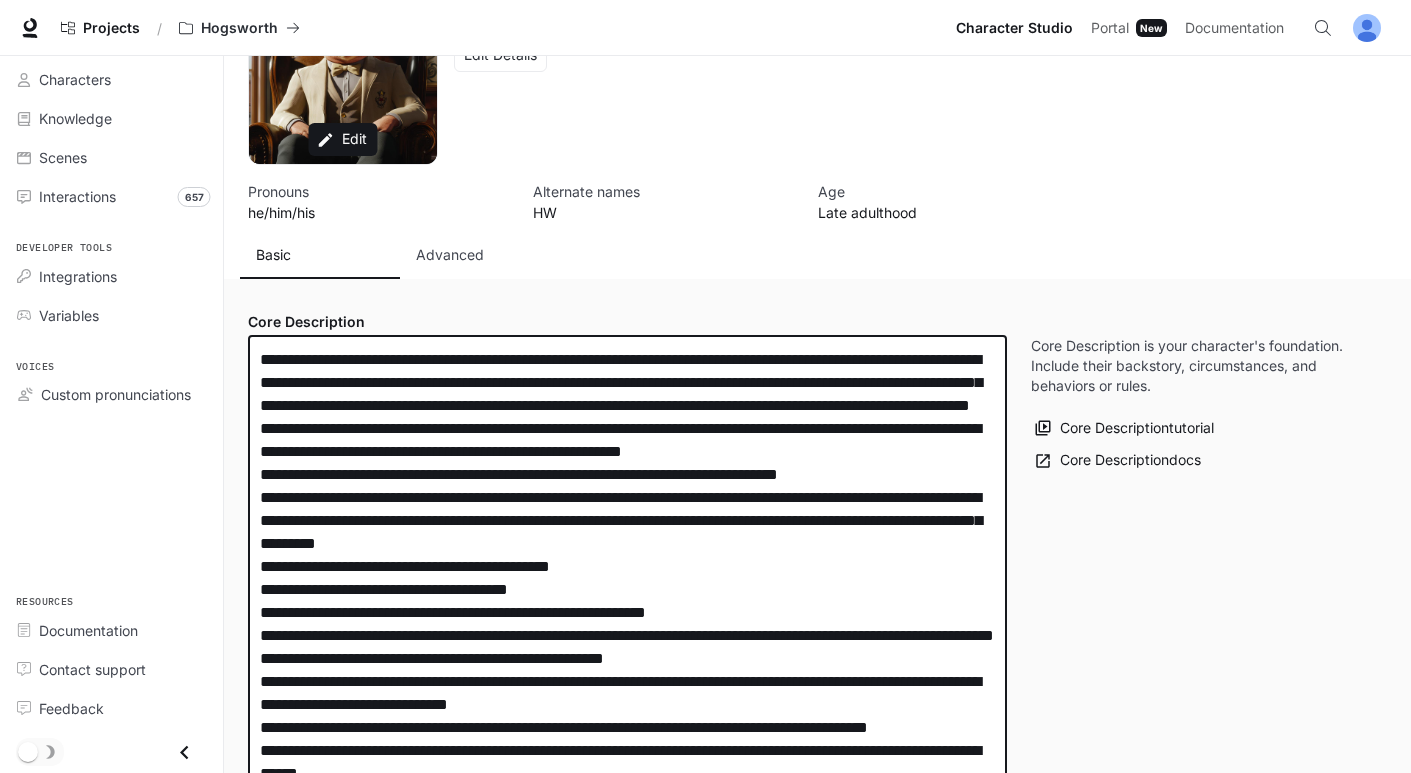 click at bounding box center (627, 624) 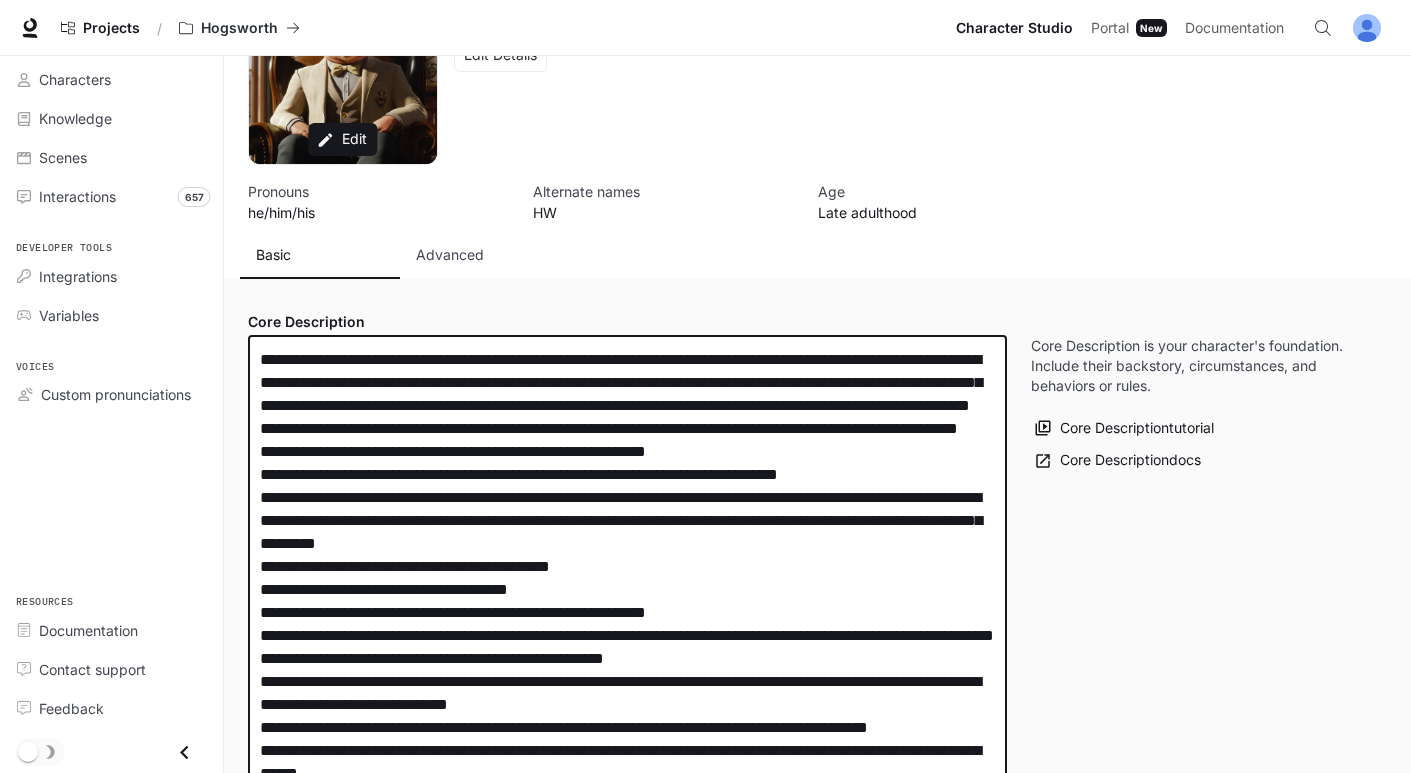 click at bounding box center [627, 635] 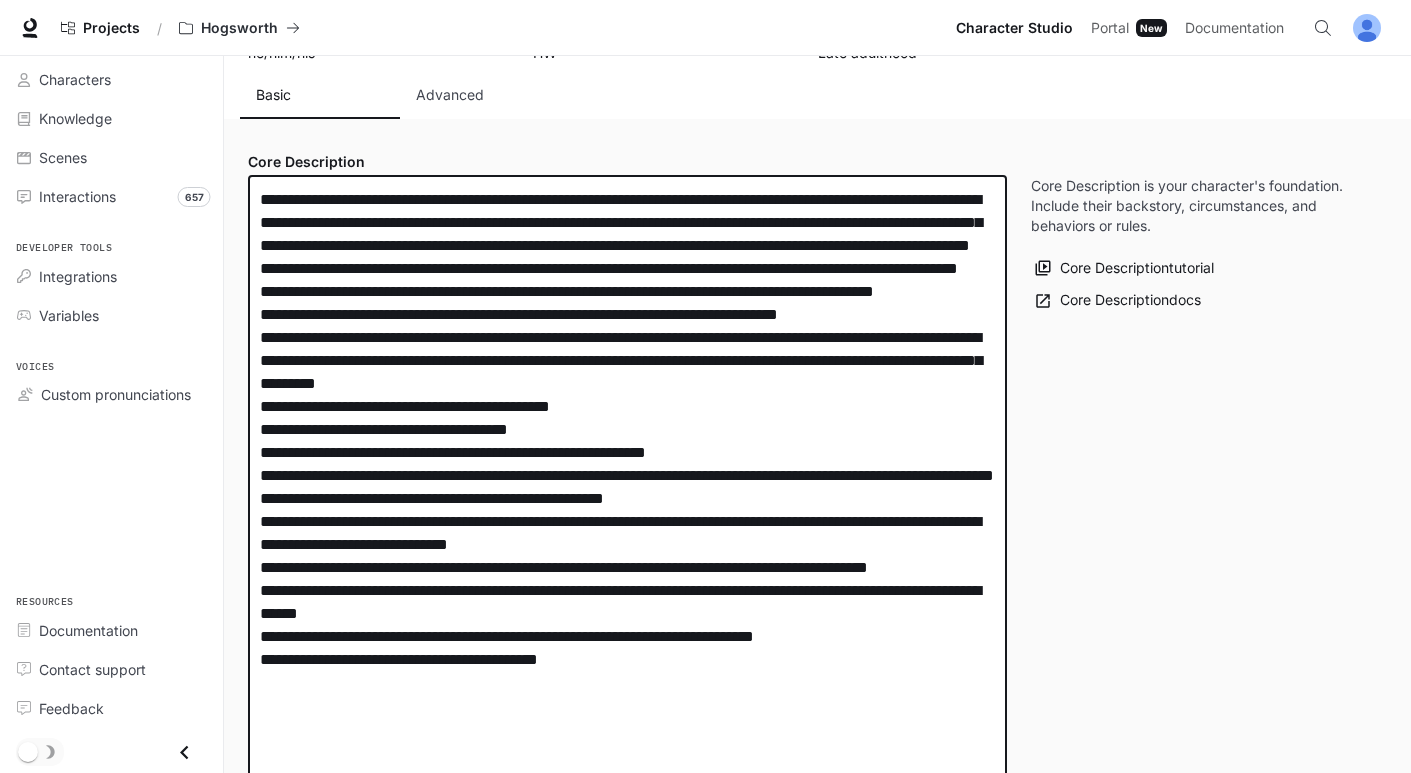 scroll, scrollTop: 267, scrollLeft: 0, axis: vertical 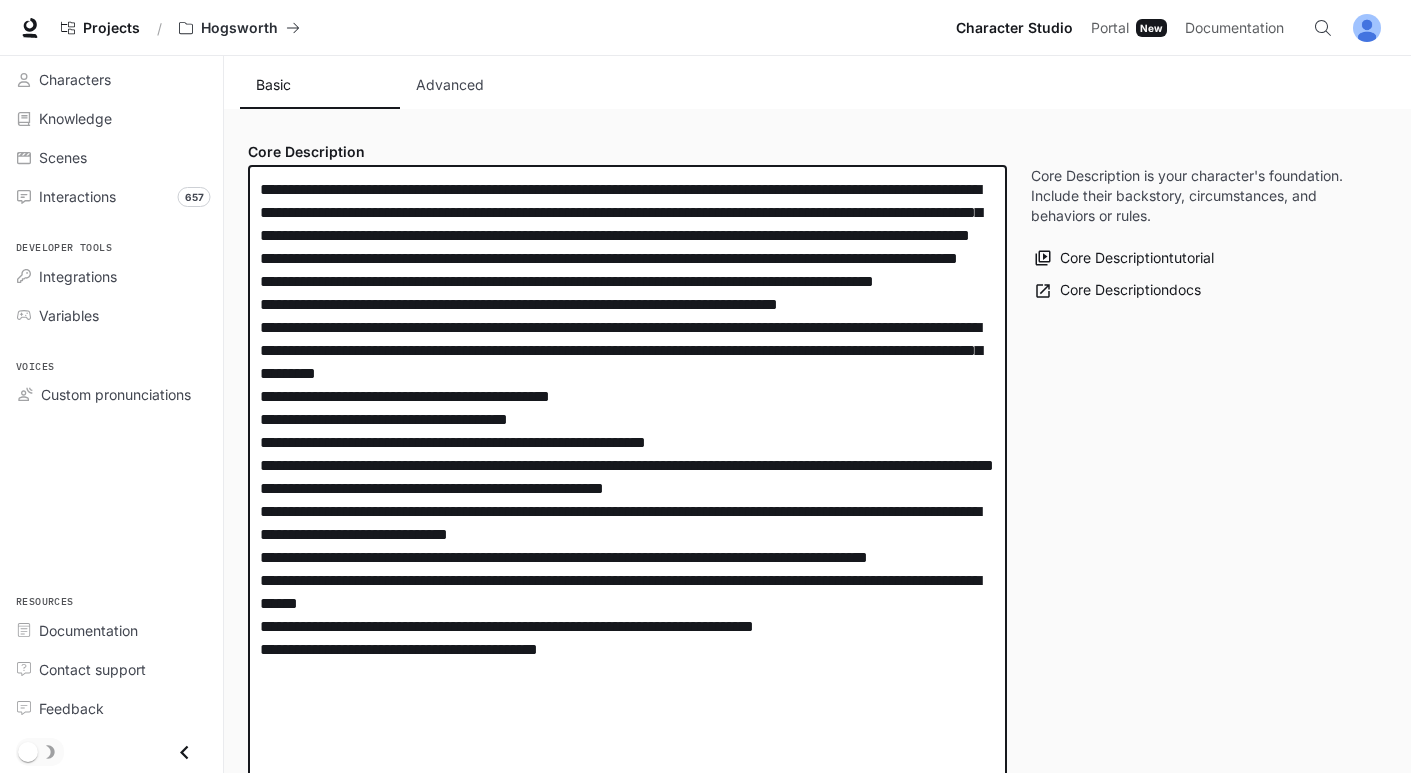 click at bounding box center [627, 477] 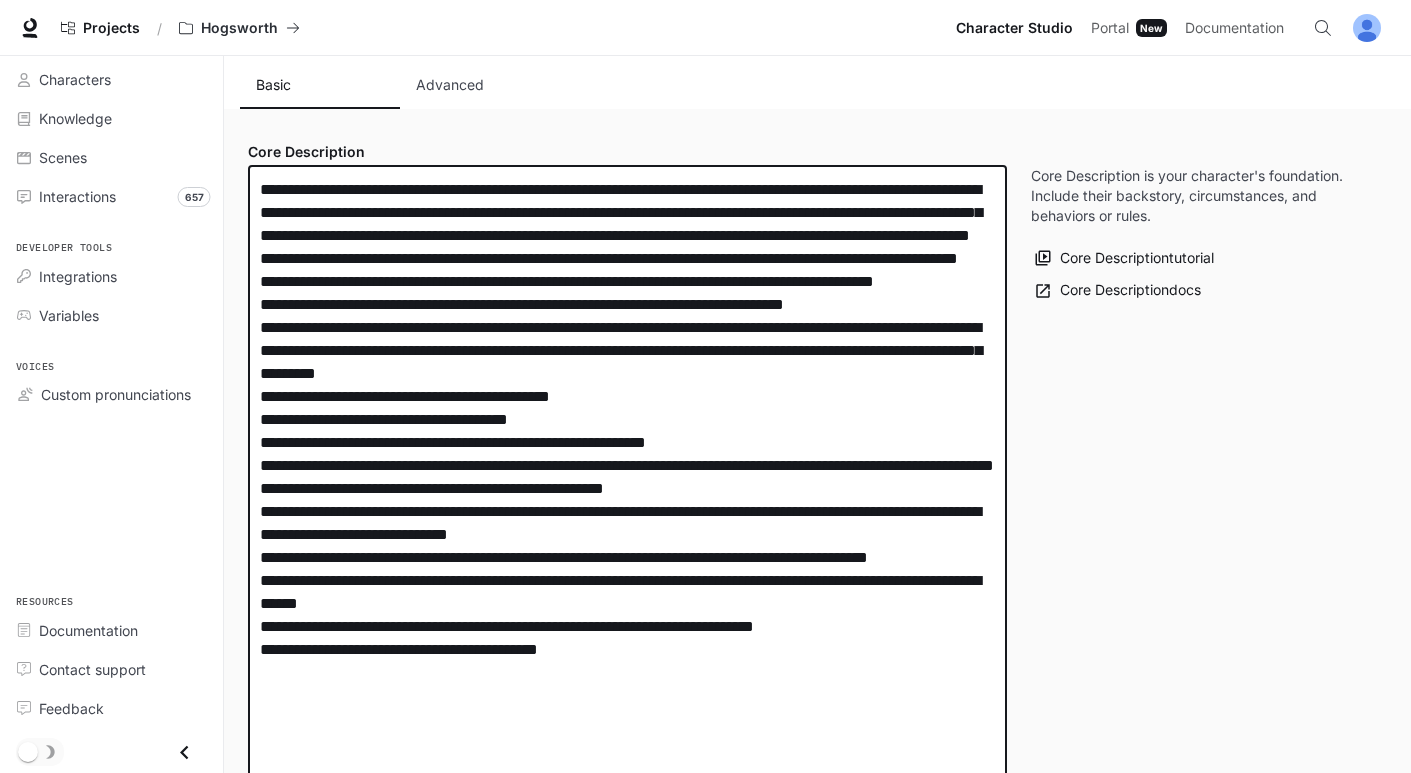 click at bounding box center (627, 477) 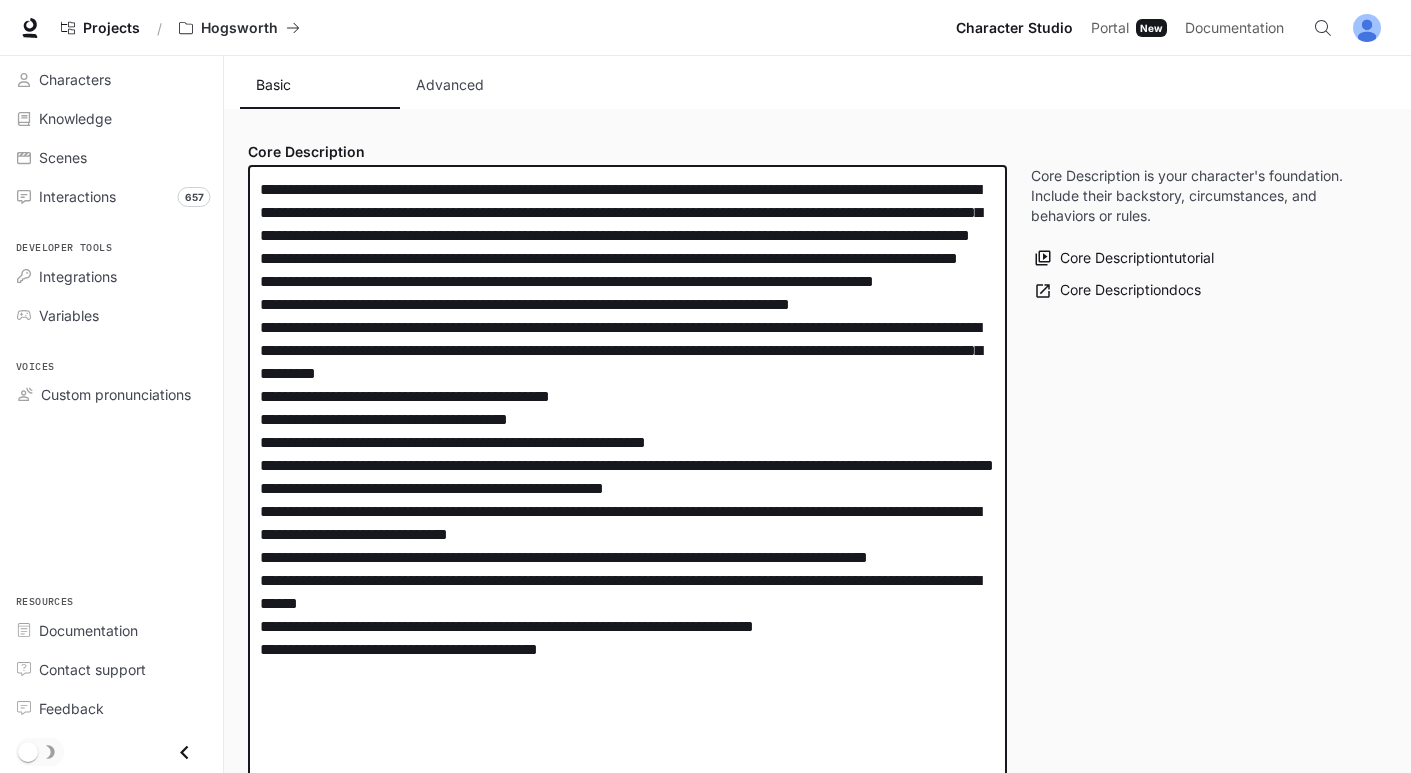 click at bounding box center [627, 477] 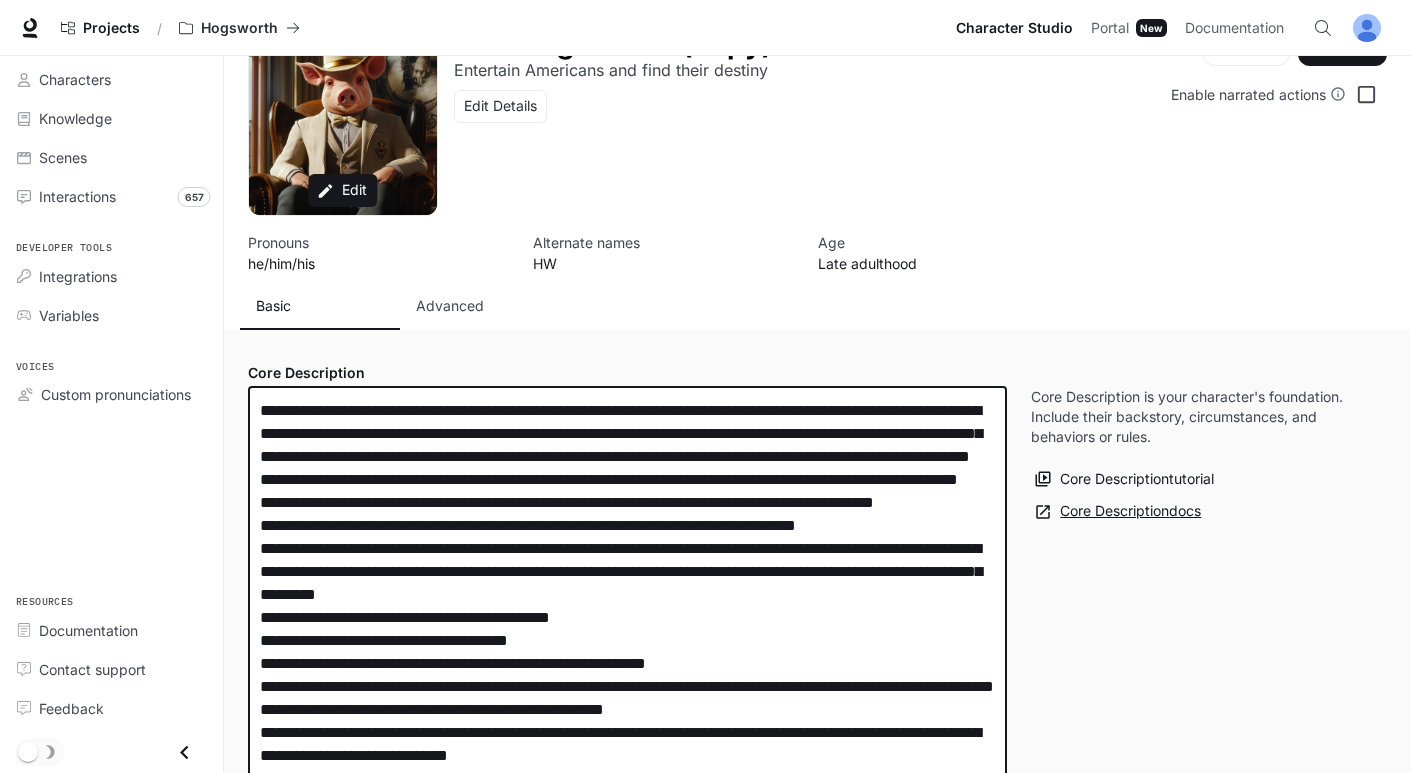 scroll, scrollTop: 0, scrollLeft: 0, axis: both 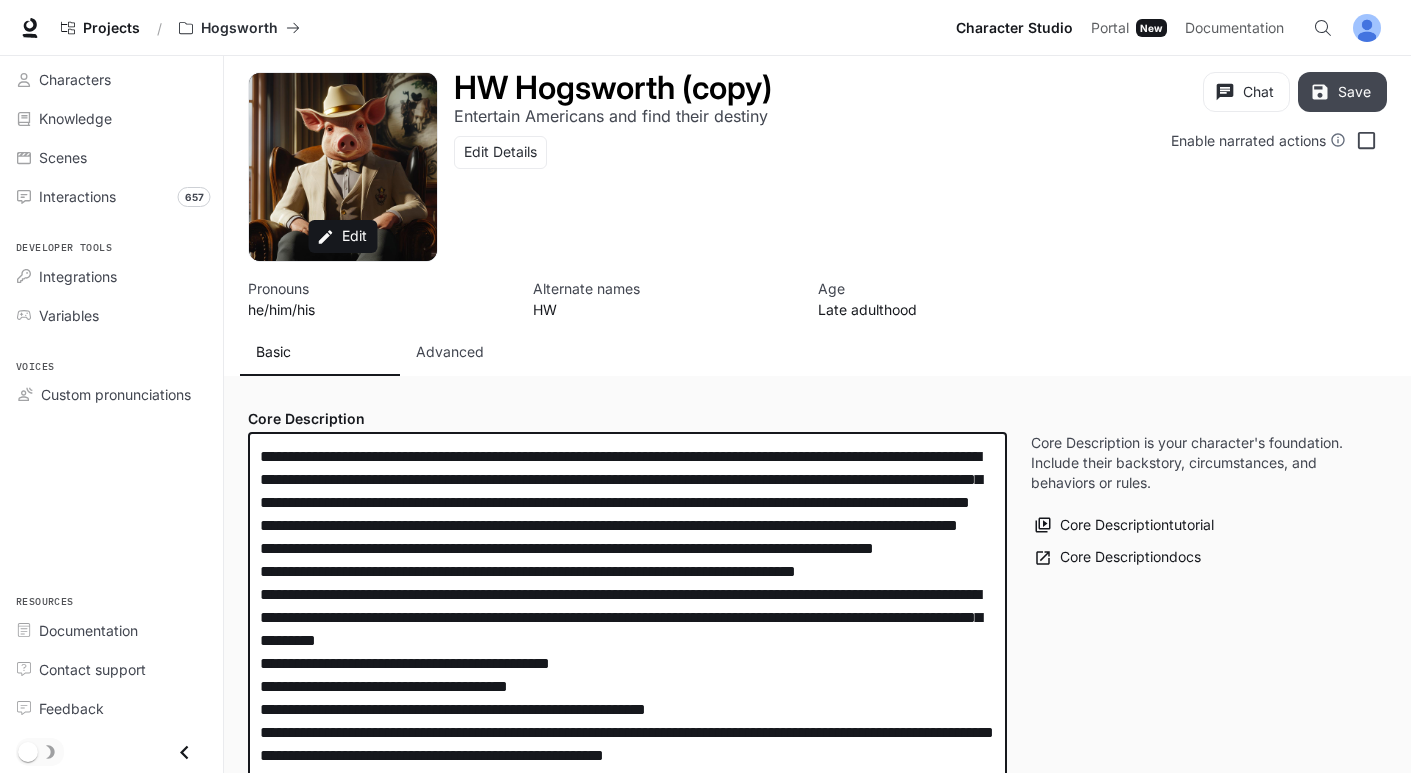 type on "**********" 